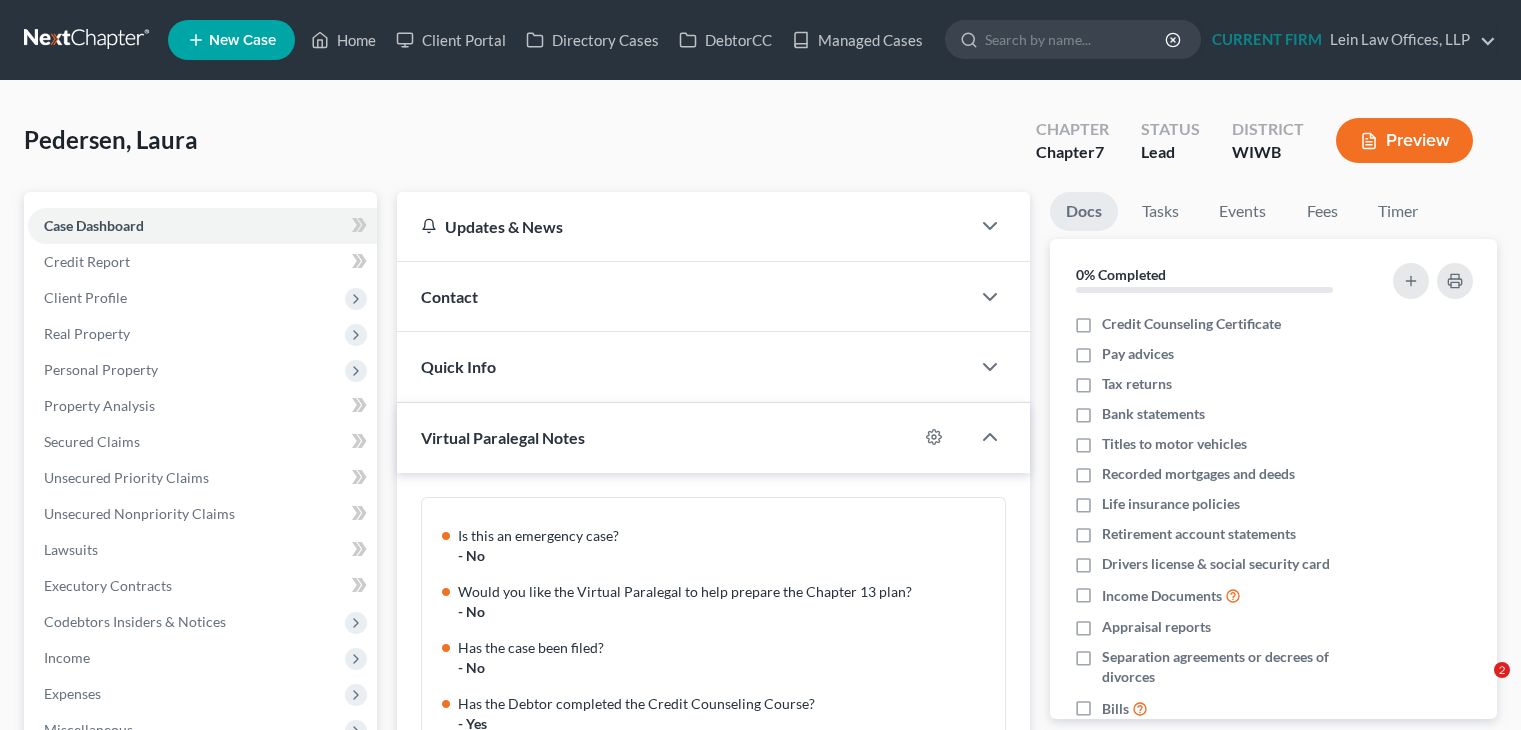 scroll, scrollTop: 557, scrollLeft: 0, axis: vertical 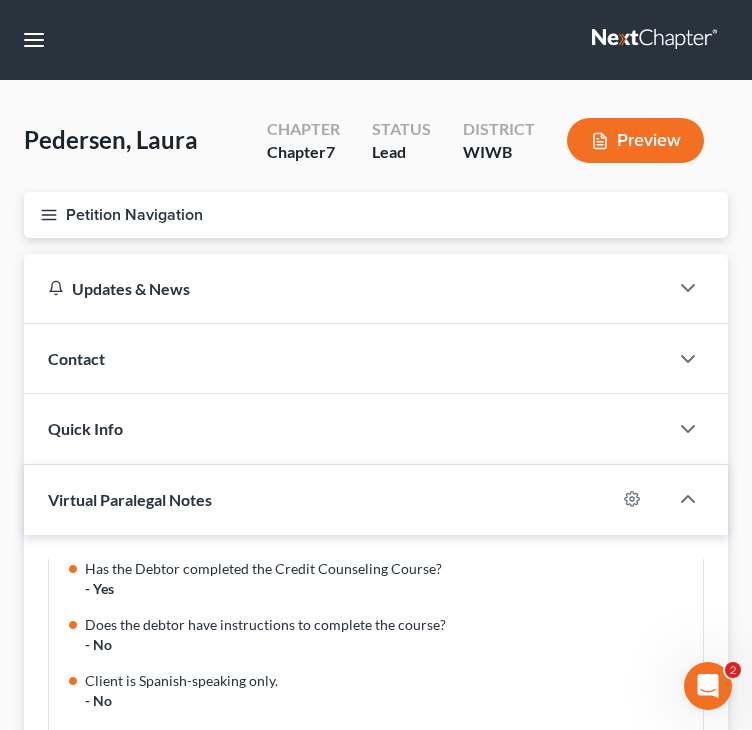 click 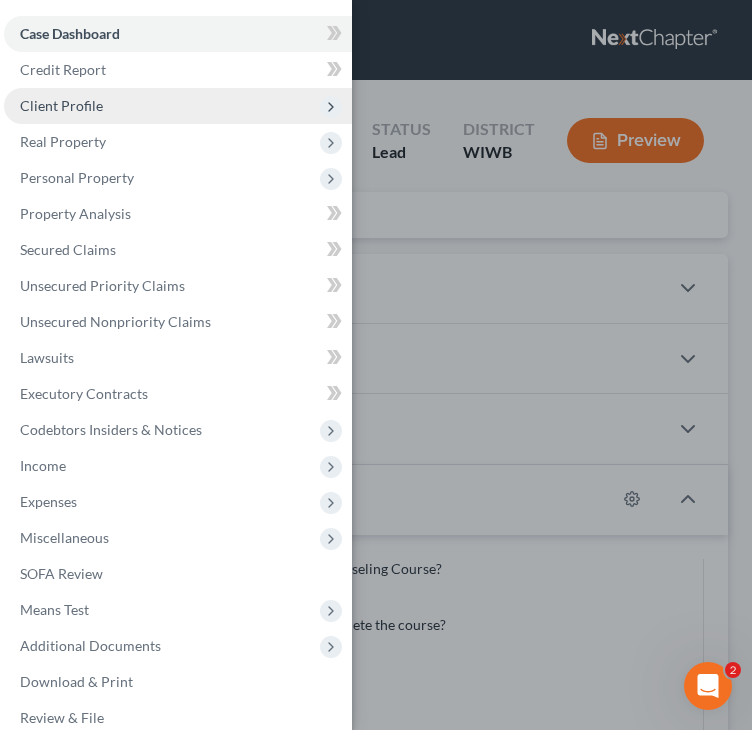 click on "Client Profile" at bounding box center (178, 106) 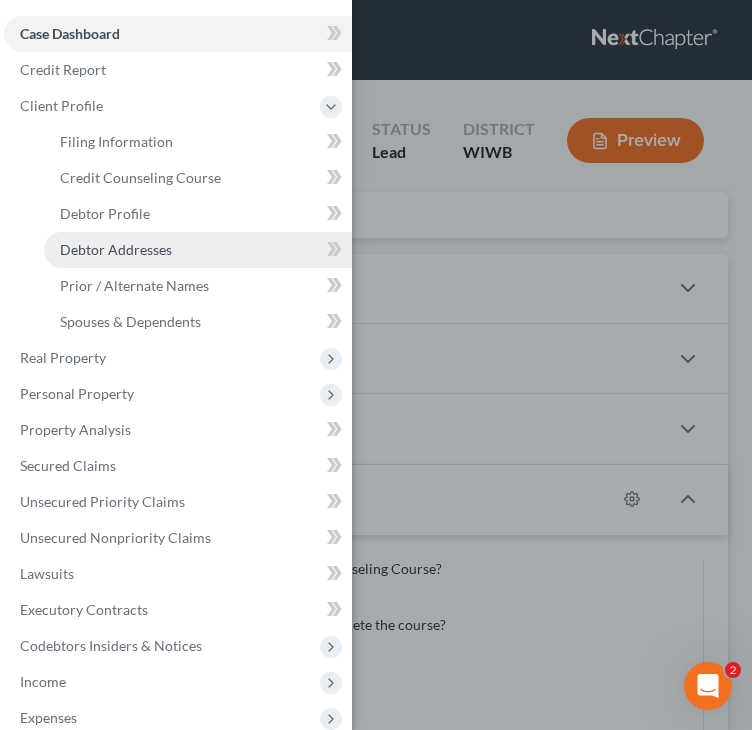 click on "Debtor Addresses" at bounding box center (116, 249) 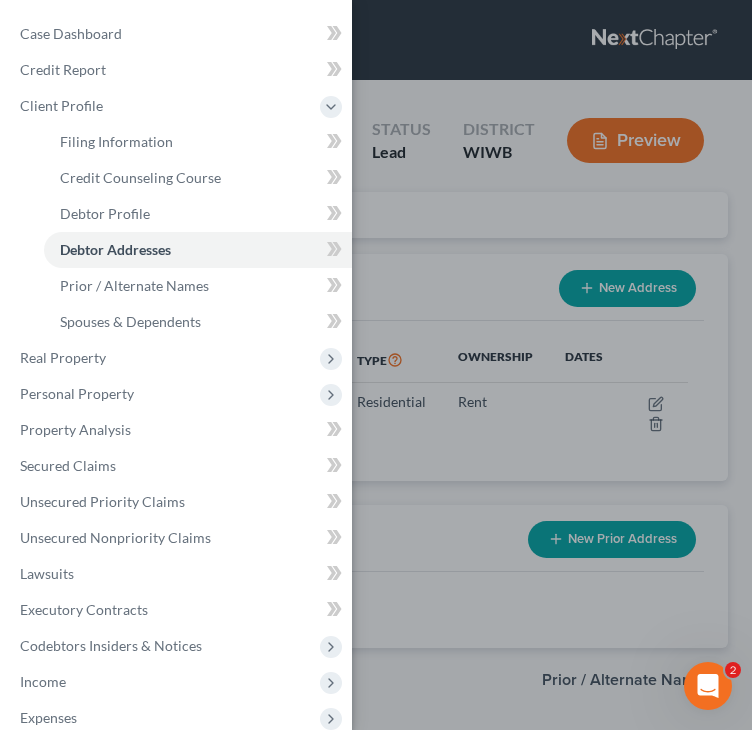 click on "Case Dashboard
Payments
Invoices
Payments
Payments
Credit Report
Client Profile" at bounding box center [376, 365] 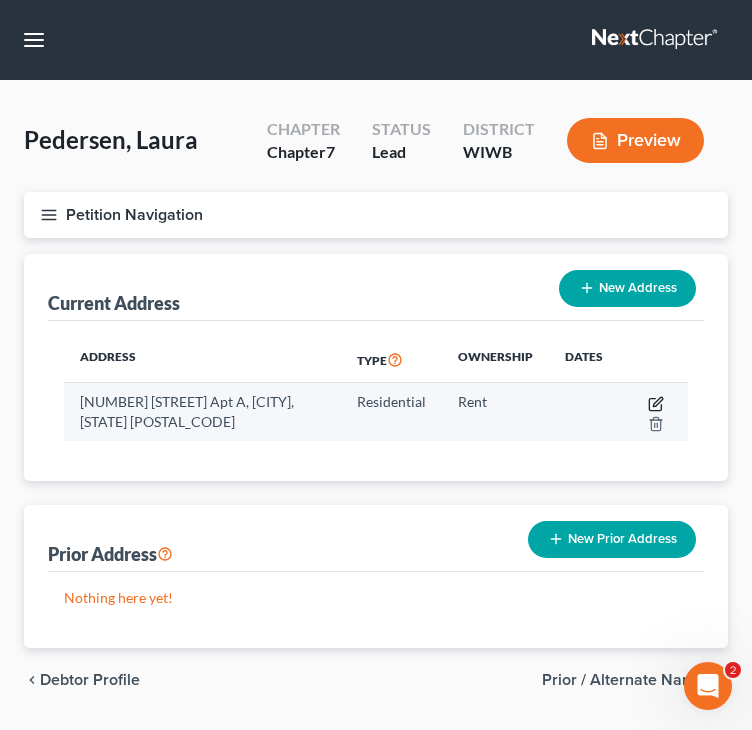 click 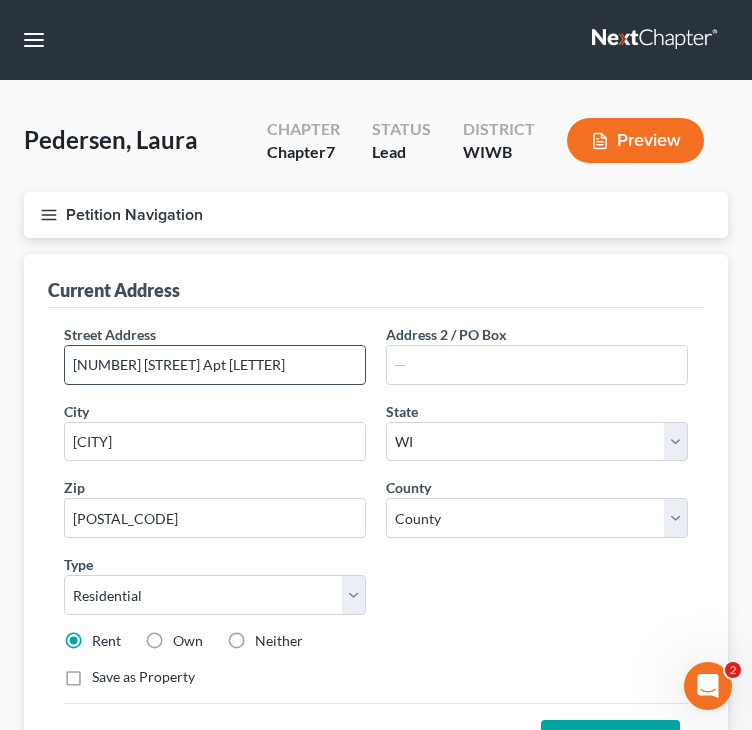 click on "10695 Reinke St Apt A" at bounding box center [215, 365] 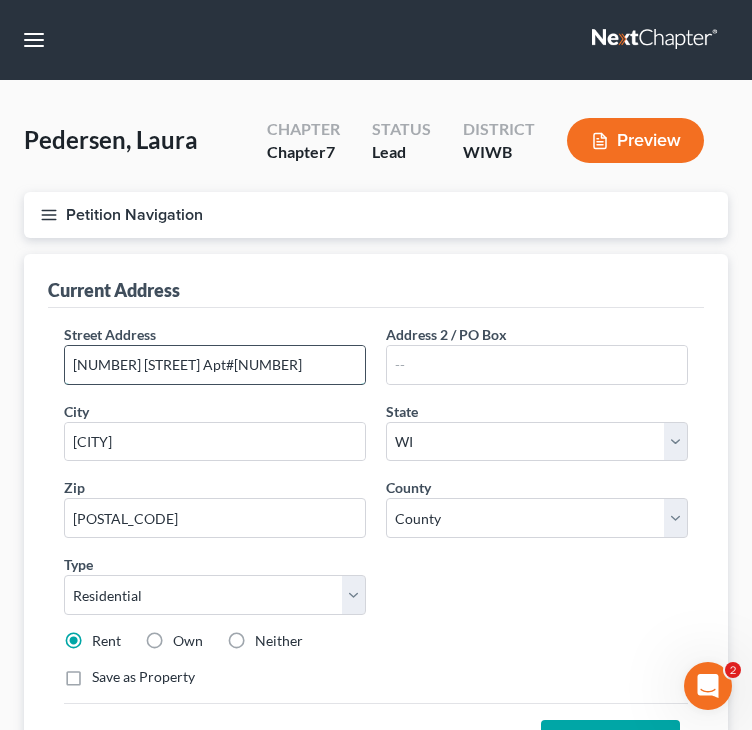 click on "10695 Reinke St Apt#9" at bounding box center (215, 365) 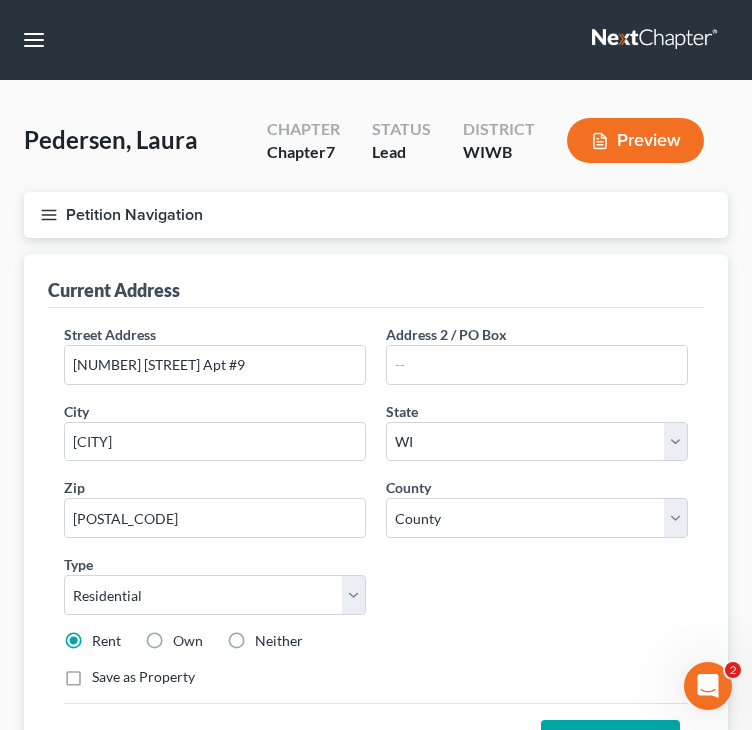 click on "Street Address
*
10695 Reinke St Apt #9 Address 2 / PO Box
City
*
Hayward
State
*
State AL AK AR AZ CA CO CT DE DC FL GA GU HI ID IL IN IA KS KY LA ME MD MA MI MN MS MO MT NC ND NE NV NH NJ NM NY OH OK OR PA PR RI SC SD TN TX UT VI VA VT WA WV WI WY
Zip
*
54843-5177
County
*
County Adams County Ashland County Barron County Bayfield County Brown County Buffalo County Burnett County Calumet County Chippewa County Clark County Columbia County Crawford County Dane County Dodge County Door County Douglas County Dunn County Eau Claire County Florence County Fond du Lac County Forest County Grant County Green County Green Lake County Iowa County Iron County Jackson County Jefferson County Juneau County Kenosha County Kewaunee County La Crosse County Lafayette County Langlade County Lincoln County Manitowoc County Marathon County Marinette County Marquette County Menominee County Milwaukee County Monroe County Oconto County Oneida County Type Rent" at bounding box center [376, 513] 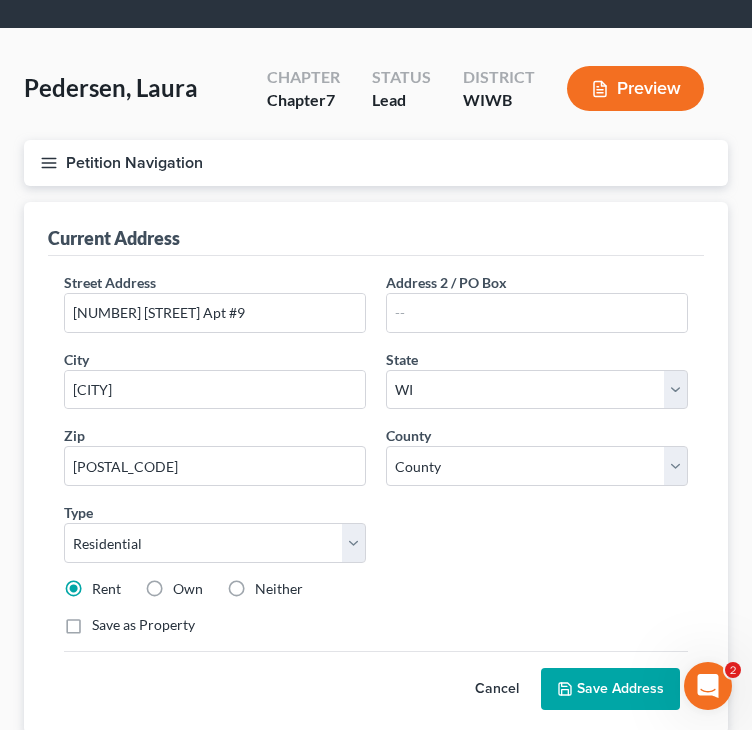 scroll, scrollTop: 100, scrollLeft: 0, axis: vertical 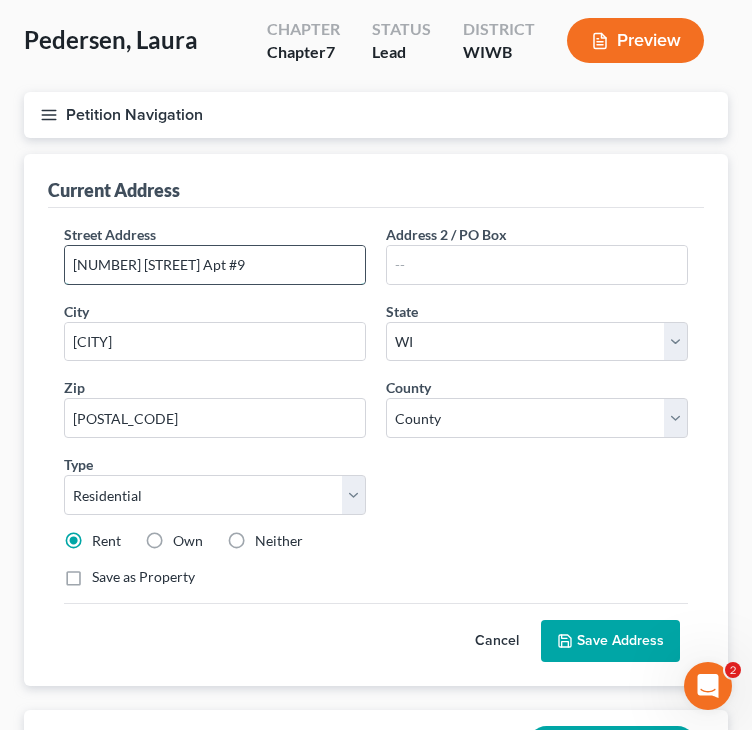 drag, startPoint x: 175, startPoint y: 261, endPoint x: 294, endPoint y: 266, distance: 119.104996 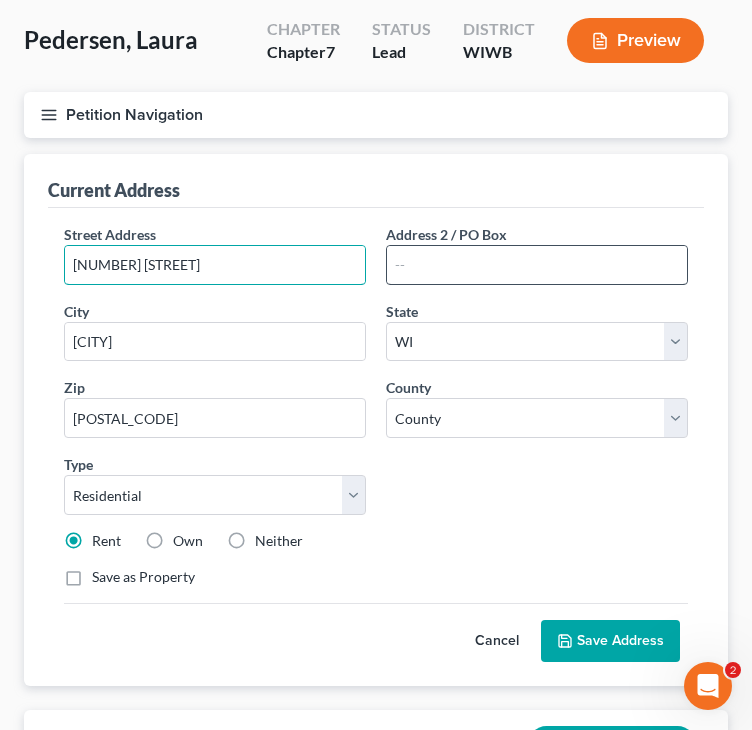type on "10695 Reinke St" 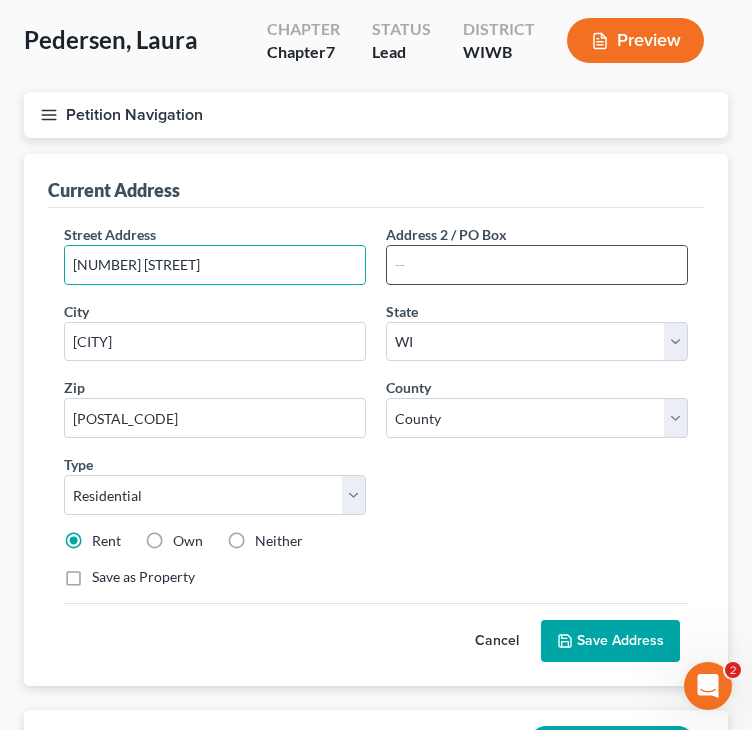 click at bounding box center (537, 265) 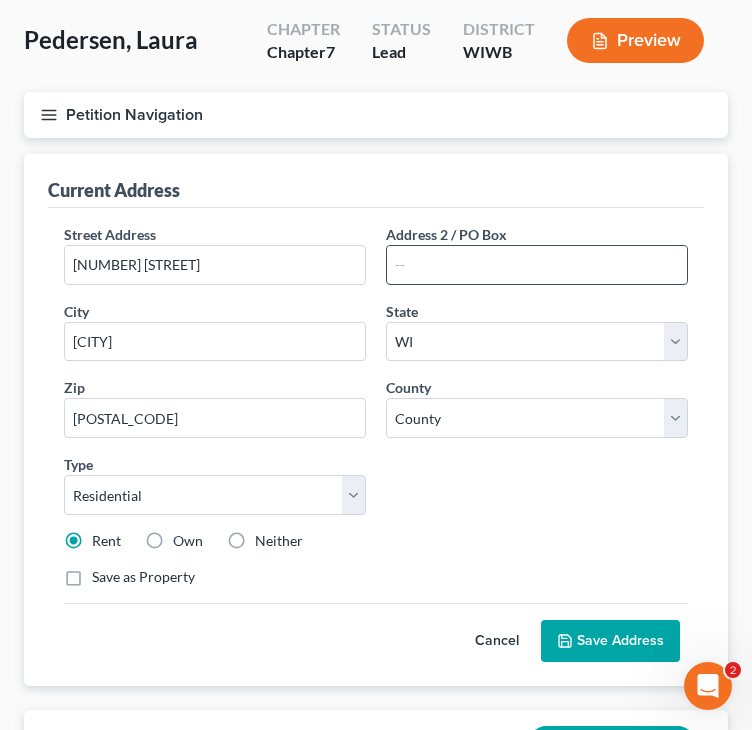 paste on "Apt #9" 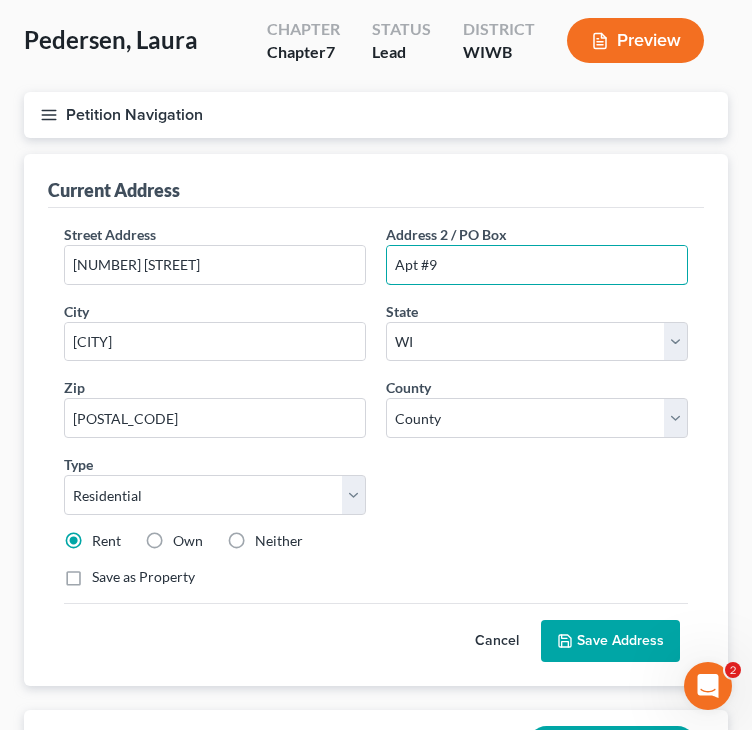 type on "Apt #9" 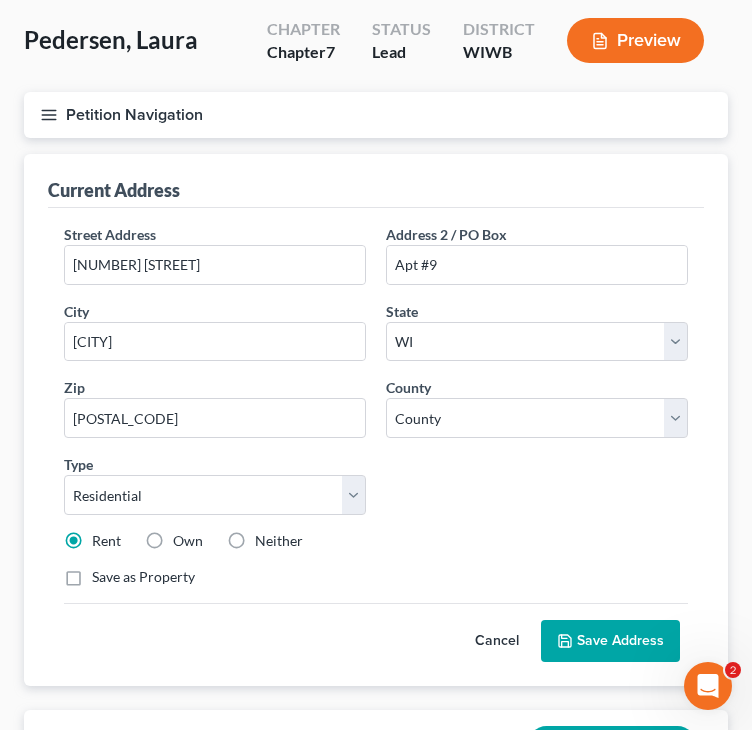 click on "Save Address" at bounding box center [610, 641] 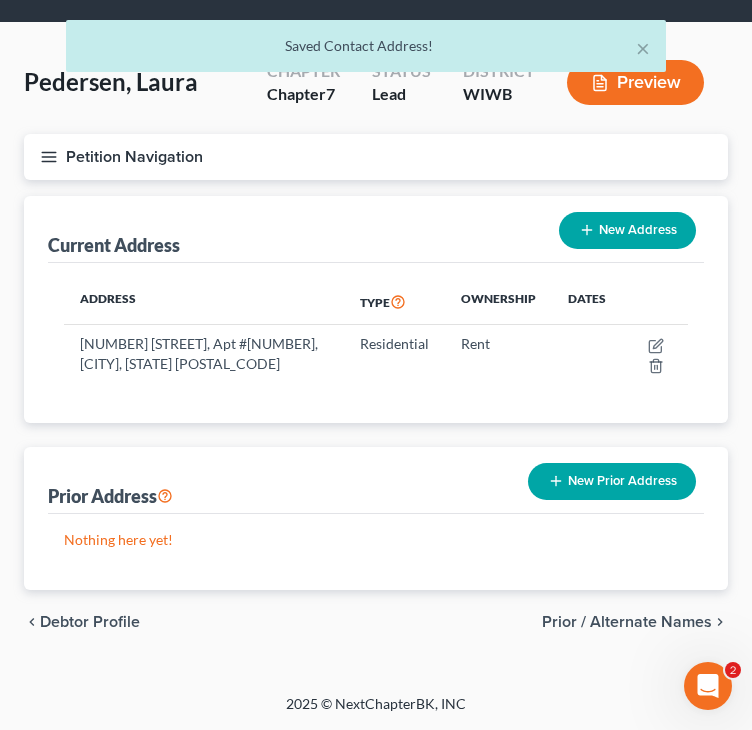 scroll, scrollTop: 56, scrollLeft: 0, axis: vertical 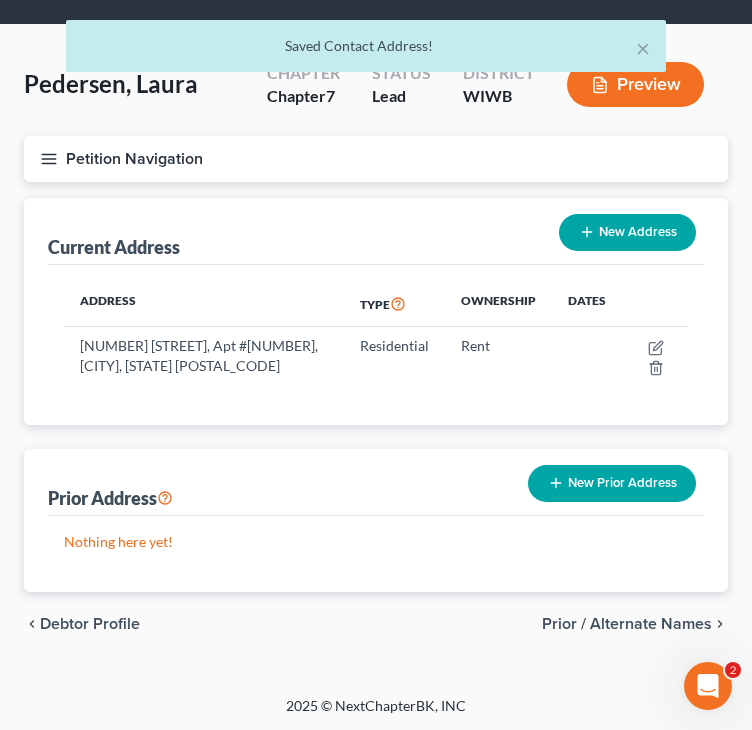 click on "Prior / Alternate Names" at bounding box center [627, 624] 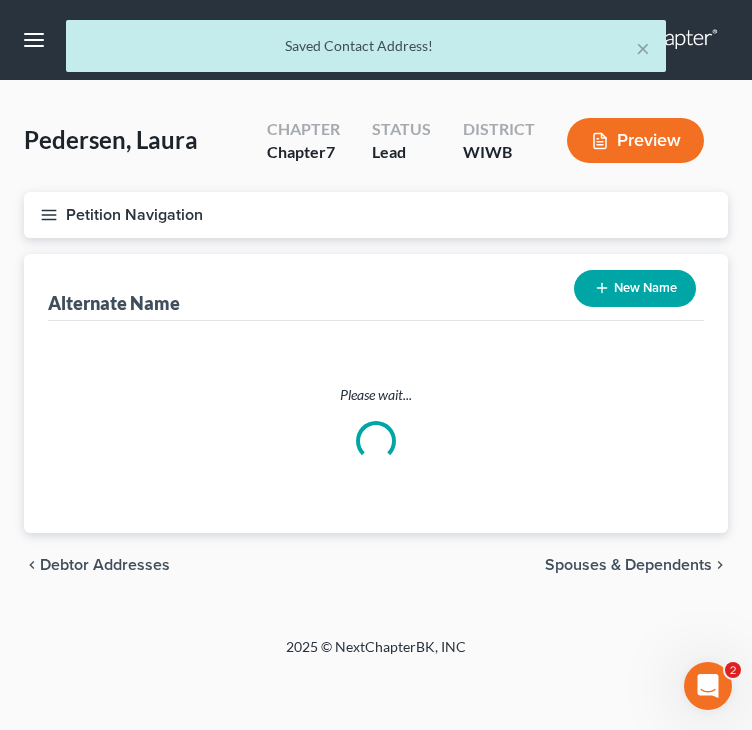 scroll, scrollTop: 0, scrollLeft: 0, axis: both 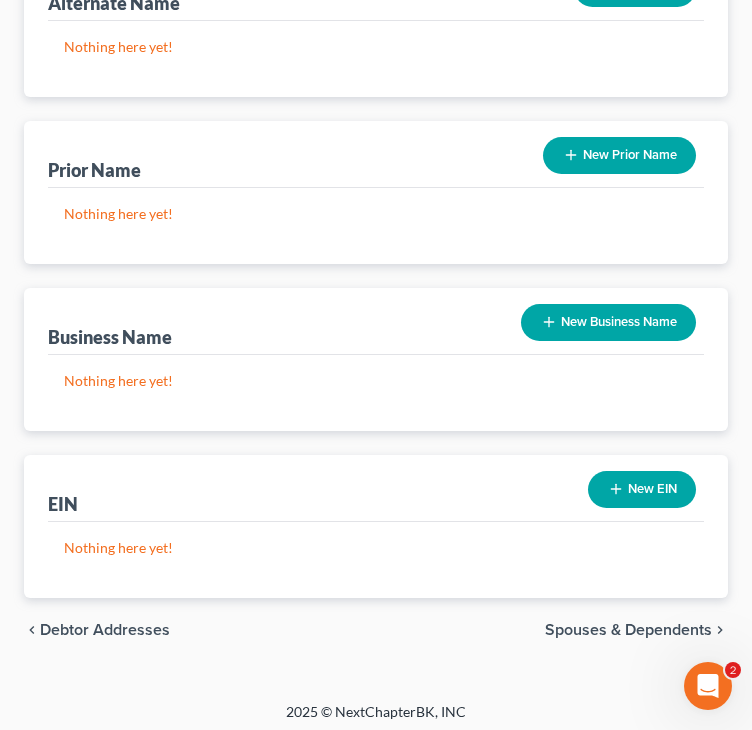 click on "Spouses & Dependents" at bounding box center [628, 630] 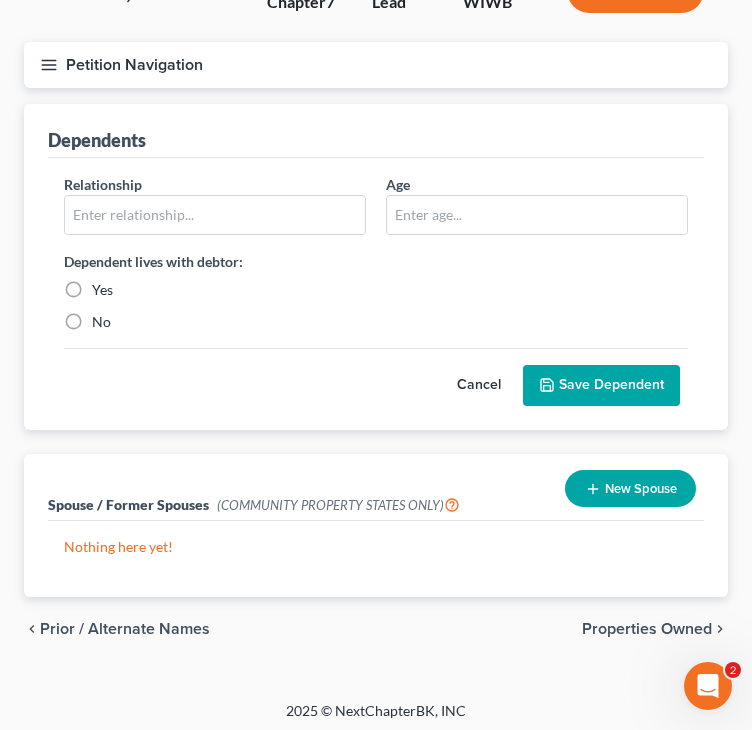 scroll, scrollTop: 156, scrollLeft: 0, axis: vertical 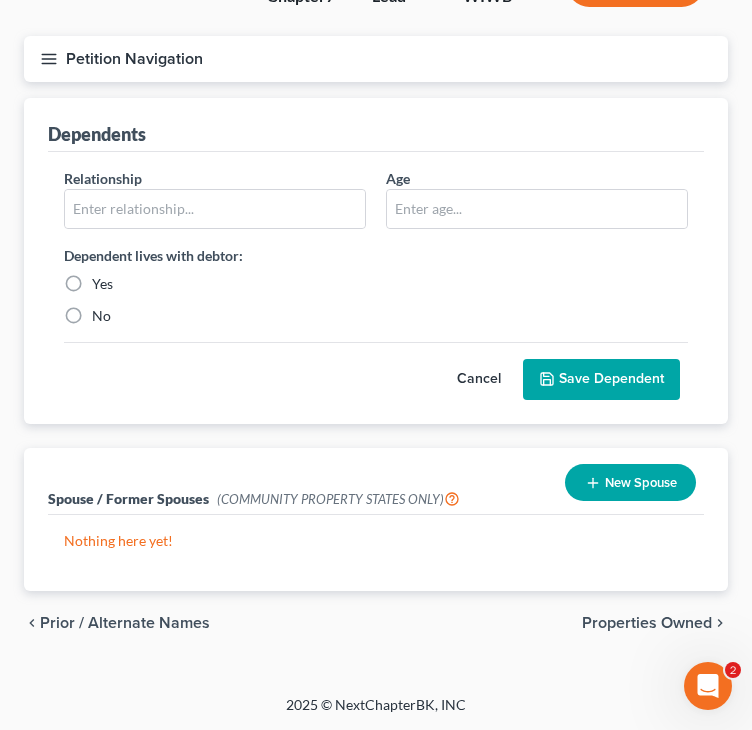click on "Properties Owned" at bounding box center (647, 623) 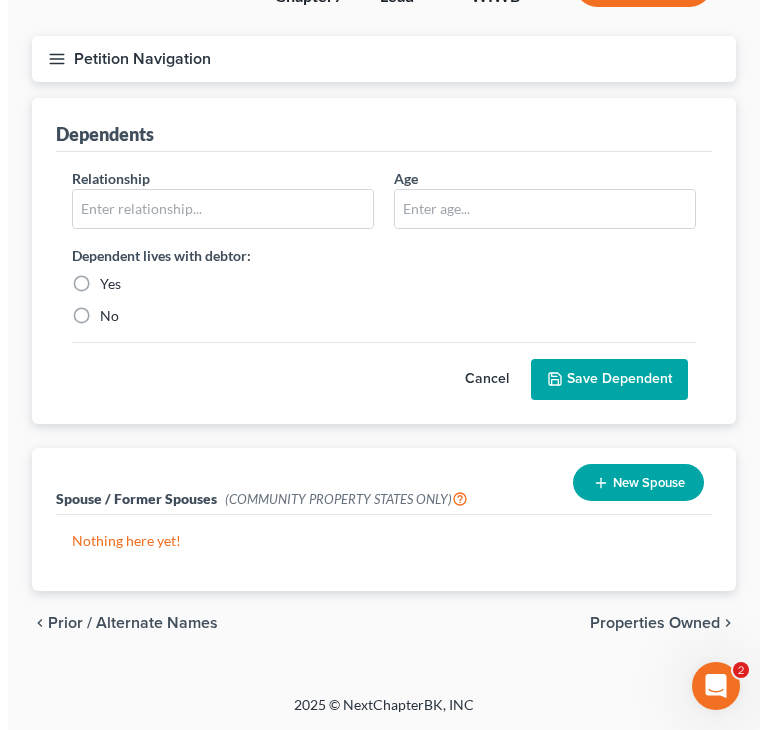scroll, scrollTop: 0, scrollLeft: 0, axis: both 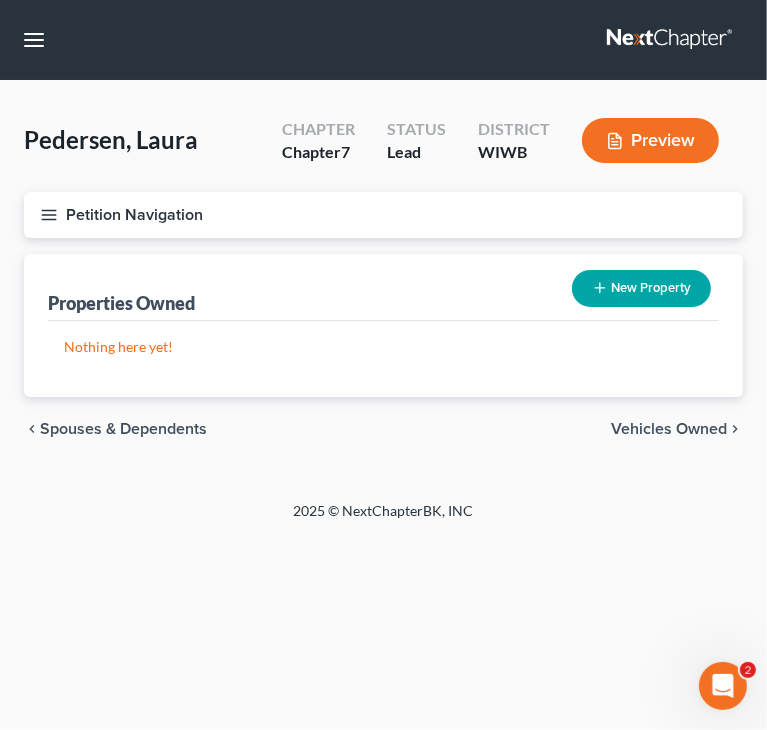 click on "Vehicles Owned" at bounding box center [669, 429] 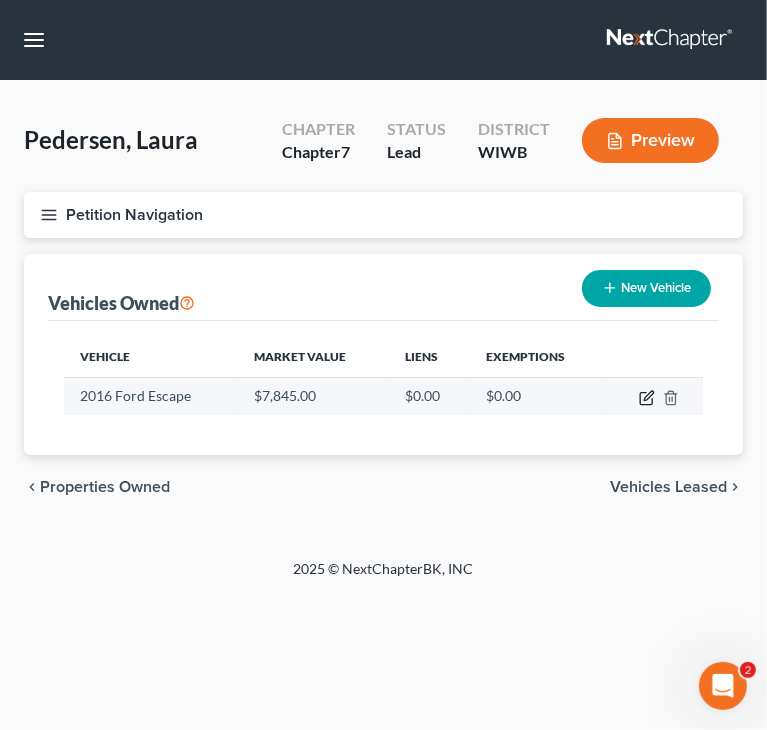 click 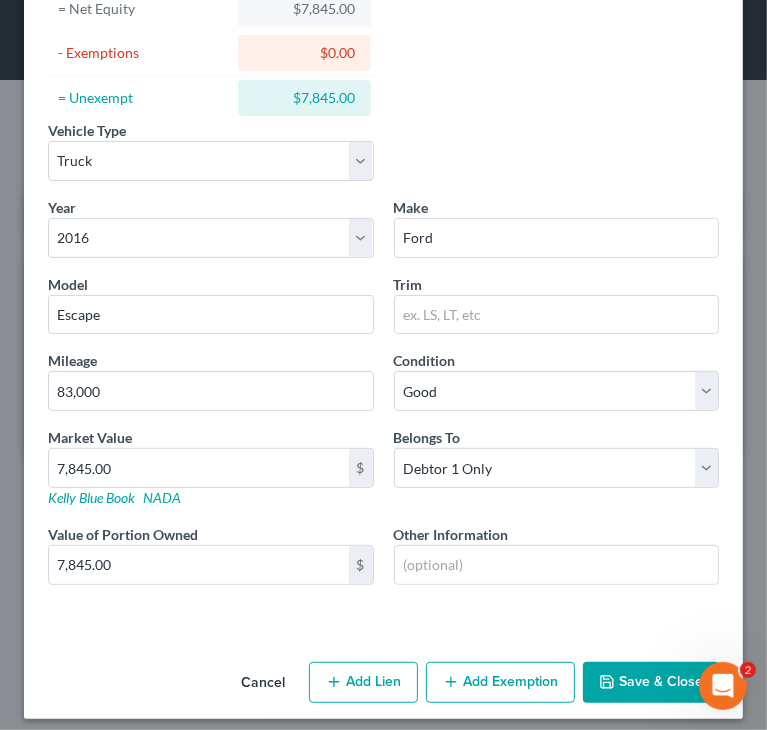 scroll, scrollTop: 235, scrollLeft: 0, axis: vertical 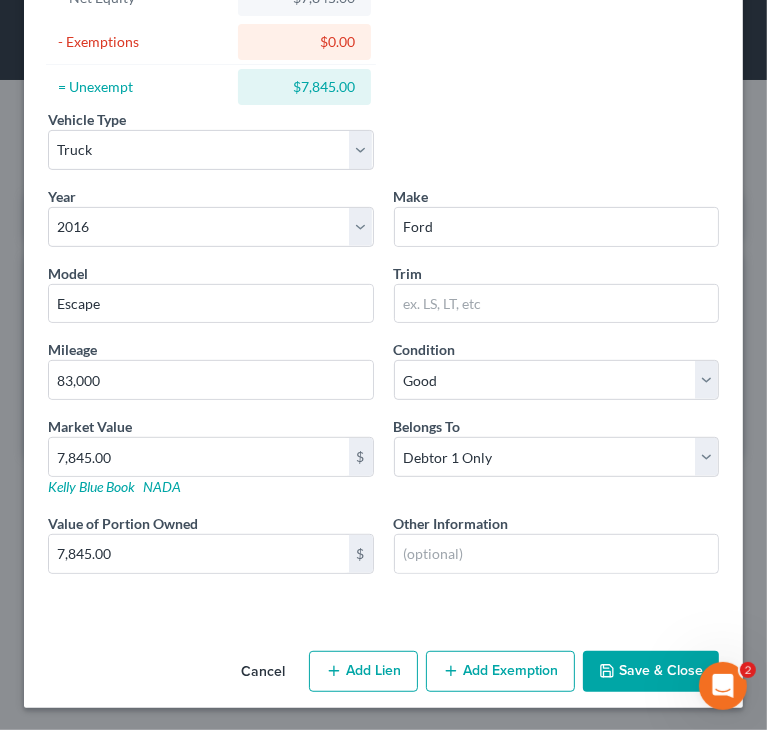 click on "Add Exemption" at bounding box center [500, 672] 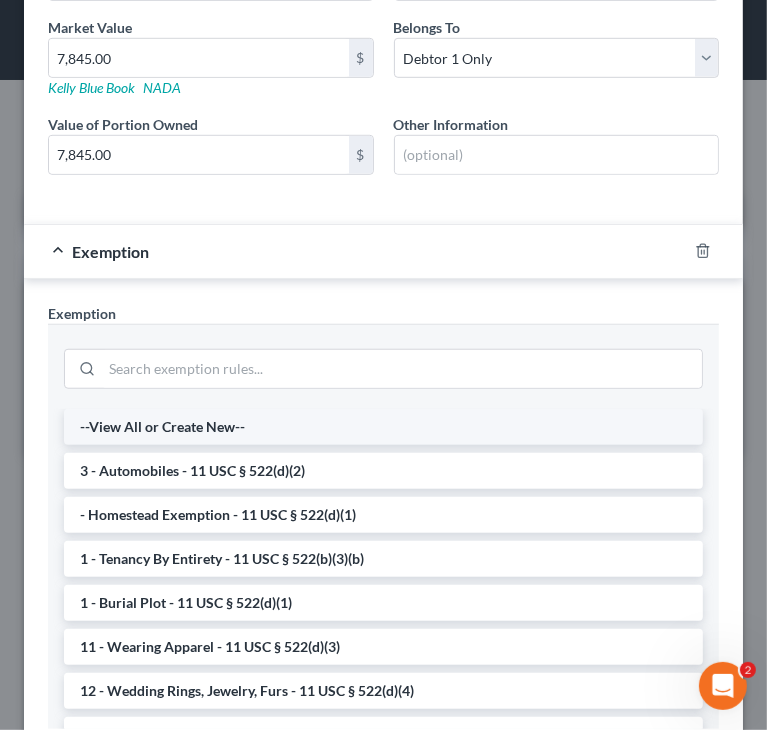 scroll, scrollTop: 635, scrollLeft: 0, axis: vertical 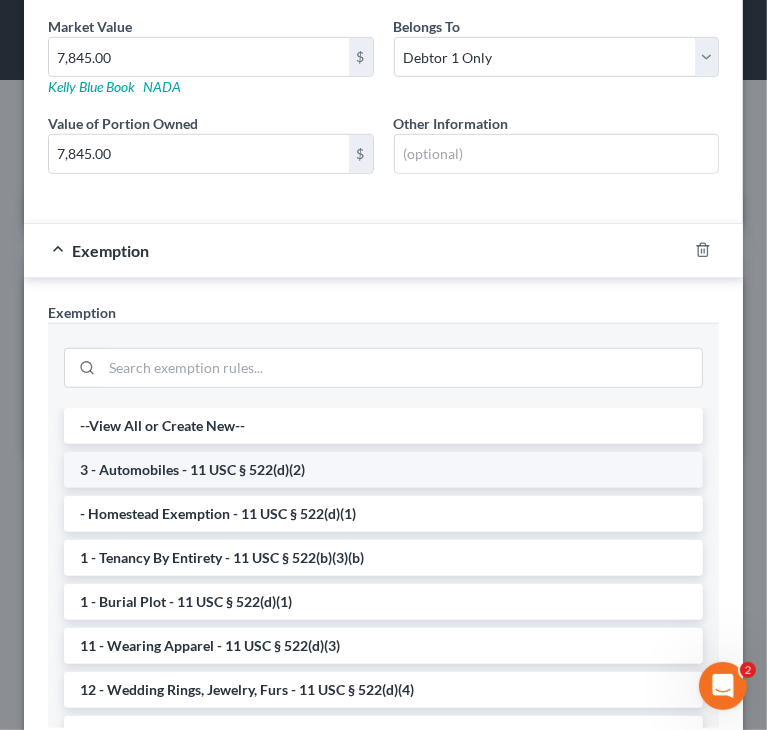 click on "3 - Automobiles - 11 USC § 522(d)(2)" at bounding box center [383, 470] 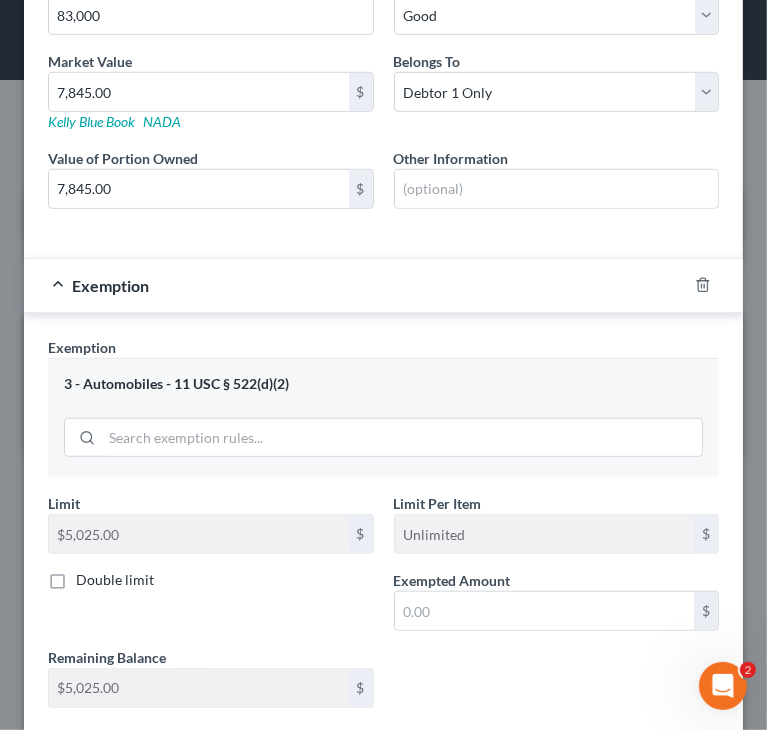 scroll, scrollTop: 635, scrollLeft: 0, axis: vertical 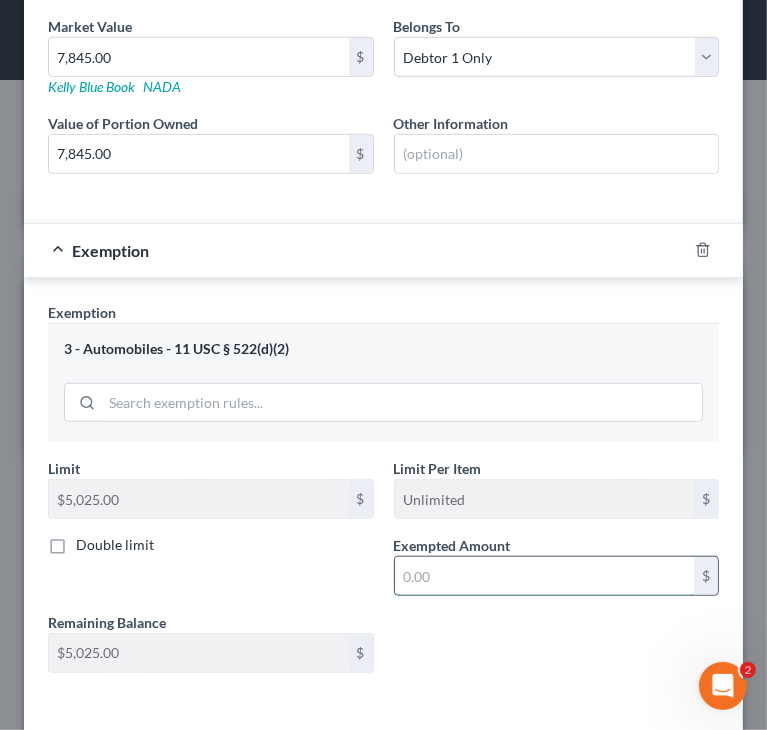 click at bounding box center [545, 576] 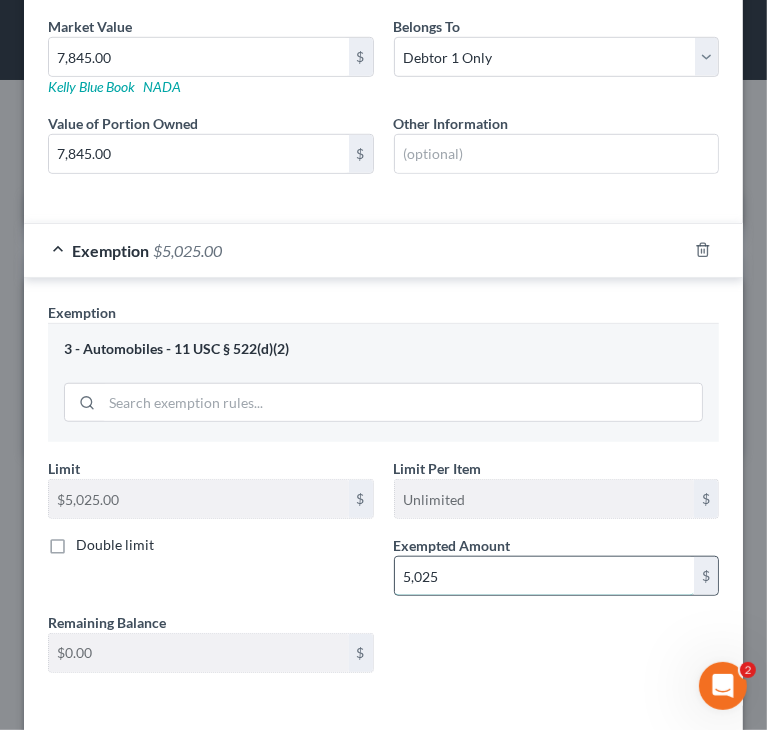 type on "5,025" 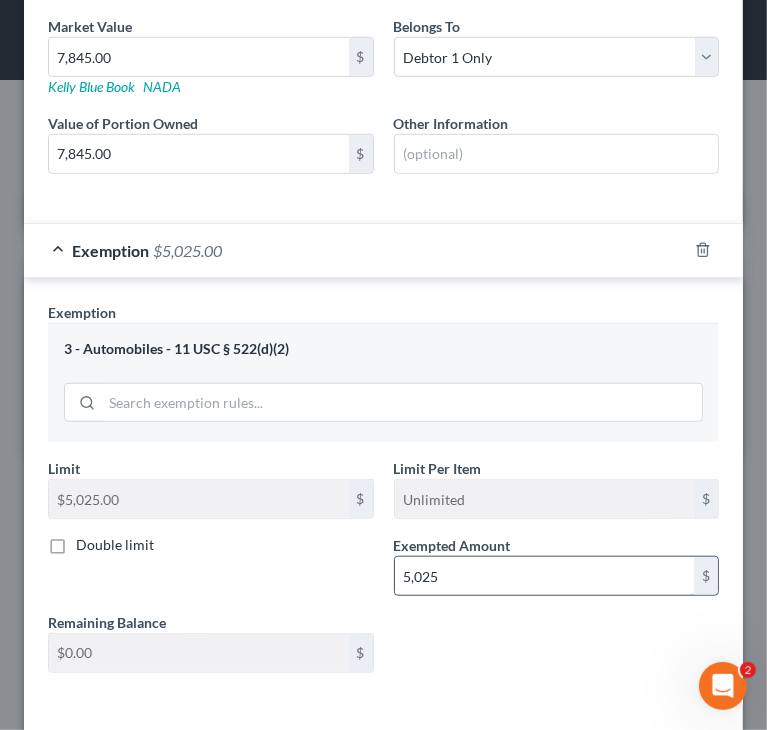 scroll, scrollTop: 716, scrollLeft: 0, axis: vertical 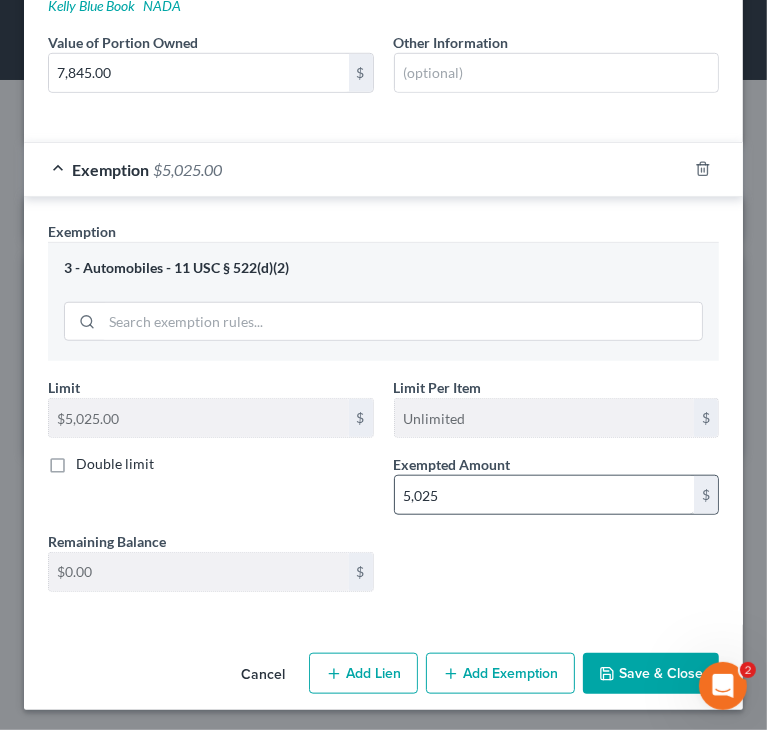type 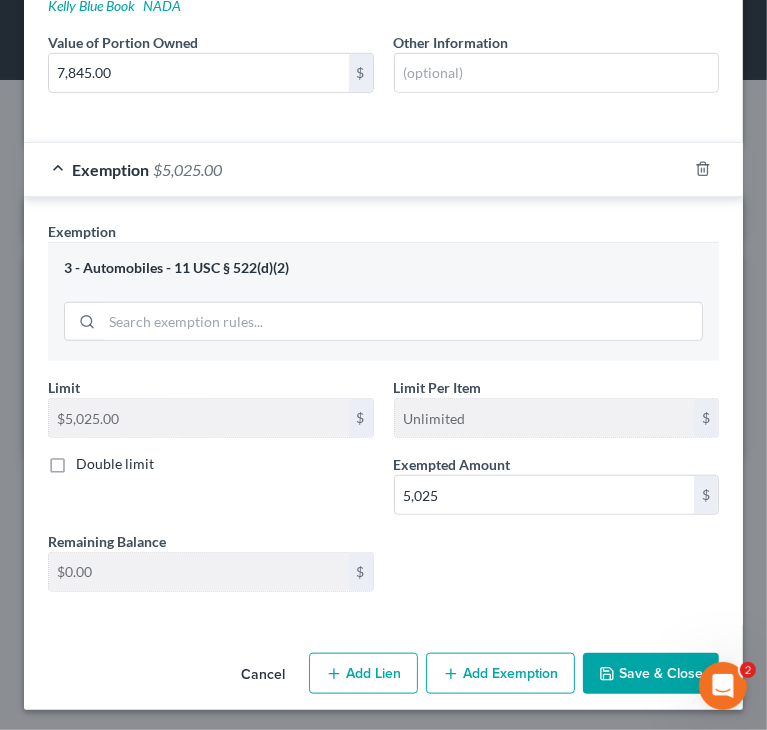 click on "Add Exemption" at bounding box center [500, 674] 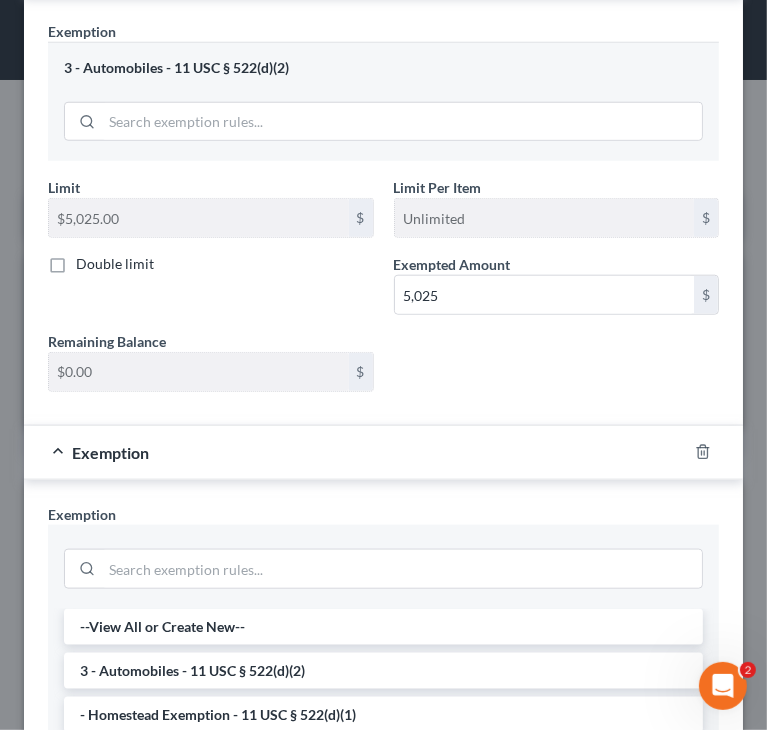 scroll, scrollTop: 1016, scrollLeft: 0, axis: vertical 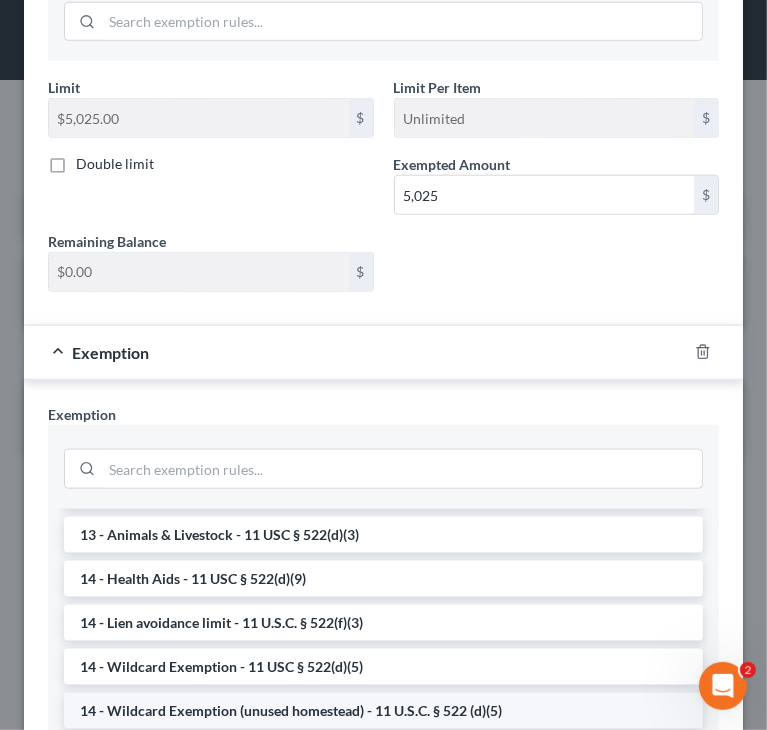 click on "14 - Wildcard Exemption (unused homestead) - 11 U.S.C. § 522 (d)(5)" at bounding box center [383, 711] 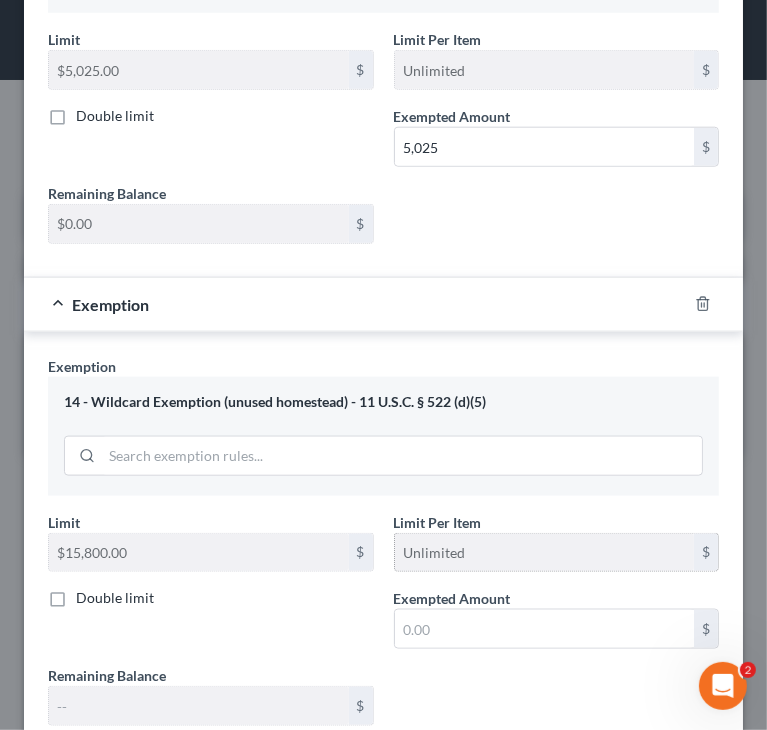 scroll, scrollTop: 1100, scrollLeft: 0, axis: vertical 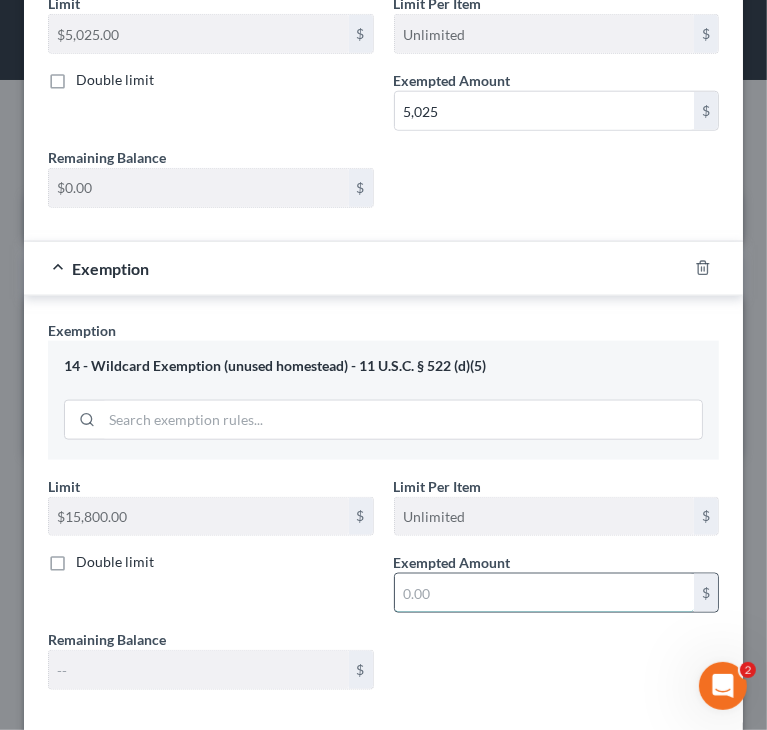 click at bounding box center [545, 593] 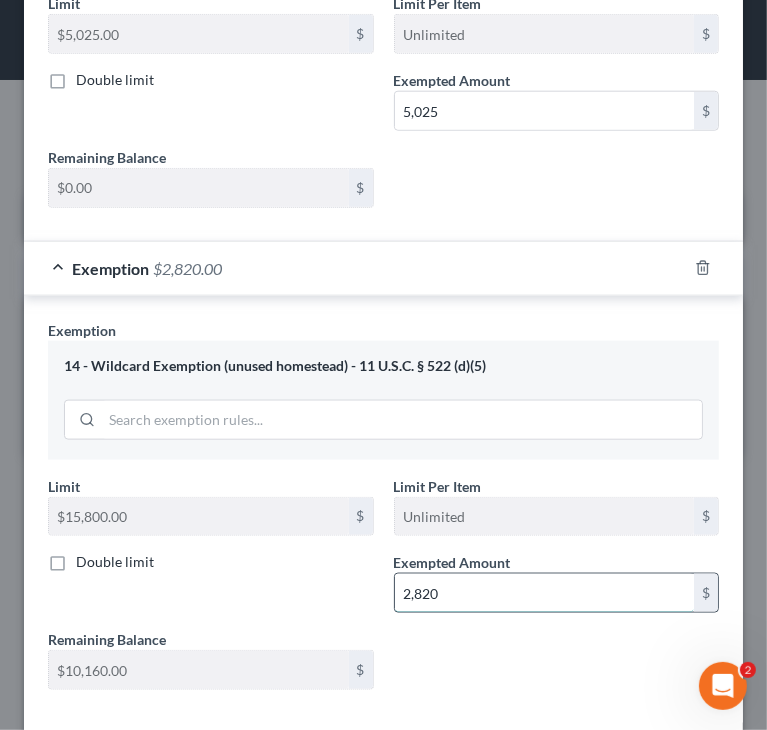 type on "2,820" 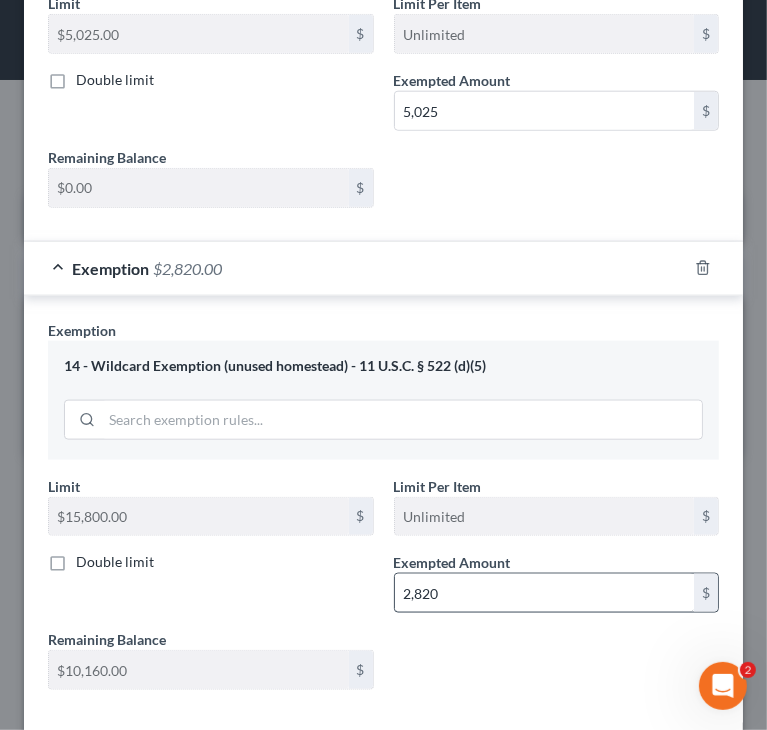 scroll, scrollTop: 1196, scrollLeft: 0, axis: vertical 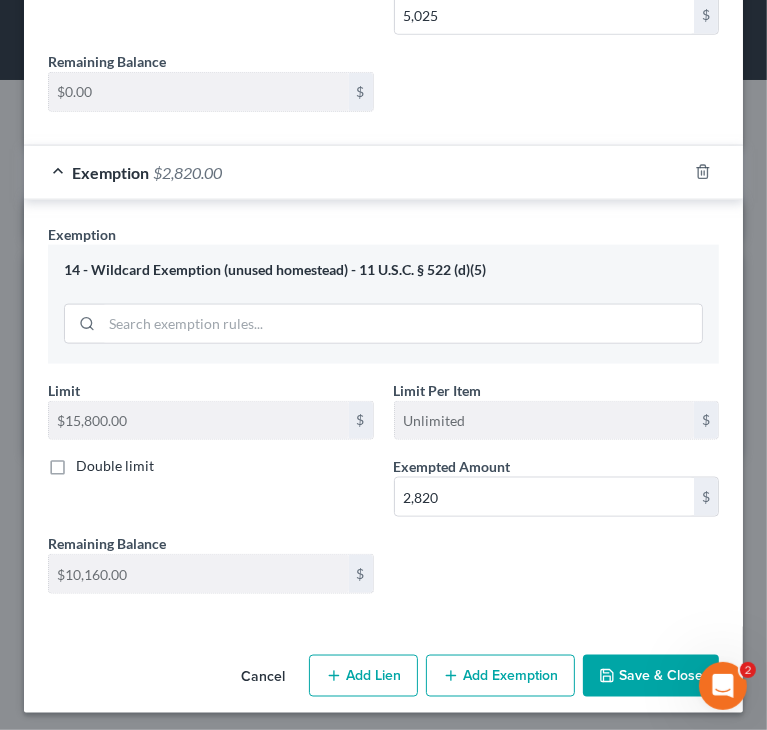 click on "Save & Close" at bounding box center [651, 676] 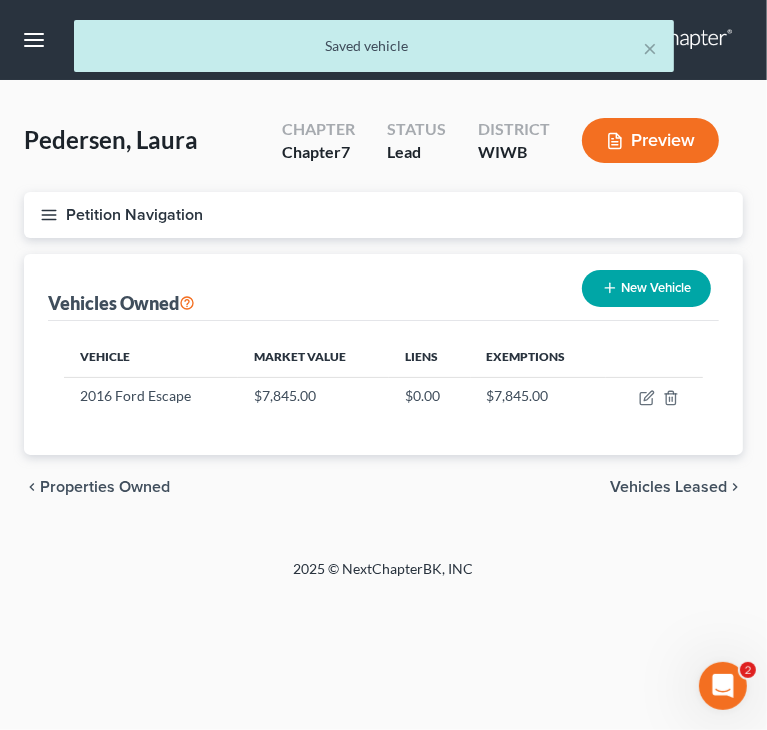 click on "Vehicles Leased" at bounding box center (668, 487) 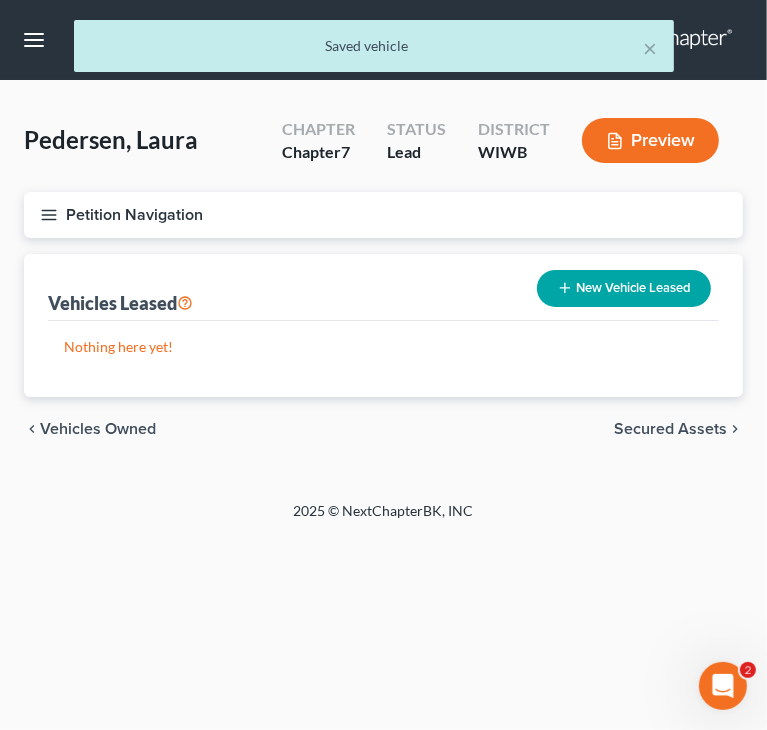 click on "Secured Assets" at bounding box center (670, 429) 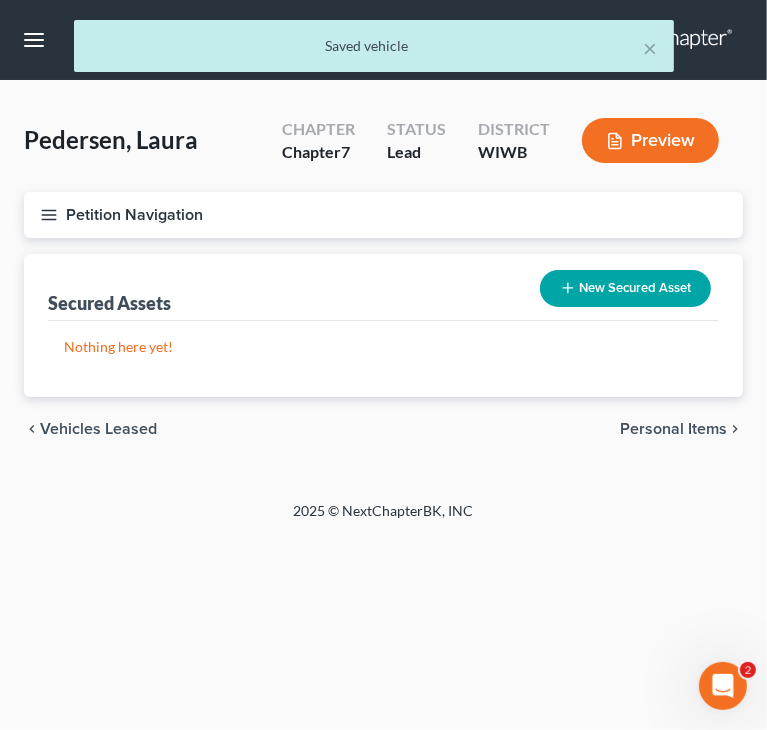 click on "chevron_left
Vehicles Leased
Personal Items
chevron_right" at bounding box center [383, 429] 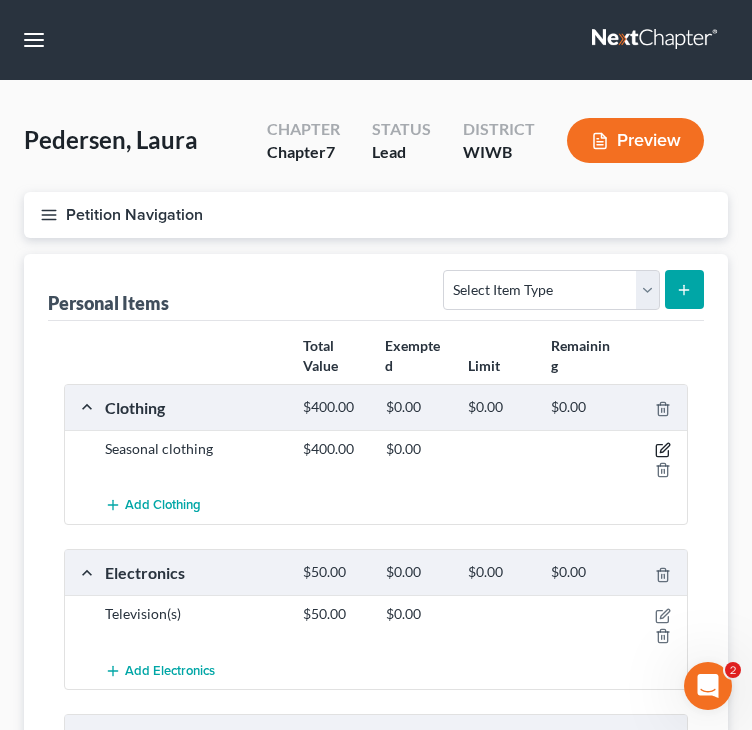 click 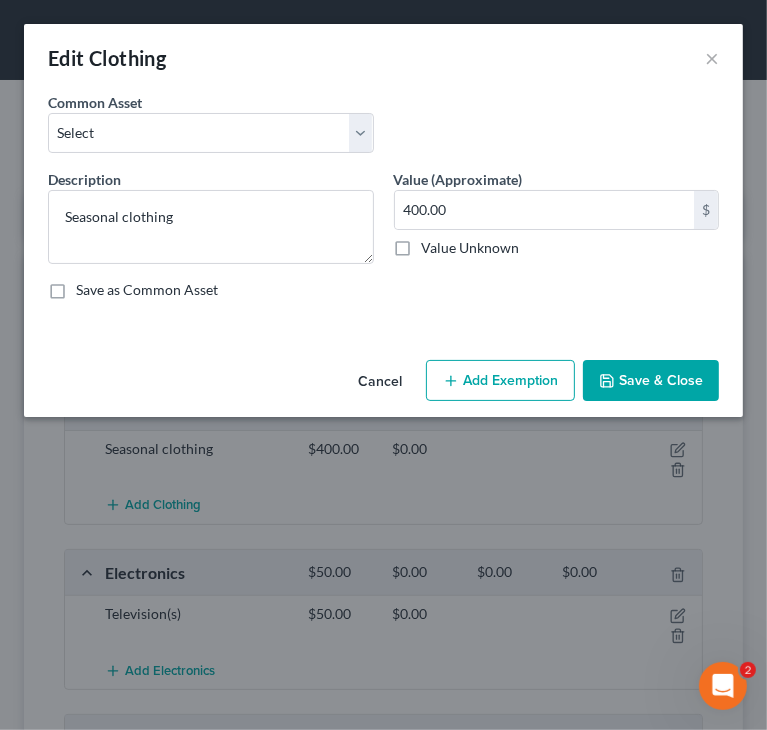 click on "Add Exemption" at bounding box center [500, 381] 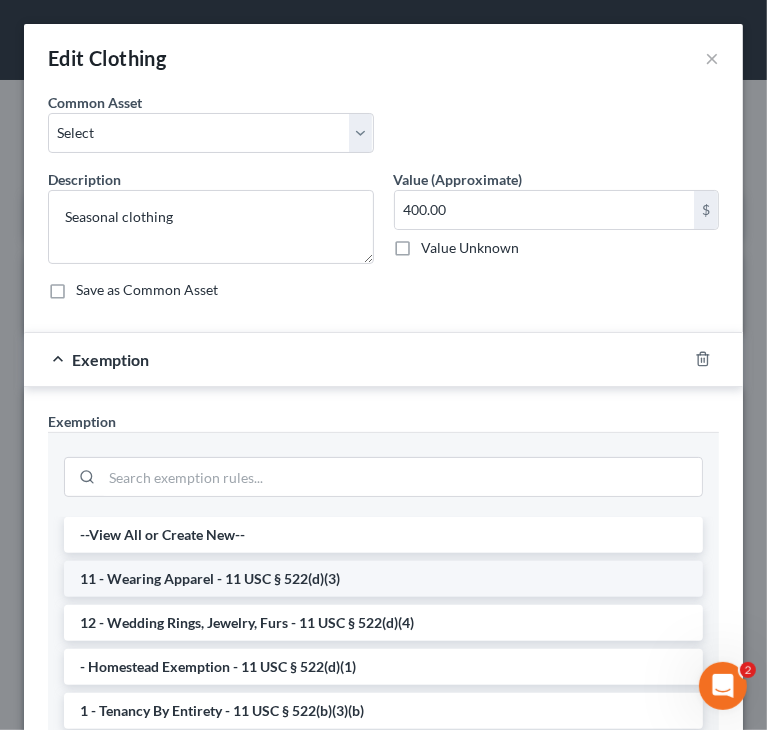 click on "11 - Wearing Apparel - 11 USC § 522(d)(3)" at bounding box center [383, 579] 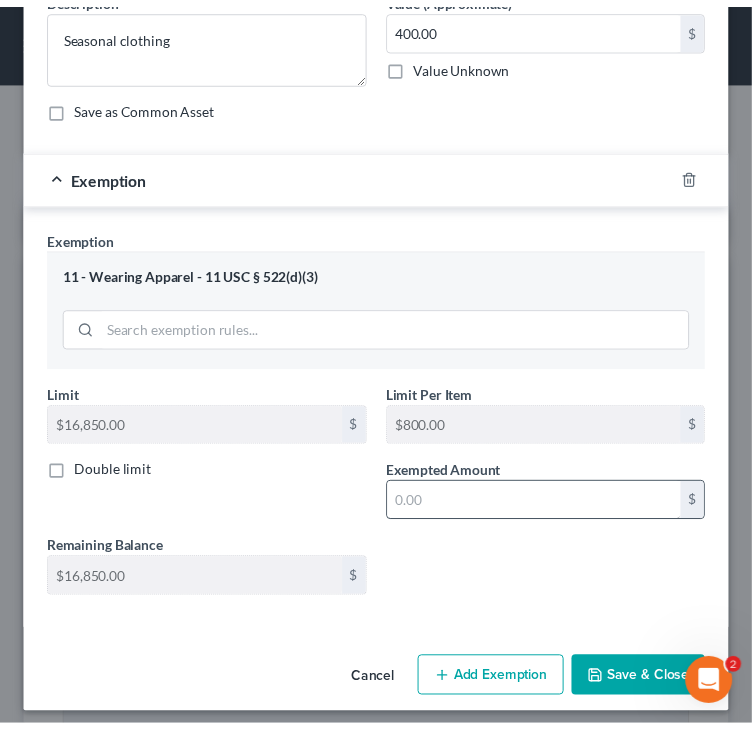 scroll, scrollTop: 192, scrollLeft: 0, axis: vertical 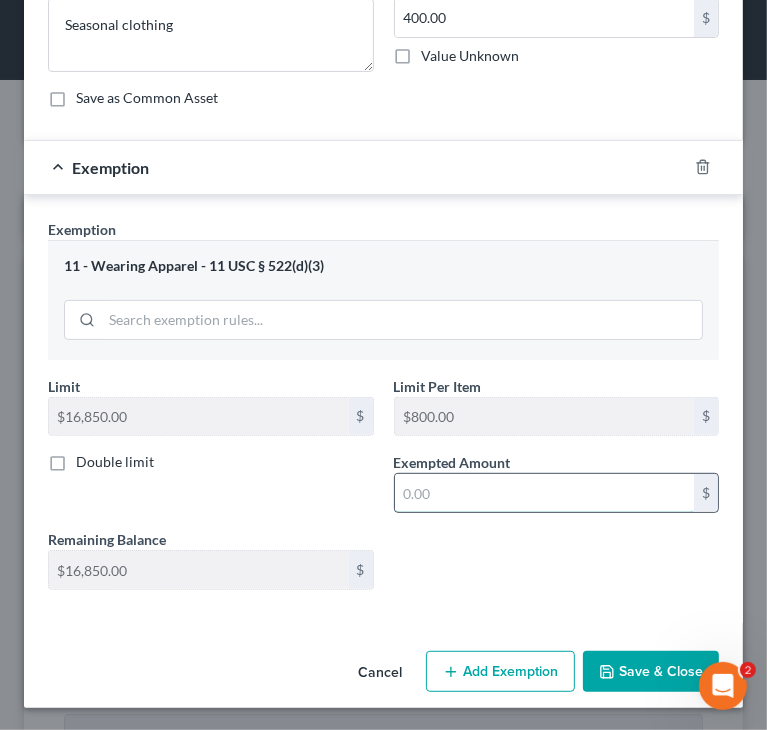 click at bounding box center (545, 493) 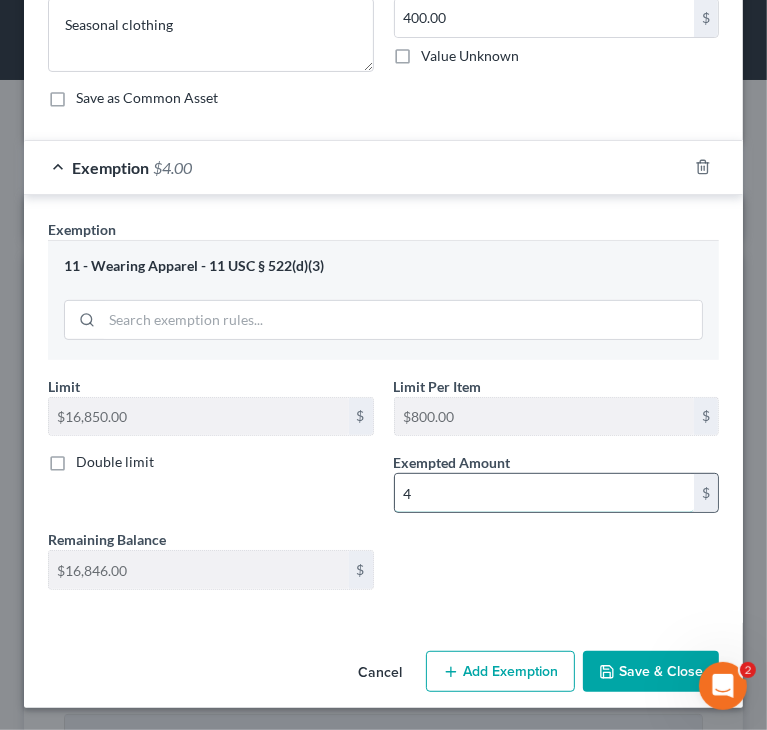 type on "400" 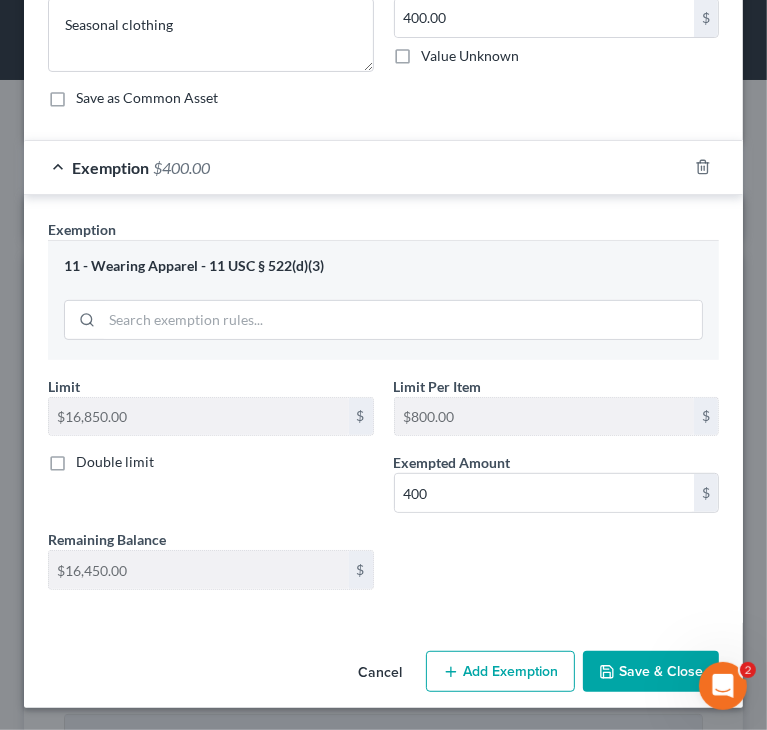 click on "Save & Close" at bounding box center (651, 672) 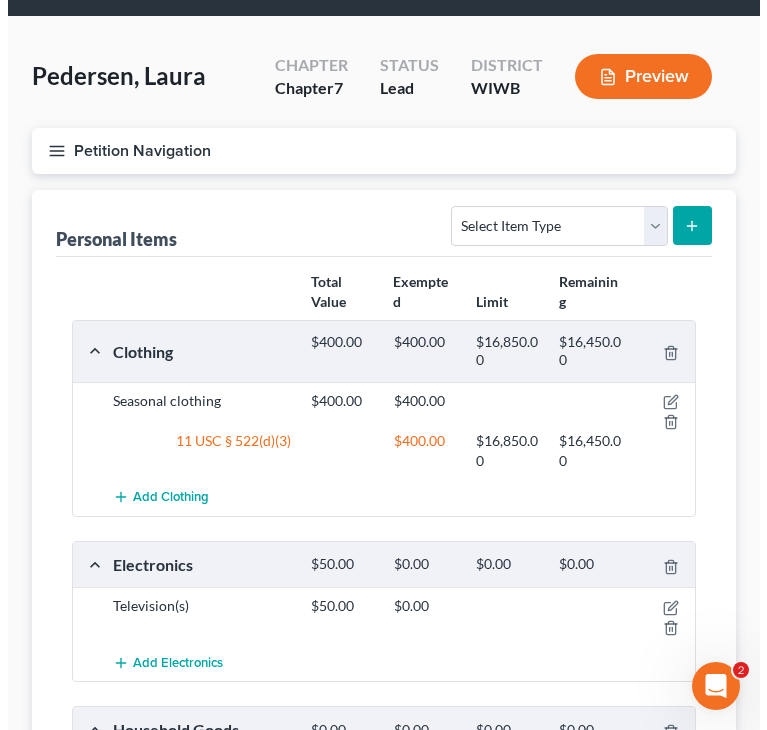 scroll, scrollTop: 100, scrollLeft: 0, axis: vertical 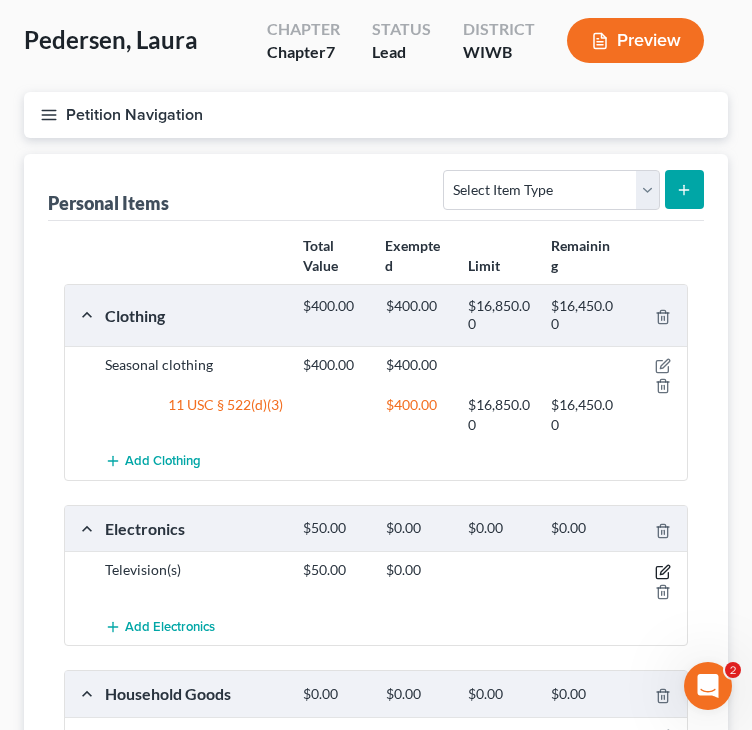 click 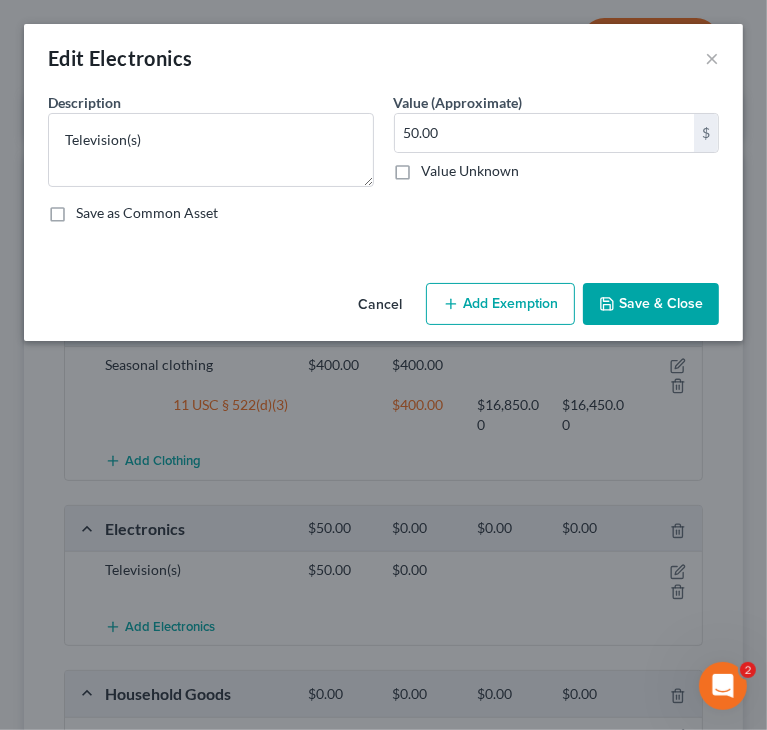 click on "Add Exemption" at bounding box center [500, 304] 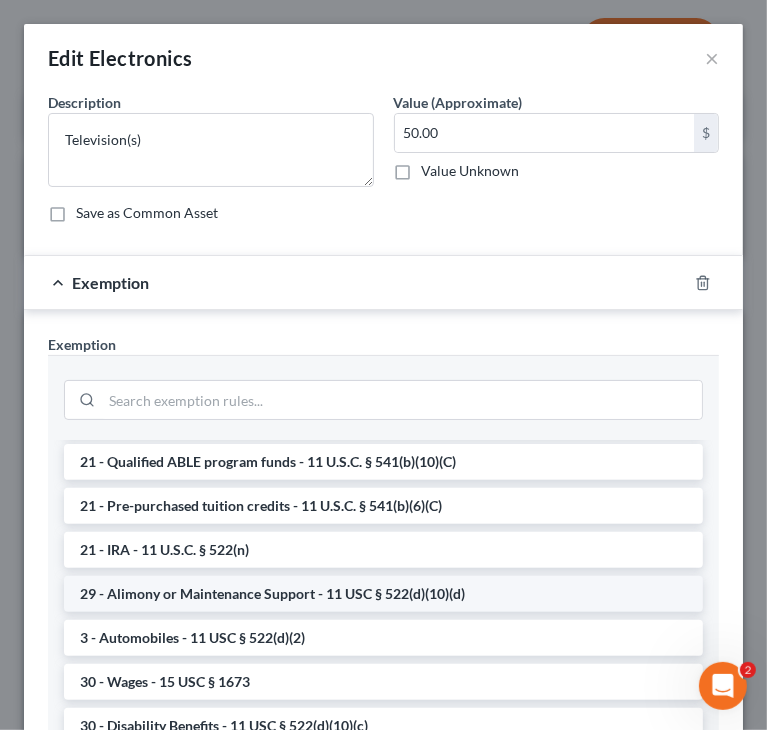 scroll, scrollTop: 800, scrollLeft: 0, axis: vertical 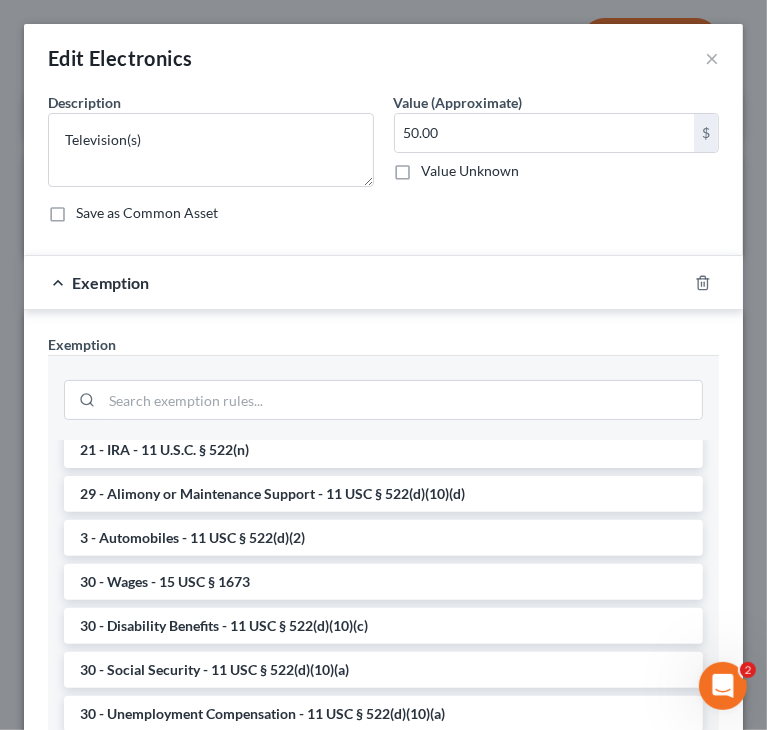 type 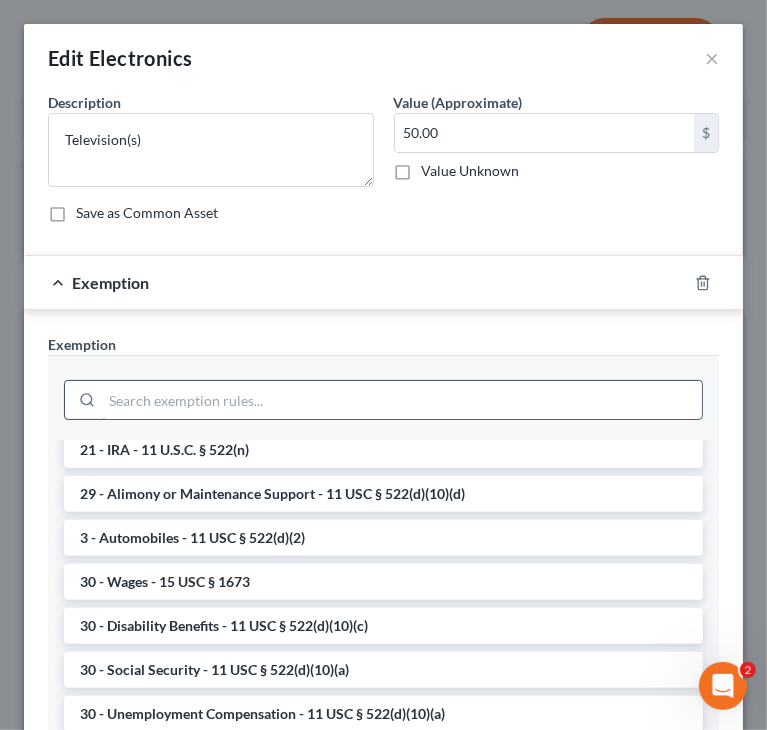 click at bounding box center (402, 400) 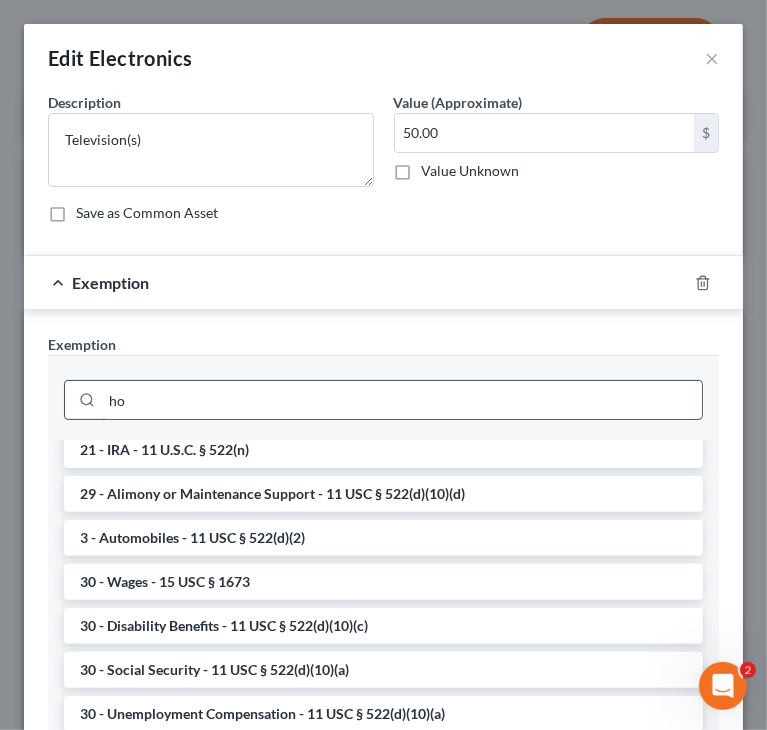 scroll, scrollTop: 0, scrollLeft: 0, axis: both 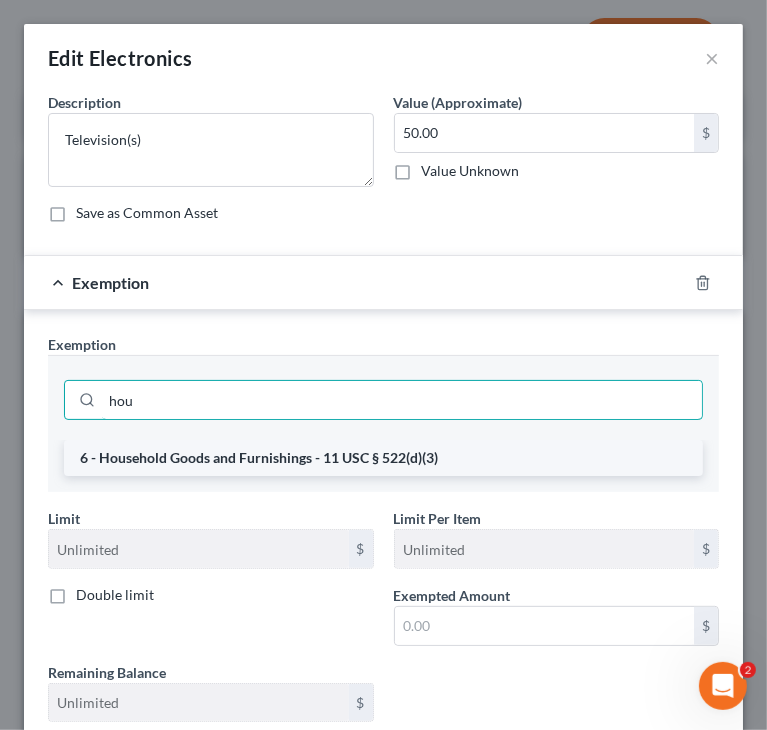 type on "hou" 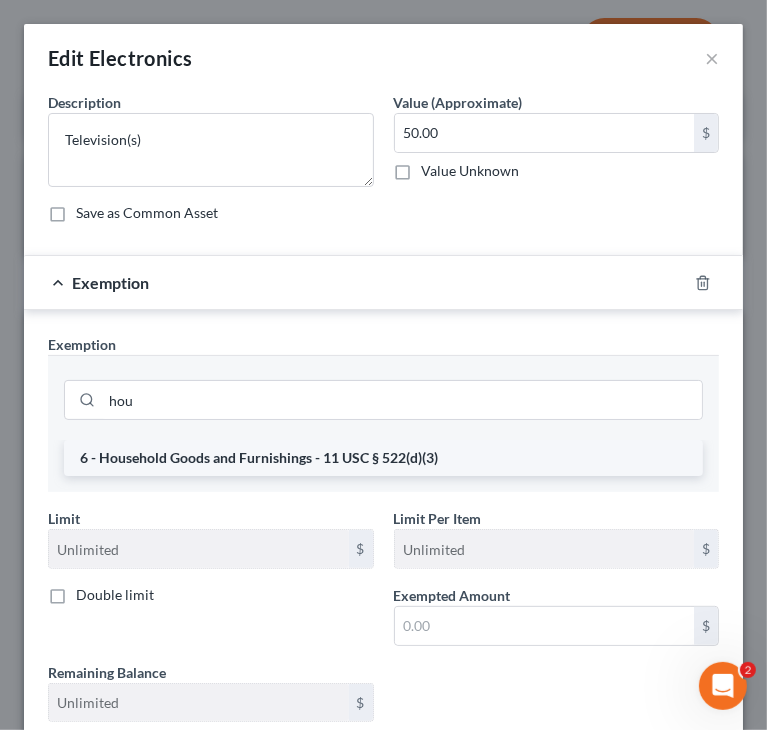 click on "6 - Household Goods and Furnishings - 11 USC § 522(d)(3)" at bounding box center [383, 458] 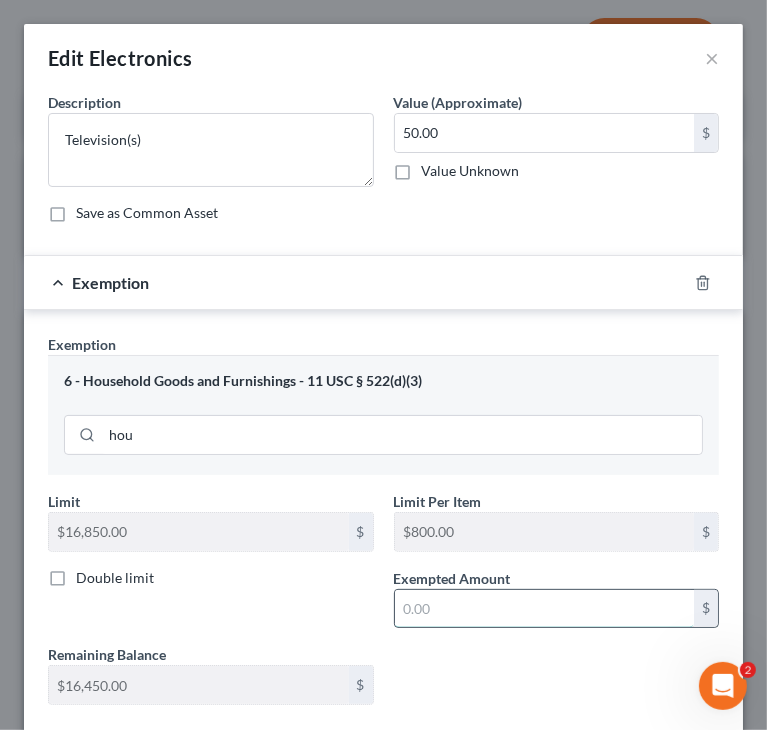 click at bounding box center (545, 609) 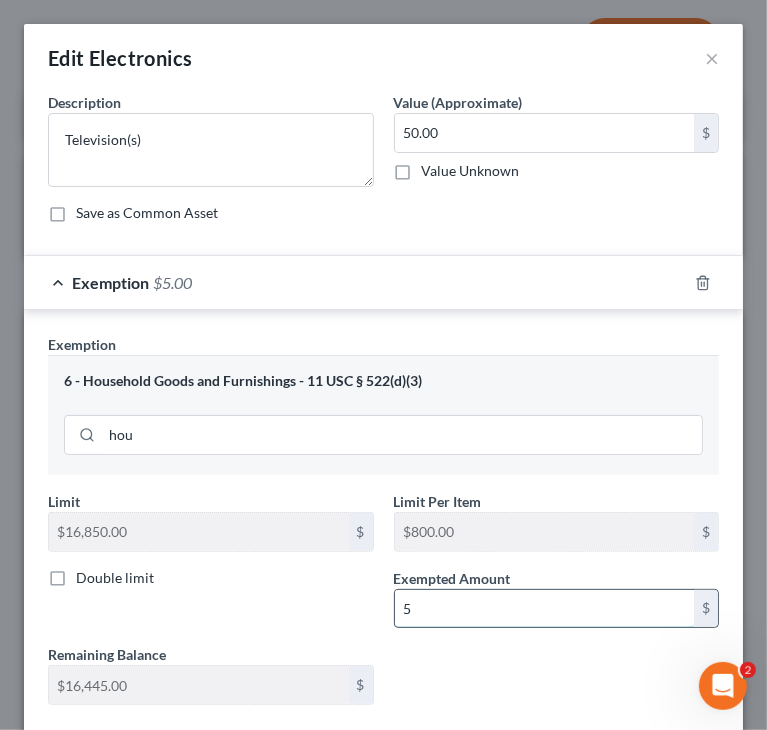 type on "50" 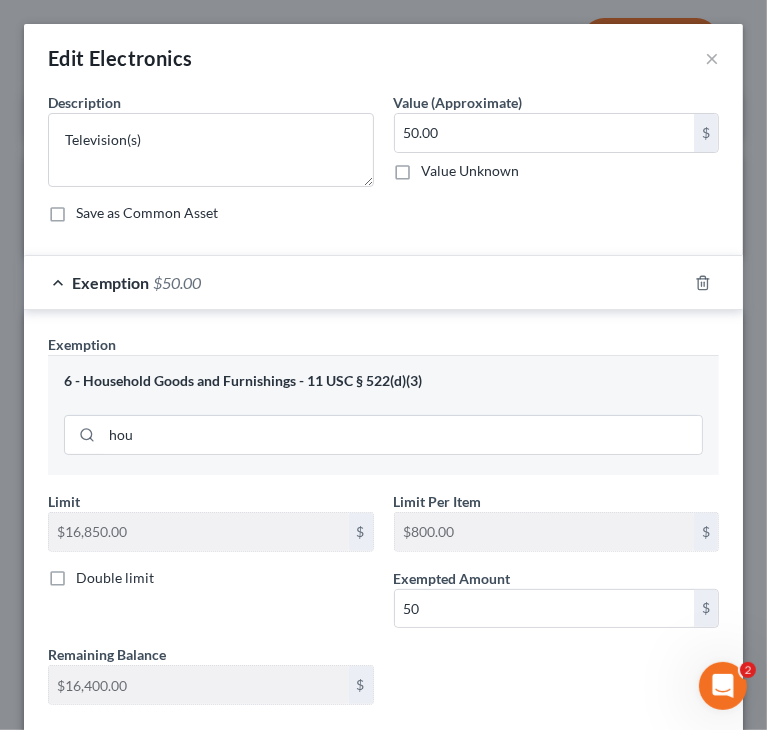 click on "Limit     $16,850.00 $ Limit Per Item $800.00 $ Double limit
Exempted Amount
*
50 $ Remaining Balance $16,450.00 $" at bounding box center [383, 606] 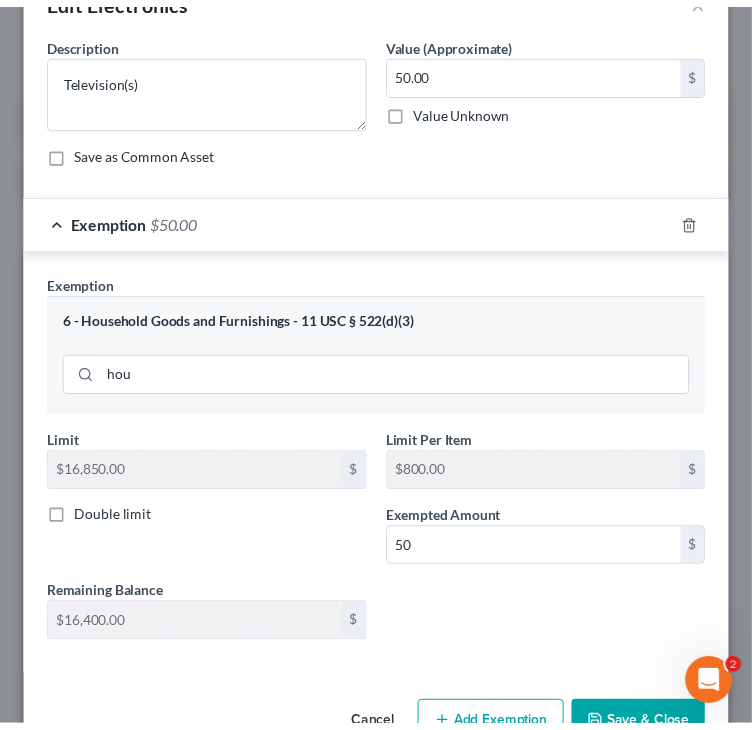 scroll, scrollTop: 115, scrollLeft: 0, axis: vertical 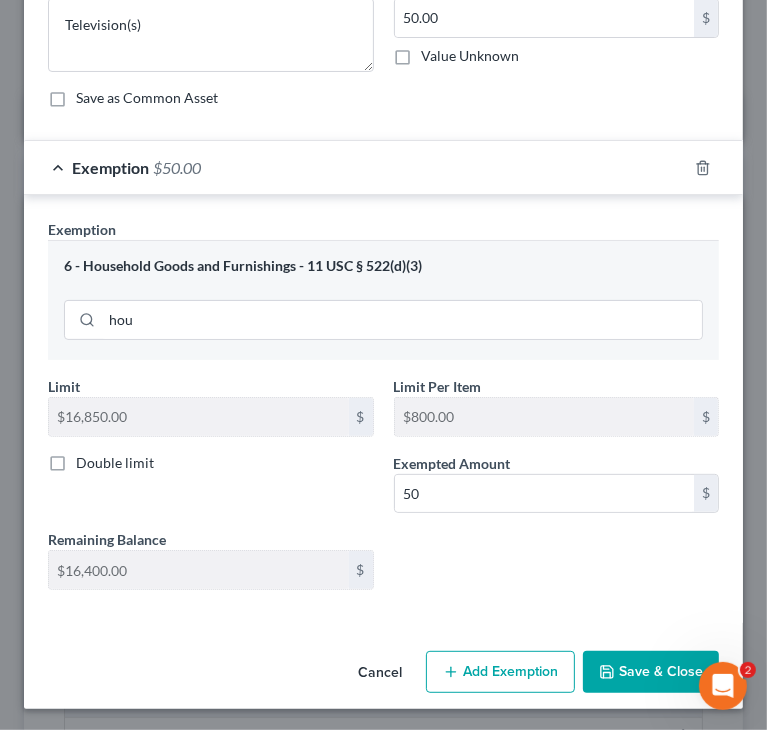 click on "Save & Close" at bounding box center [651, 672] 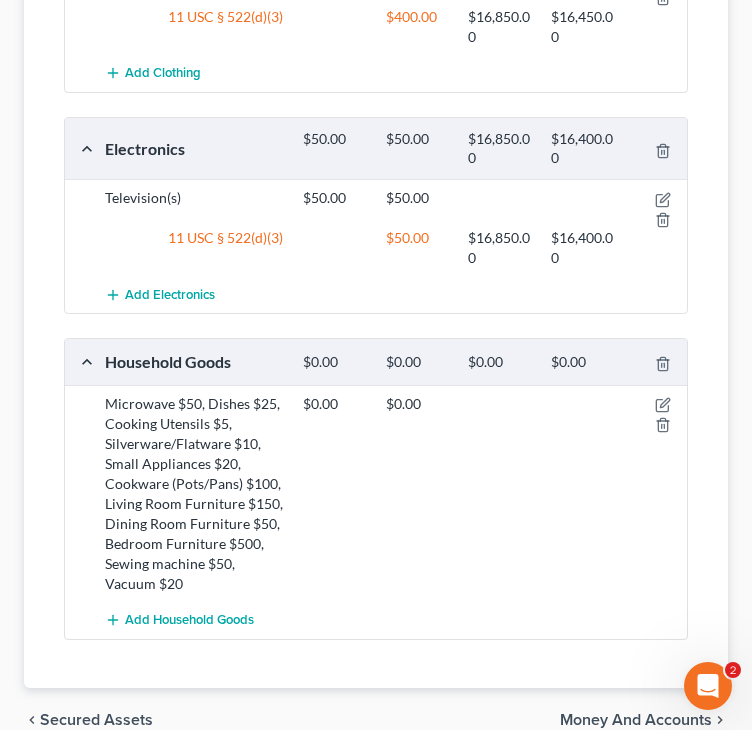 scroll, scrollTop: 500, scrollLeft: 0, axis: vertical 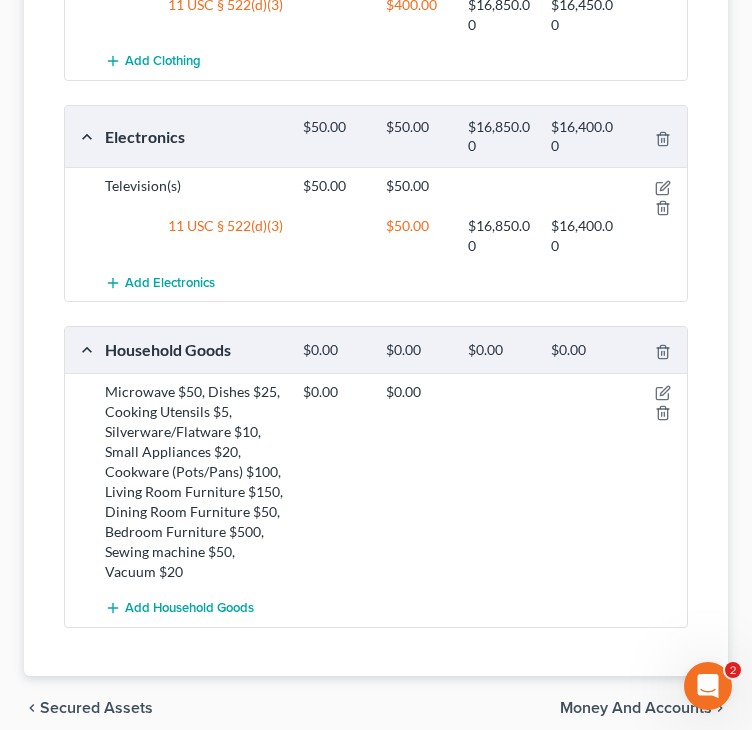 click on "$0.00 $0.00" at bounding box center (491, 482) 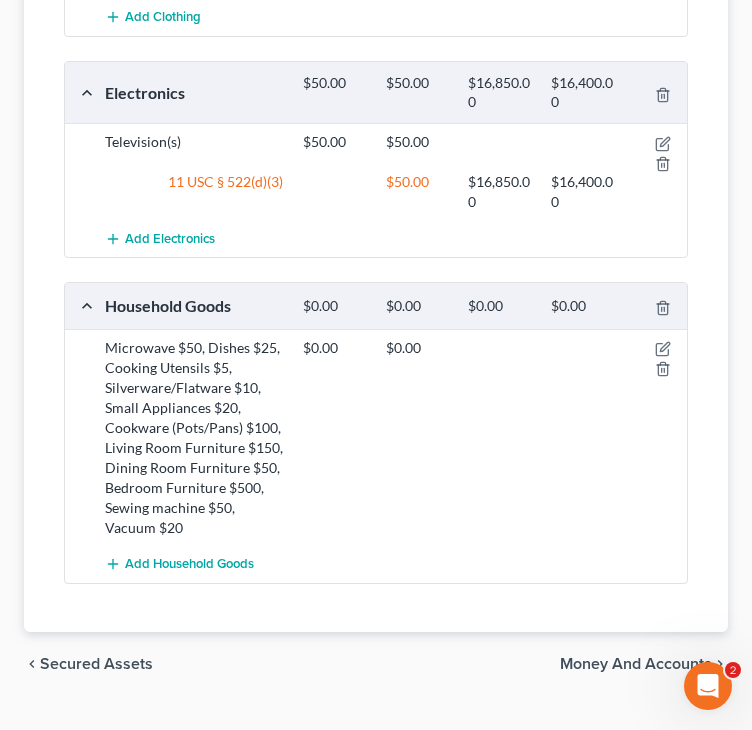 scroll, scrollTop: 582, scrollLeft: 0, axis: vertical 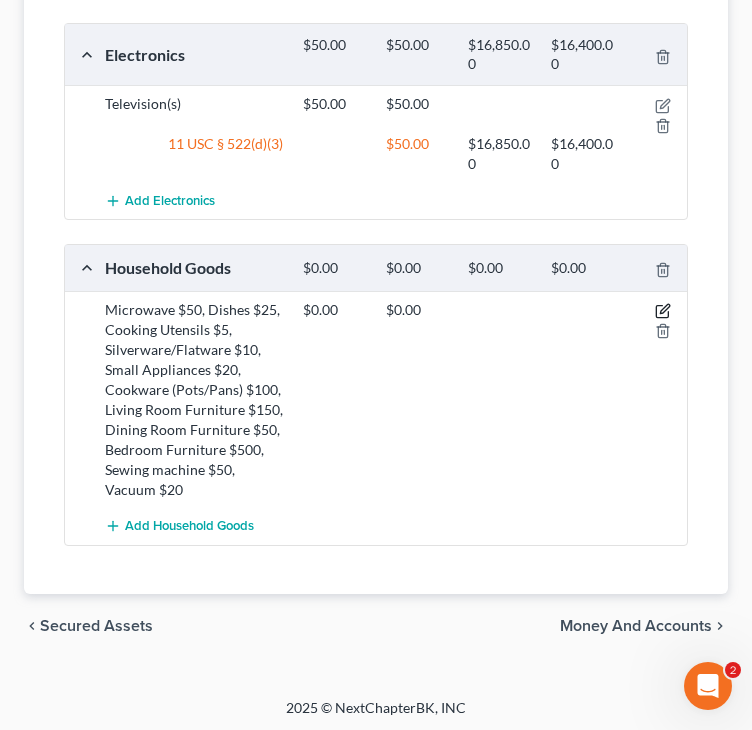 click 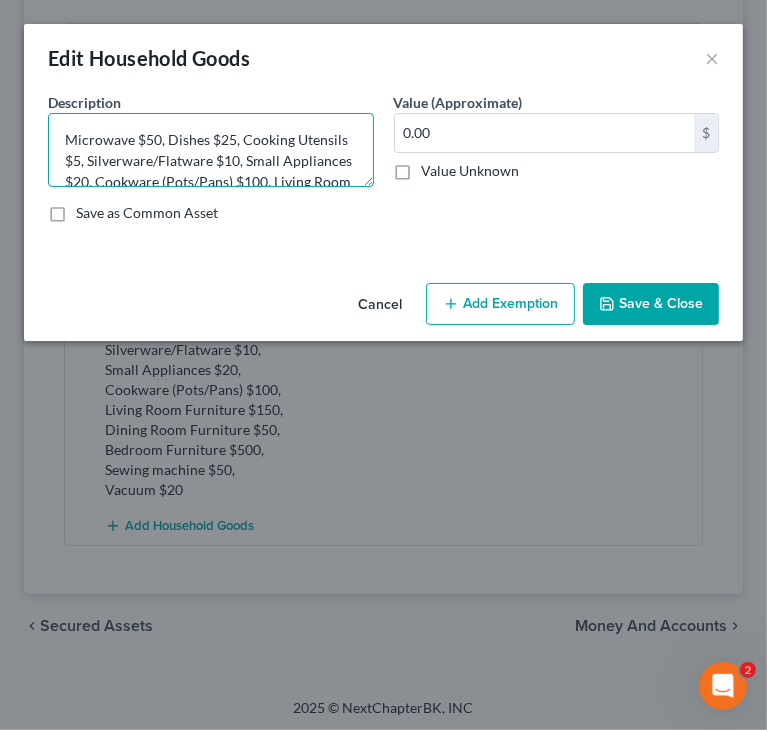 click on "Microwave $50, Dishes $25, Cooking Utensils $5, Silverware/Flatware $10, Small Appliances $20, Cookware (Pots/Pans) $100, Living Room Furniture $150, Dining Room Furniture $50, Bedroom Furniture $500, Sewing machine $50, Vacuum $20" at bounding box center (211, 150) 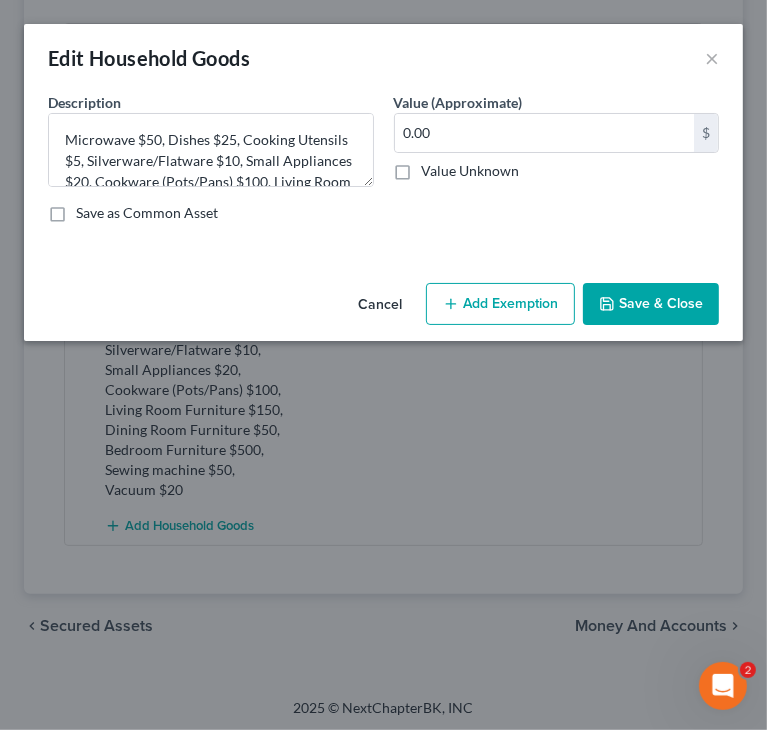click on "Save & Close" at bounding box center (651, 304) 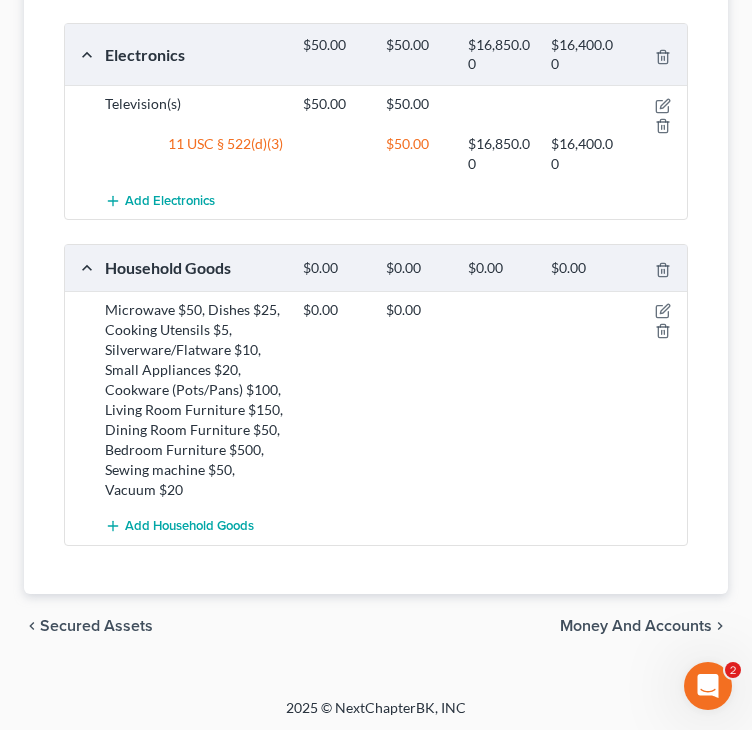 click on "Money and Accounts" at bounding box center (636, 626) 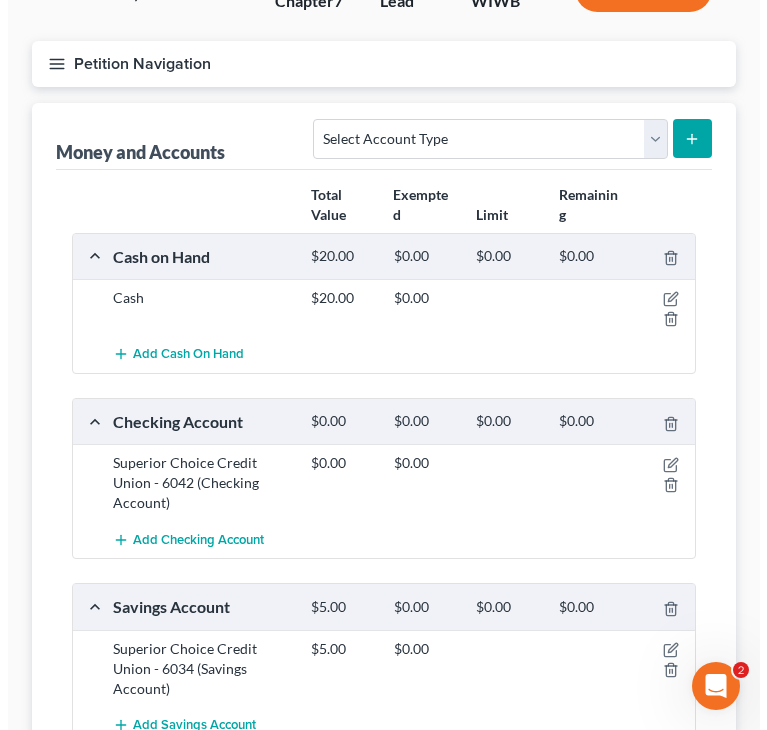 scroll, scrollTop: 200, scrollLeft: 0, axis: vertical 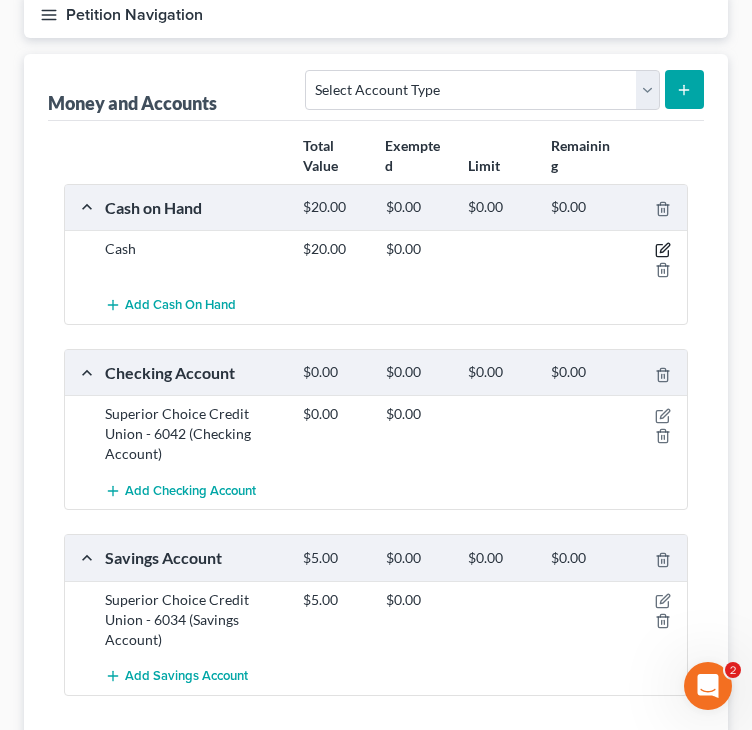 click 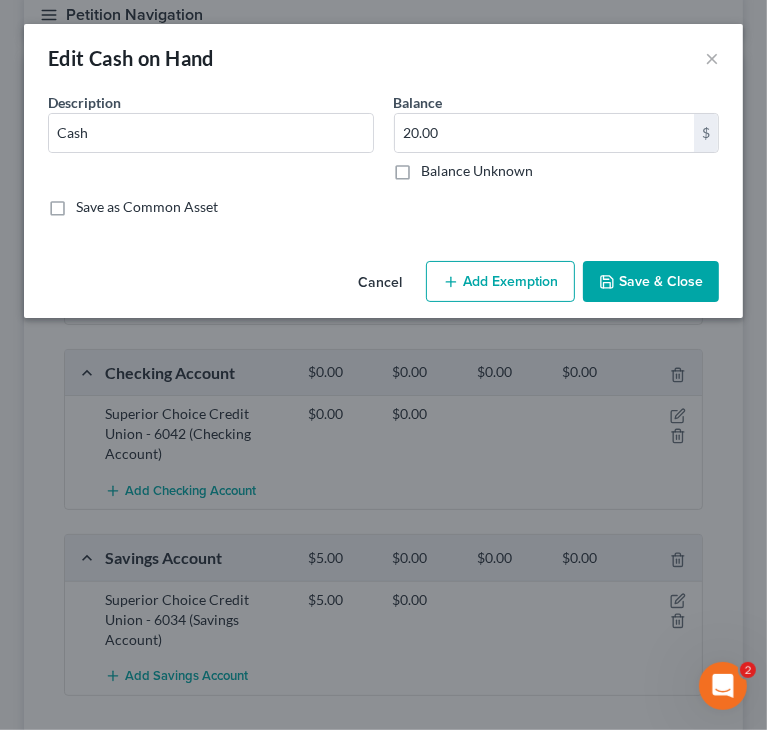 click on "Add Exemption" at bounding box center [500, 282] 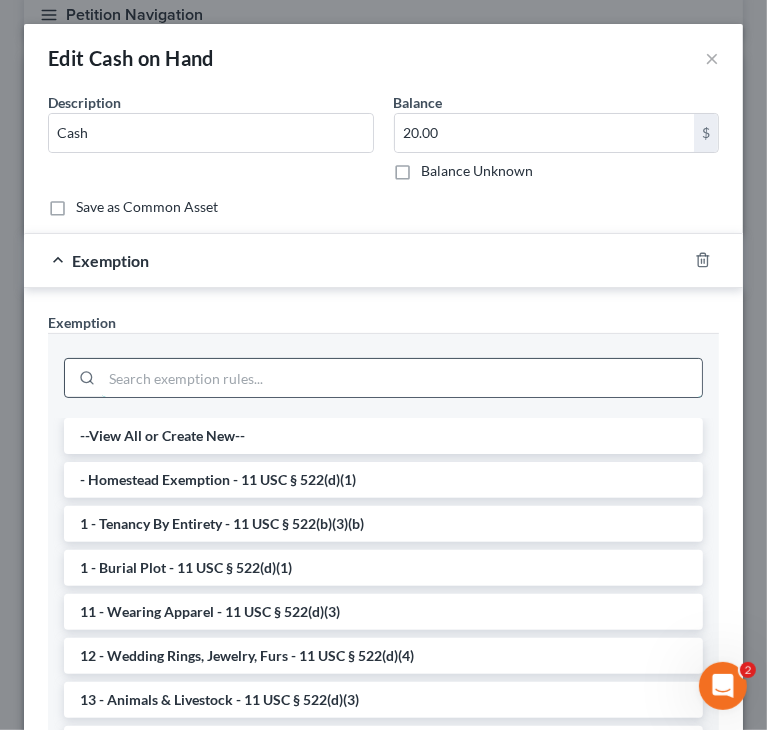 click at bounding box center [402, 378] 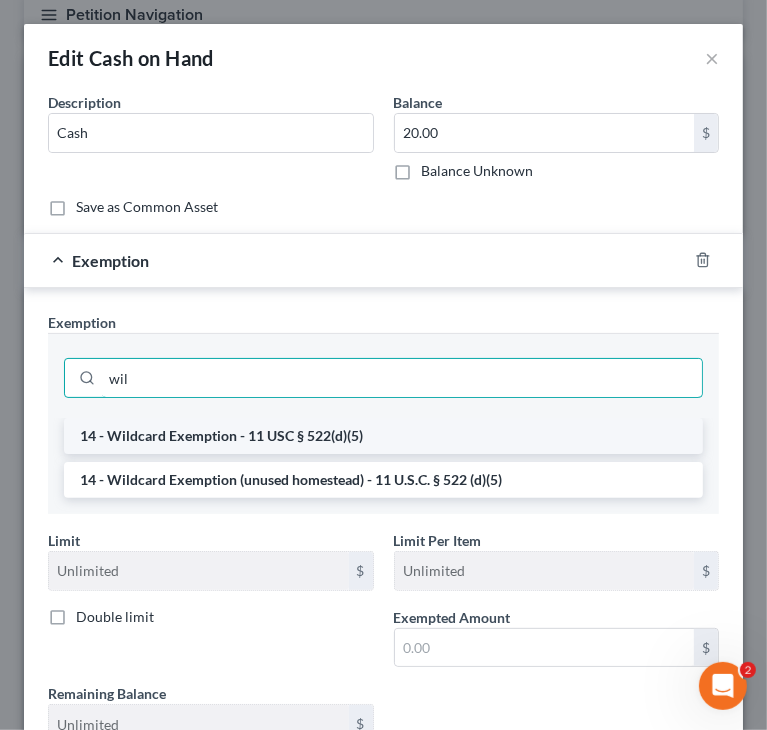 type on "wil" 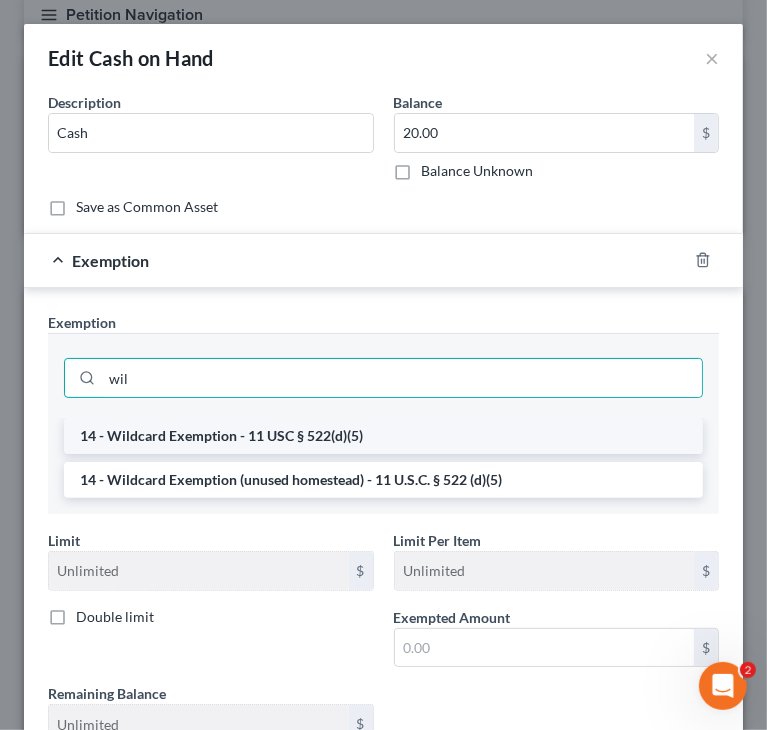 click on "14 - Wildcard Exemption - 11 USC § 522(d)(5)" at bounding box center [383, 436] 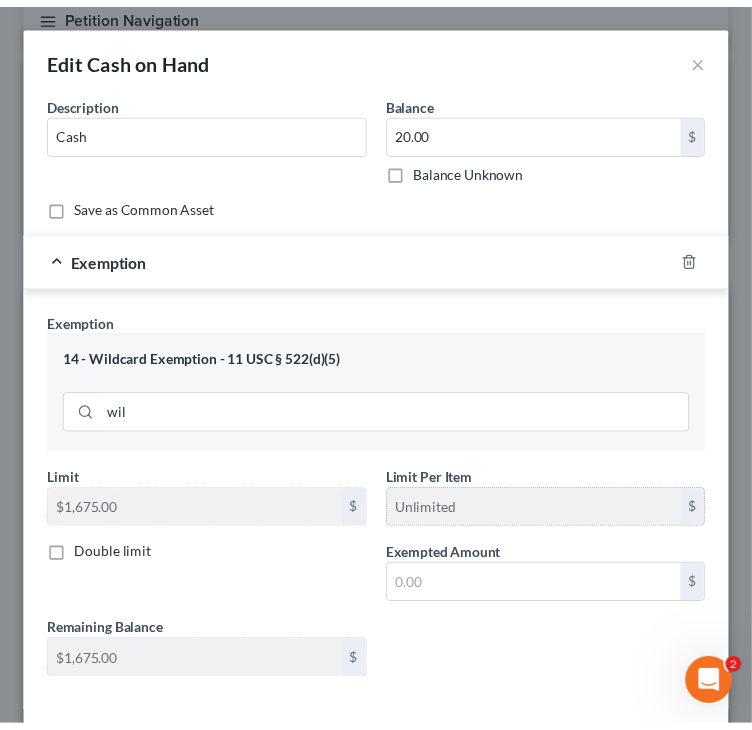 scroll, scrollTop: 93, scrollLeft: 0, axis: vertical 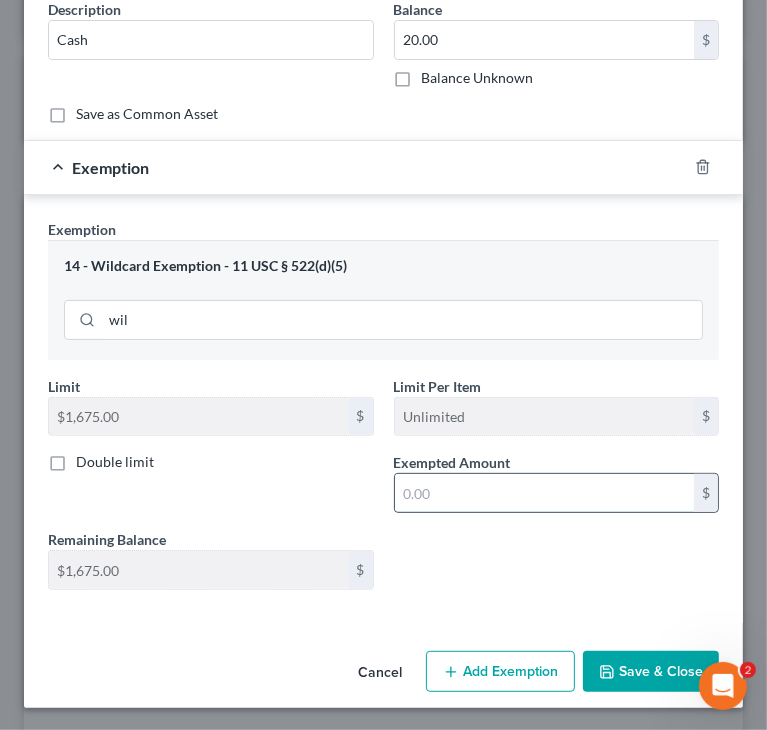 click at bounding box center [545, 493] 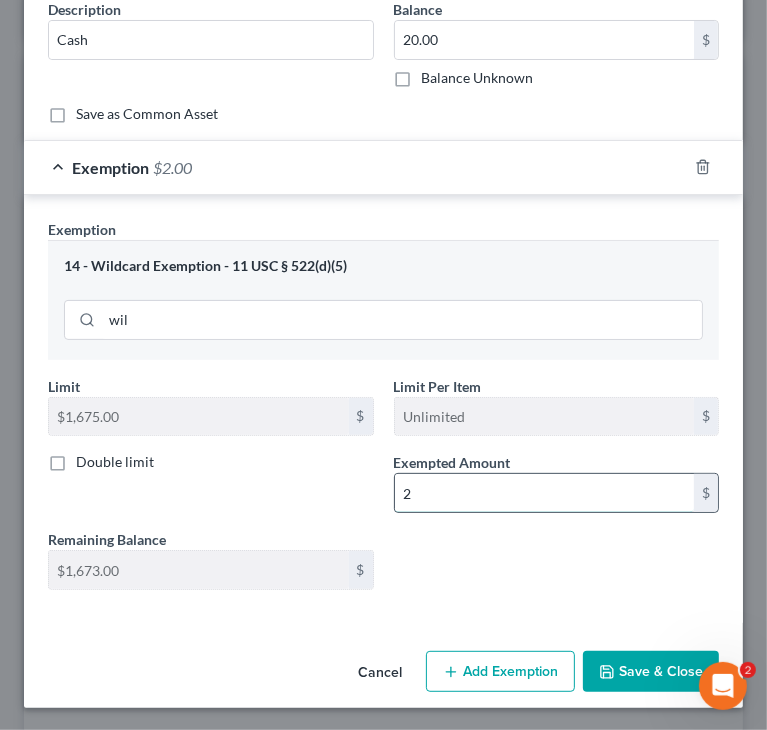 type on "20" 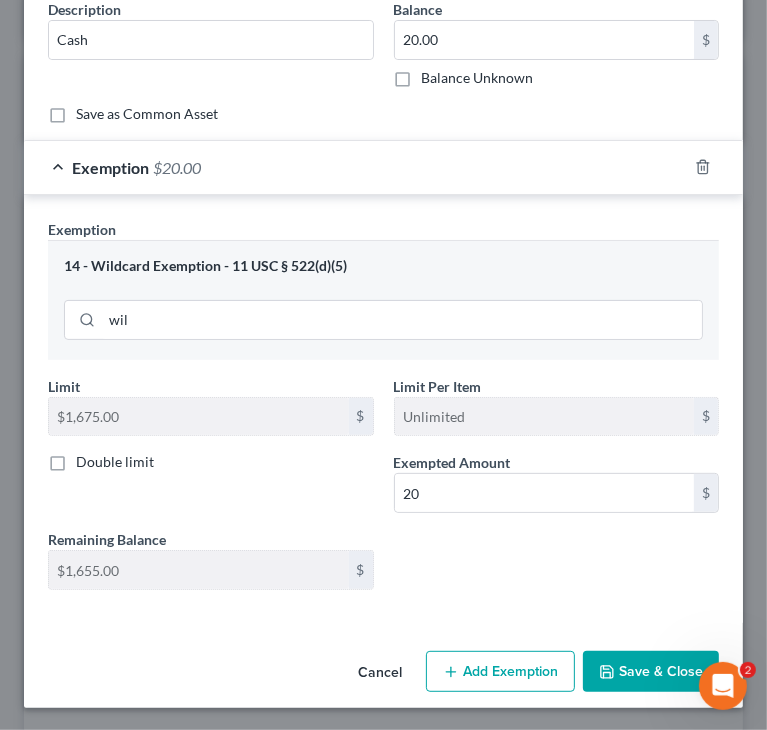 click on "Save & Close" at bounding box center [651, 672] 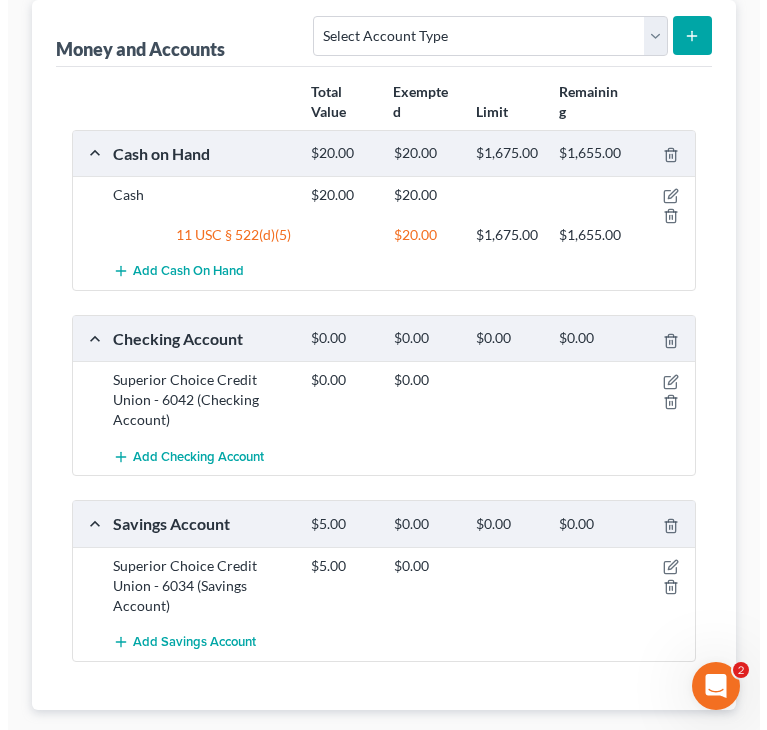scroll, scrollTop: 300, scrollLeft: 0, axis: vertical 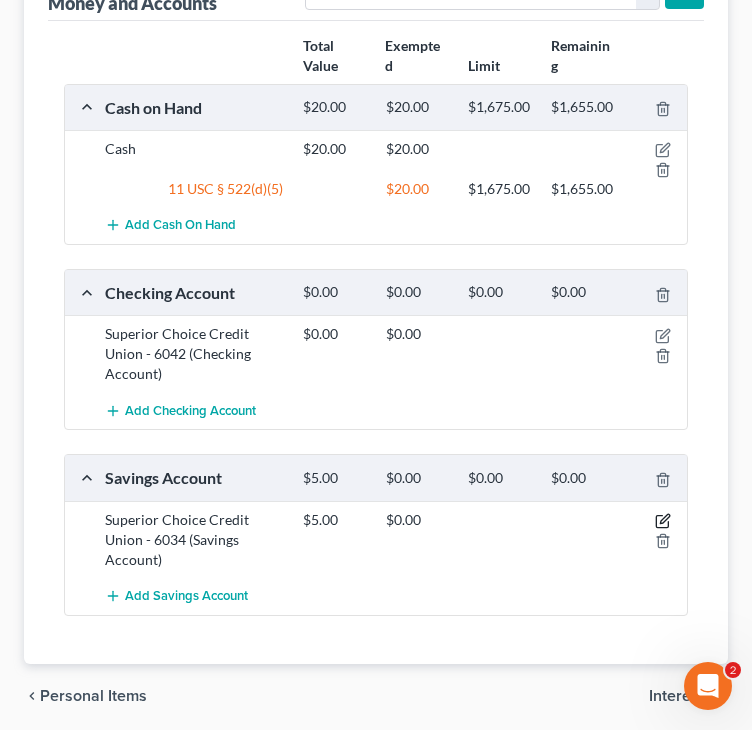 click 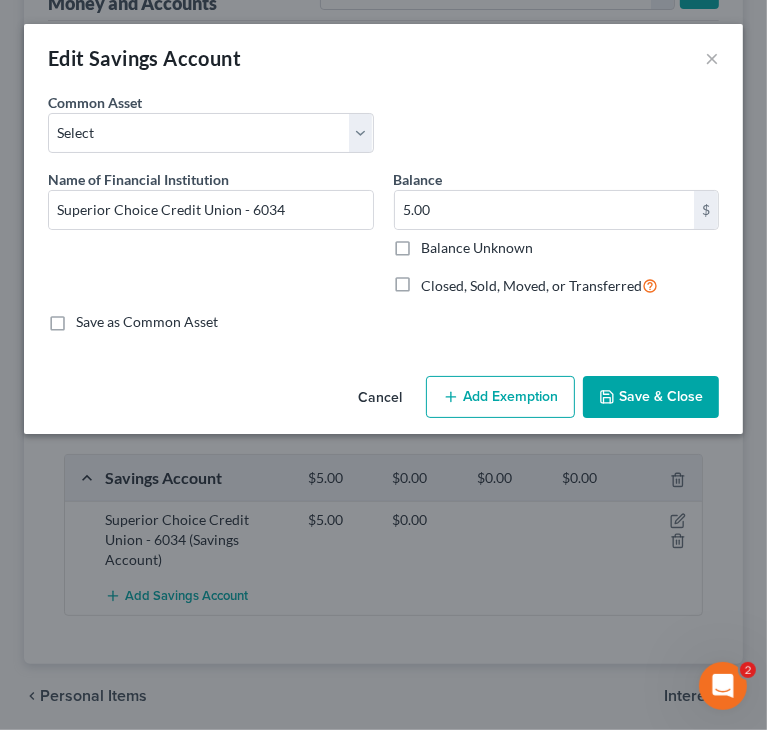 click on "Cancel Add Exemption Save & Close" at bounding box center [383, 401] 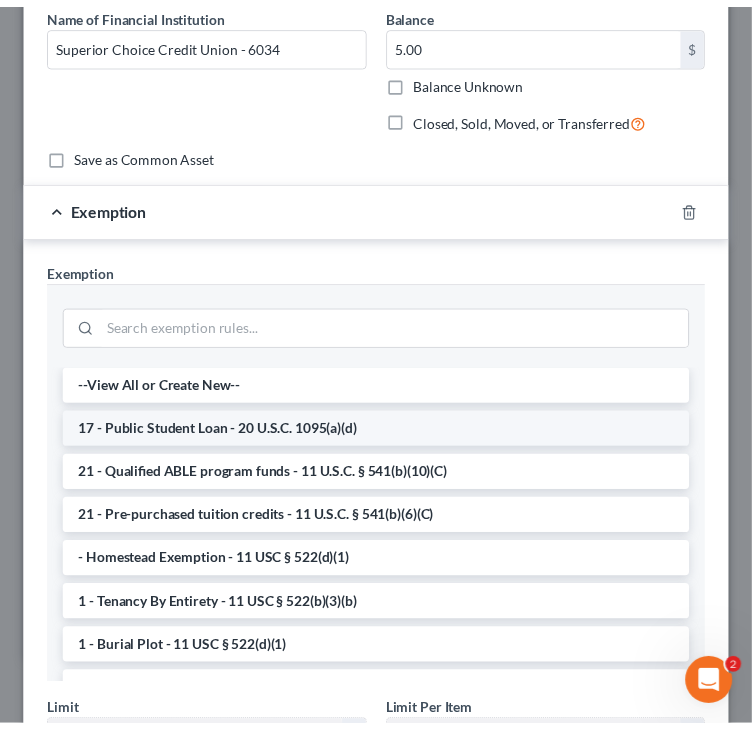 scroll, scrollTop: 200, scrollLeft: 0, axis: vertical 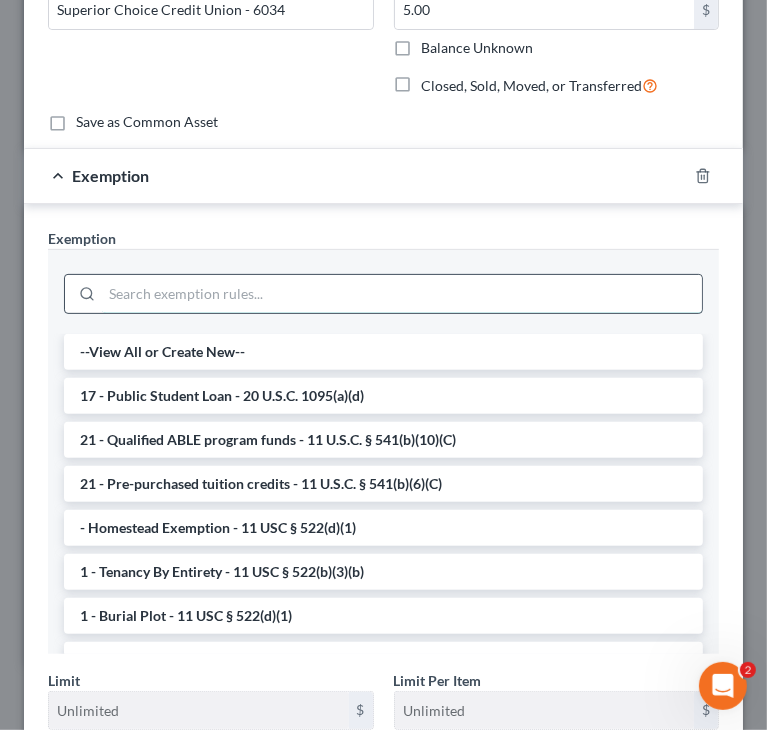 click at bounding box center (402, 294) 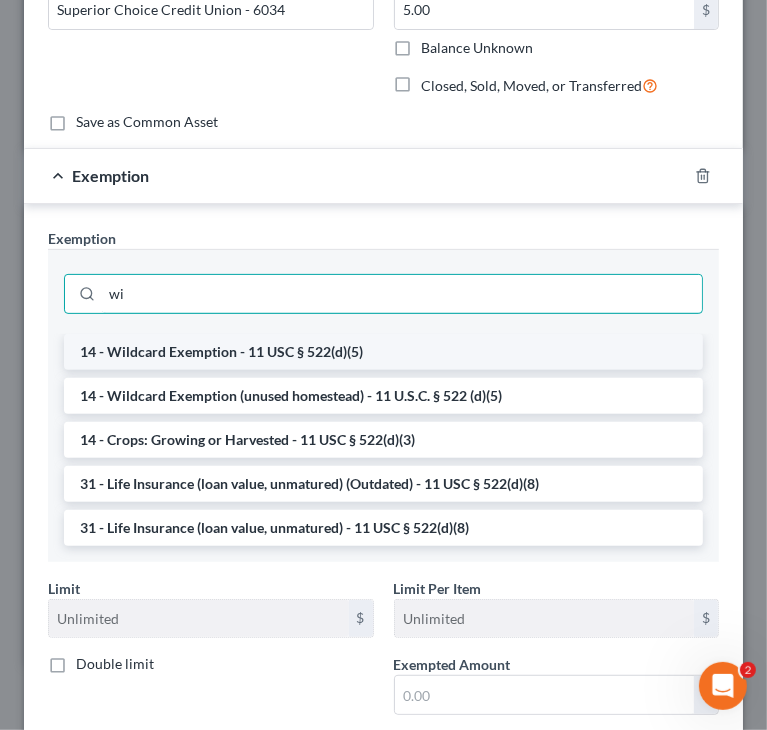 type on "wi" 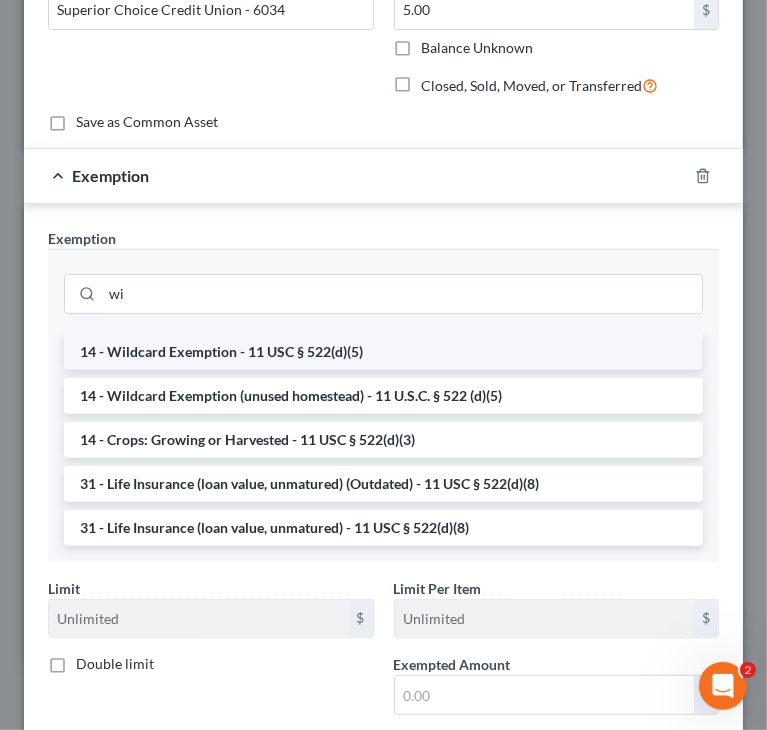 click on "14 - Wildcard Exemption - 11 USC § 522(d)(5)" at bounding box center (383, 352) 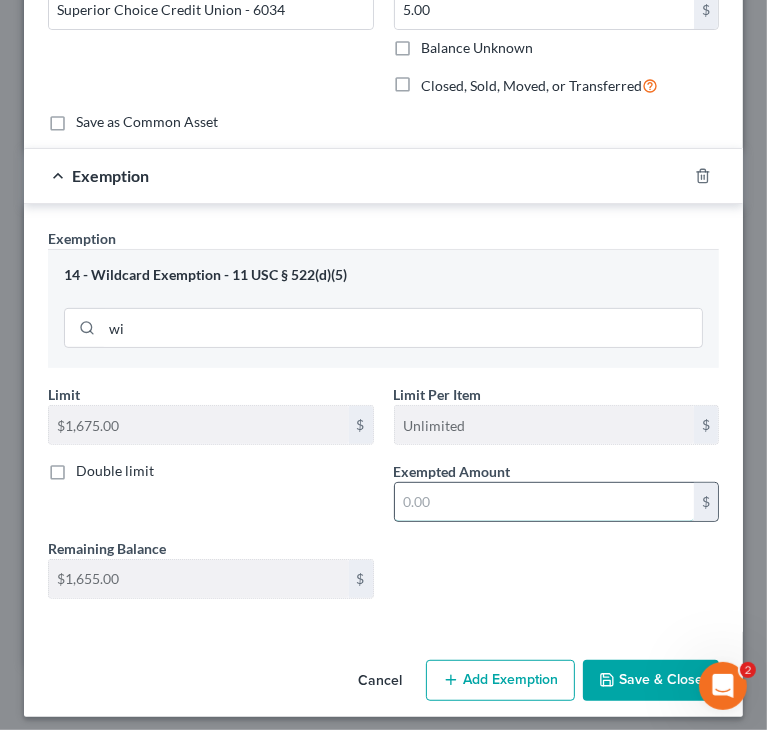 click at bounding box center [545, 502] 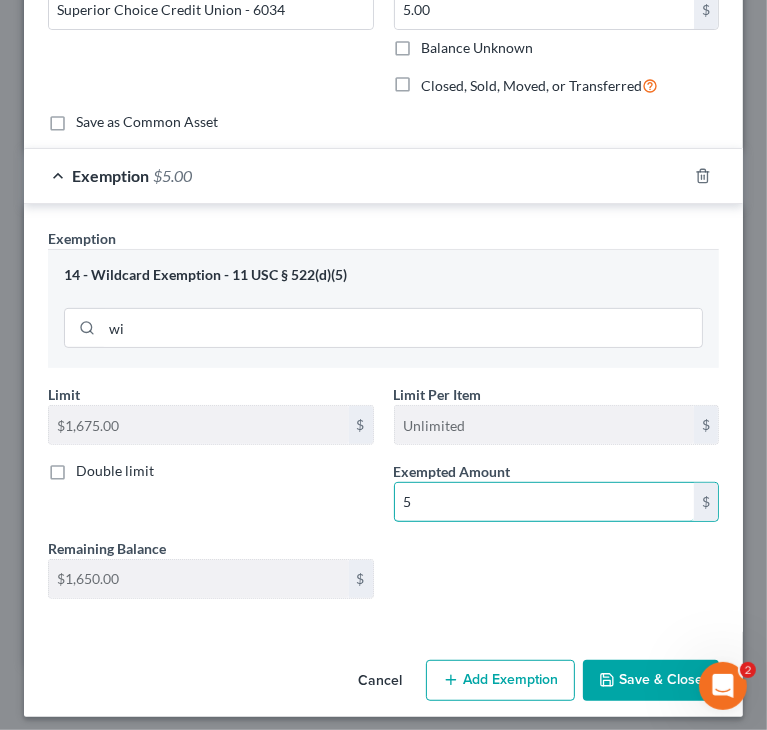 type on "5" 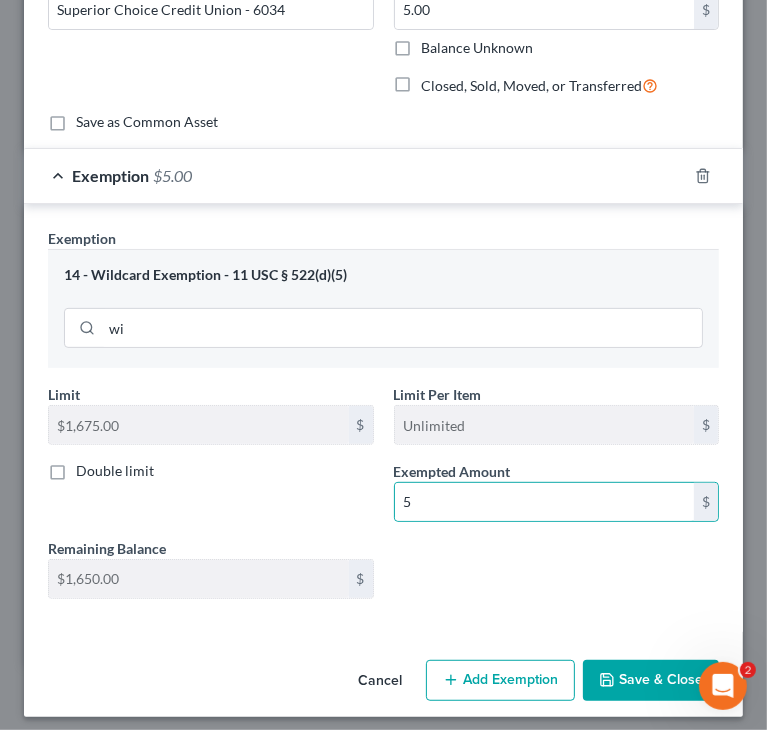 click on "Save & Close" at bounding box center [651, 681] 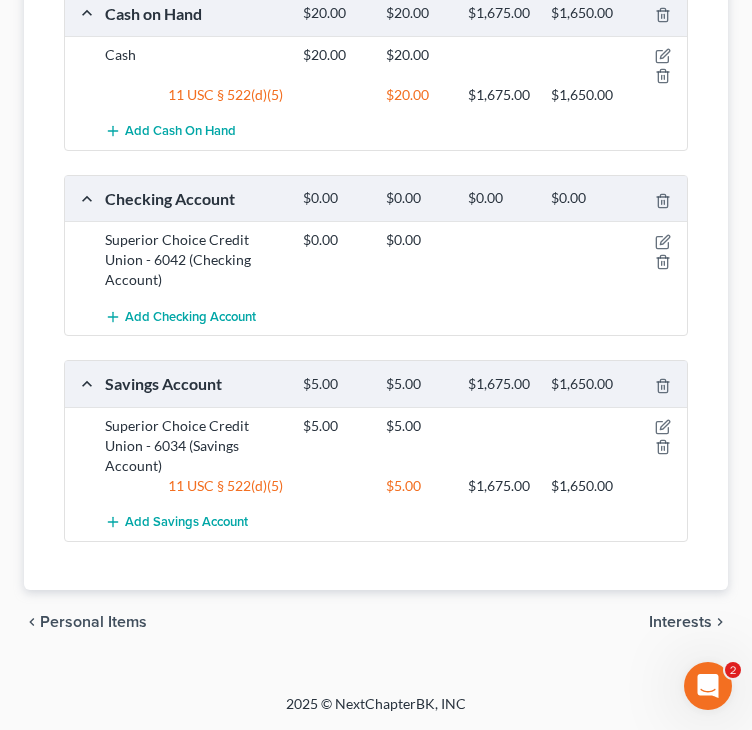 scroll, scrollTop: 462, scrollLeft: 0, axis: vertical 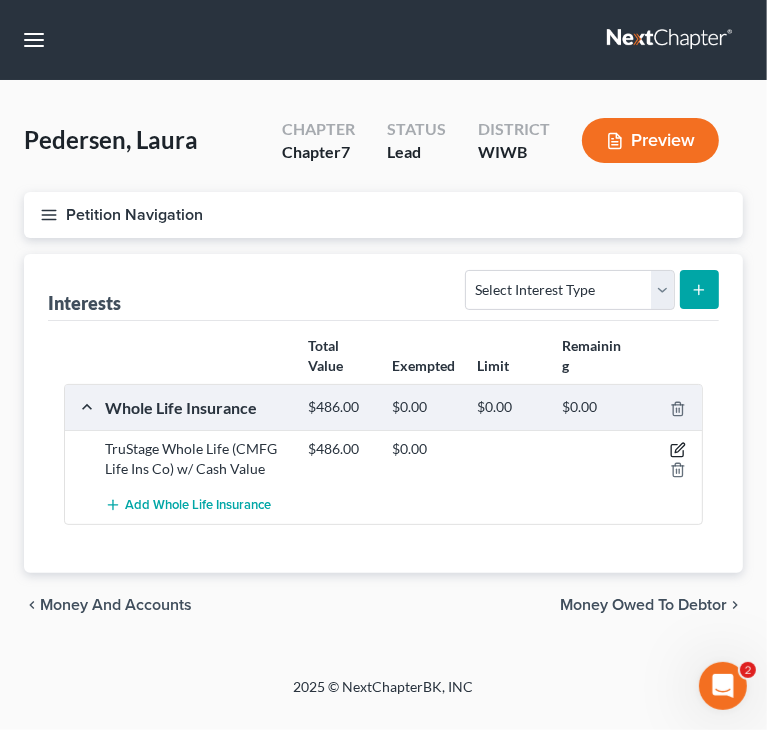 click 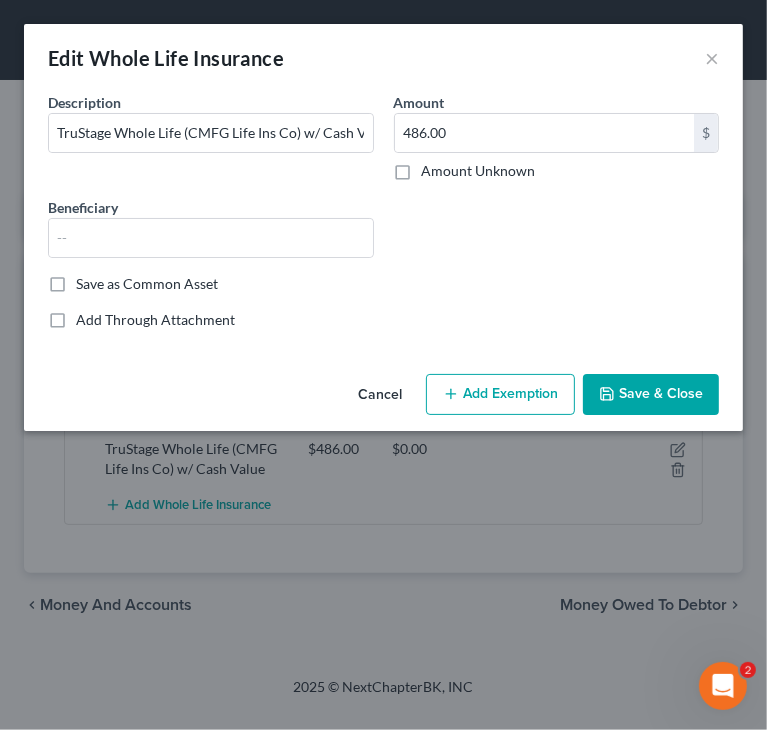 click on "Add Exemption" at bounding box center [500, 395] 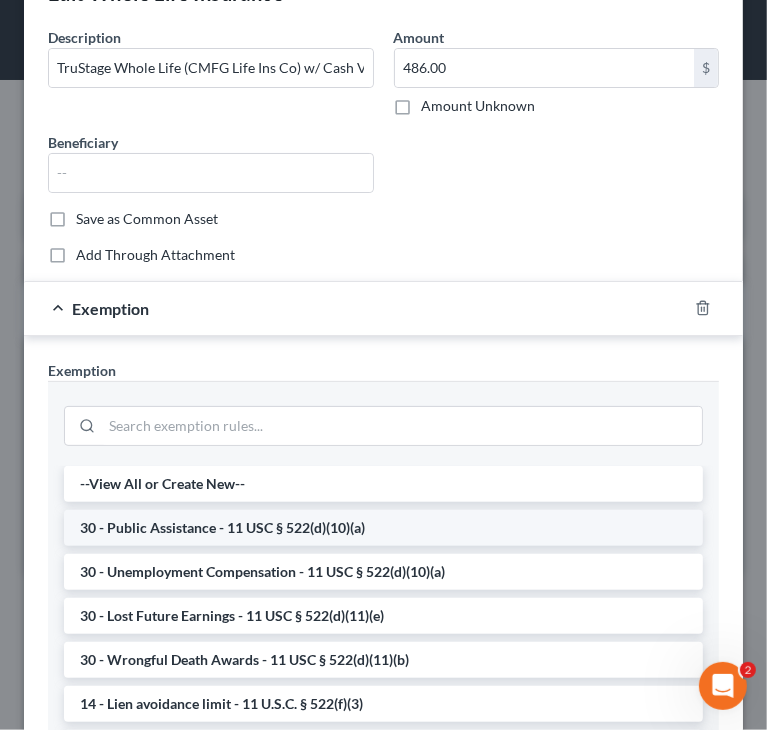 scroll, scrollTop: 100, scrollLeft: 0, axis: vertical 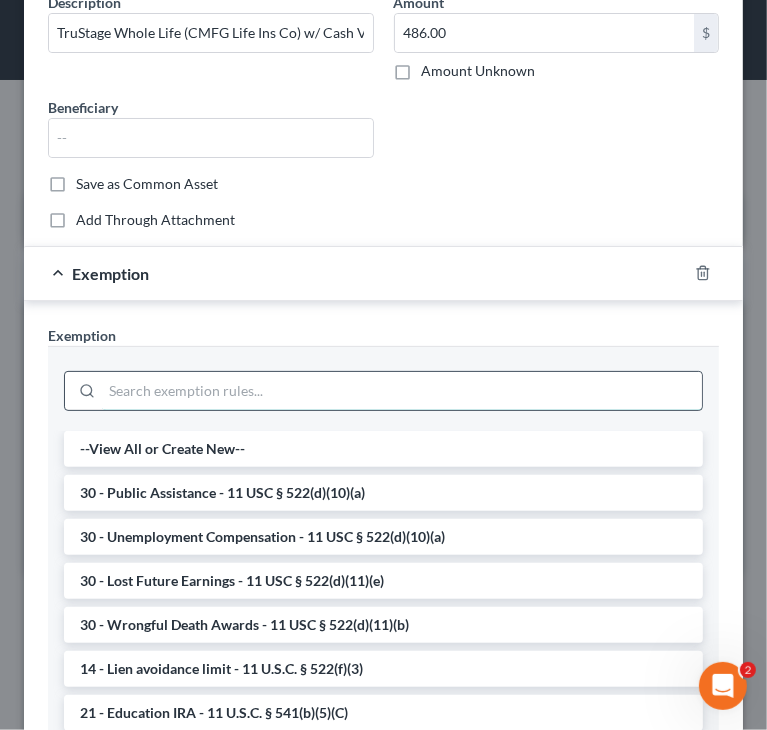 click at bounding box center (402, 391) 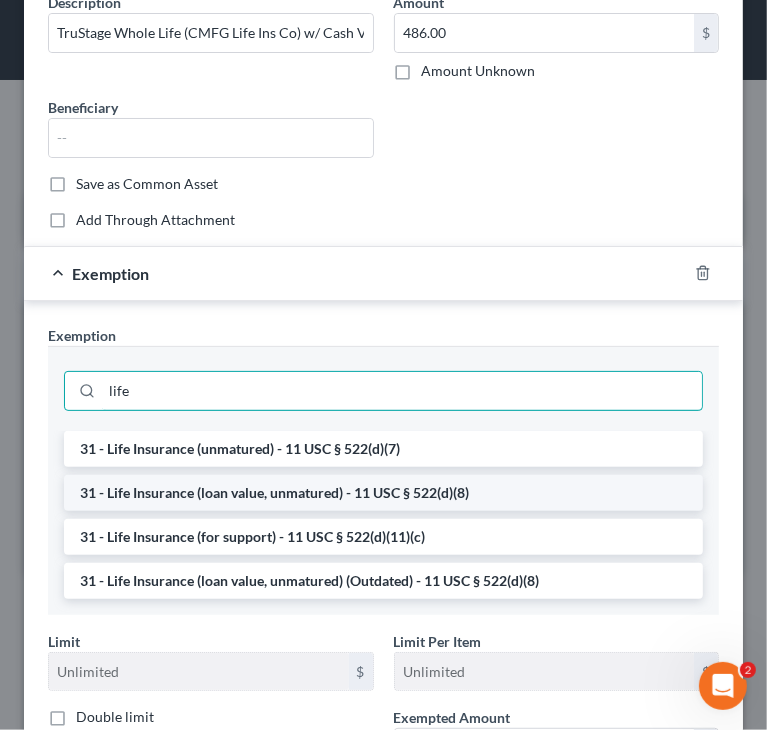 type on "life" 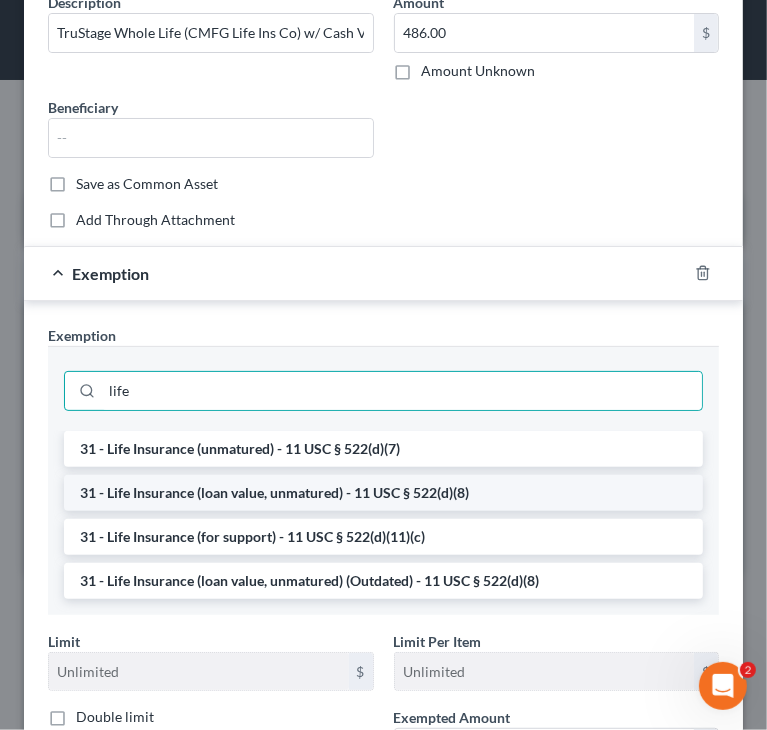 click on "31 - Life Insurance (loan value, unmatured) - 11 USC § 522(d)(8)" at bounding box center [383, 493] 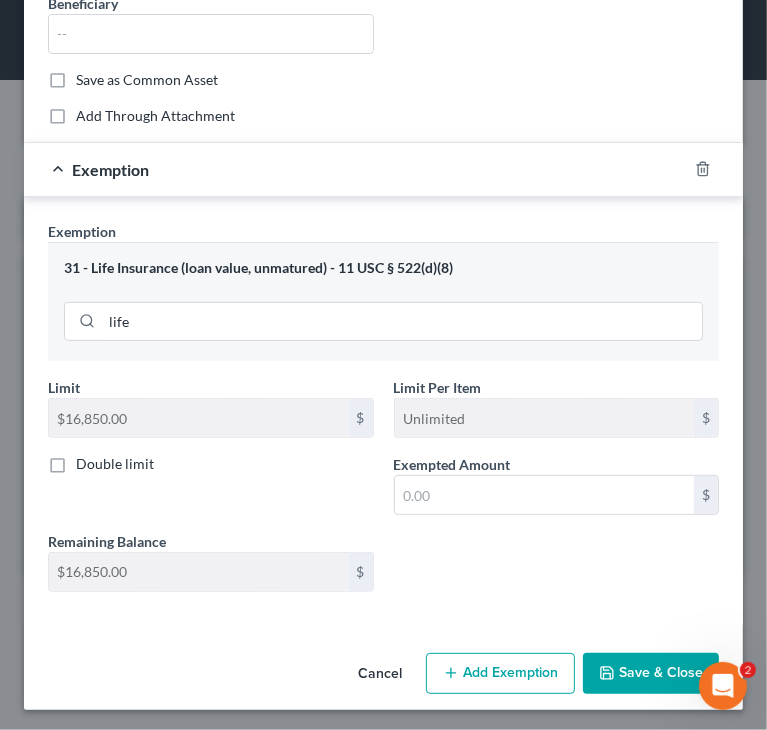 scroll, scrollTop: 205, scrollLeft: 0, axis: vertical 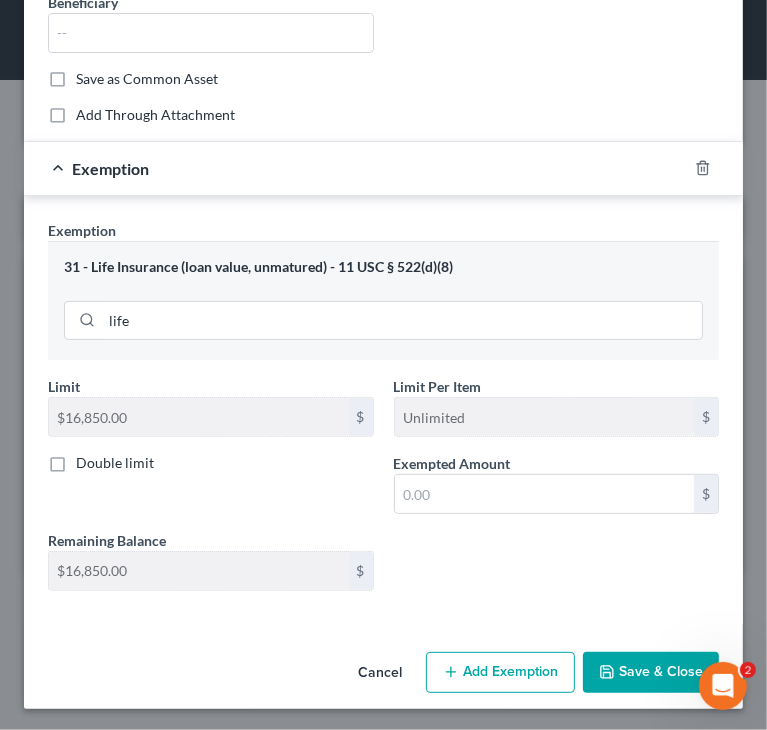 click 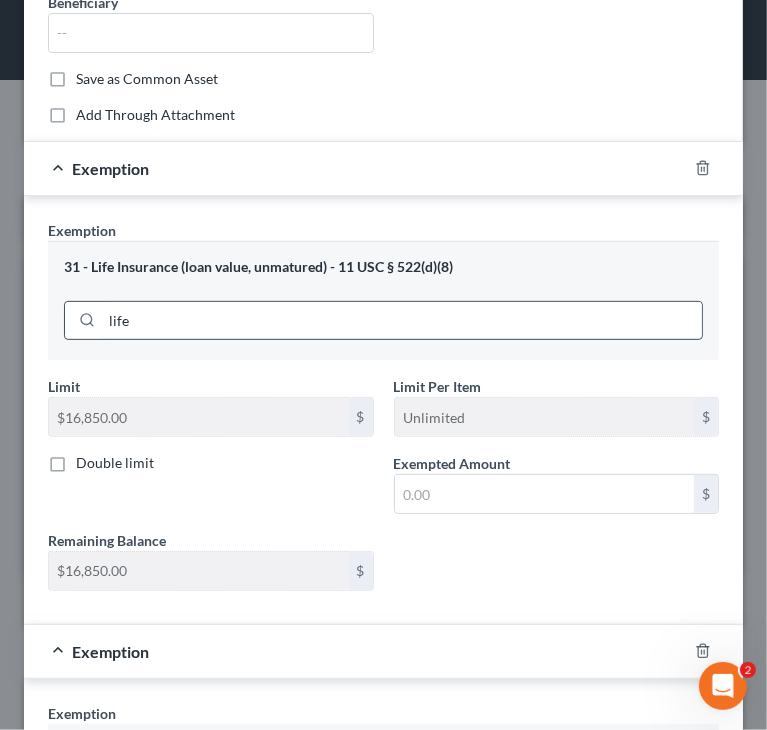 click on "life" at bounding box center [402, 321] 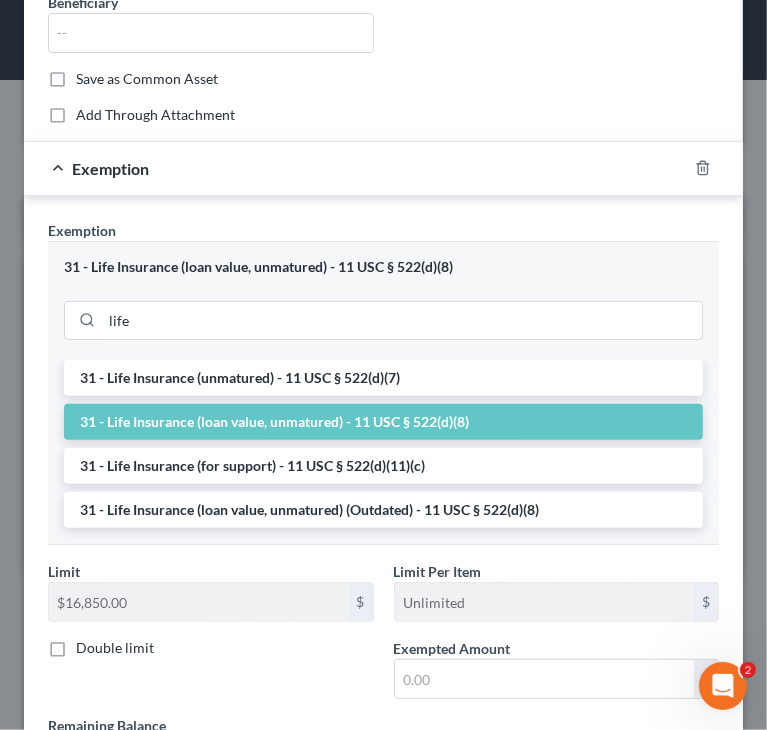 click on "Exemption" at bounding box center [355, 168] 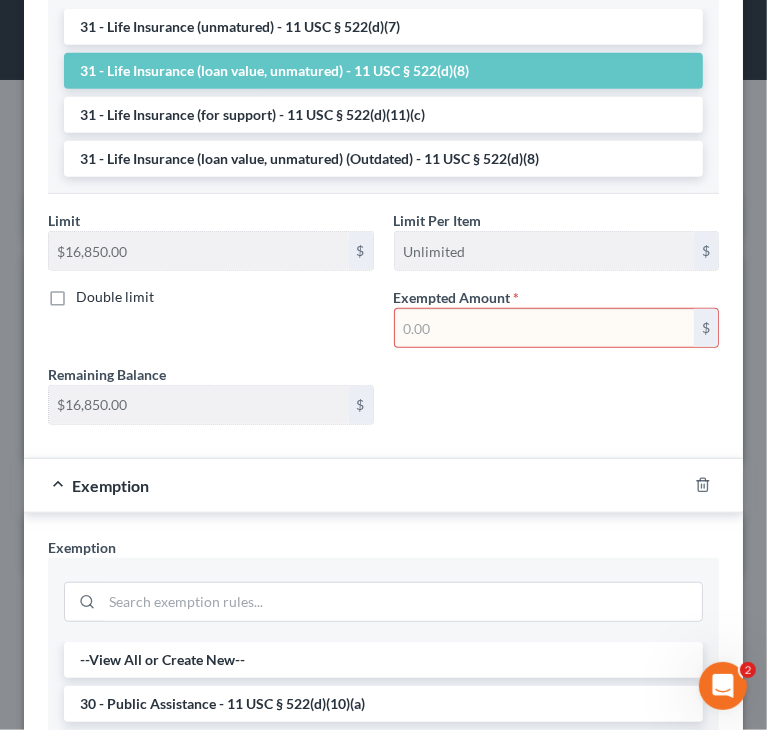 scroll, scrollTop: 600, scrollLeft: 0, axis: vertical 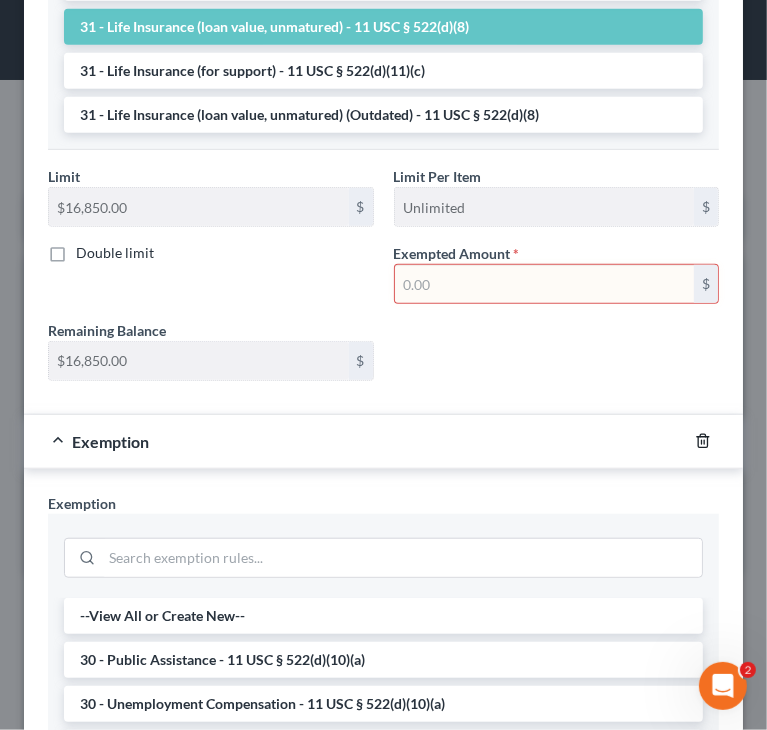 click 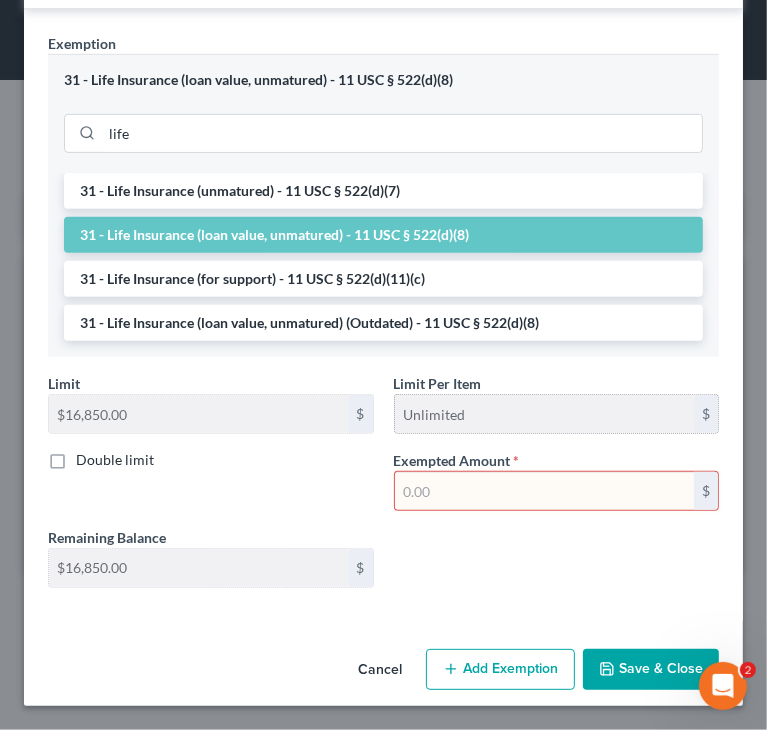 scroll, scrollTop: 389, scrollLeft: 0, axis: vertical 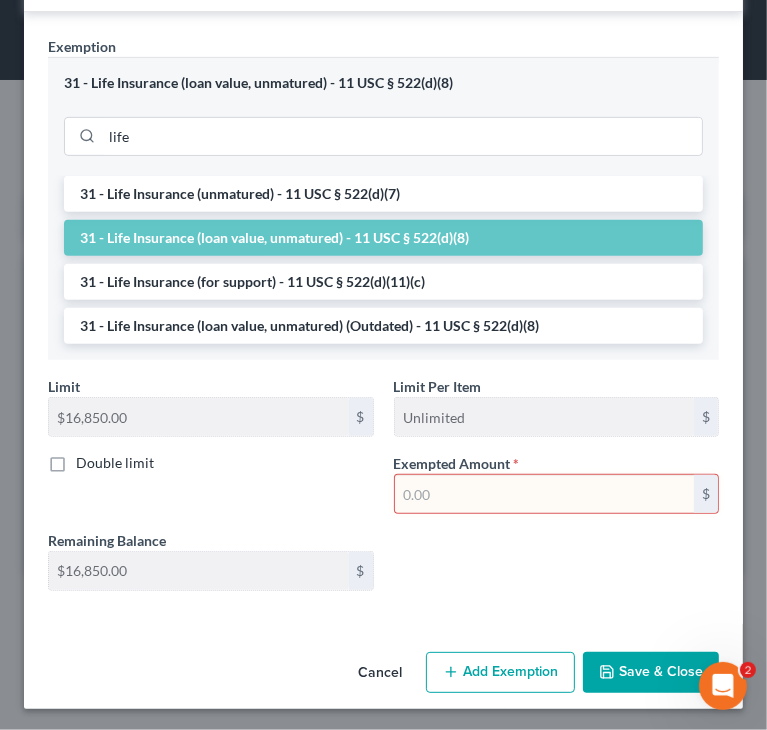 click at bounding box center (545, 494) 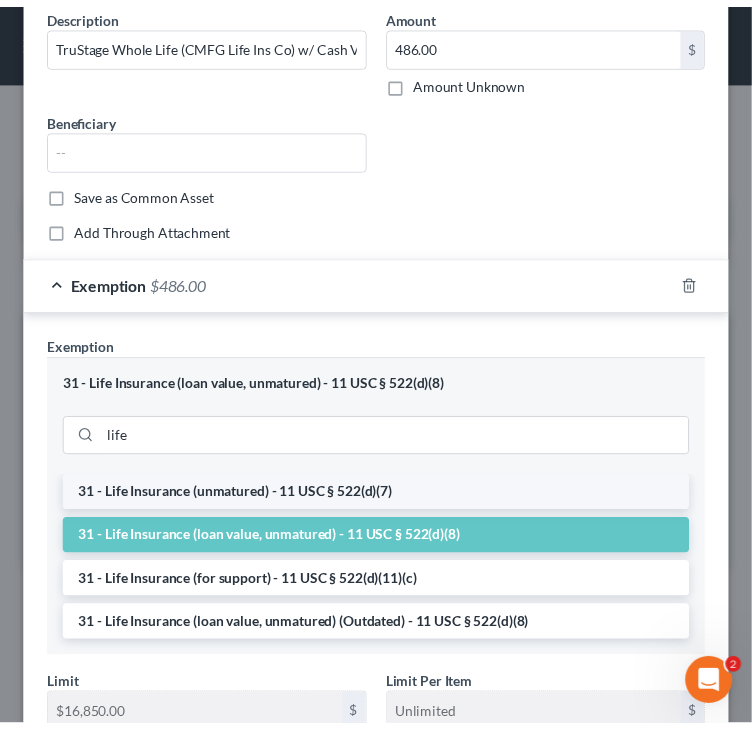scroll, scrollTop: 0, scrollLeft: 0, axis: both 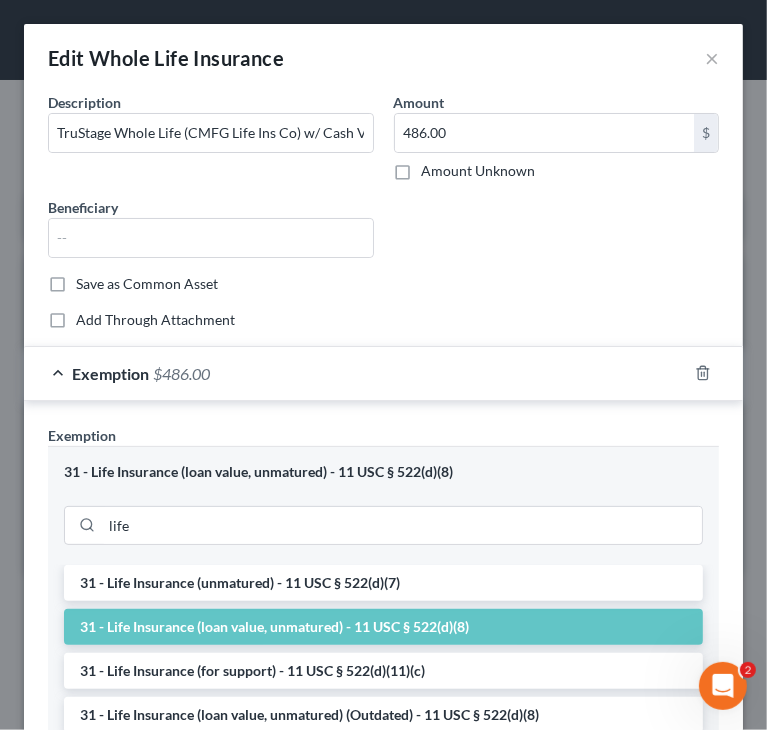 type on "486" 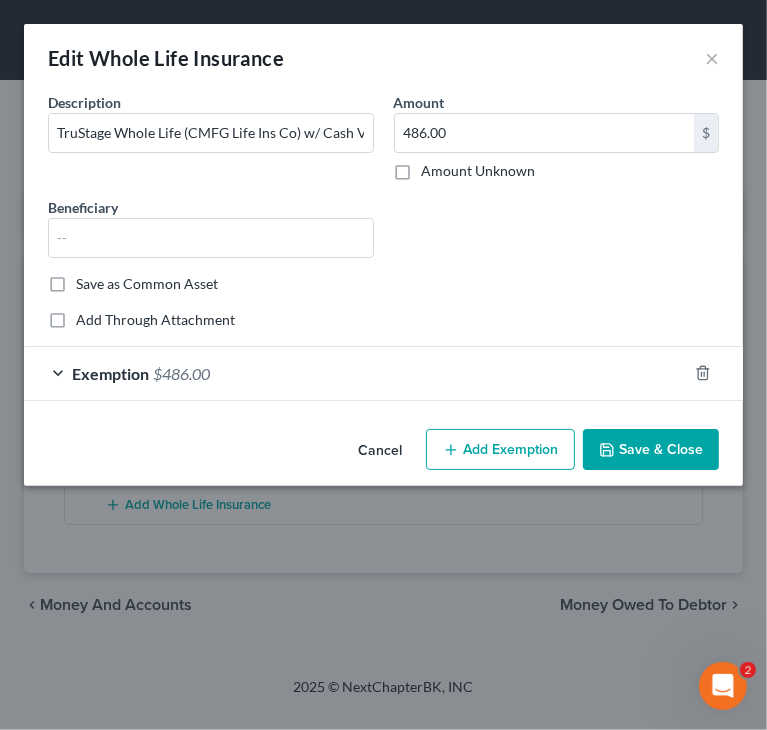 click on "Save & Close" at bounding box center [651, 450] 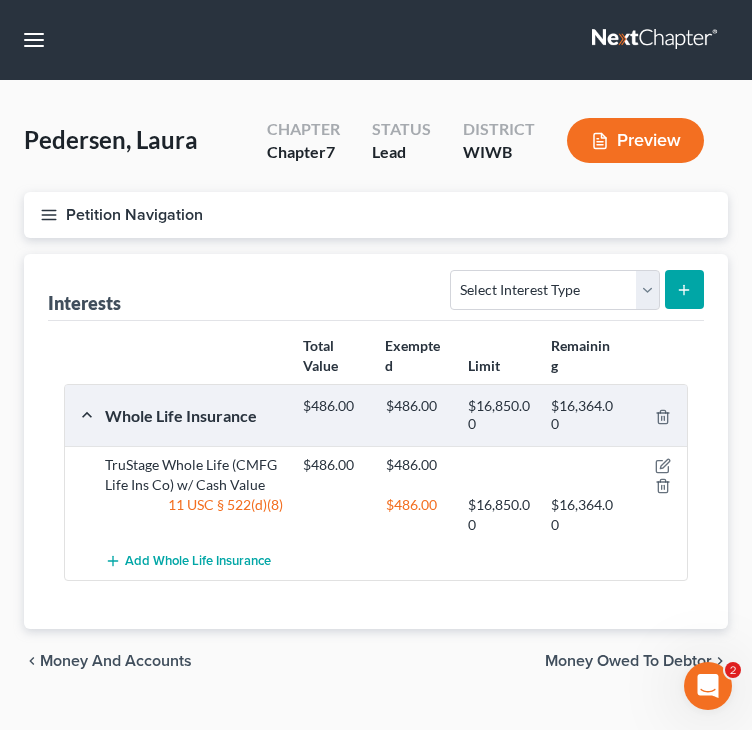 click on "Money Owed to Debtor" at bounding box center (628, 661) 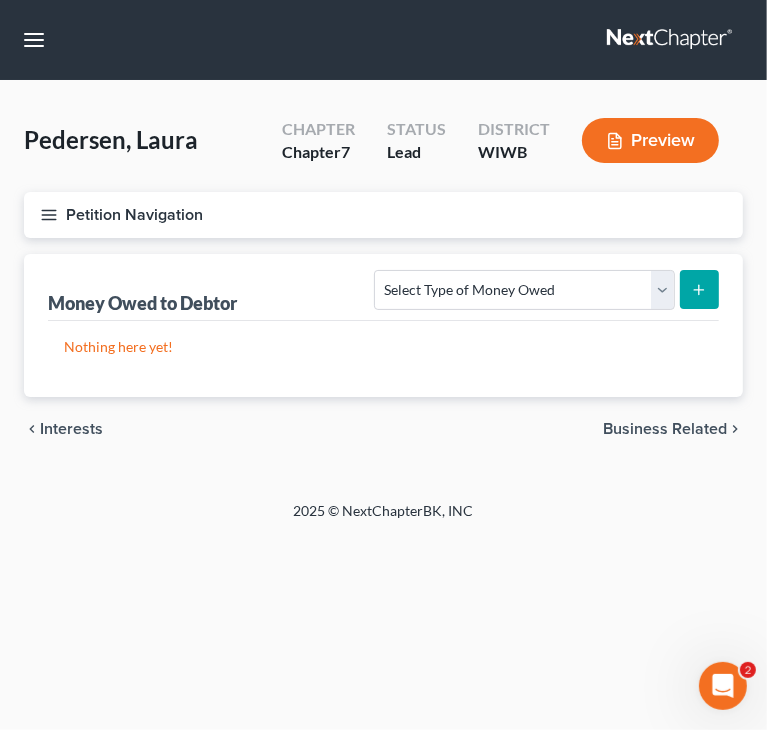 click on "Business Related" at bounding box center [665, 429] 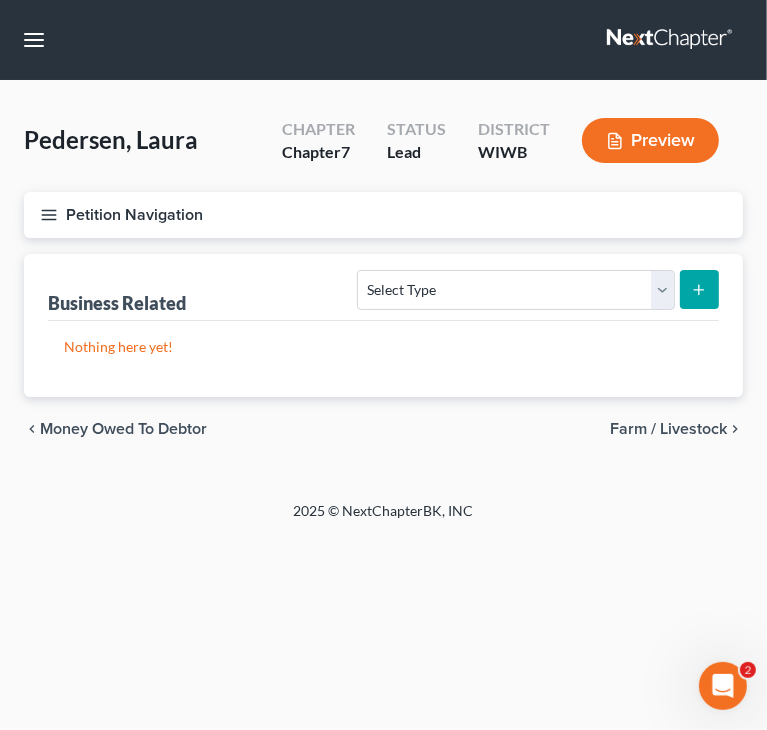 click on "Farm / Livestock" at bounding box center (668, 429) 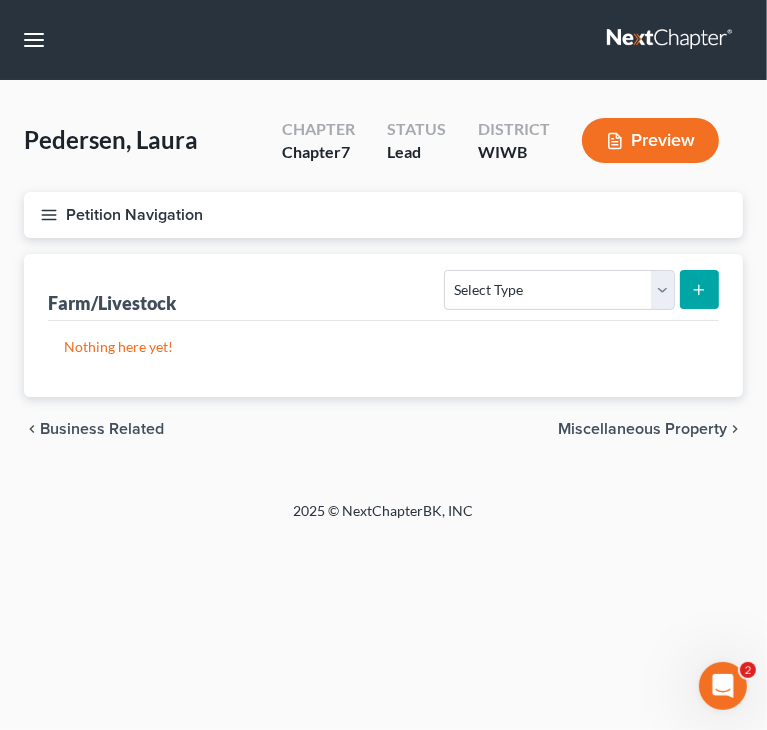 click on "Miscellaneous Property" at bounding box center (642, 429) 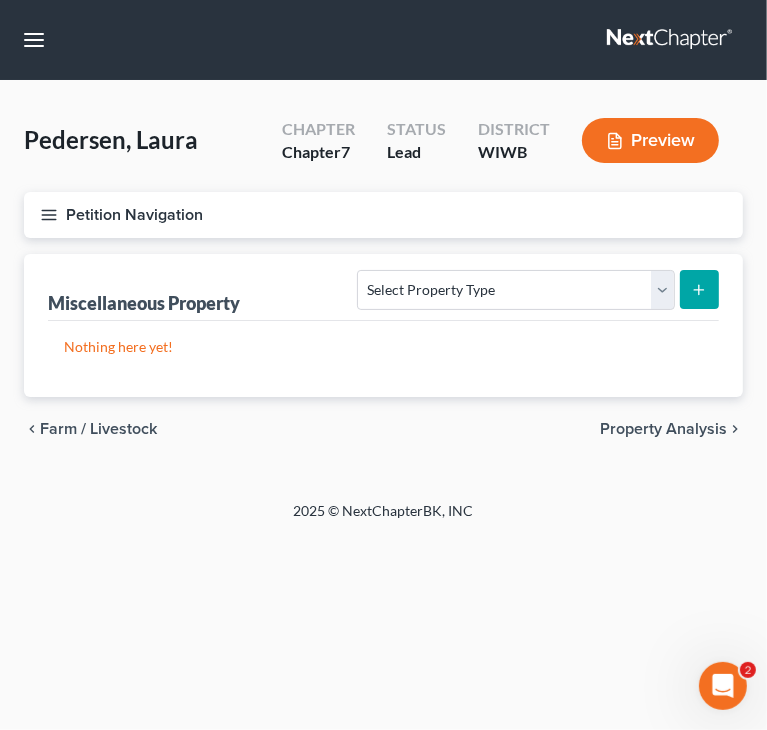 click on "Farm / Livestock" at bounding box center [98, 429] 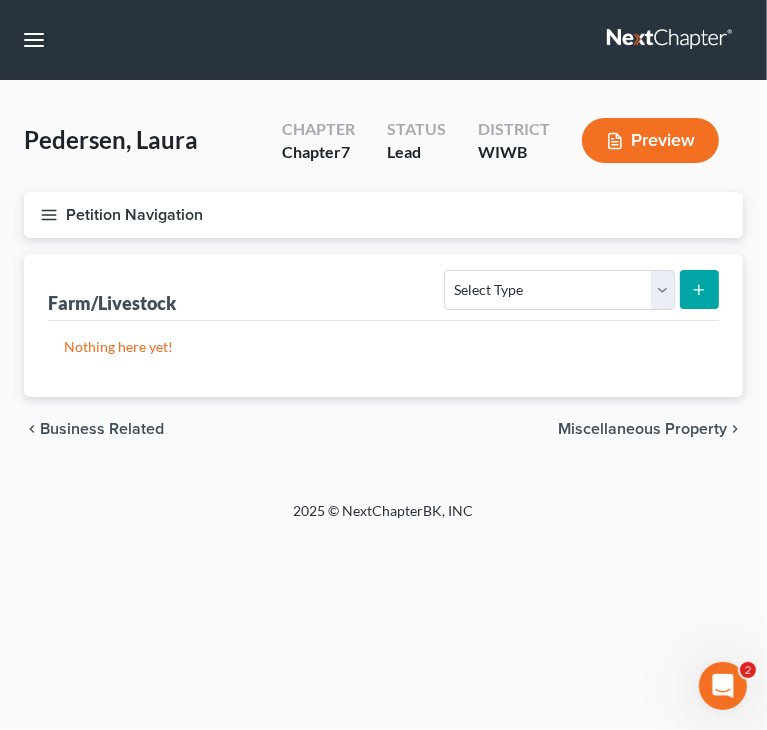 click on "Business Related" at bounding box center [102, 429] 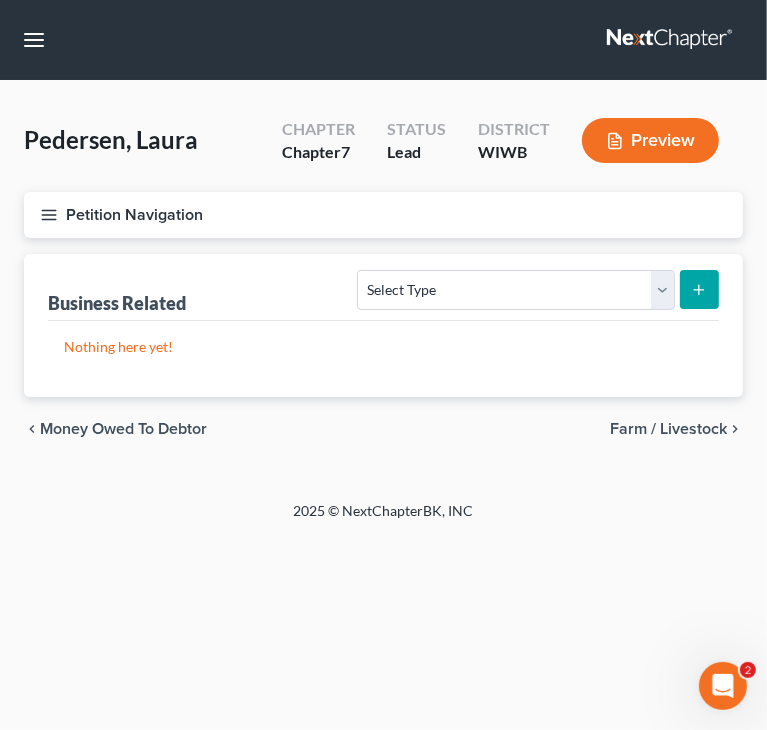 click on "Money Owed to Debtor" at bounding box center (123, 429) 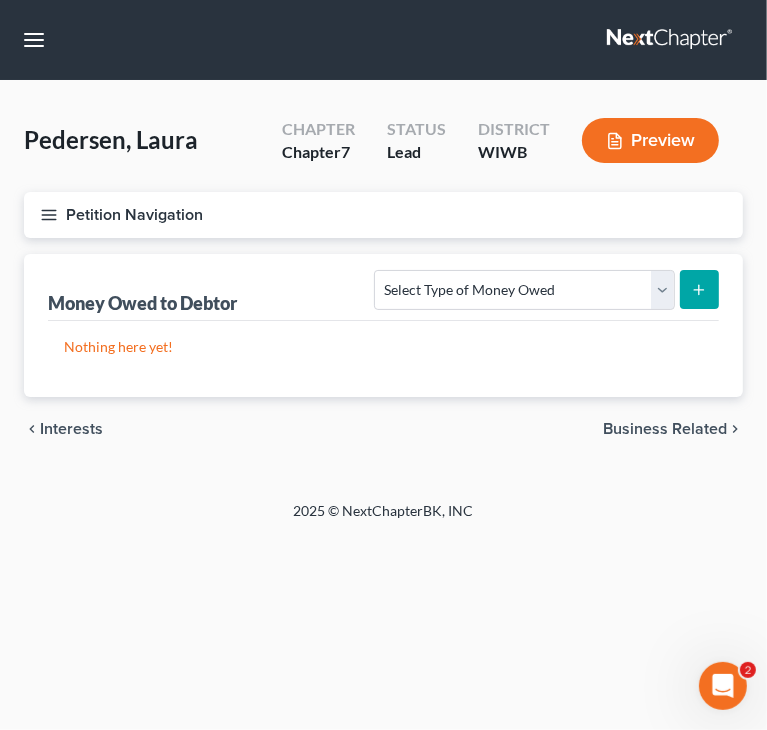 click on "chevron_left
Interests
Business Related
chevron_right" at bounding box center [383, 429] 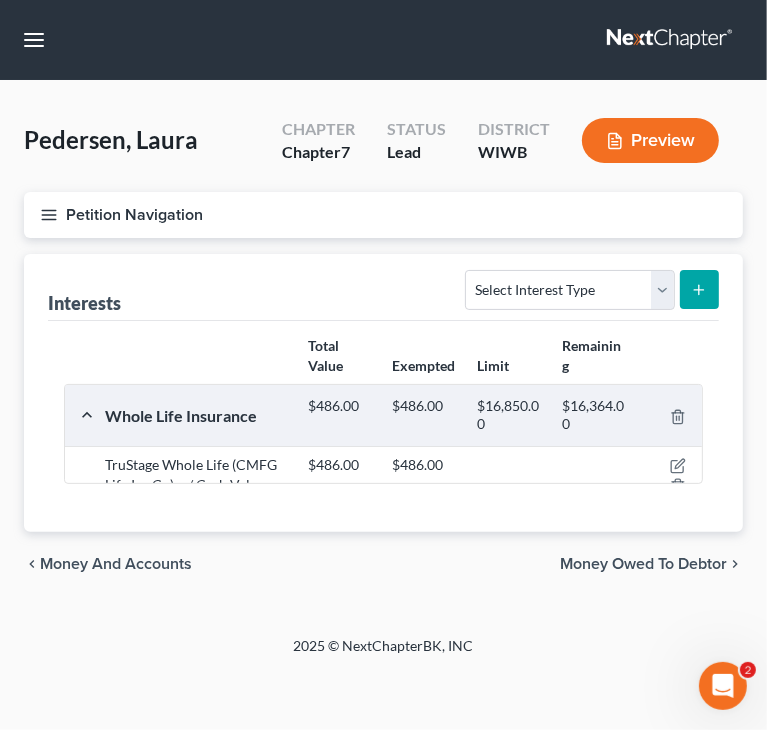 click on "Vehicles Owned
Vehicles Leased
Secured Assets
Personal Items
Money and Accounts
Interests
Money Owed to Debtor
Business Related
Farm / Livestock
Miscellaneous Property
Interests Select Interest Type 401K Annuity Bond Education IRA Government Bond Government Pension Plan Incorporated Business IRA Joint Venture (Active) Joint Venture (Inactive) Keogh Mutual Fund Other Retirement Plan Partnership (Active) Partnership (Inactive) Pension Plan Stock Term Life Insurance Unincorporated Business Whole Life Insurance
Total Value Exempted Limit Remaining
Whole Life Insurance $486.00 $486.00 $16,850.00 $16,364.00
TruStage Whole Life (CMFG Life Ins Co) w/ Cash Value $486.00 $486.00 11 USC § 522(d)(8) $486.00 $16,850.00 $16,364.00 Add Whole Life Insurance
chevron_left
Money and Accounts
Money Owed to Debtor
chevron_right" at bounding box center [383, 425] 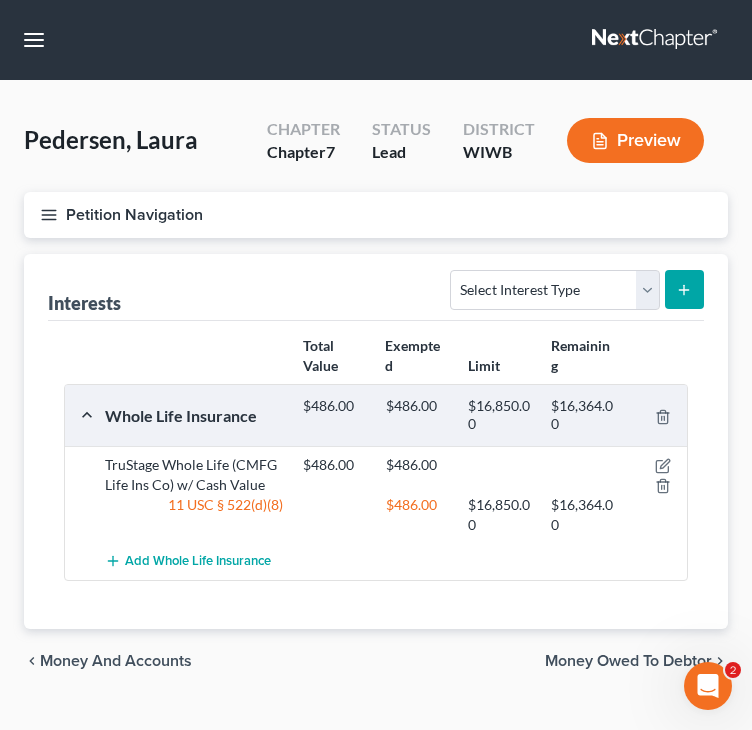 click on "chevron_left
Money and Accounts
Money Owed to Debtor
chevron_right" at bounding box center (376, 661) 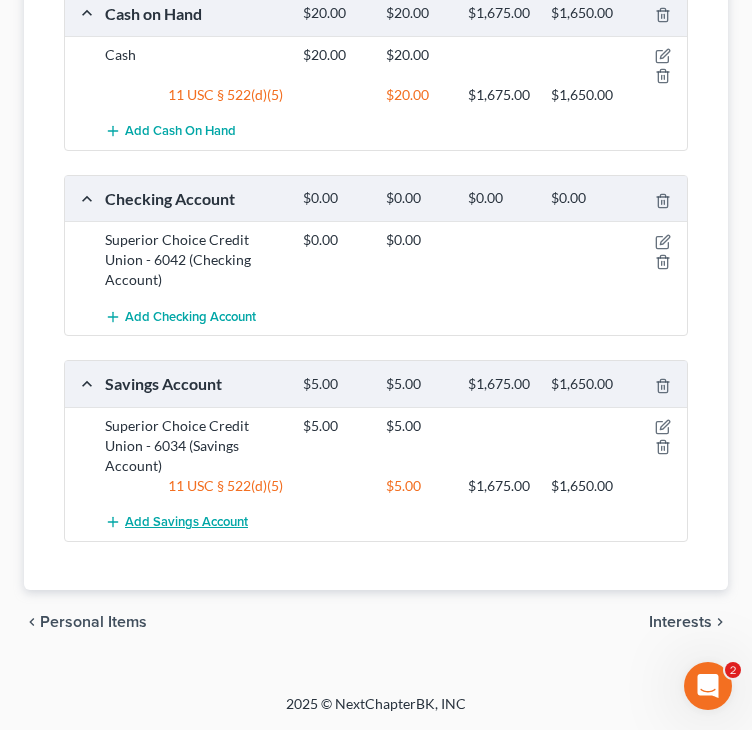 scroll, scrollTop: 462, scrollLeft: 0, axis: vertical 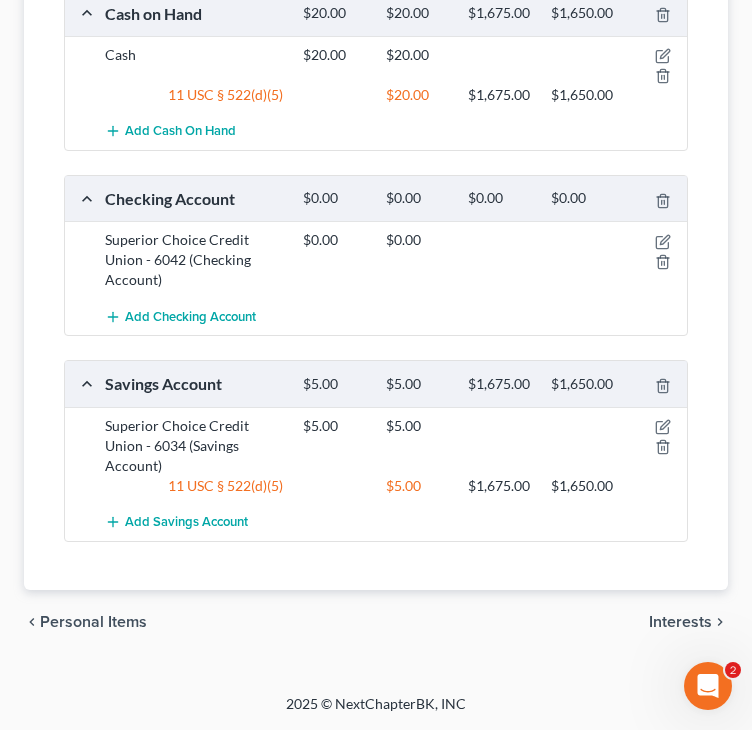 click on "Personal Items" at bounding box center [93, 622] 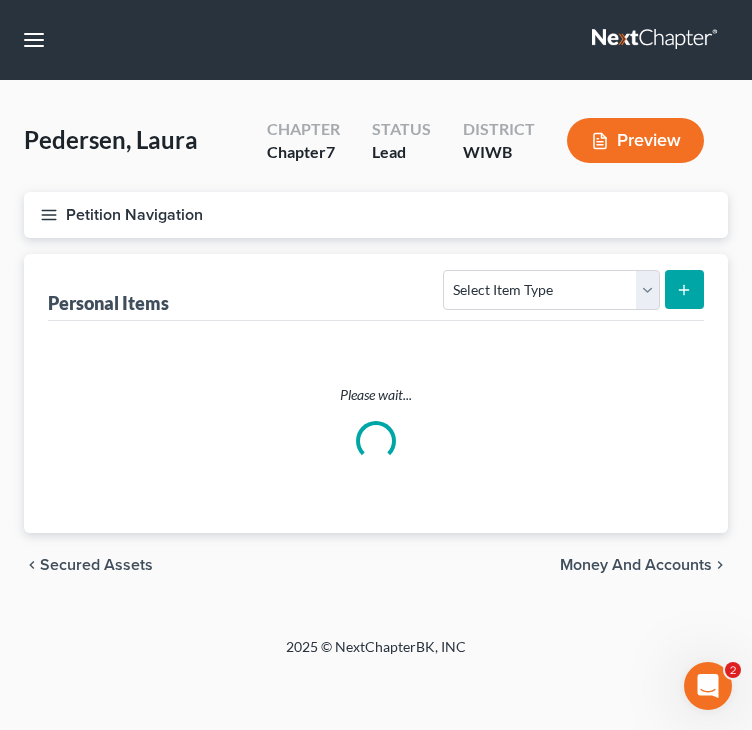 scroll, scrollTop: 0, scrollLeft: 0, axis: both 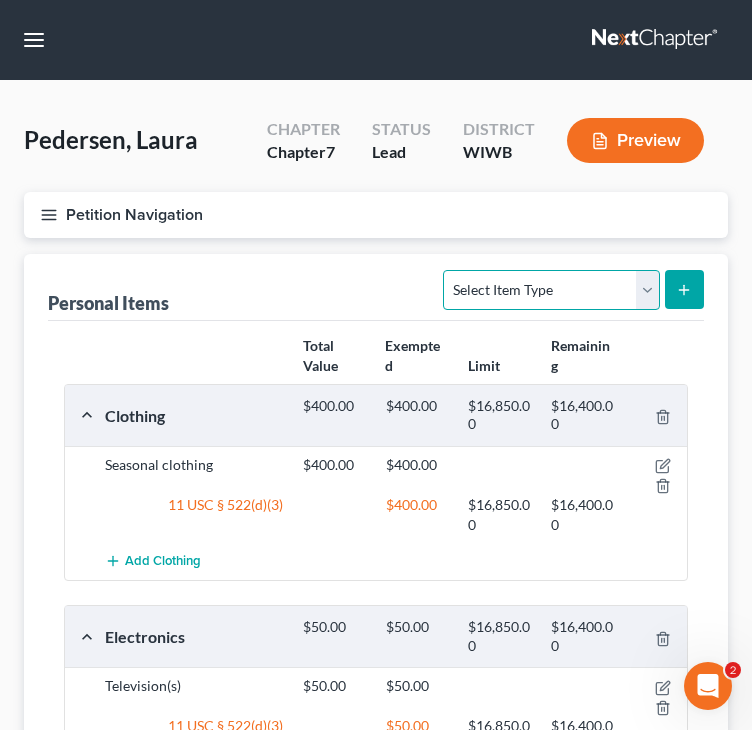 click on "Select Item Type Clothing Collectibles Of Value Electronics Firearms Household Goods Jewelry Other Pet(s) Sports & Hobby Equipment" at bounding box center (551, 290) 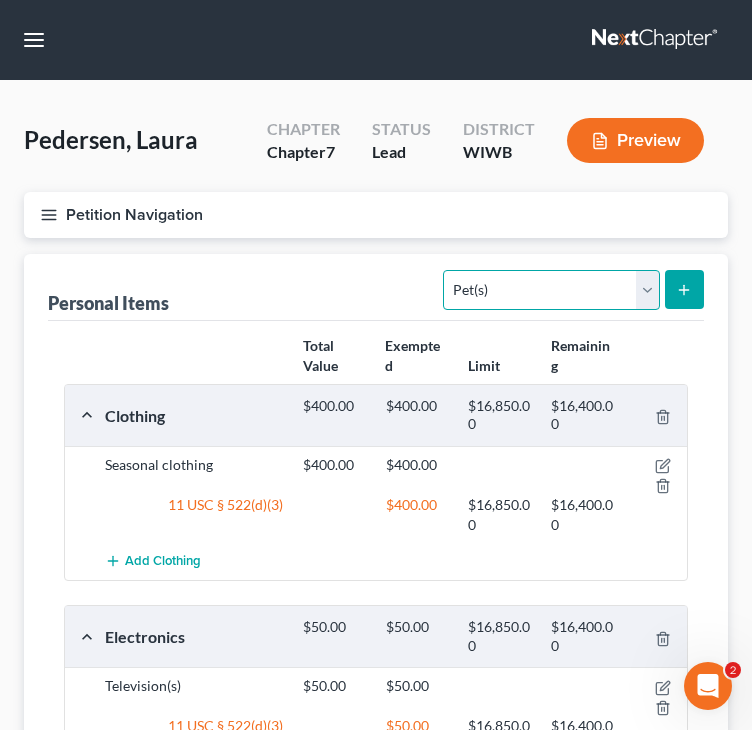 click on "Select Item Type Clothing Collectibles Of Value Electronics Firearms Household Goods Jewelry Other Pet(s) Sports & Hobby Equipment" at bounding box center (551, 290) 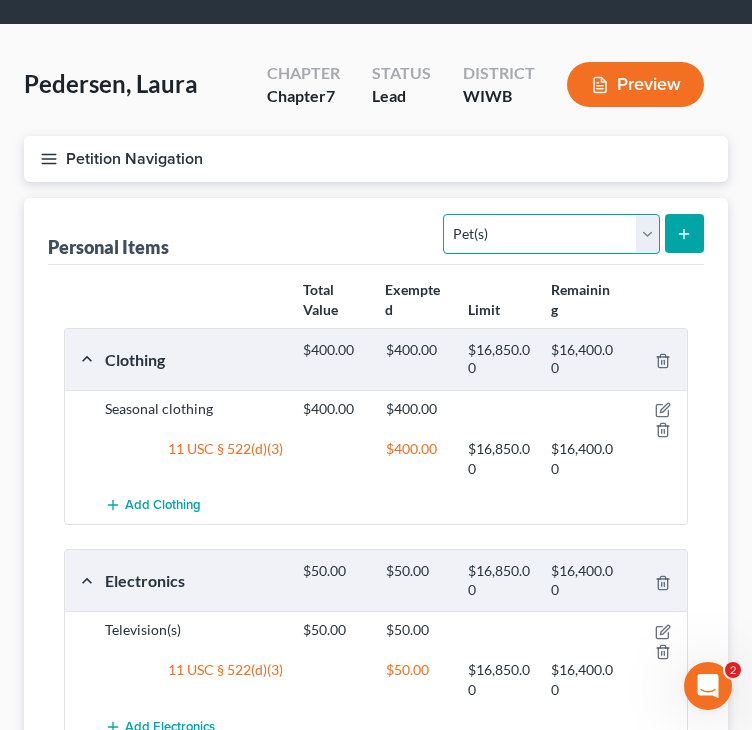 scroll, scrollTop: 100, scrollLeft: 0, axis: vertical 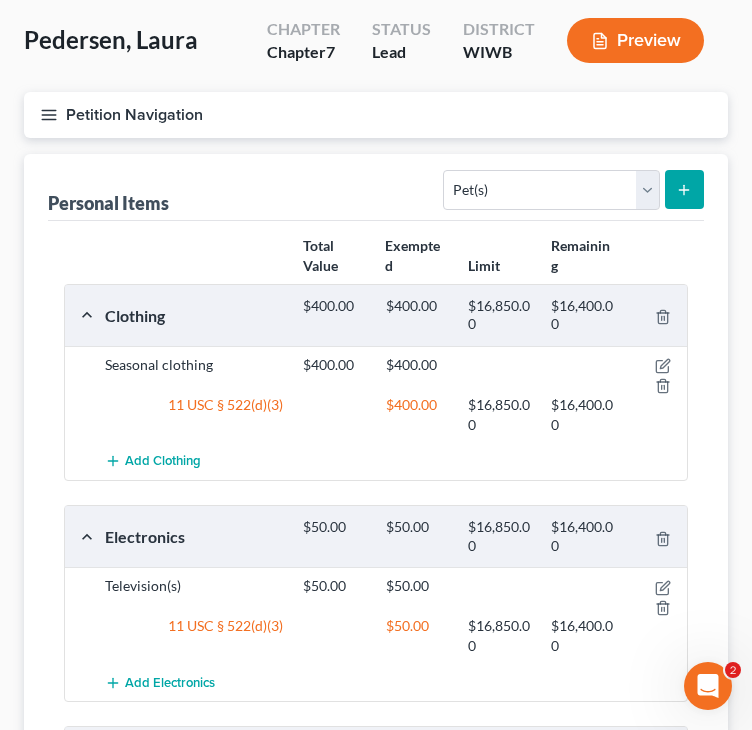 click 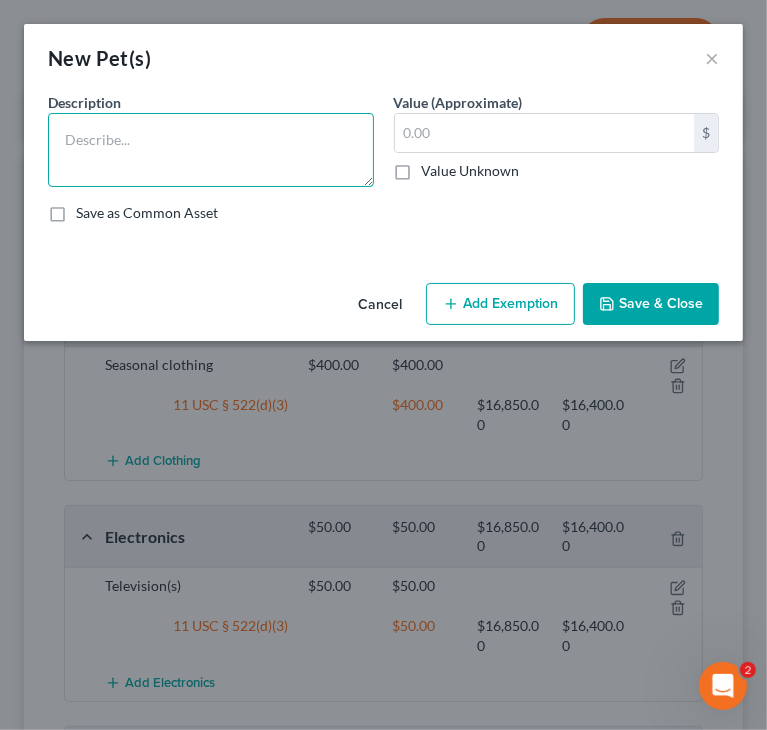 click at bounding box center [211, 150] 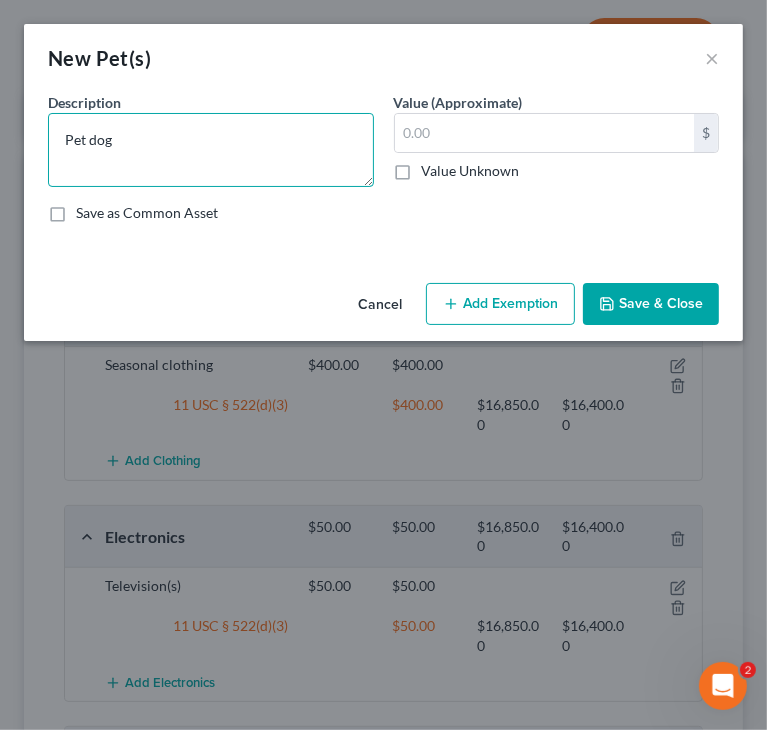 type on "Pet dog" 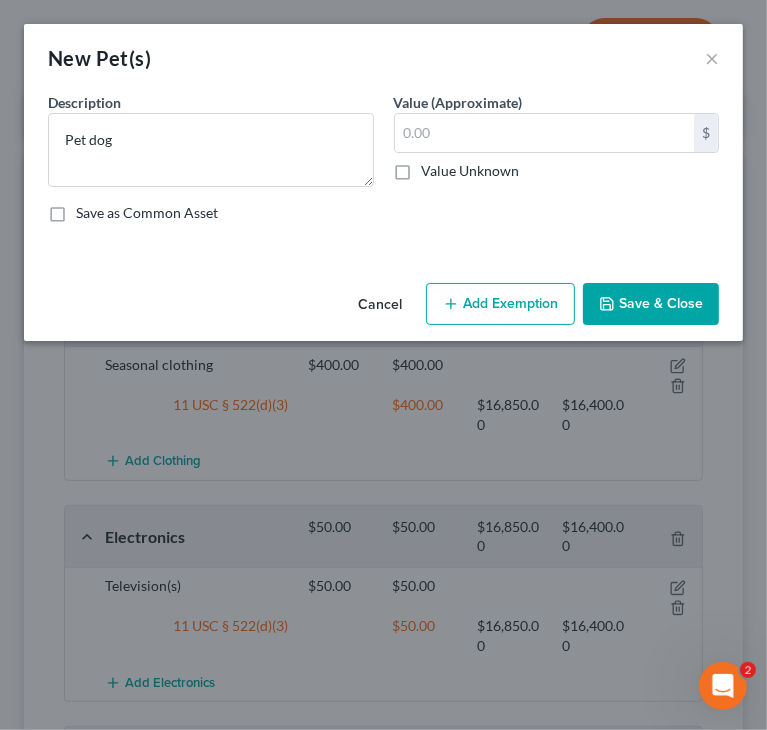 click on "Save & Close" at bounding box center (651, 304) 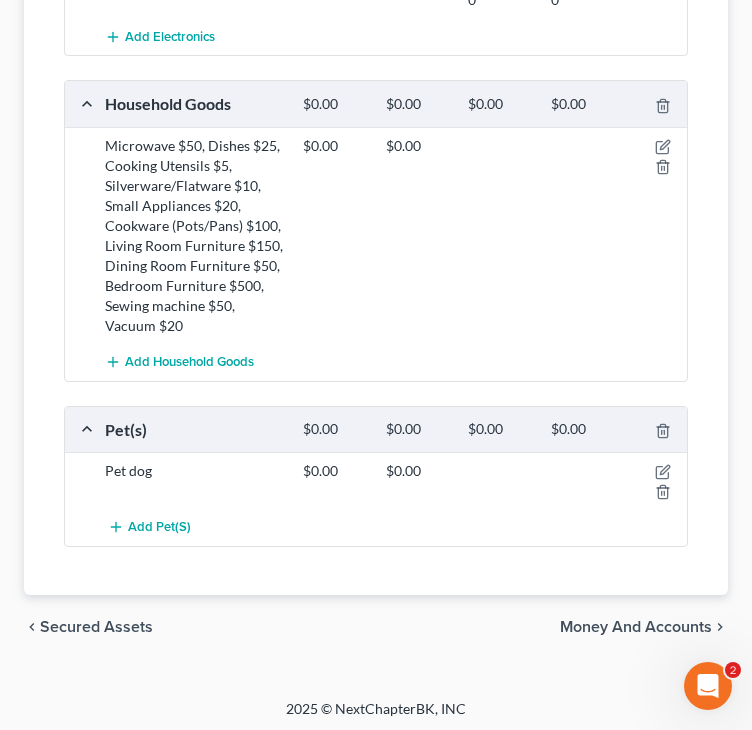 scroll, scrollTop: 747, scrollLeft: 0, axis: vertical 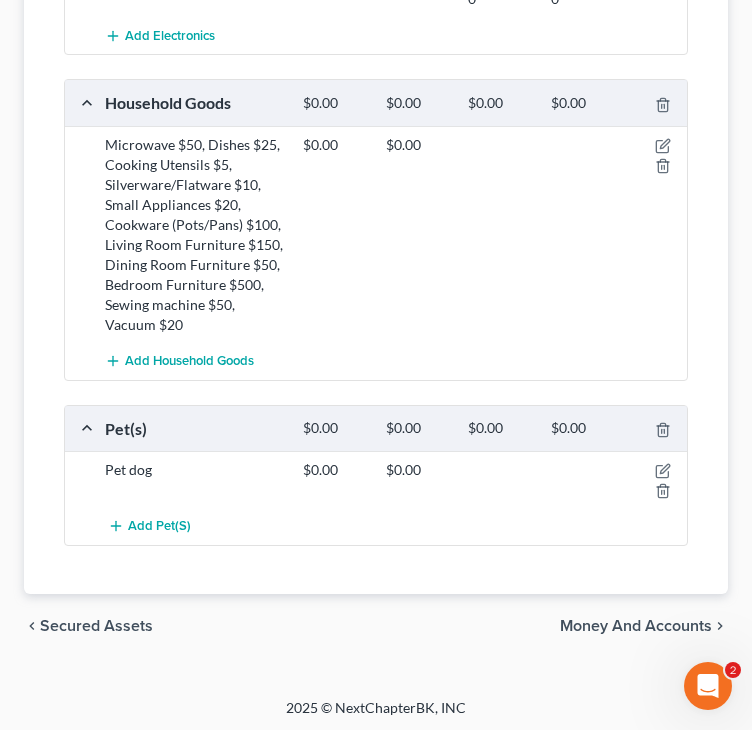 click on "Money and Accounts" at bounding box center [636, 626] 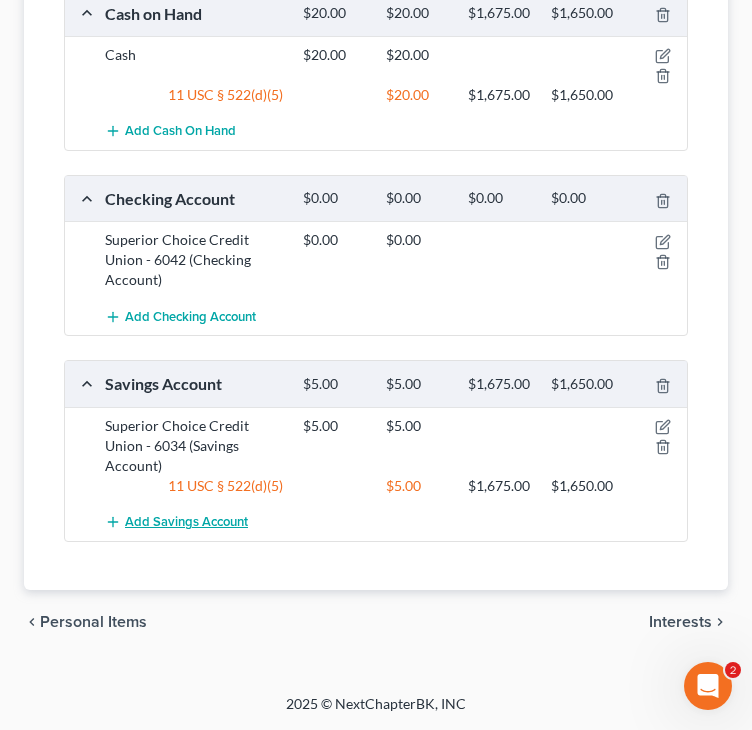 scroll, scrollTop: 462, scrollLeft: 0, axis: vertical 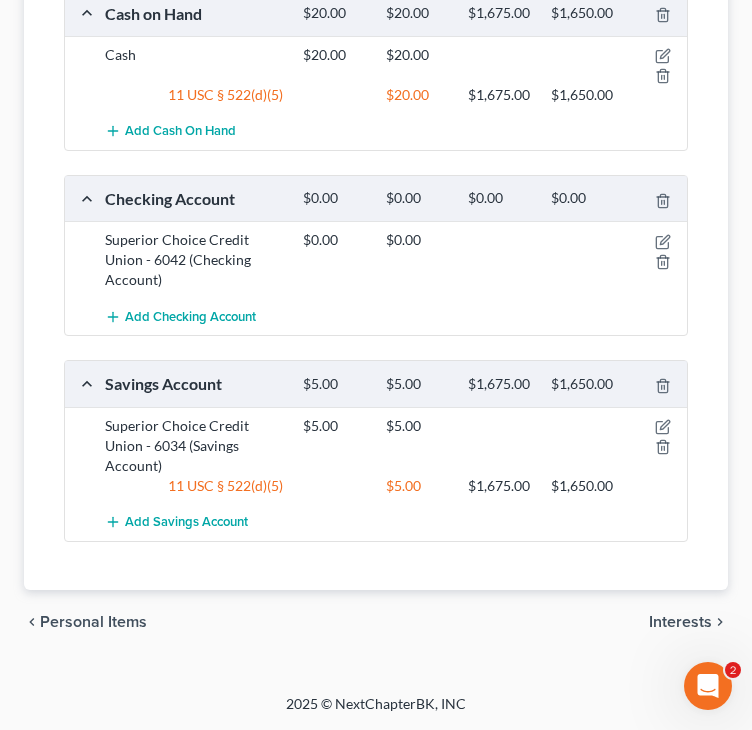 click on "Personal Items" at bounding box center [93, 622] 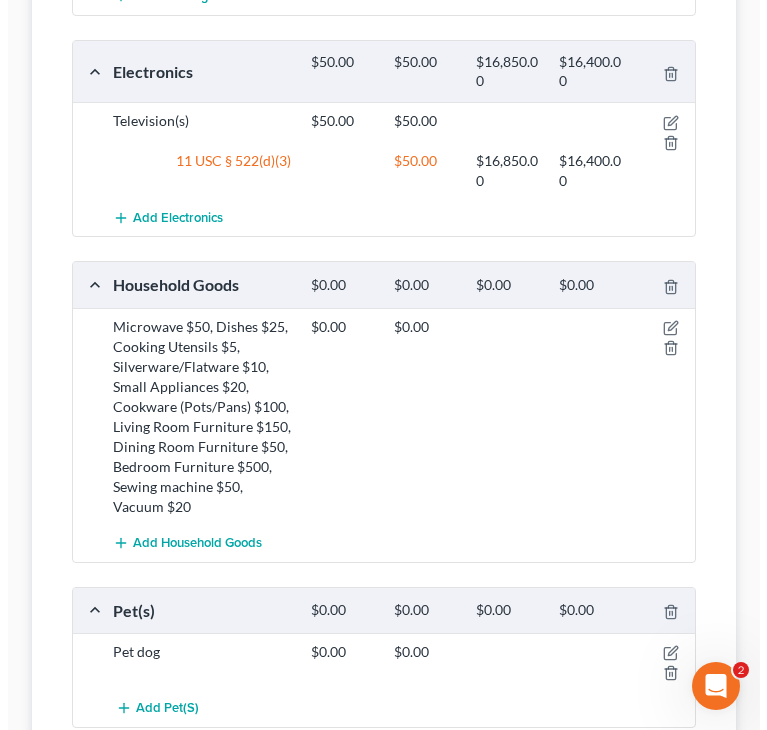 scroll, scrollTop: 600, scrollLeft: 0, axis: vertical 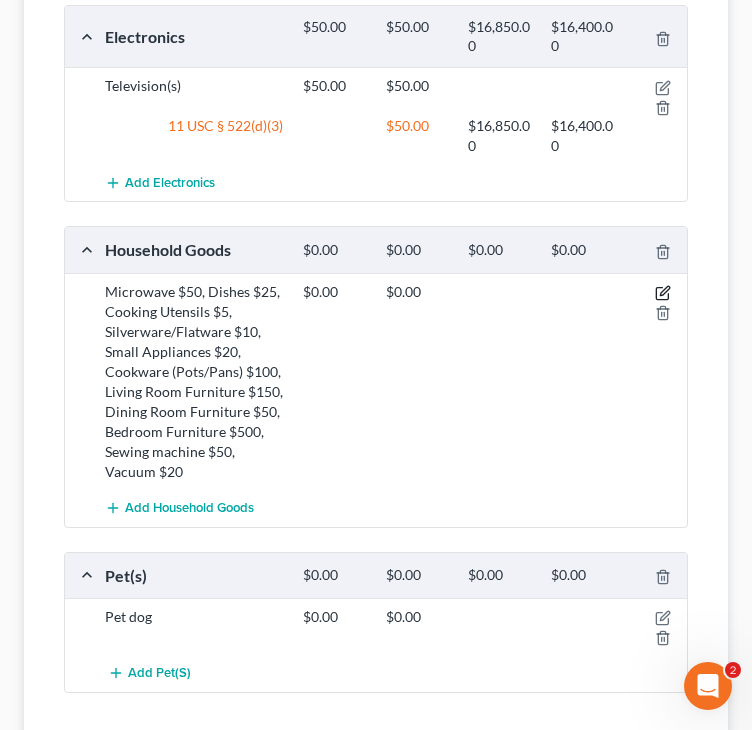 click 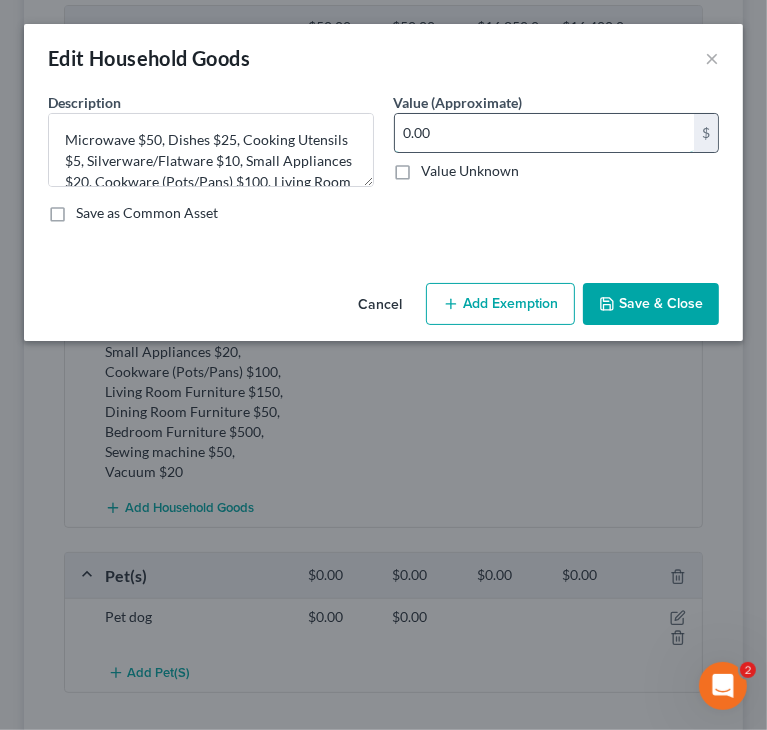 click on "0.00" at bounding box center (545, 133) 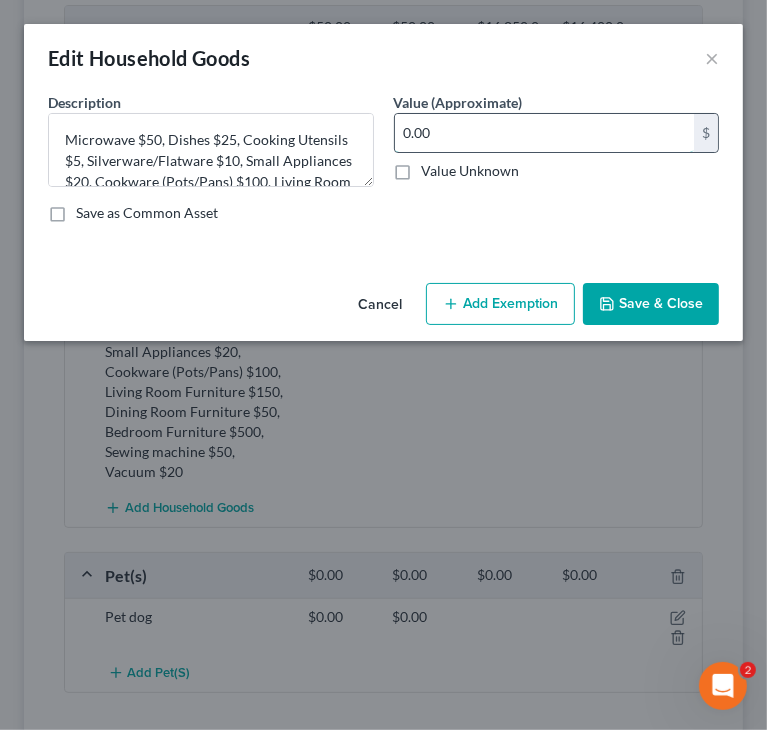 paste on "98" 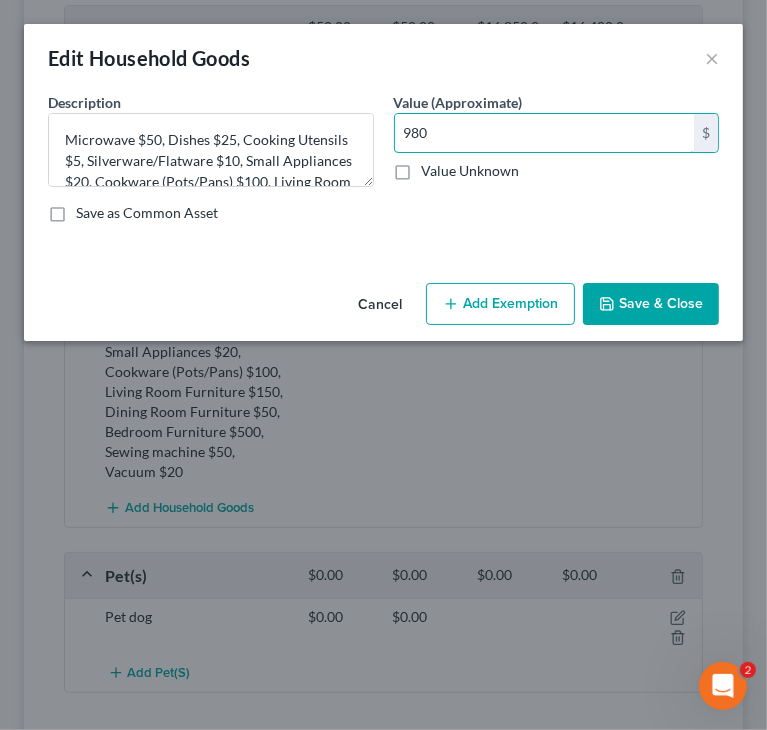 type on "980" 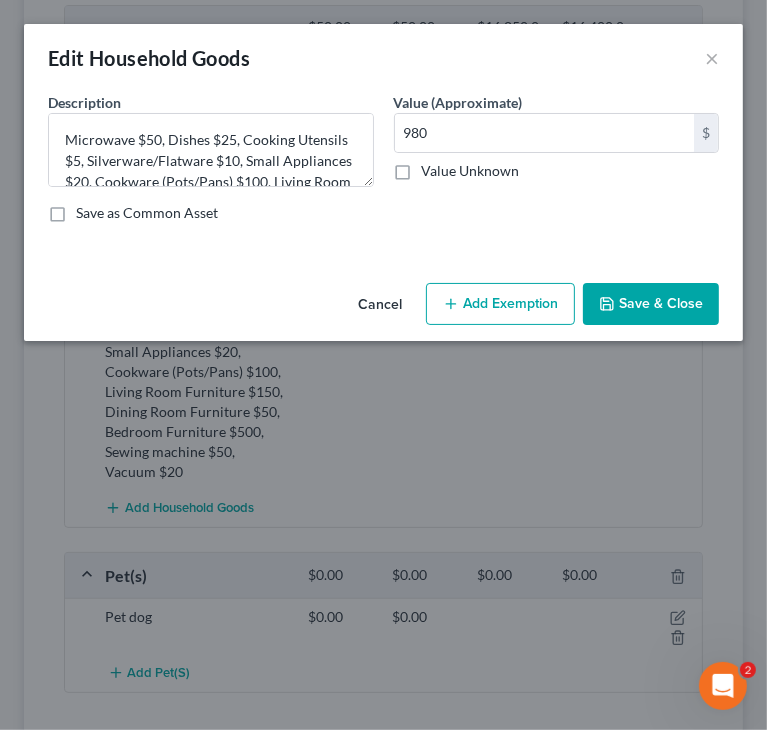 click on "Save & Close" at bounding box center (651, 304) 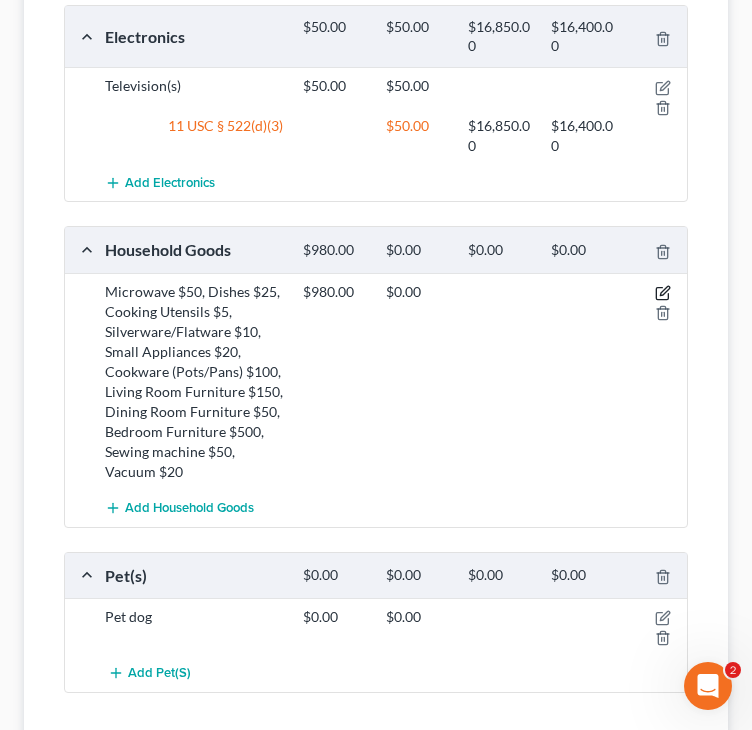 click 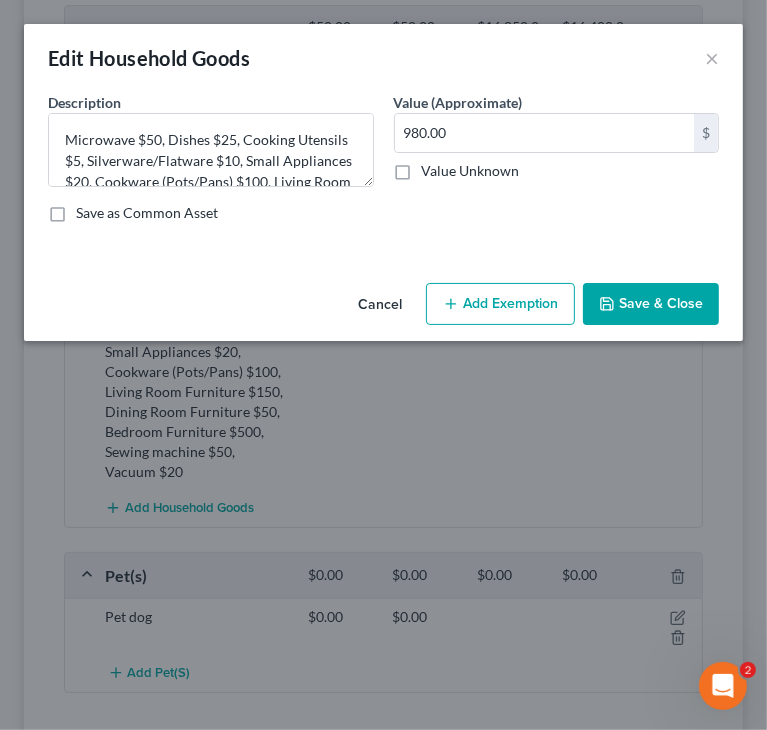click on "Add Exemption" at bounding box center (500, 304) 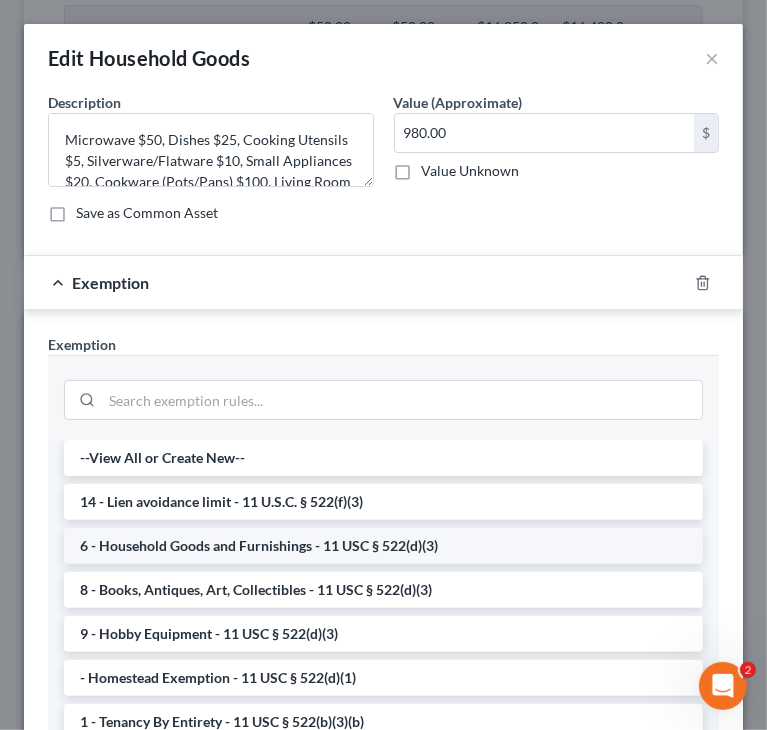 click on "6 - Household Goods and Furnishings - 11 USC § 522(d)(3)" at bounding box center [383, 546] 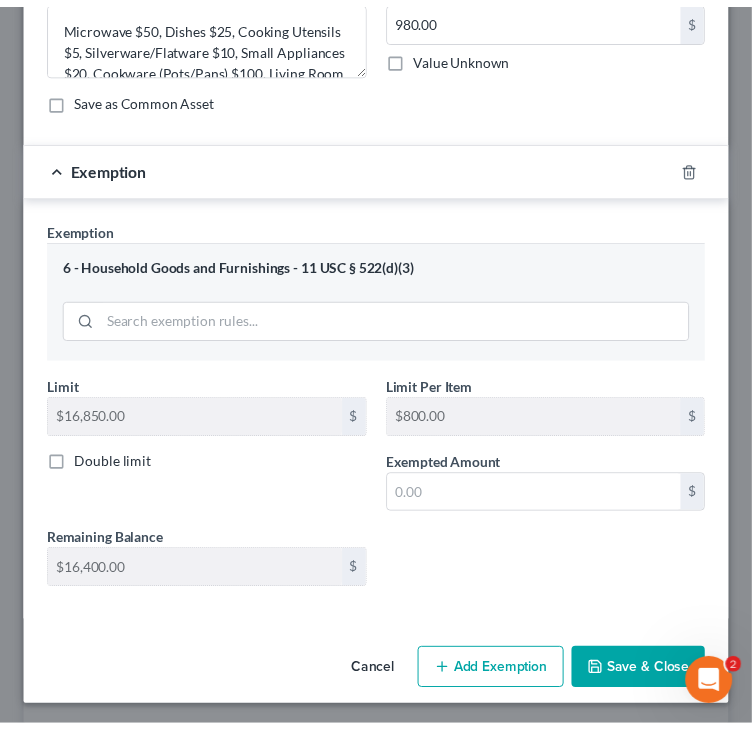 scroll, scrollTop: 115, scrollLeft: 0, axis: vertical 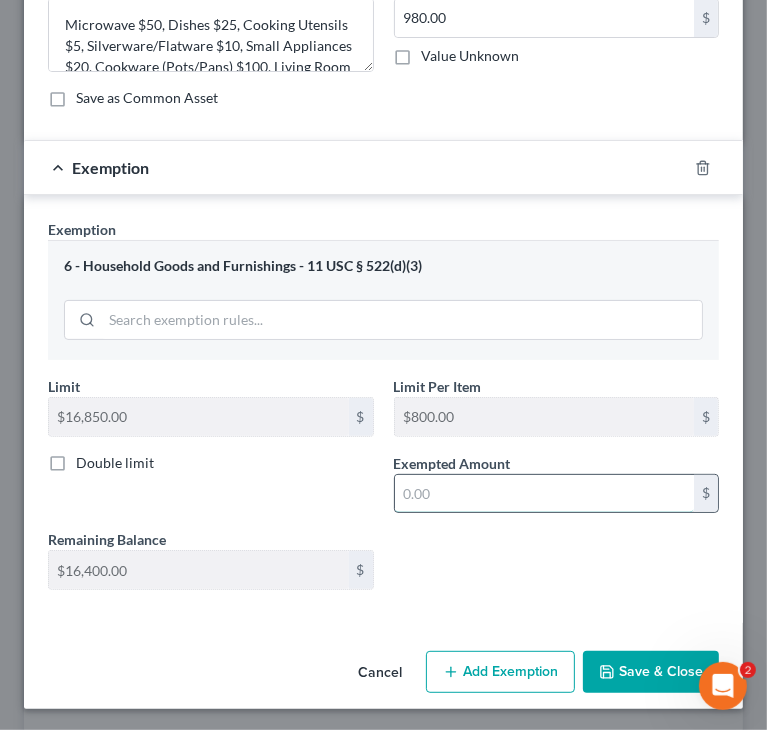 click at bounding box center (545, 494) 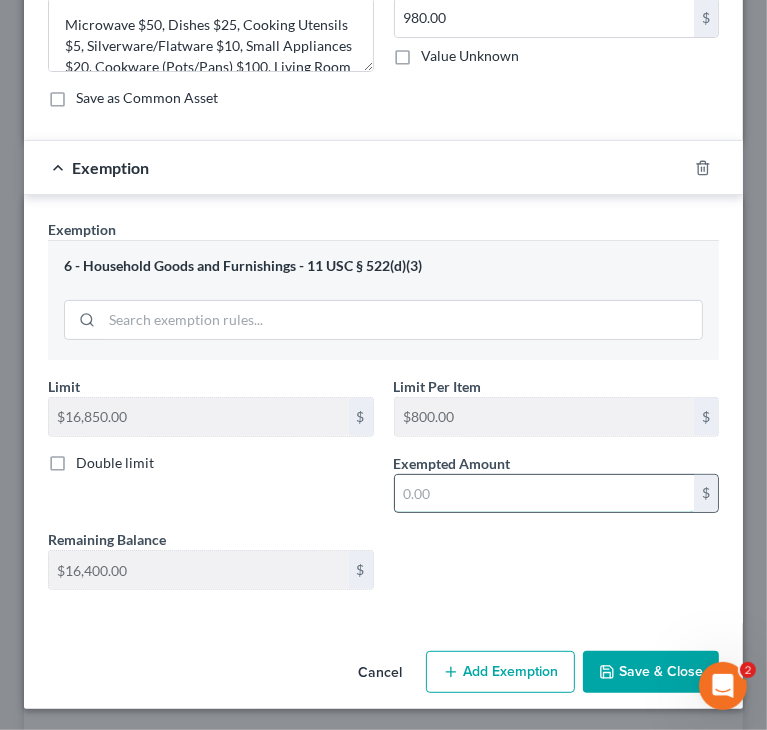 type on "8" 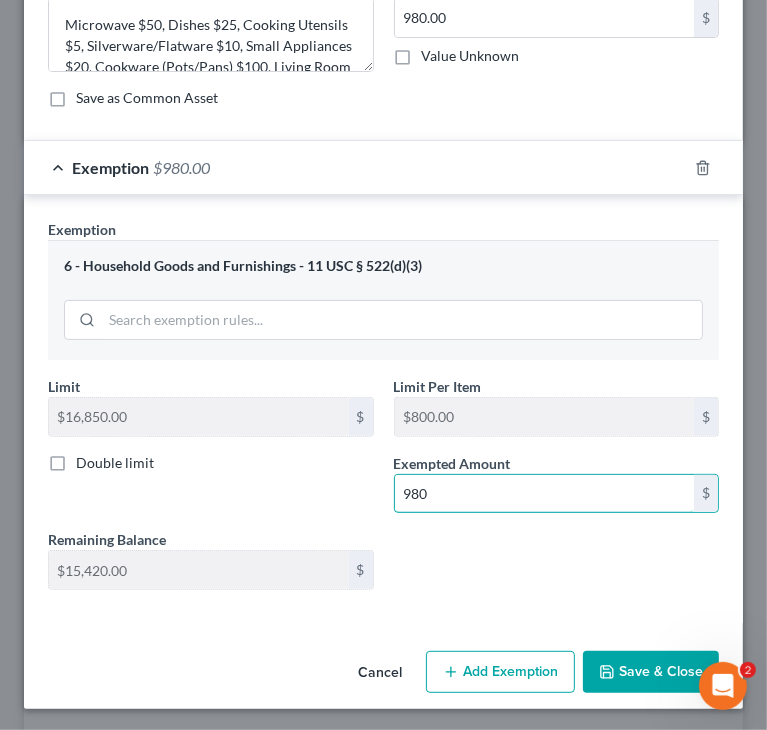 type on "980" 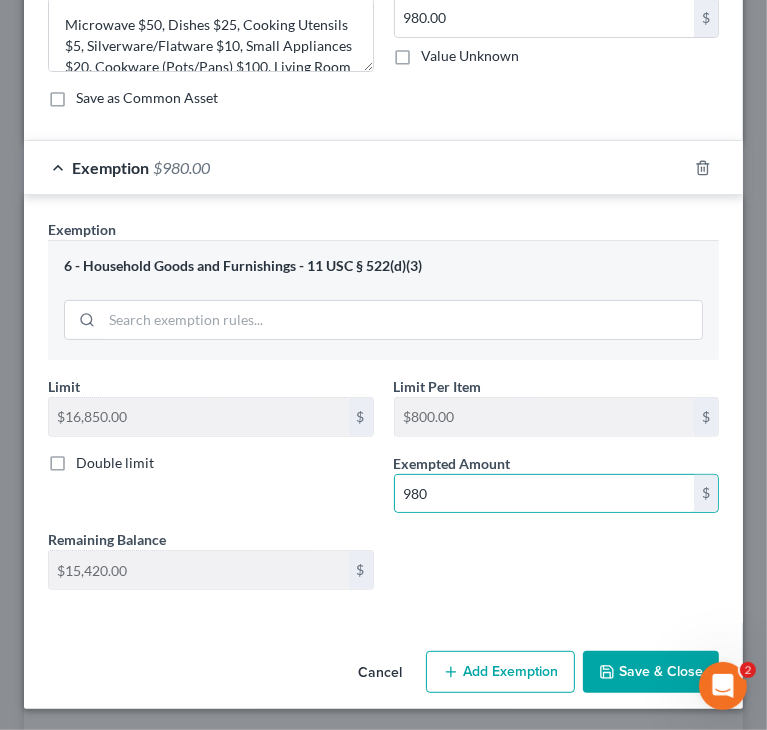 click on "Save & Close" at bounding box center [651, 672] 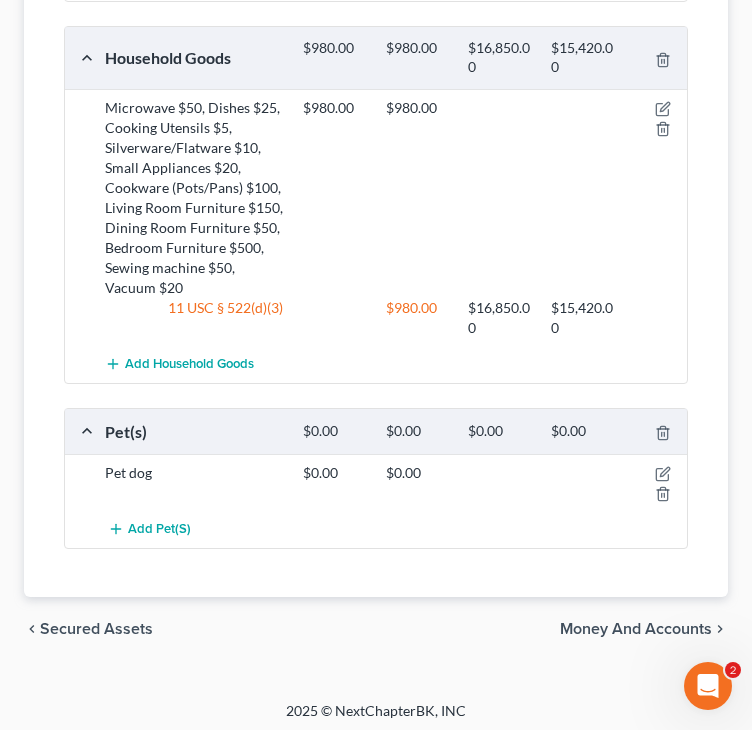 scroll, scrollTop: 803, scrollLeft: 0, axis: vertical 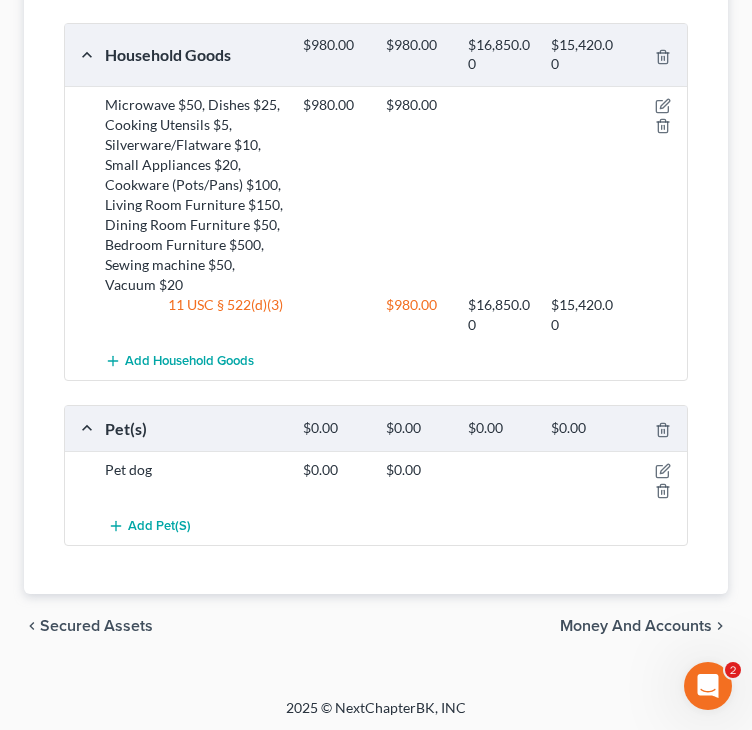 click on "Money and Accounts" at bounding box center (636, 626) 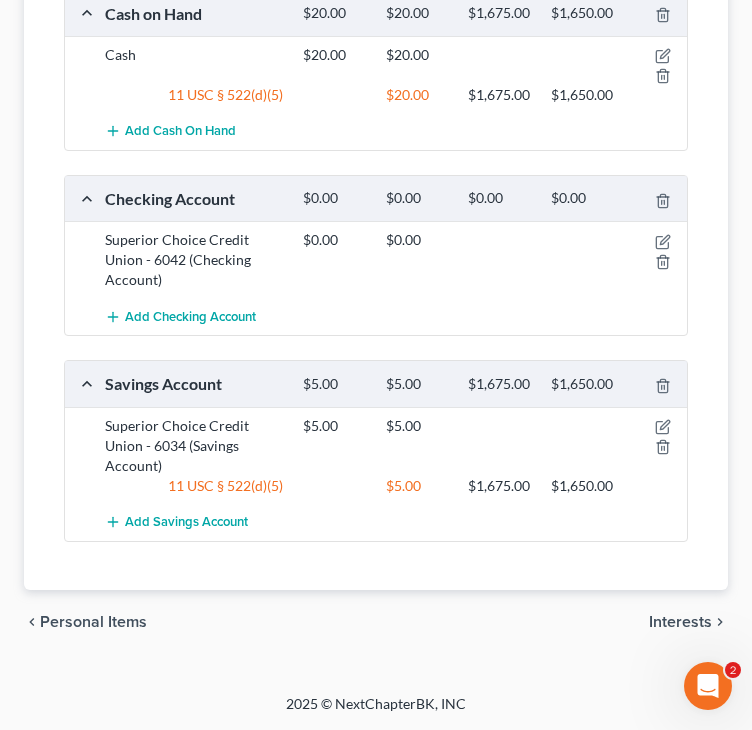 scroll, scrollTop: 462, scrollLeft: 0, axis: vertical 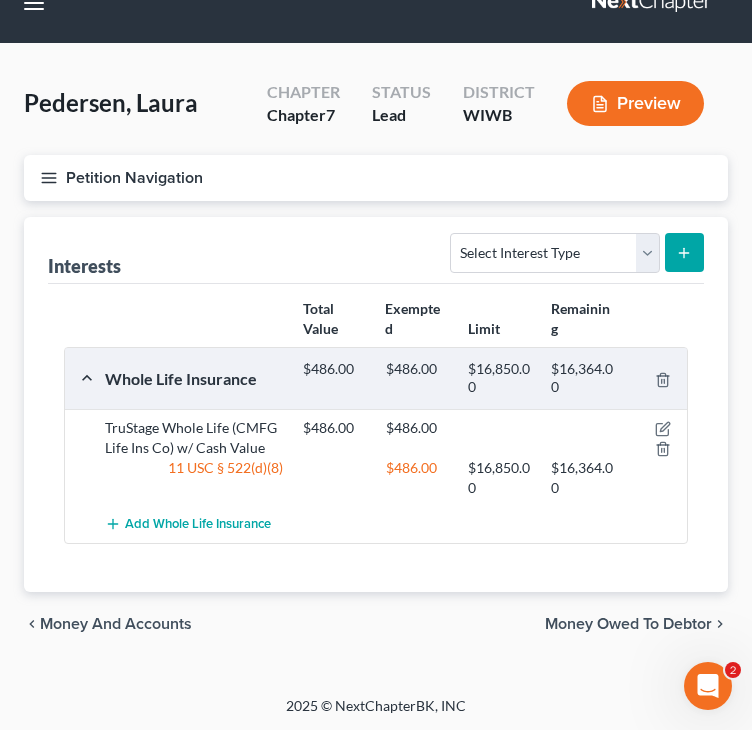 click on "Money Owed to Debtor" at bounding box center (628, 624) 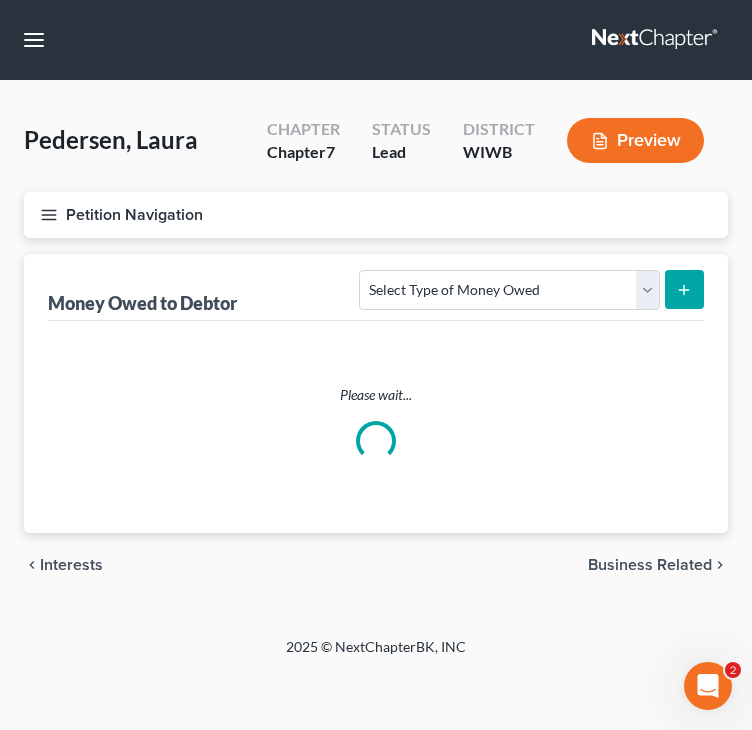 scroll, scrollTop: 0, scrollLeft: 0, axis: both 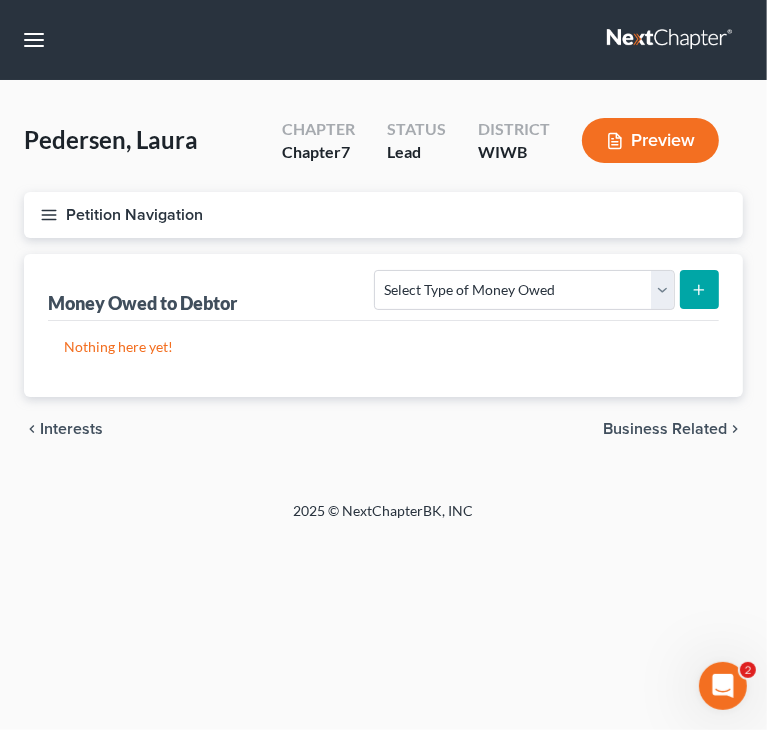 click on "Business Related" at bounding box center [665, 429] 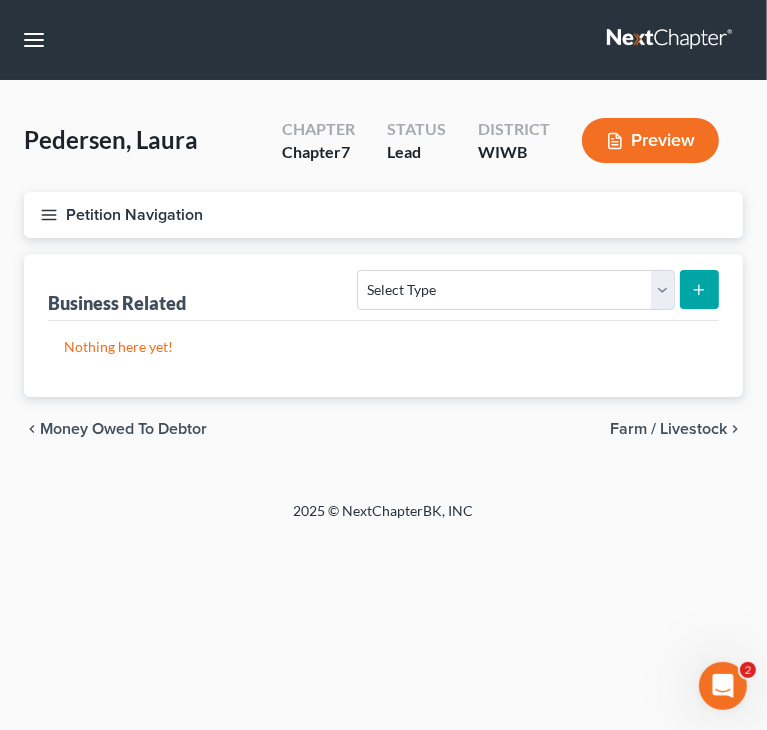 click on "Farm / Livestock" at bounding box center [668, 429] 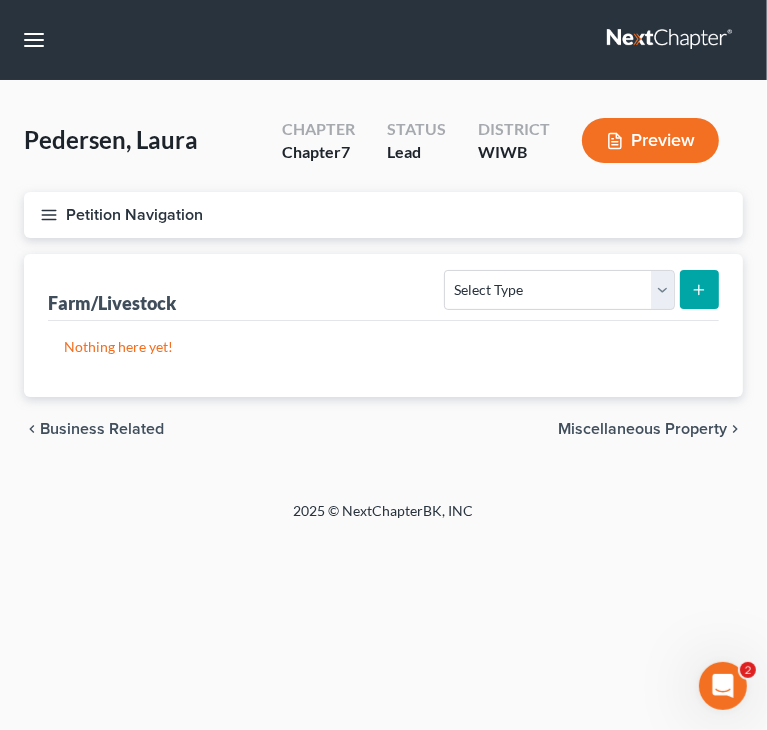 click on "Miscellaneous Property" at bounding box center (642, 429) 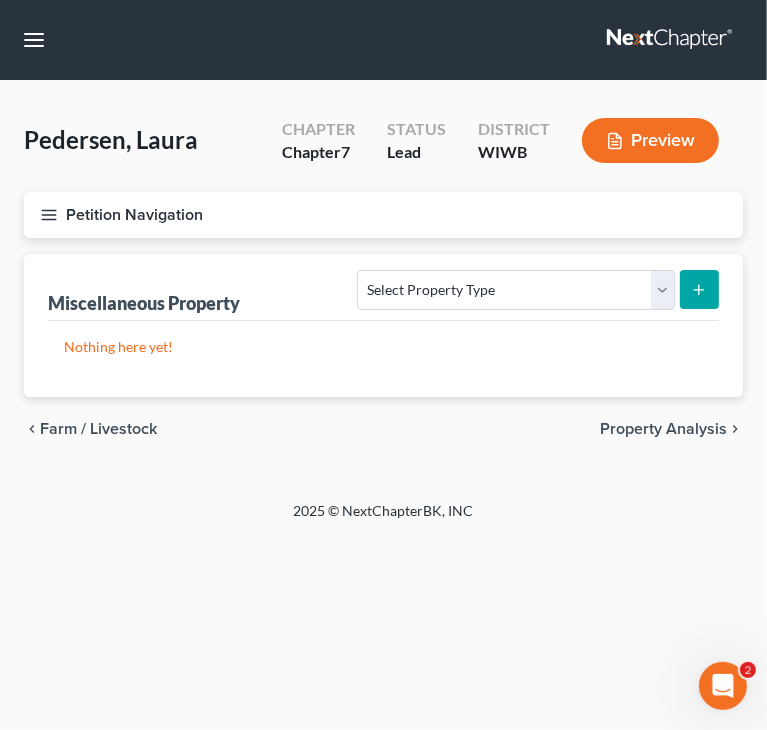 click on "Property Analysis" at bounding box center (663, 429) 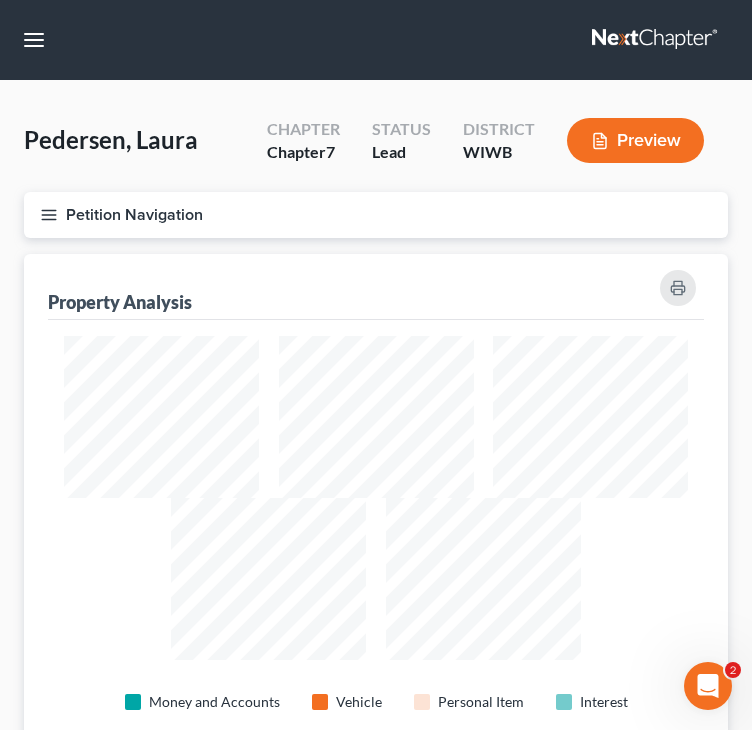 scroll, scrollTop: 999494, scrollLeft: 999296, axis: both 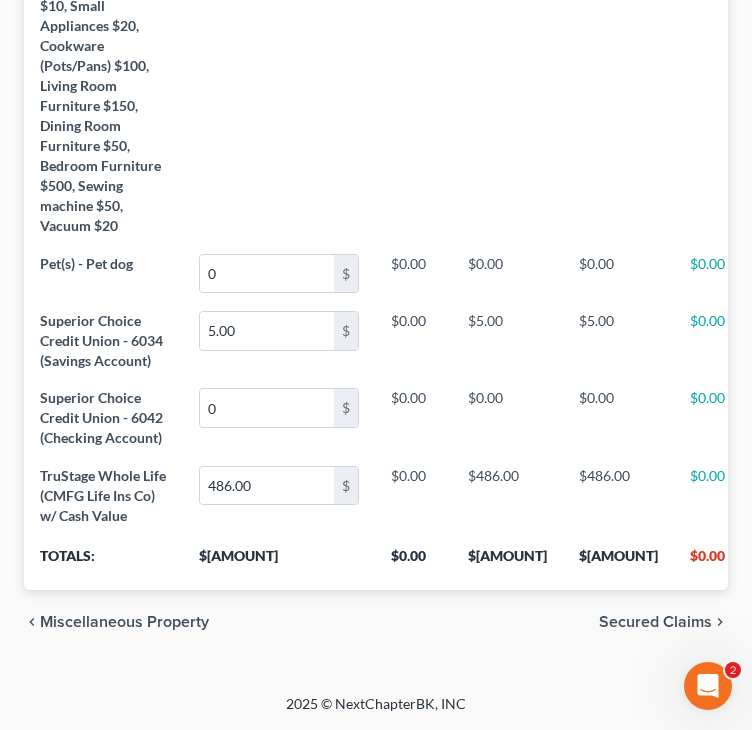 click on "Secured Claims" at bounding box center (655, 622) 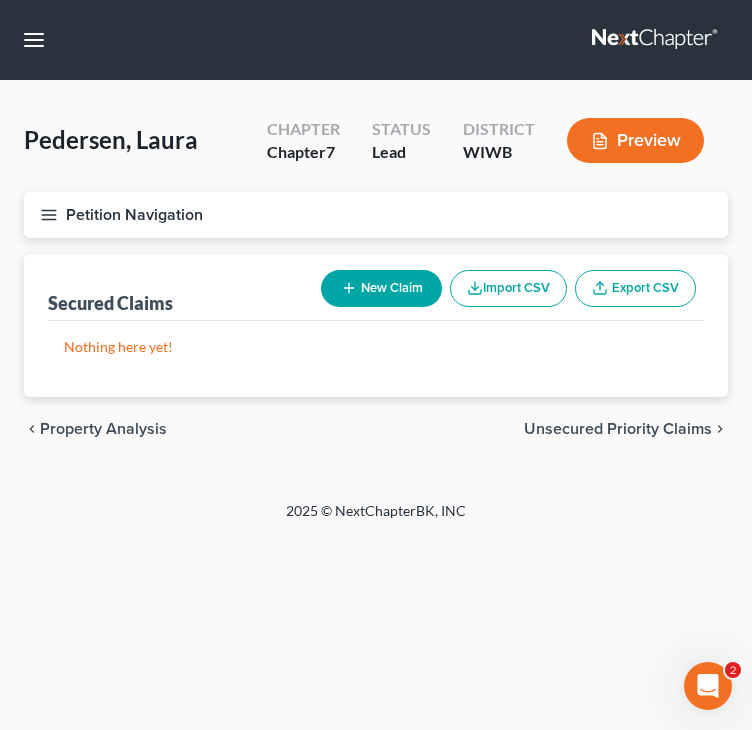 scroll, scrollTop: 0, scrollLeft: 0, axis: both 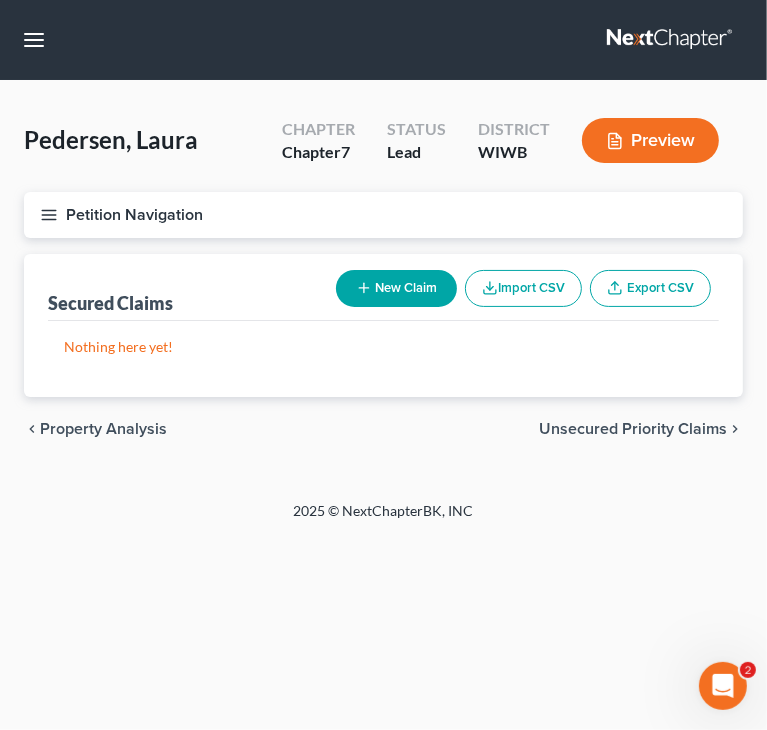 click on "Unsecured Priority Claims" at bounding box center (633, 429) 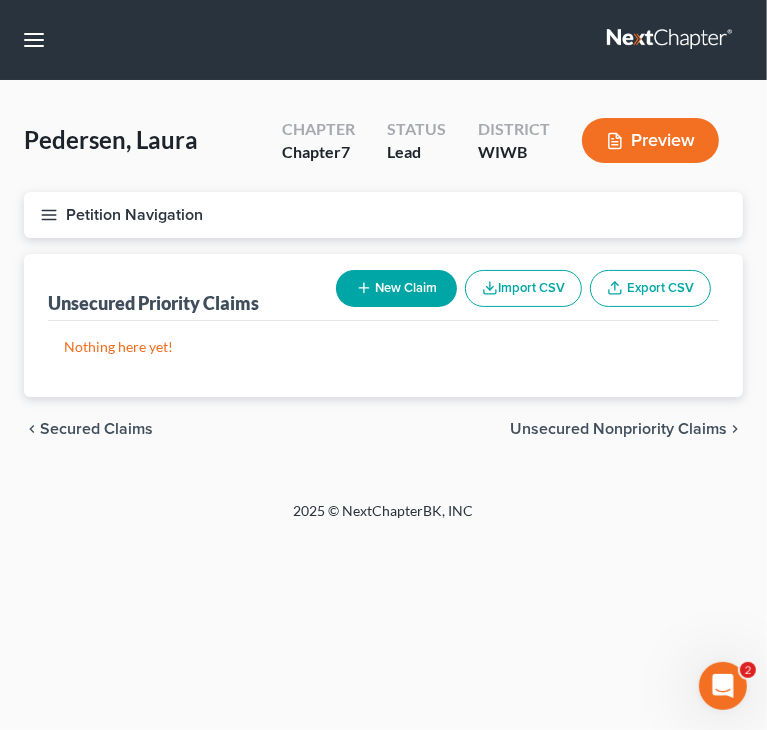 click on "Unsecured Nonpriority Claims" at bounding box center (618, 429) 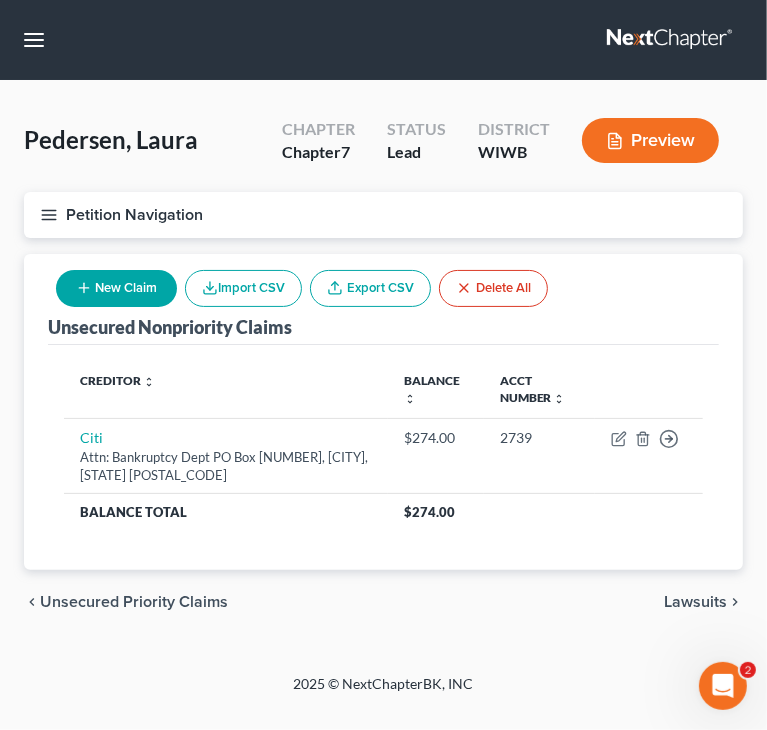 click on "Lawsuits" at bounding box center [695, 602] 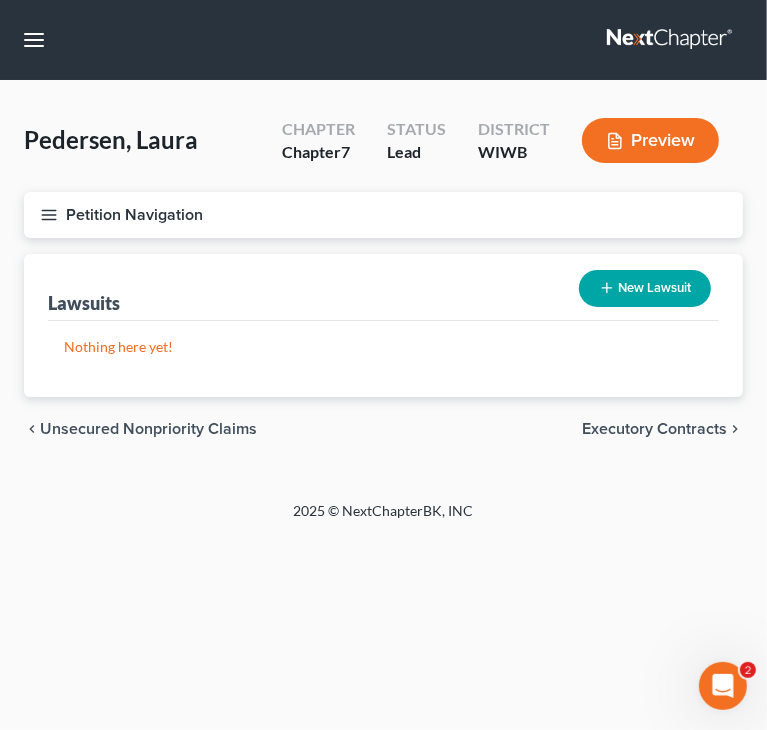 click on "chevron_left
Unsecured Nonpriority Claims
Executory Contracts
chevron_right" at bounding box center [383, 429] 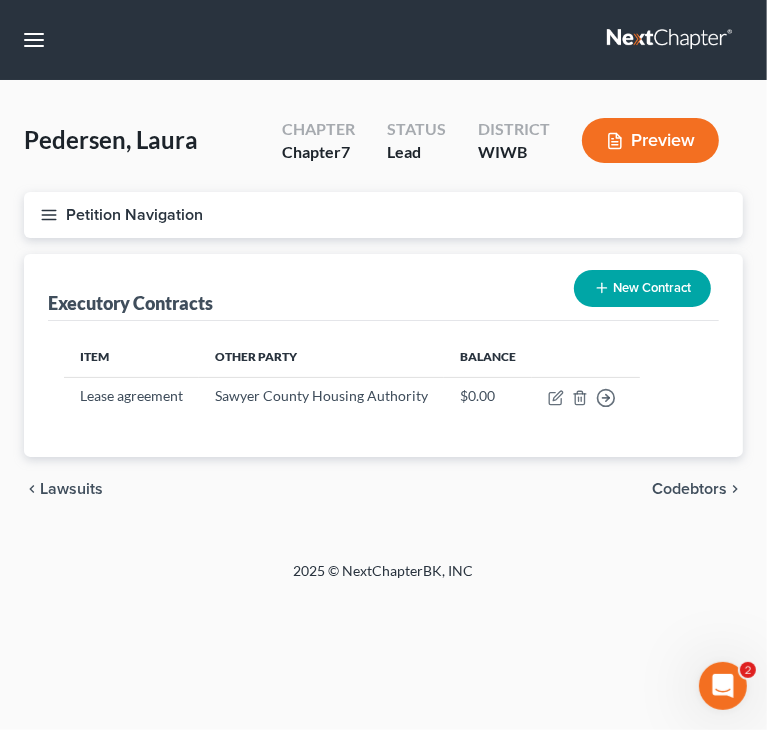 click on "Codebtors" at bounding box center [689, 489] 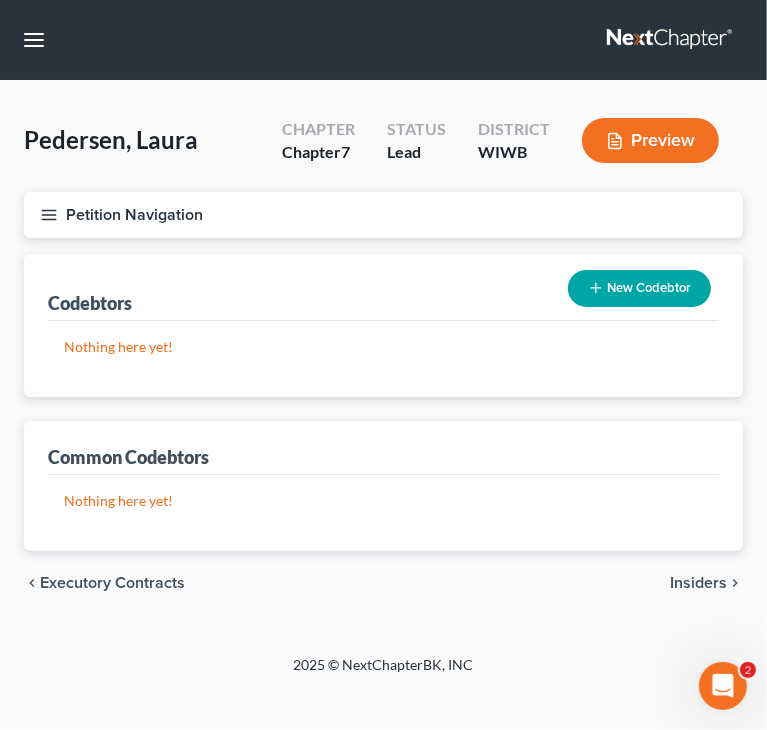 click on "chevron_left
Executory Contracts
Insiders
chevron_right" at bounding box center [383, 583] 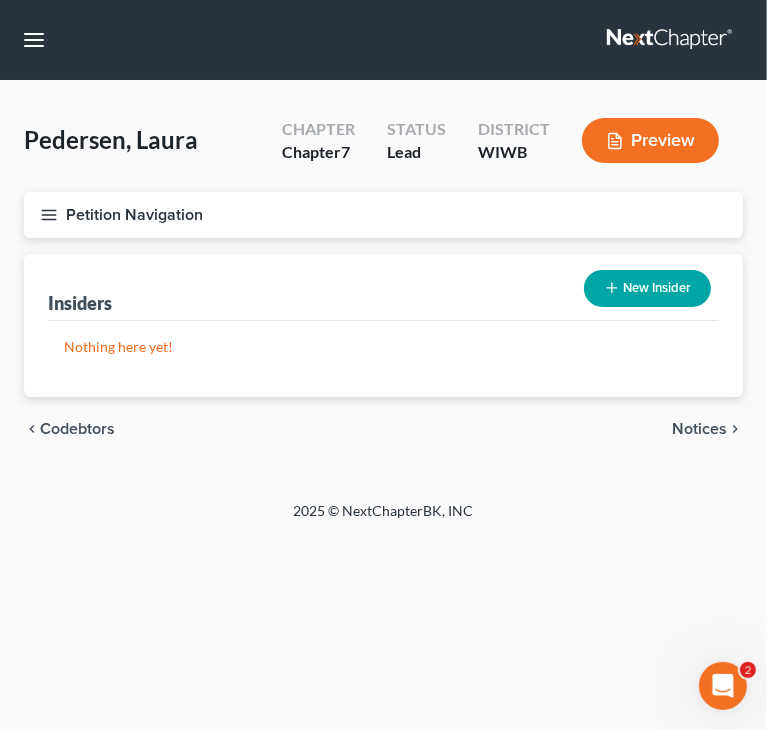 click on "Notices" at bounding box center [699, 429] 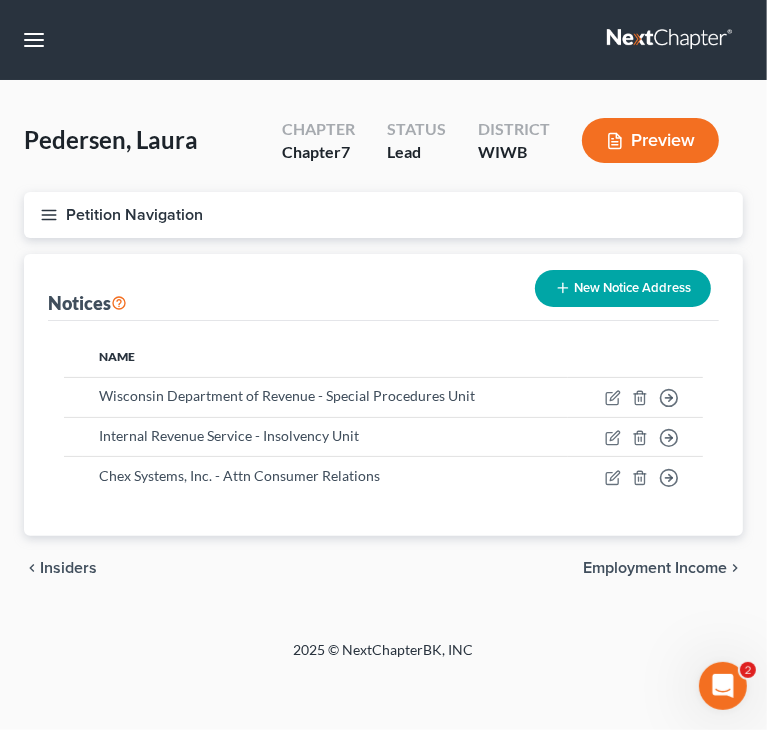 click on "chevron_left
Insiders
Employment Income
chevron_right" at bounding box center (383, 568) 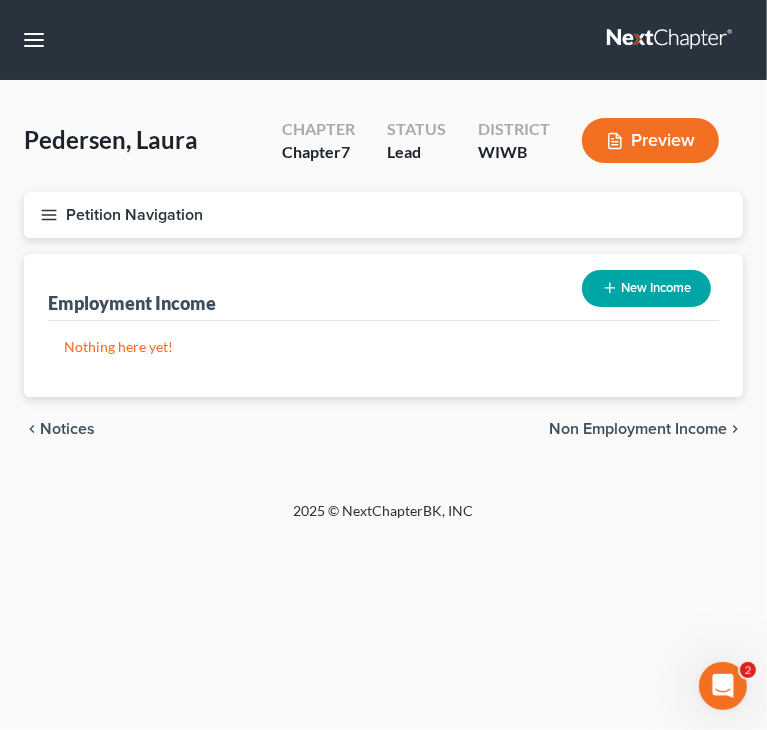 click on "Non Employment Income" at bounding box center (638, 429) 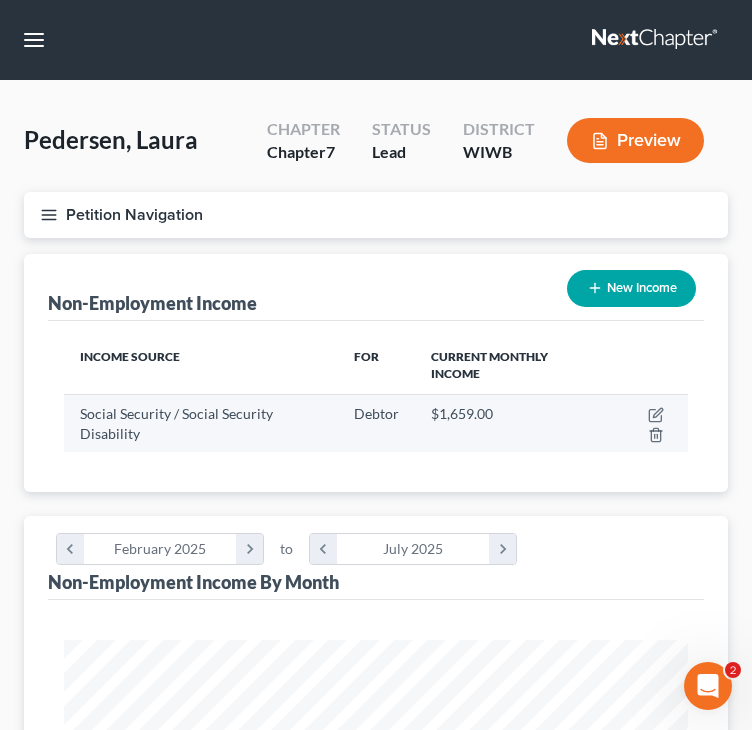 scroll, scrollTop: 999688, scrollLeft: 999336, axis: both 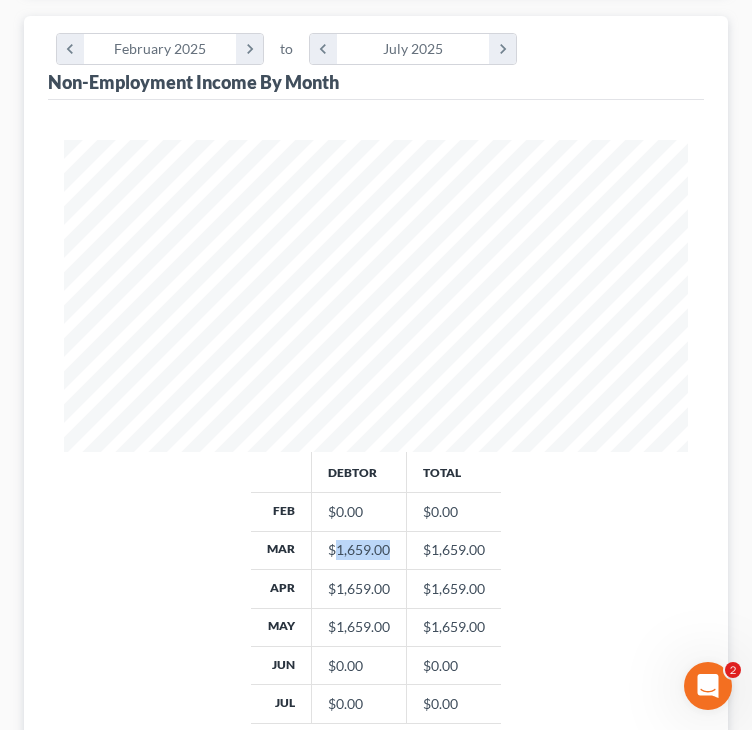 drag, startPoint x: 388, startPoint y: 544, endPoint x: 332, endPoint y: 553, distance: 56.718605 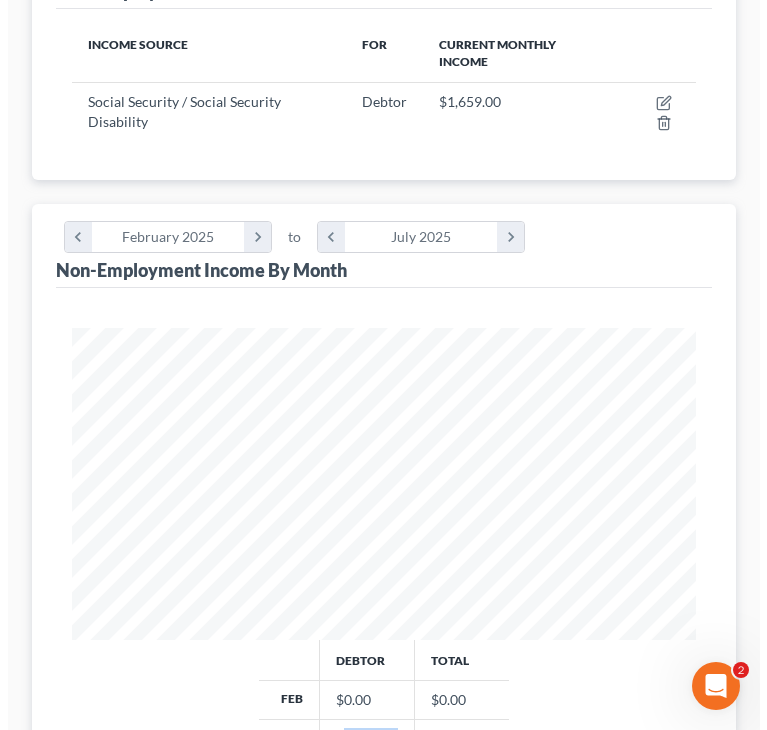 scroll, scrollTop: 265, scrollLeft: 0, axis: vertical 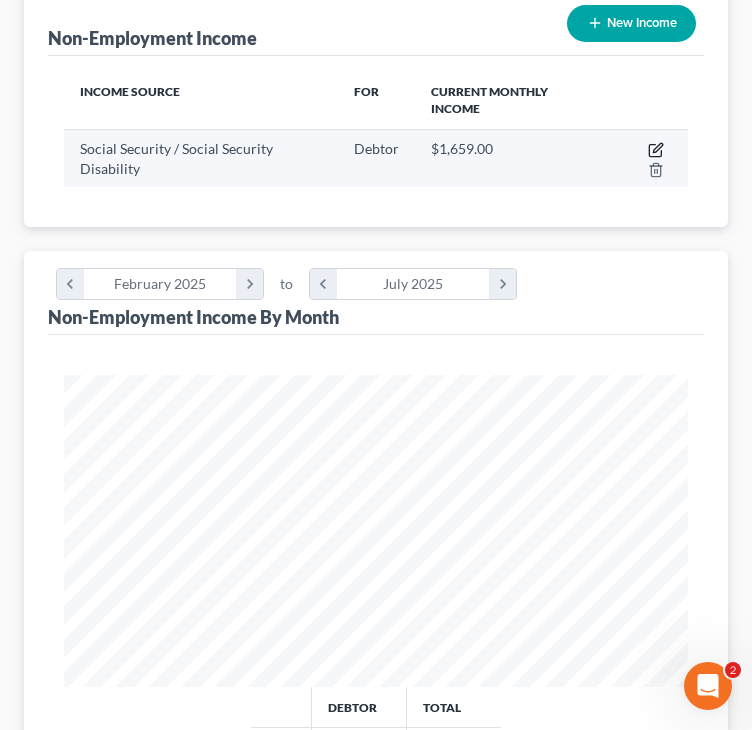 click 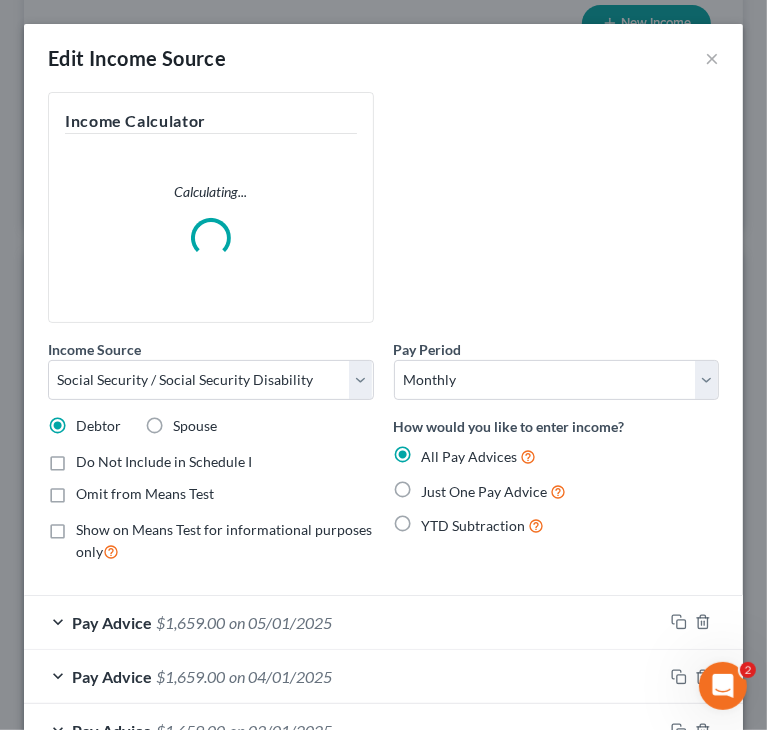 scroll, scrollTop: 999680, scrollLeft: 999320, axis: both 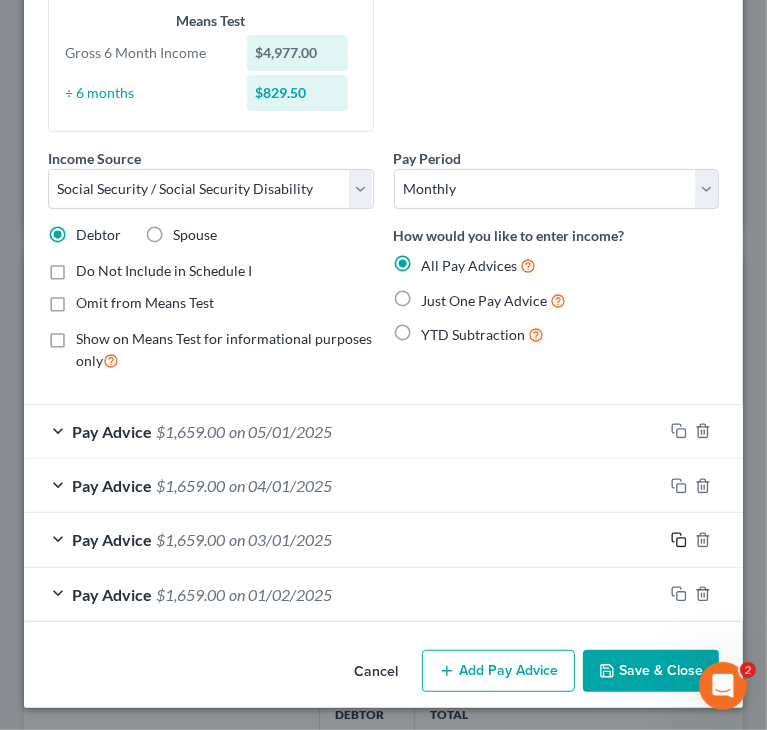 click 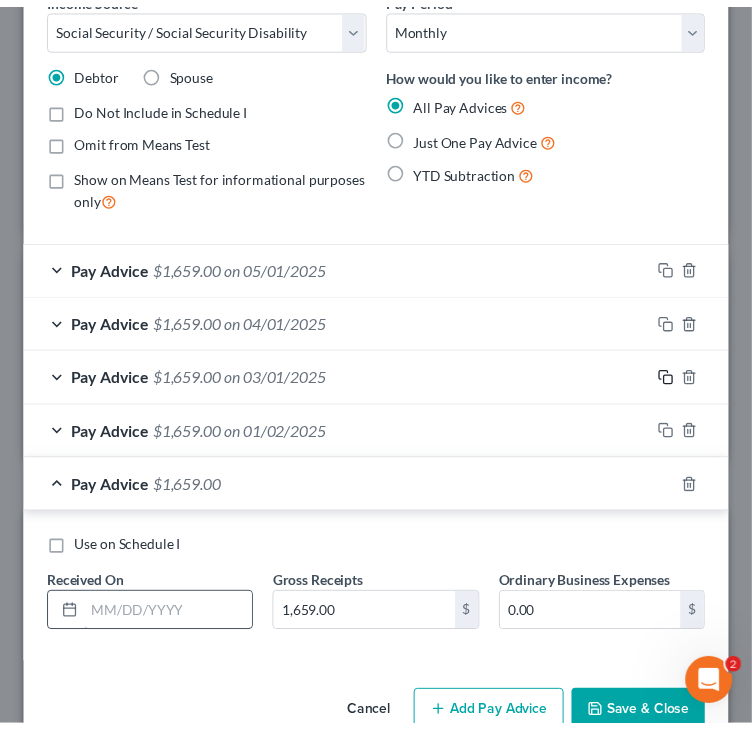 scroll, scrollTop: 411, scrollLeft: 0, axis: vertical 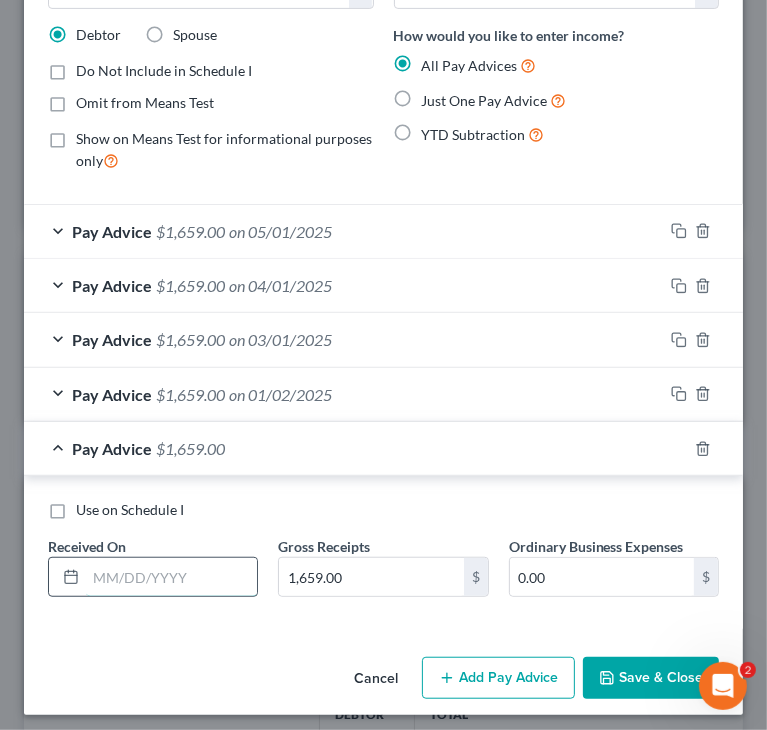 click at bounding box center (171, 577) 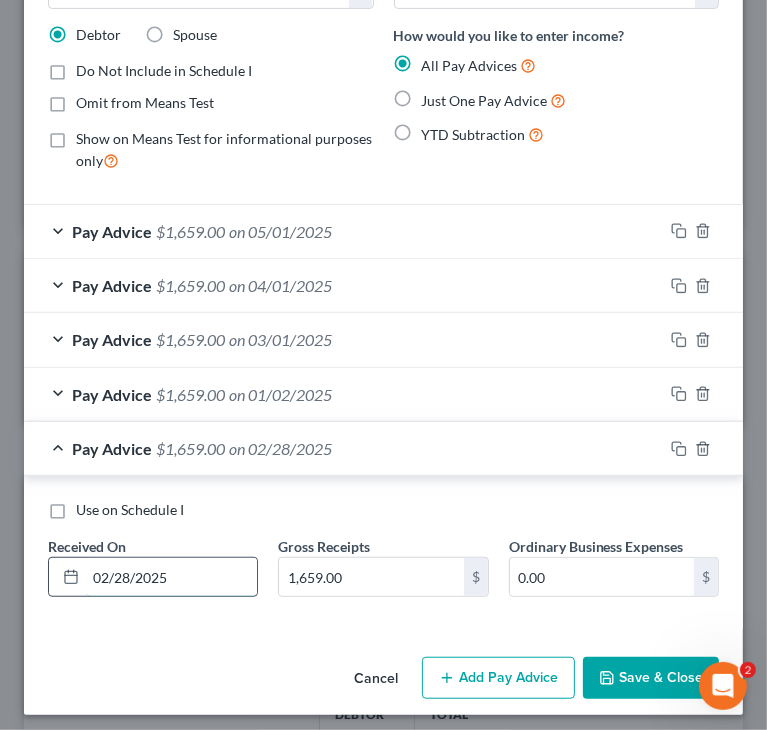 drag, startPoint x: 132, startPoint y: 577, endPoint x: 116, endPoint y: 573, distance: 16.492422 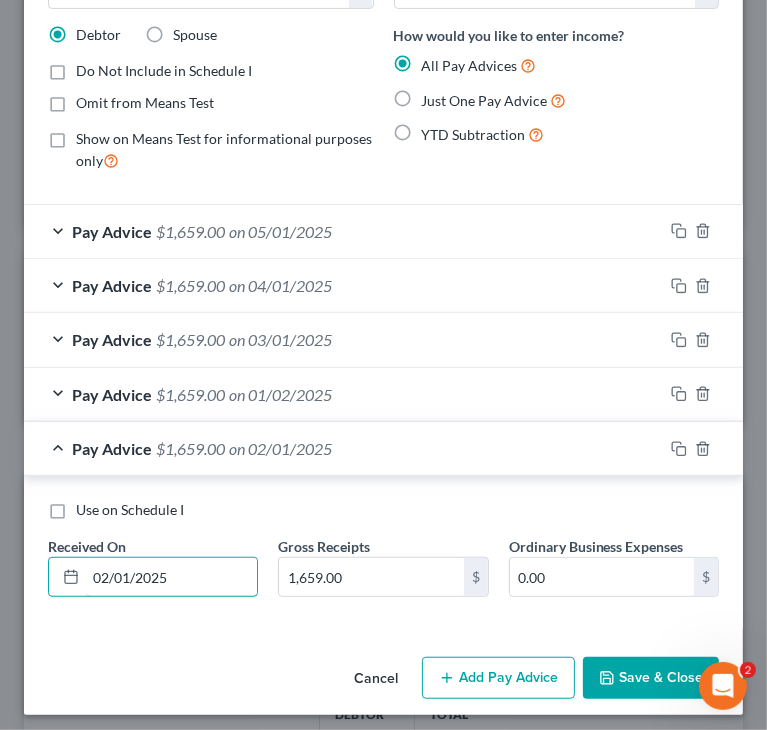 type on "02/01/2025" 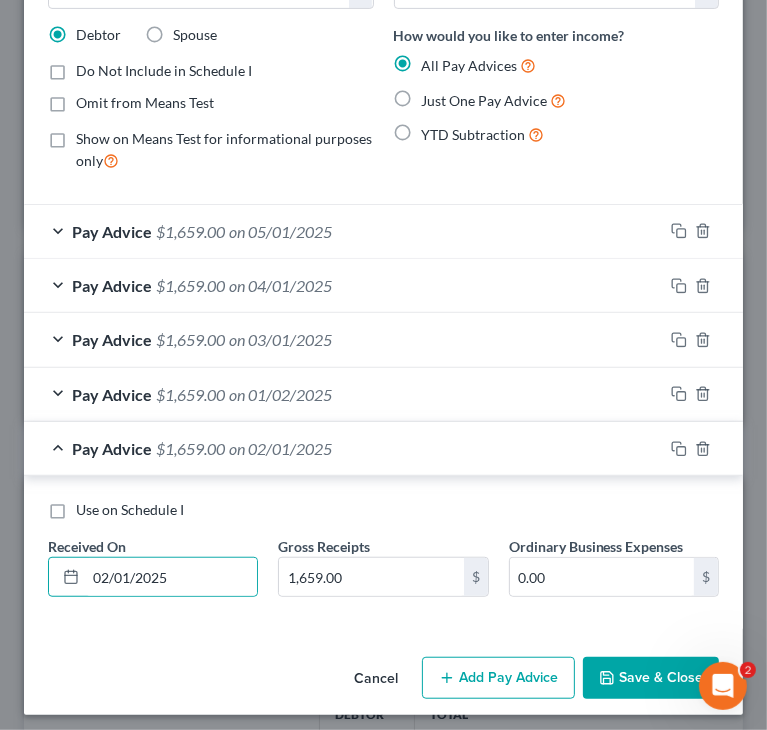 click on "Save & Close" at bounding box center (651, 678) 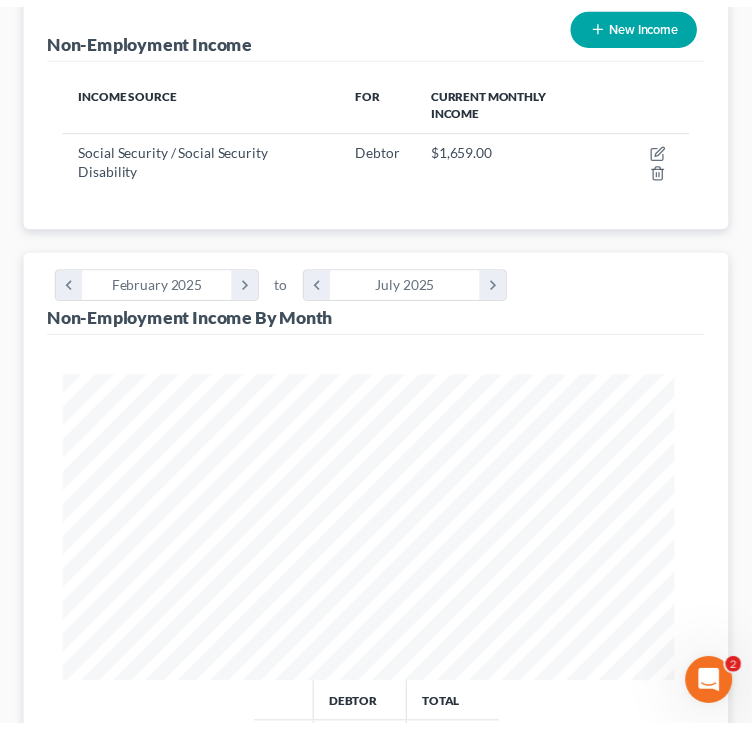 scroll, scrollTop: 312, scrollLeft: 664, axis: both 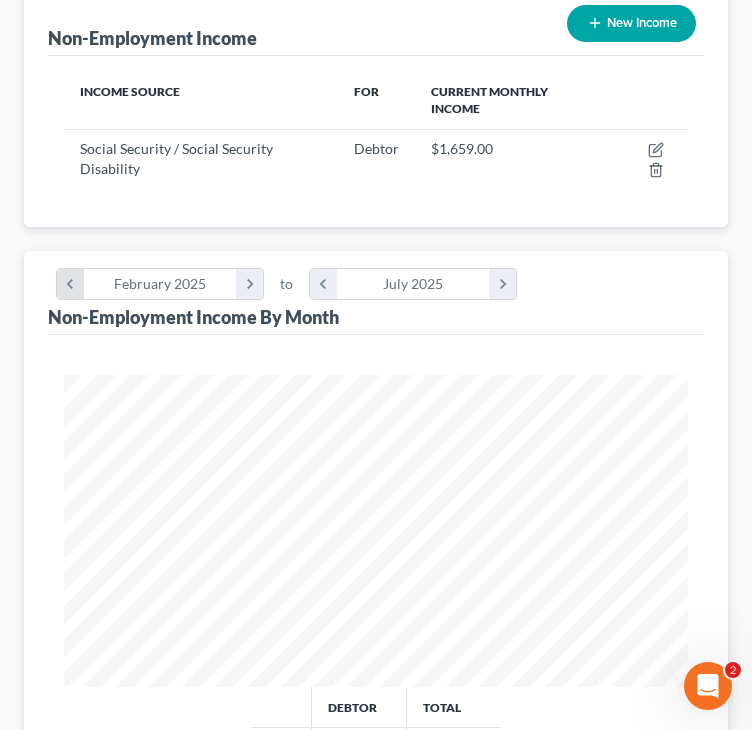 click on "chevron_left" at bounding box center (70, 284) 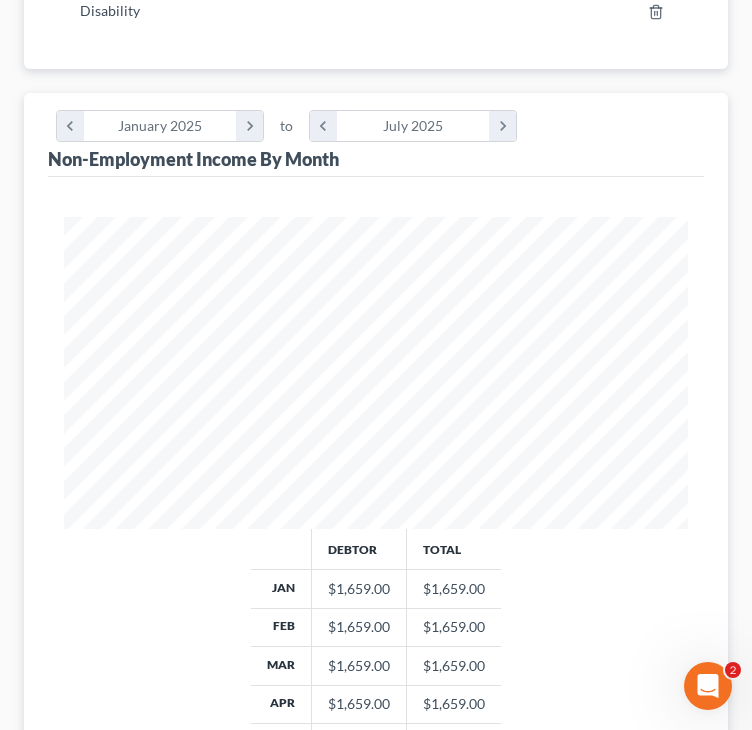 scroll, scrollTop: 365, scrollLeft: 0, axis: vertical 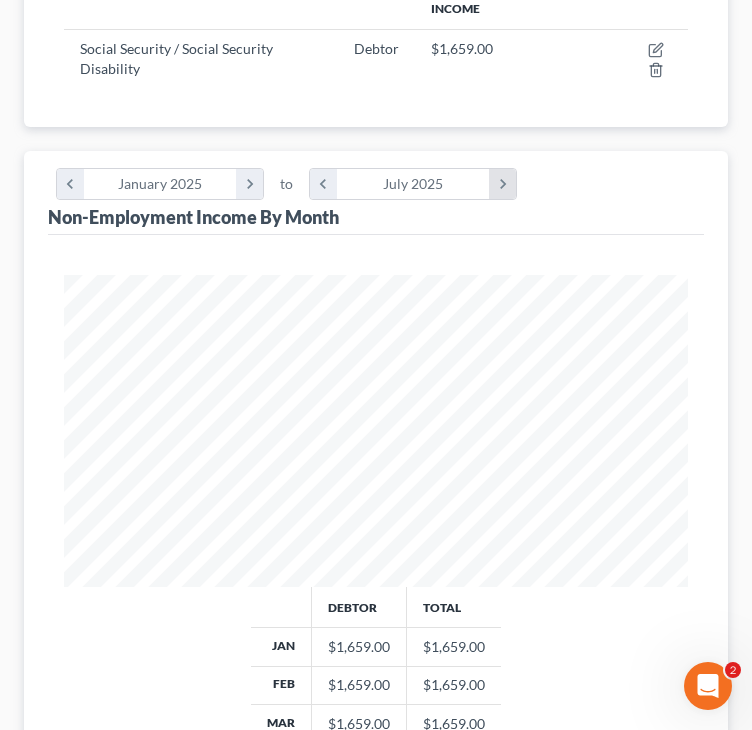 click on "chevron_right" at bounding box center (502, 184) 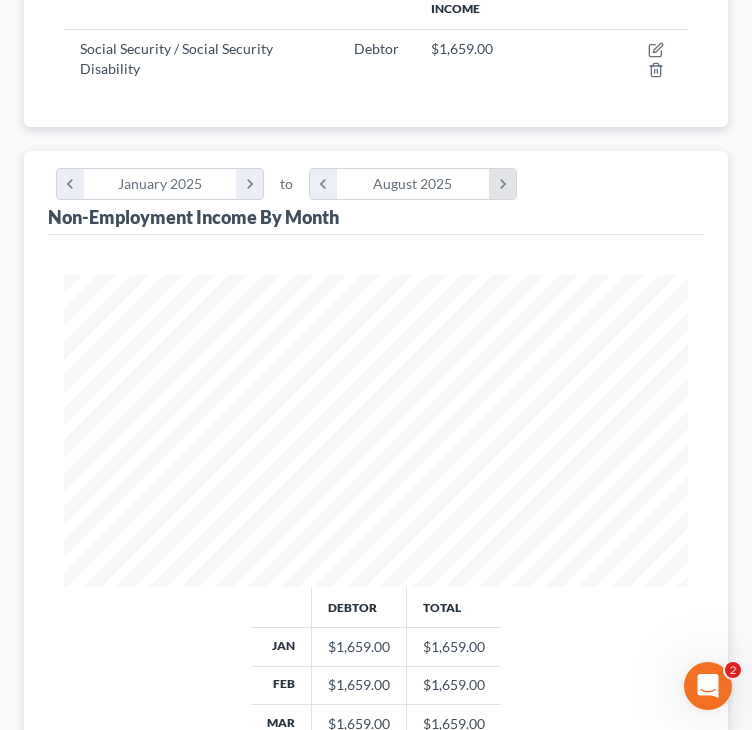 click on "chevron_right" at bounding box center (502, 184) 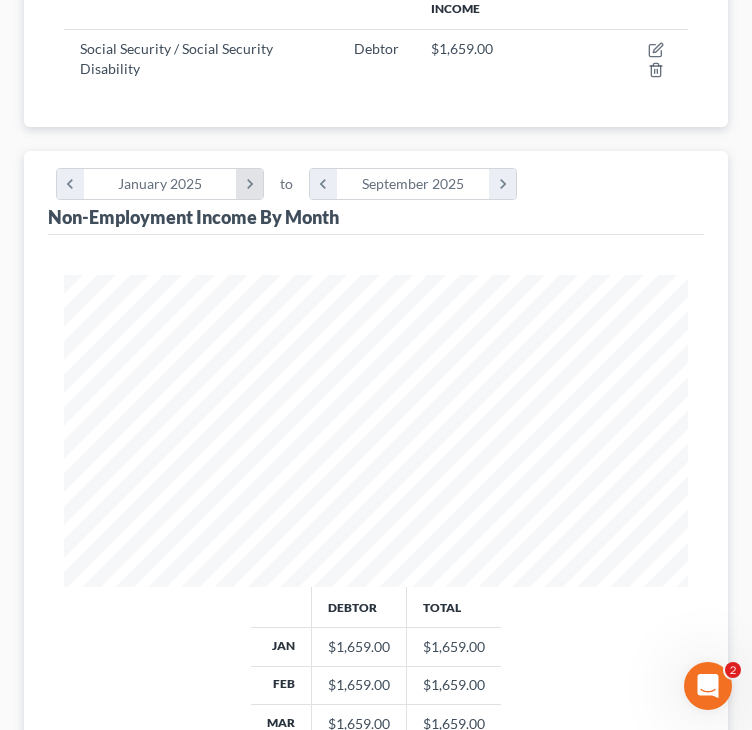 click on "chevron_right" at bounding box center (249, 184) 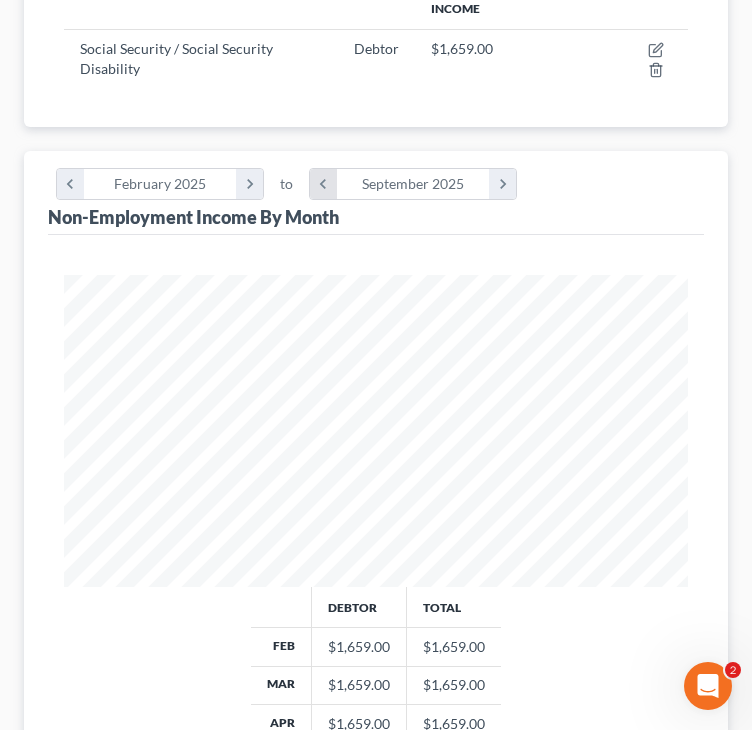 click on "chevron_left" at bounding box center [323, 184] 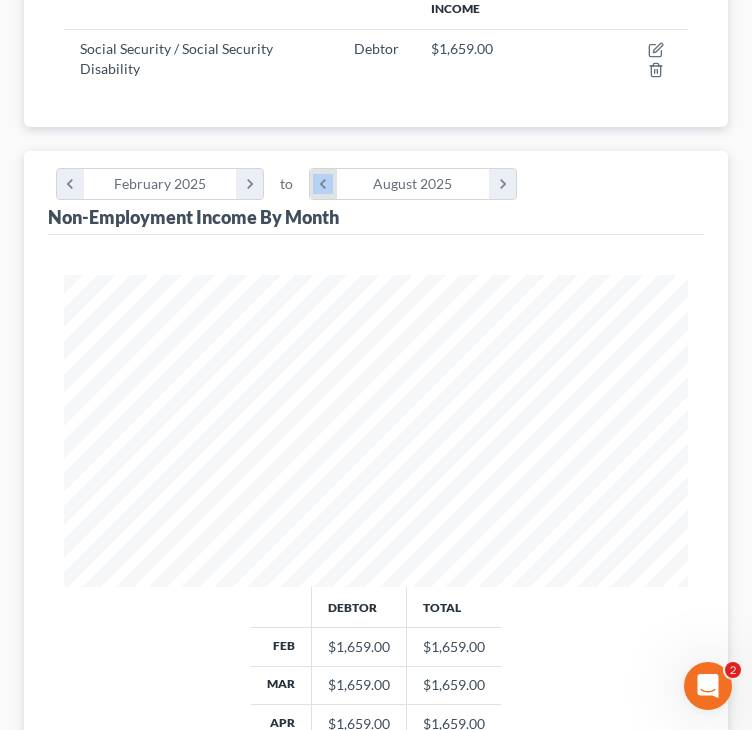 click on "chevron_left" at bounding box center (323, 184) 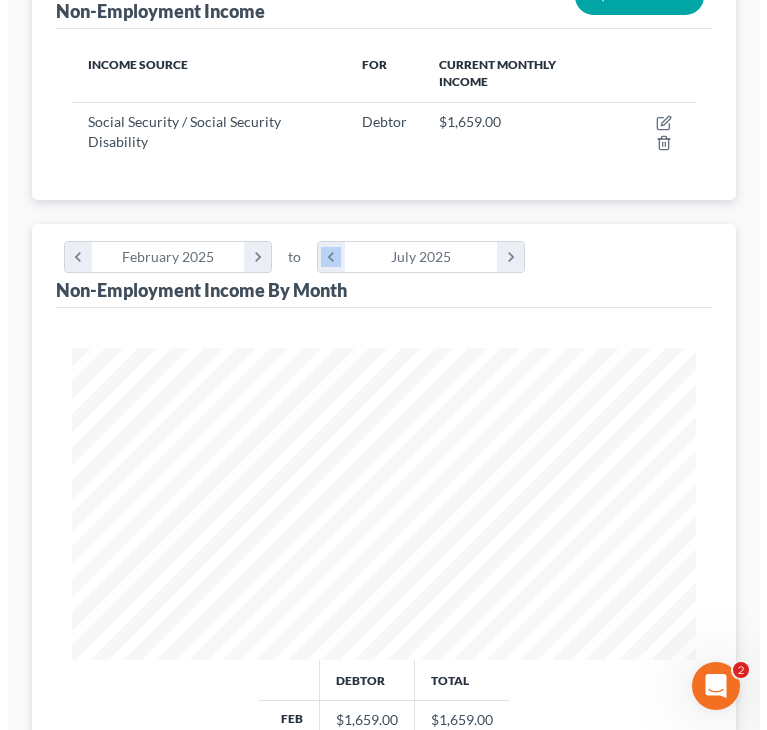 scroll, scrollTop: 165, scrollLeft: 0, axis: vertical 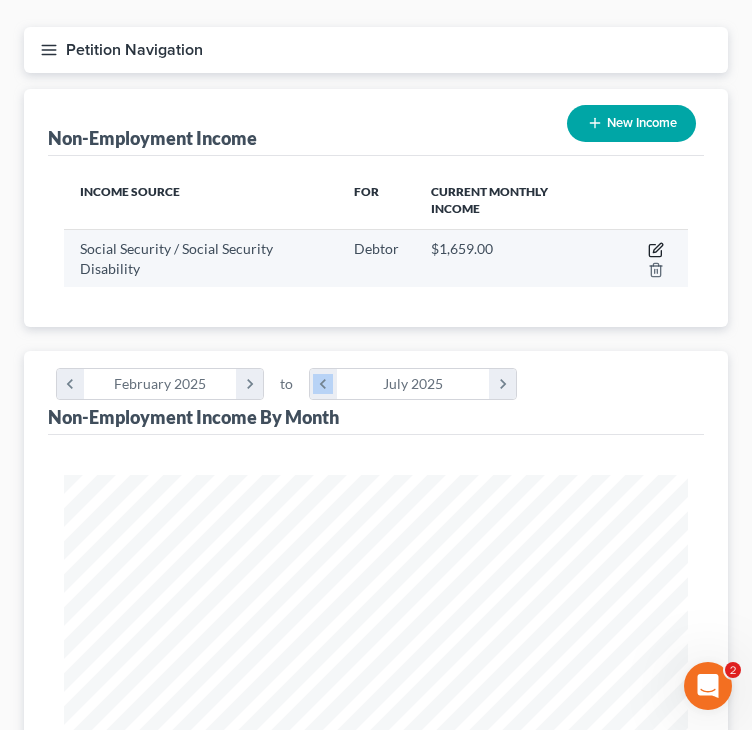 click 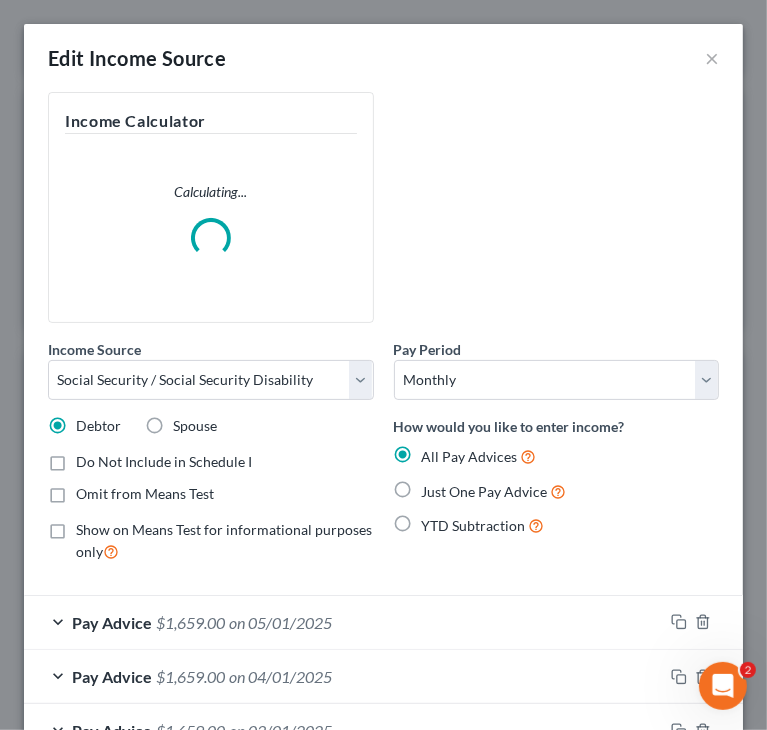 scroll, scrollTop: 999680, scrollLeft: 999320, axis: both 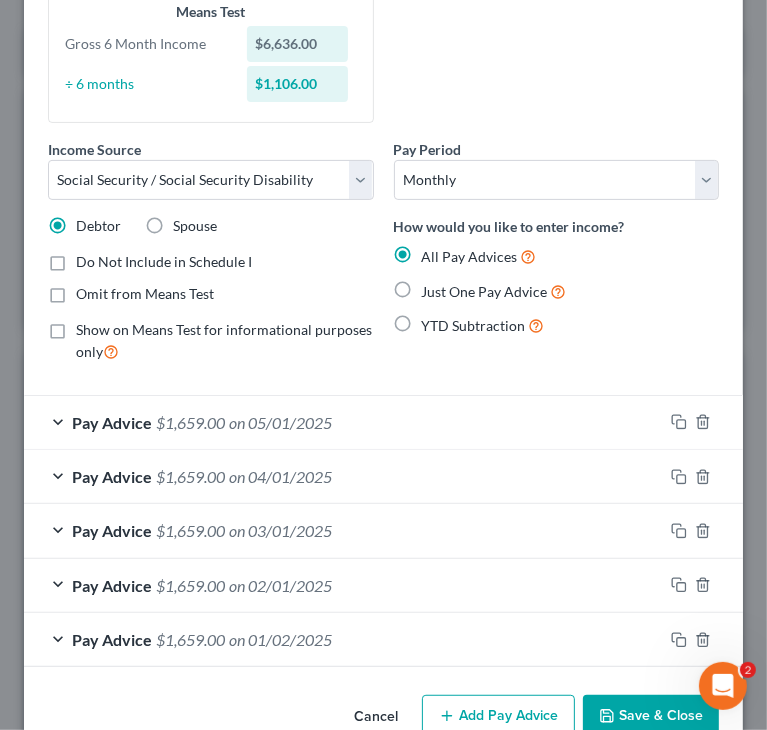 click on "Pay Advice $1,659.00 on 01/02/2025" at bounding box center (343, 639) 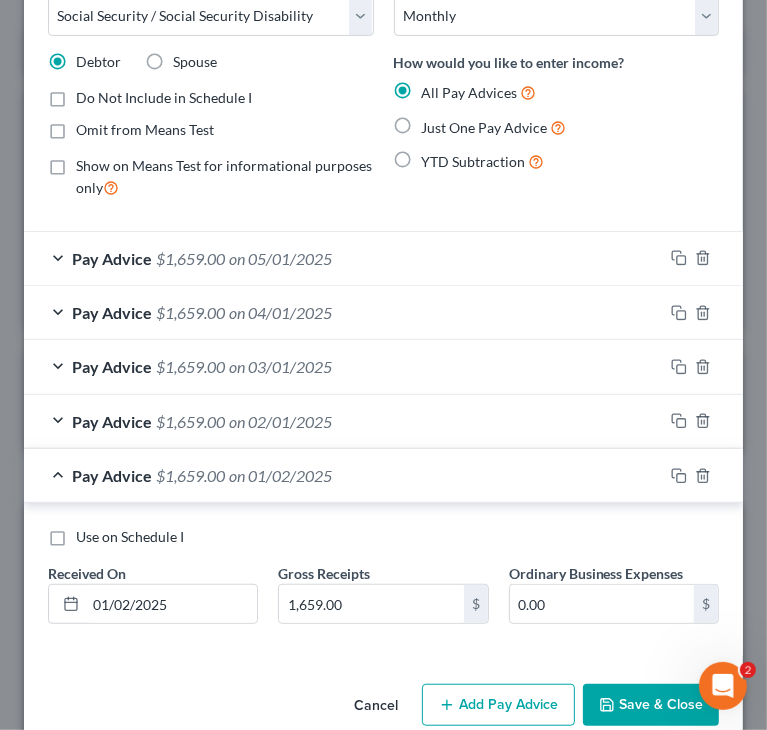 scroll, scrollTop: 417, scrollLeft: 0, axis: vertical 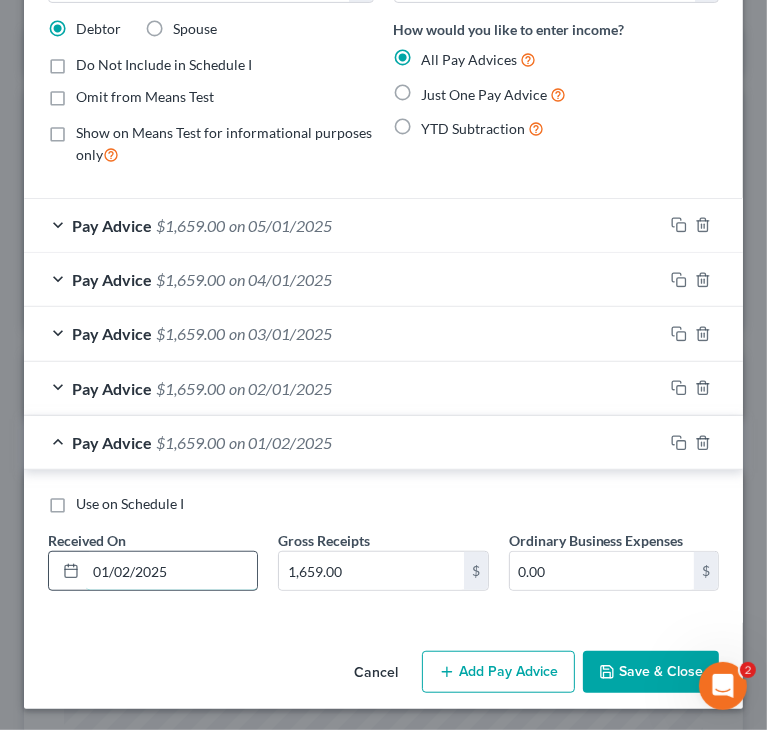 click on "01/02/2025" at bounding box center (171, 571) 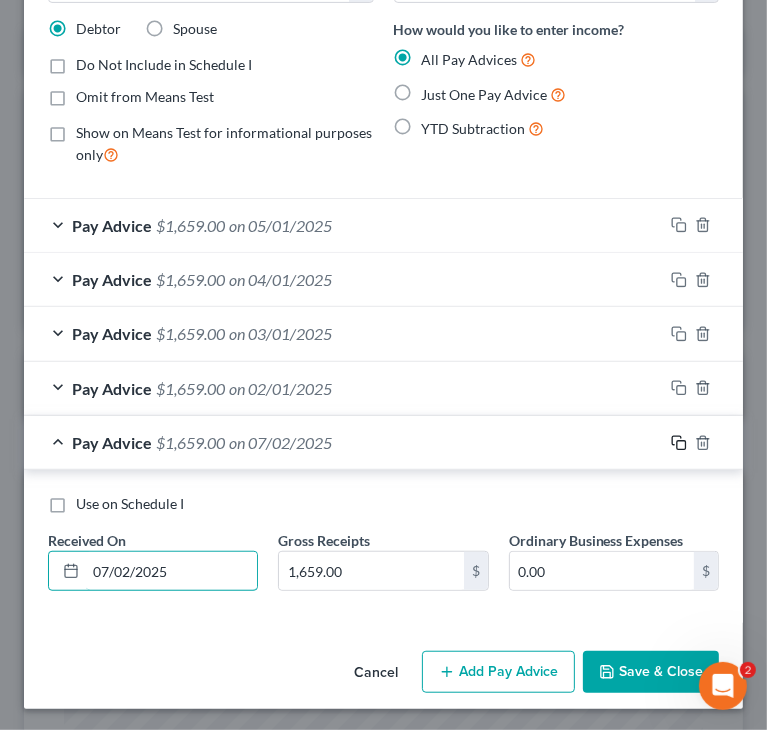 type on "07/02/2025" 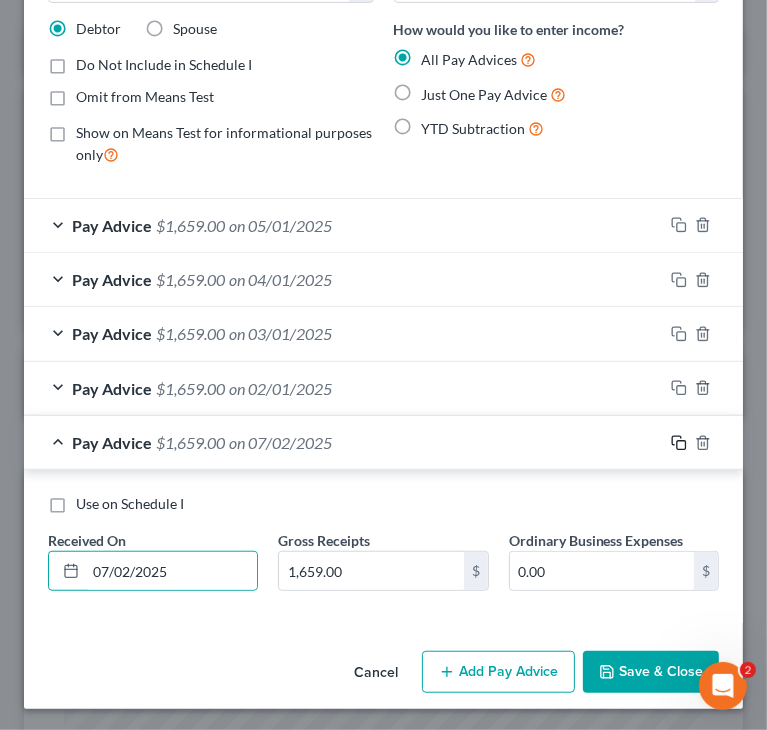 click 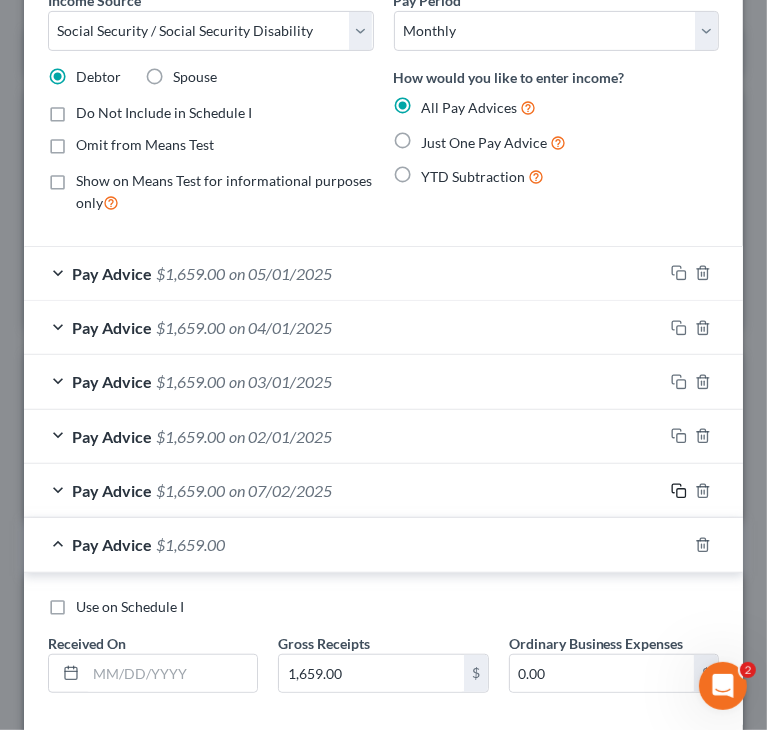 scroll, scrollTop: 417, scrollLeft: 0, axis: vertical 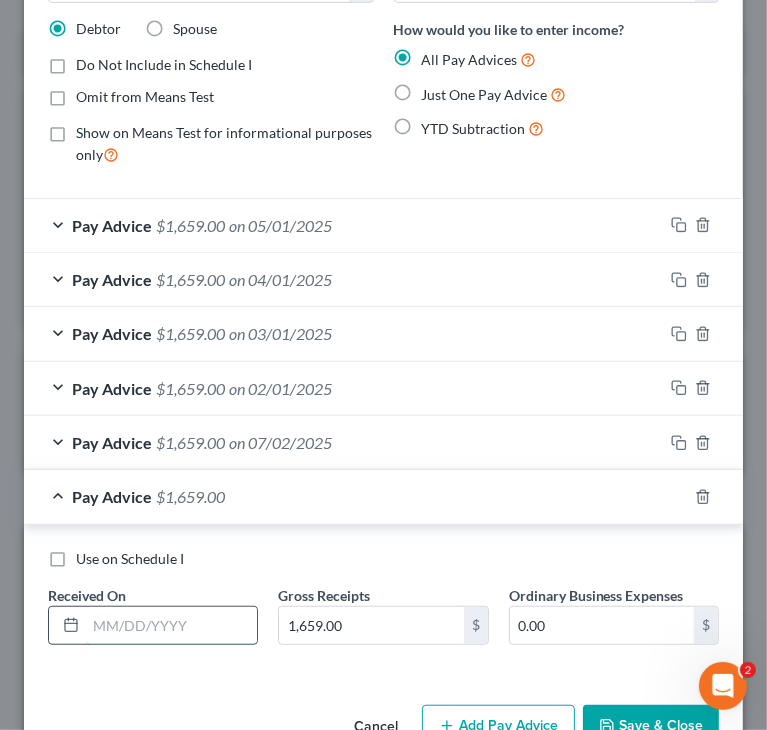 click at bounding box center (171, 626) 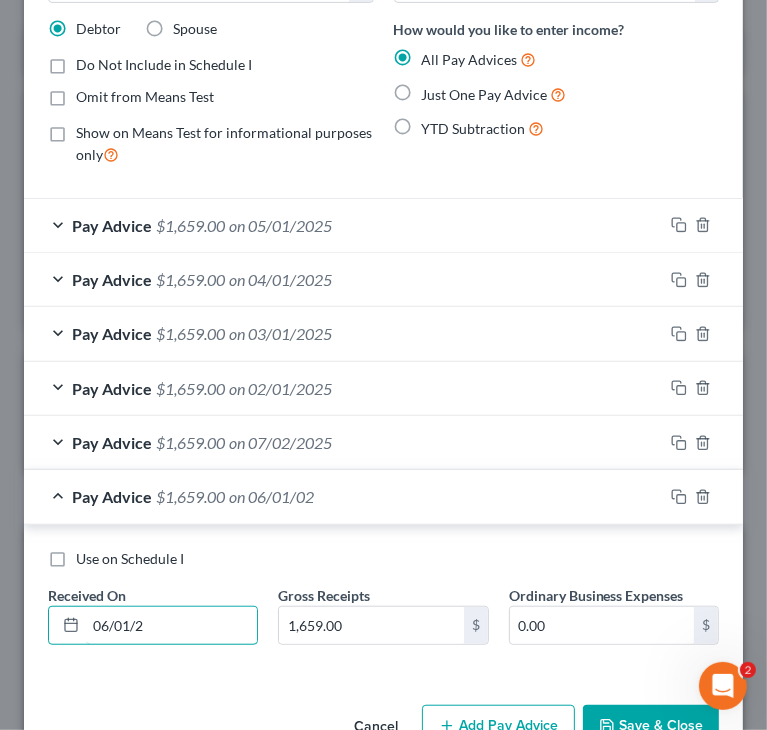 type on "06/01/2025" 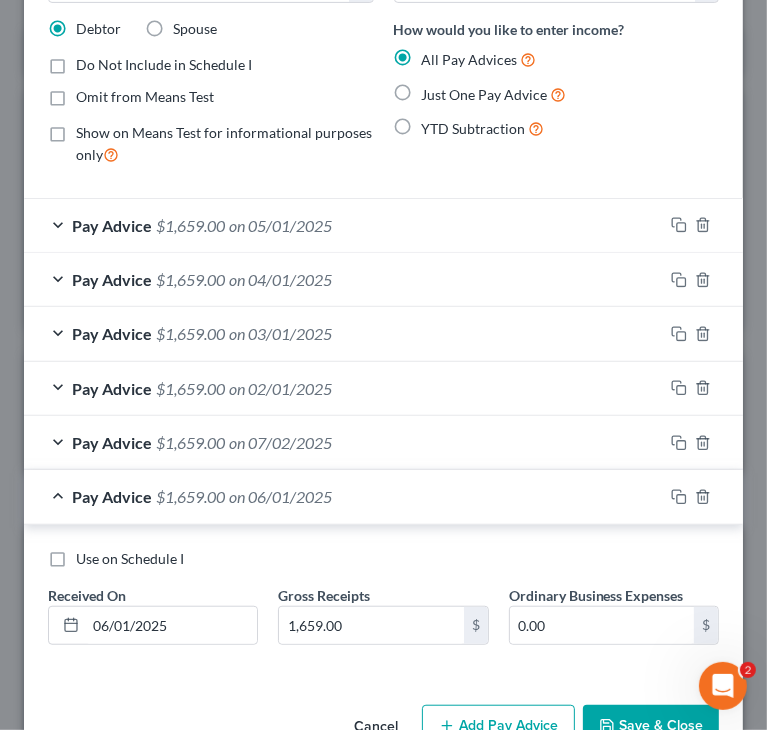 click on "Use on Schedule I
Received On
*
06/01/2025 Gross Receipts 1,659.00 $ Ordinary Business Expenses 0.00 $" at bounding box center (383, 601) 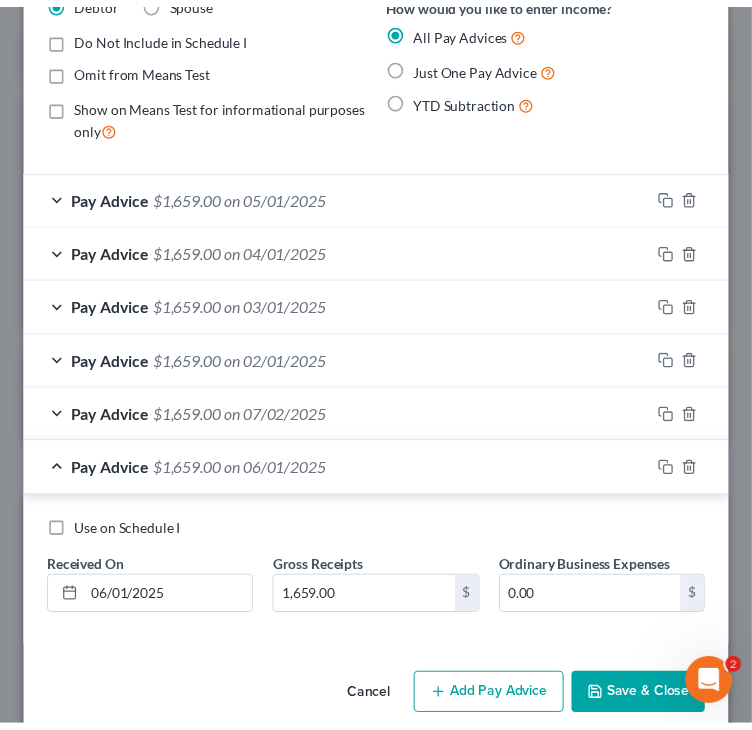scroll, scrollTop: 472, scrollLeft: 0, axis: vertical 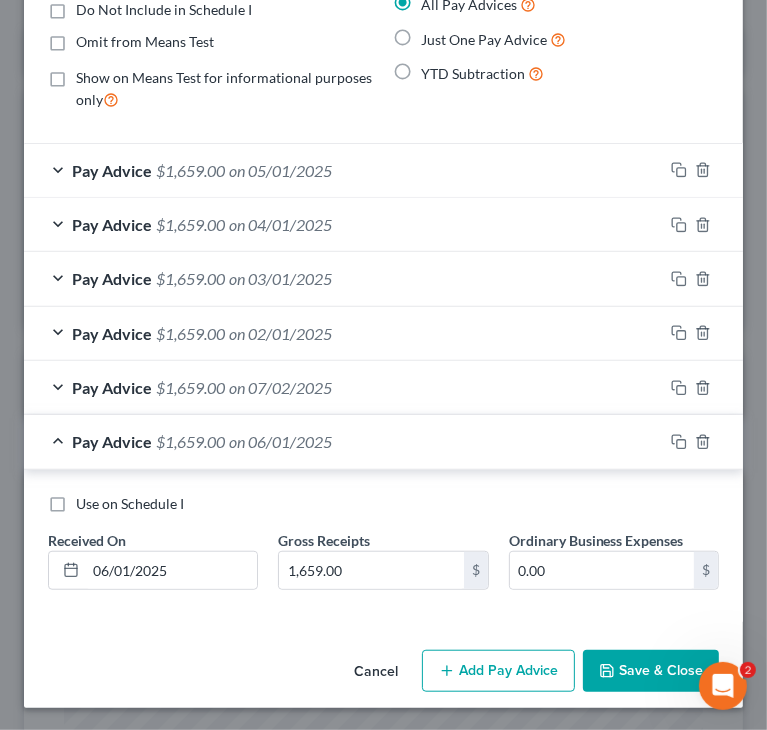 click on "Save & Close" at bounding box center [651, 671] 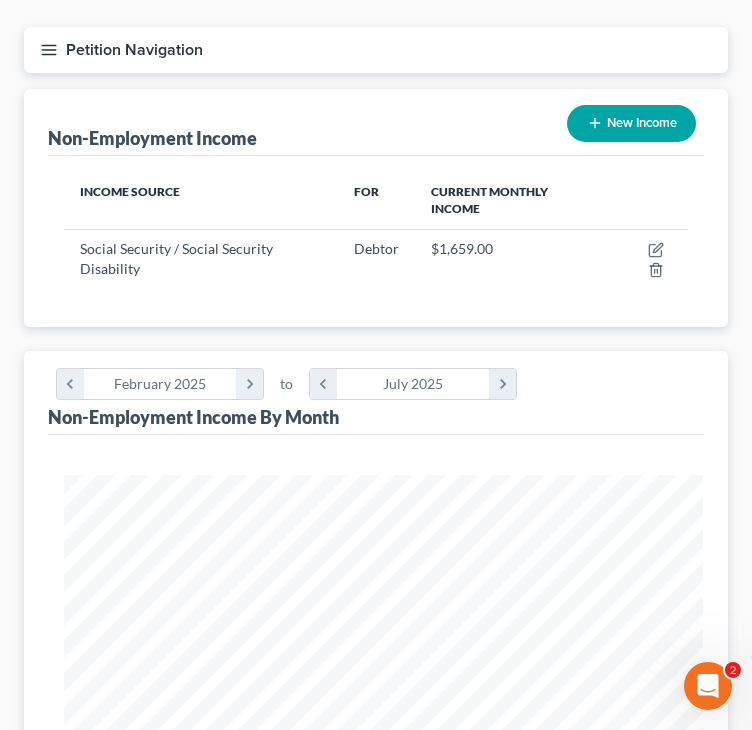 scroll, scrollTop: 312, scrollLeft: 664, axis: both 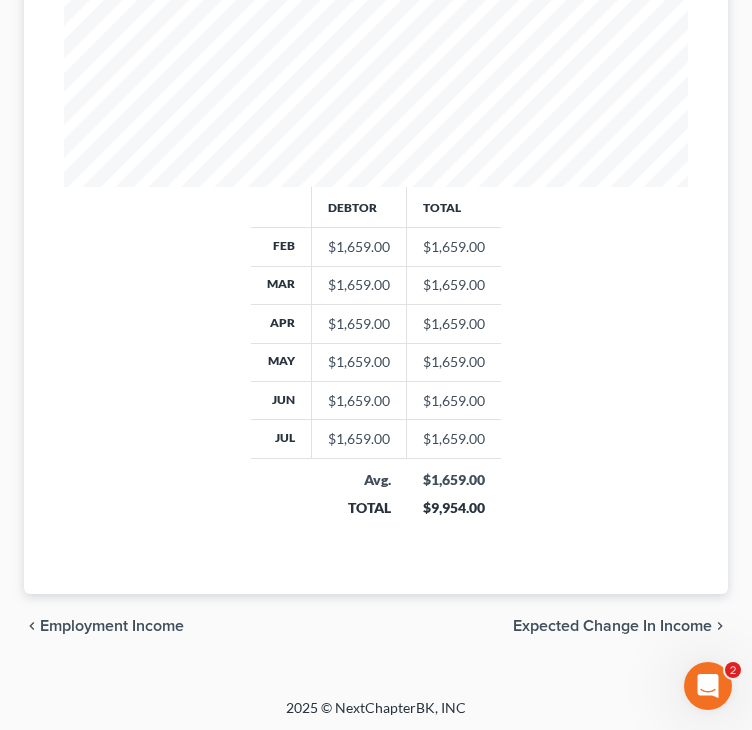 click on "Expected Change in Income" at bounding box center (612, 626) 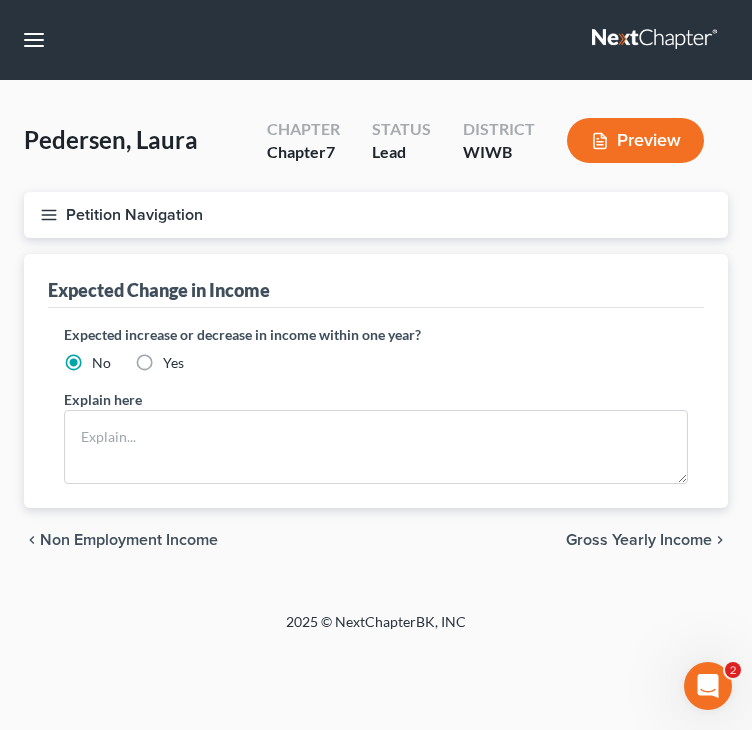 scroll, scrollTop: 0, scrollLeft: 0, axis: both 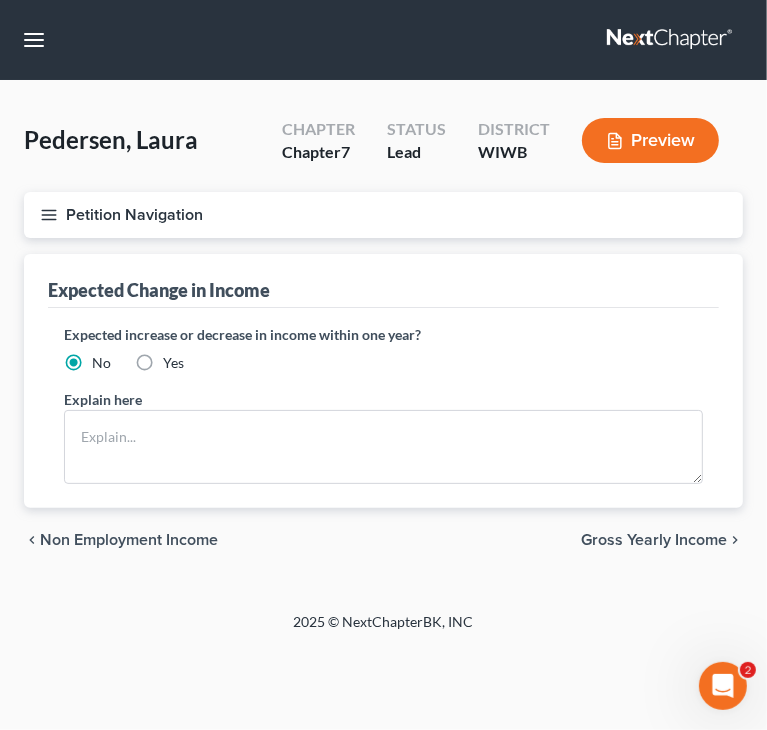 click on "Non Employment Income" at bounding box center (129, 540) 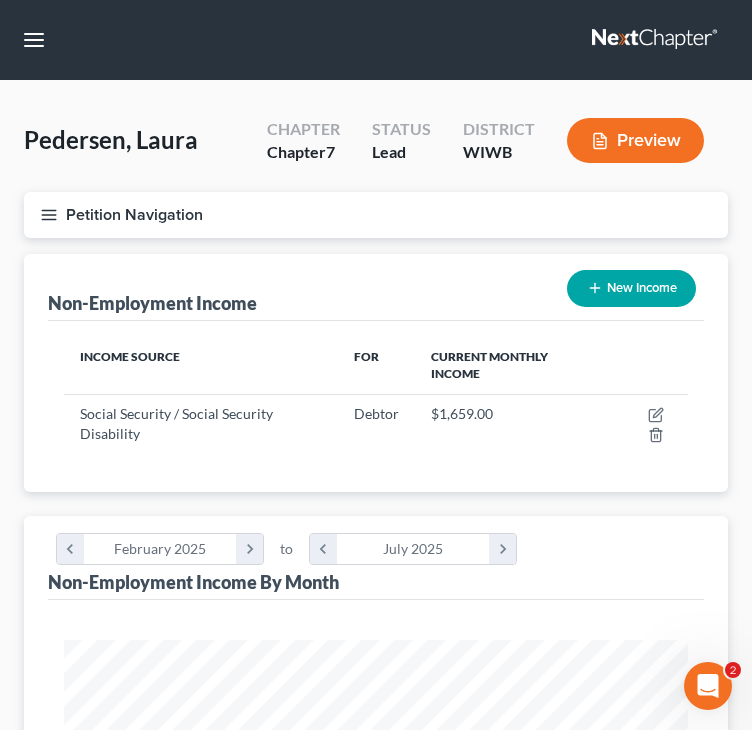 scroll, scrollTop: 999688, scrollLeft: 999336, axis: both 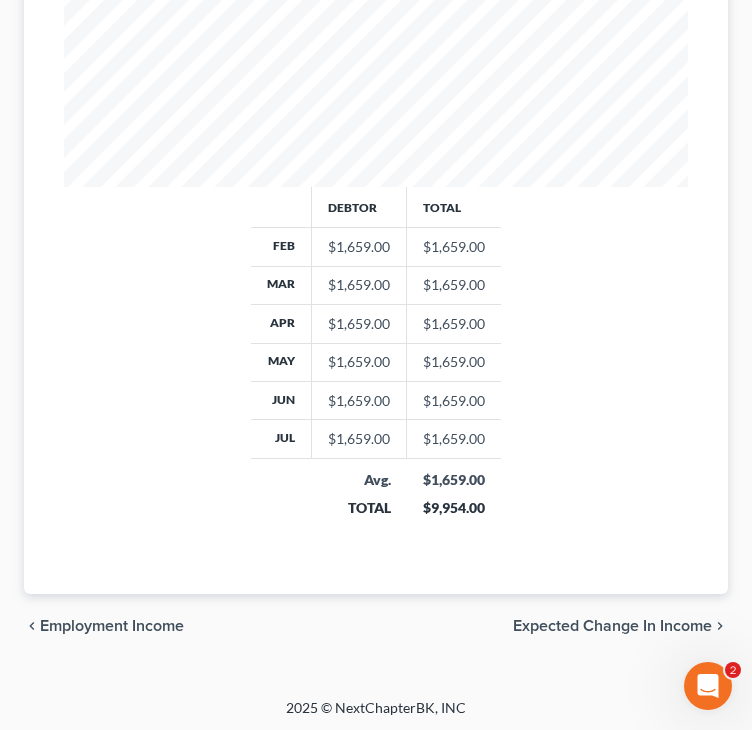 click on "Expected Change in Income" at bounding box center (612, 626) 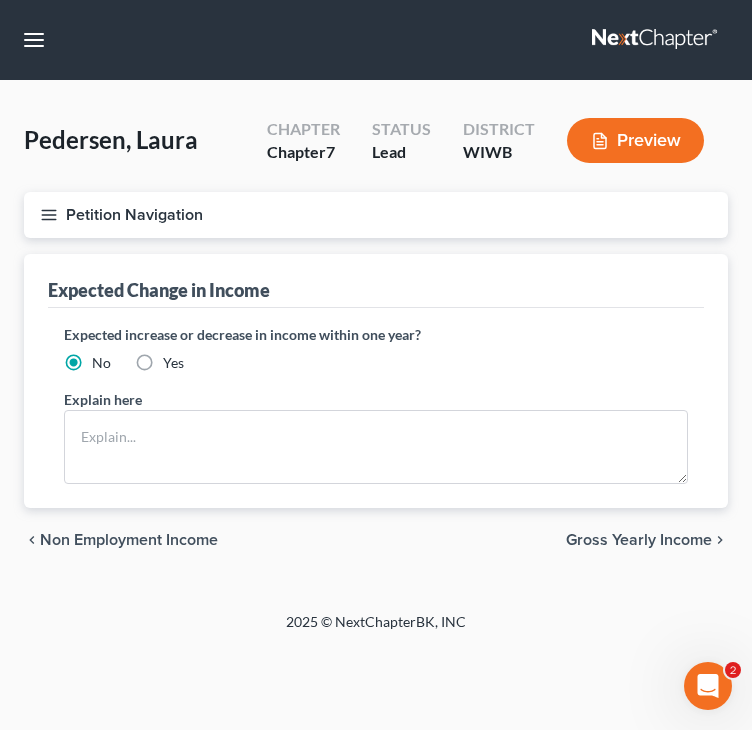 scroll, scrollTop: 0, scrollLeft: 0, axis: both 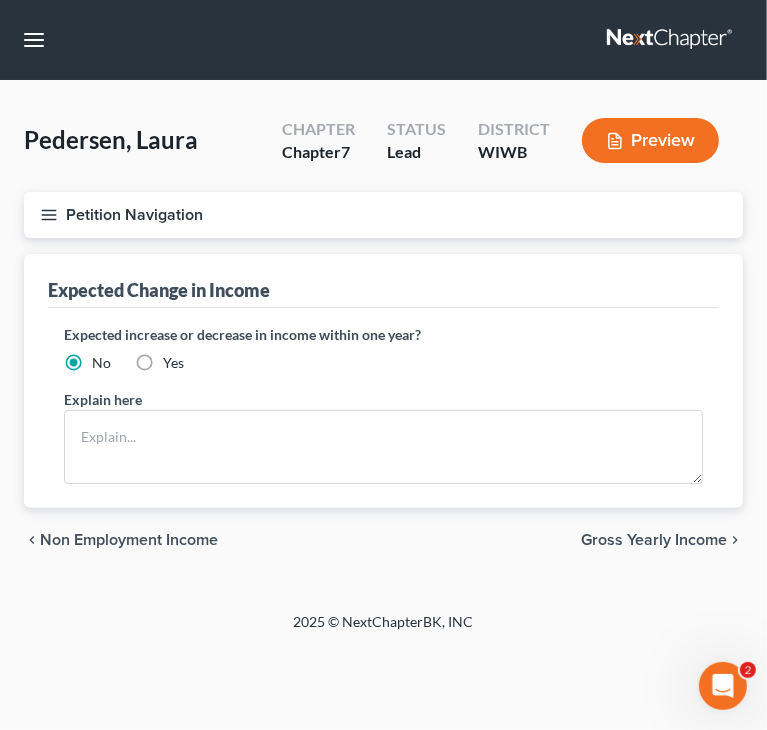 click on "Gross Yearly Income" at bounding box center (654, 540) 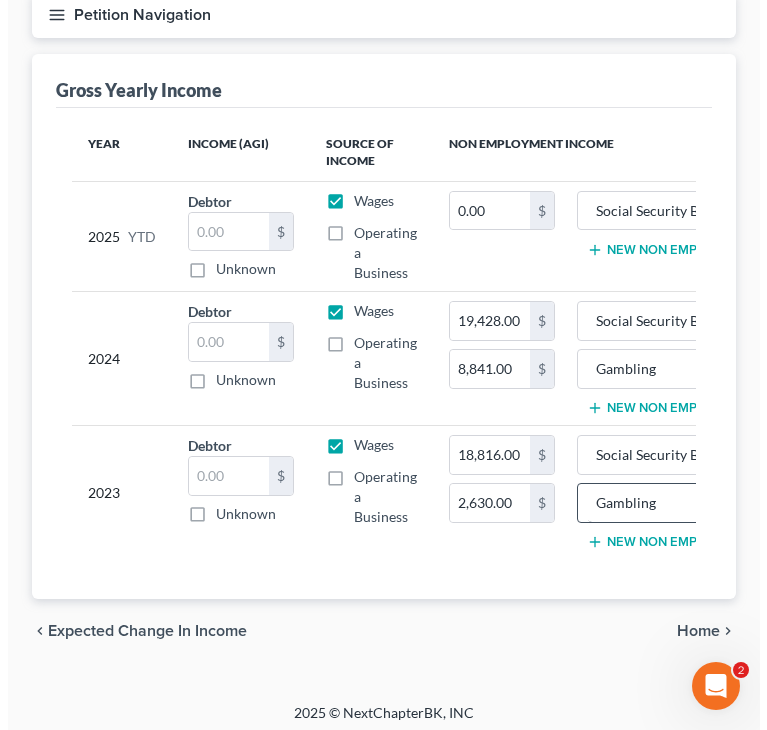 scroll, scrollTop: 221, scrollLeft: 0, axis: vertical 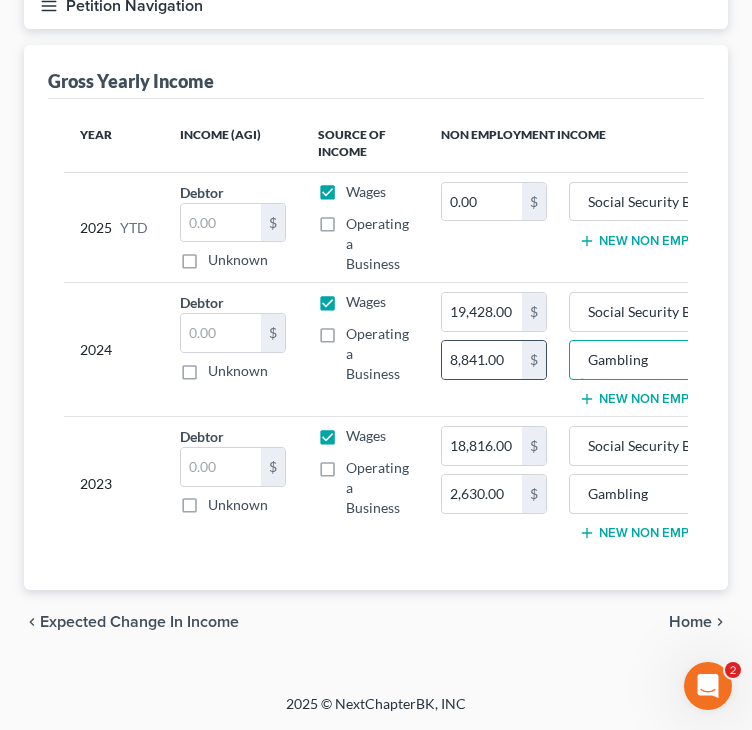 drag, startPoint x: 656, startPoint y: 354, endPoint x: 538, endPoint y: 358, distance: 118.06778 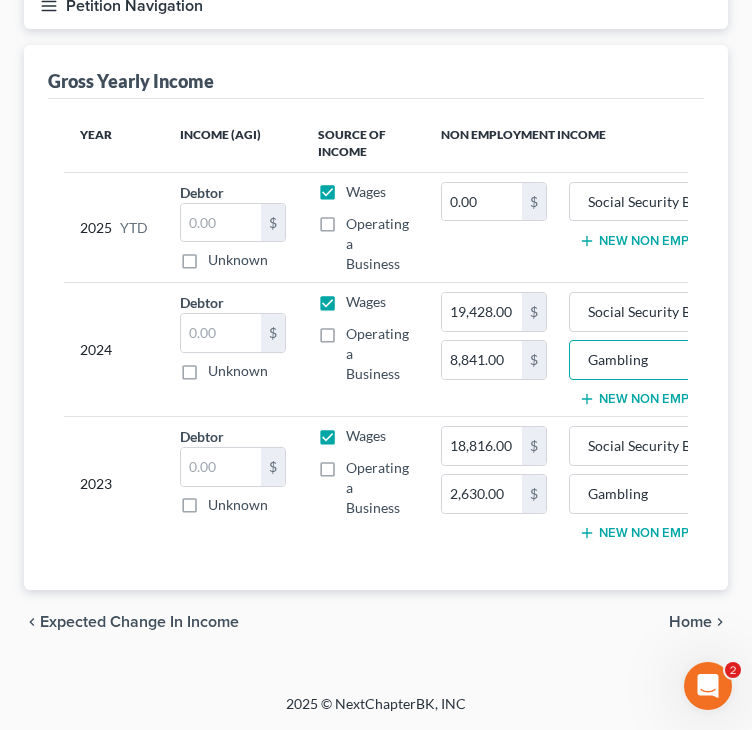 click on "New Non Employment Income" at bounding box center [690, 241] 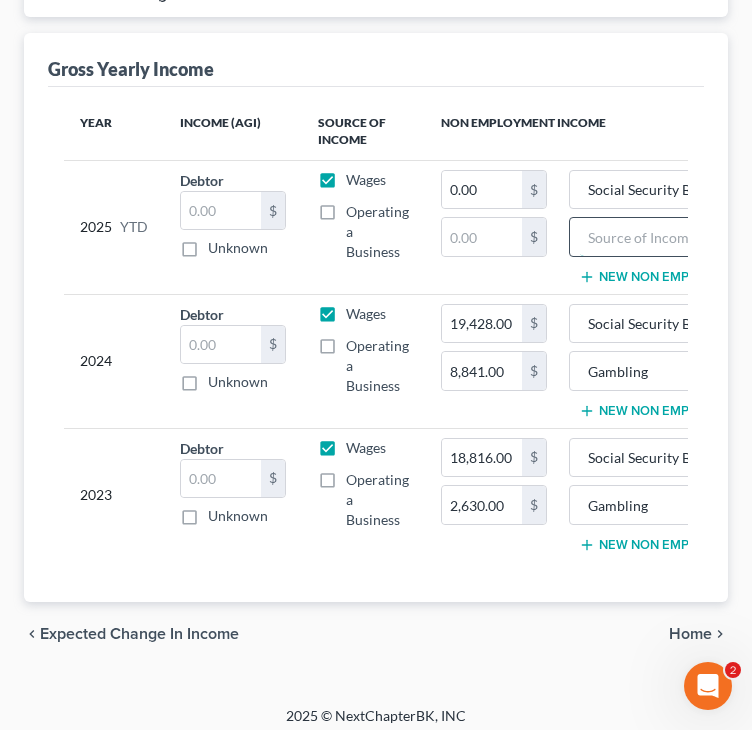 click at bounding box center (670, 237) 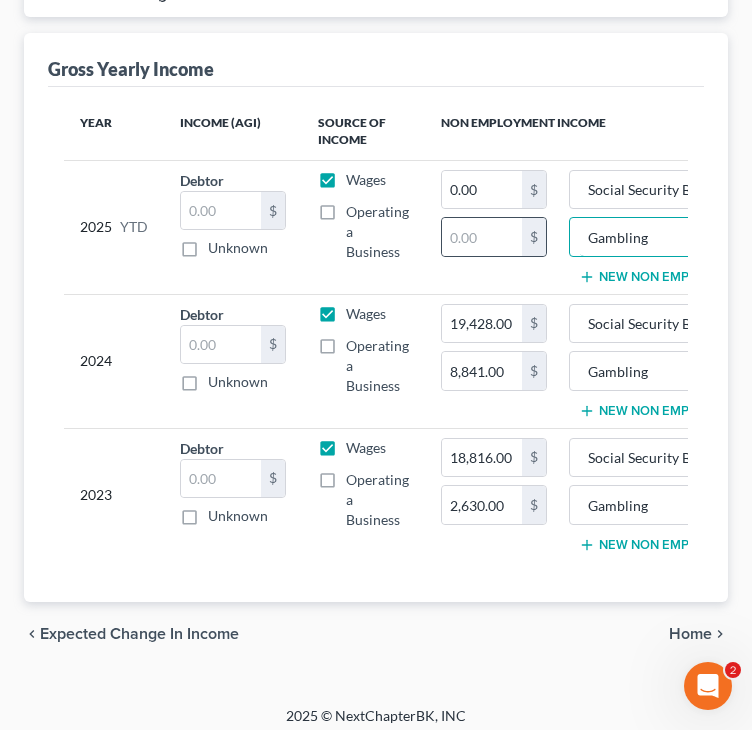 drag, startPoint x: 600, startPoint y: 248, endPoint x: 544, endPoint y: 242, distance: 56.32051 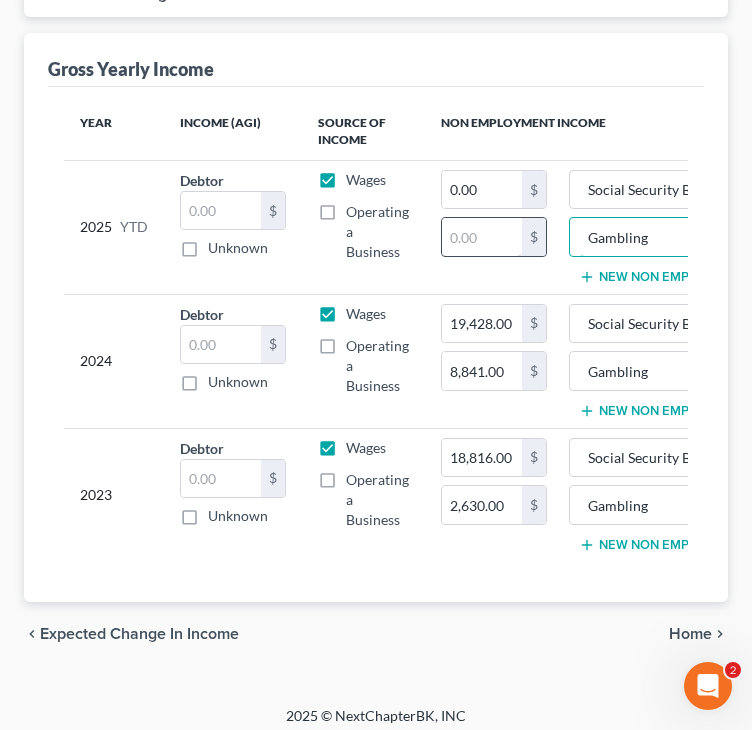 type on "Gambling" 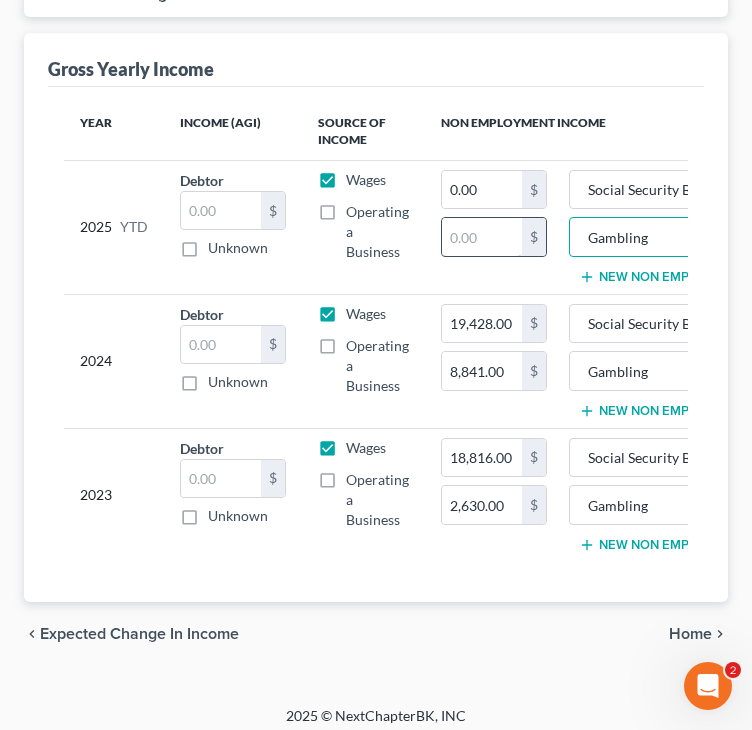 click at bounding box center [482, 237] 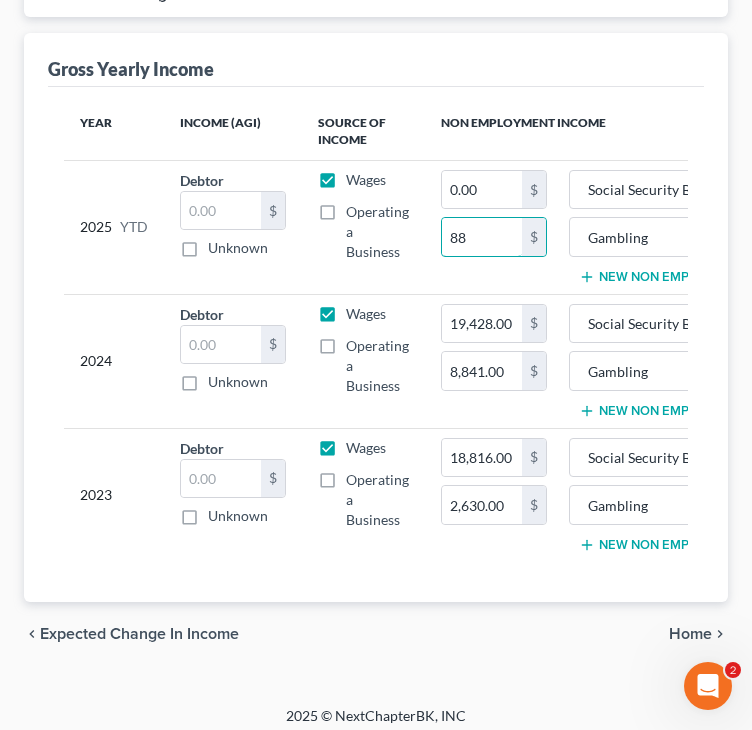type on "88" 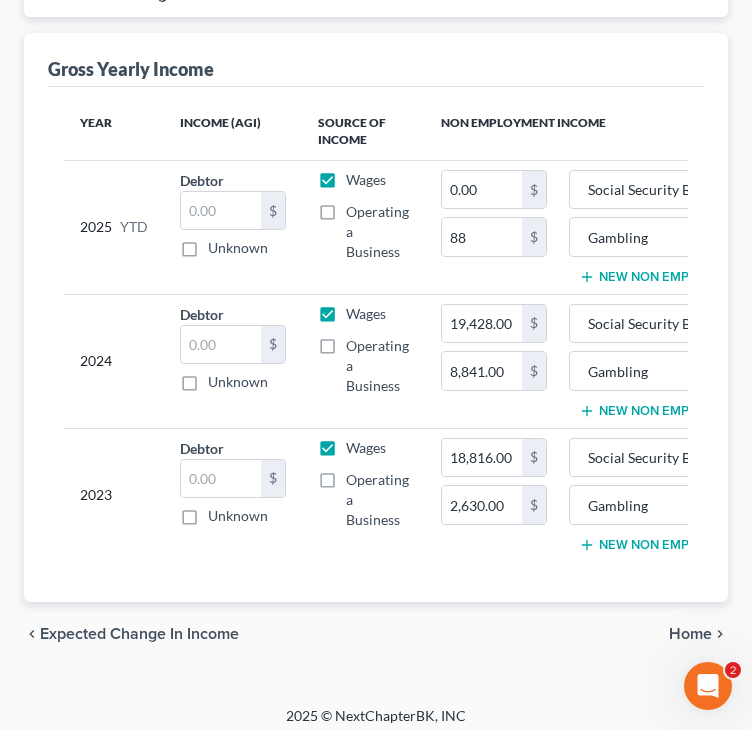 click on "Expected Change in Income" at bounding box center (139, 634) 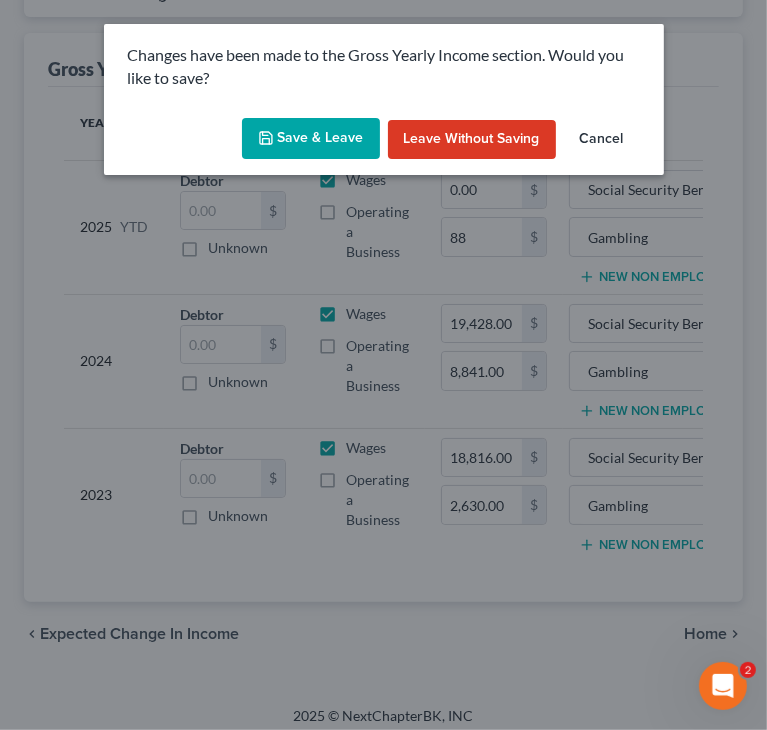 click on "Save & Leave" at bounding box center [311, 139] 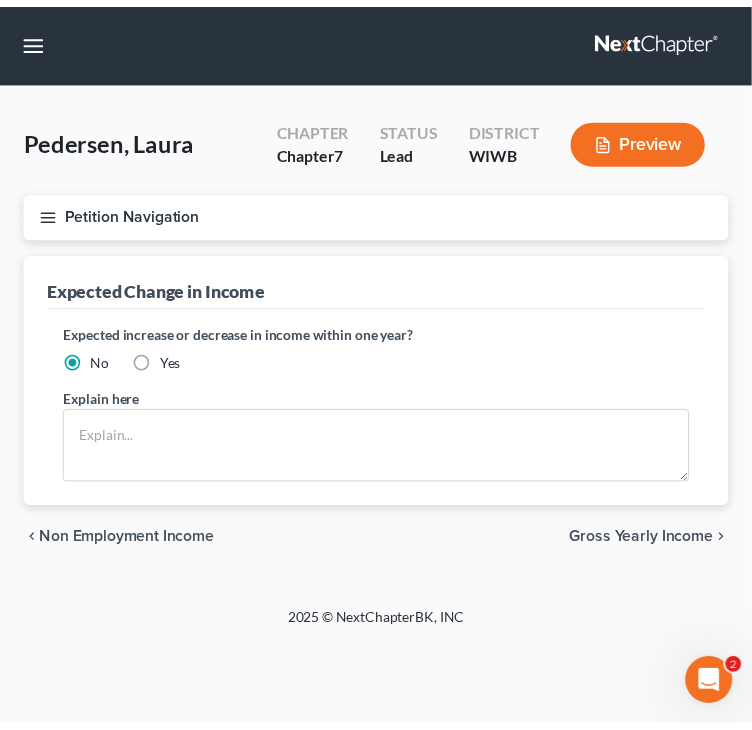 scroll, scrollTop: 0, scrollLeft: 0, axis: both 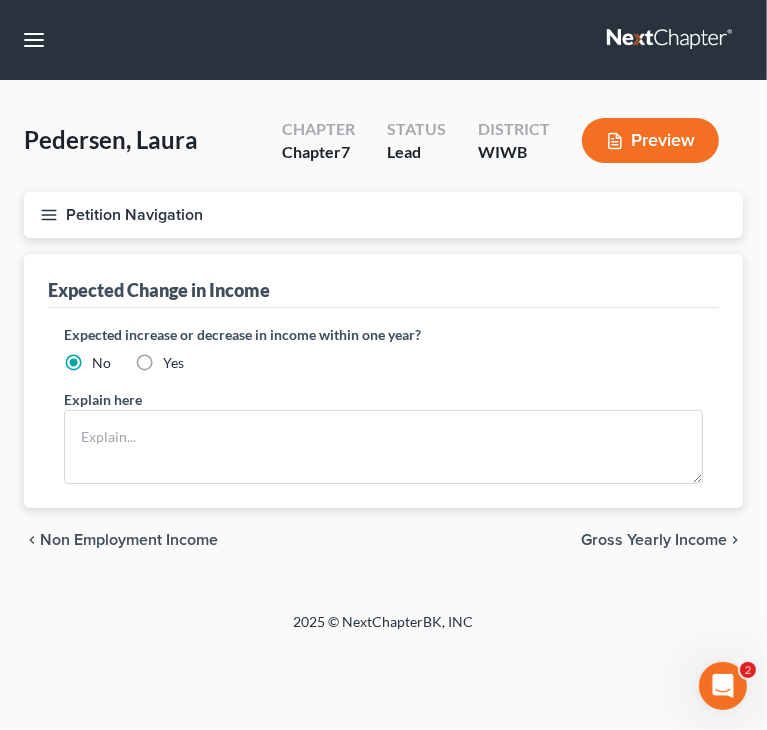 click on "Non Employment Income" at bounding box center (129, 540) 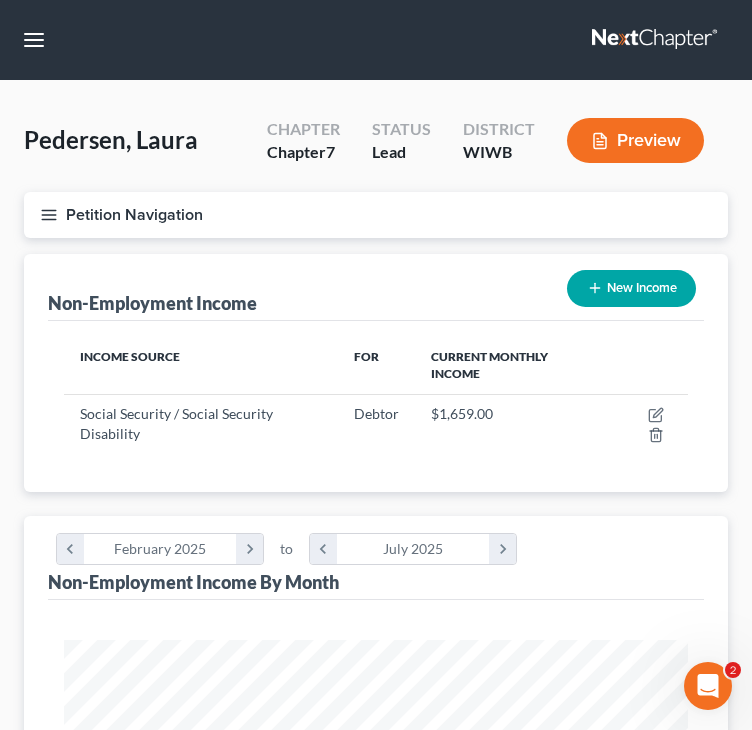 scroll, scrollTop: 999688, scrollLeft: 999336, axis: both 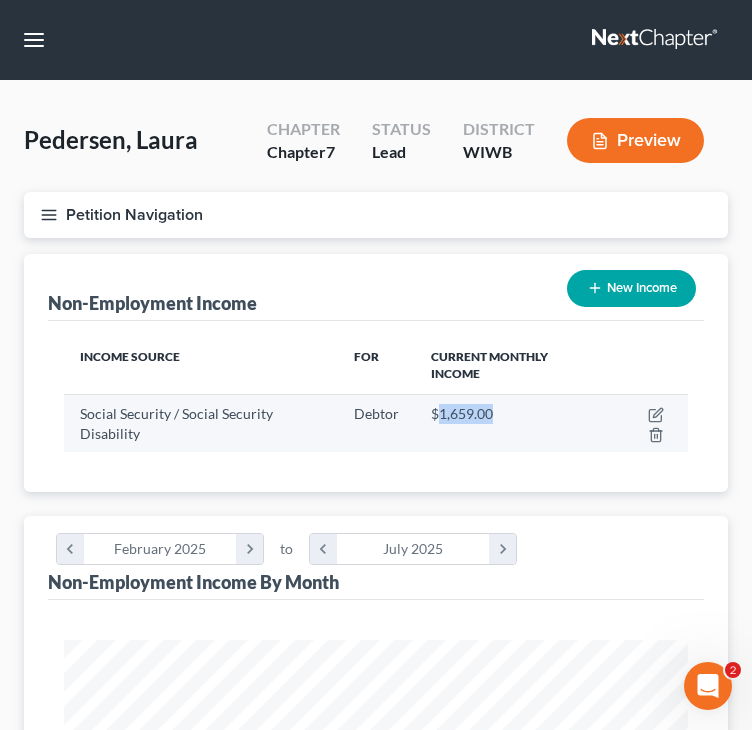 drag, startPoint x: 436, startPoint y: 409, endPoint x: 523, endPoint y: 404, distance: 87.14356 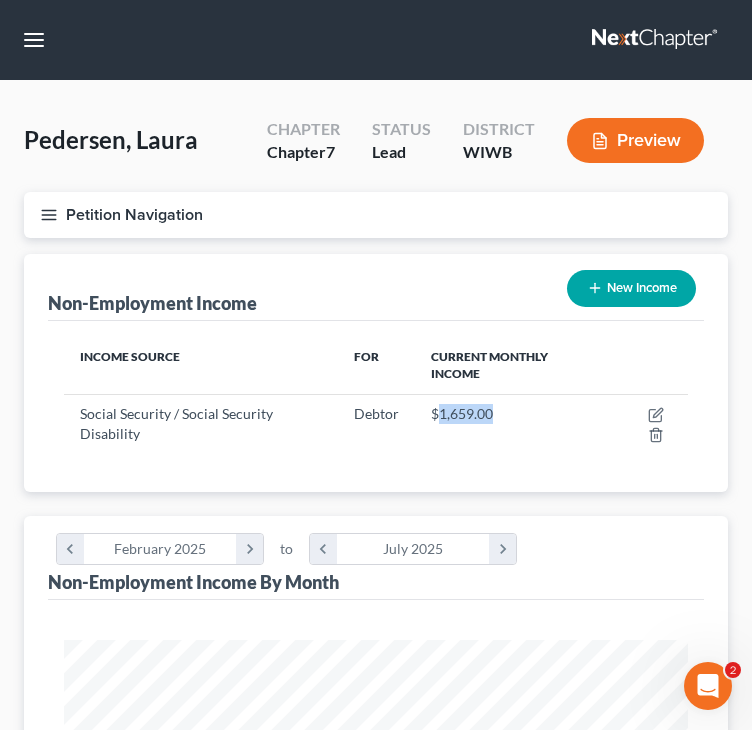 copy on "1,659.00" 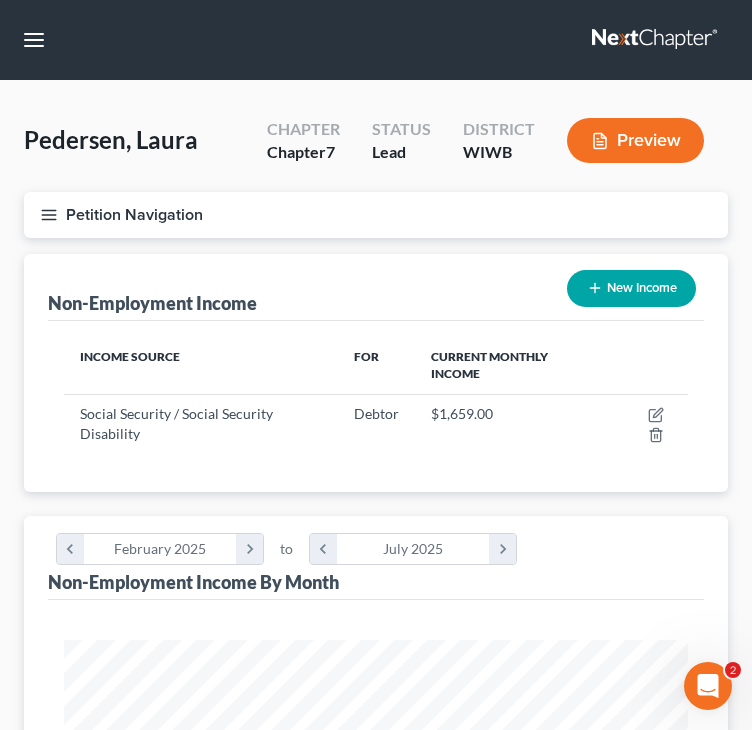 click on "Non-Employment Income By Month
chevron_left
February 2025
chevron_right
to
chevron_left
July 2025
chevron_right" at bounding box center [376, 558] 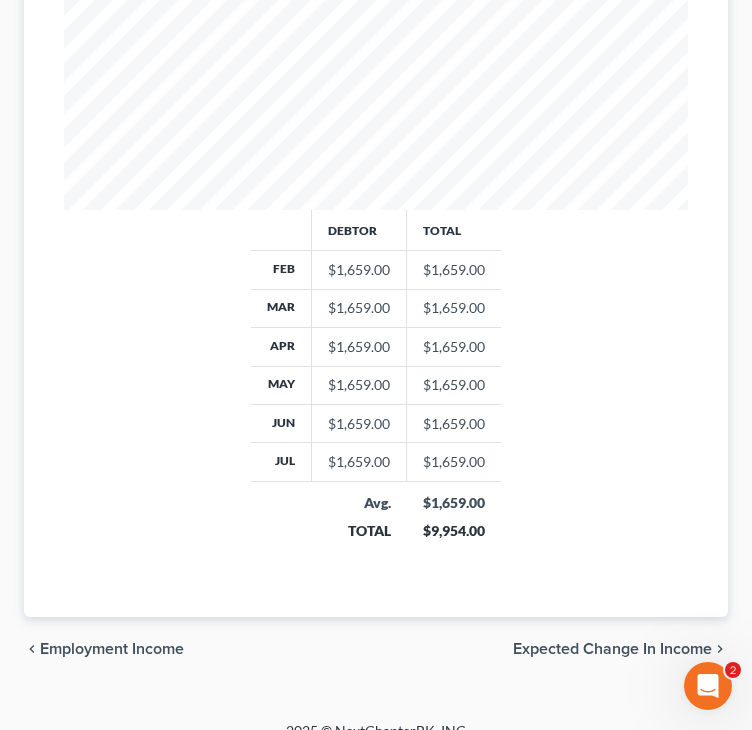 scroll, scrollTop: 765, scrollLeft: 0, axis: vertical 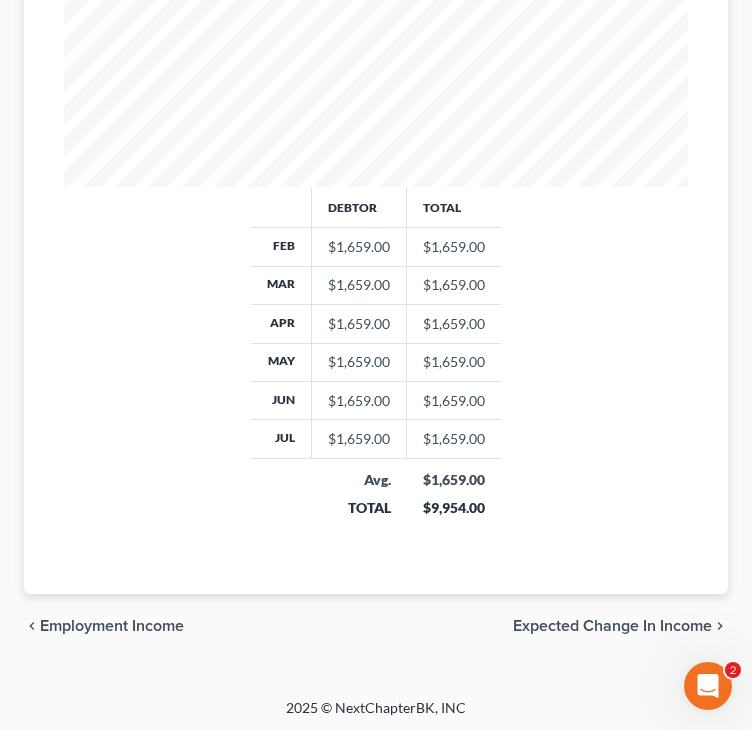 click on "Expected Change in Income" at bounding box center [612, 626] 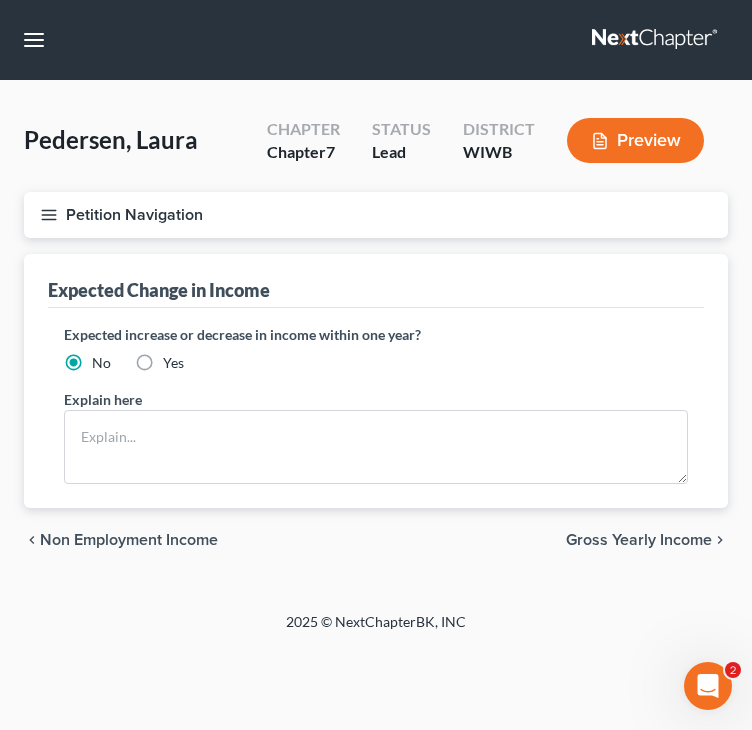 scroll, scrollTop: 0, scrollLeft: 0, axis: both 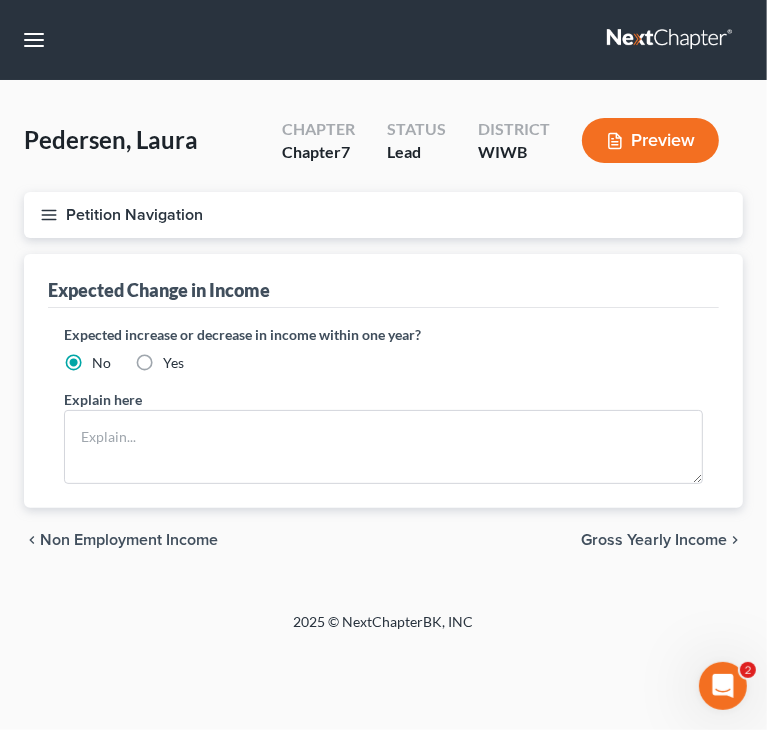 click on "Gross Yearly Income" at bounding box center (654, 540) 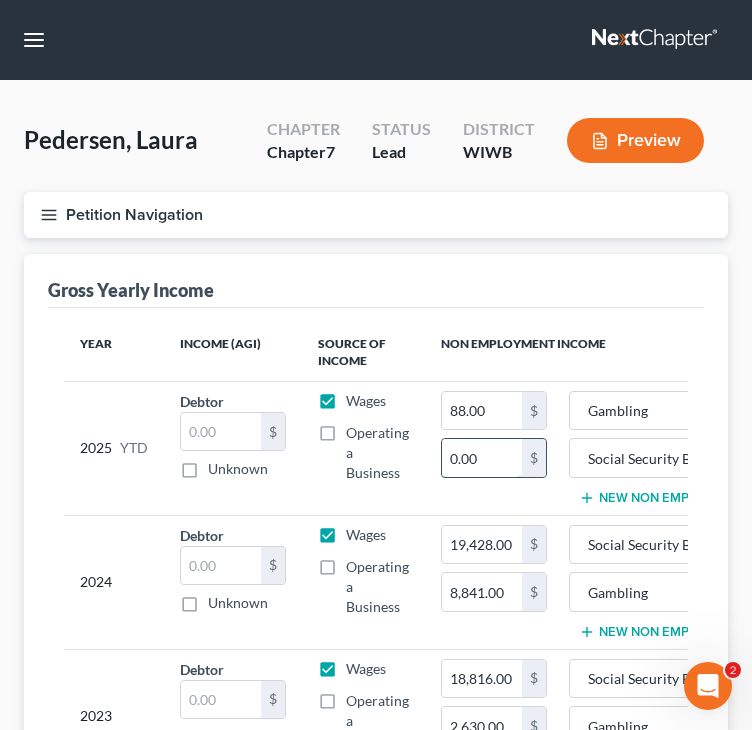 click on "0.00" at bounding box center [482, 458] 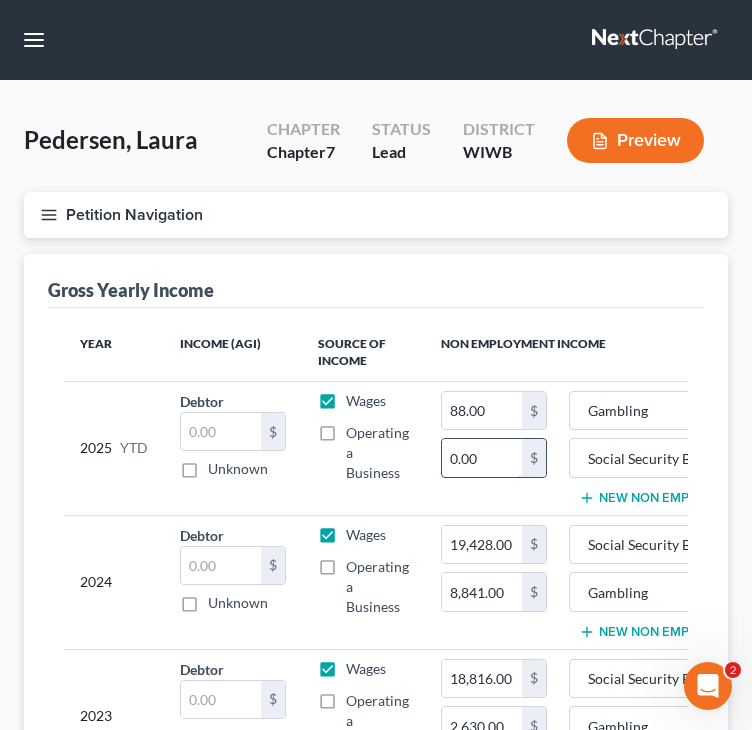 paste on "11,613" 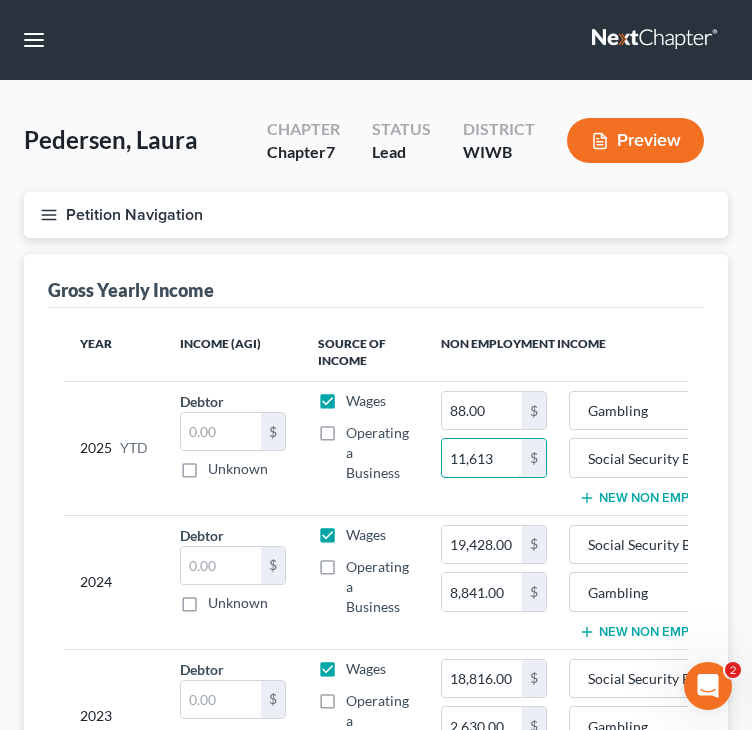 type on "11,613" 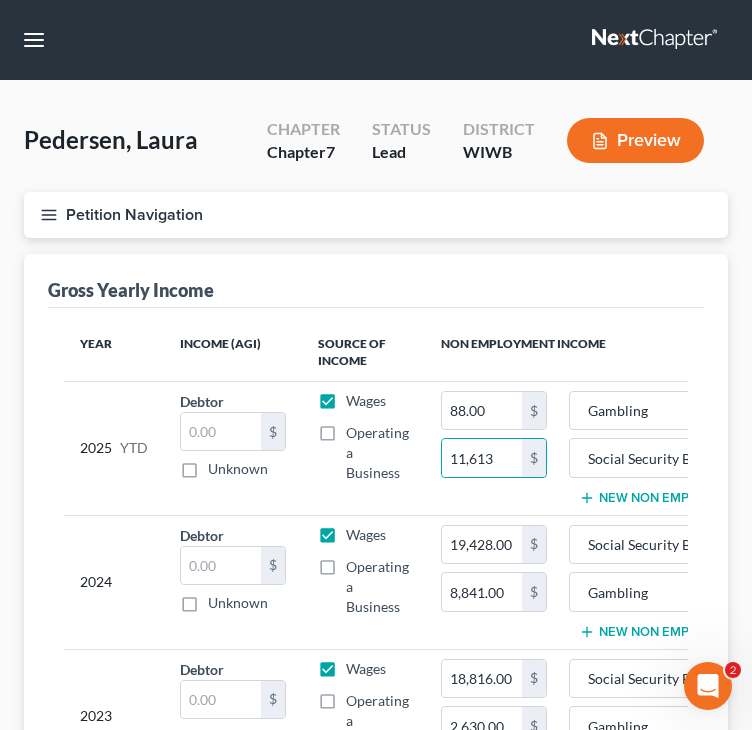 click on "New Non Employment Income" at bounding box center (690, 498) 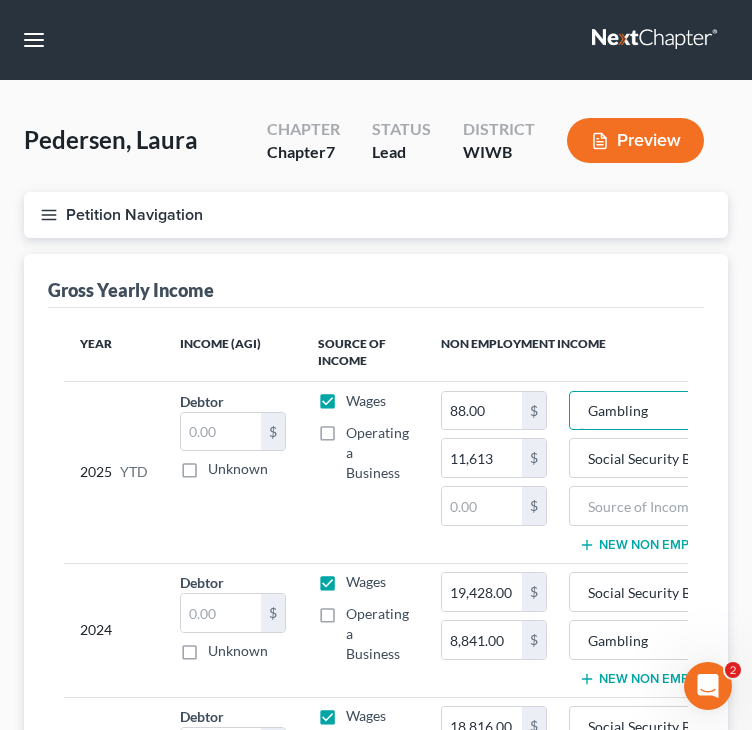drag, startPoint x: 657, startPoint y: 408, endPoint x: 553, endPoint y: 417, distance: 104.388695 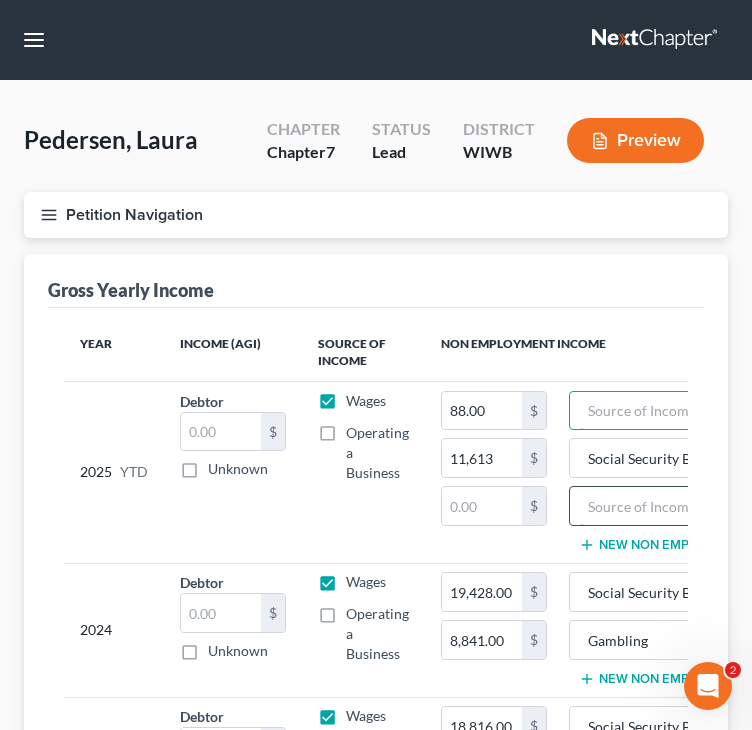 type 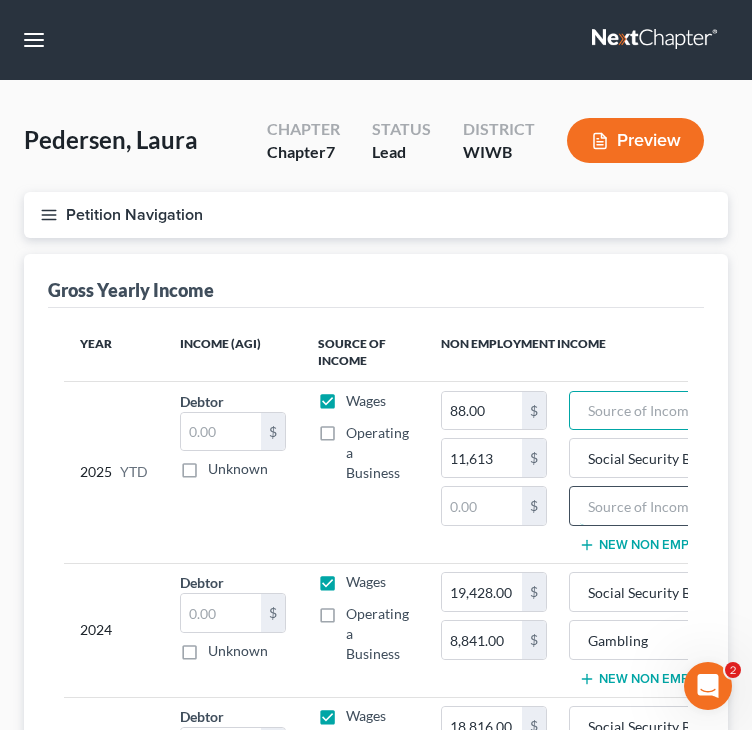 click at bounding box center [670, 506] 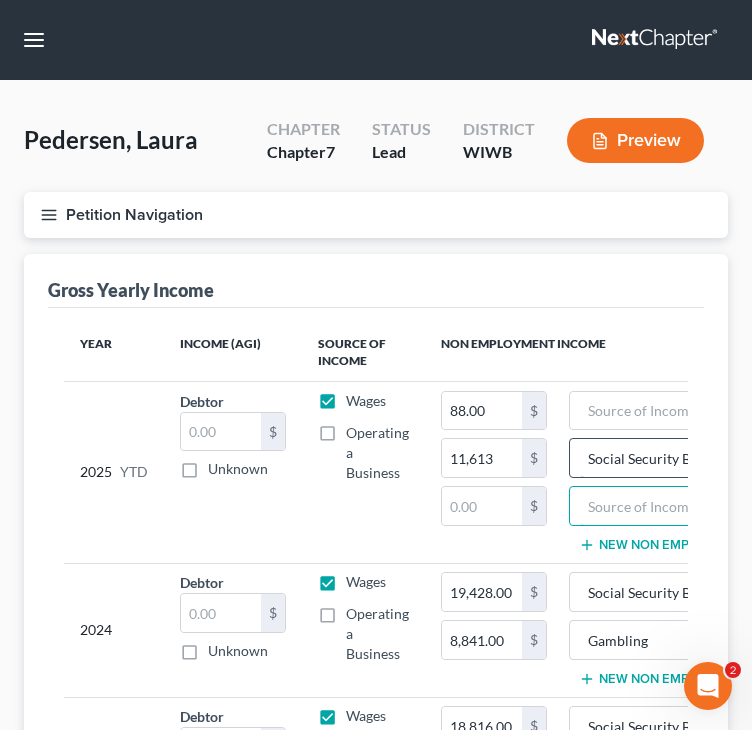 paste on "Gambling" 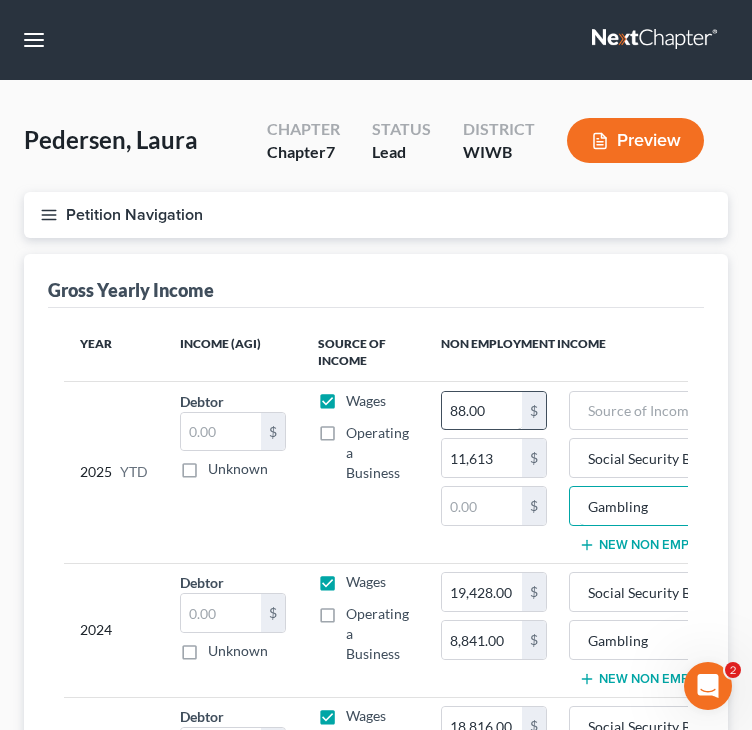 type on "Gambling" 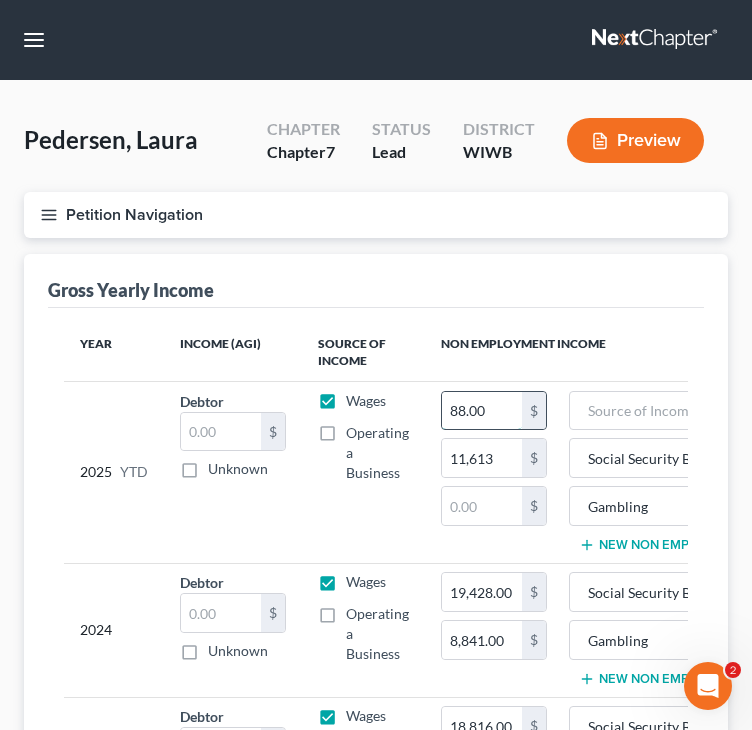 type on "0" 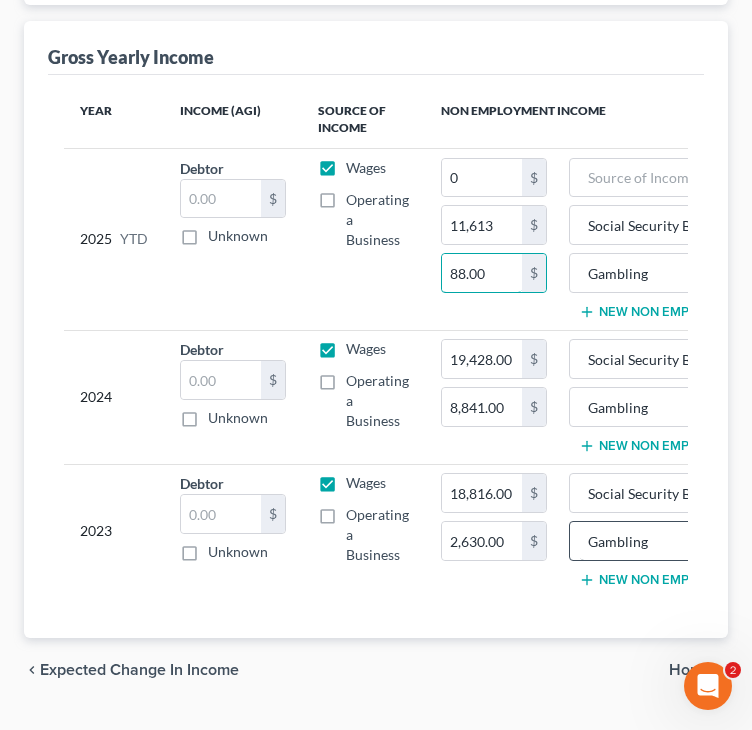 scroll, scrollTop: 292, scrollLeft: 0, axis: vertical 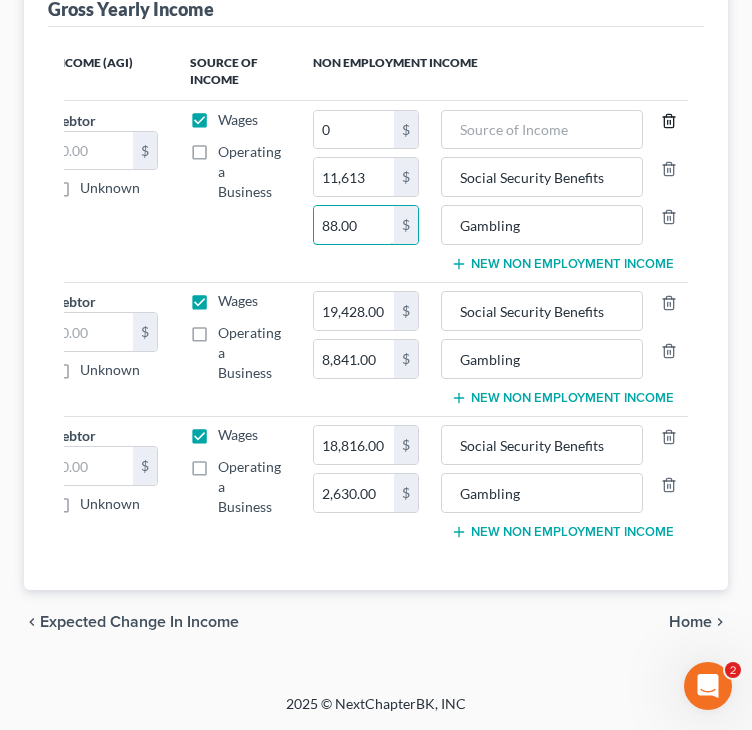 type on "88.00" 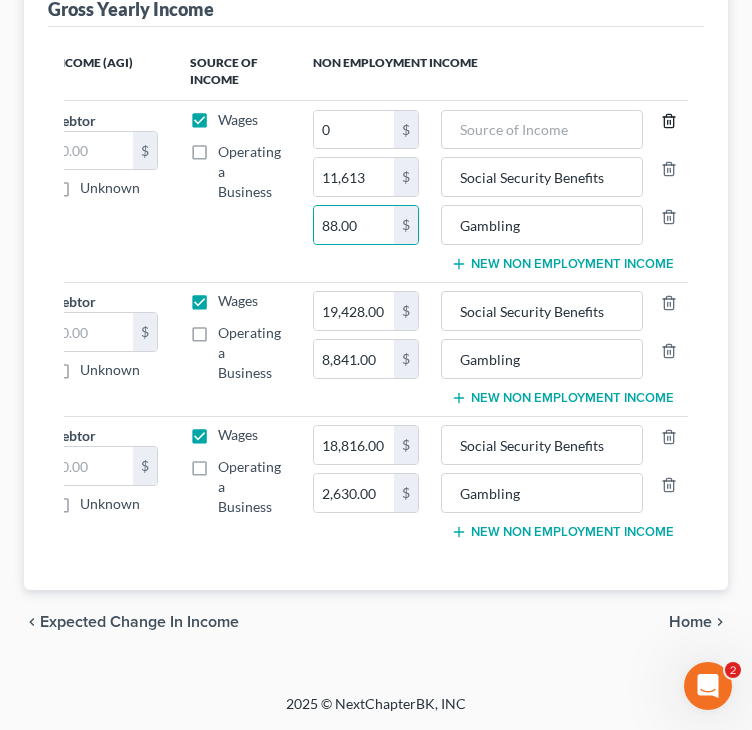 click 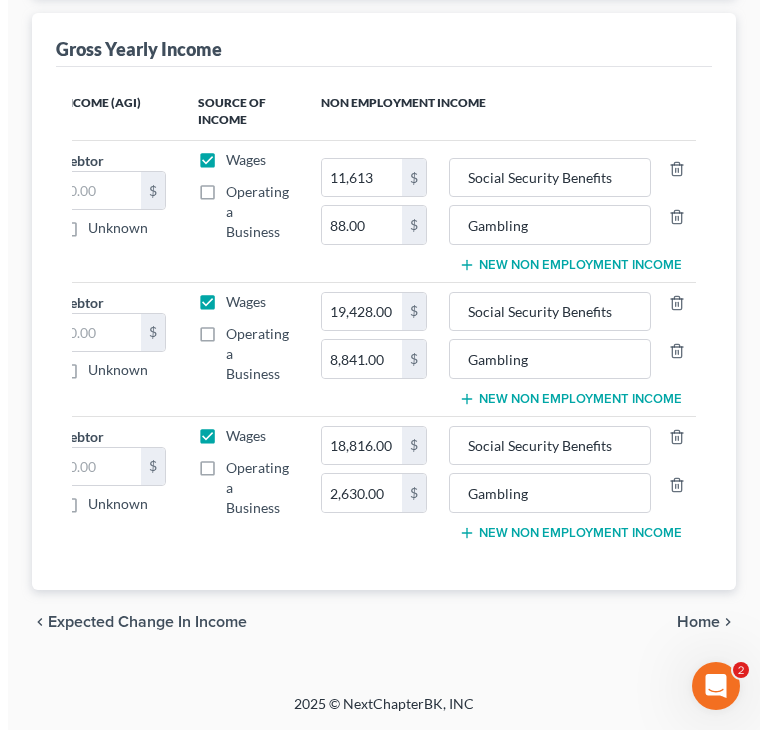 scroll, scrollTop: 252, scrollLeft: 0, axis: vertical 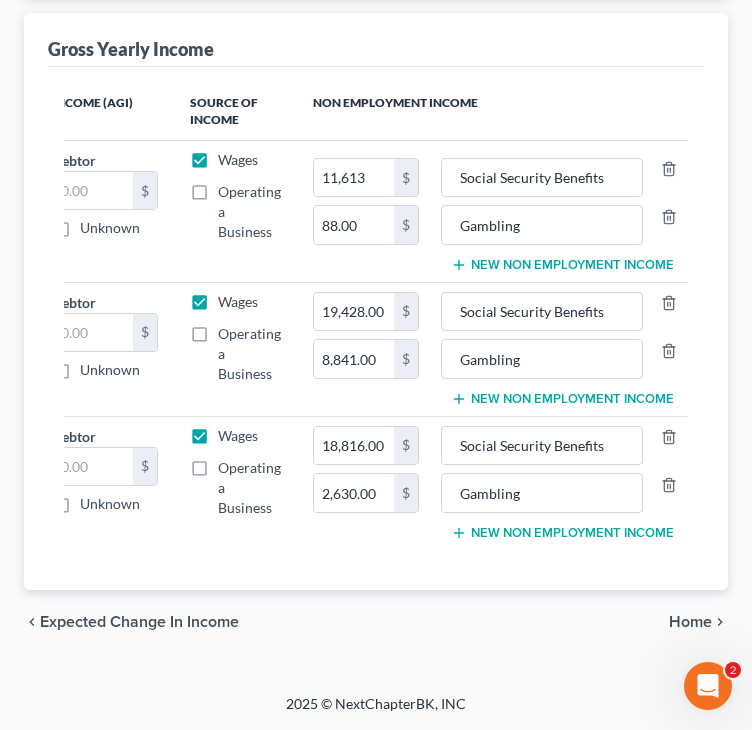 click on "Home" at bounding box center (690, 622) 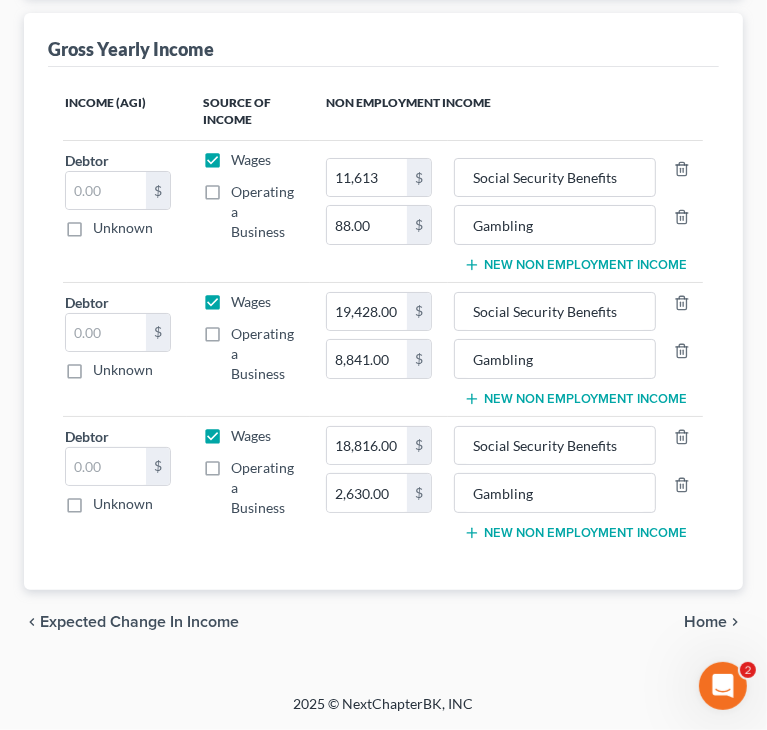scroll, scrollTop: 0, scrollLeft: 113, axis: horizontal 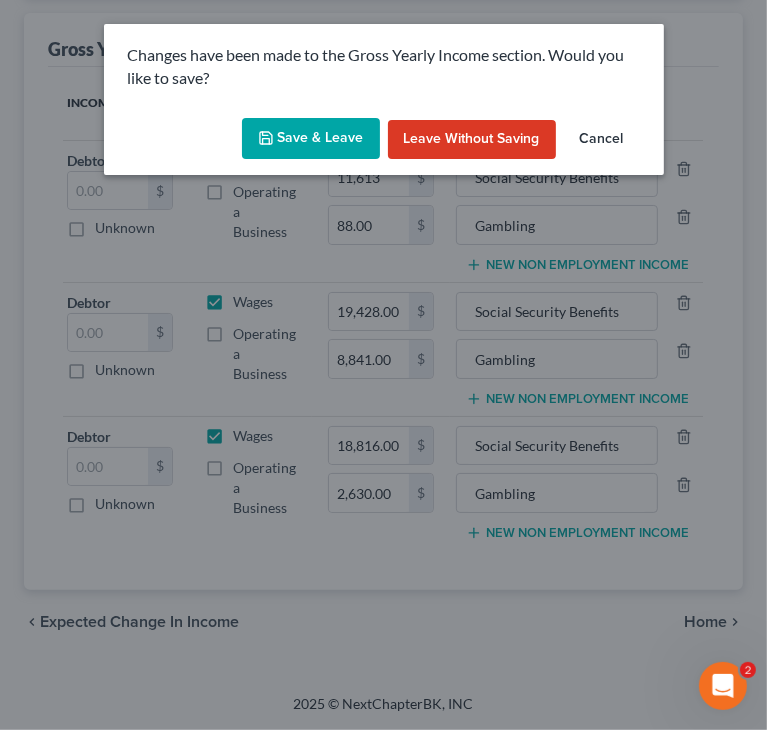 click on "Save & Leave" at bounding box center [311, 139] 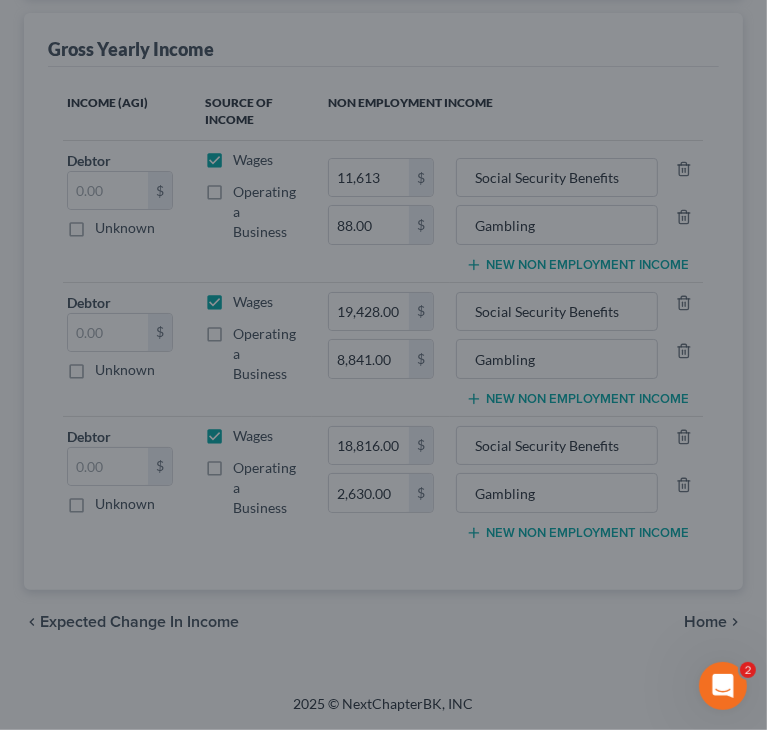 type on "11,613.00" 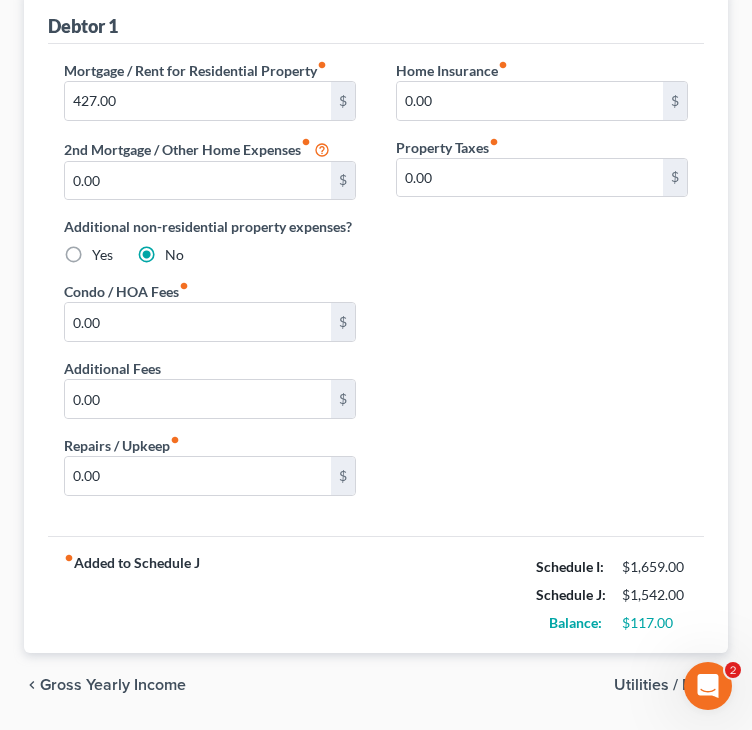 scroll, scrollTop: 324, scrollLeft: 0, axis: vertical 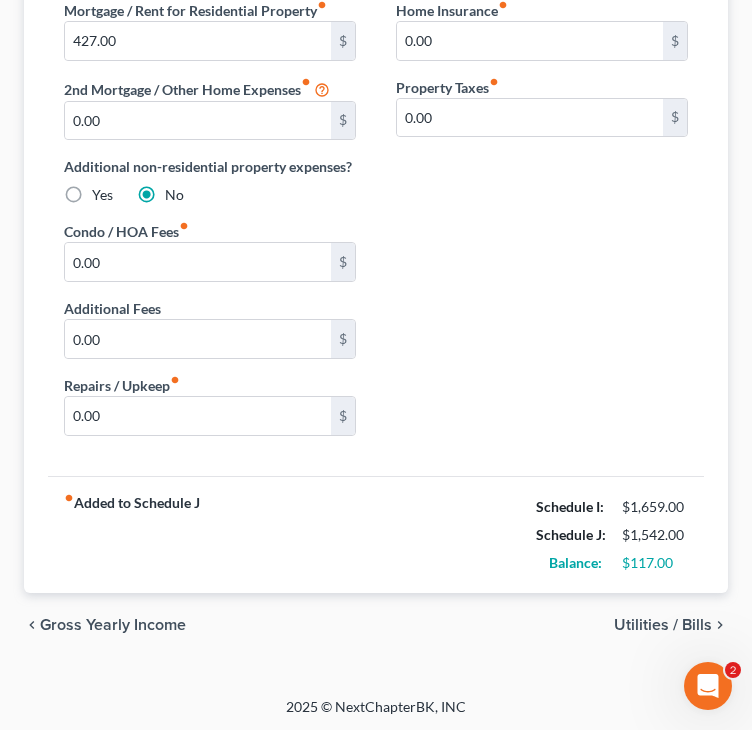 click on "Gross Yearly Income" at bounding box center (113, 625) 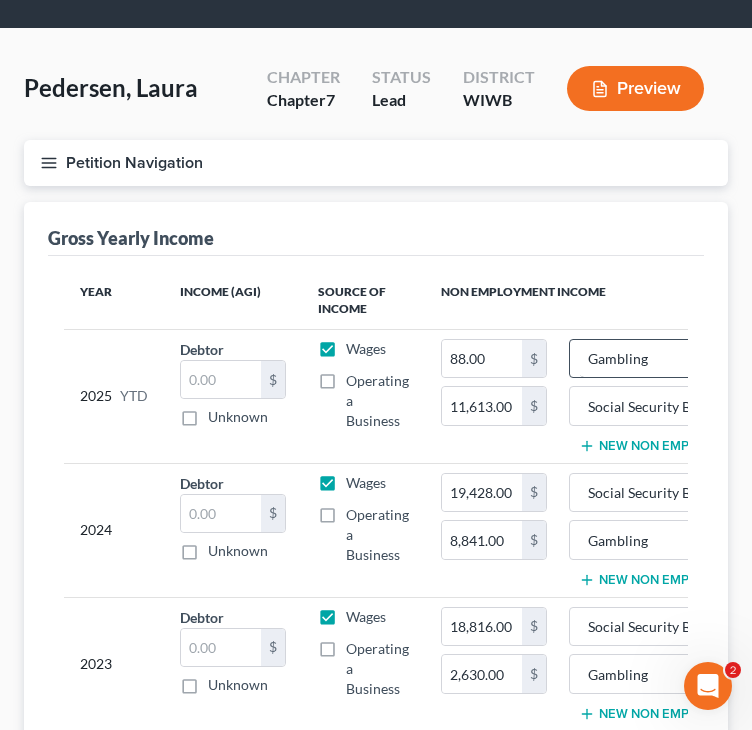 scroll, scrollTop: 100, scrollLeft: 0, axis: vertical 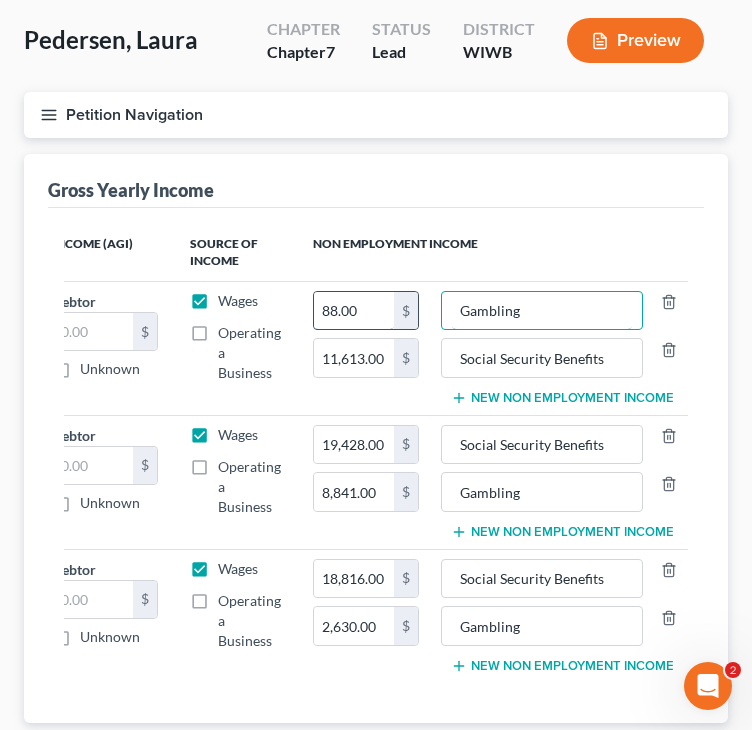 drag, startPoint x: 572, startPoint y: 304, endPoint x: 376, endPoint y: 316, distance: 196.367 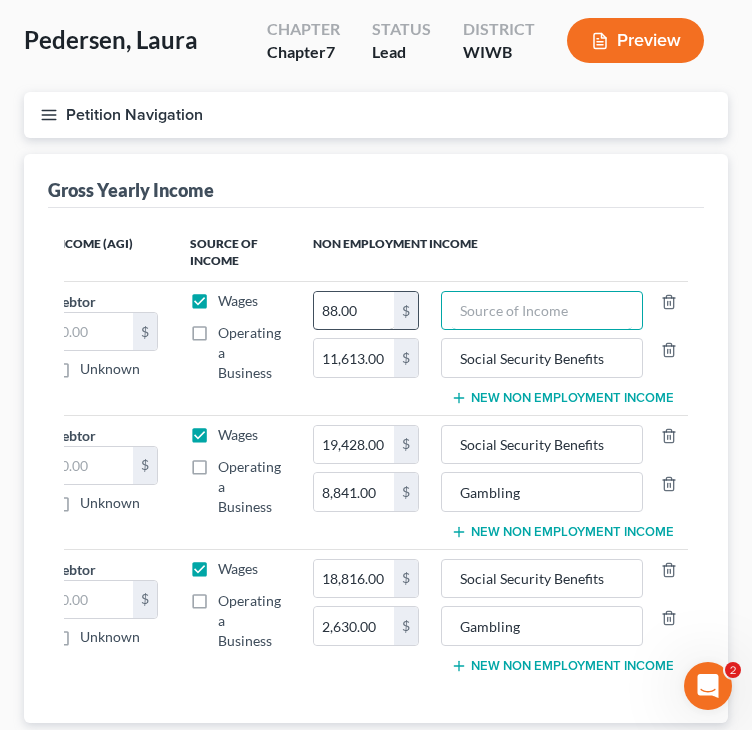 type 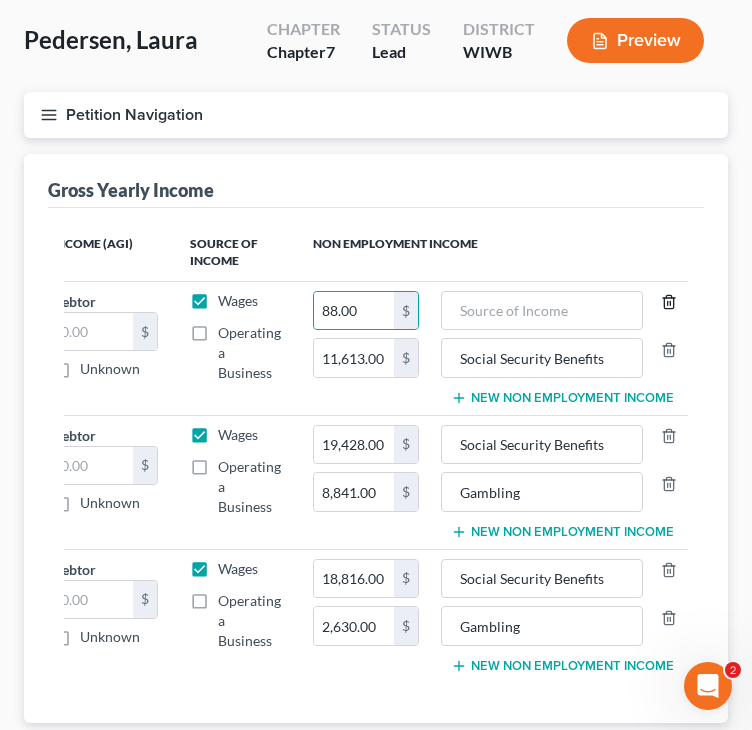 click 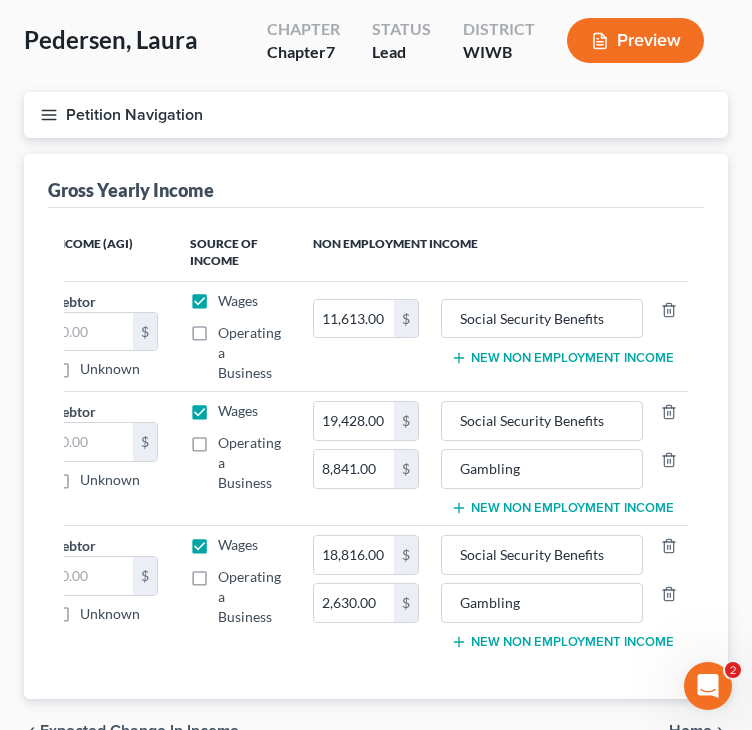 click on "New Non Employment Income" at bounding box center [562, 358] 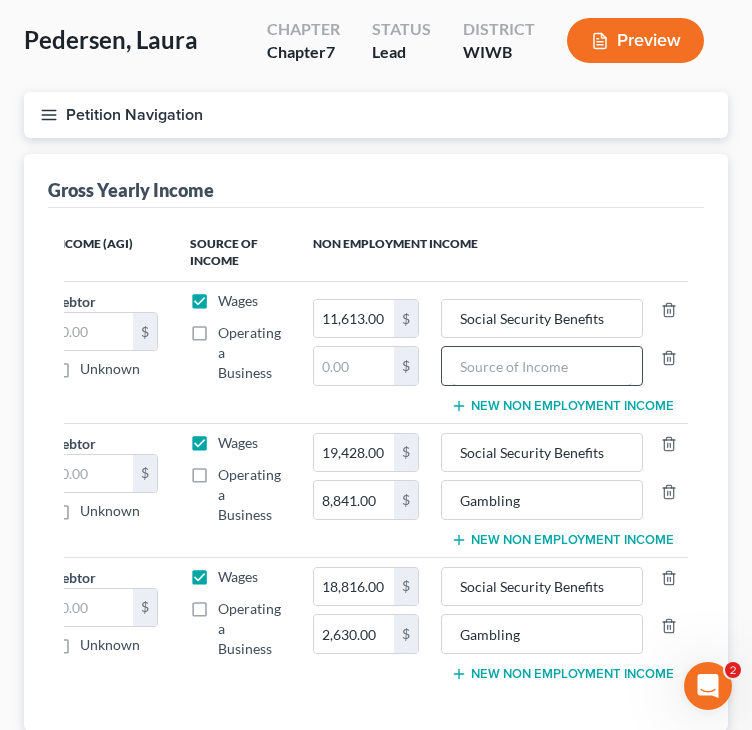 click at bounding box center (542, 366) 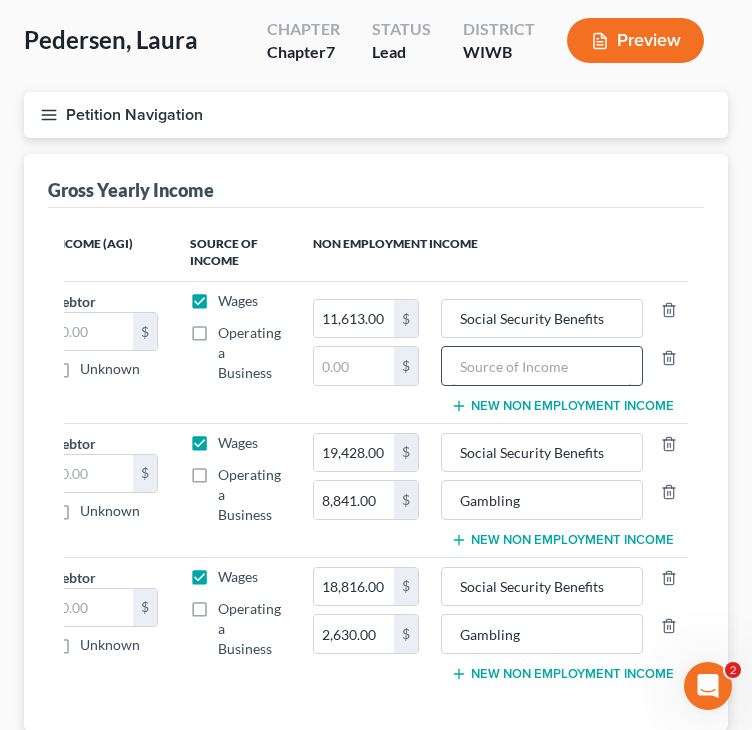 paste on "Gambling" 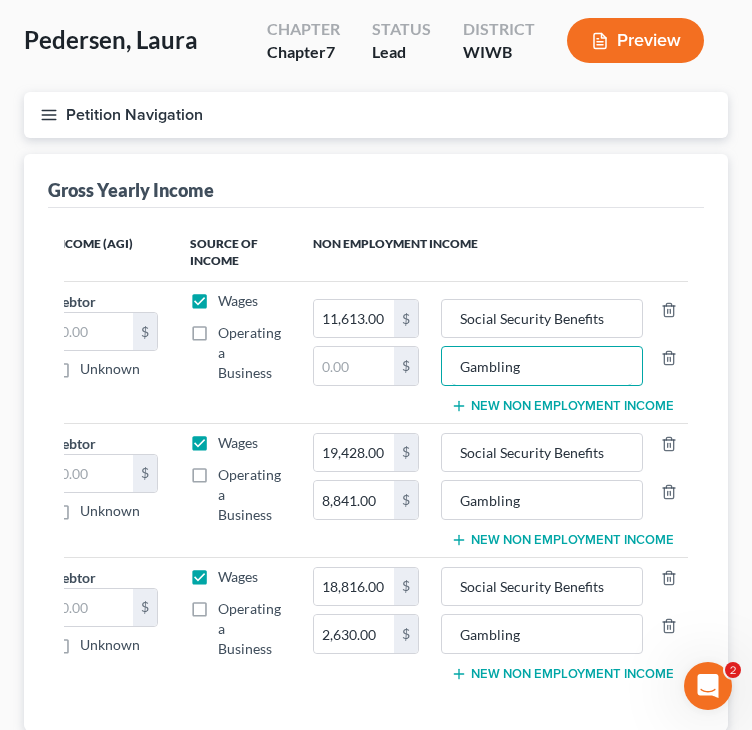 type on "Gambling" 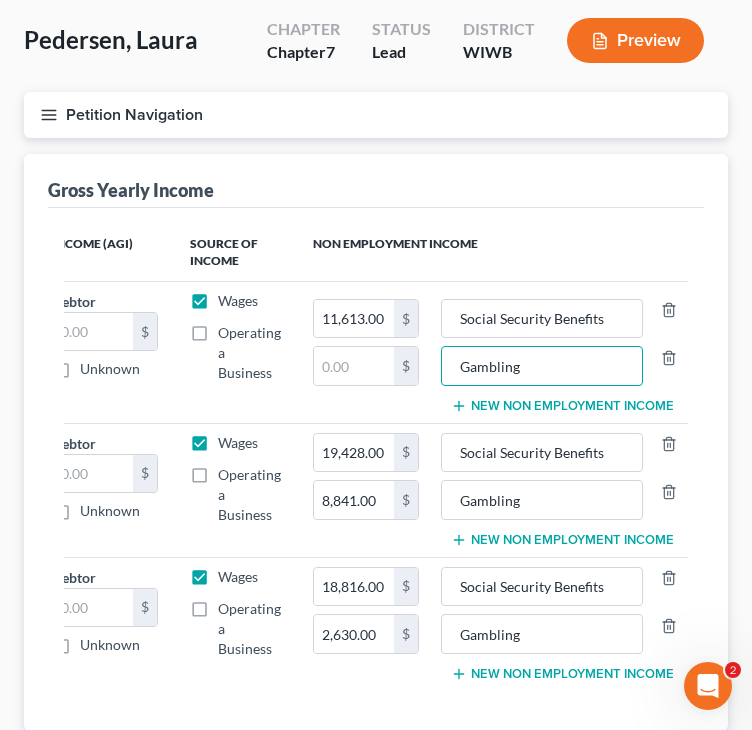 click on "Non Employment Income" at bounding box center (493, 253) 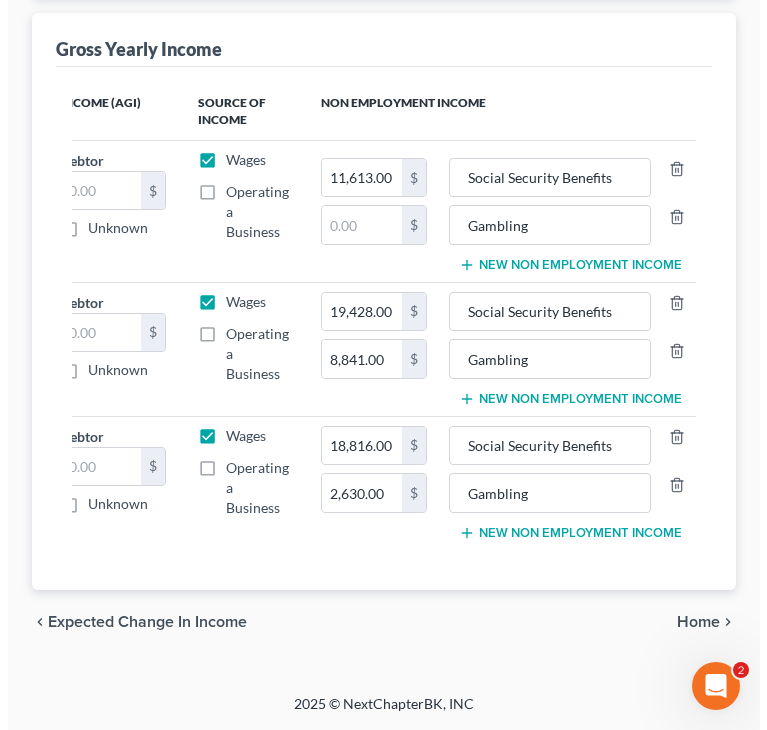 scroll, scrollTop: 252, scrollLeft: 0, axis: vertical 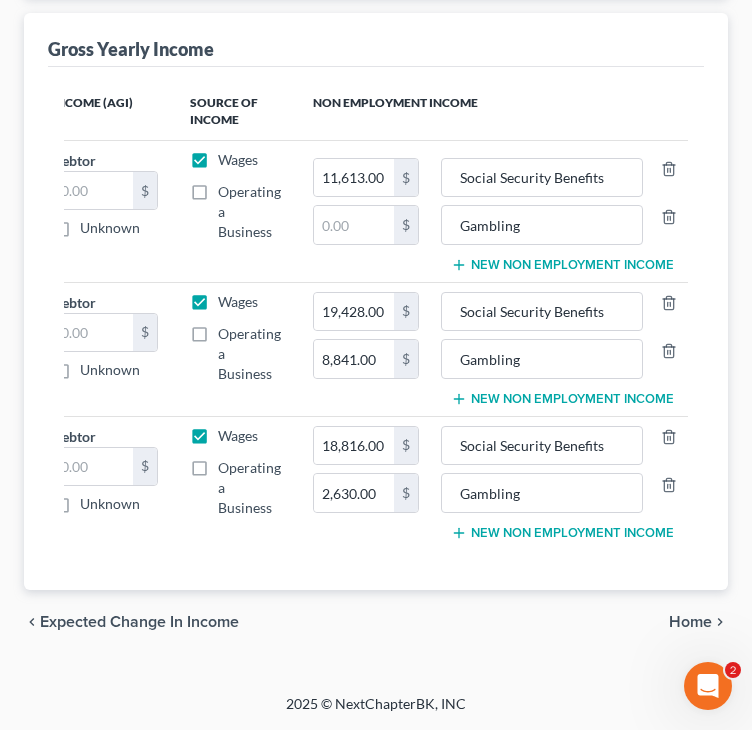 click on "Home" at bounding box center (690, 622) 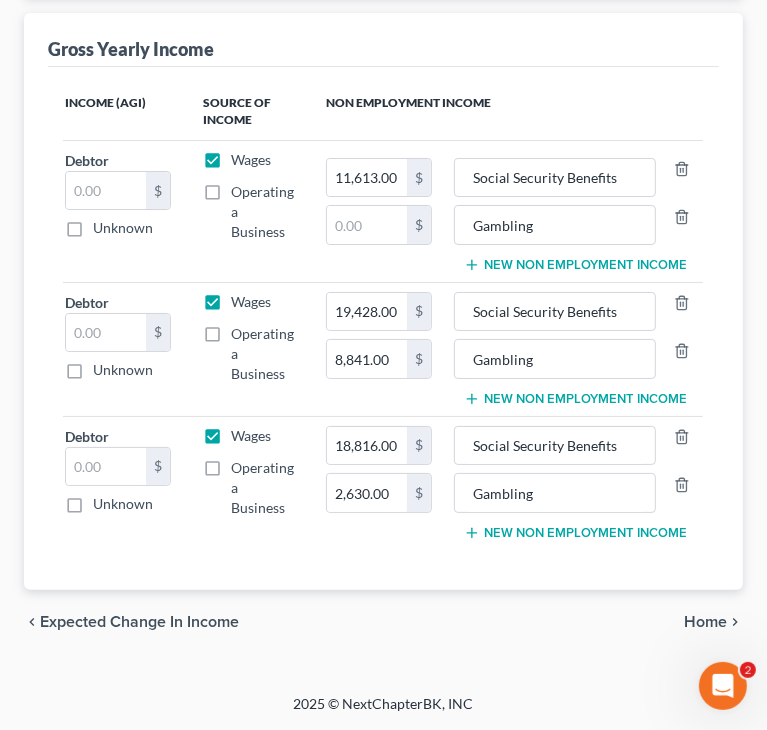 scroll, scrollTop: 0, scrollLeft: 113, axis: horizontal 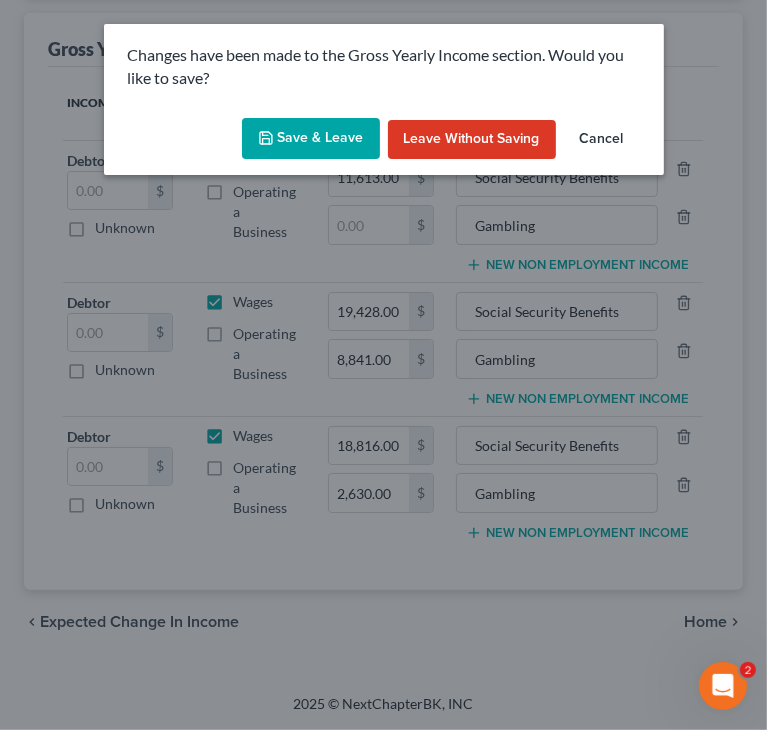 click on "Save & Leave" at bounding box center [311, 139] 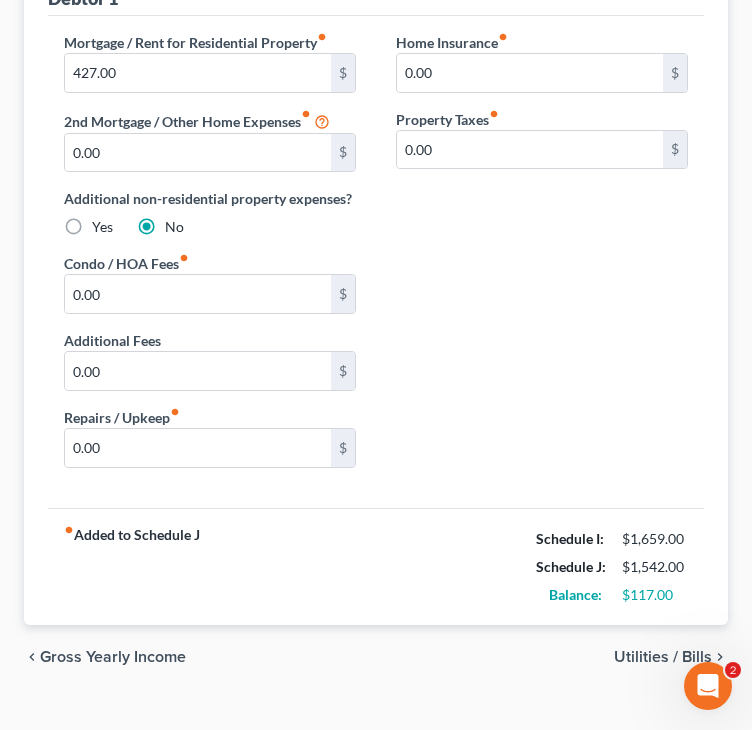 scroll, scrollTop: 324, scrollLeft: 0, axis: vertical 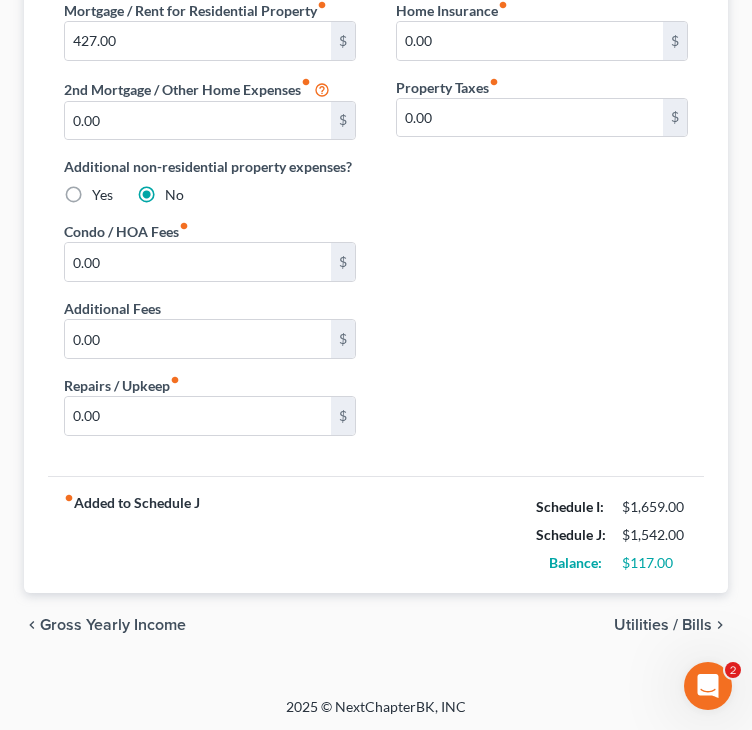 click on "Gross Yearly Income" at bounding box center (113, 625) 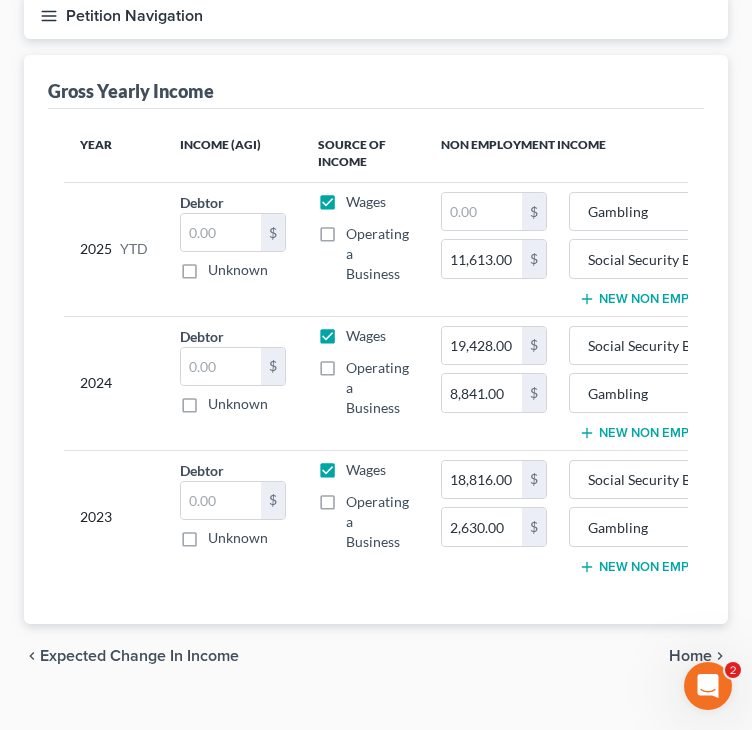 scroll, scrollTop: 200, scrollLeft: 0, axis: vertical 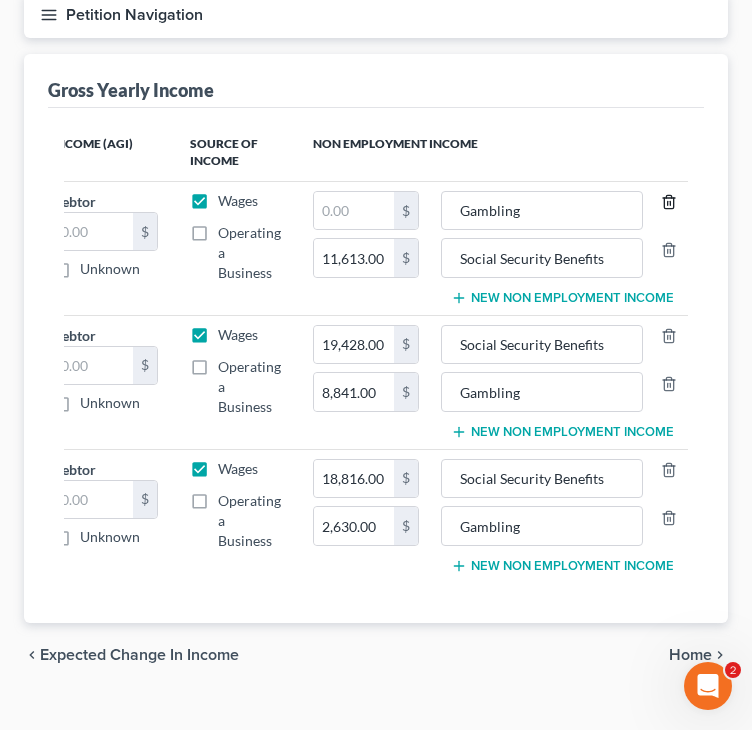 click 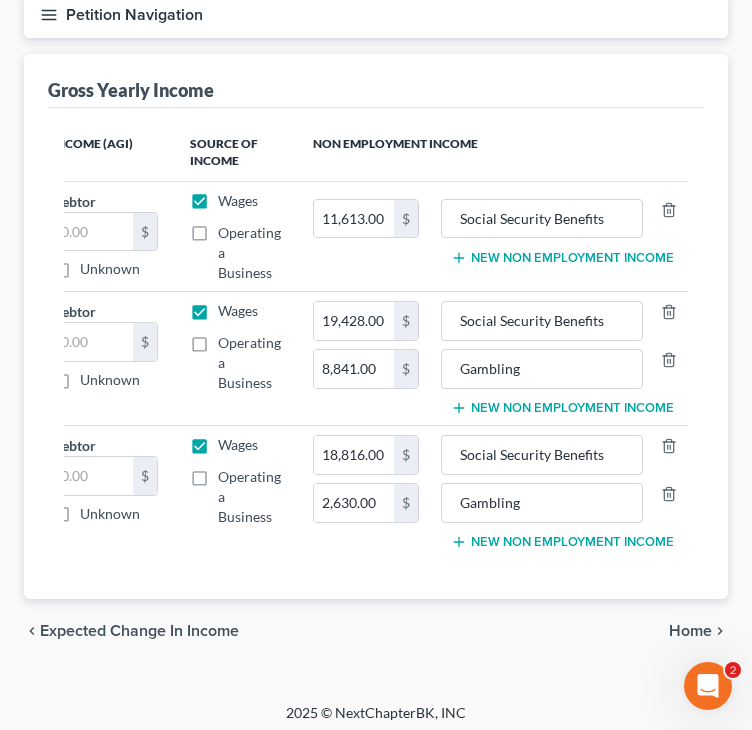click on "Home" at bounding box center [690, 631] 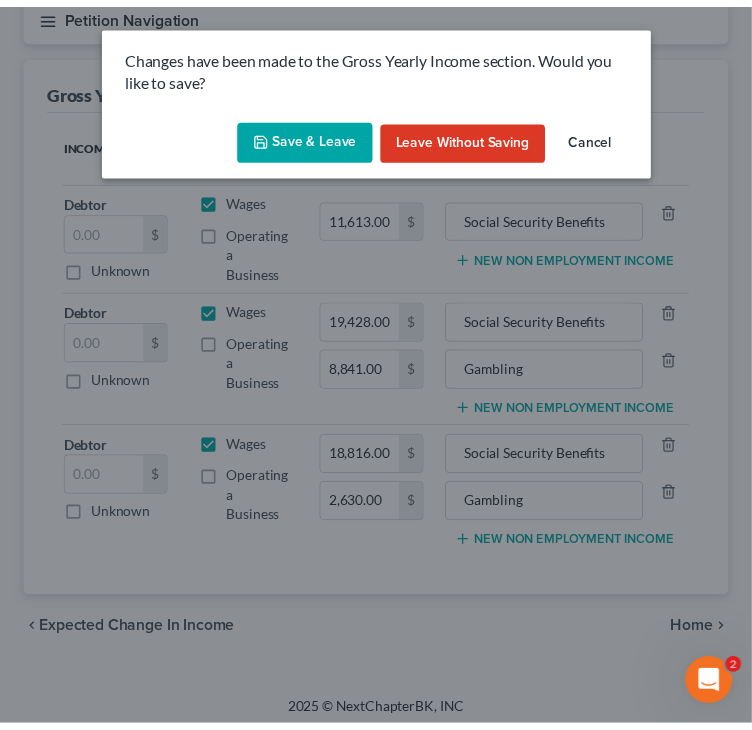 scroll, scrollTop: 0, scrollLeft: 113, axis: horizontal 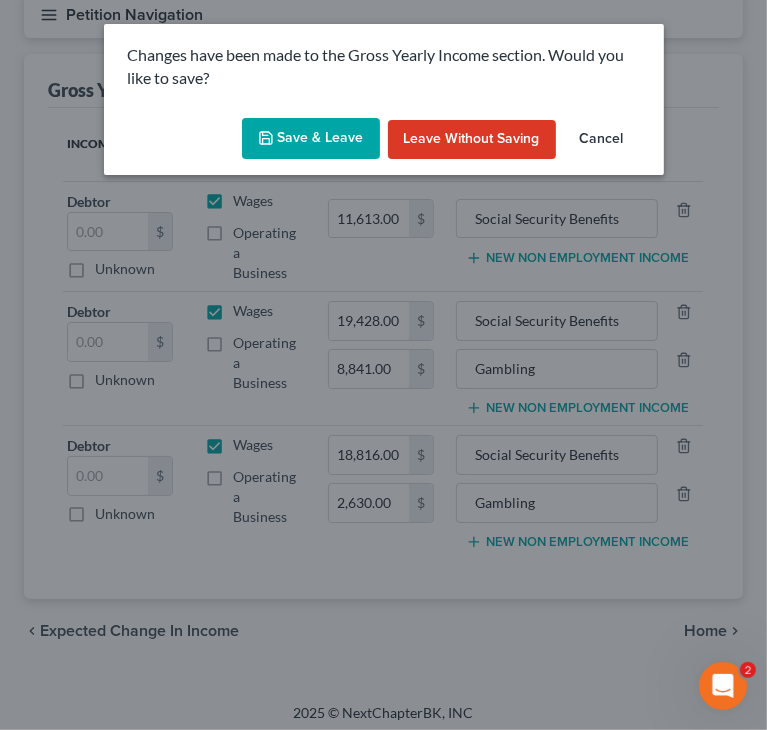 click on "Save & Leave" at bounding box center (311, 139) 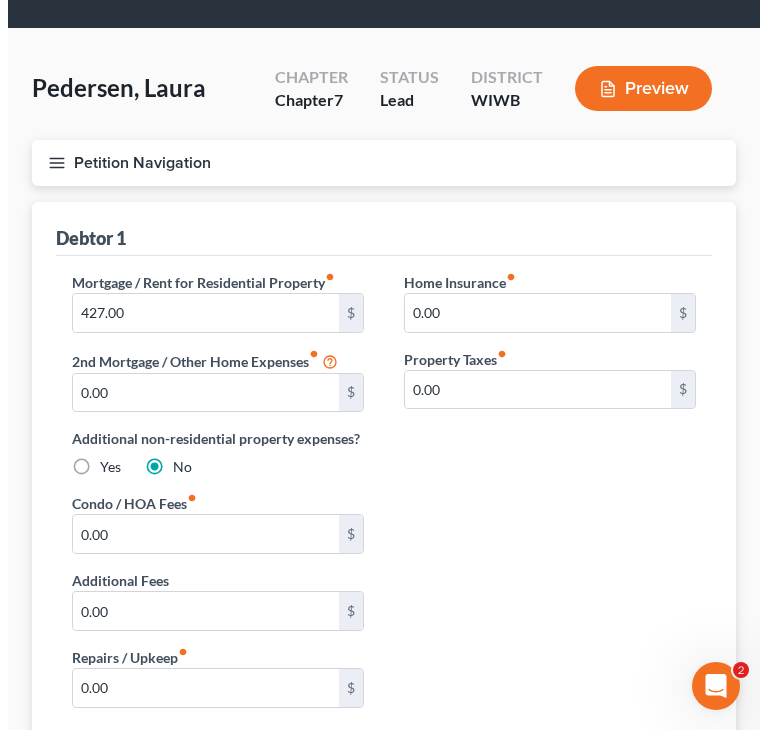 scroll, scrollTop: 100, scrollLeft: 0, axis: vertical 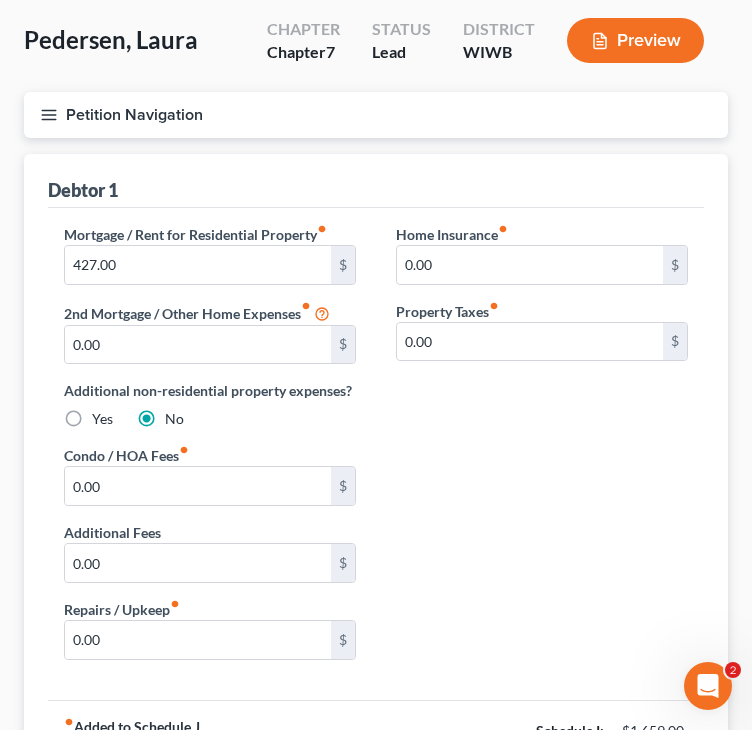 click on "Preview" at bounding box center [635, 40] 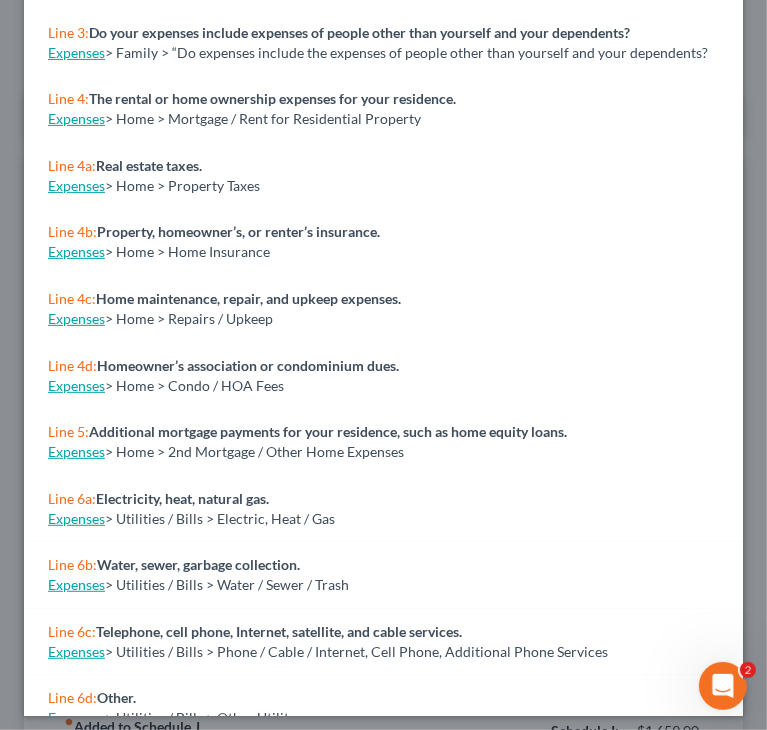 scroll, scrollTop: 2324, scrollLeft: 0, axis: vertical 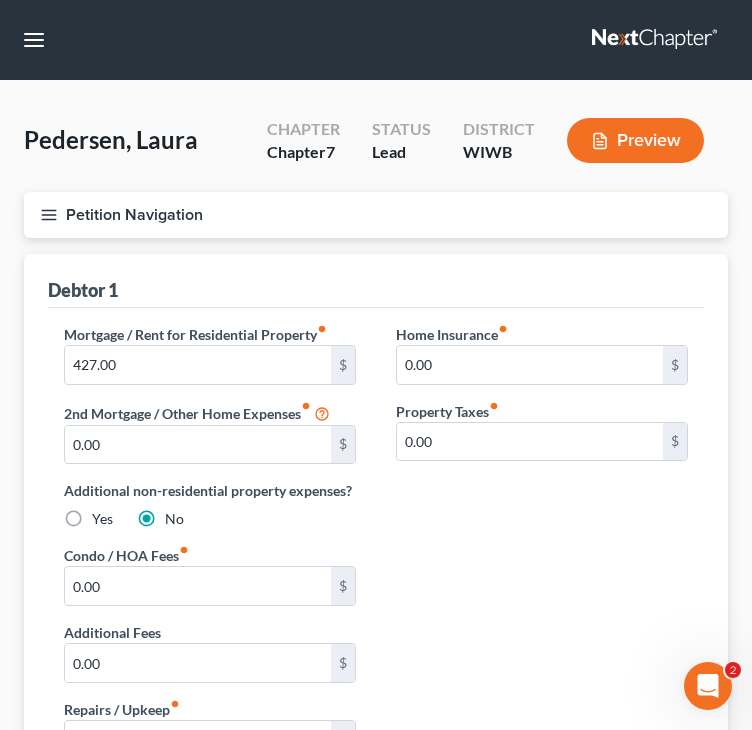 click on "Preview" at bounding box center (635, 140) 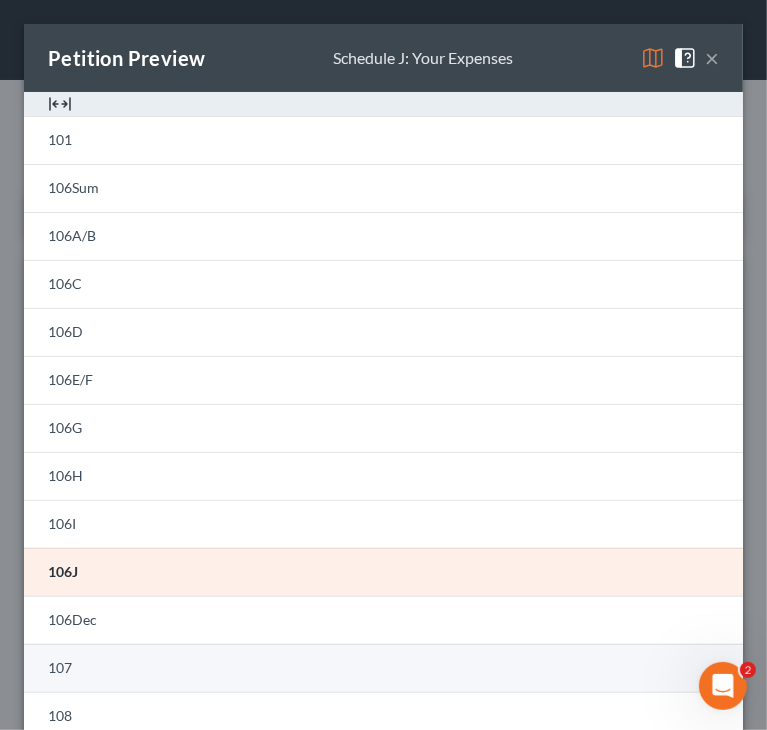click on "107" at bounding box center [60, 667] 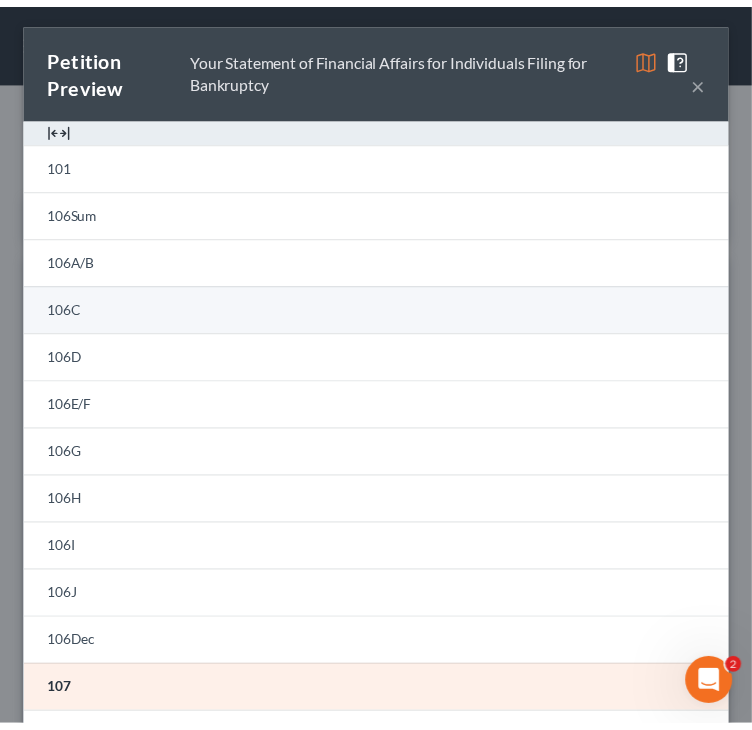 scroll, scrollTop: 0, scrollLeft: 0, axis: both 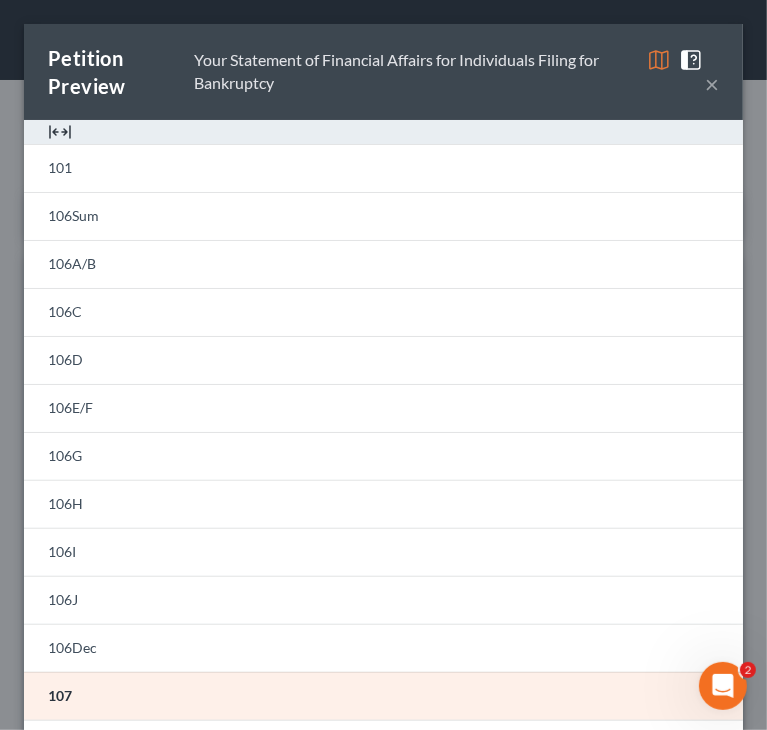 click on "×" at bounding box center [712, 84] 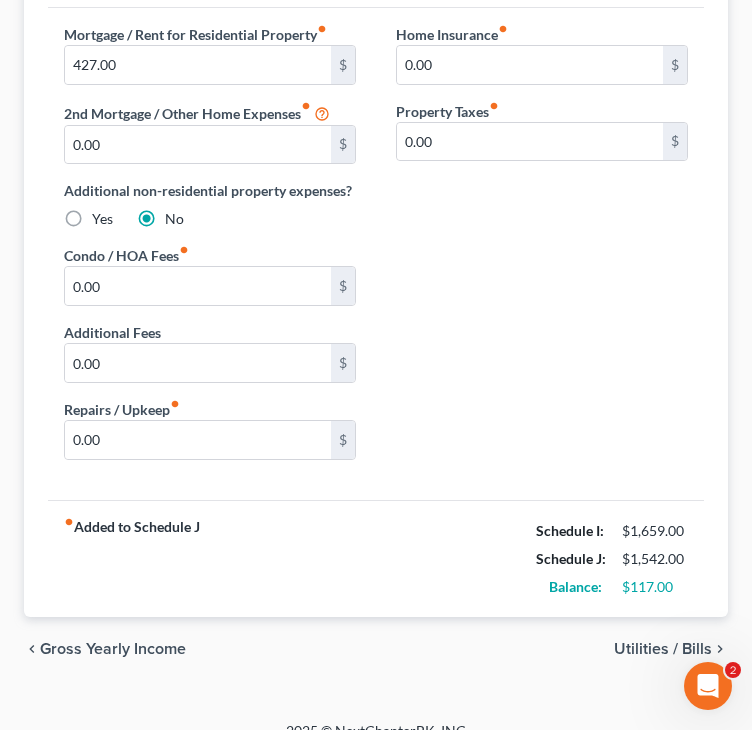 scroll, scrollTop: 324, scrollLeft: 0, axis: vertical 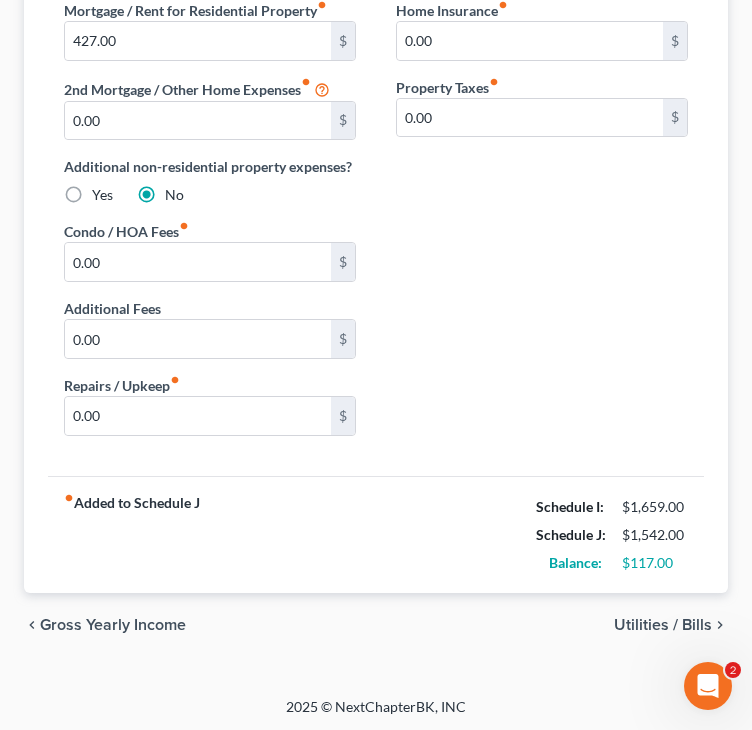 click on "Utilities / Bills" at bounding box center [663, 625] 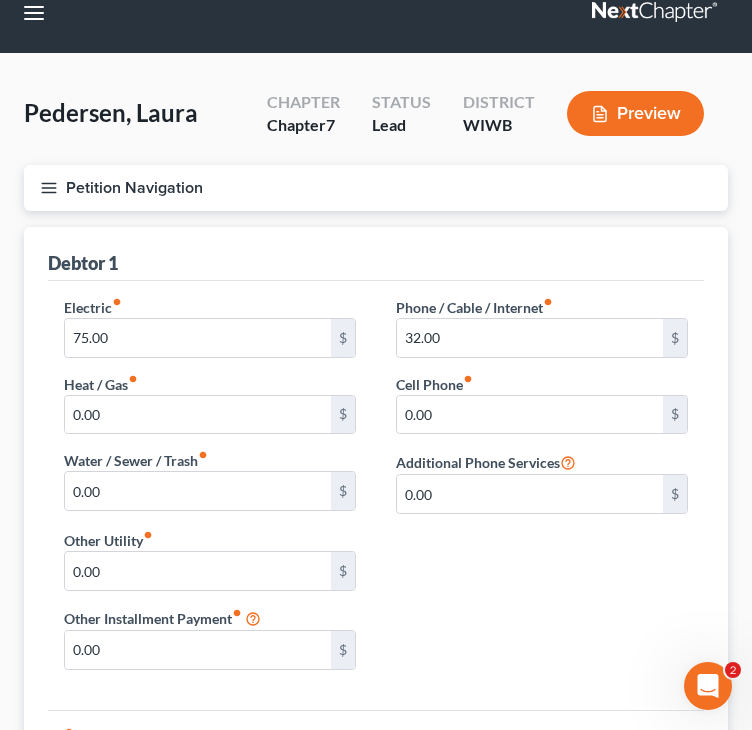 scroll, scrollTop: 0, scrollLeft: 0, axis: both 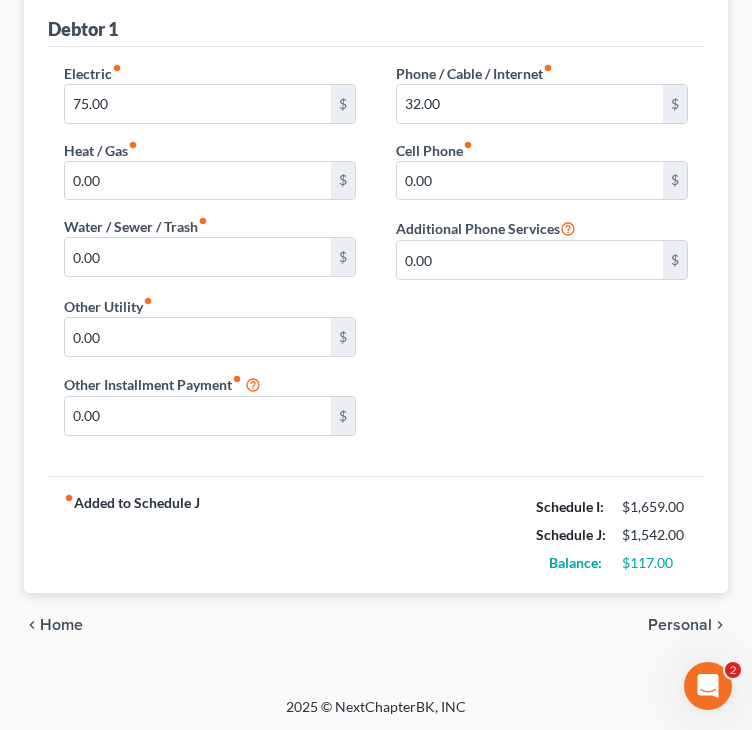 click on "Home" at bounding box center [61, 625] 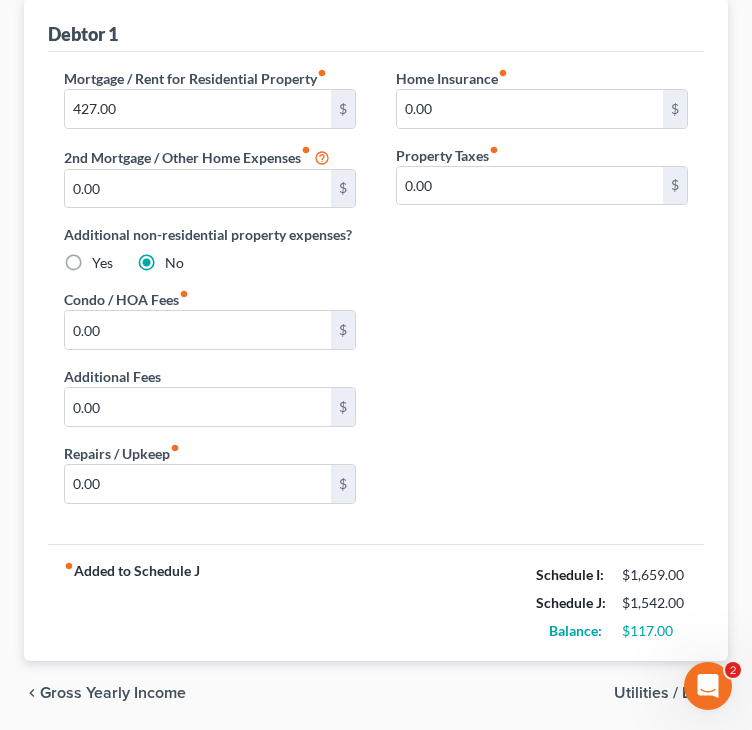 scroll, scrollTop: 300, scrollLeft: 0, axis: vertical 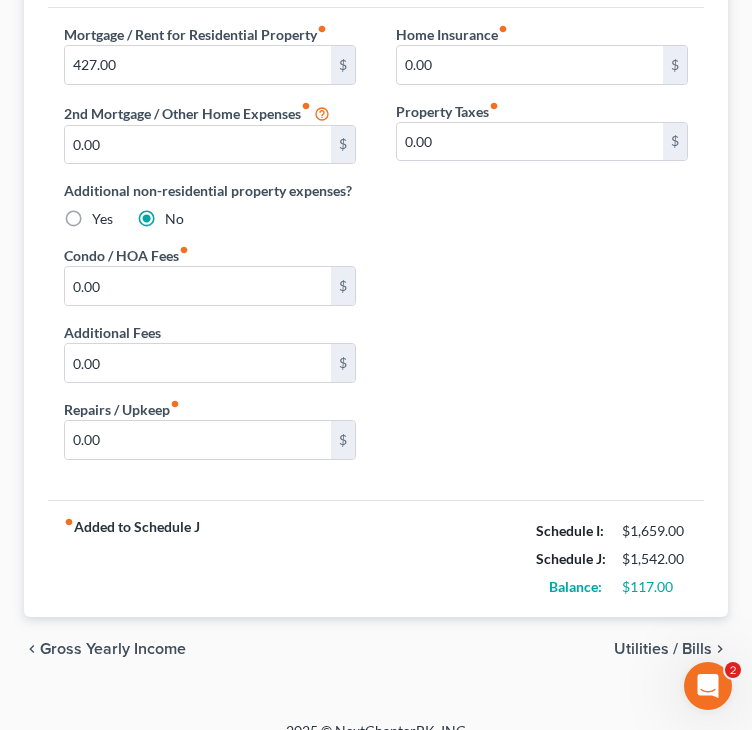 click on "Gross Yearly Income" at bounding box center (113, 649) 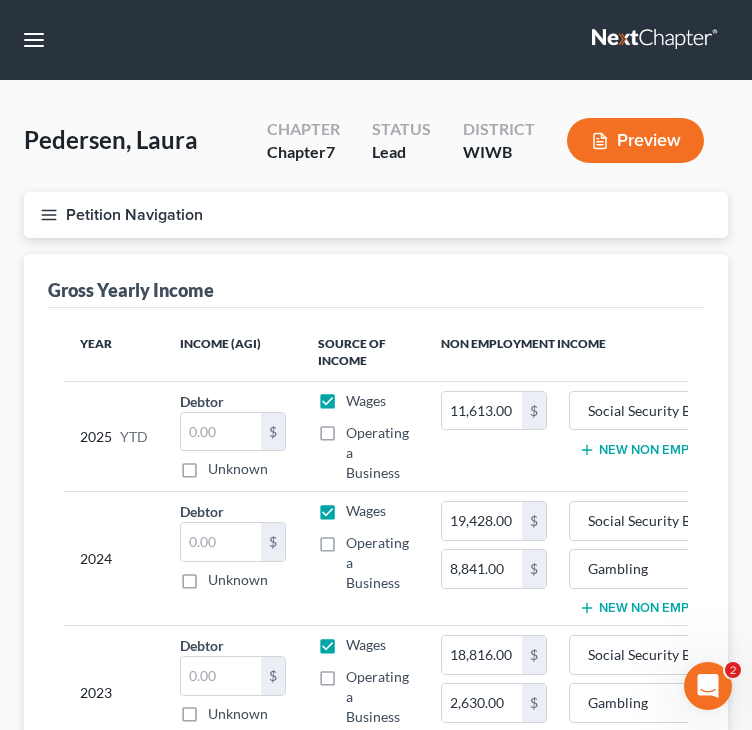 scroll, scrollTop: 100, scrollLeft: 0, axis: vertical 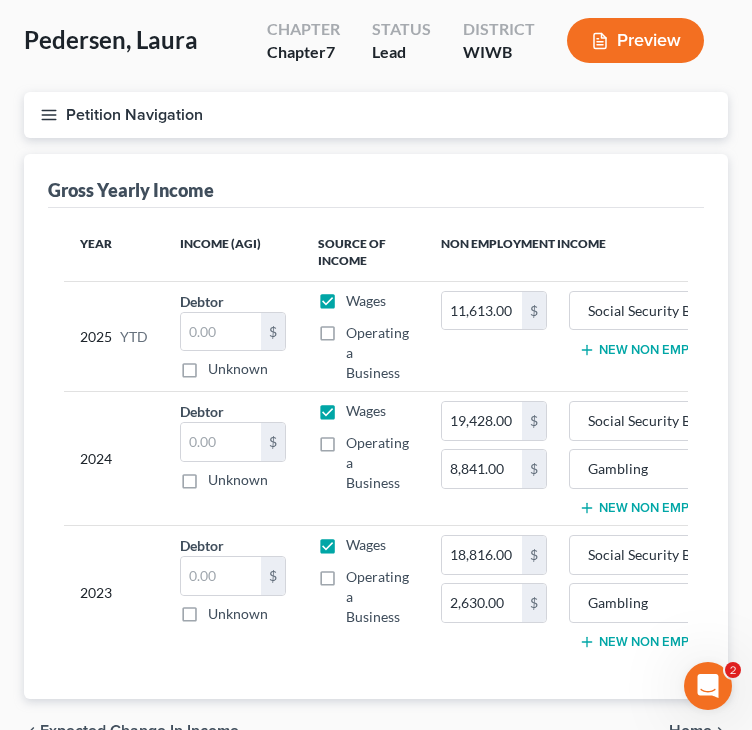 click on "New Non Employment Income" at bounding box center (690, 350) 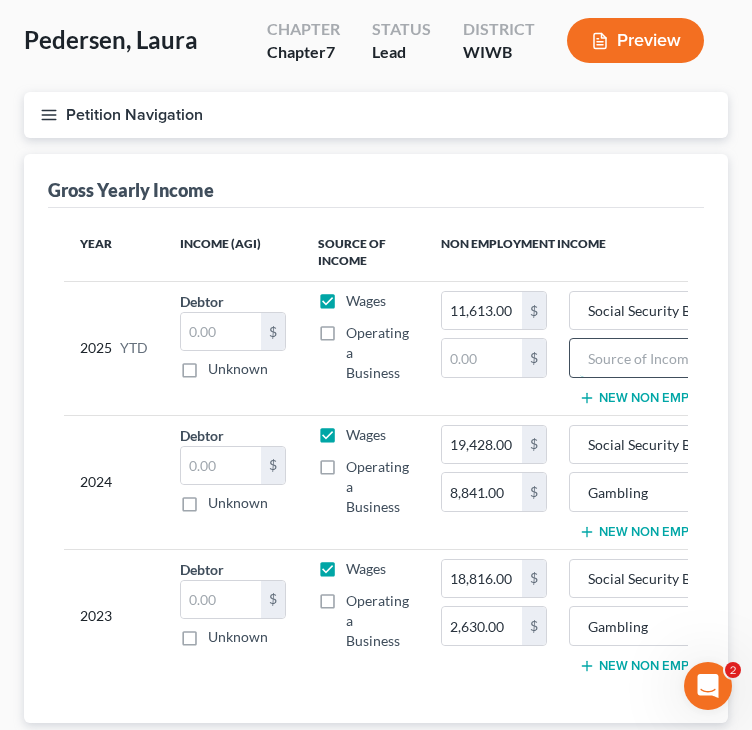click at bounding box center (670, 358) 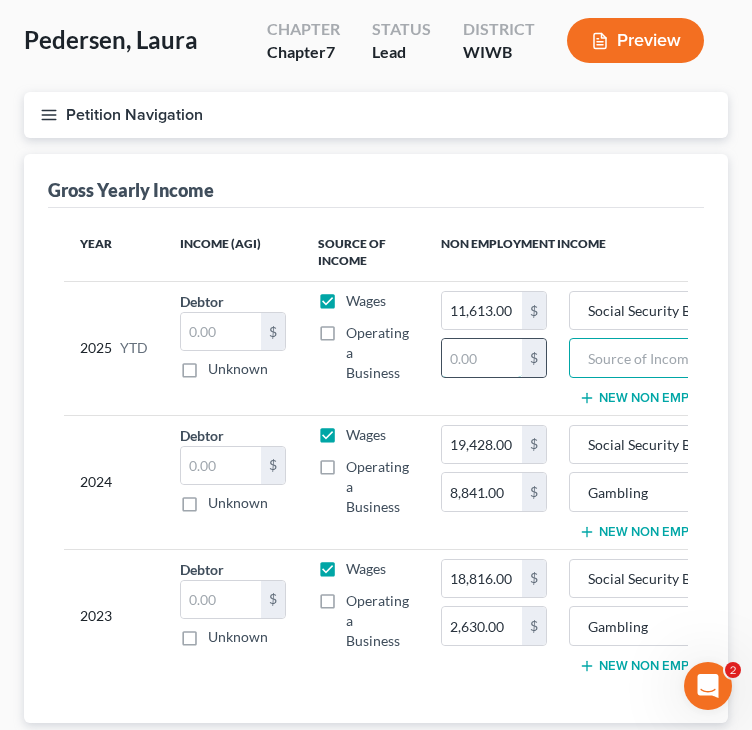 click at bounding box center [482, 358] 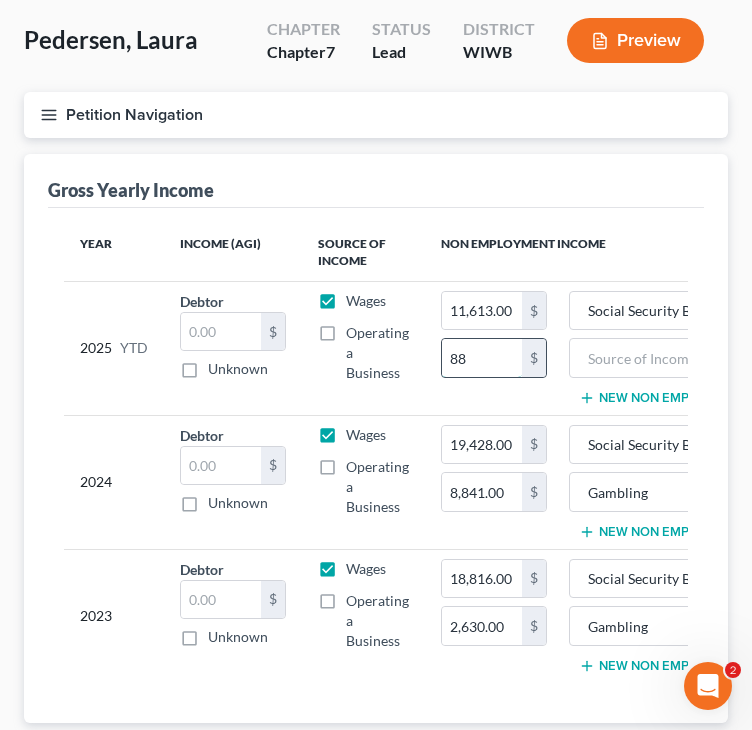 type on "88" 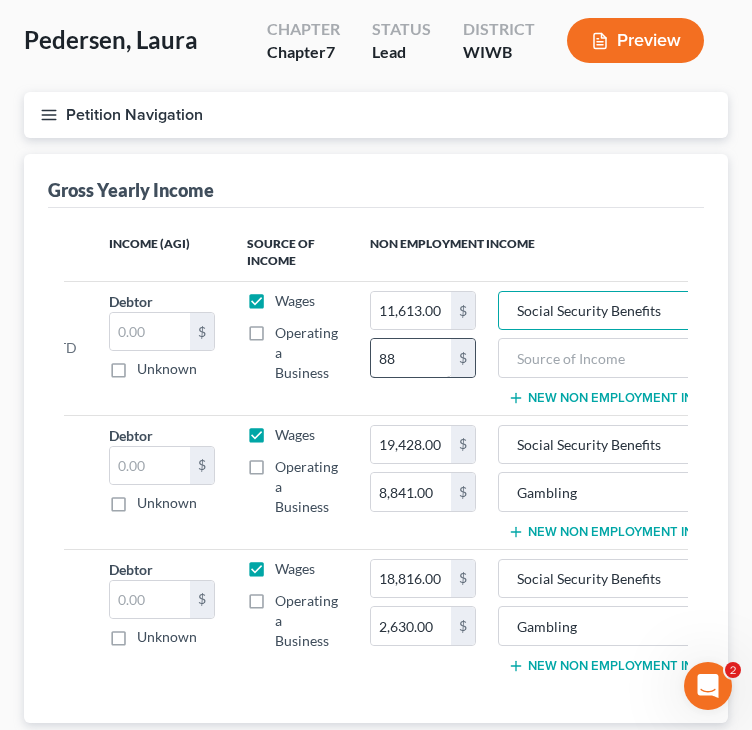 scroll, scrollTop: 0, scrollLeft: 128, axis: horizontal 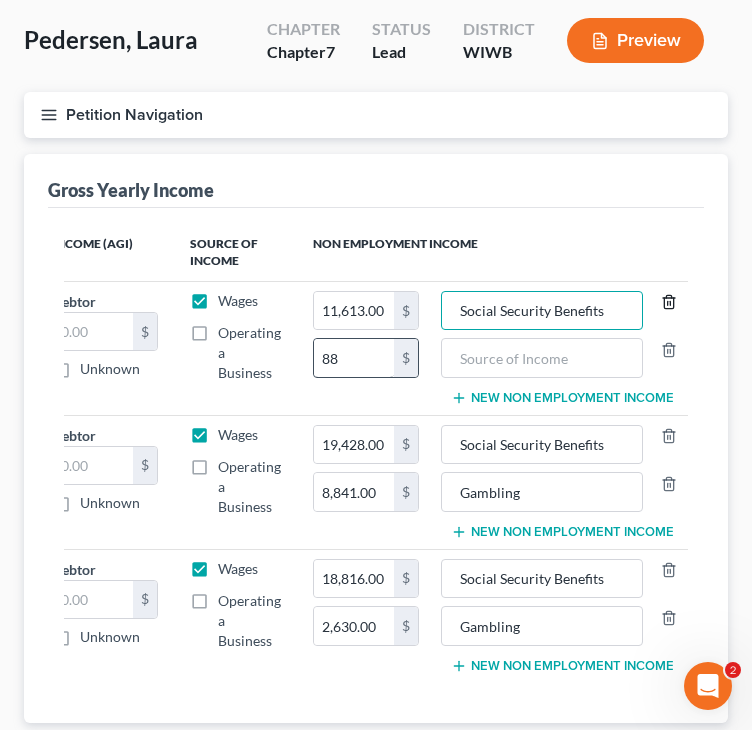 type 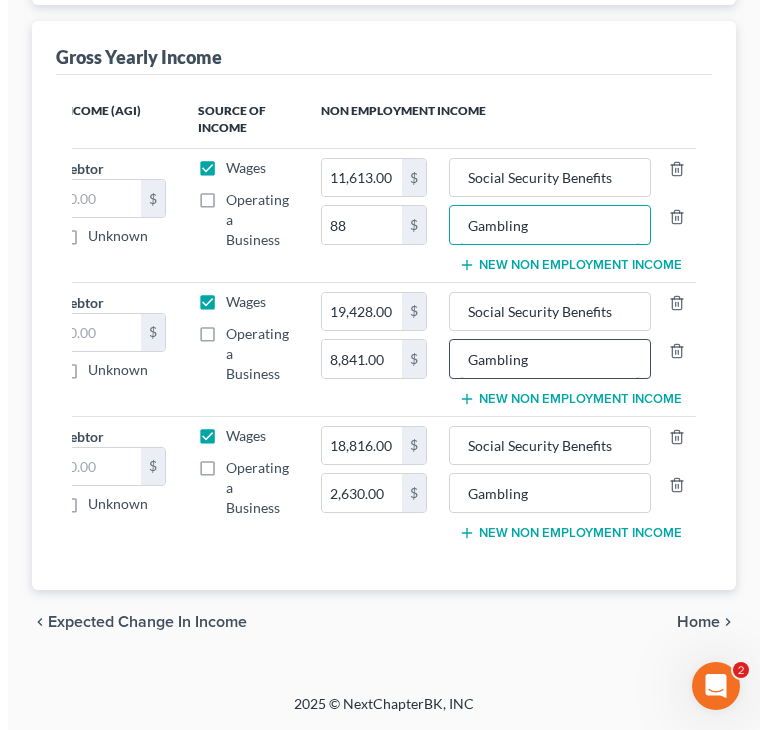 scroll, scrollTop: 244, scrollLeft: 0, axis: vertical 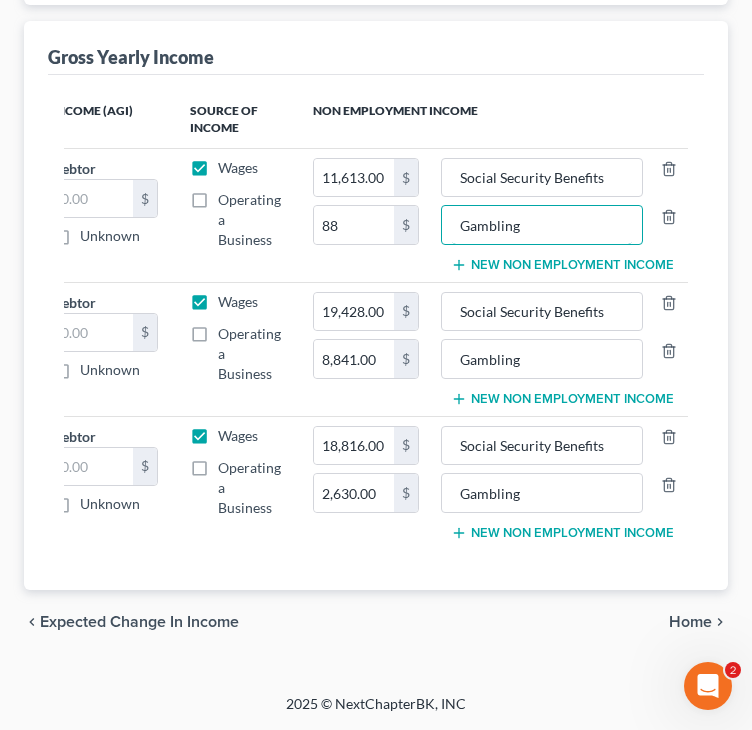 type on "Gambling" 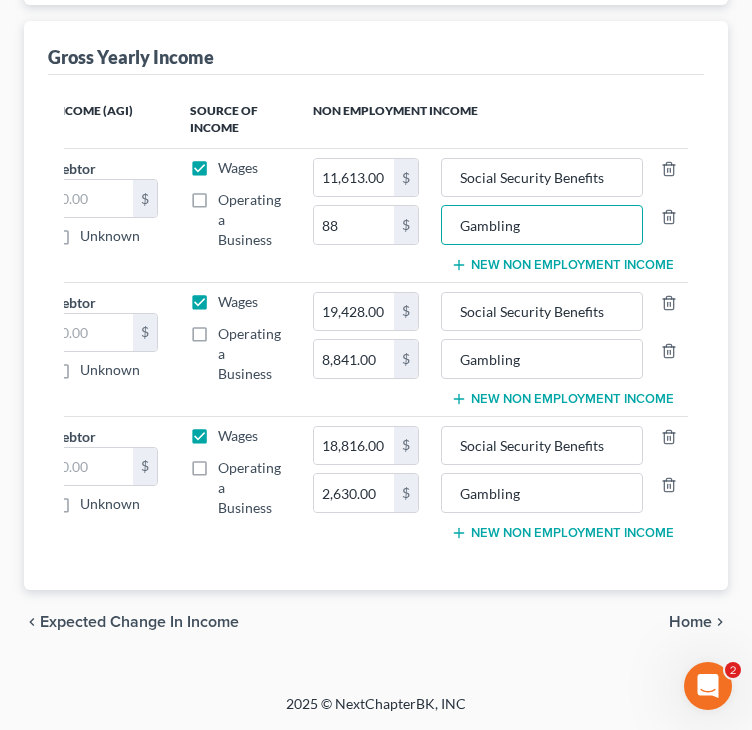 click on "Home" at bounding box center [690, 622] 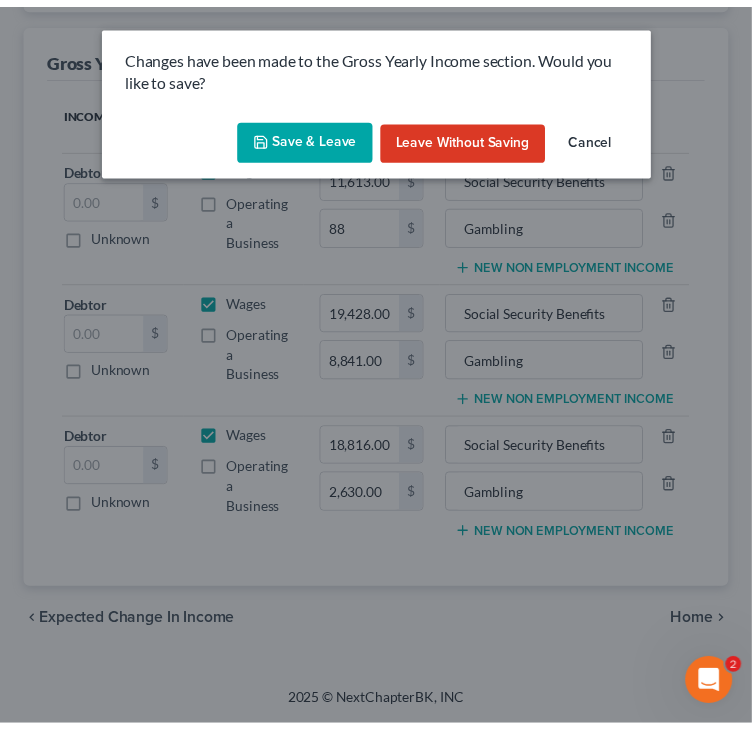 scroll, scrollTop: 0, scrollLeft: 113, axis: horizontal 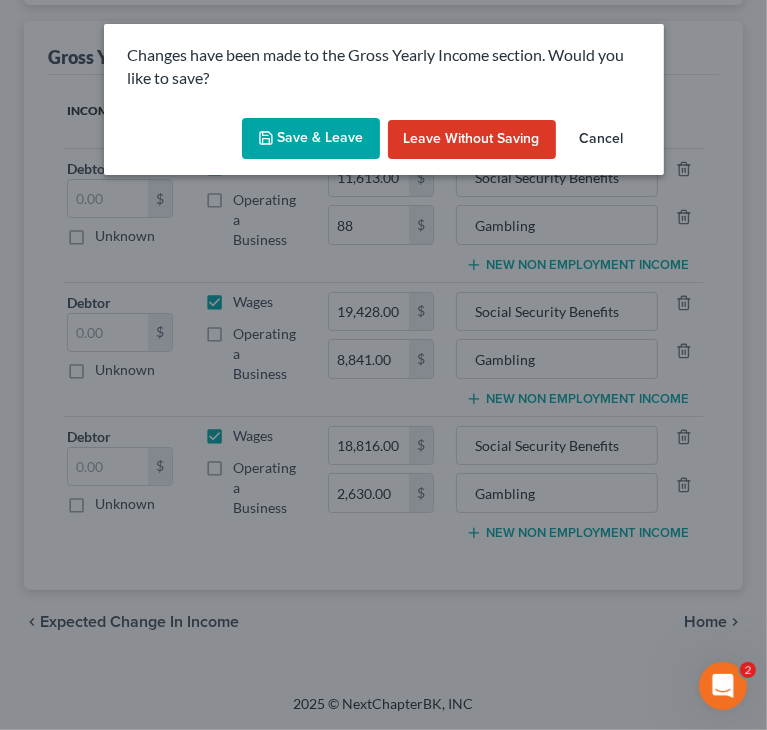 click on "Save & Leave" at bounding box center [311, 139] 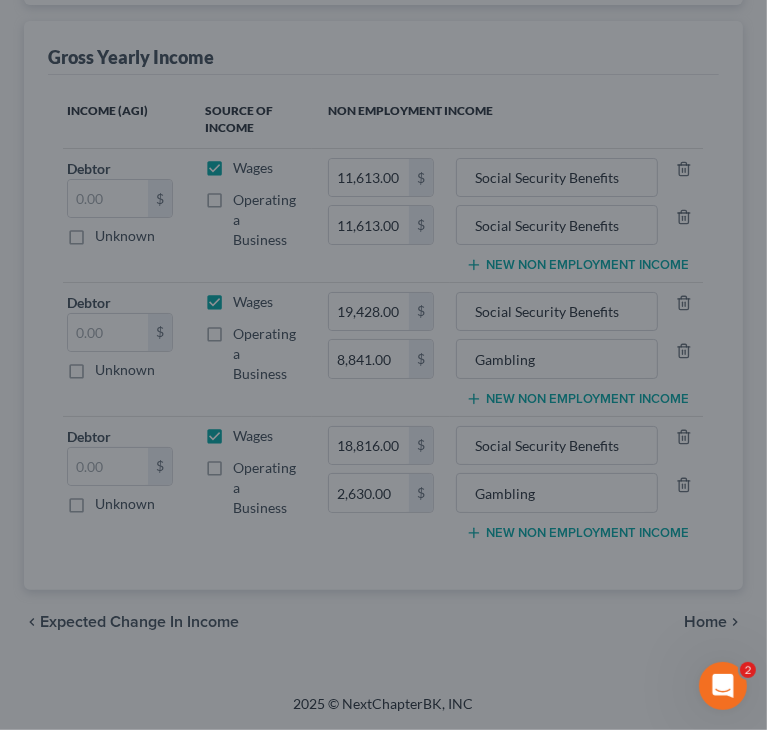 type on "88.00" 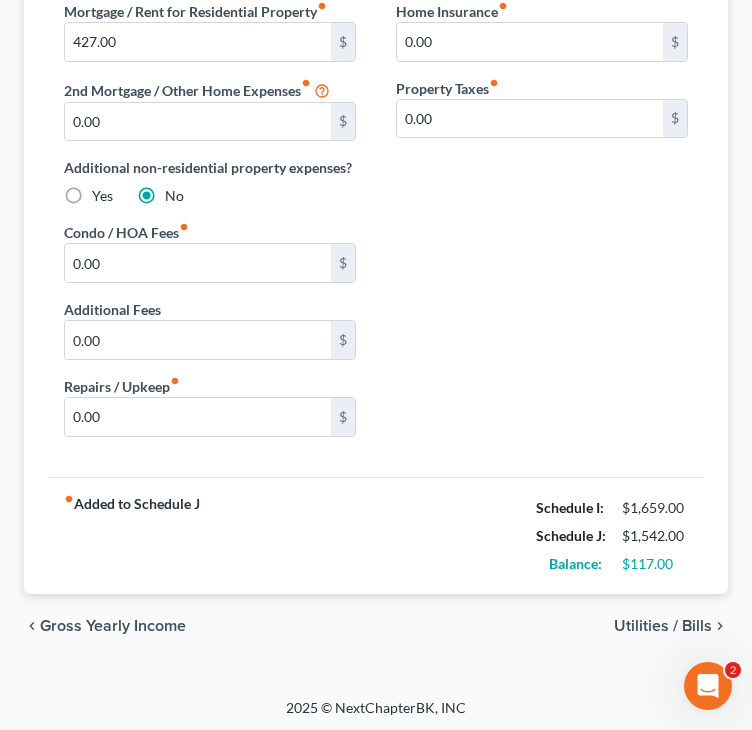 scroll, scrollTop: 324, scrollLeft: 0, axis: vertical 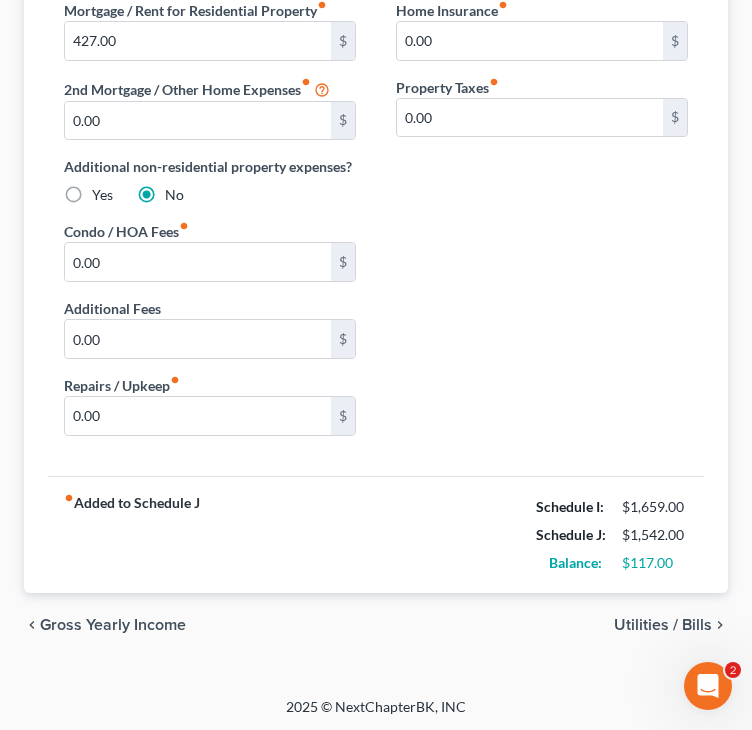 click on "Gross Yearly Income" at bounding box center (113, 625) 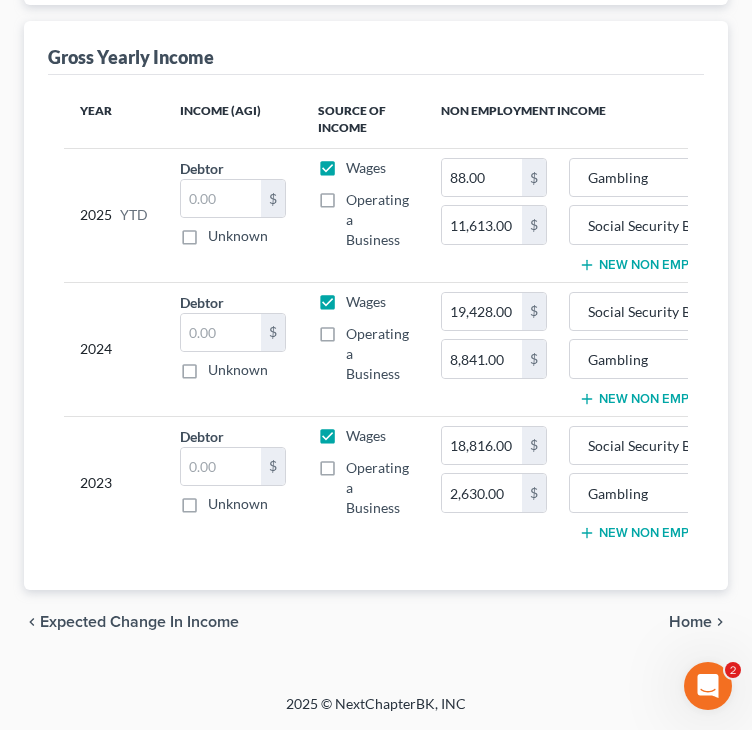 scroll, scrollTop: 244, scrollLeft: 0, axis: vertical 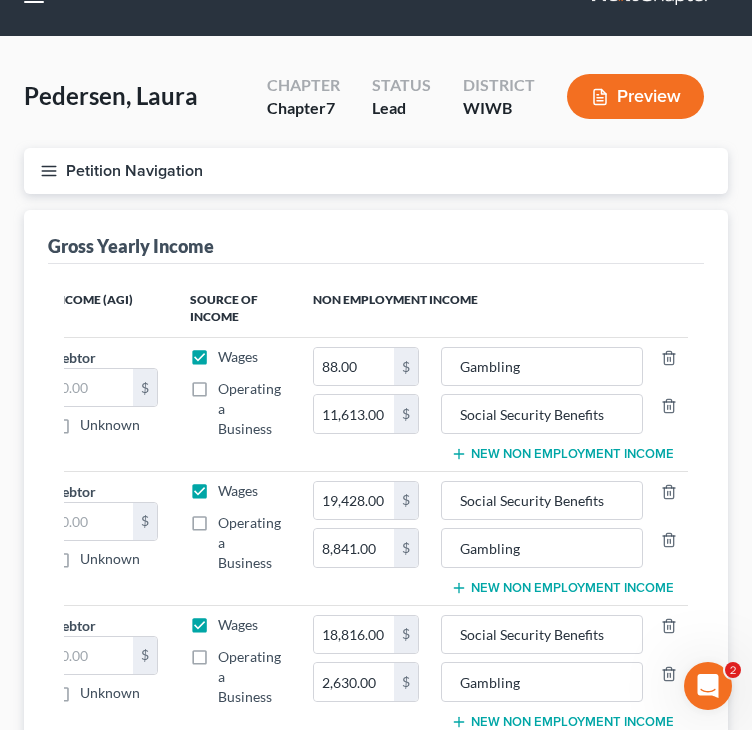 click on "New Non Employment Income" at bounding box center (562, 454) 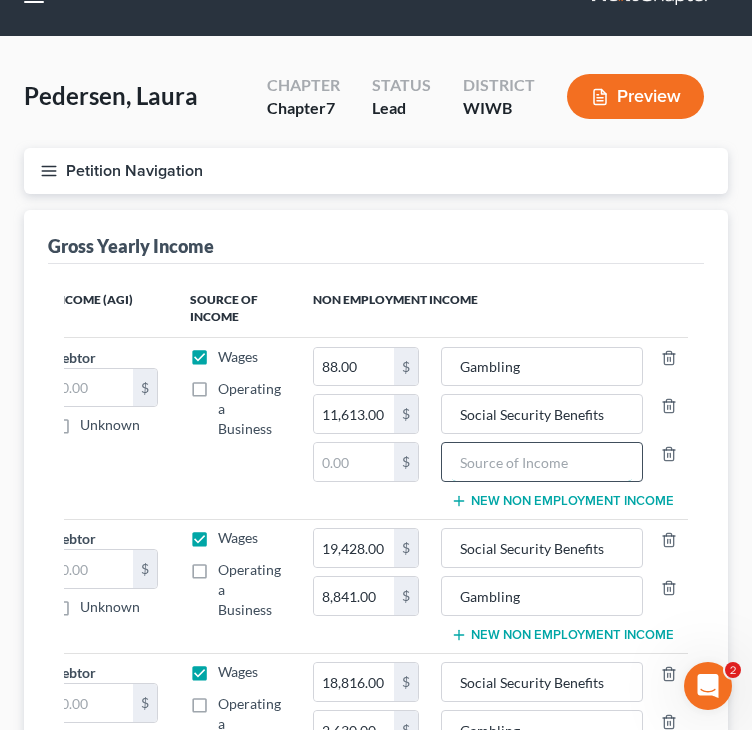 click at bounding box center [542, 462] 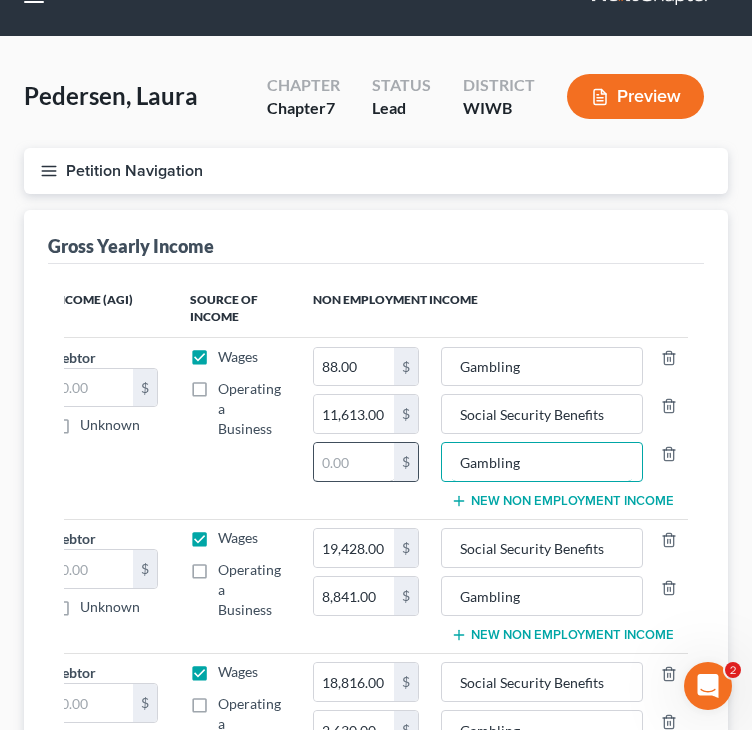 type on "Gambling" 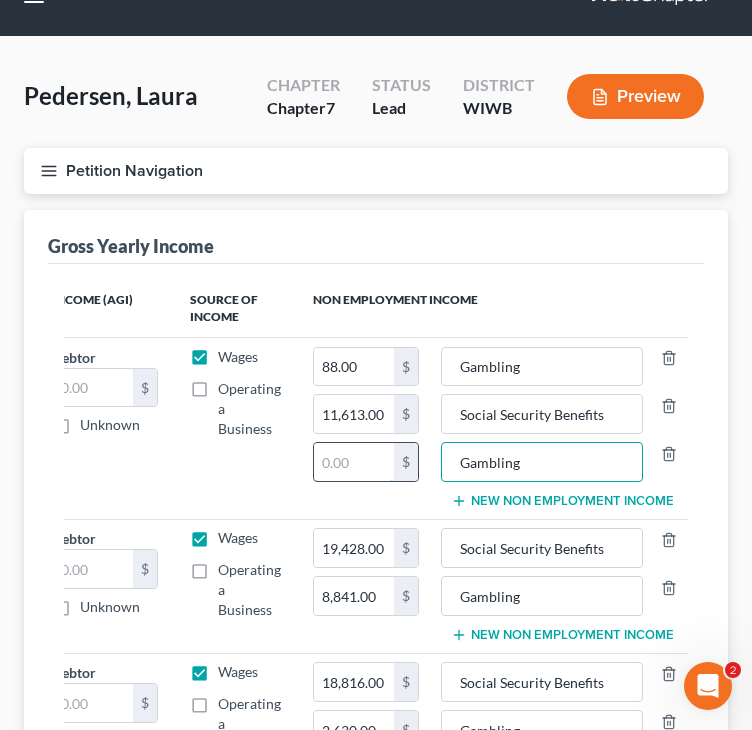 click at bounding box center (354, 462) 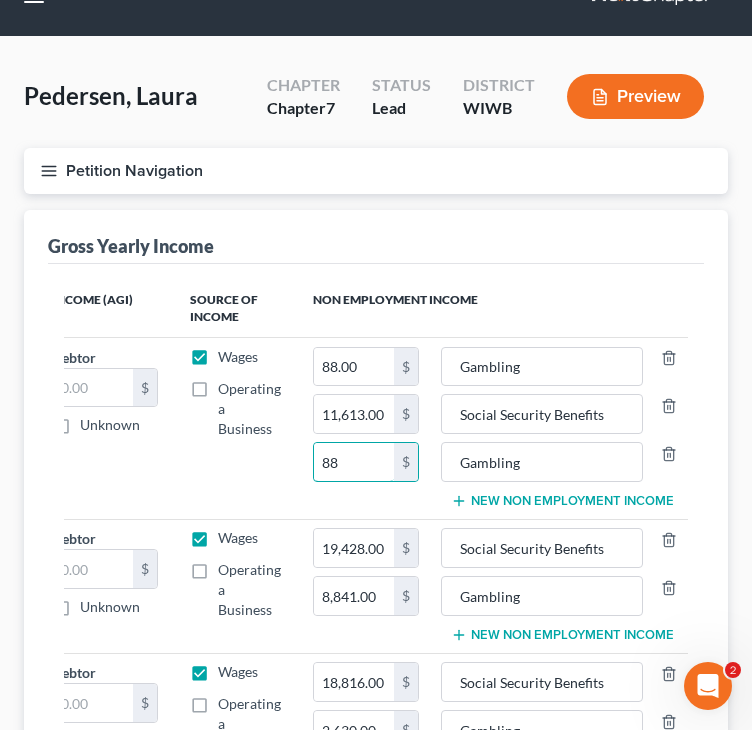 type on "88" 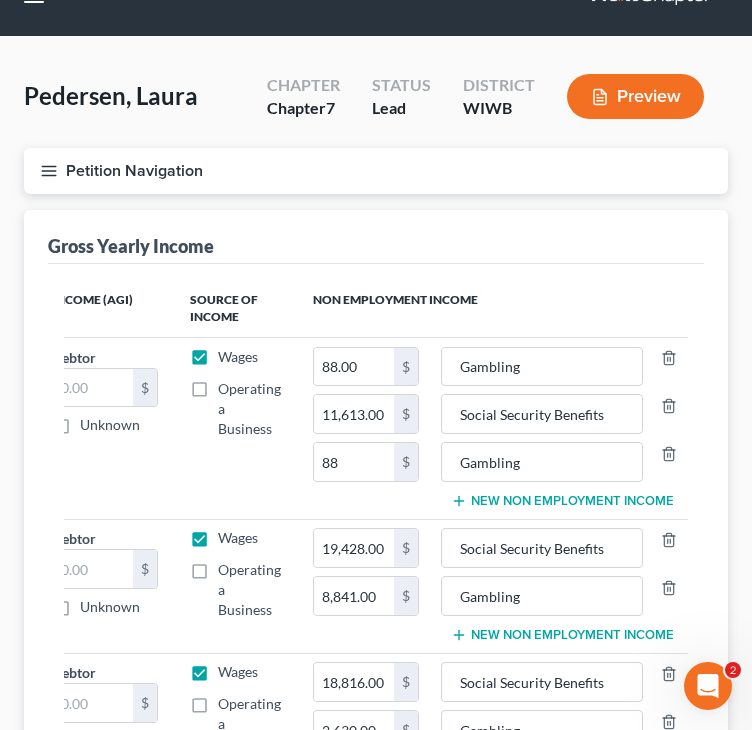 click on "Gross Yearly Income" at bounding box center [376, 237] 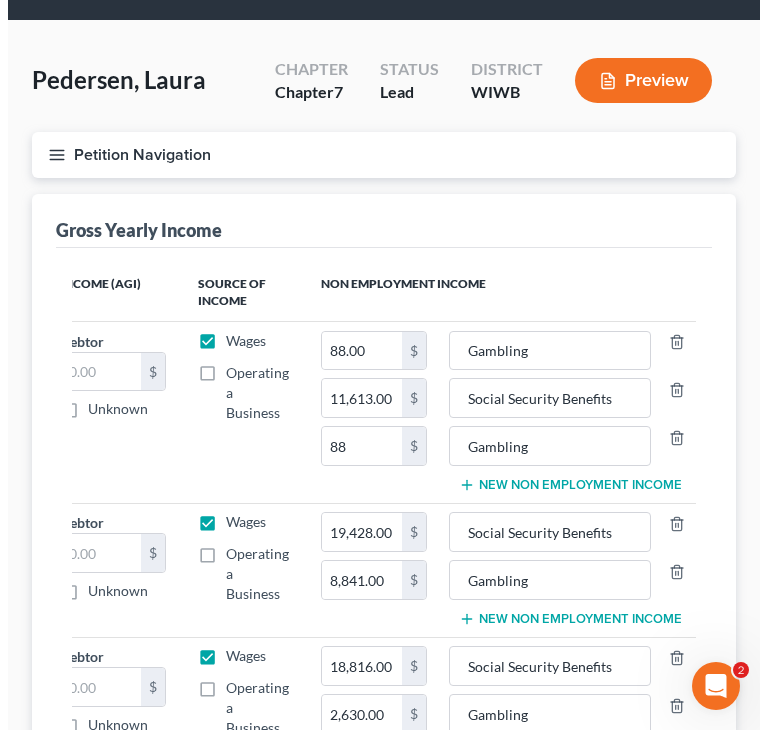 scroll, scrollTop: 292, scrollLeft: 0, axis: vertical 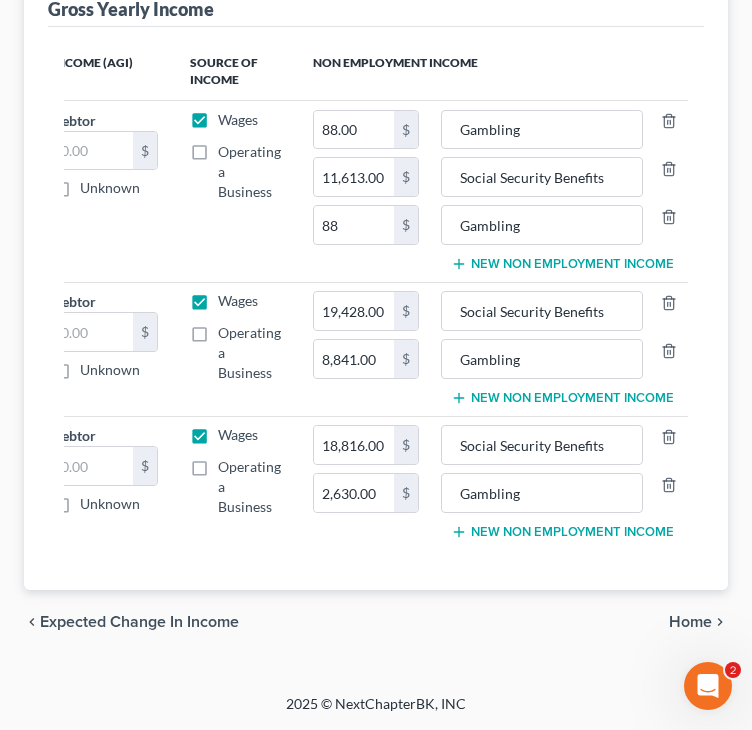 click on "Home" at bounding box center [690, 622] 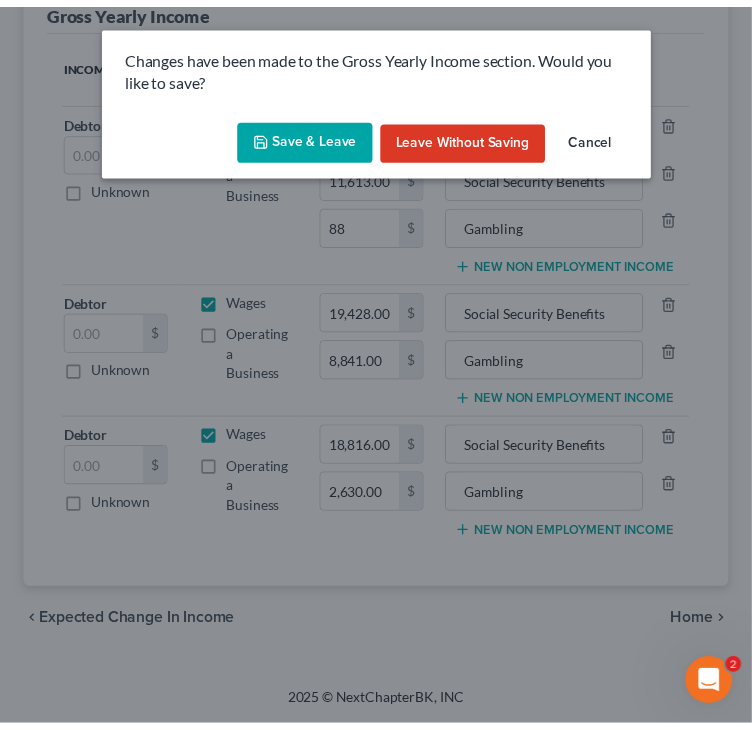 scroll, scrollTop: 0, scrollLeft: 113, axis: horizontal 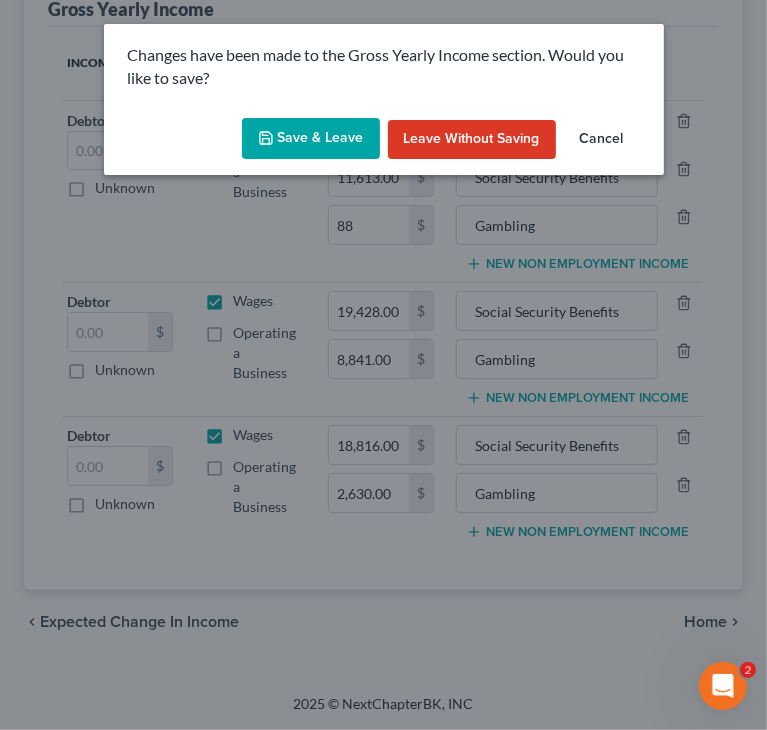 click on "Save & Leave" at bounding box center [311, 139] 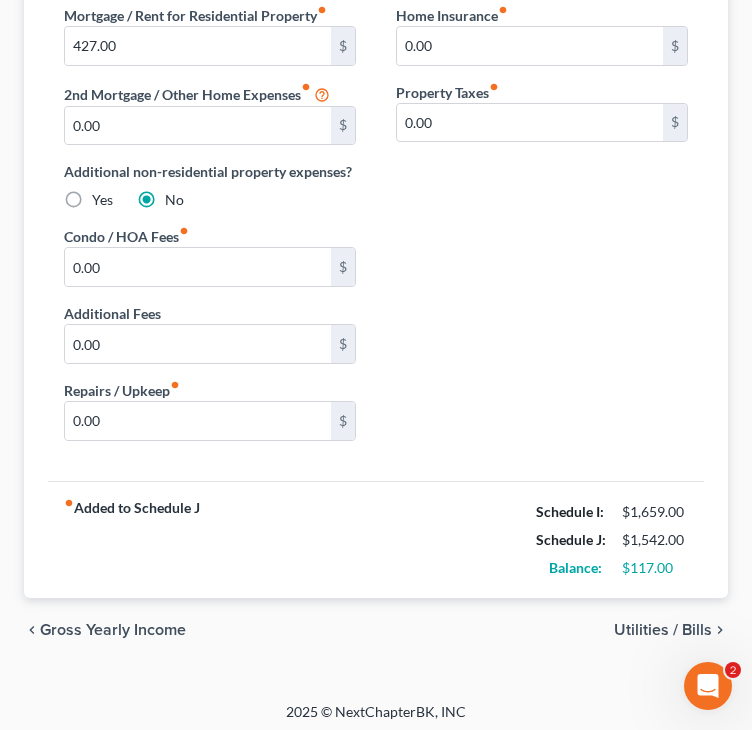 scroll, scrollTop: 324, scrollLeft: 0, axis: vertical 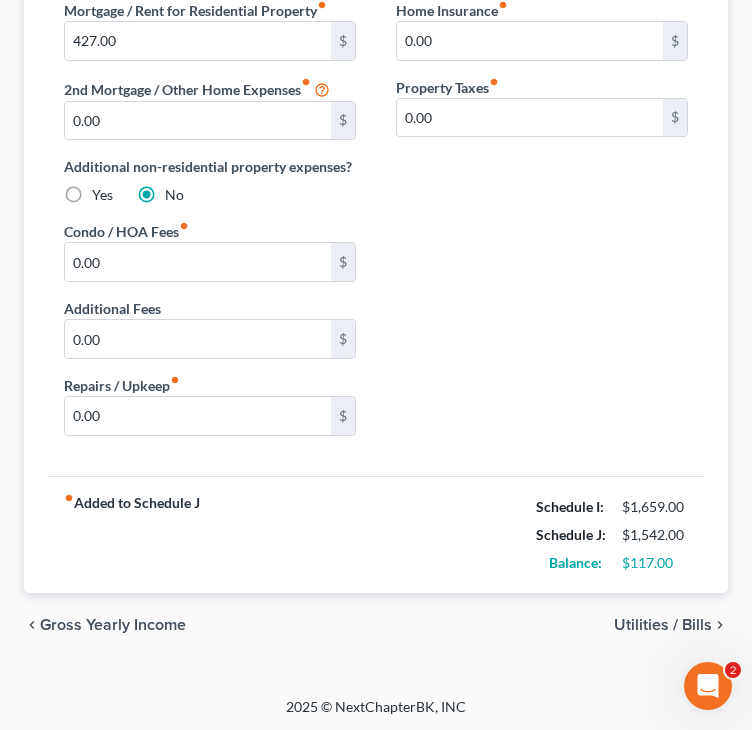 click on "Utilities / Bills" at bounding box center (663, 625) 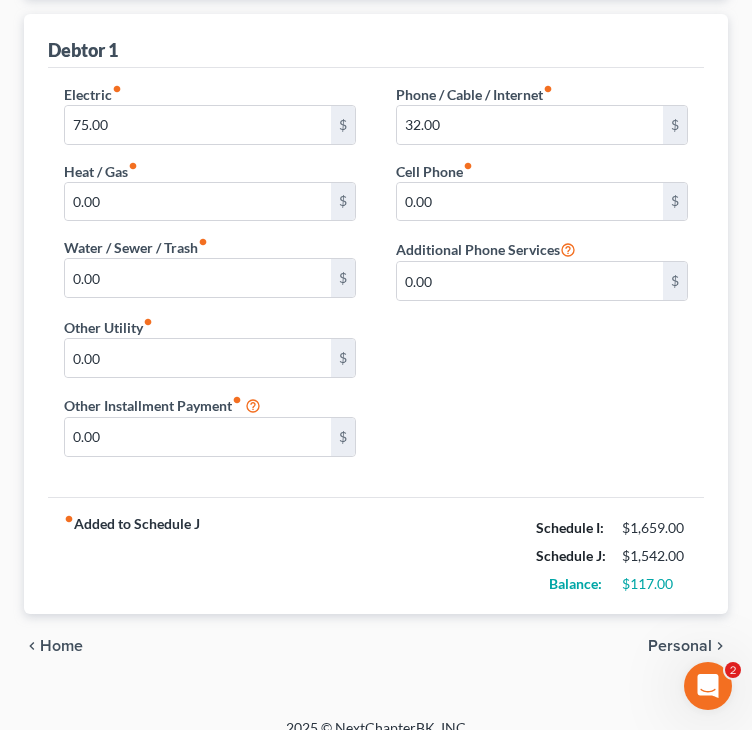 scroll, scrollTop: 261, scrollLeft: 0, axis: vertical 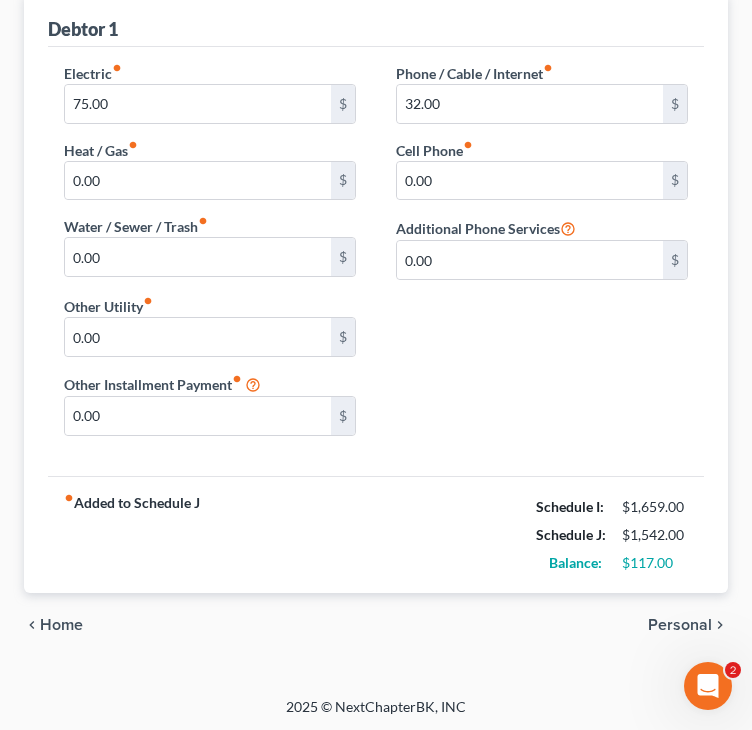 click on "Personal" at bounding box center [680, 625] 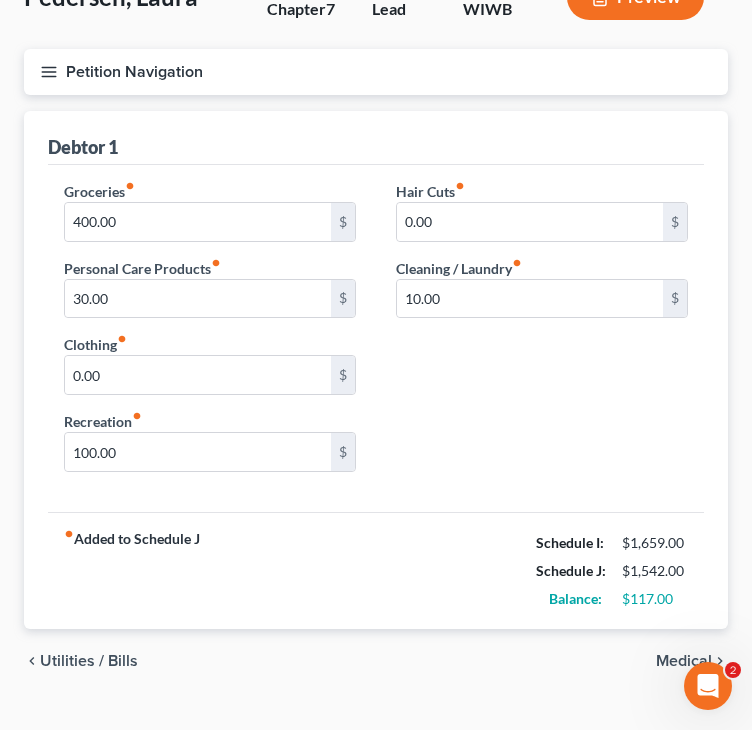 scroll, scrollTop: 180, scrollLeft: 0, axis: vertical 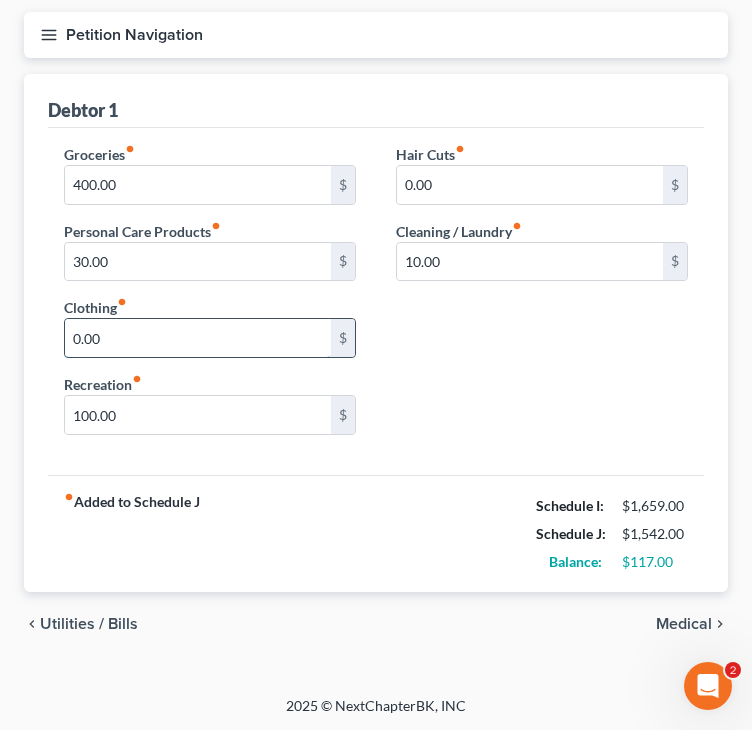 click on "0.00" at bounding box center [198, 338] 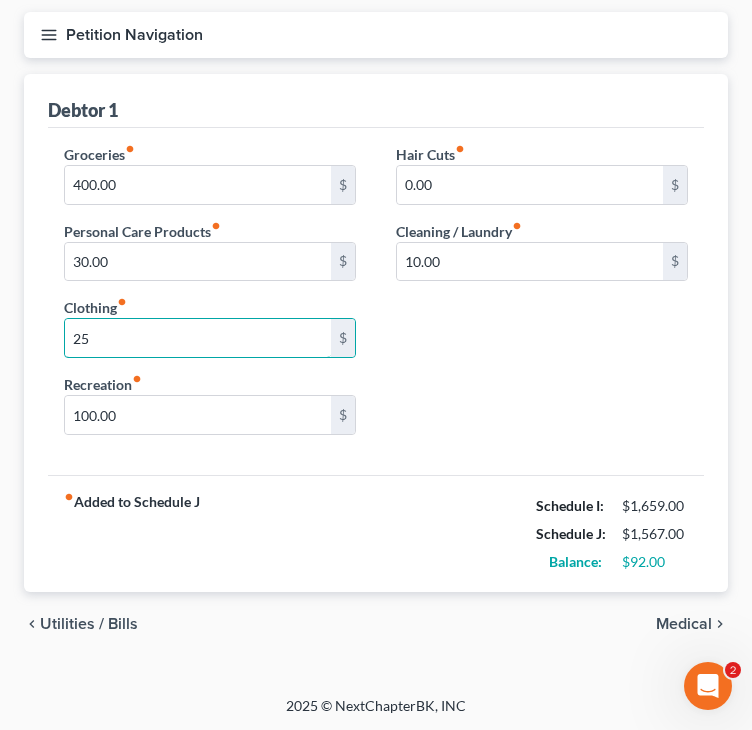type on "25" 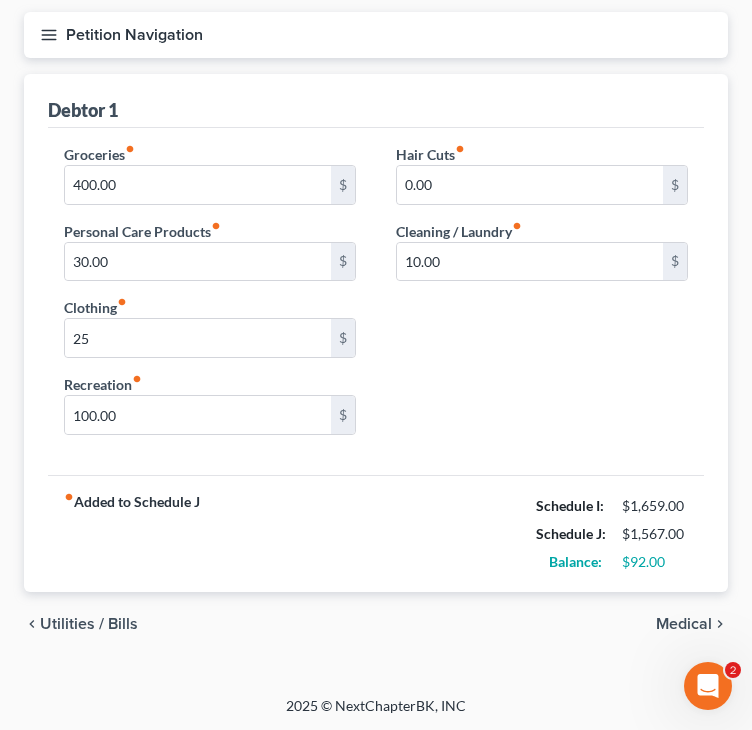 click on "Medical" at bounding box center [684, 624] 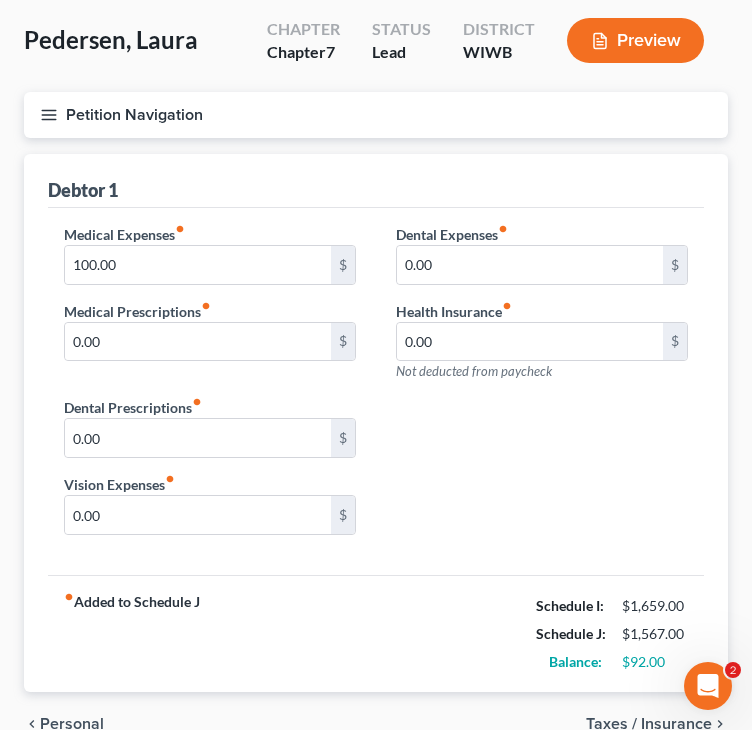 scroll, scrollTop: 200, scrollLeft: 0, axis: vertical 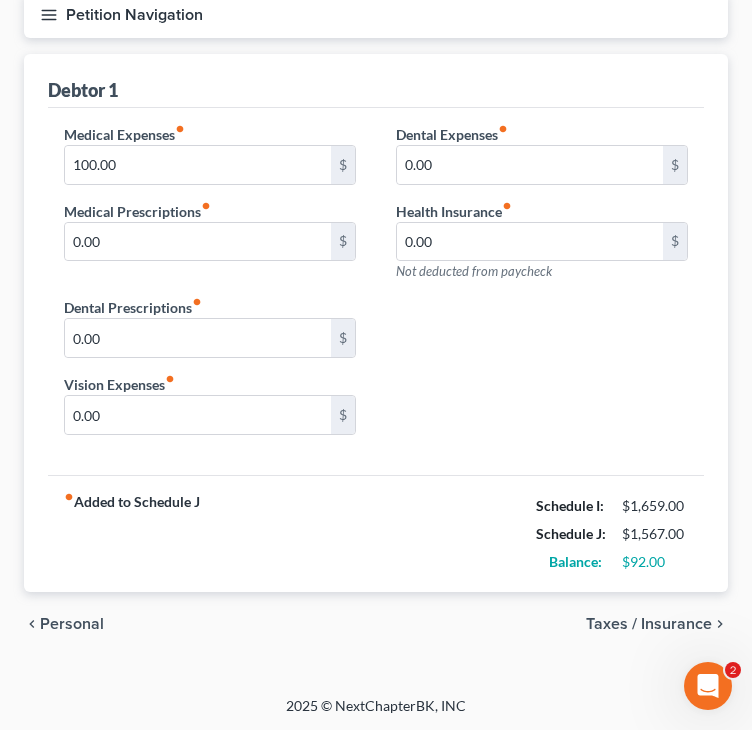 click on "chevron_left
Personal
Taxes / Insurance
chevron_right" at bounding box center (376, 624) 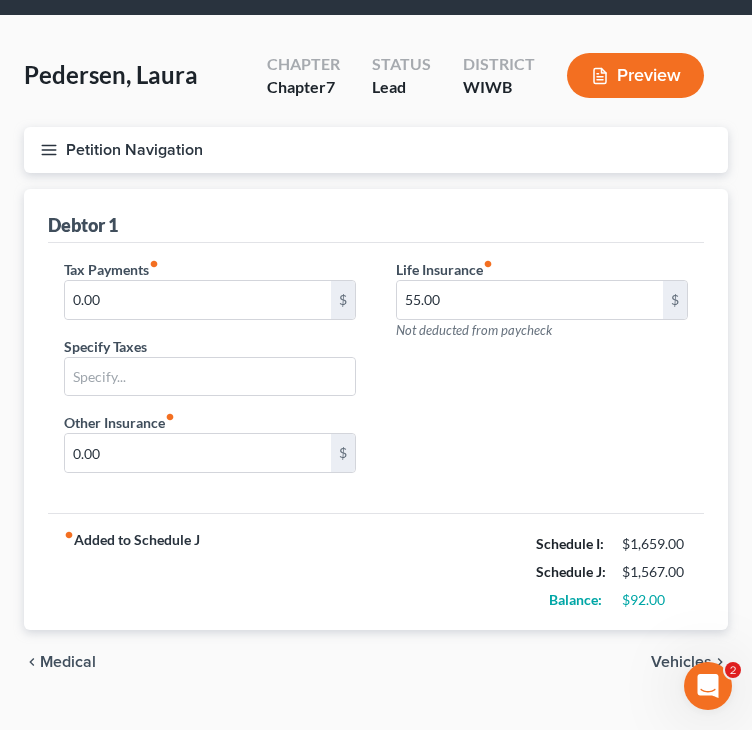 scroll, scrollTop: 100, scrollLeft: 0, axis: vertical 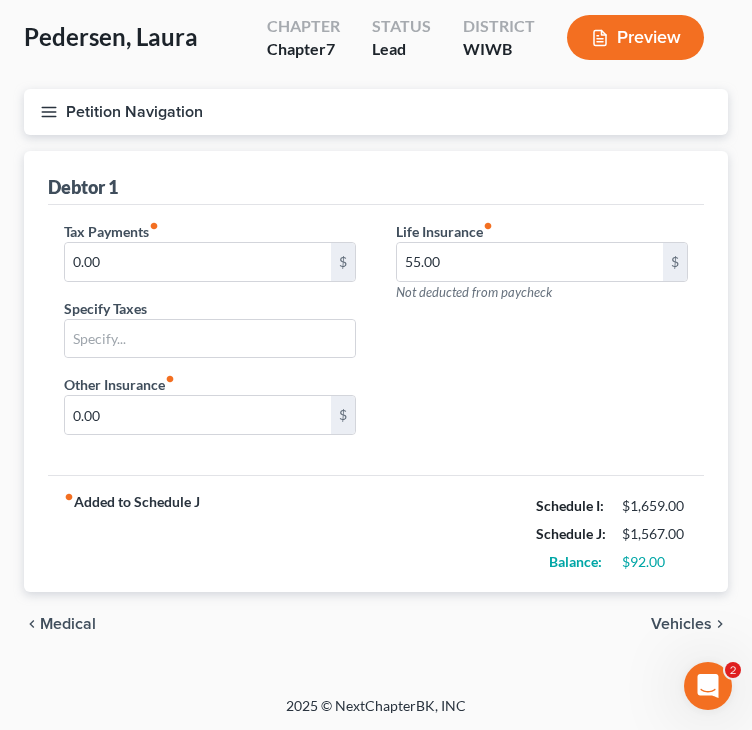 click on "Vehicles" at bounding box center [681, 624] 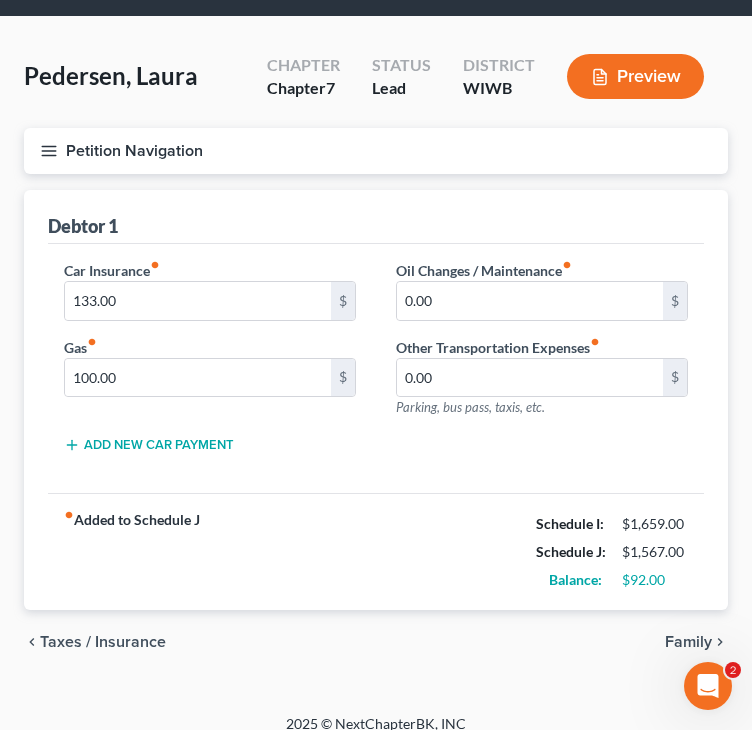 scroll, scrollTop: 83, scrollLeft: 0, axis: vertical 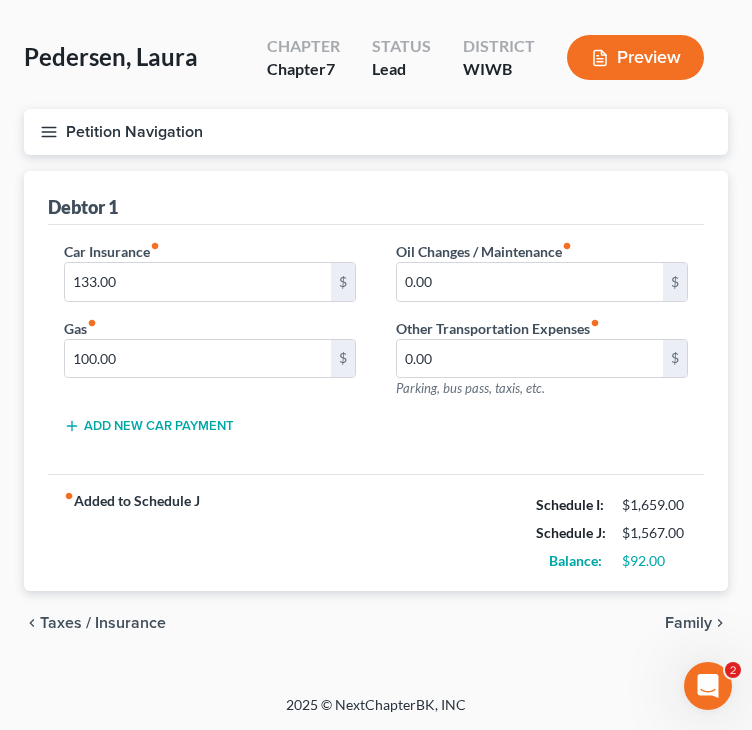 click on "Family" at bounding box center [688, 623] 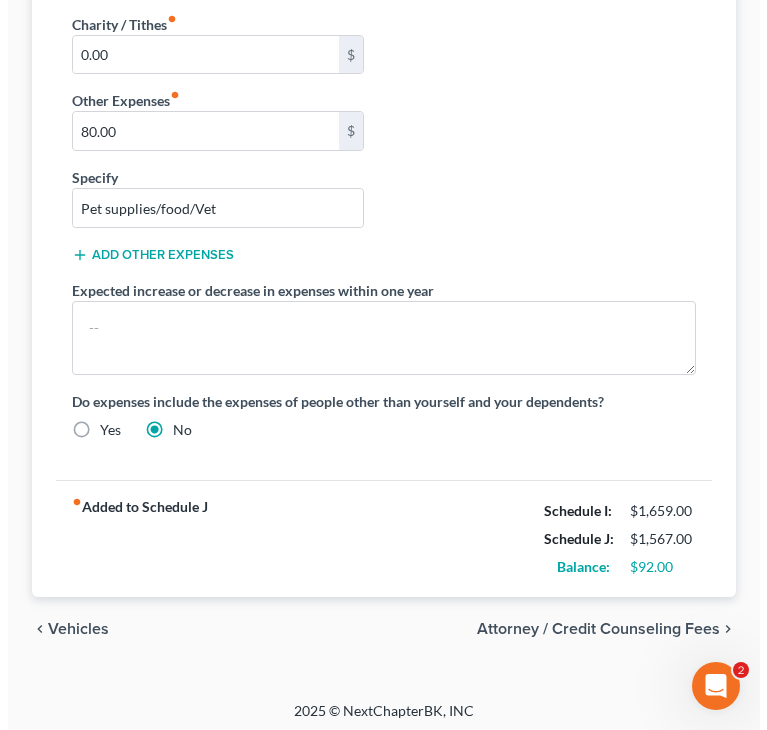 scroll, scrollTop: 737, scrollLeft: 0, axis: vertical 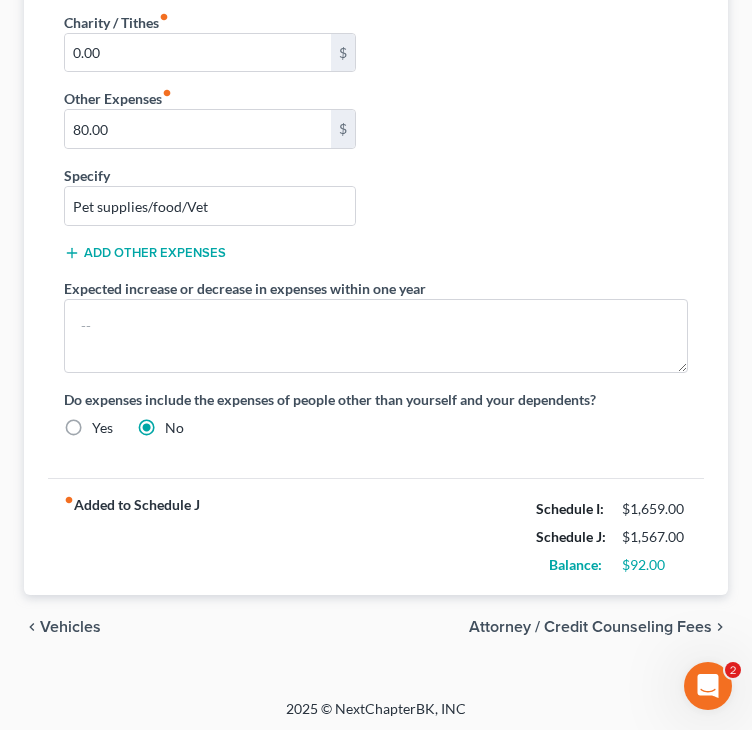 click on "Attorney / Credit Counseling Fees" at bounding box center [590, 627] 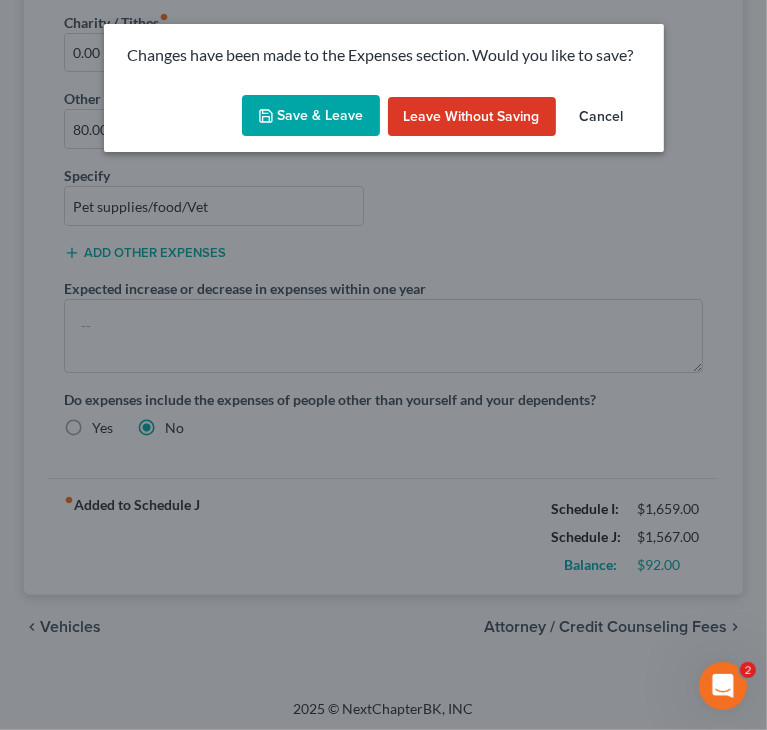 click on "Save & Leave" at bounding box center [311, 116] 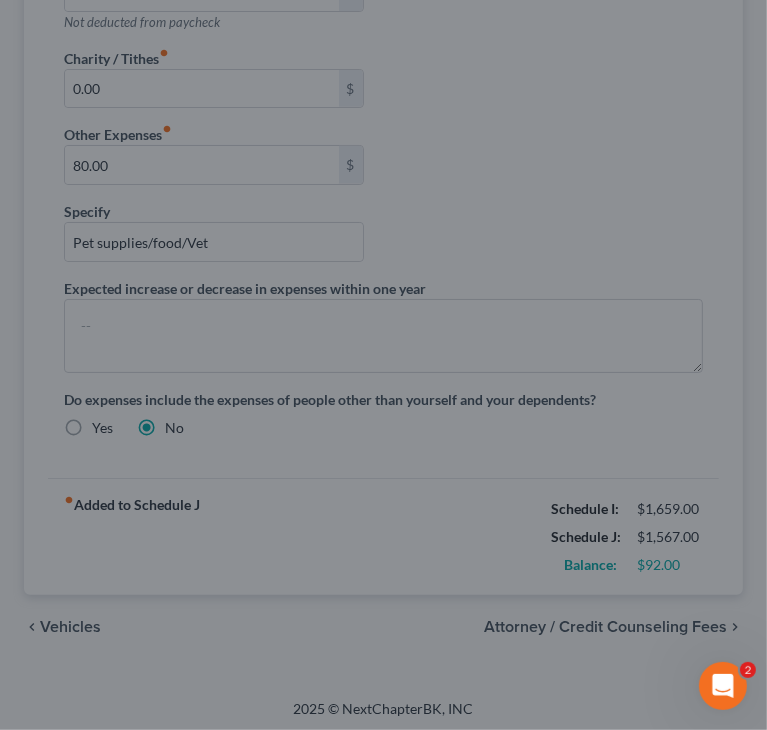 select on "1" 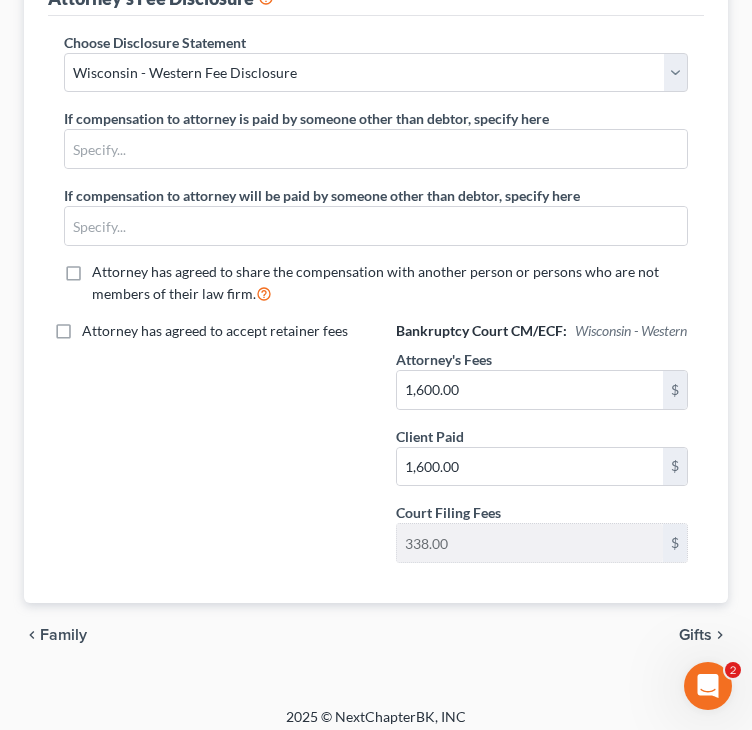 scroll, scrollTop: 585, scrollLeft: 0, axis: vertical 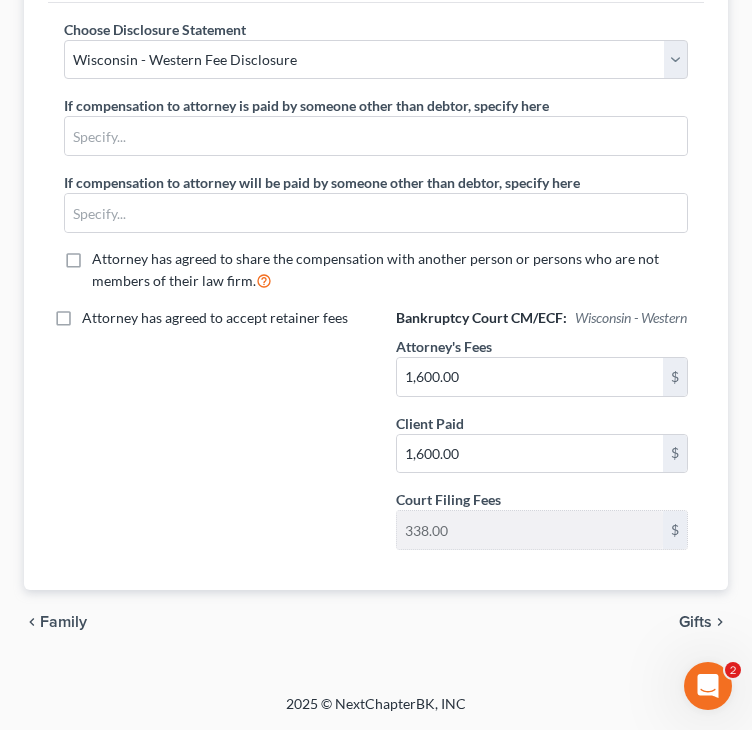 click on "Gifts" at bounding box center [695, 622] 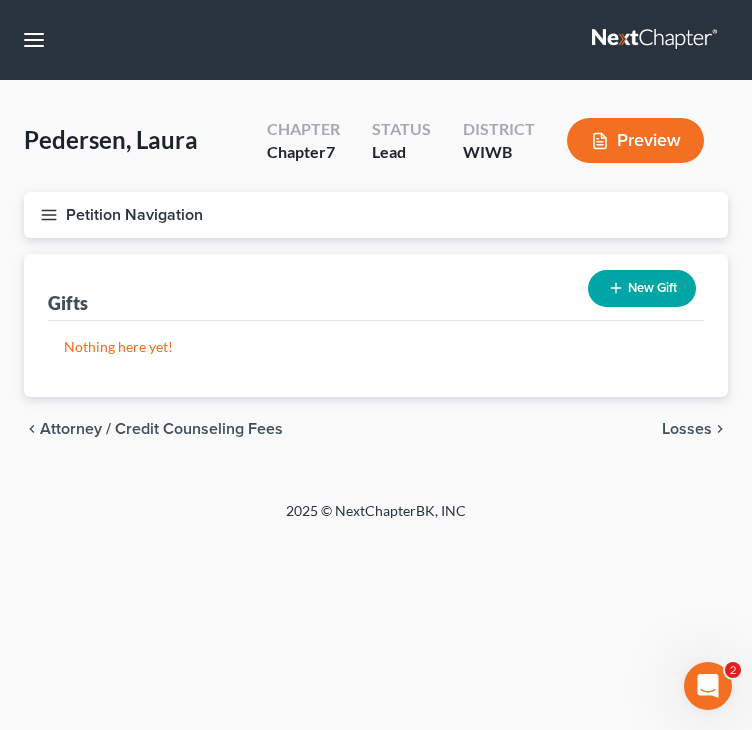 scroll, scrollTop: 0, scrollLeft: 0, axis: both 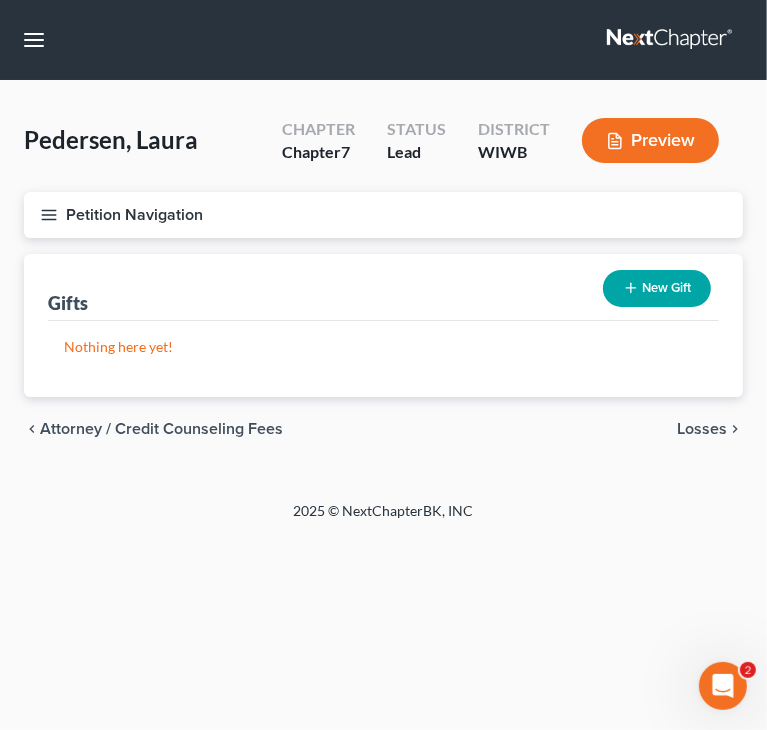 click on "chevron_left
Attorney / Credit Counseling Fees
Losses
chevron_right" at bounding box center [383, 429] 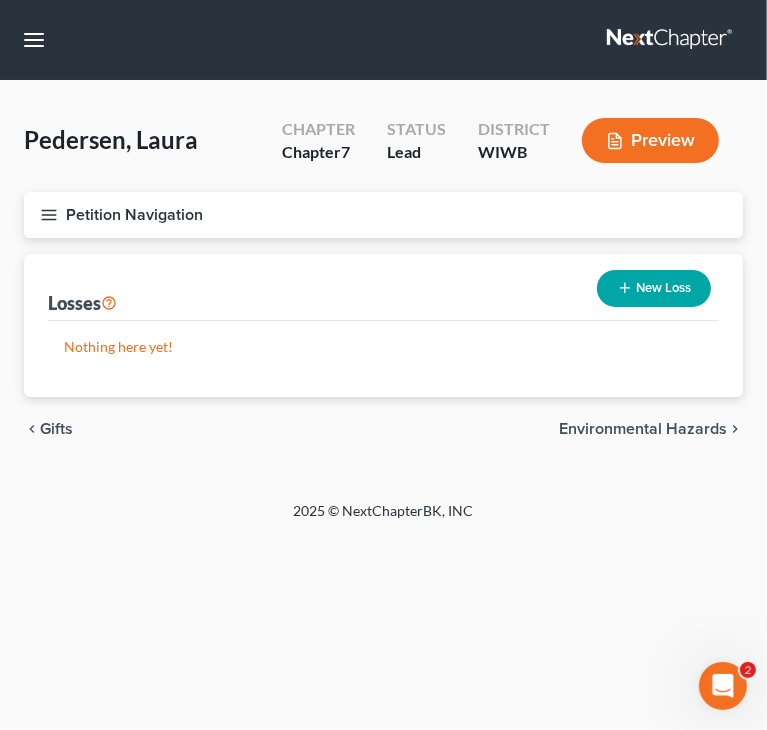 click on "Environmental Hazards" at bounding box center [643, 429] 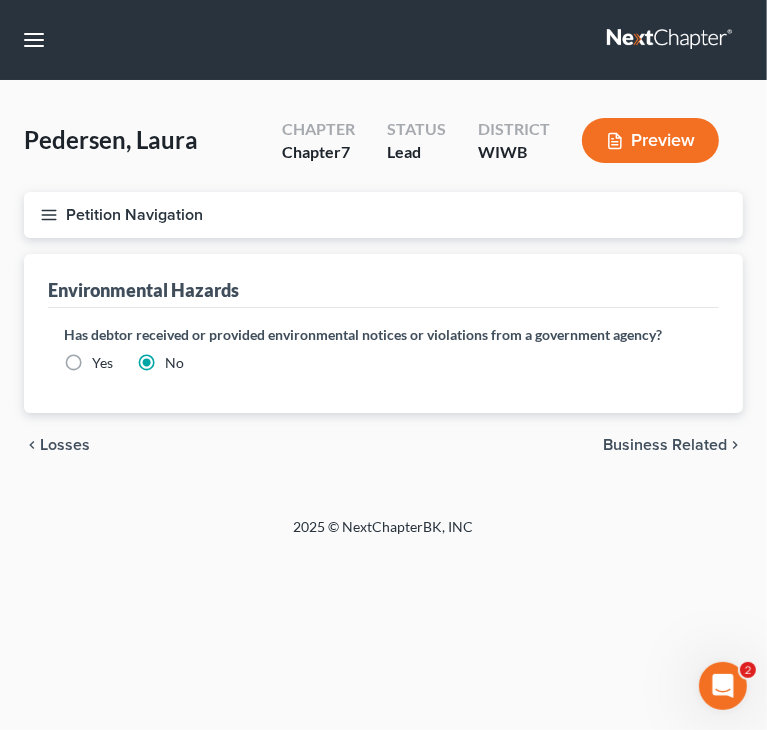 click on "Losses" at bounding box center (65, 445) 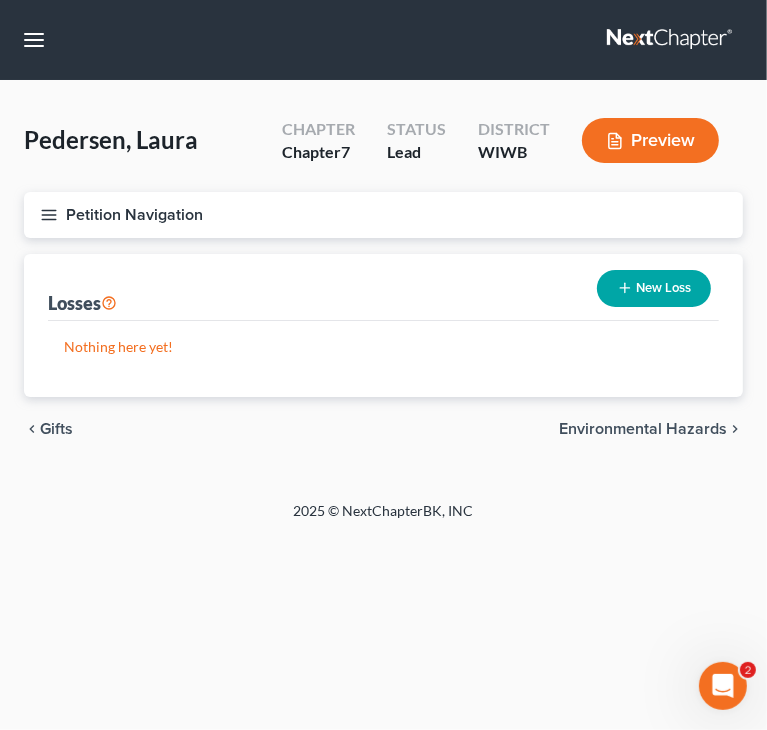 click 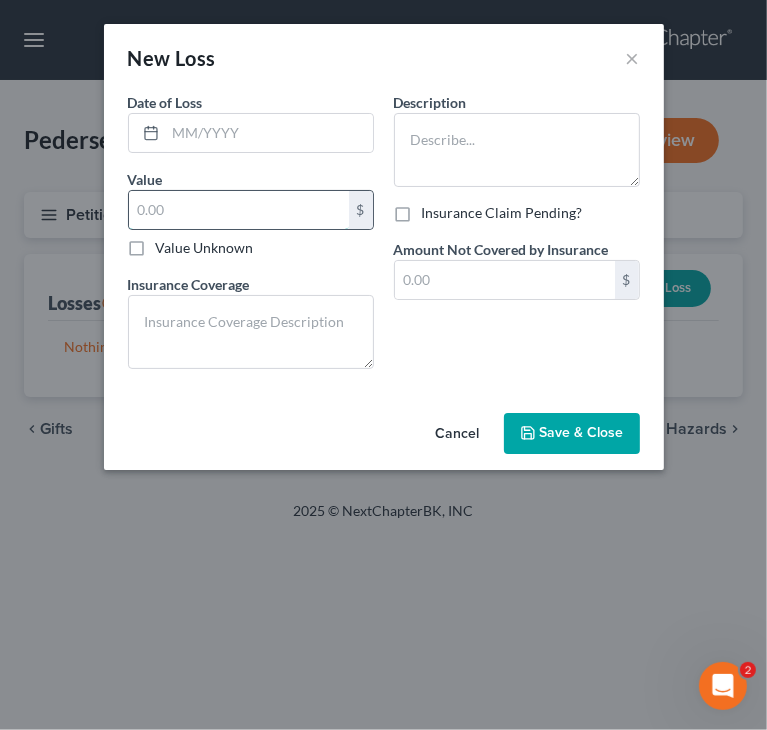 click at bounding box center [239, 210] 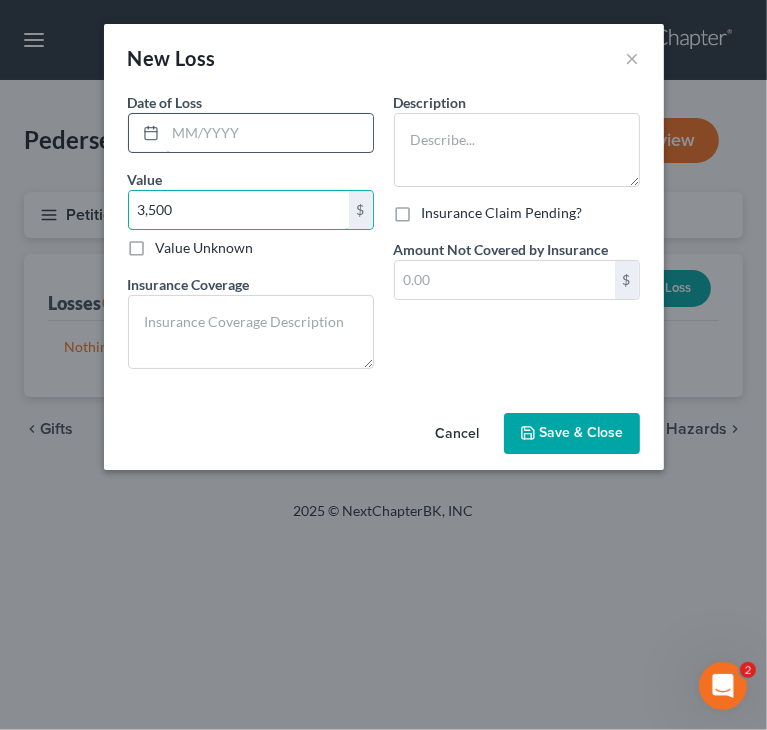 type on "3,500" 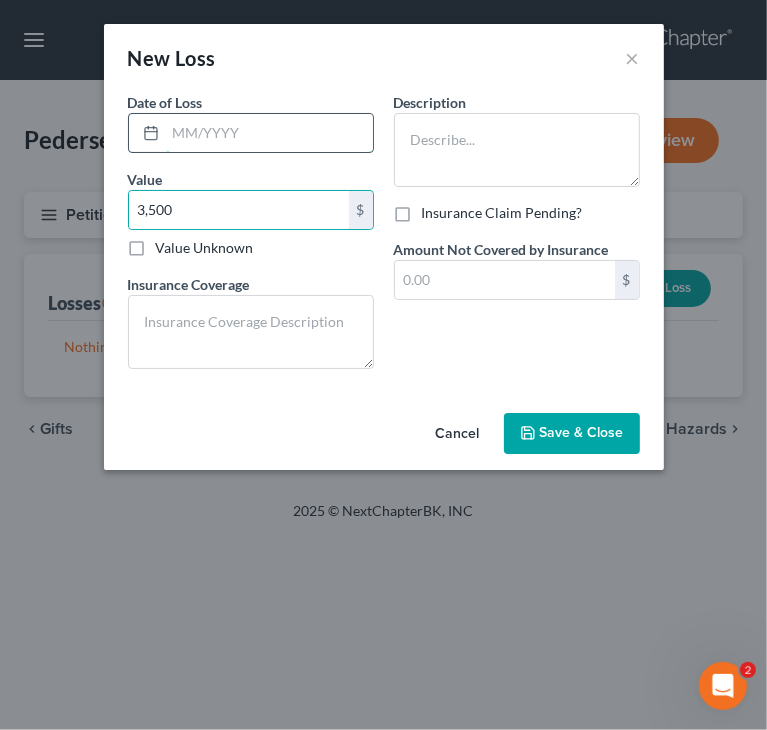 click at bounding box center (269, 133) 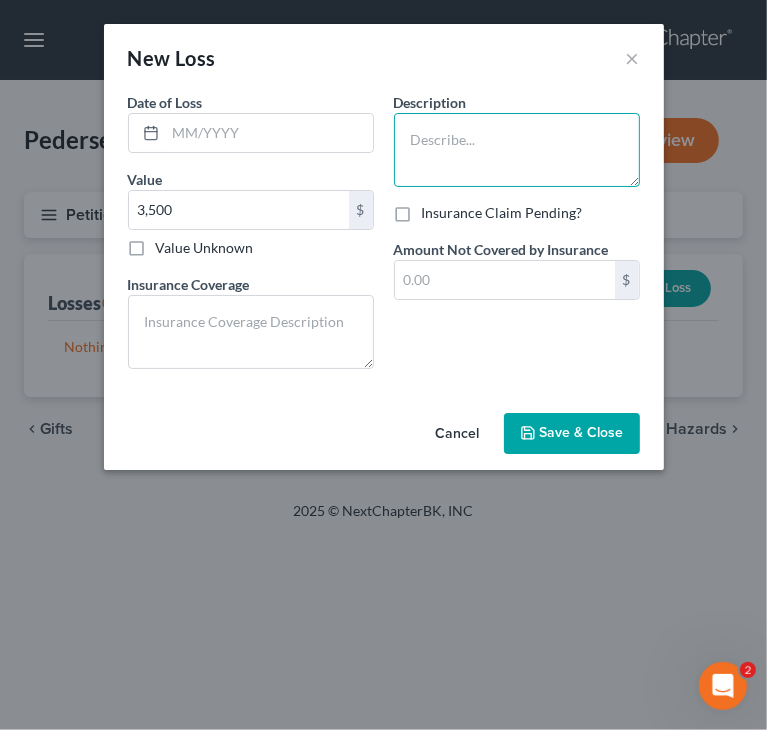 click at bounding box center [517, 150] 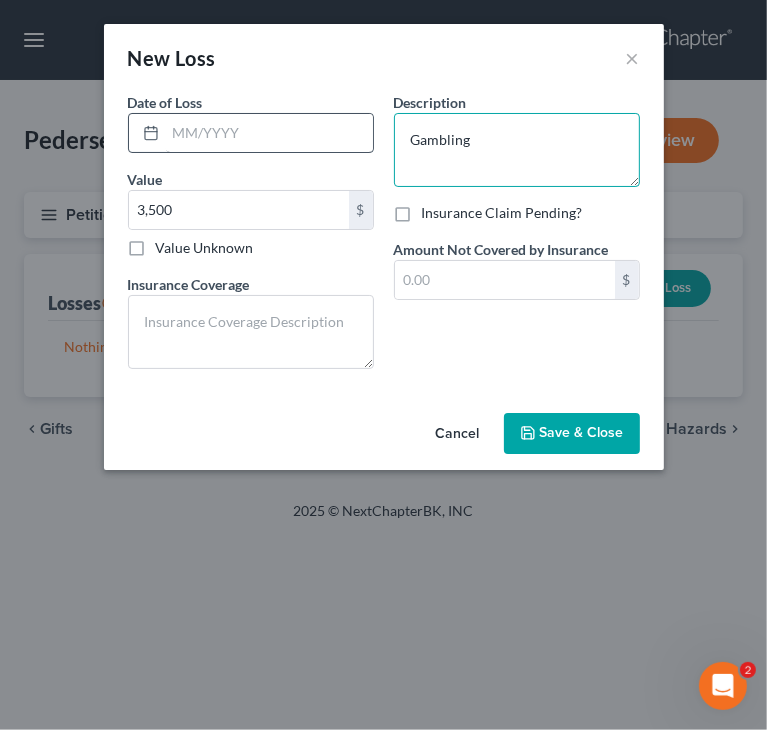 type on "Gambling" 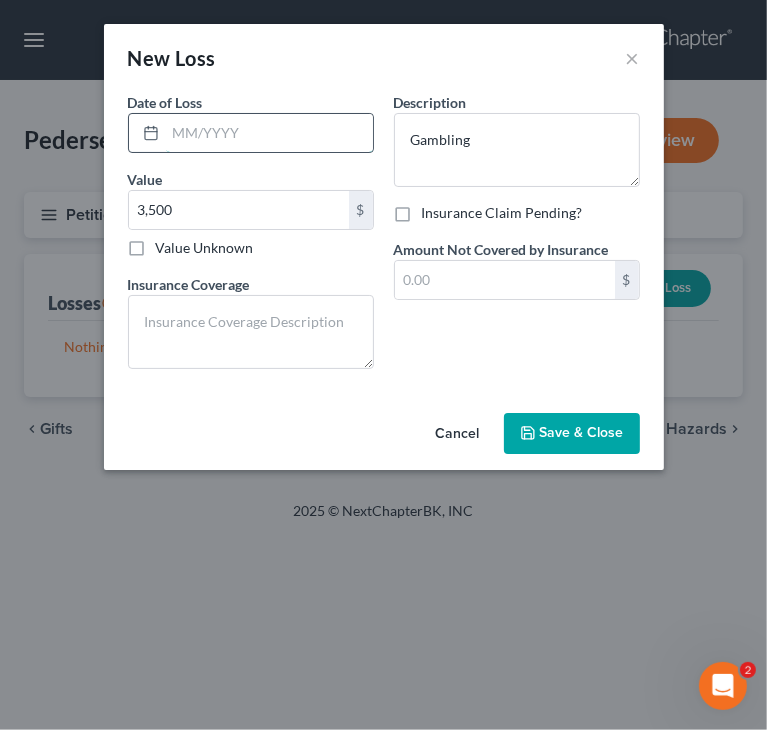 click at bounding box center [269, 133] 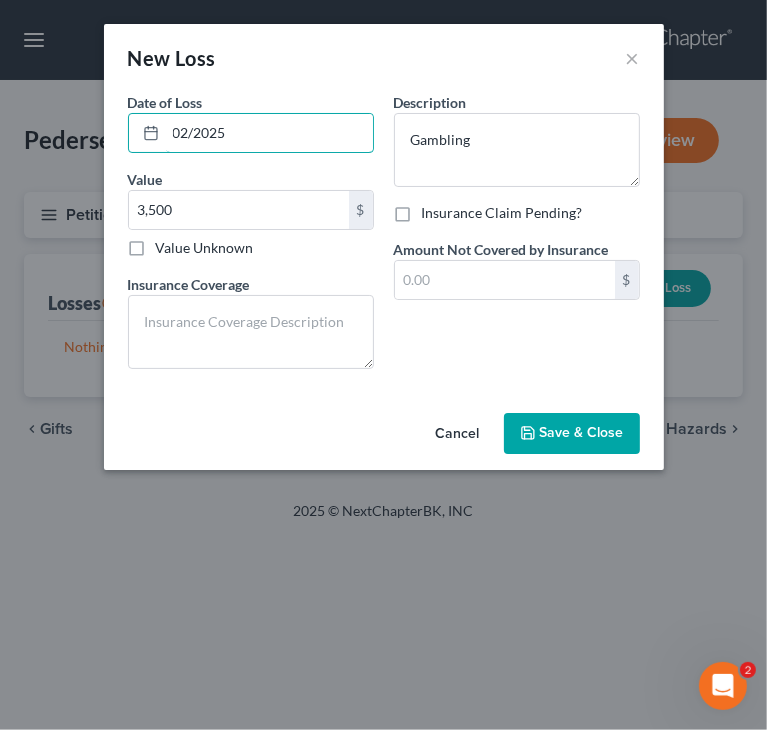 type on "02/2025" 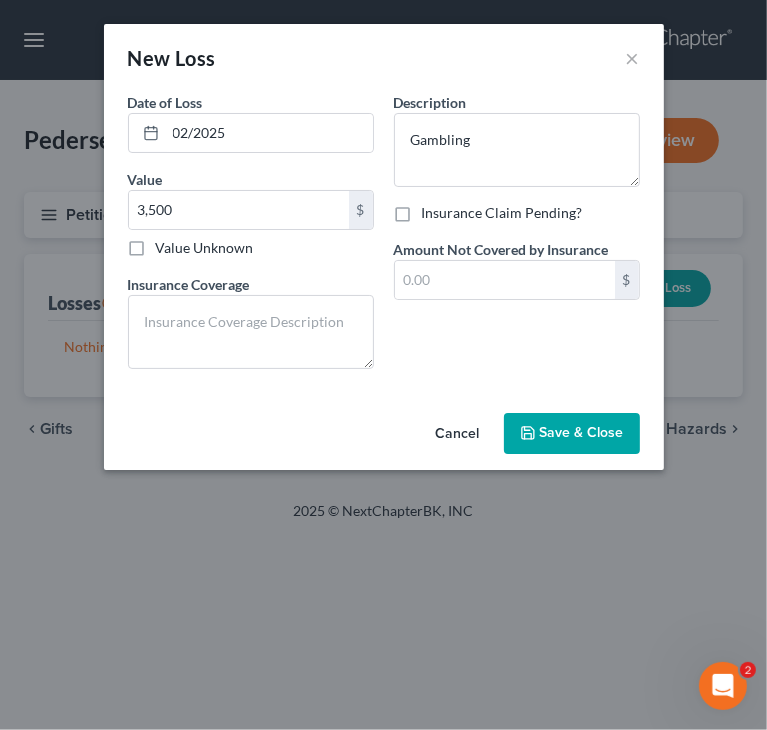 click on "Save & Close" at bounding box center (582, 433) 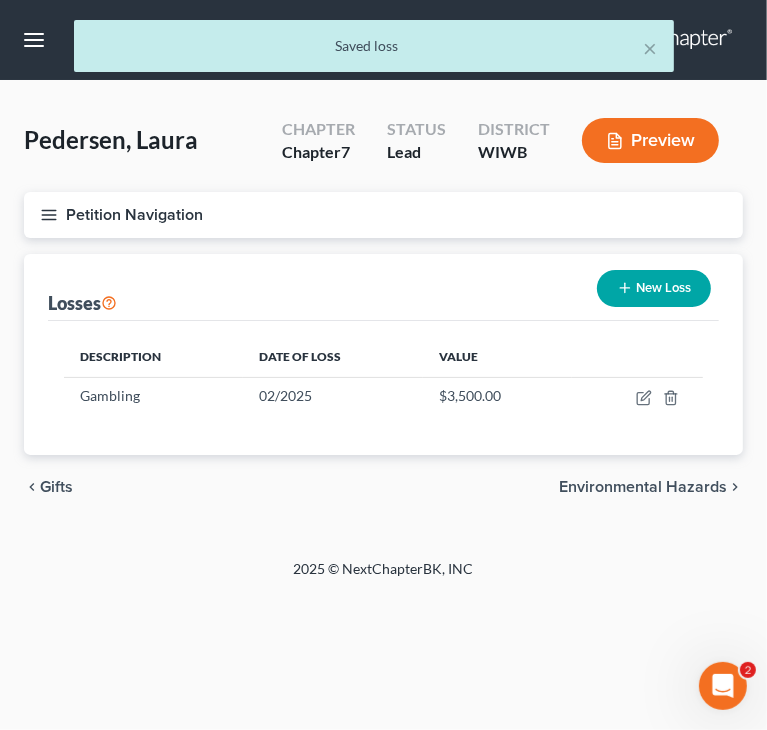 click on "Environmental Hazards" at bounding box center [643, 487] 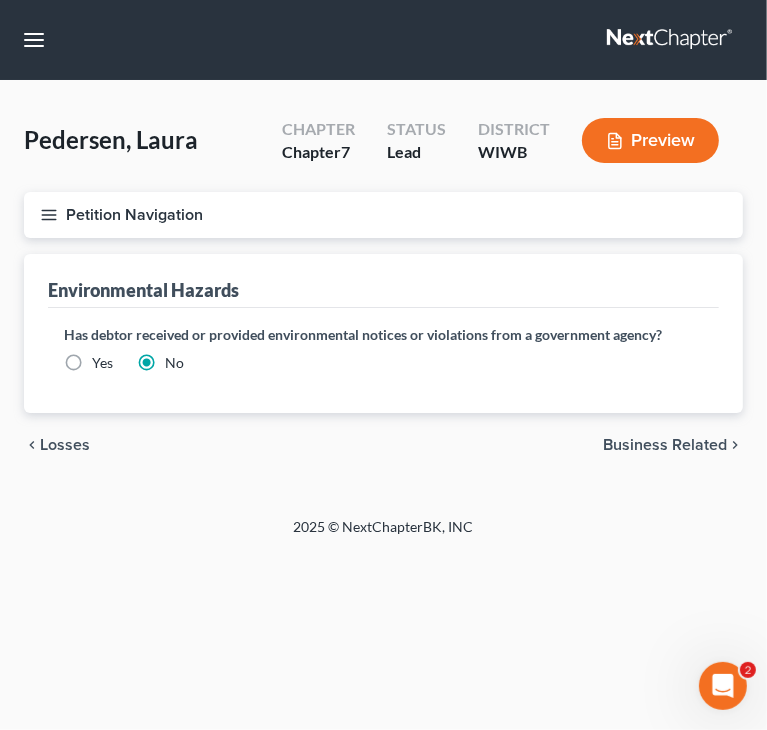 click on "Losses" at bounding box center [65, 445] 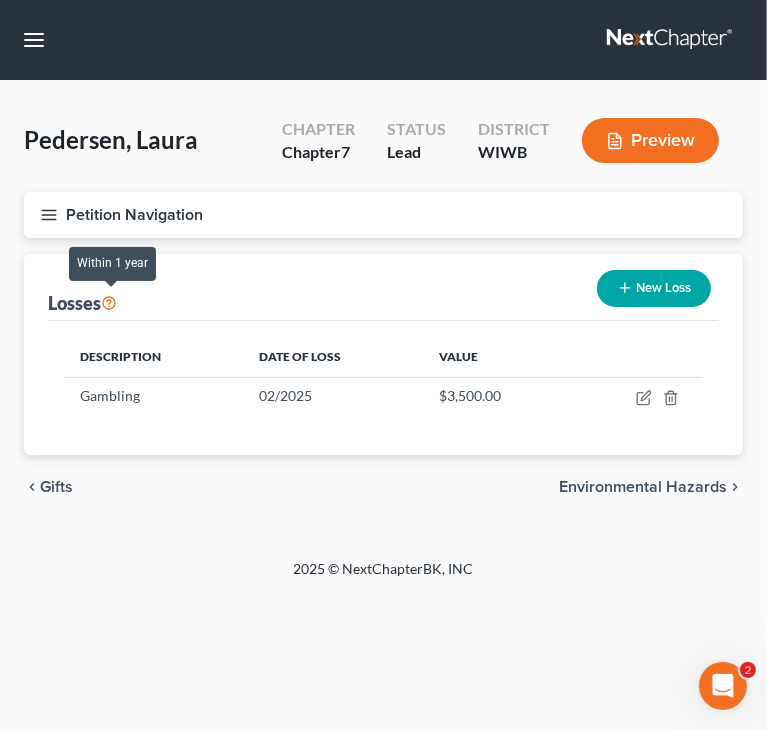click at bounding box center [109, 301] 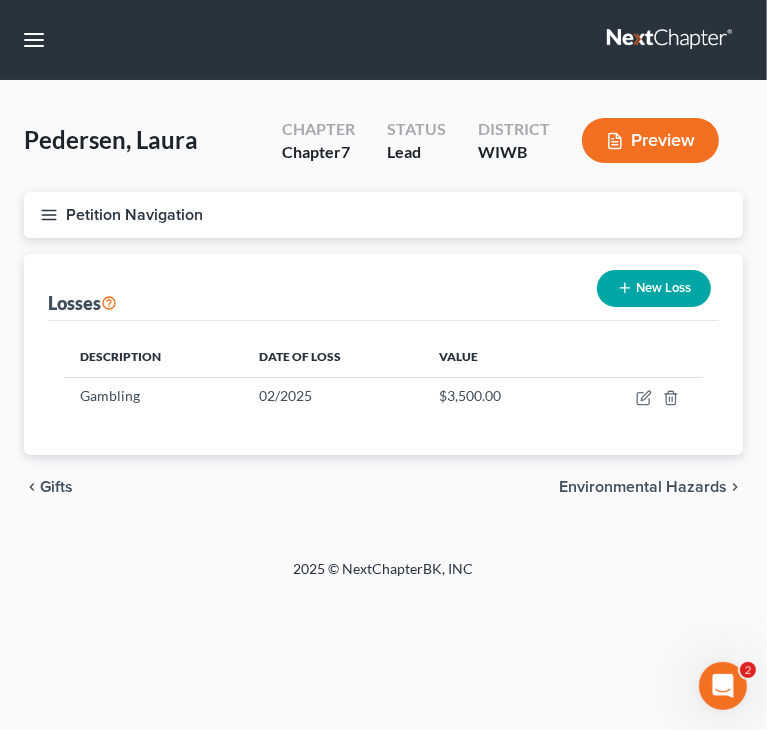 click on "Pedersen, Laura Upgraded Chapter Chapter  7 Status Lead District WIWB Preview Petition Navigation
Case Dashboard
Payments
Invoices
Payments
Payments
Credit Report" at bounding box center (383, 320) 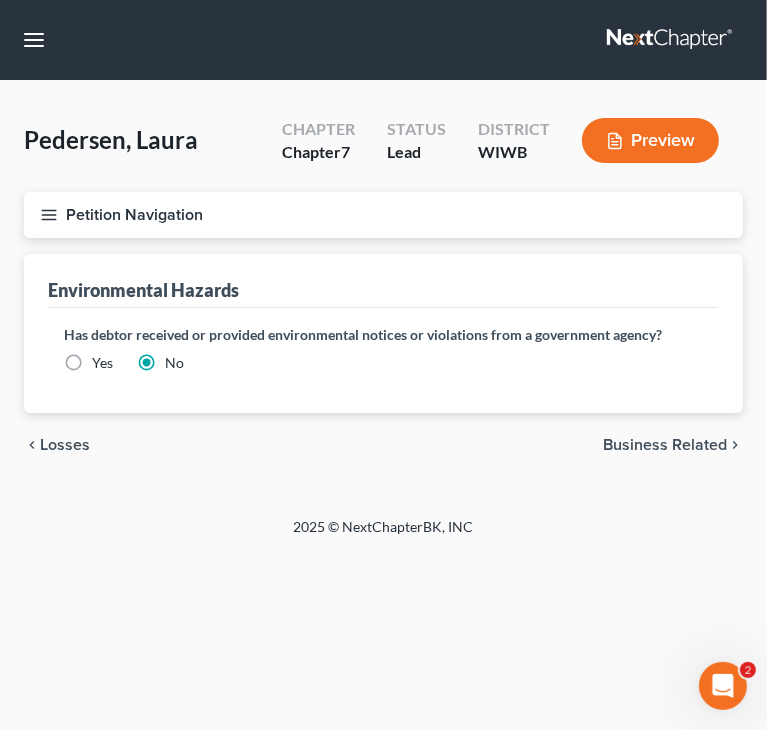 click on "Business Related" at bounding box center [665, 445] 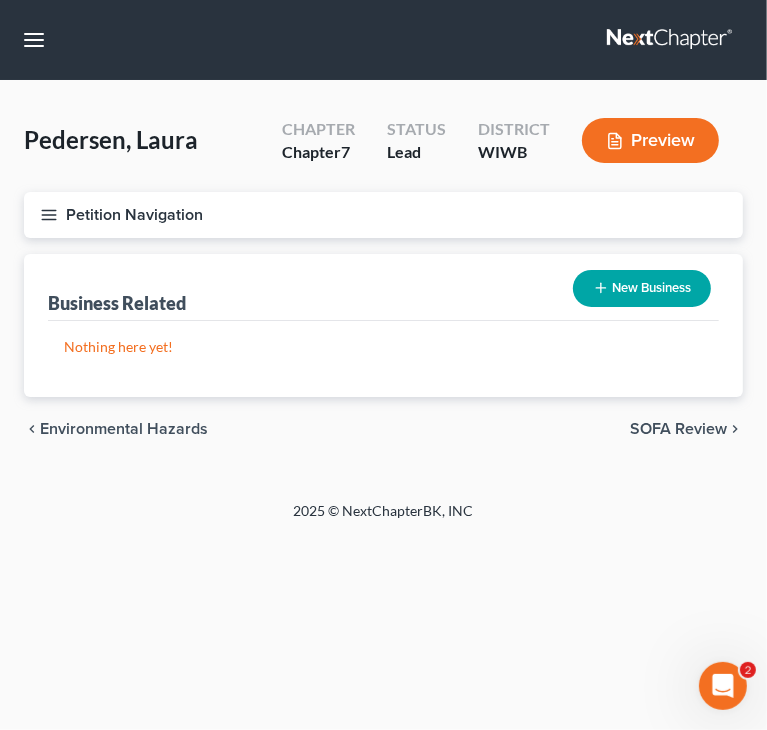 click on "SOFA Review" at bounding box center [678, 429] 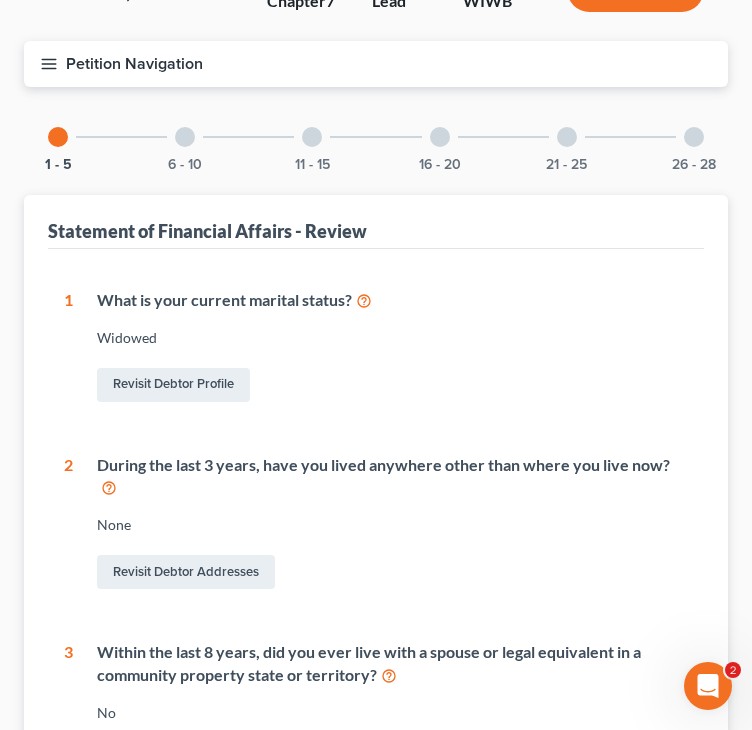 scroll, scrollTop: 200, scrollLeft: 0, axis: vertical 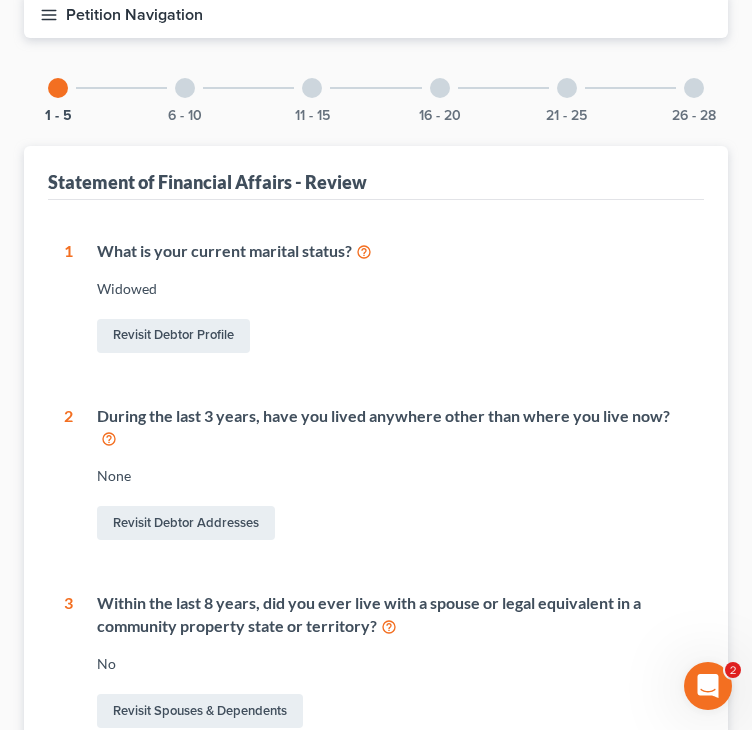 click at bounding box center [440, 88] 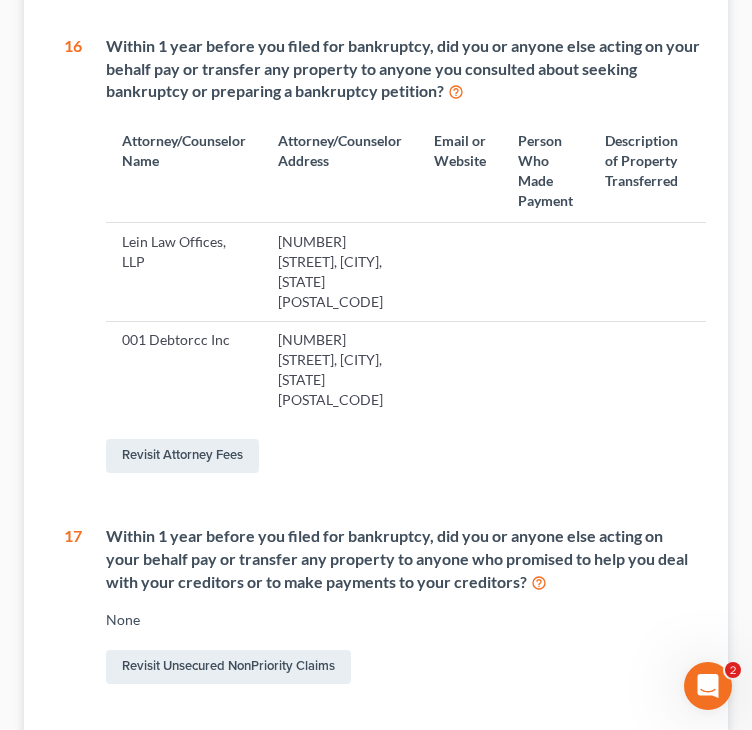 scroll, scrollTop: 57, scrollLeft: 0, axis: vertical 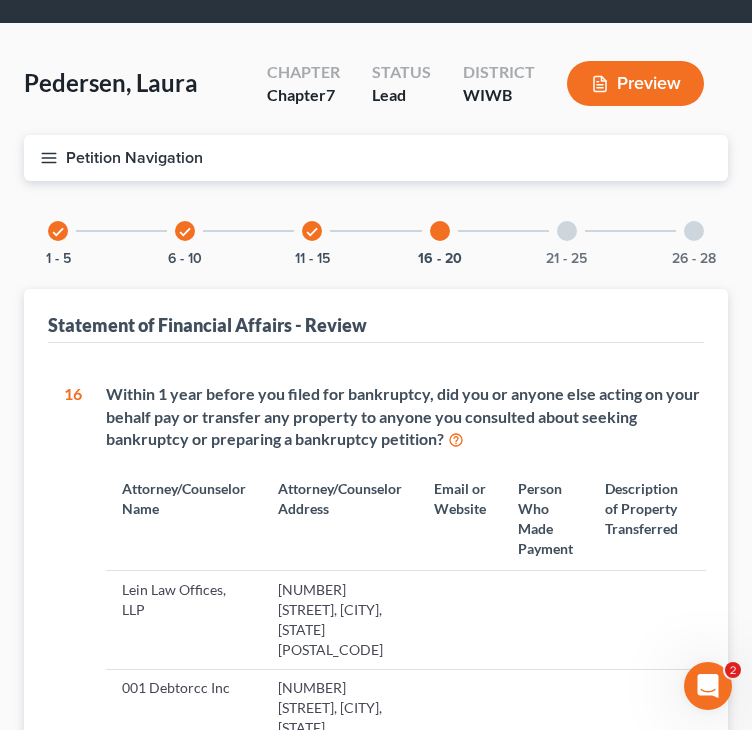 click at bounding box center [567, 231] 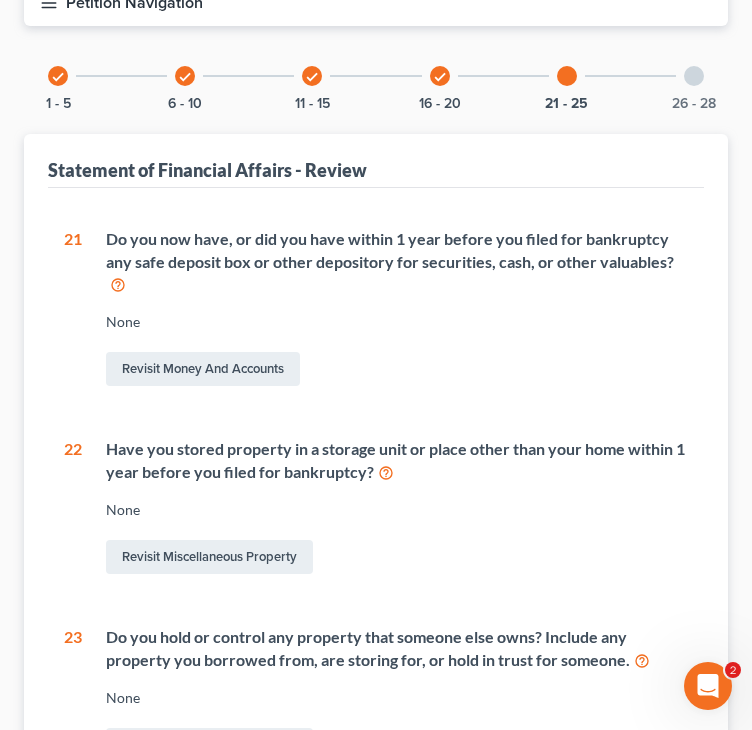 scroll, scrollTop: 212, scrollLeft: 0, axis: vertical 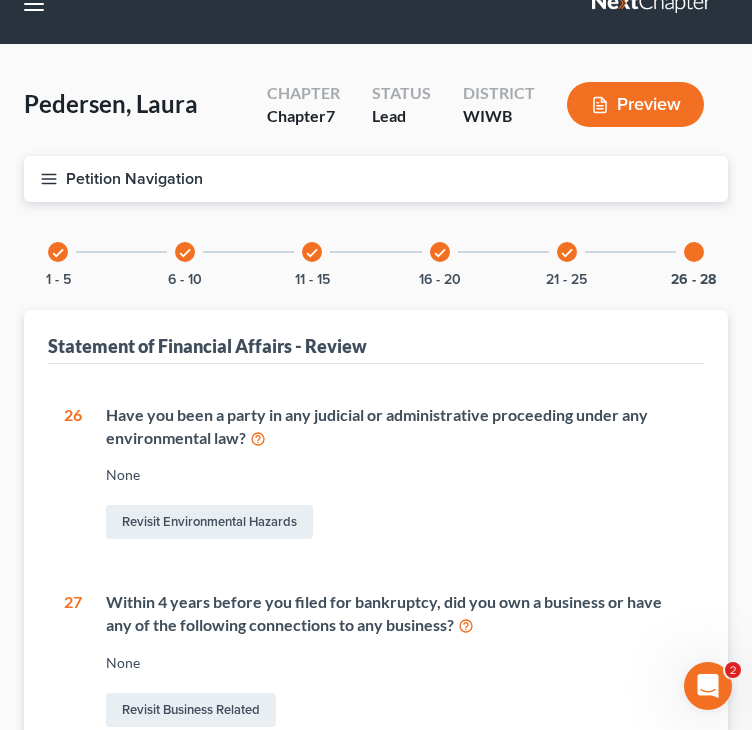 click on "check" at bounding box center [312, 252] 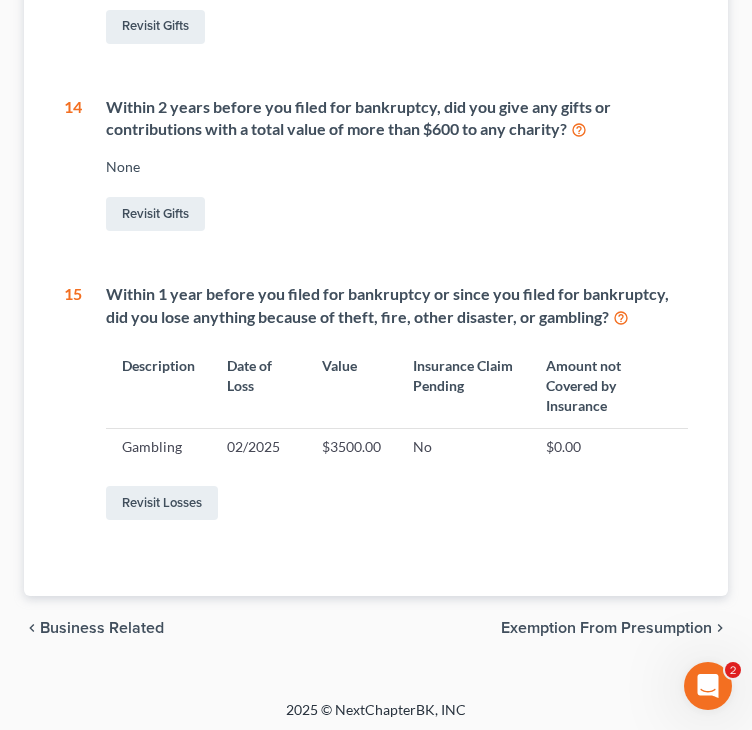 scroll, scrollTop: 958, scrollLeft: 0, axis: vertical 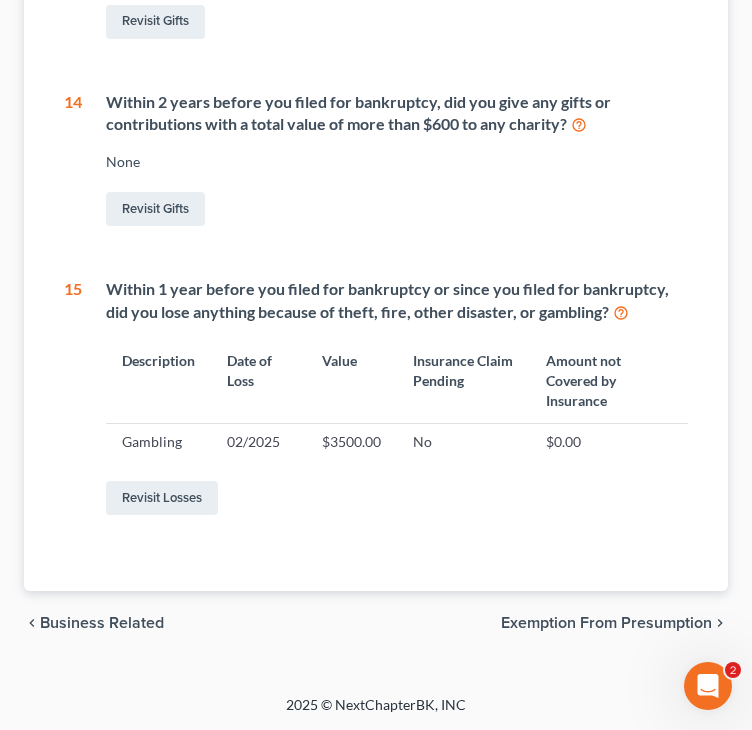 click at bounding box center [621, 311] 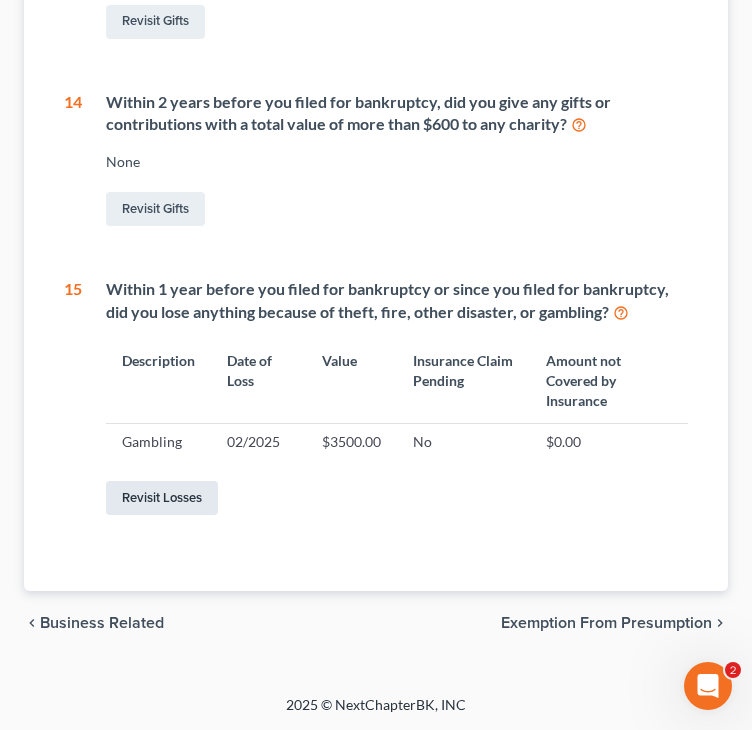 click on "Revisit Losses" at bounding box center [162, 498] 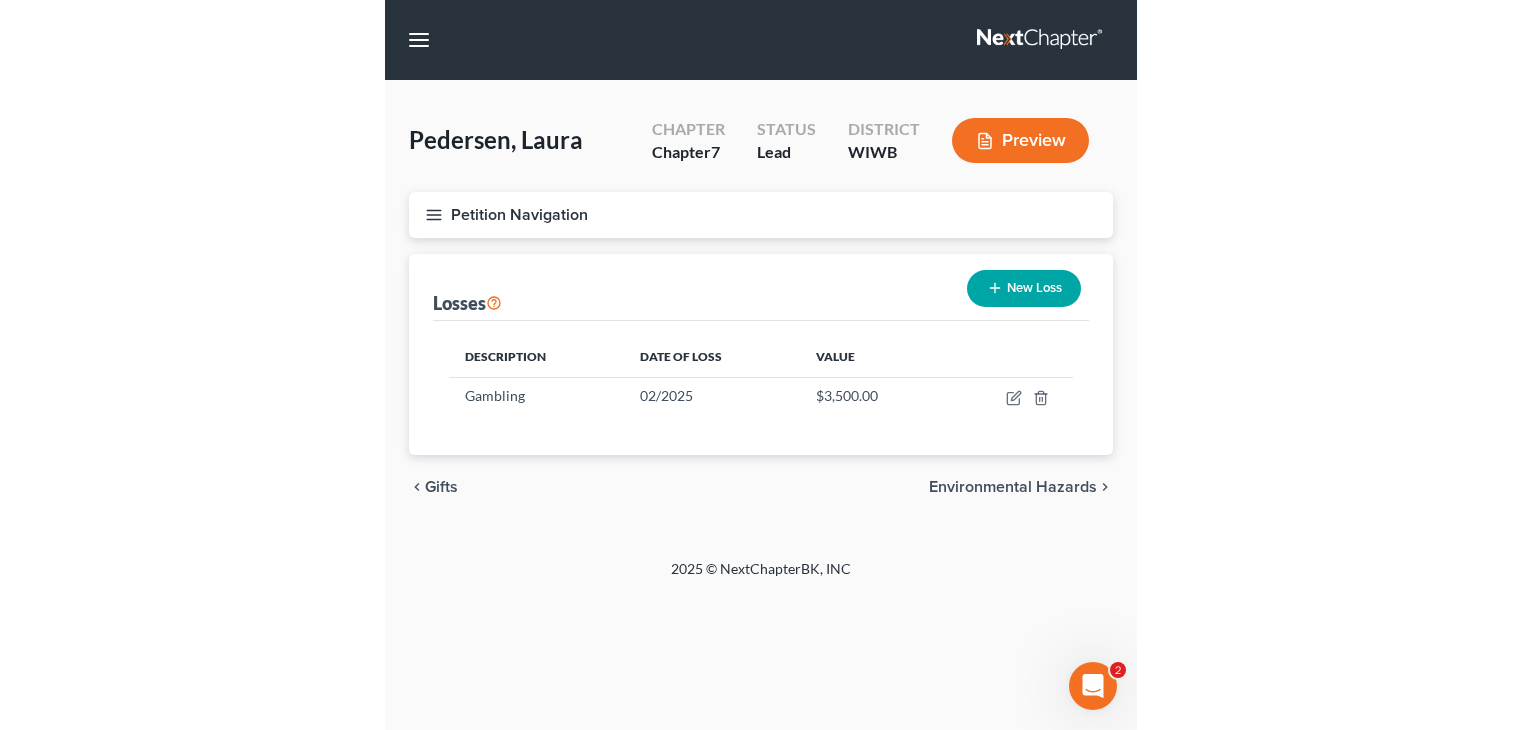 scroll, scrollTop: 0, scrollLeft: 0, axis: both 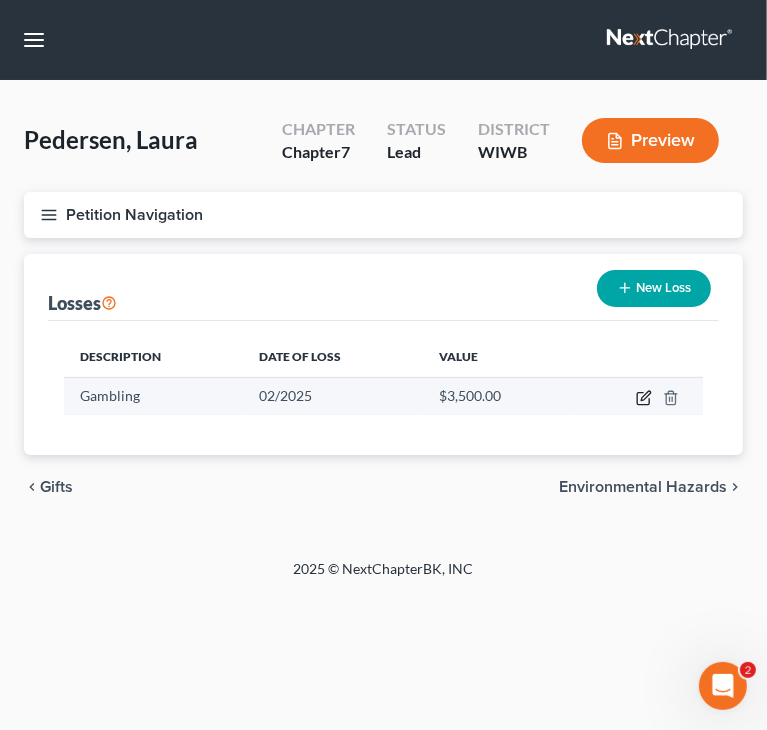 click 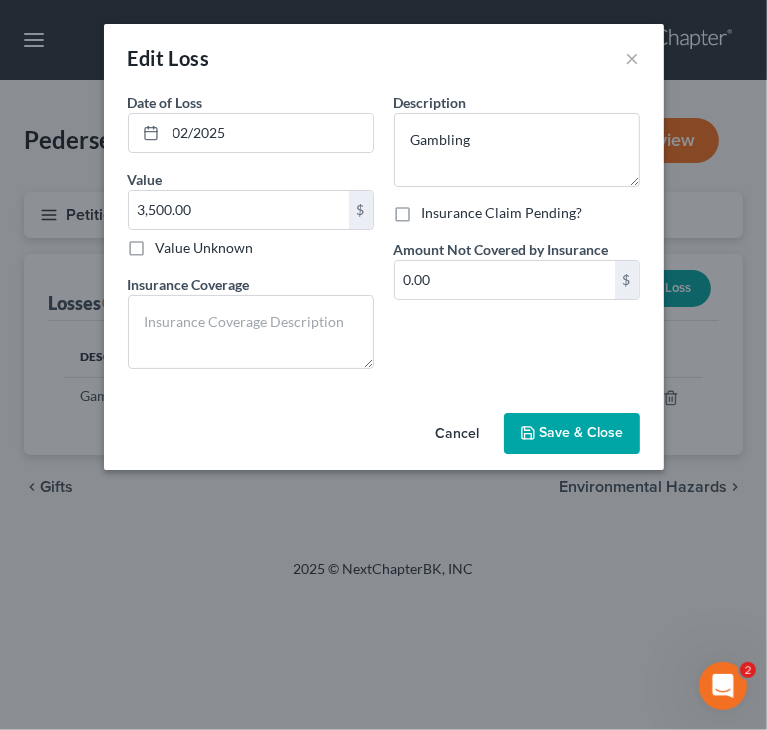 click on "Cancel" at bounding box center [458, 435] 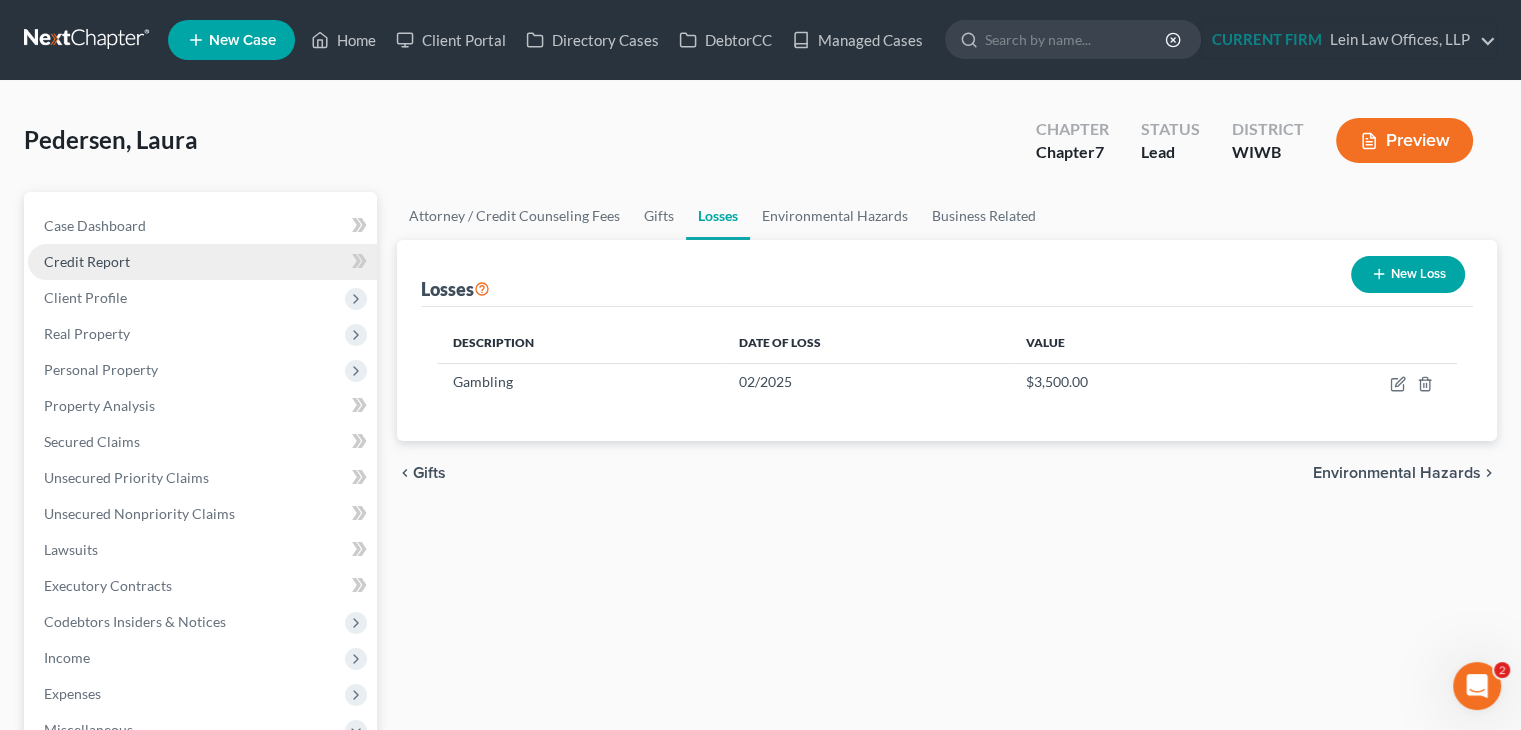 click on "Credit Report" at bounding box center (87, 261) 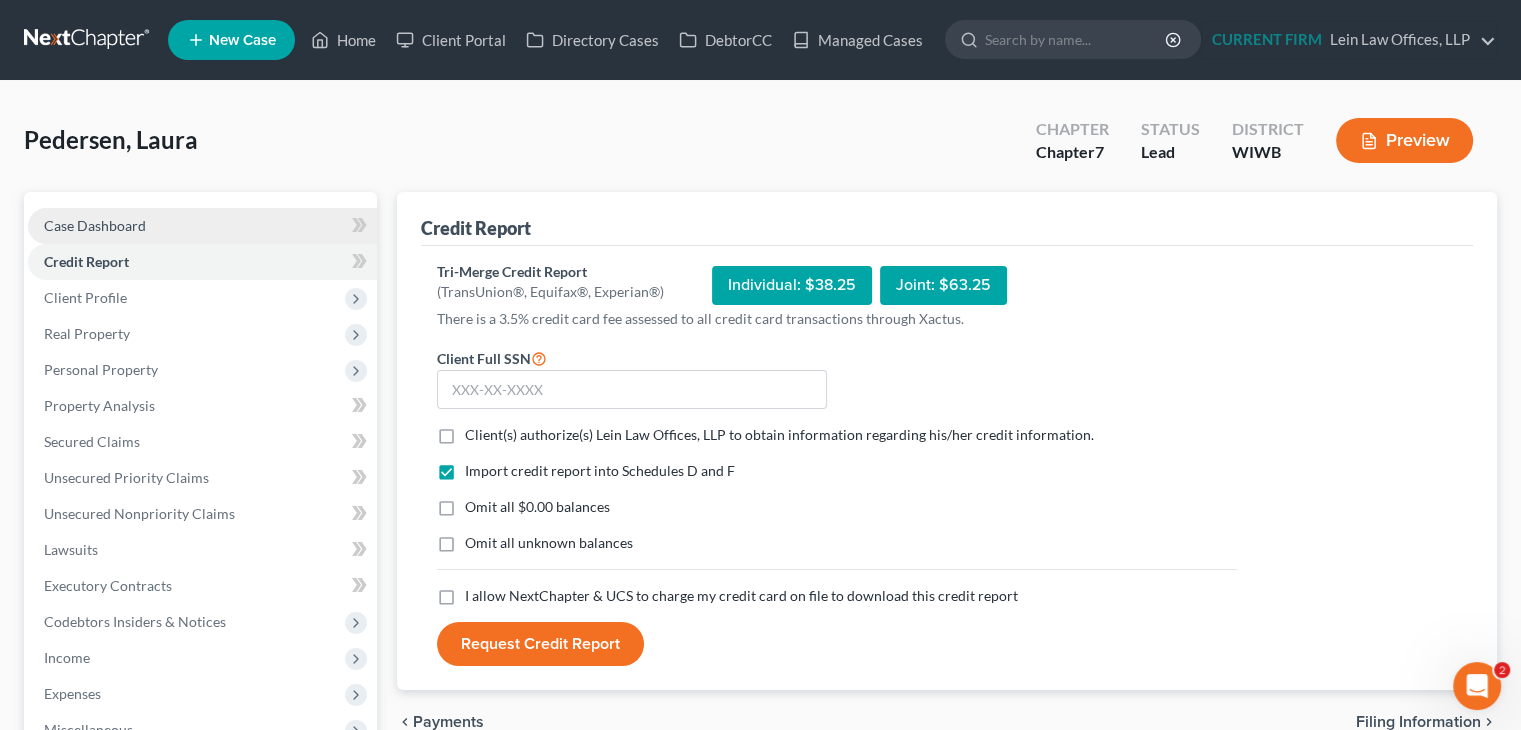 click on "Case Dashboard" at bounding box center (202, 226) 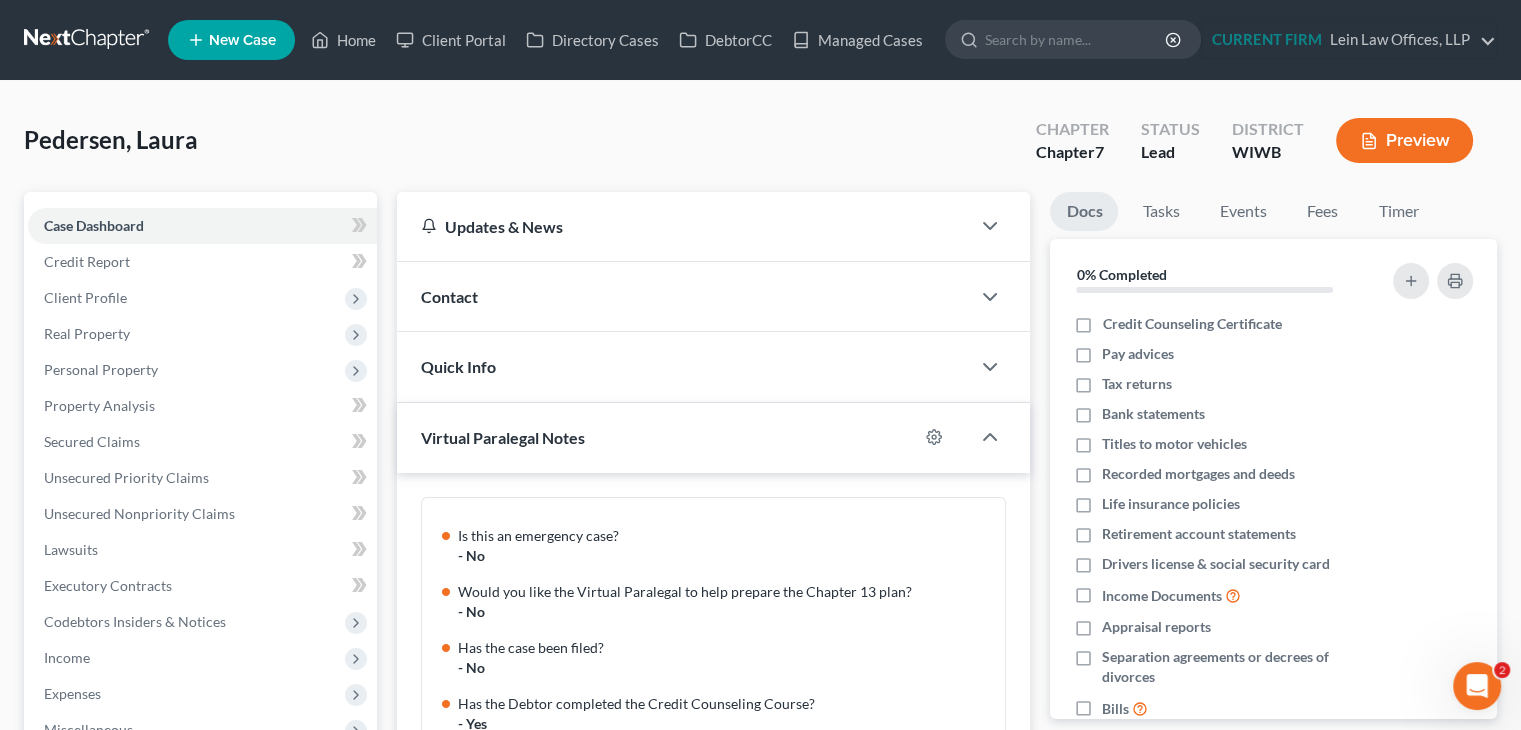scroll, scrollTop: 217, scrollLeft: 0, axis: vertical 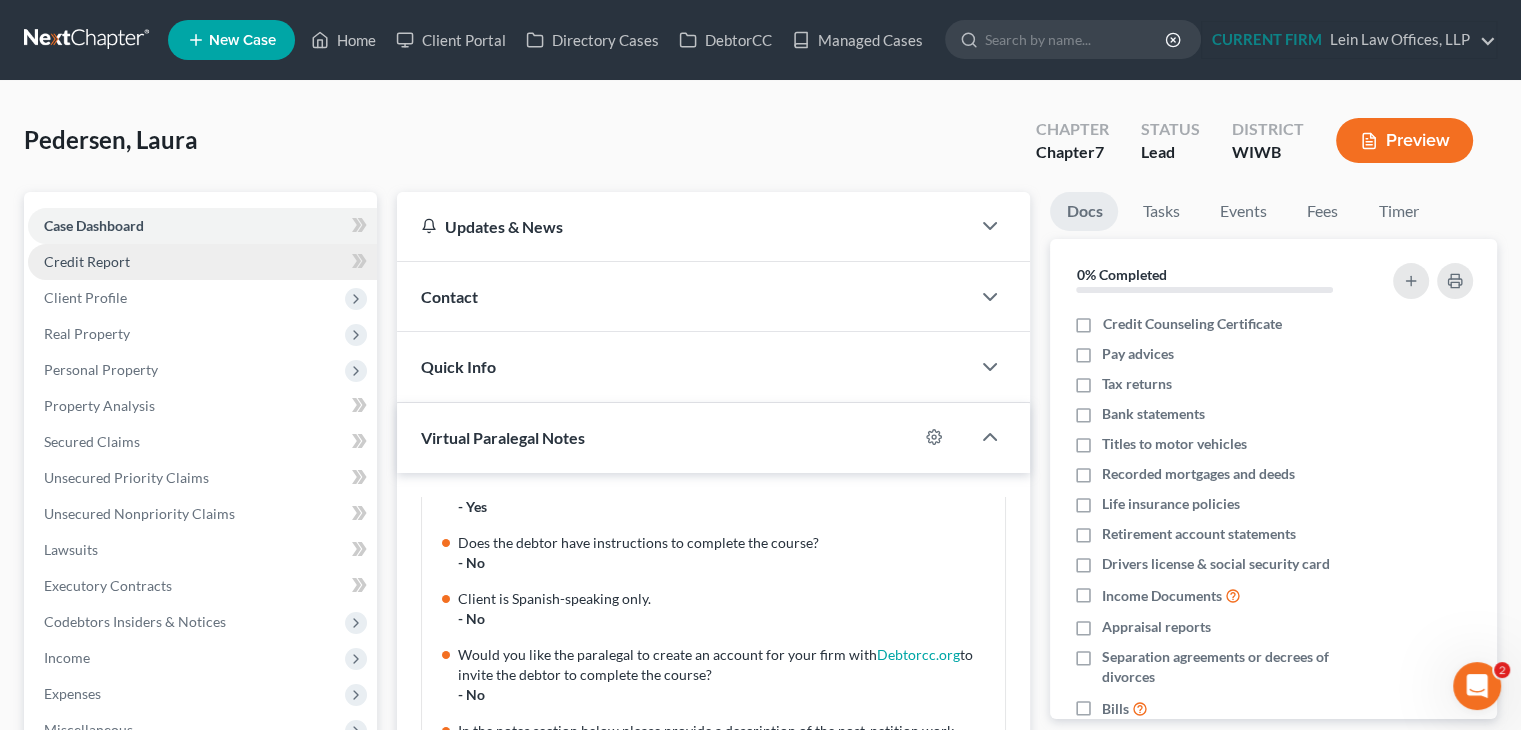 click on "Credit Report" at bounding box center (202, 262) 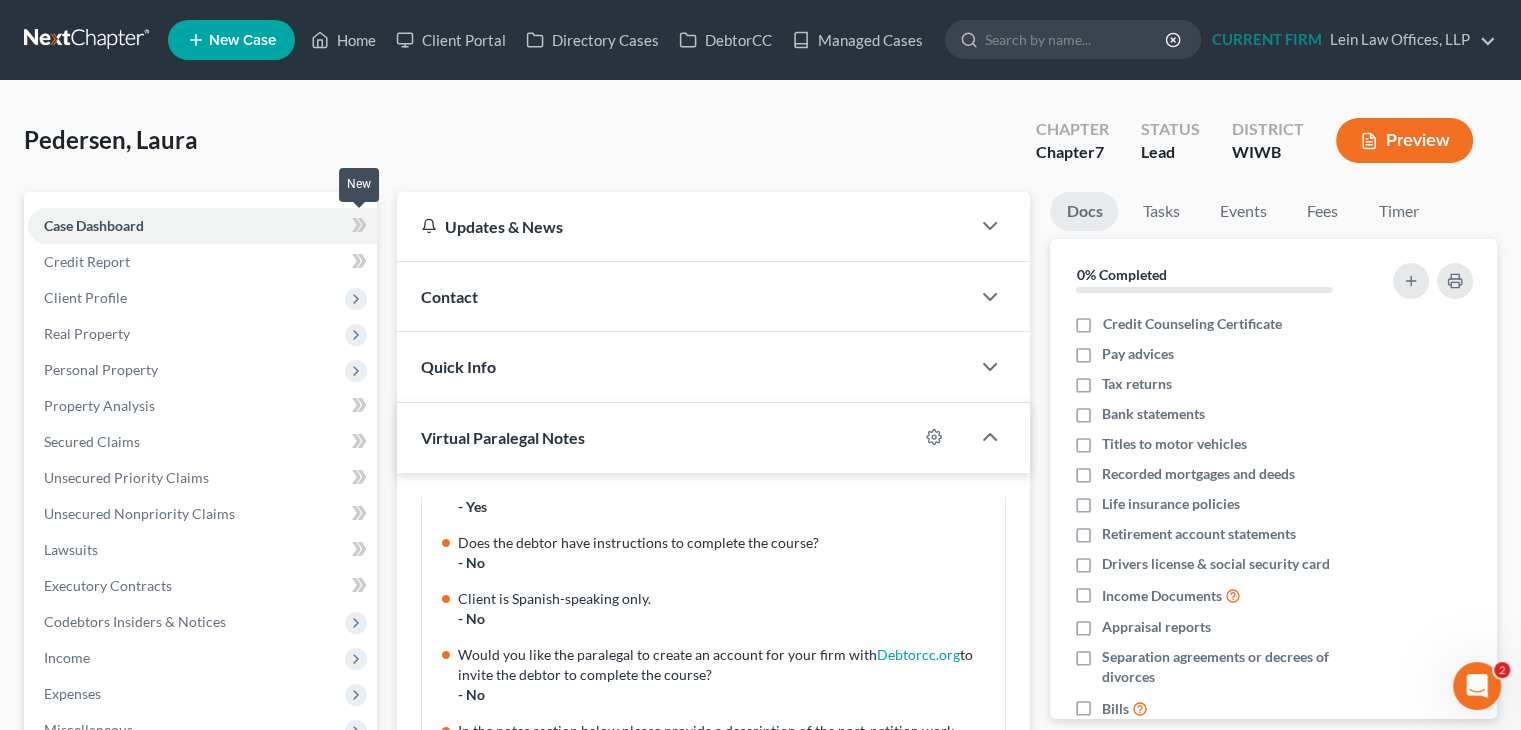 click at bounding box center (359, 228) 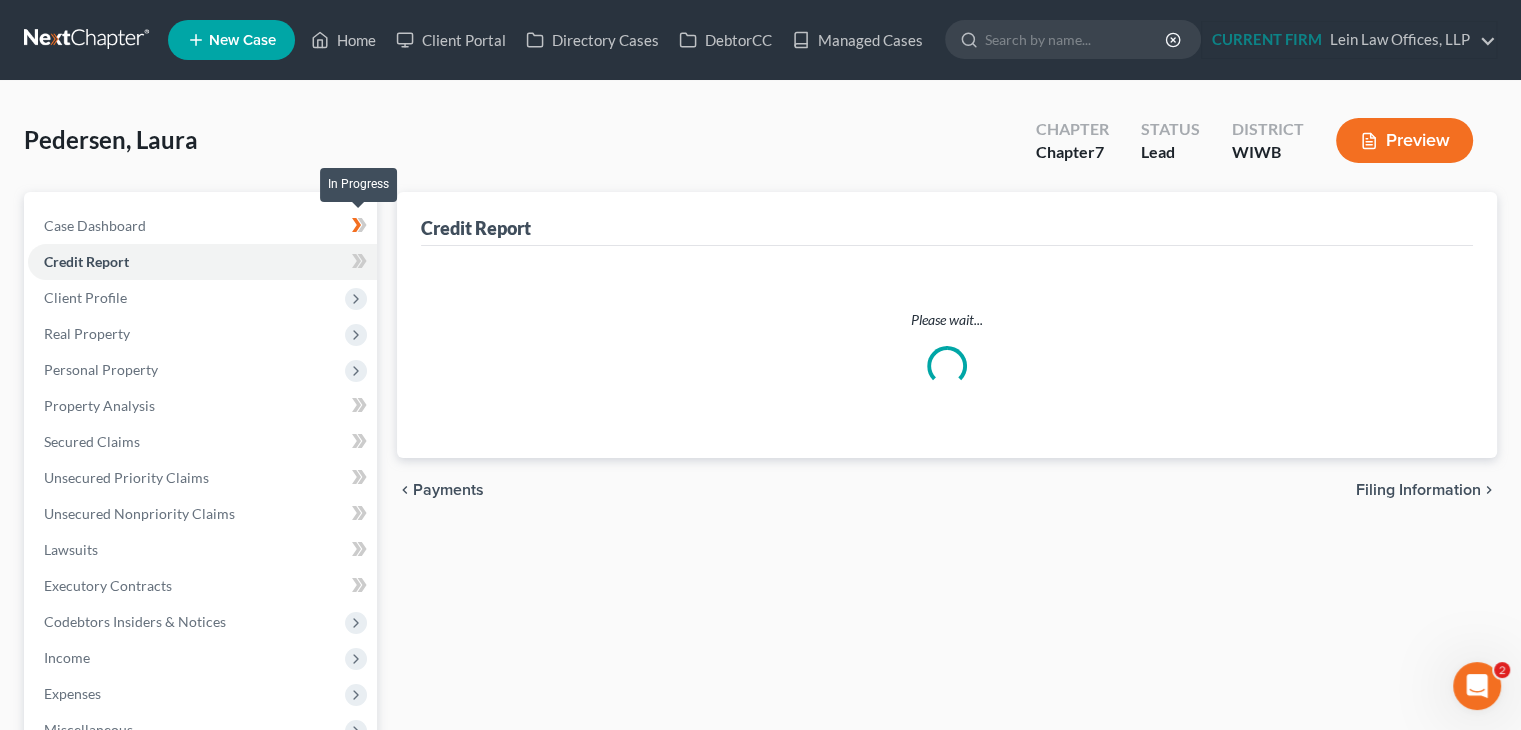 click 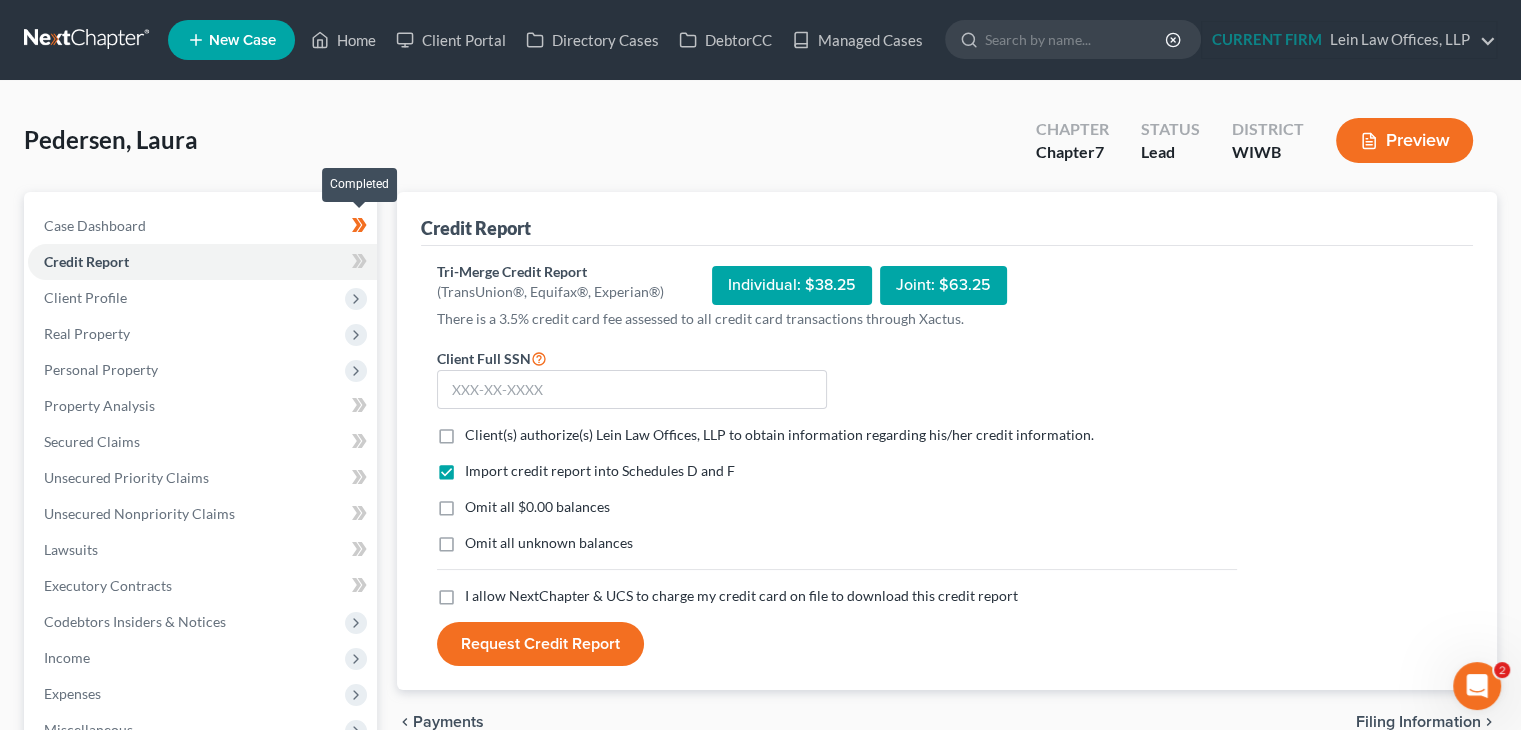 click 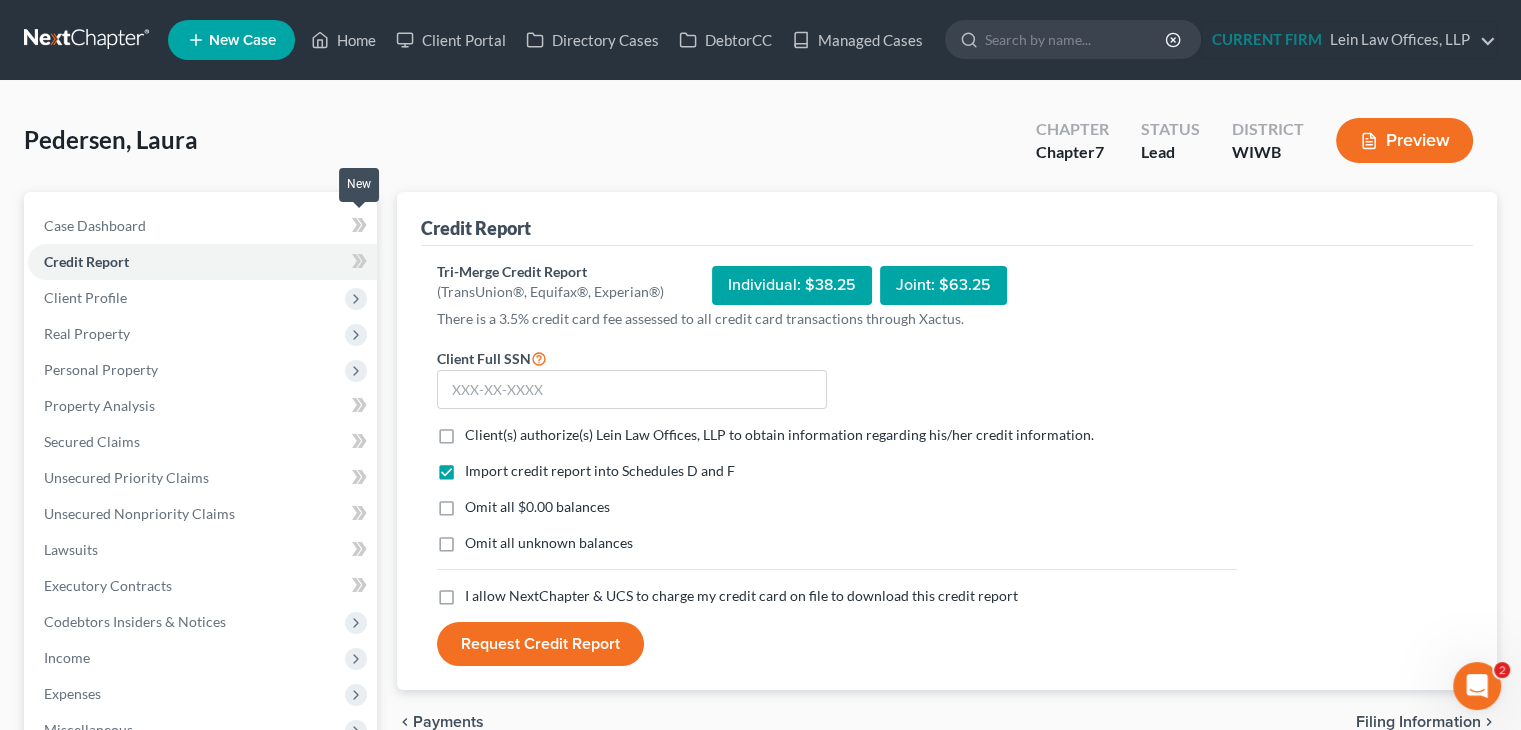 click 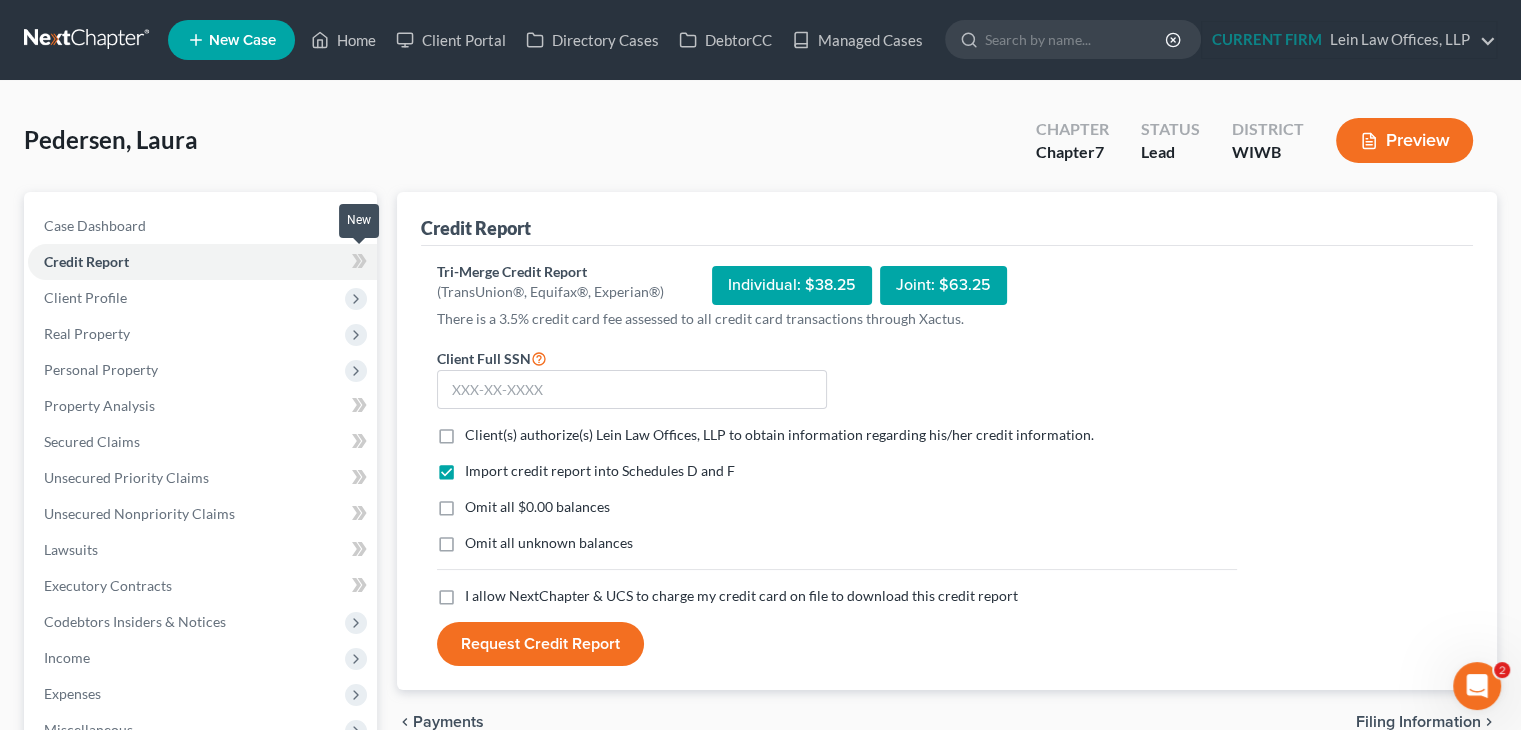 click at bounding box center (359, 264) 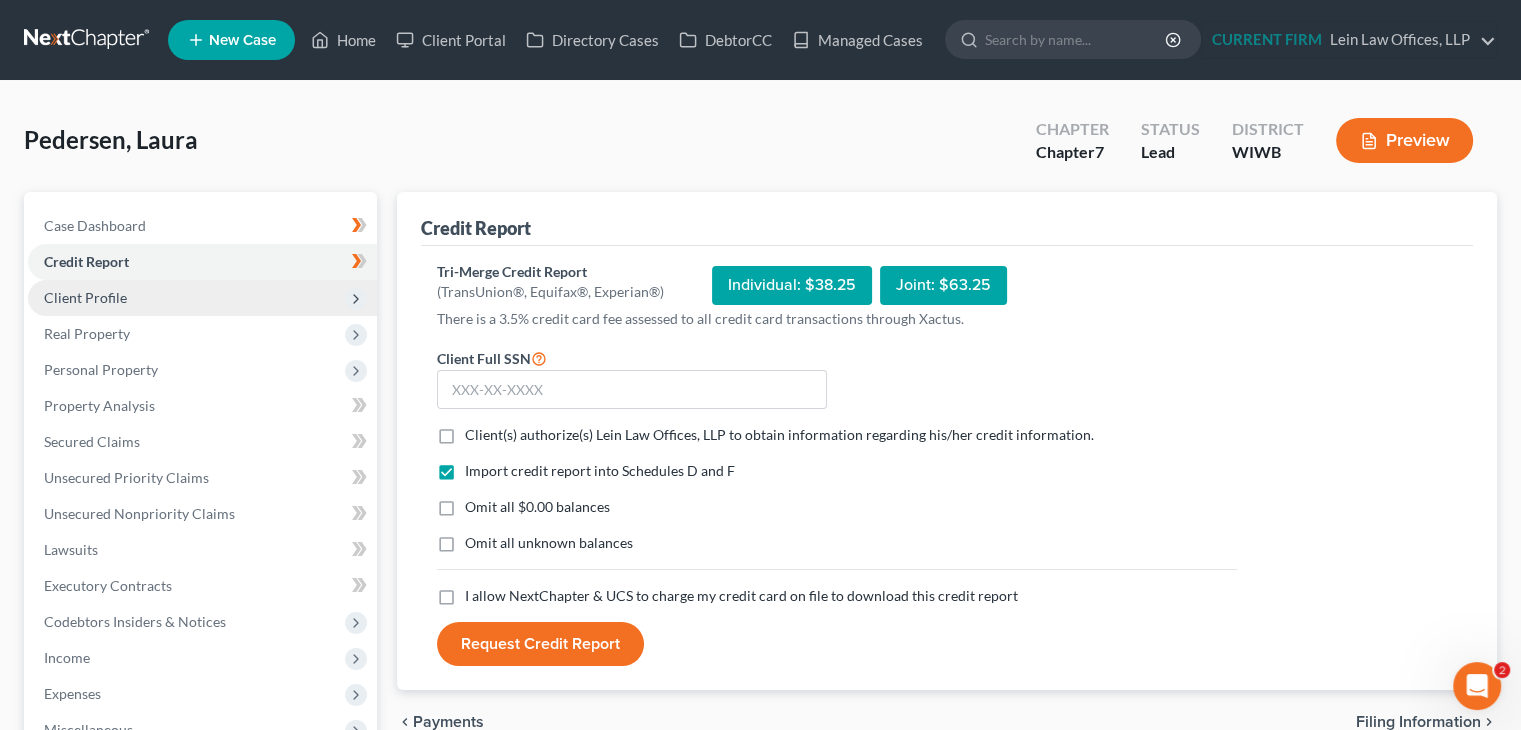 click on "Client Profile" at bounding box center [202, 298] 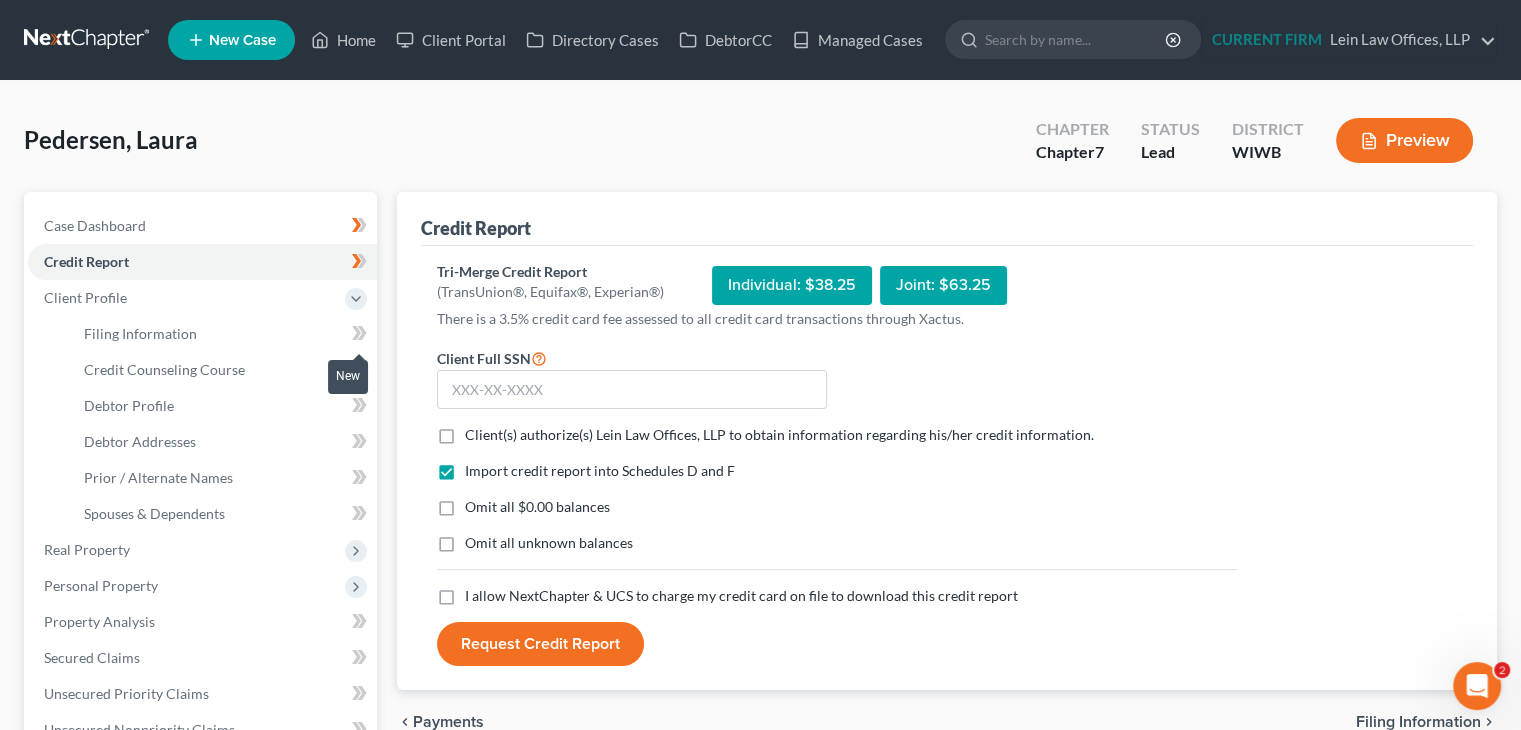click 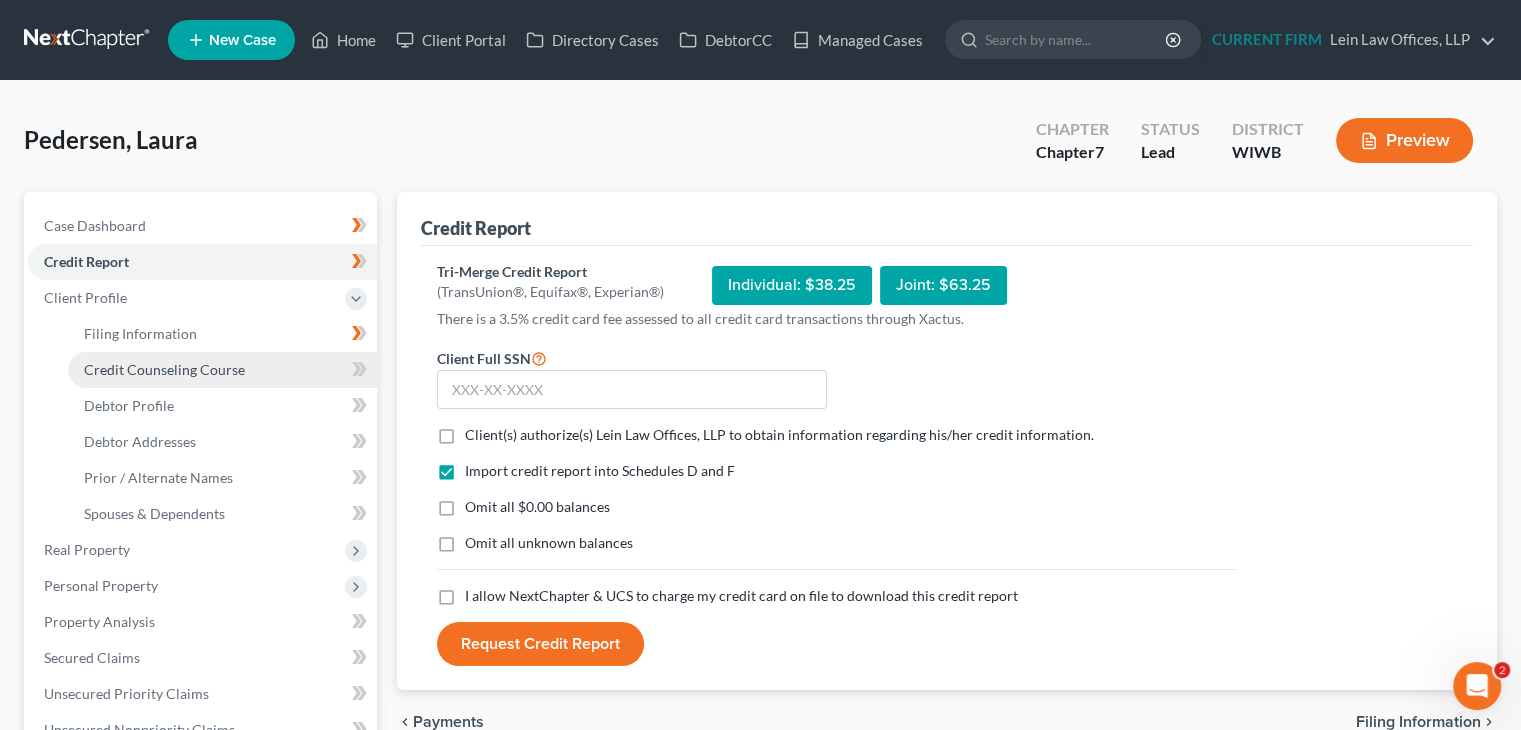 click on "Credit Counseling Course" at bounding box center (222, 370) 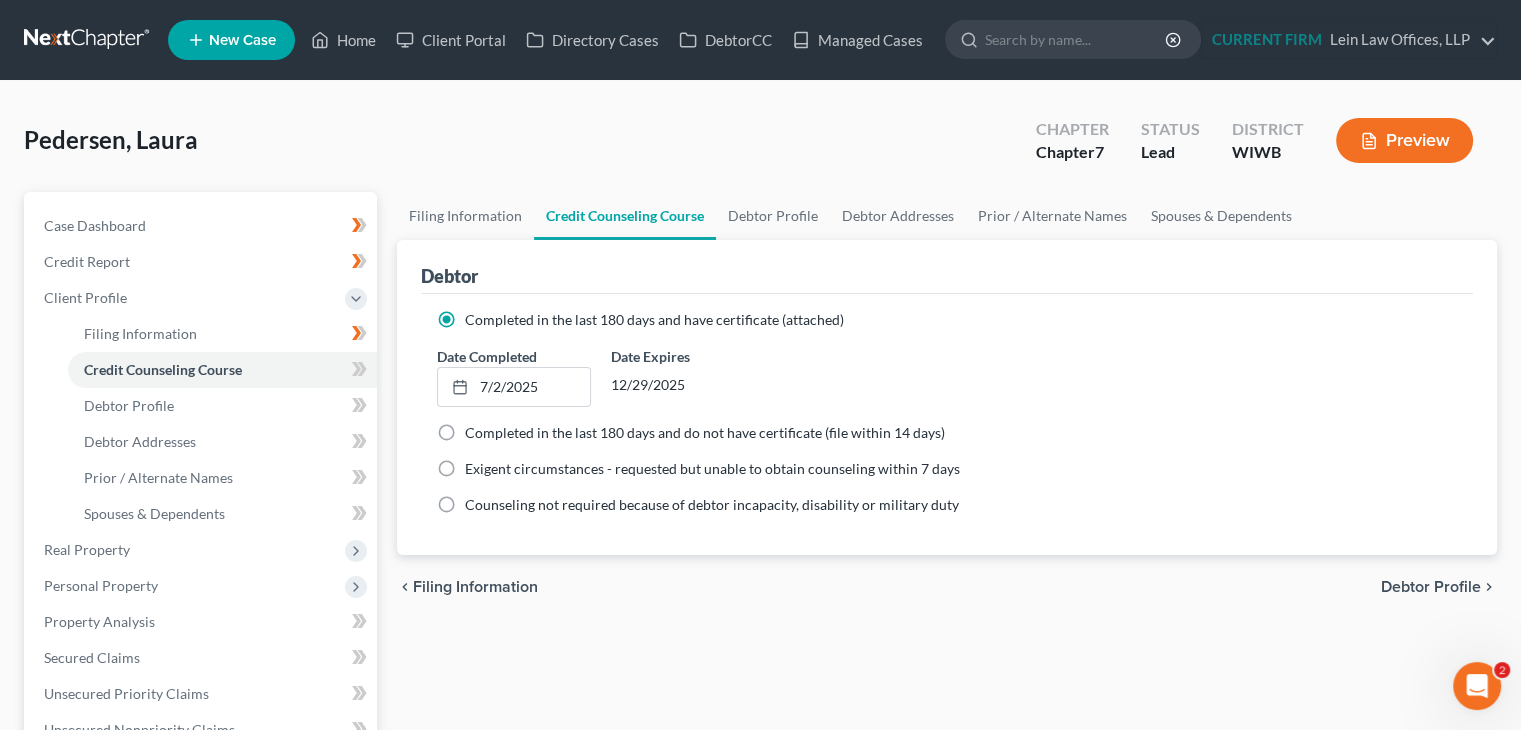 click at bounding box center (359, 372) 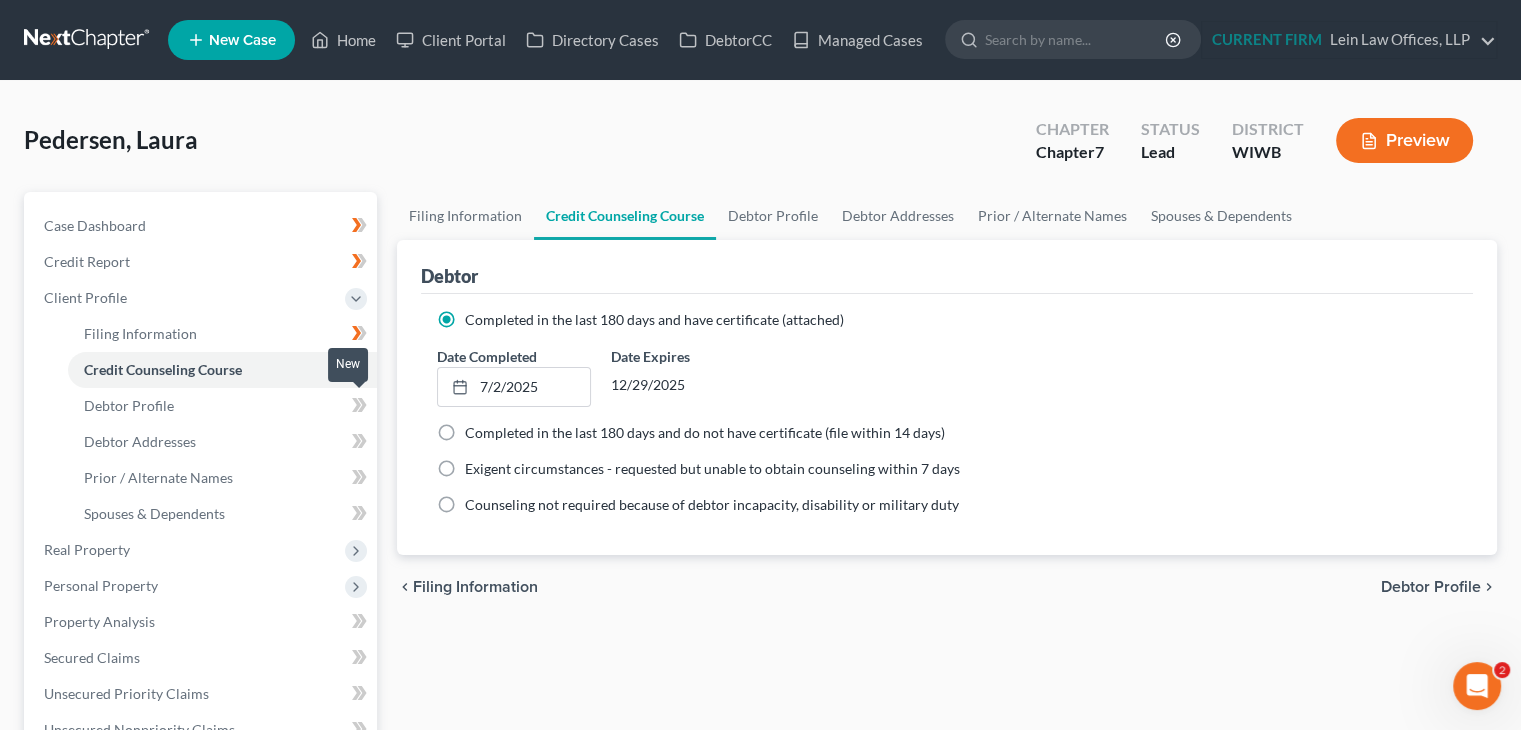 click at bounding box center [359, 408] 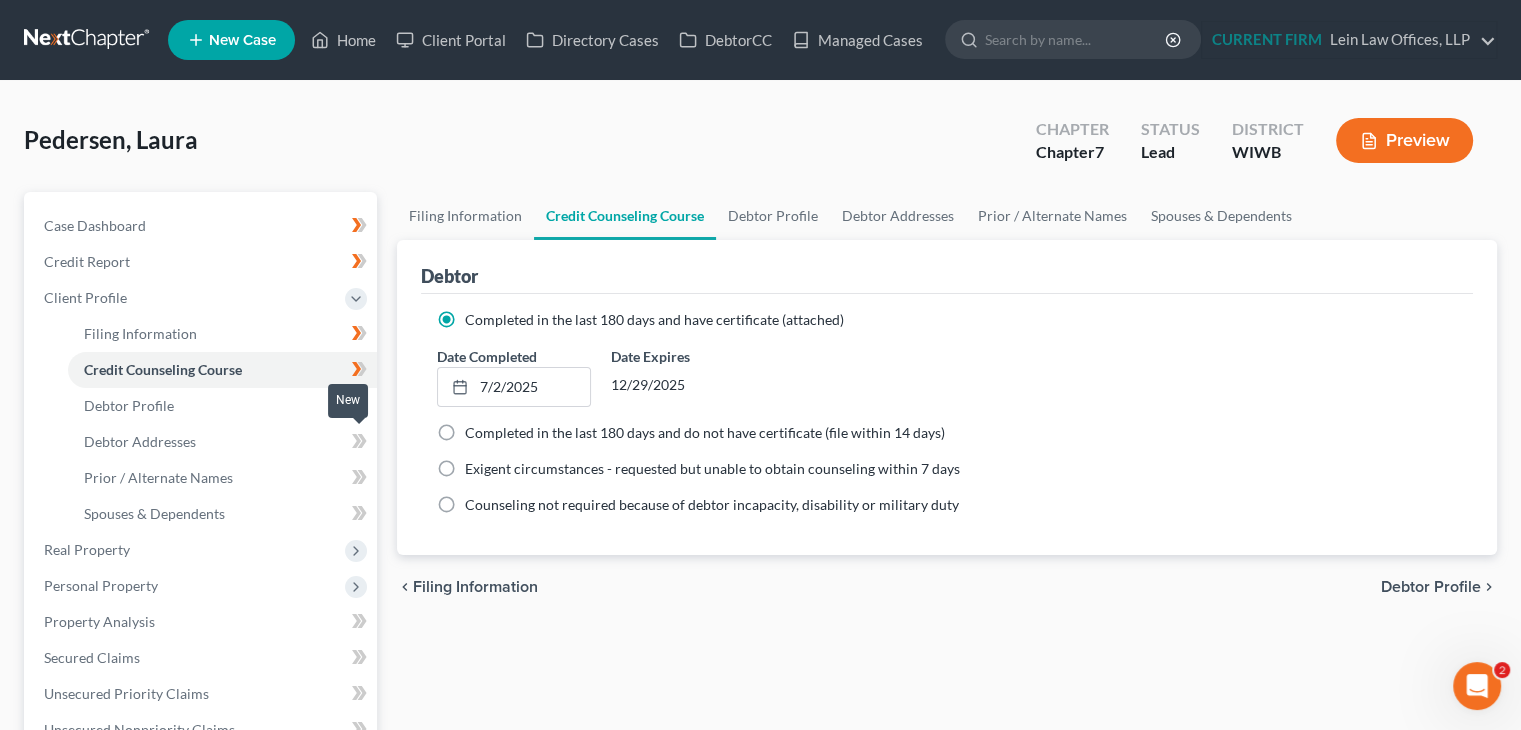 click 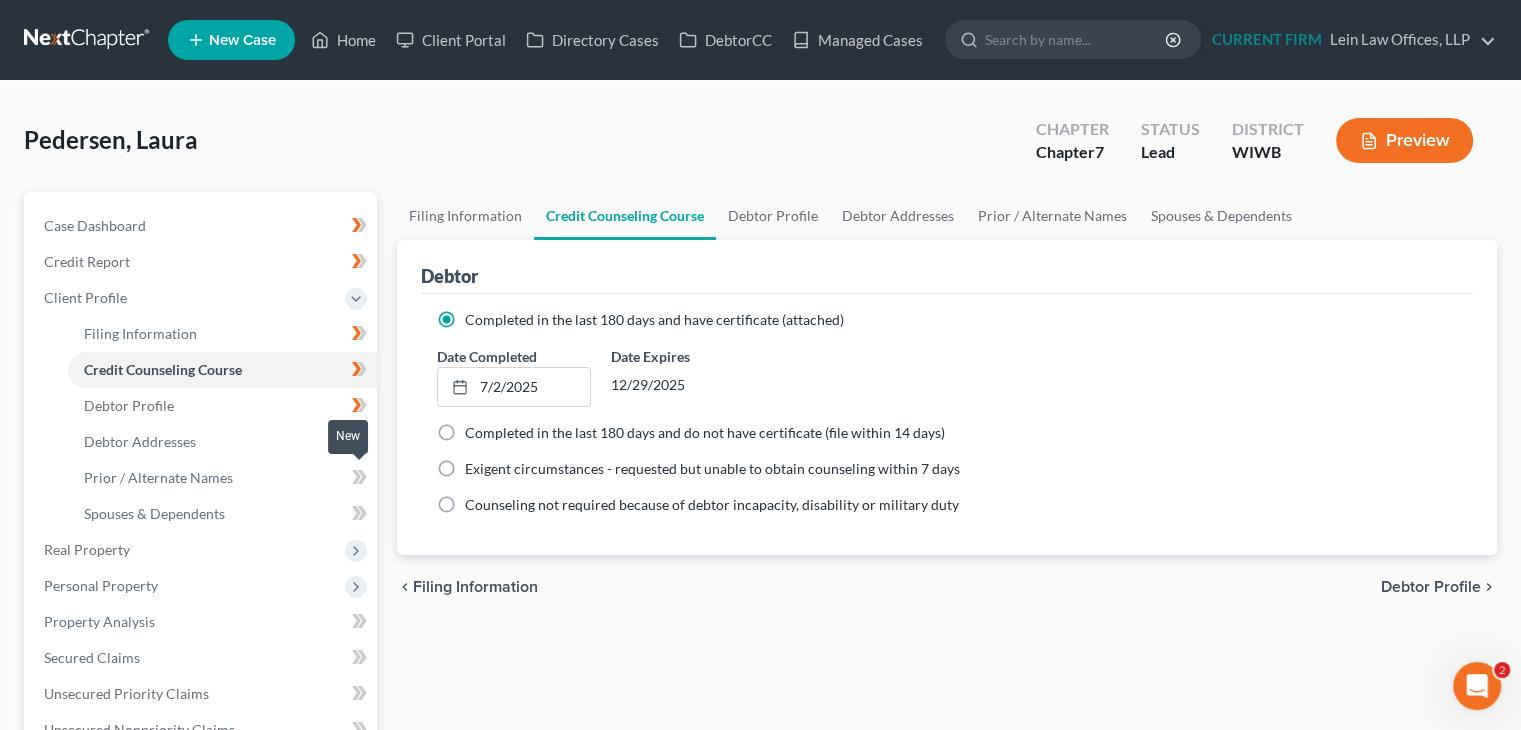 click at bounding box center [359, 480] 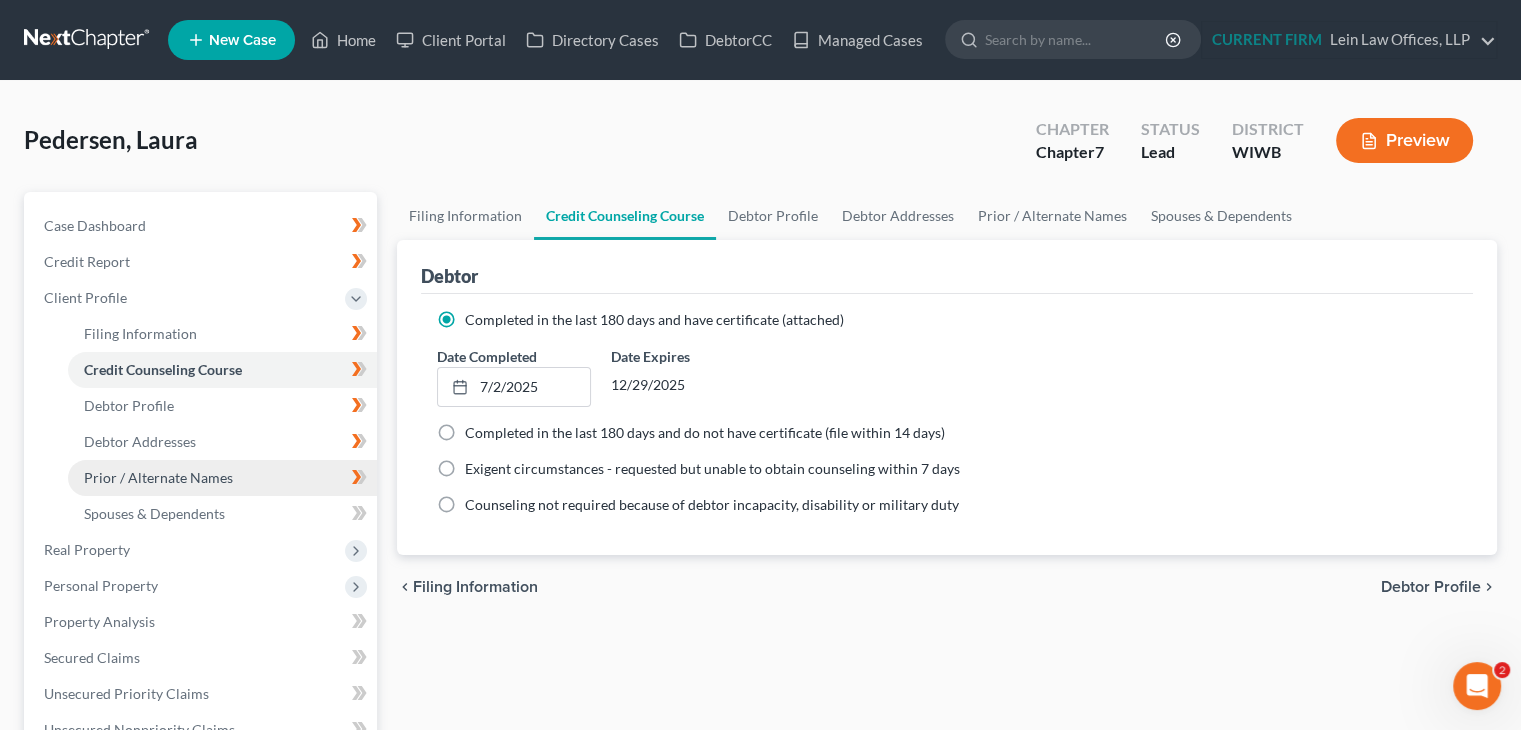 click on "Prior / Alternate Names" at bounding box center (222, 478) 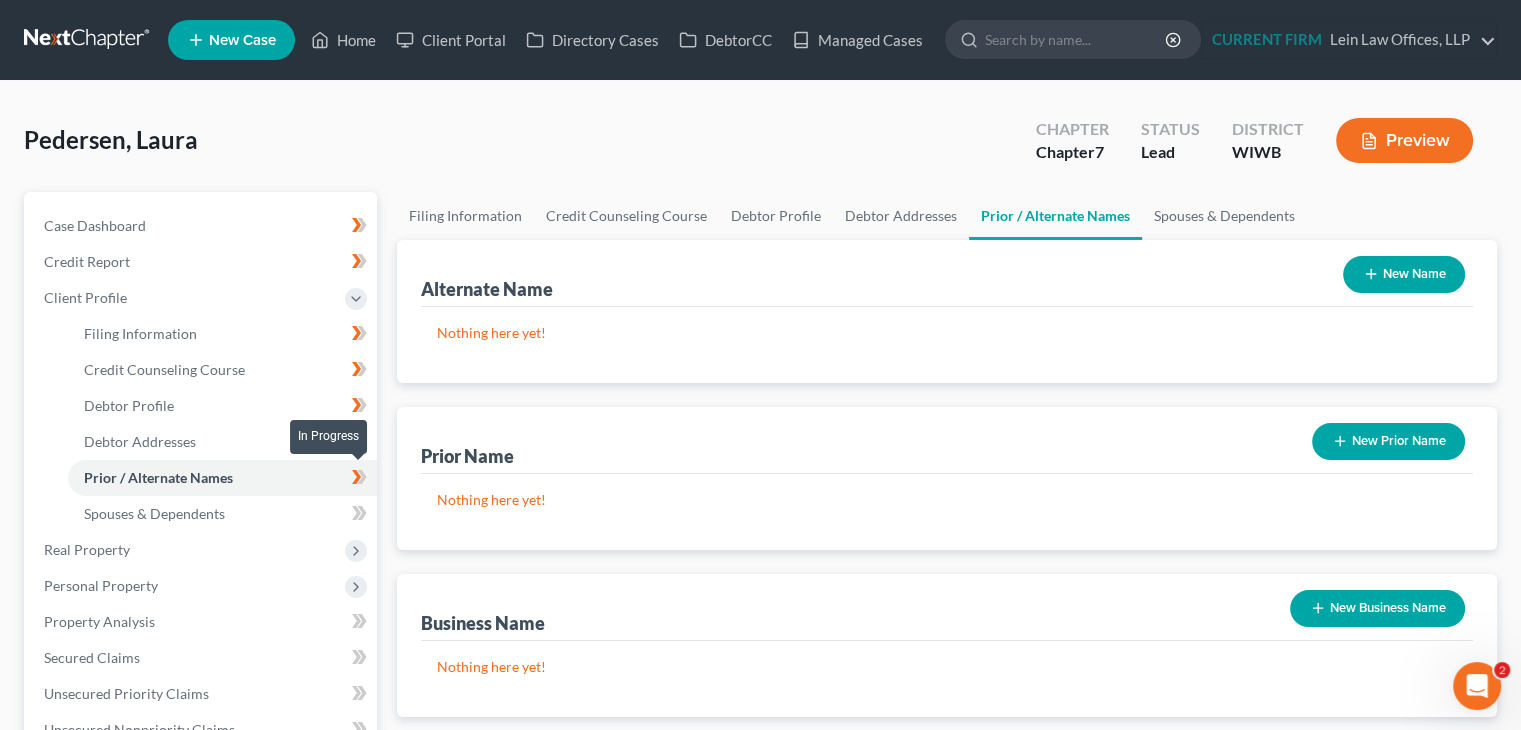 click 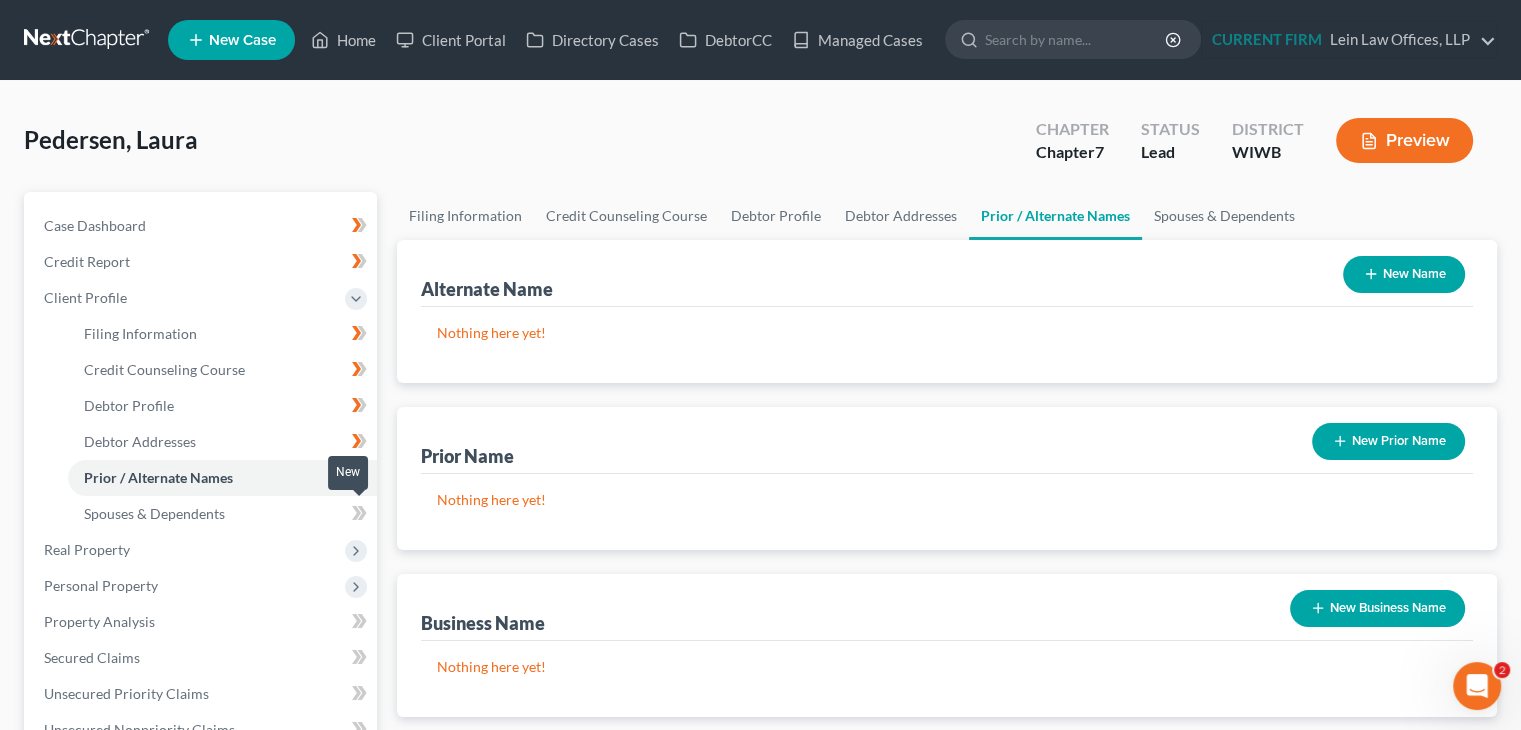 click at bounding box center (359, 516) 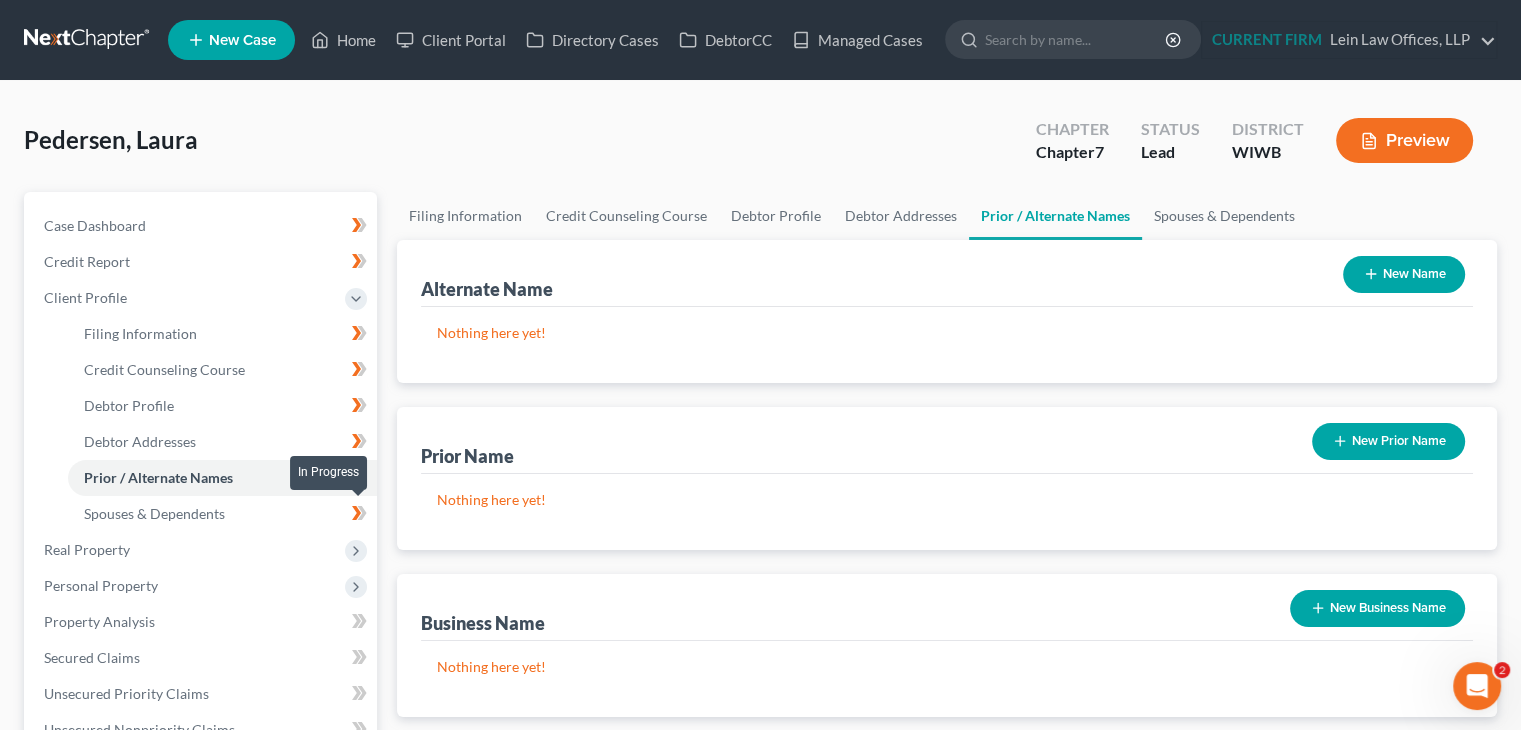 click 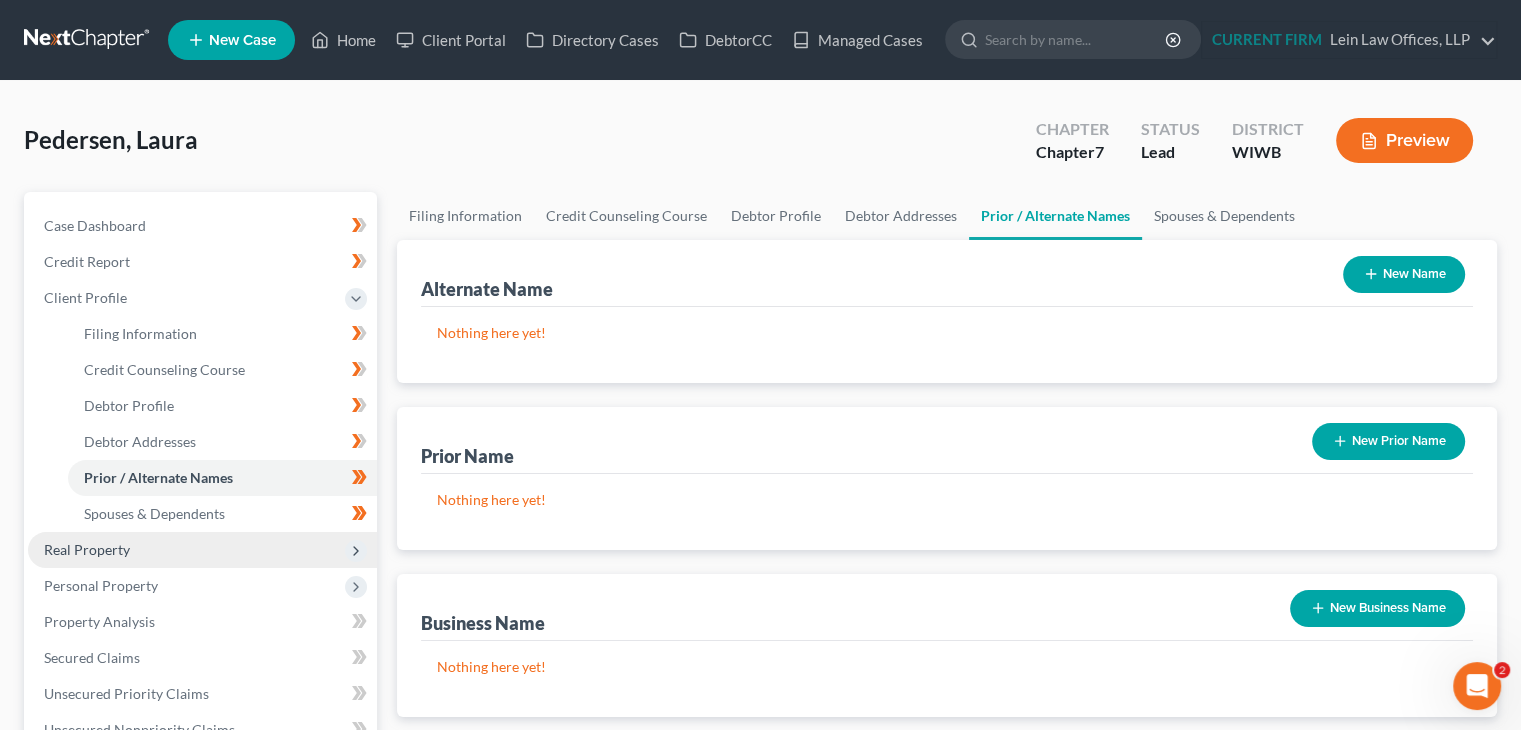 click on "Real Property" at bounding box center (202, 550) 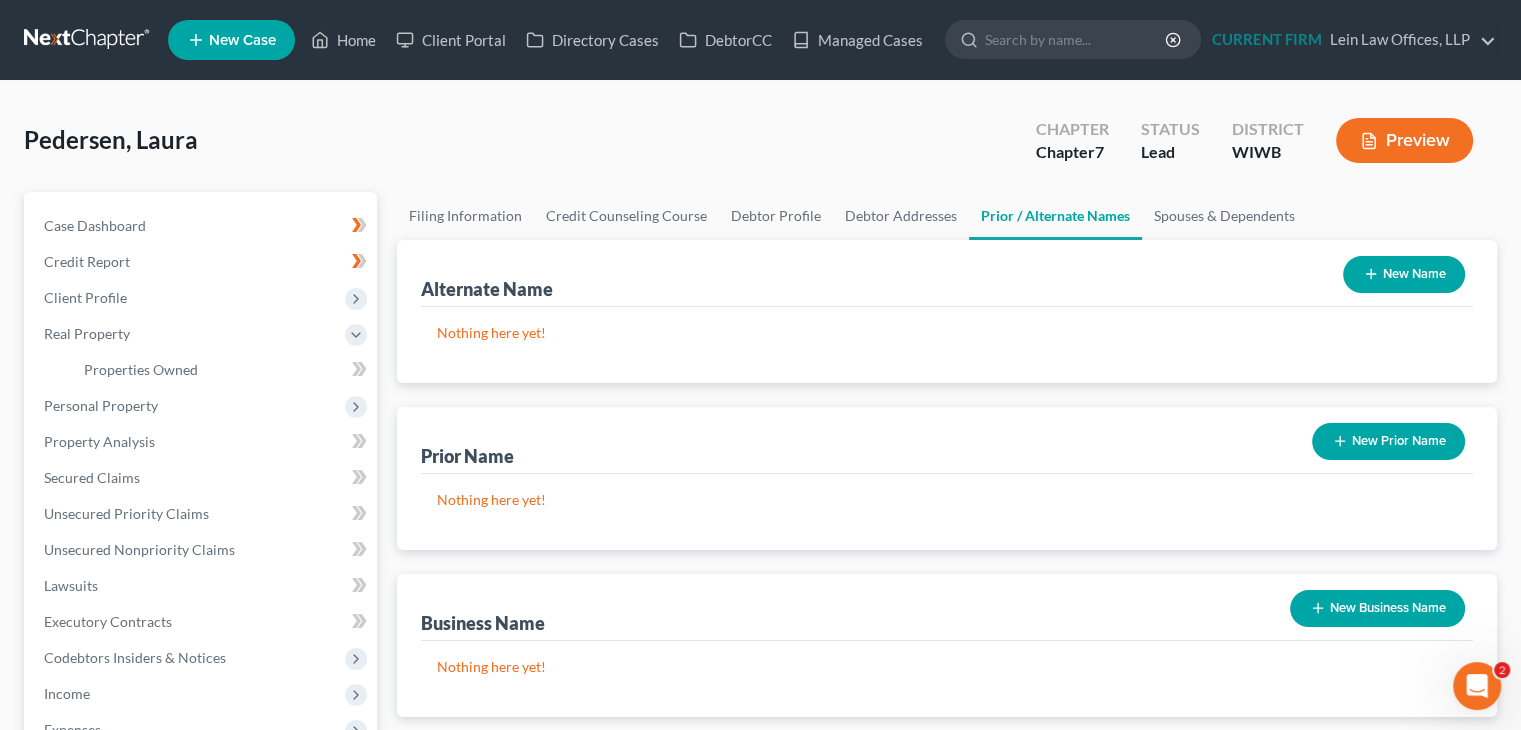 click on "New" at bounding box center [348, 355] 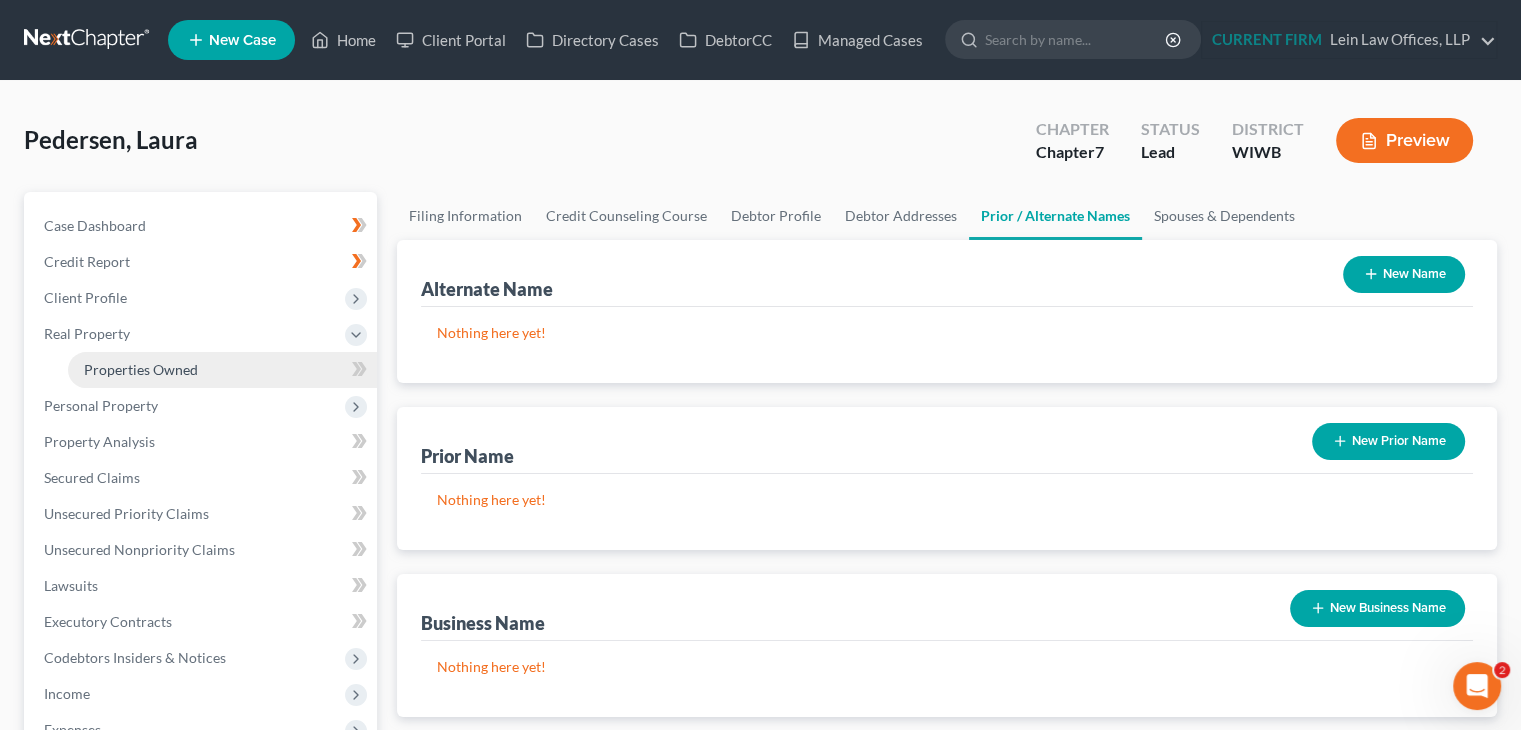 click on "Properties Owned" at bounding box center [222, 370] 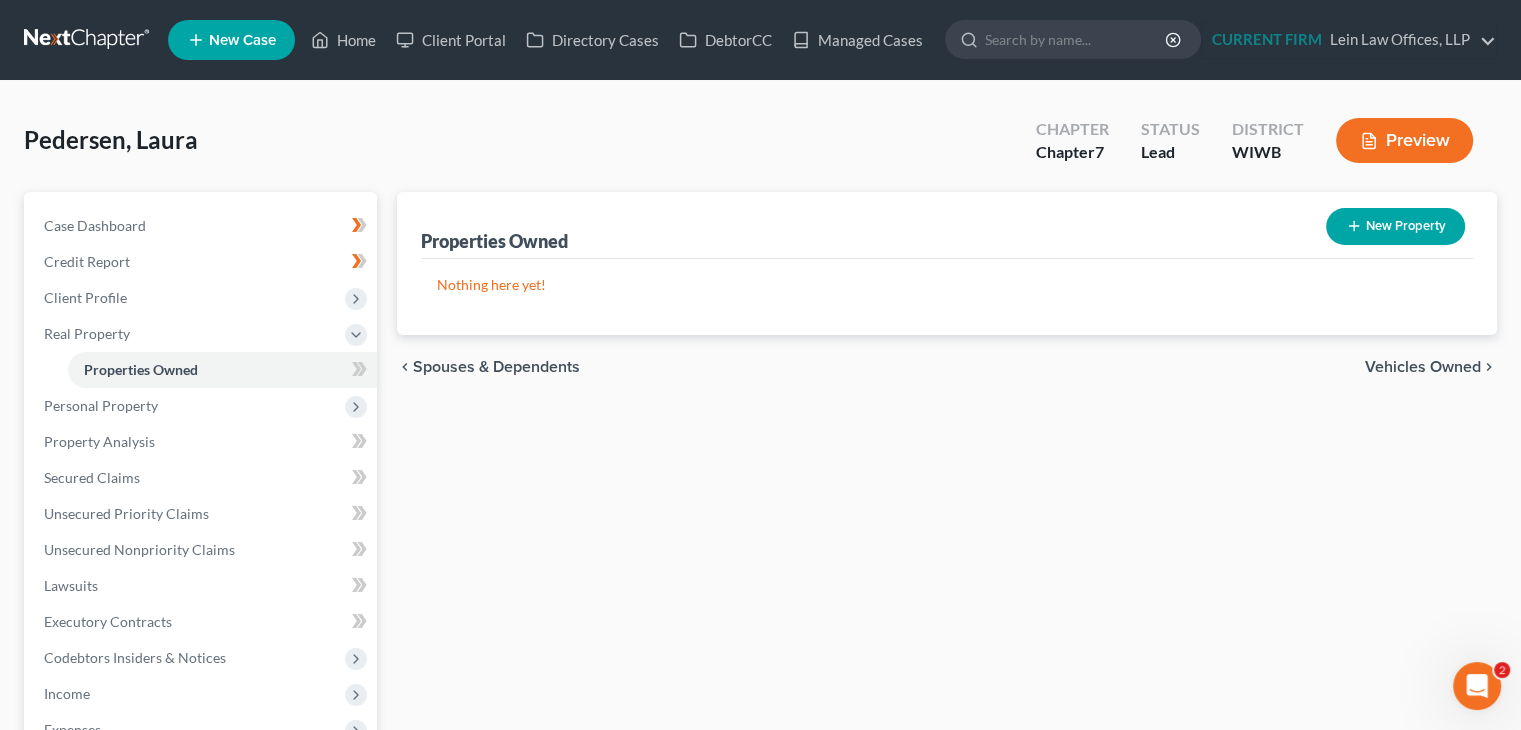 click on "New" at bounding box center (348, 354) 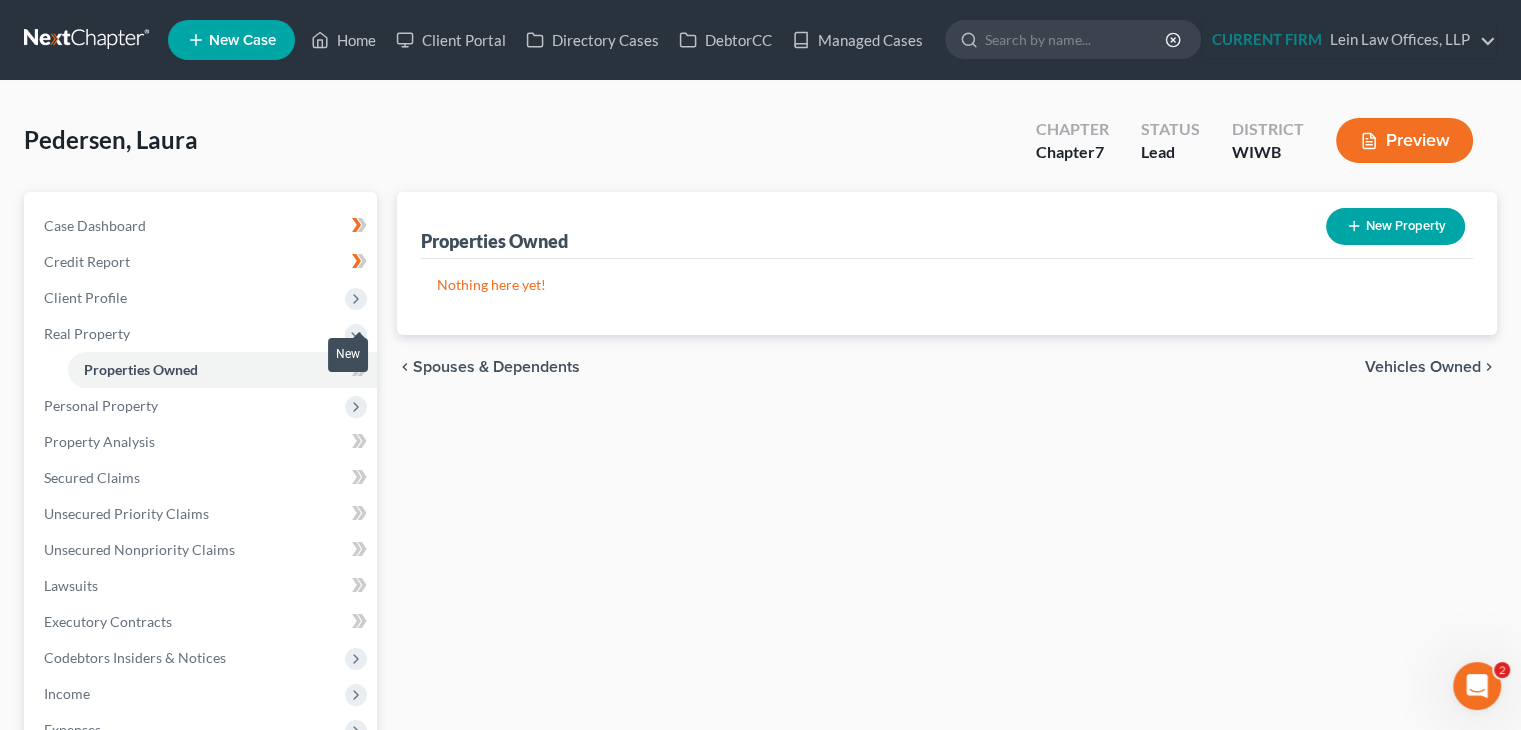 click on "New" at bounding box center (348, 354) 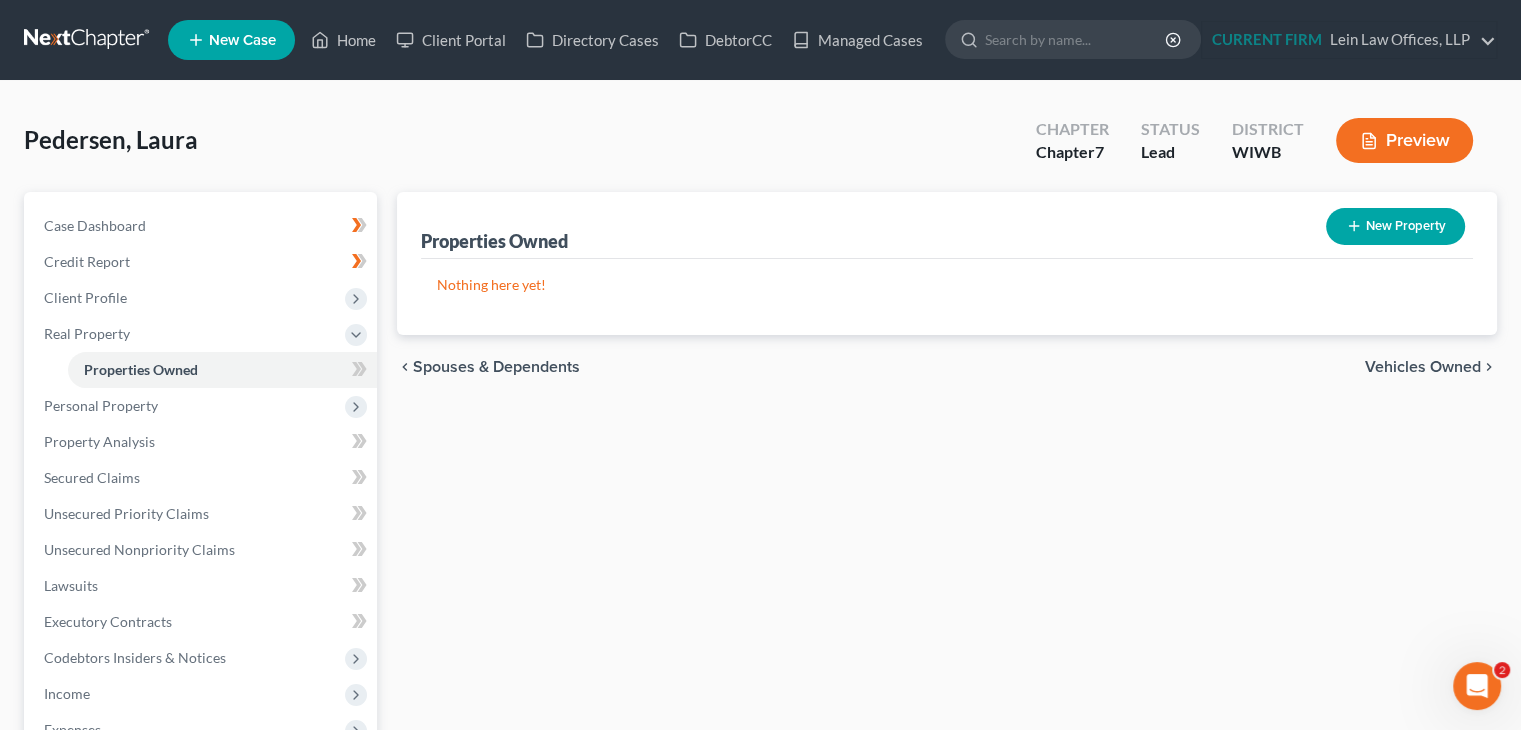 click on "New Property" at bounding box center [1395, 226] 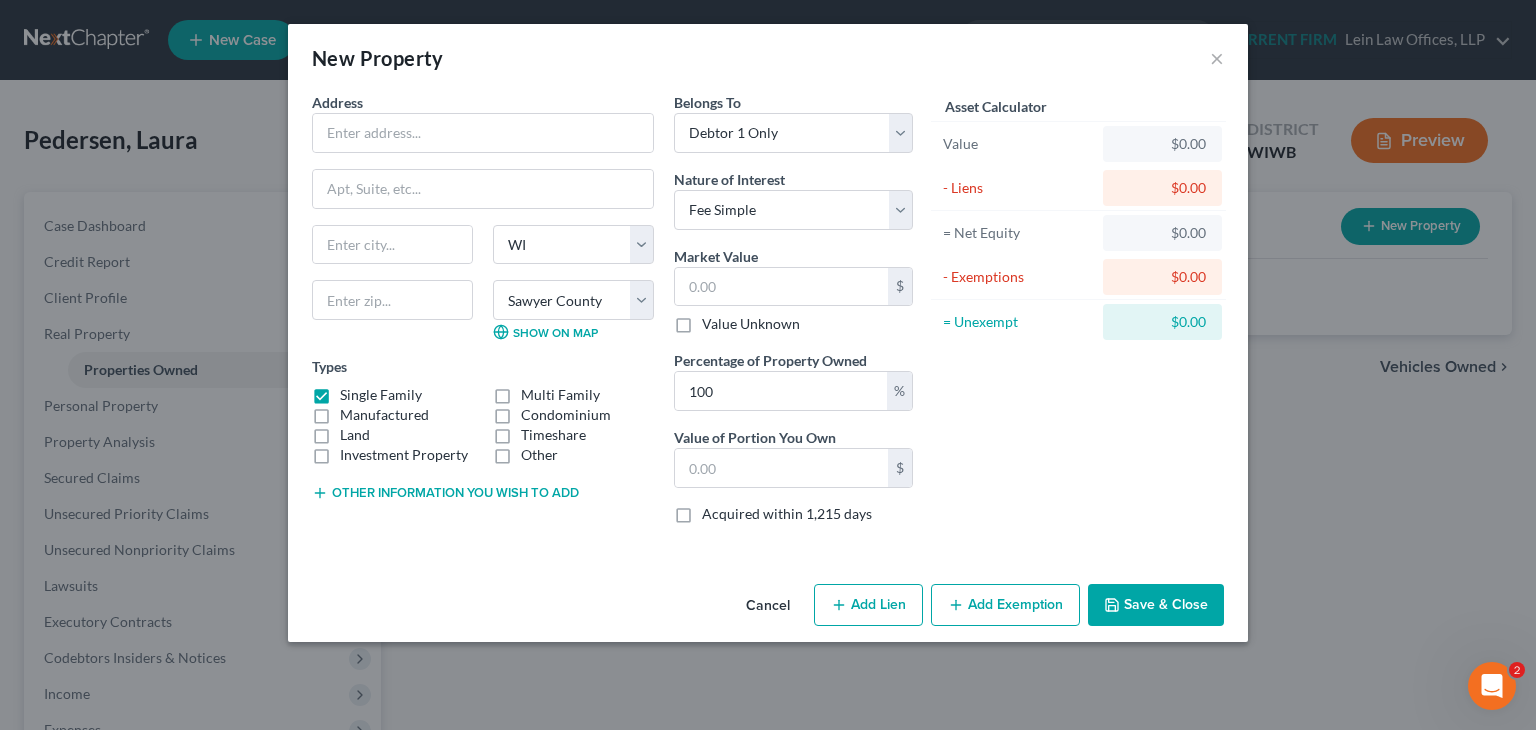 click on "Save & Close" at bounding box center (1156, 605) 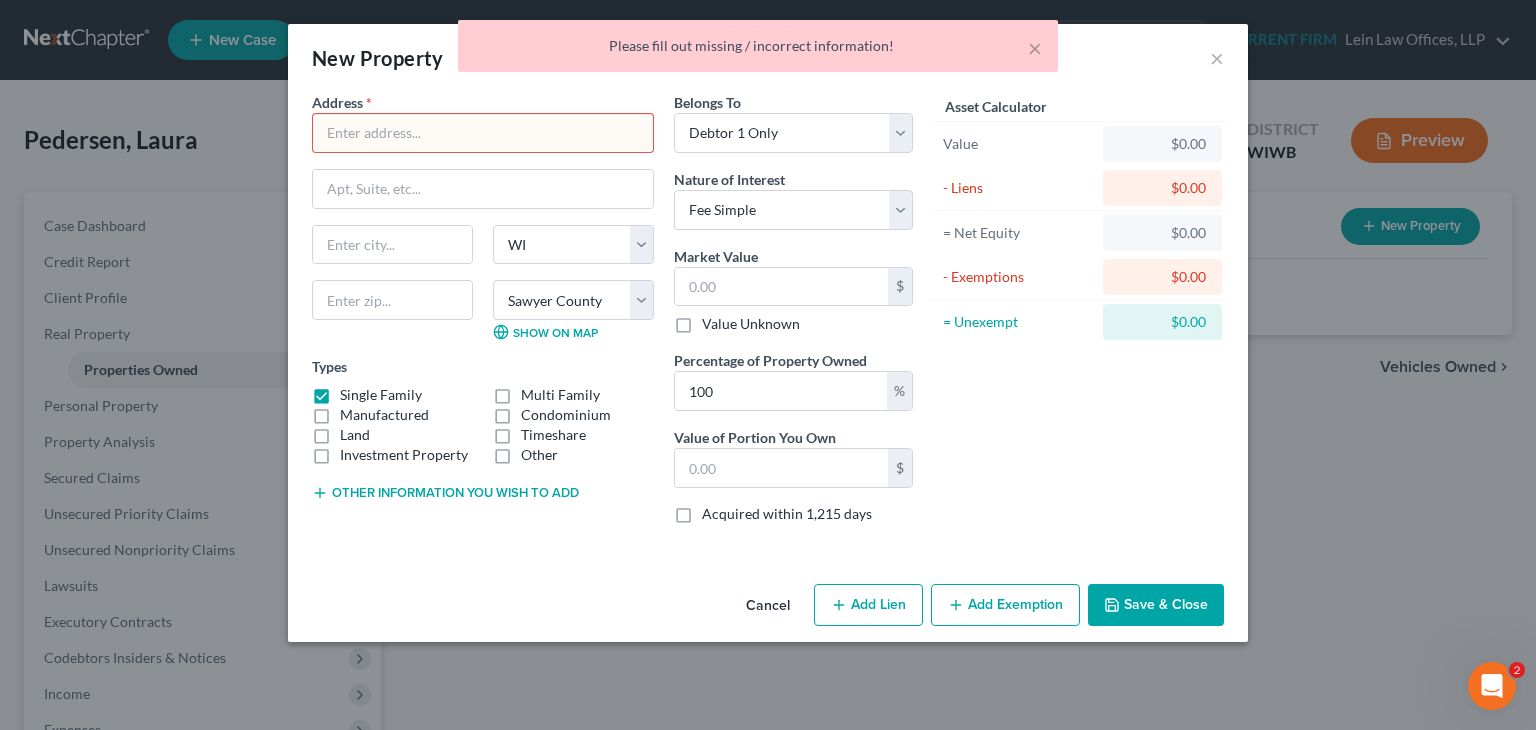 click on "Cancel" at bounding box center (768, 606) 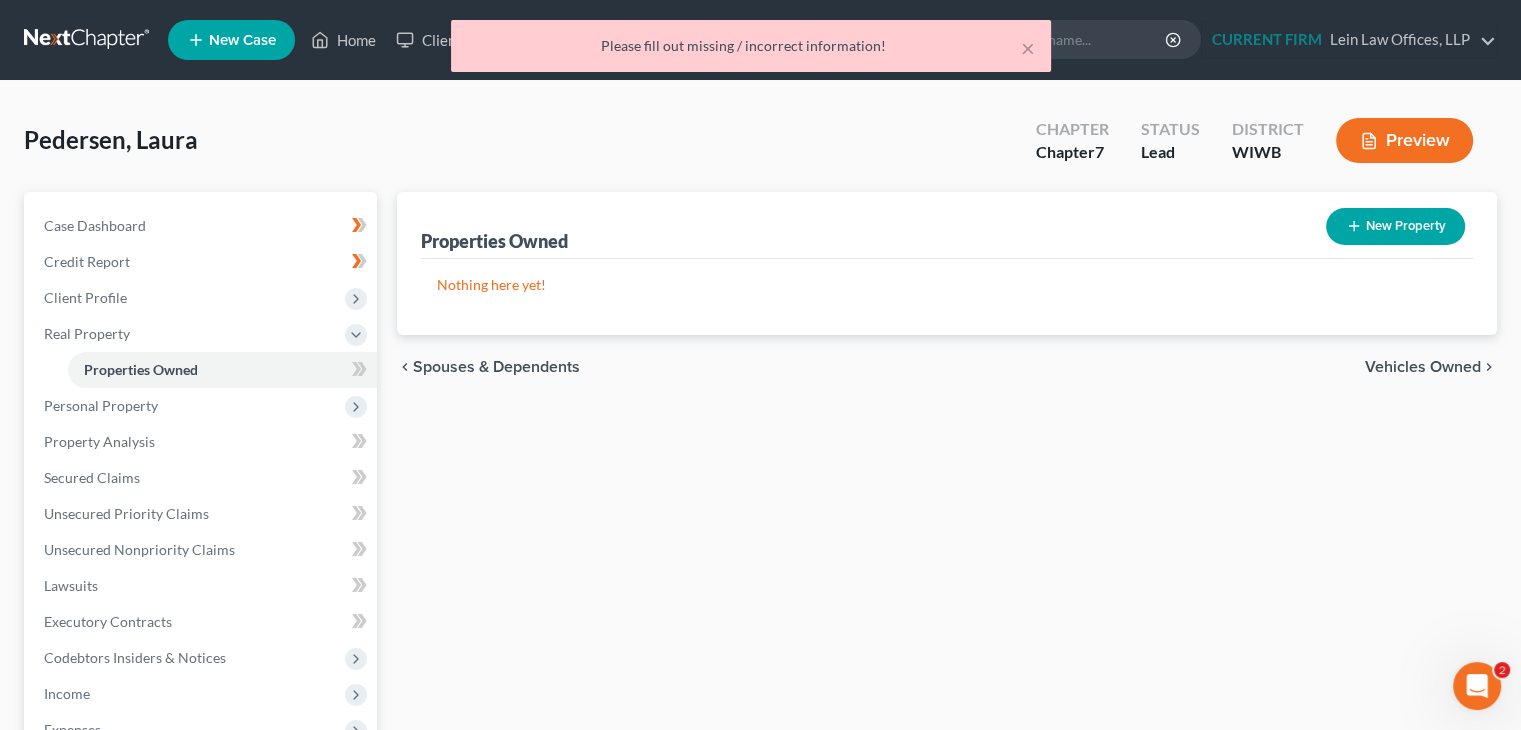 click on "New" at bounding box center [348, 354] 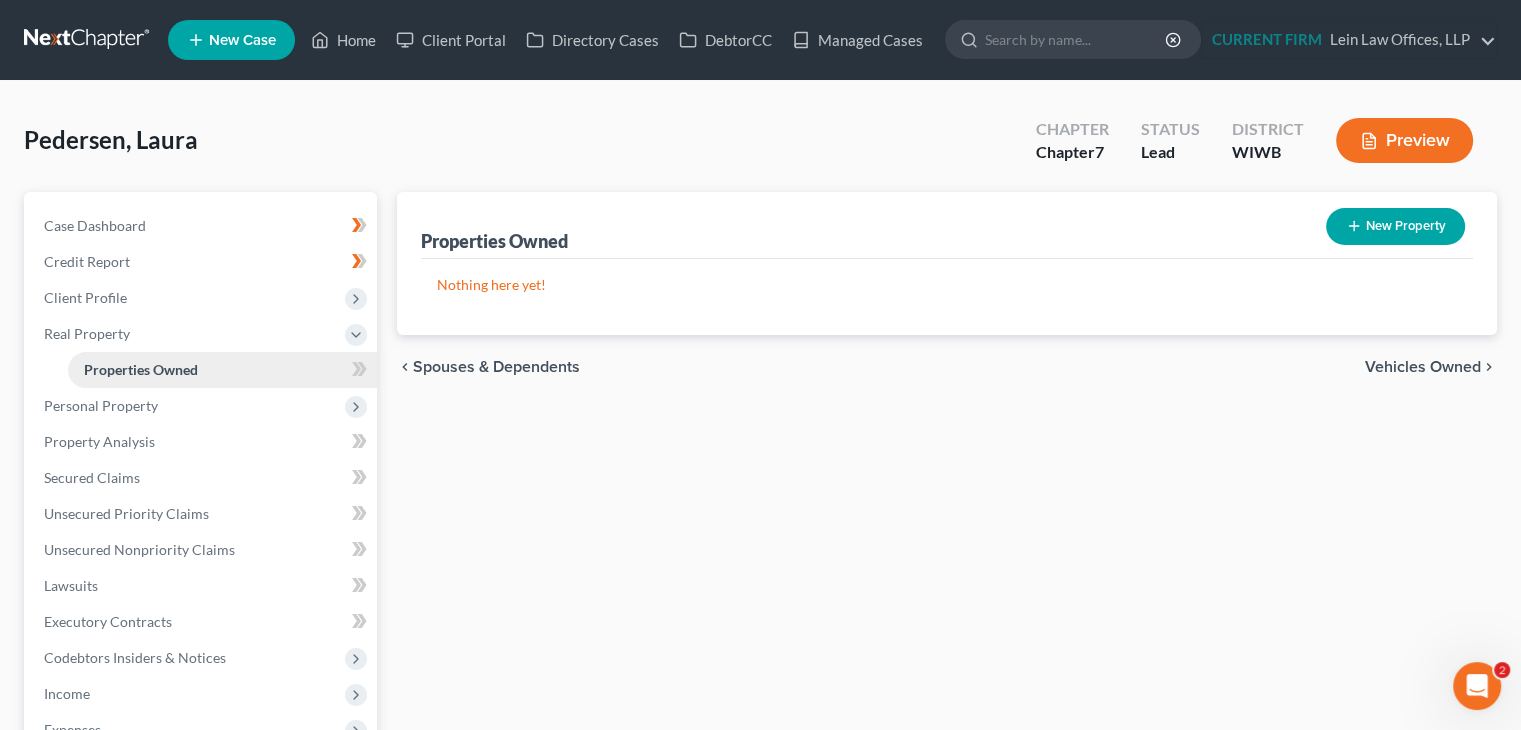 click on "Properties Owned" at bounding box center (141, 369) 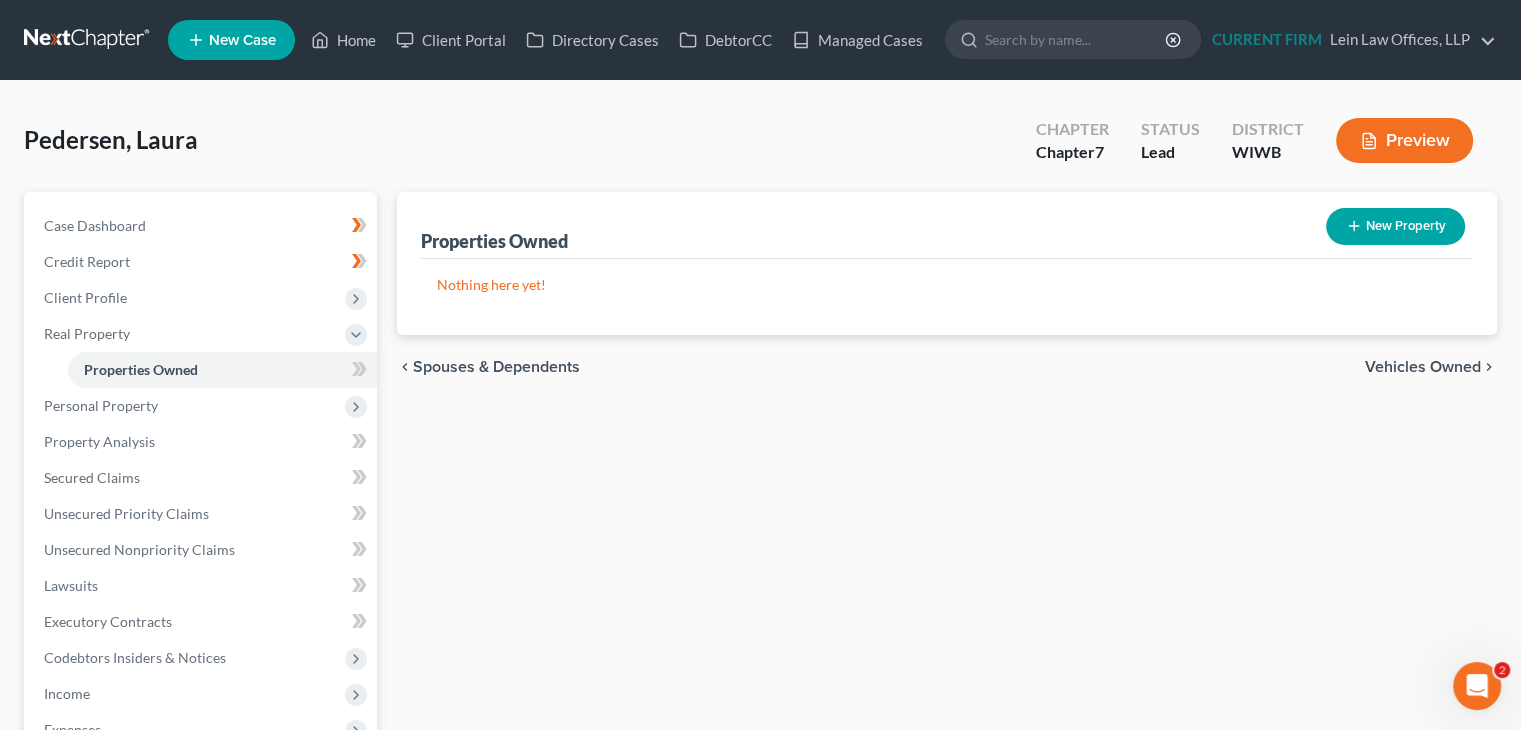 click on "New Property" at bounding box center [1395, 226] 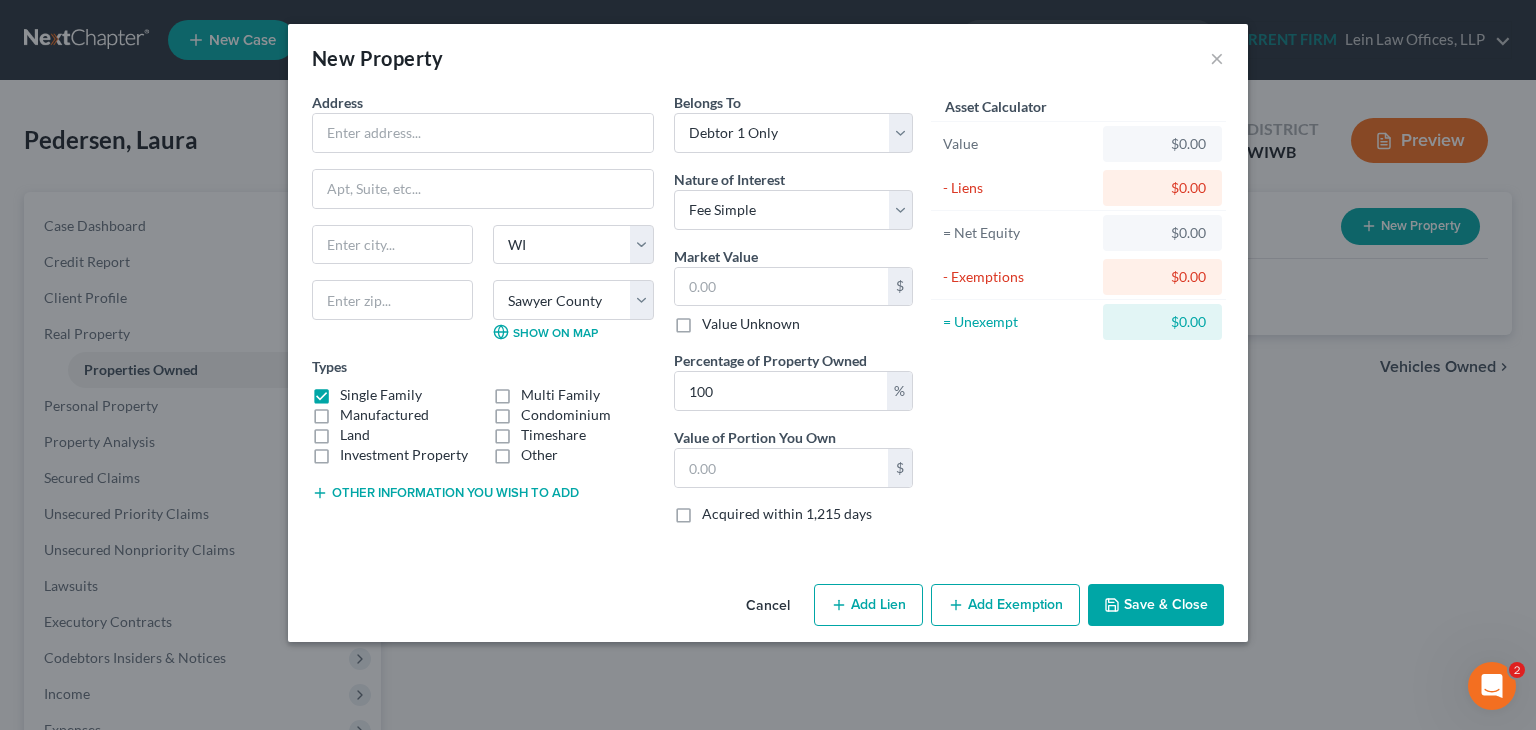 click on "Add Lien" at bounding box center (868, 605) 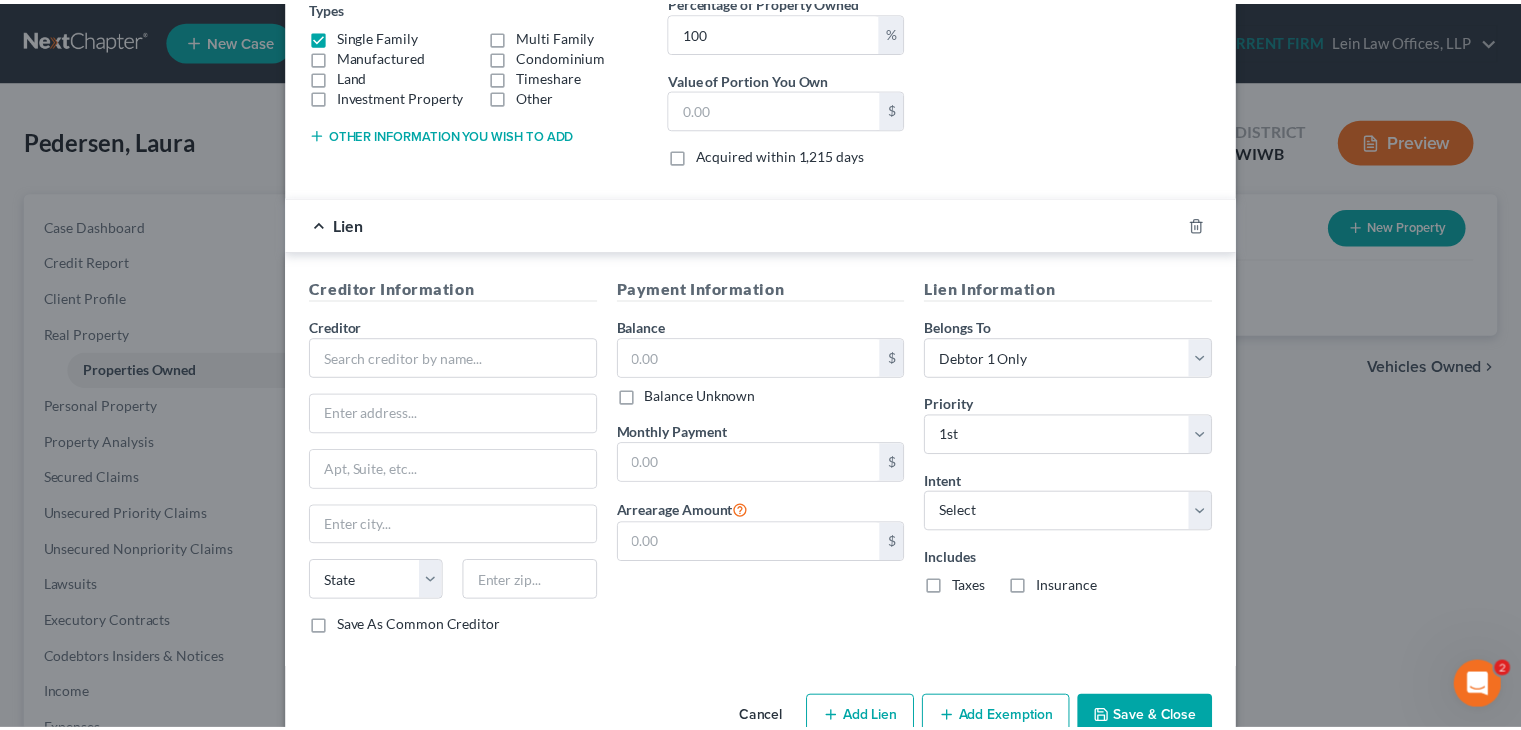 scroll, scrollTop: 404, scrollLeft: 0, axis: vertical 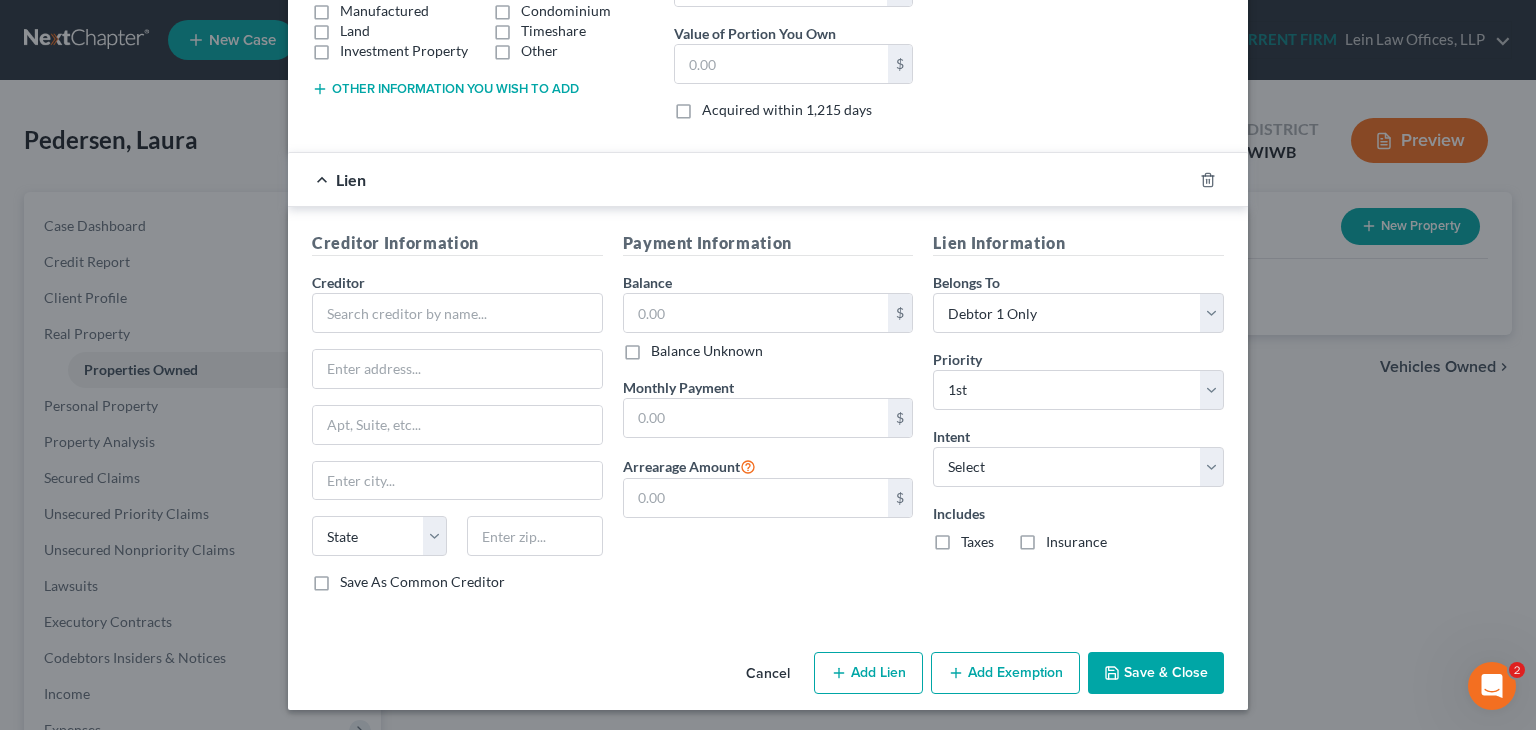 click on "Cancel" at bounding box center [768, 674] 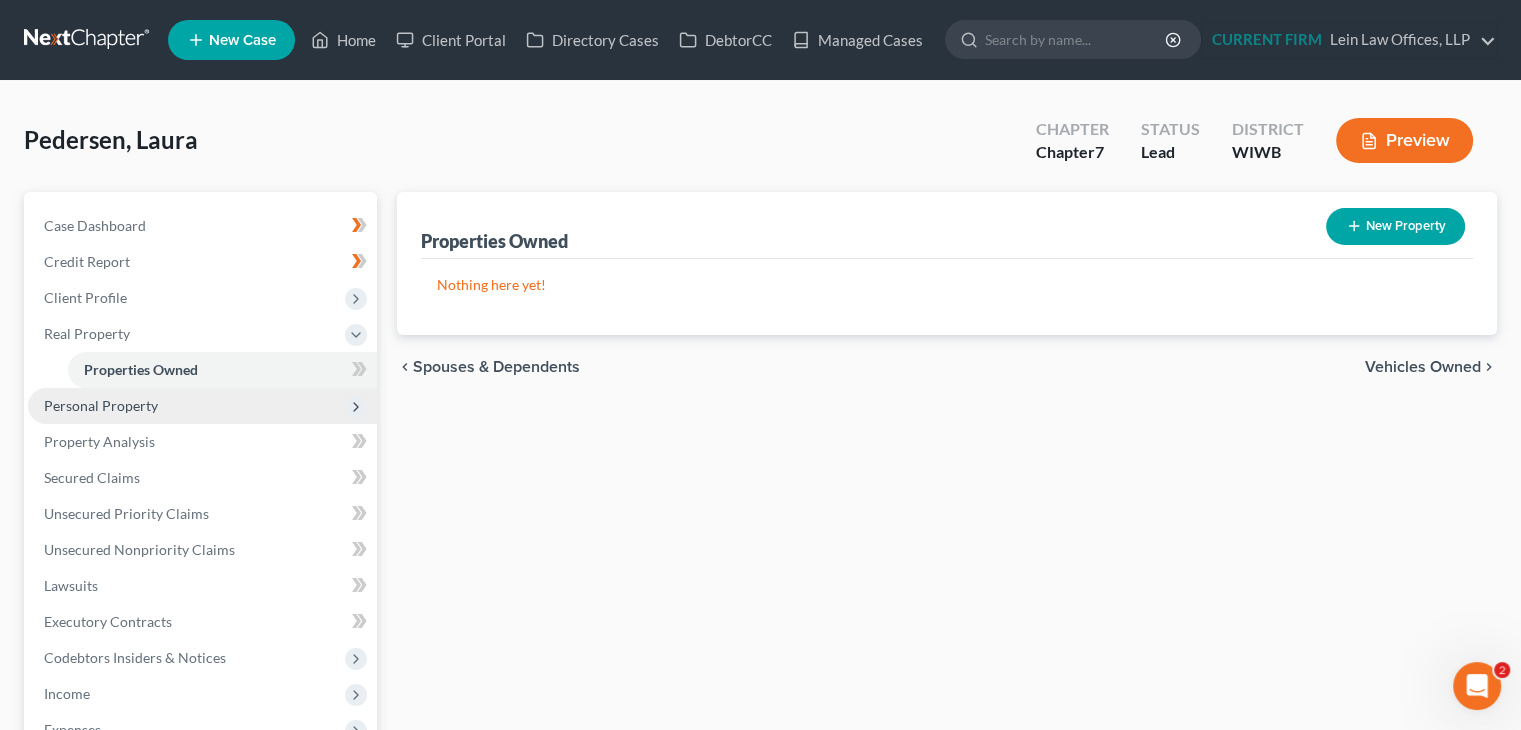 click on "Personal Property" at bounding box center (202, 406) 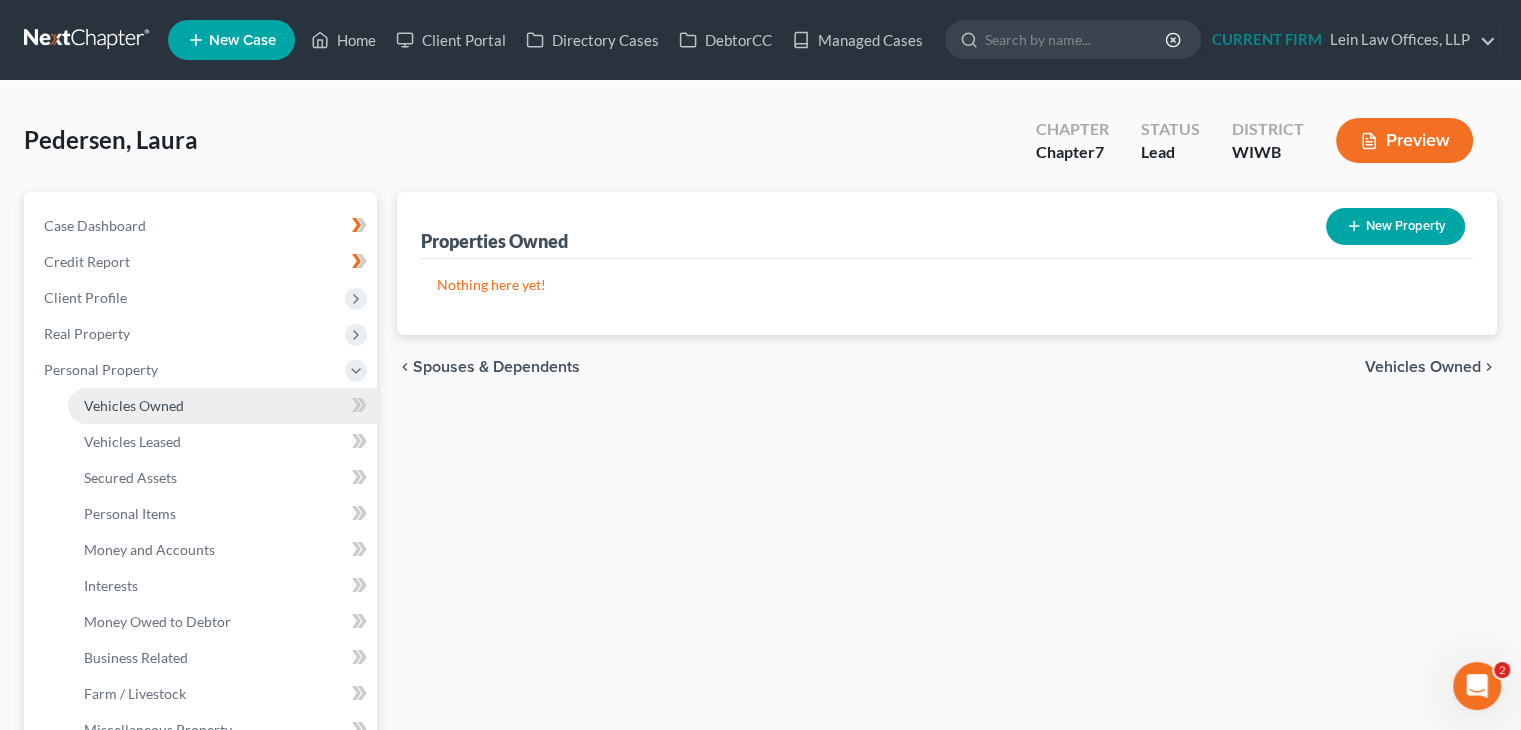 click on "Vehicles Owned" at bounding box center [222, 406] 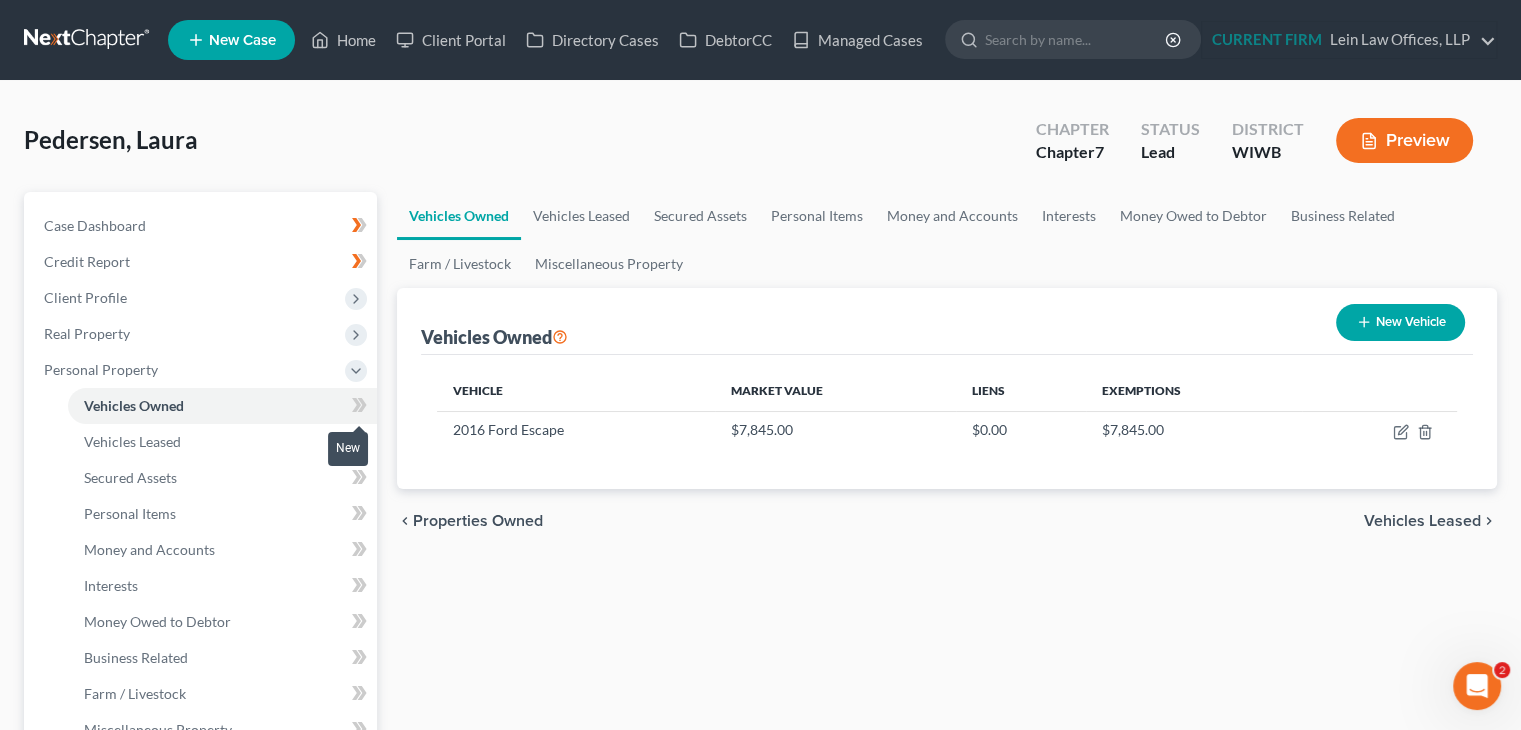 click 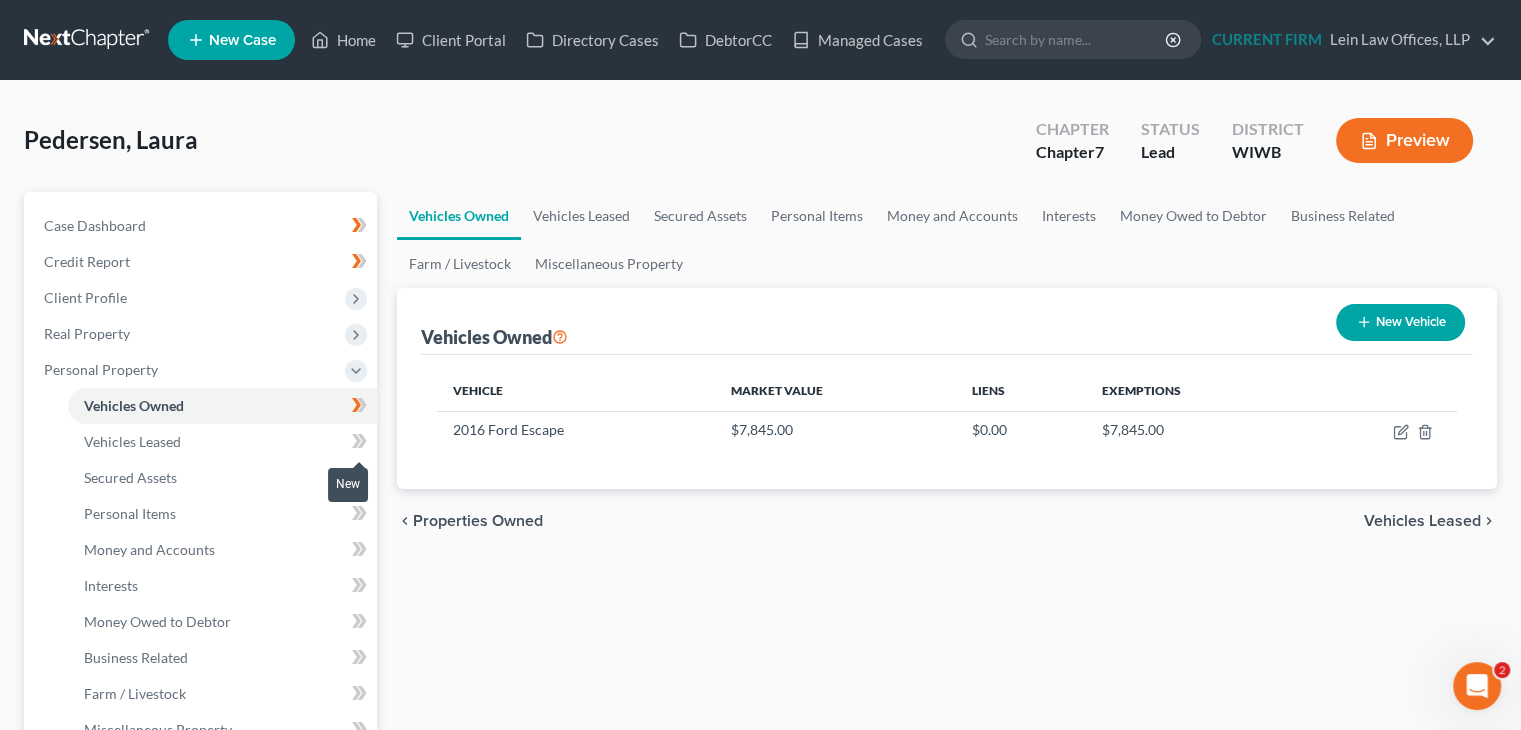 click 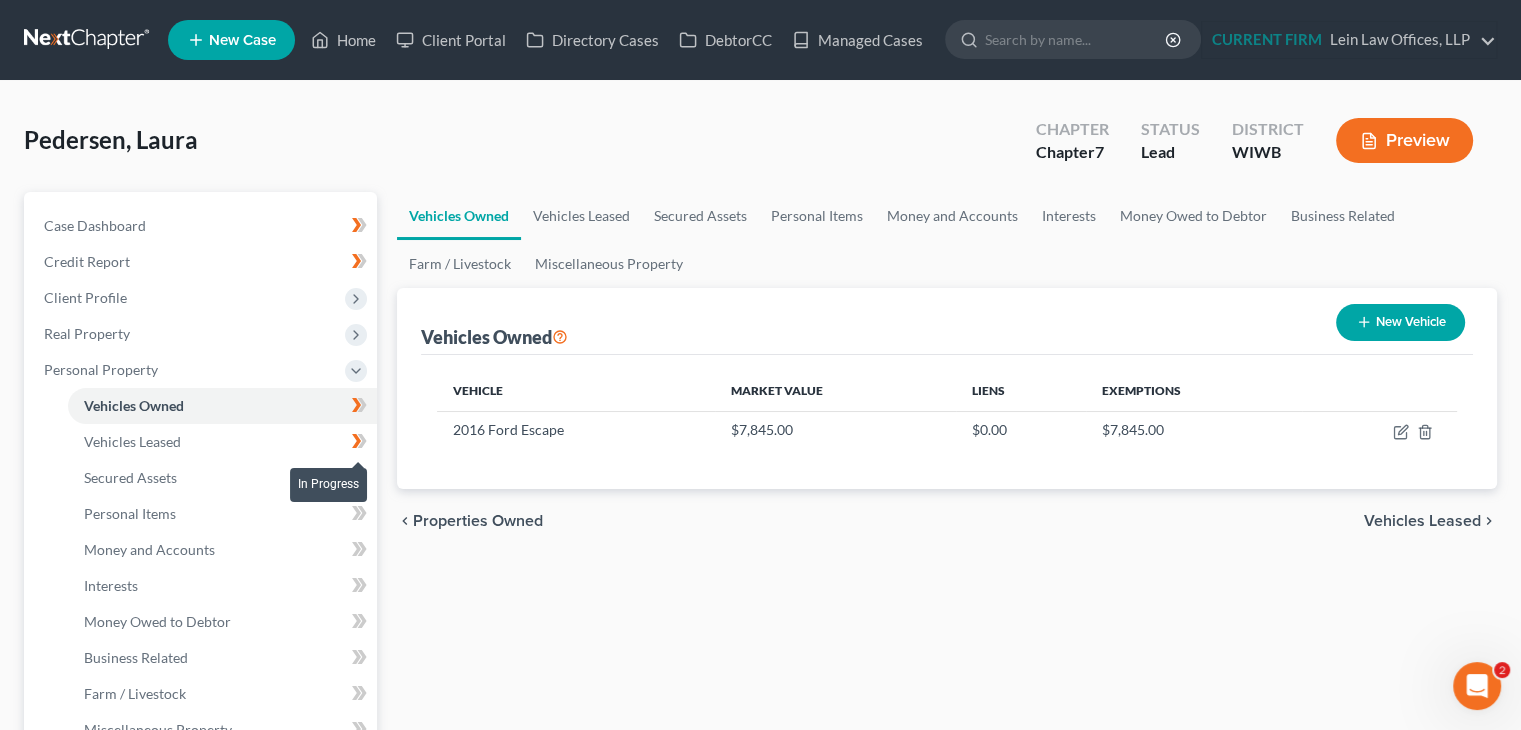 click 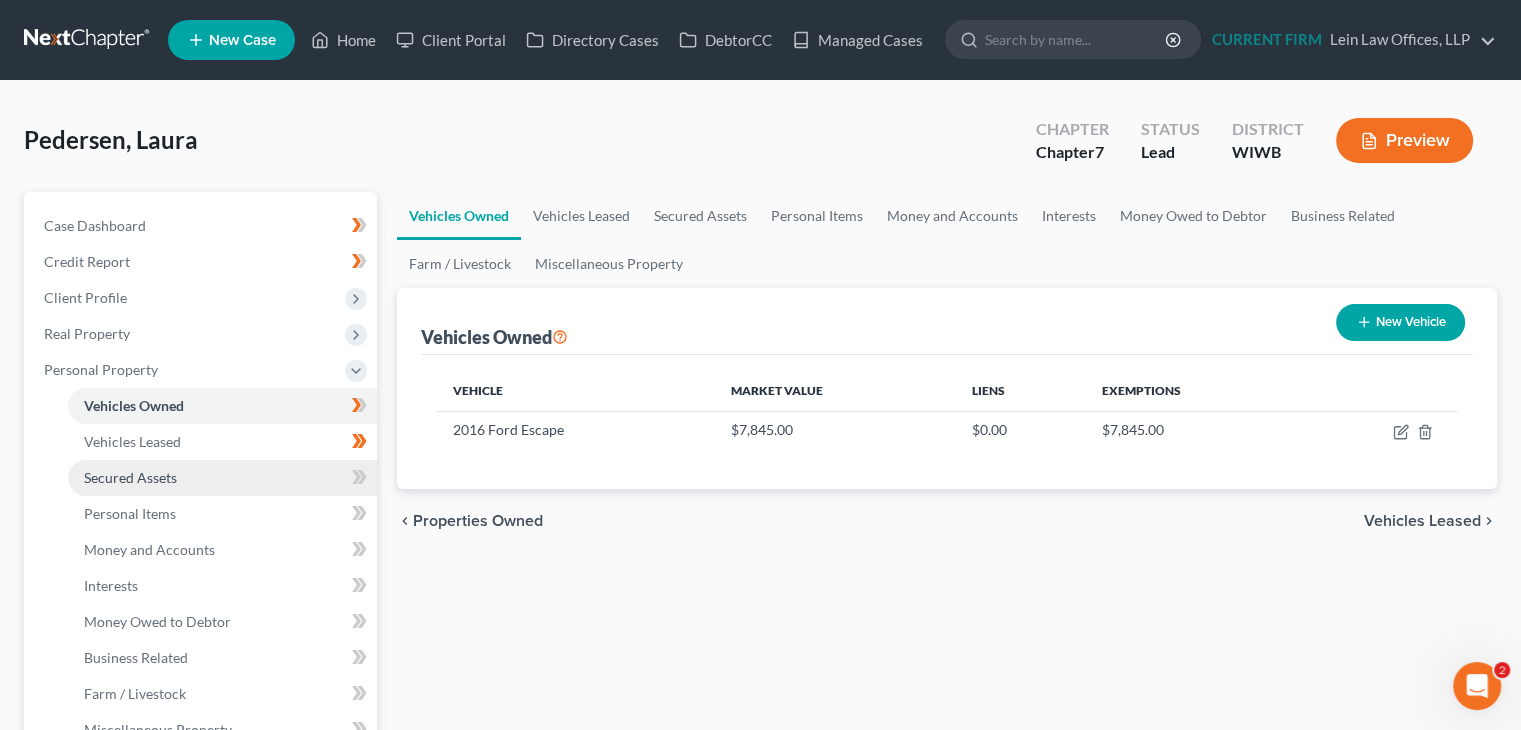 click on "Secured Assets" at bounding box center (222, 478) 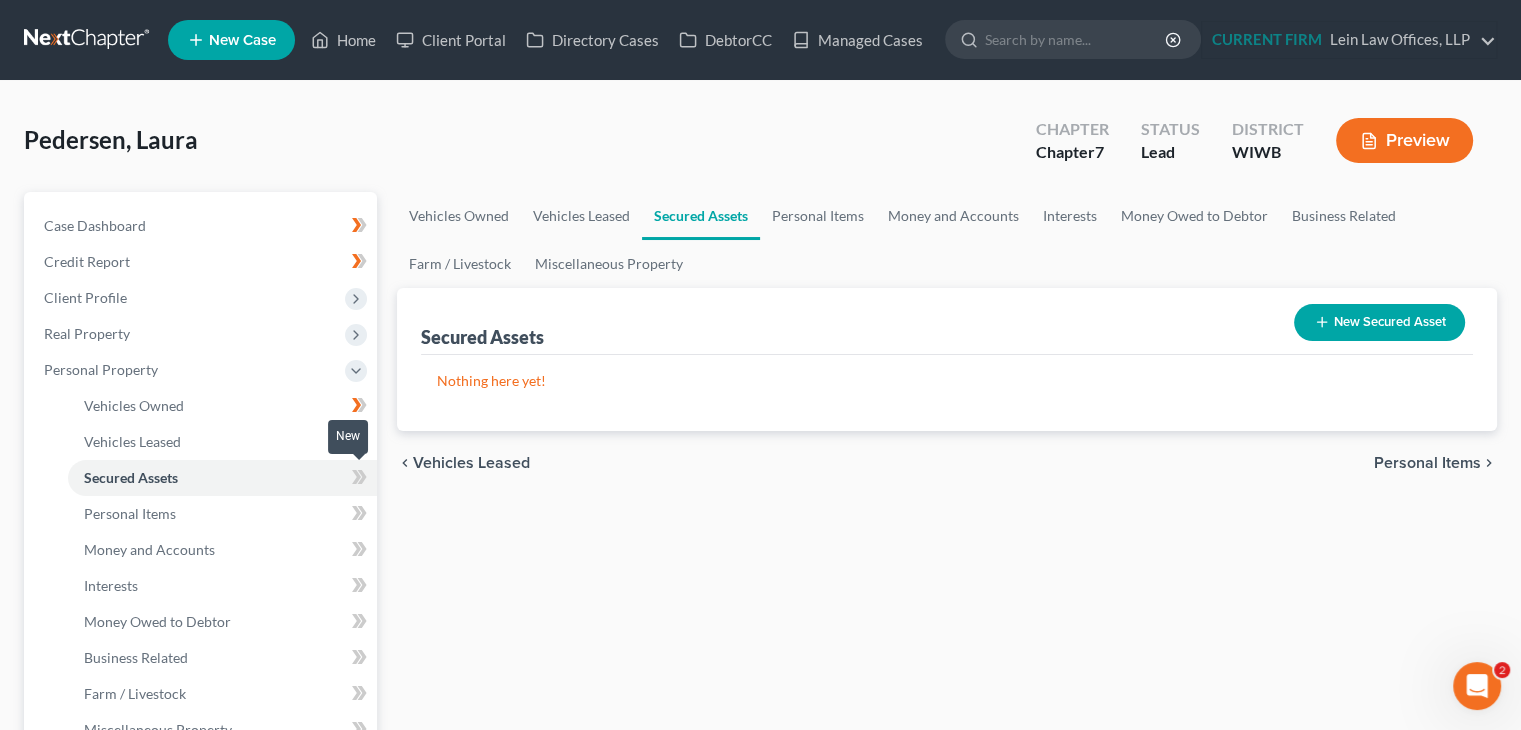 click 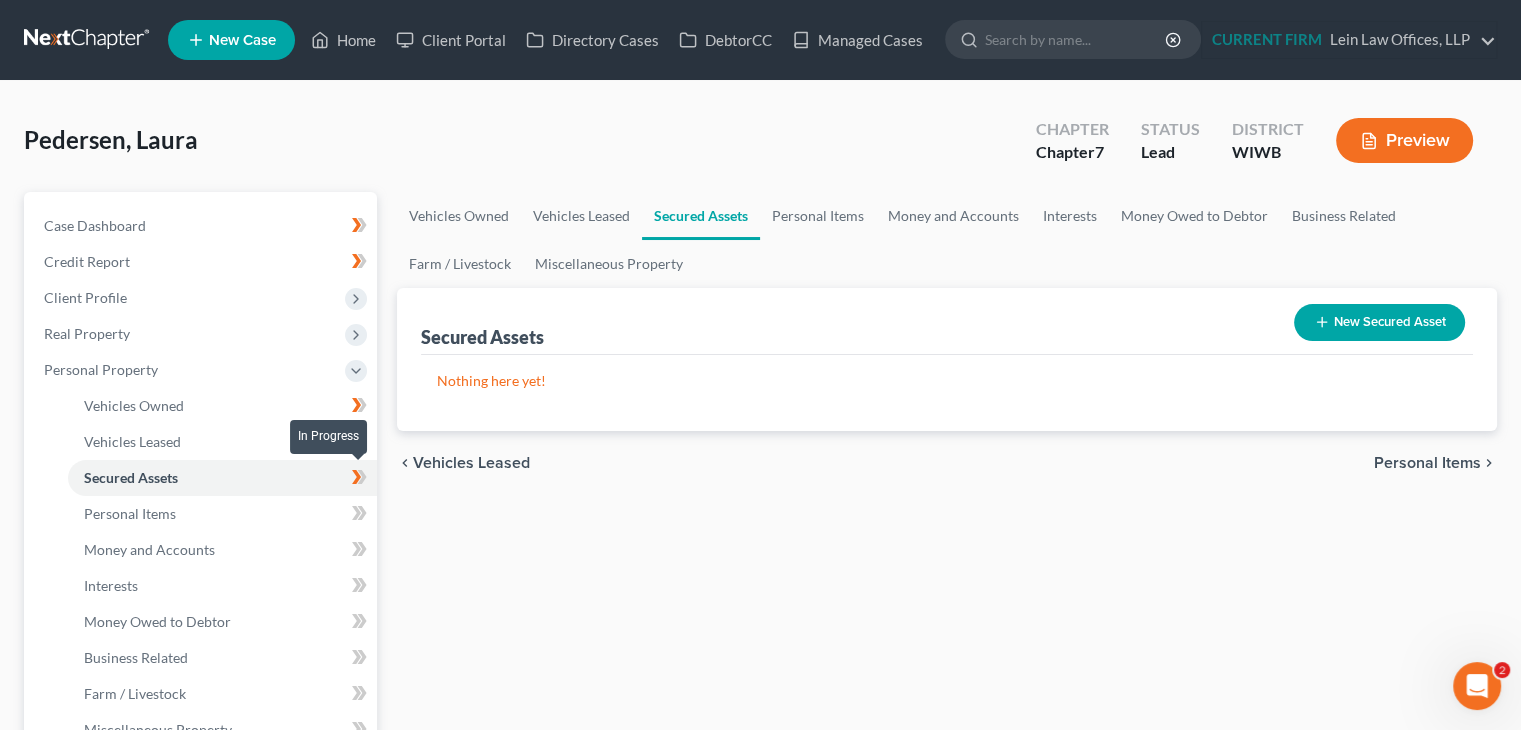 click 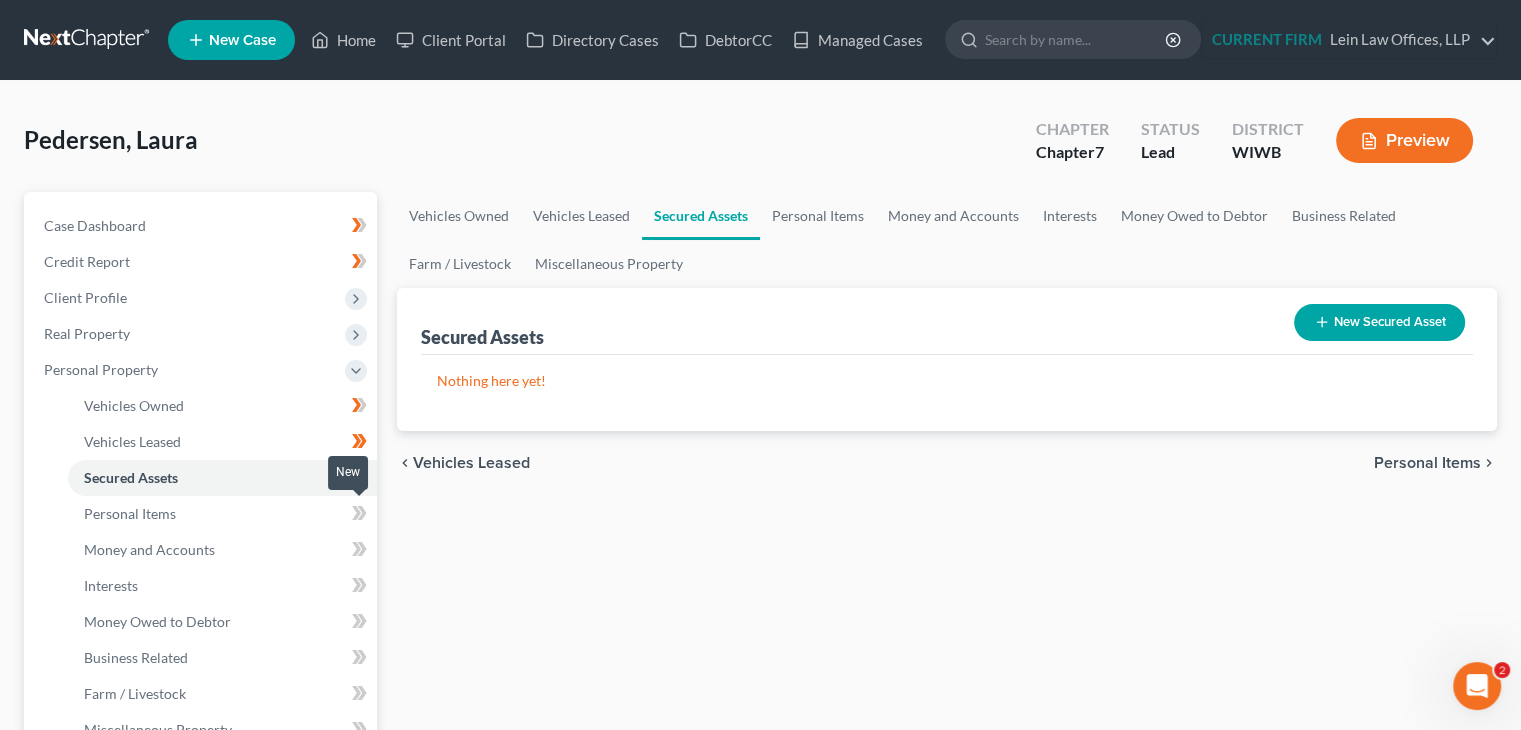 click 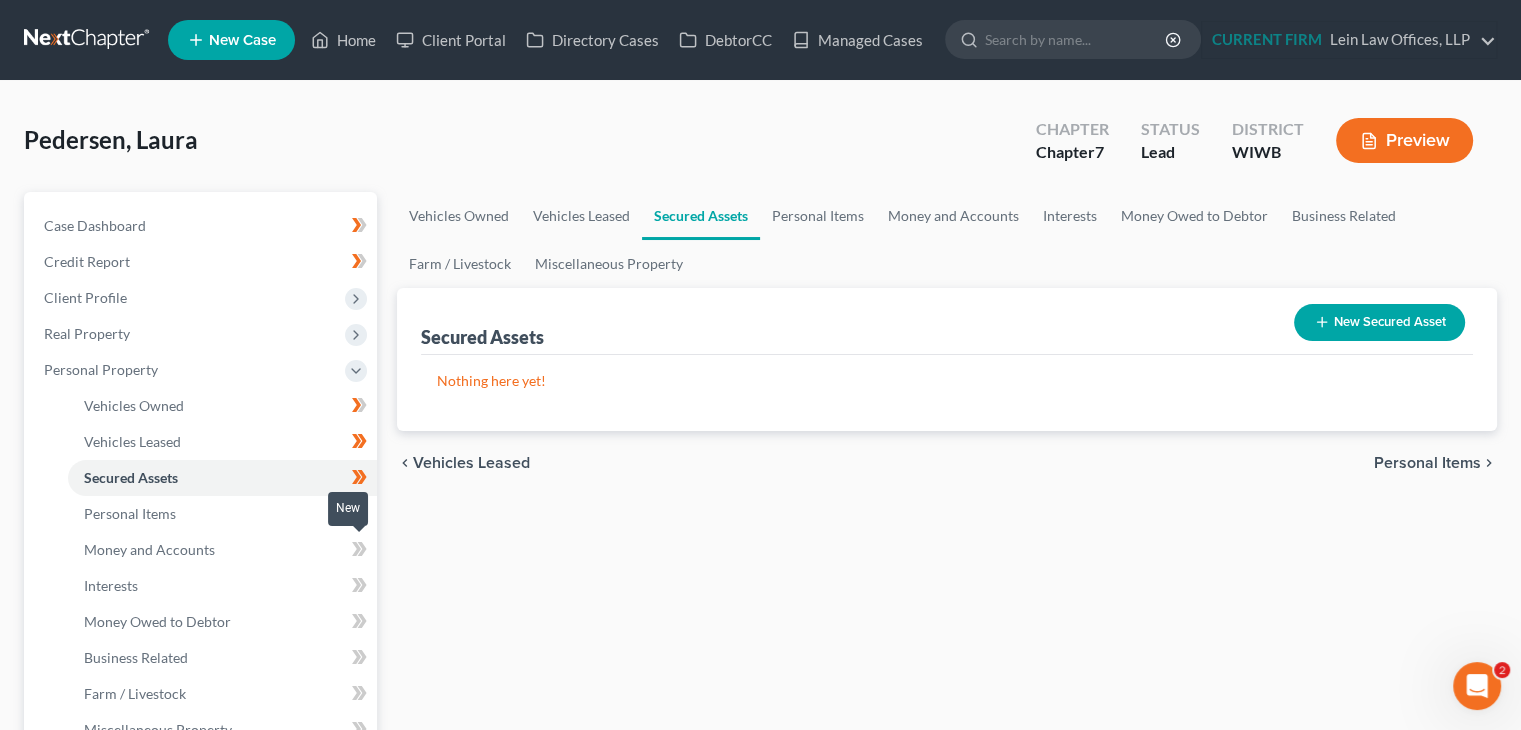 click 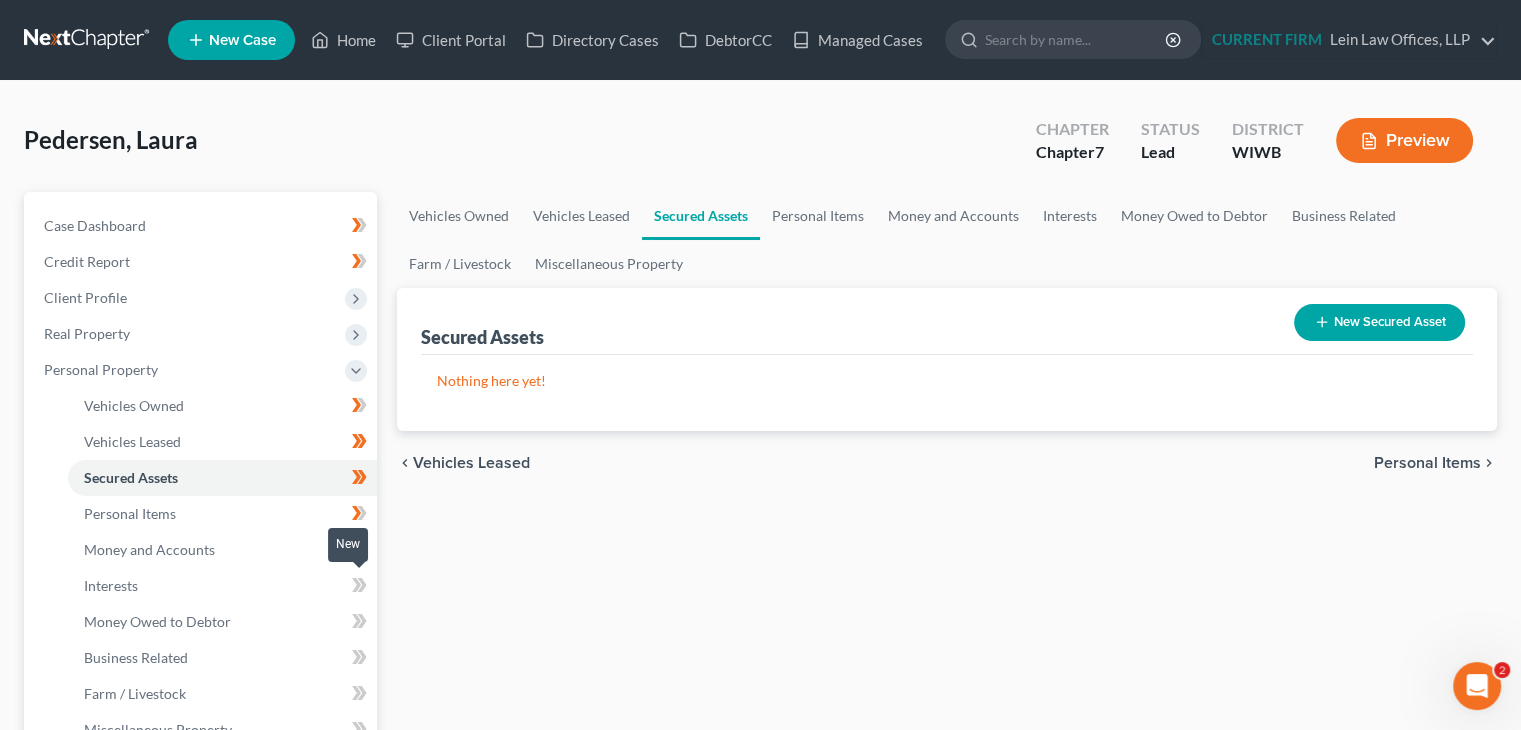 click 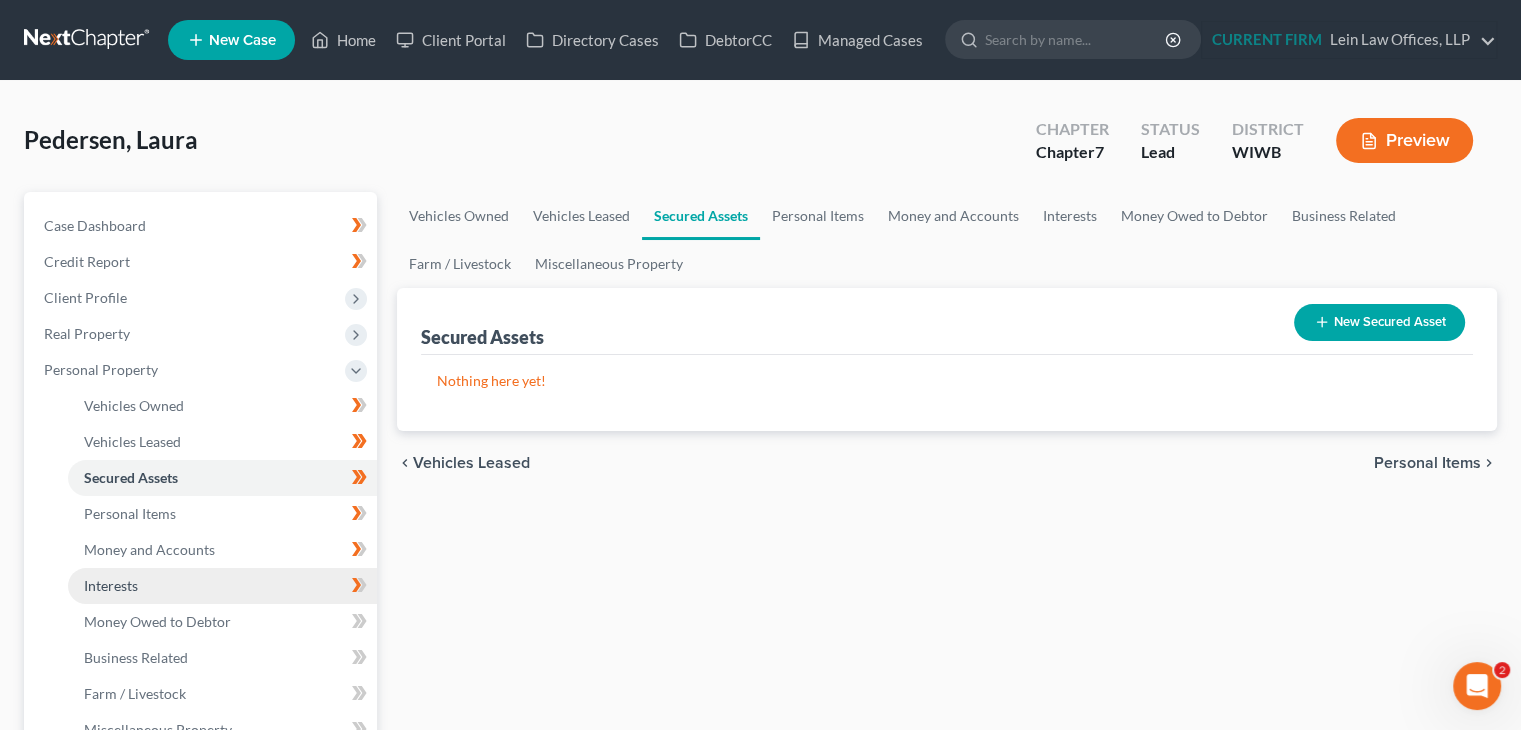 click on "Interests" at bounding box center (222, 586) 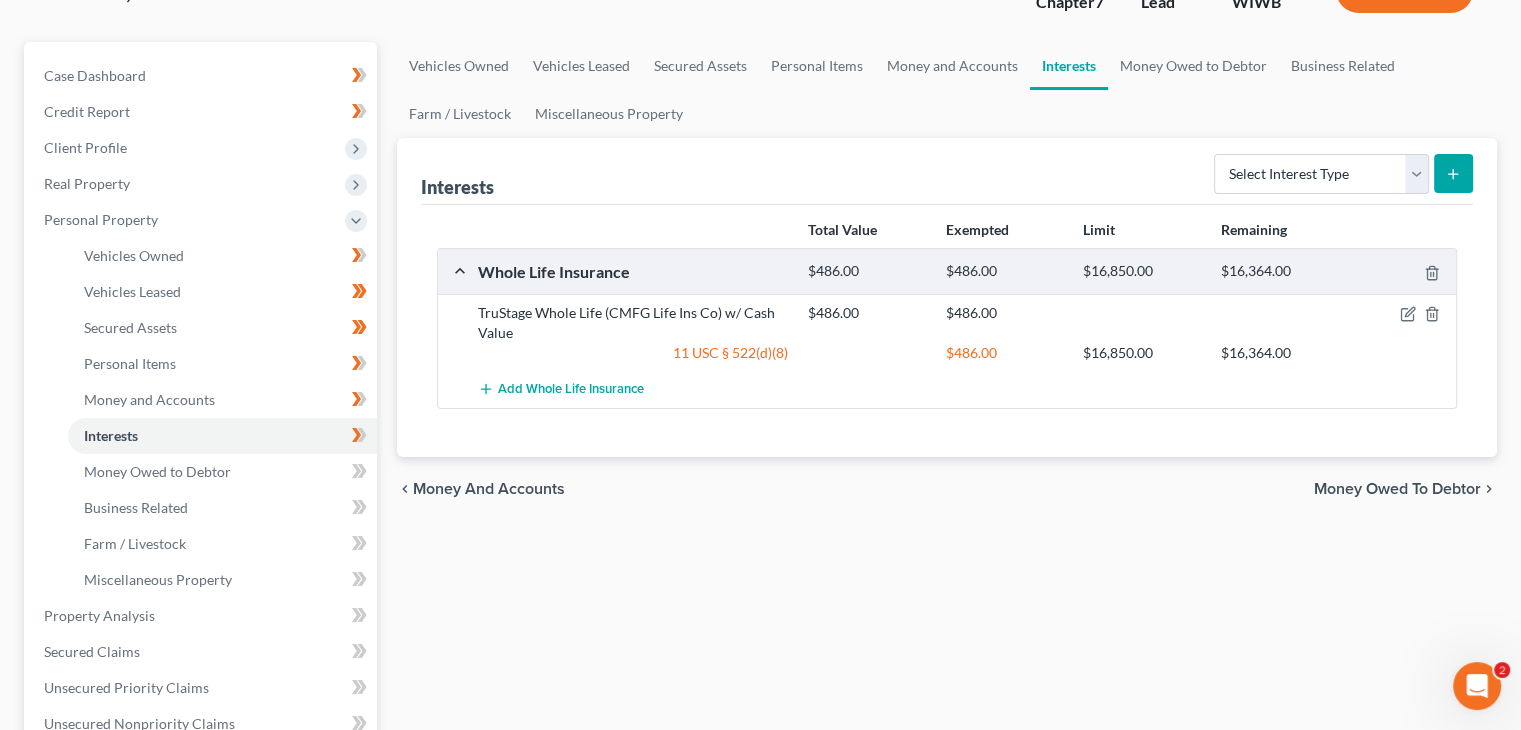 scroll, scrollTop: 200, scrollLeft: 0, axis: vertical 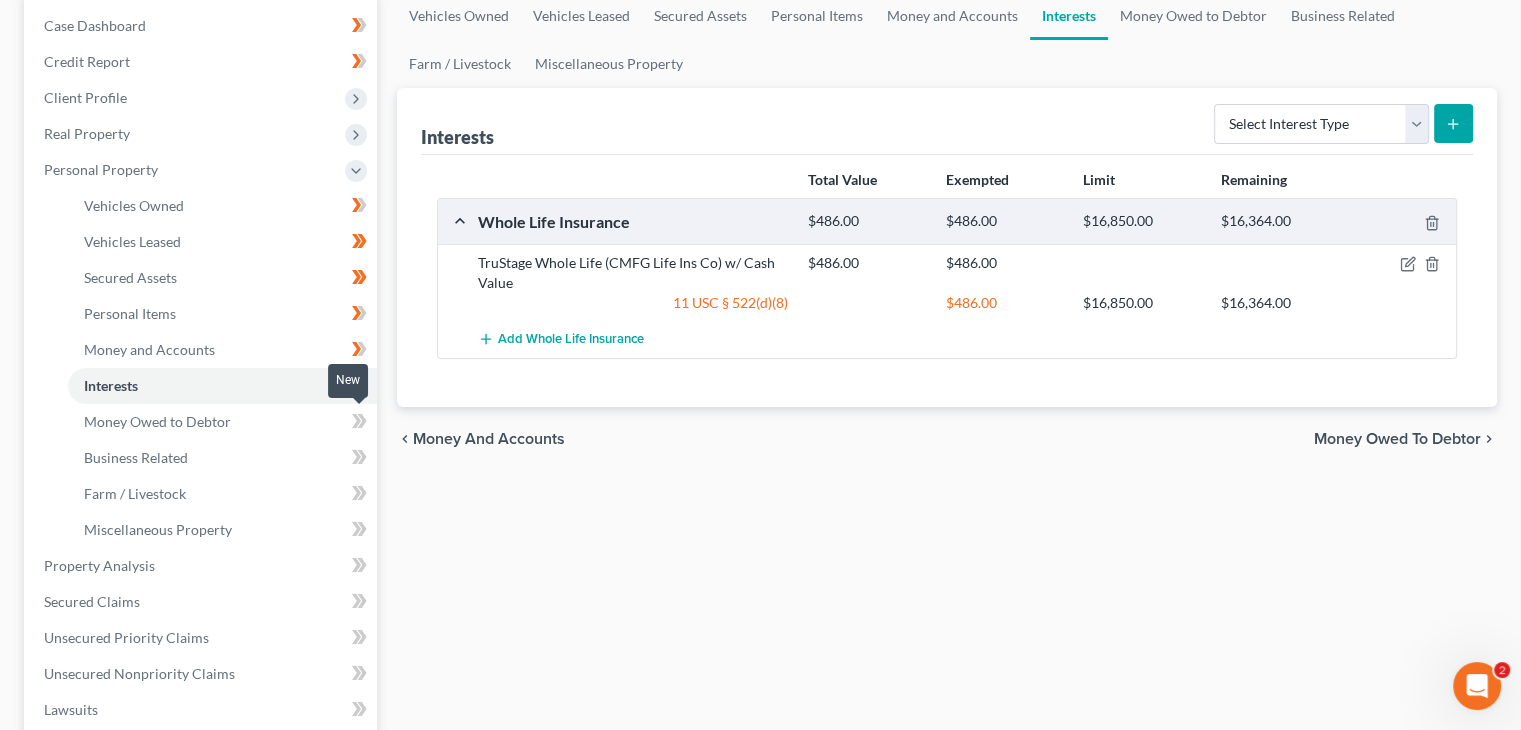 click 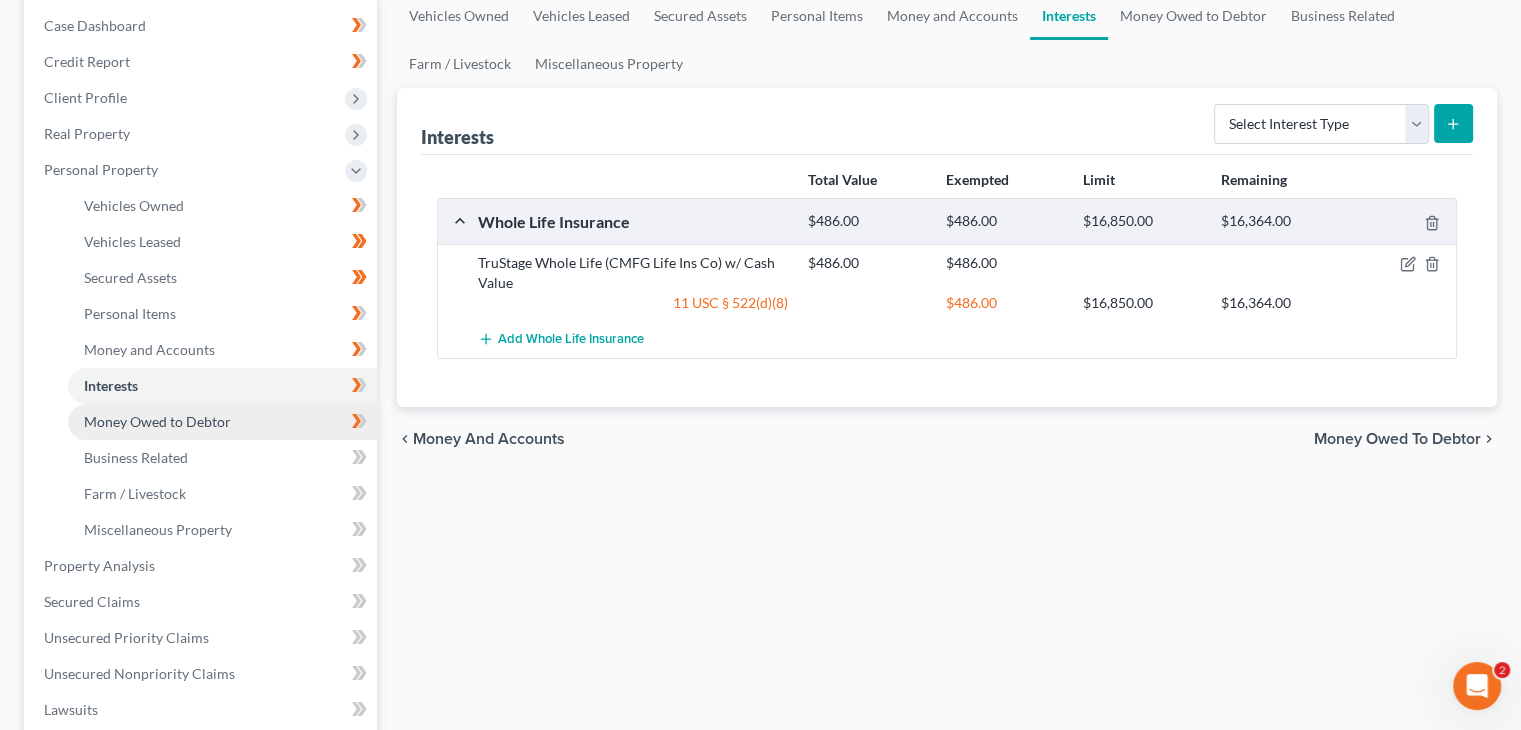 click on "Money Owed to Debtor" at bounding box center [222, 422] 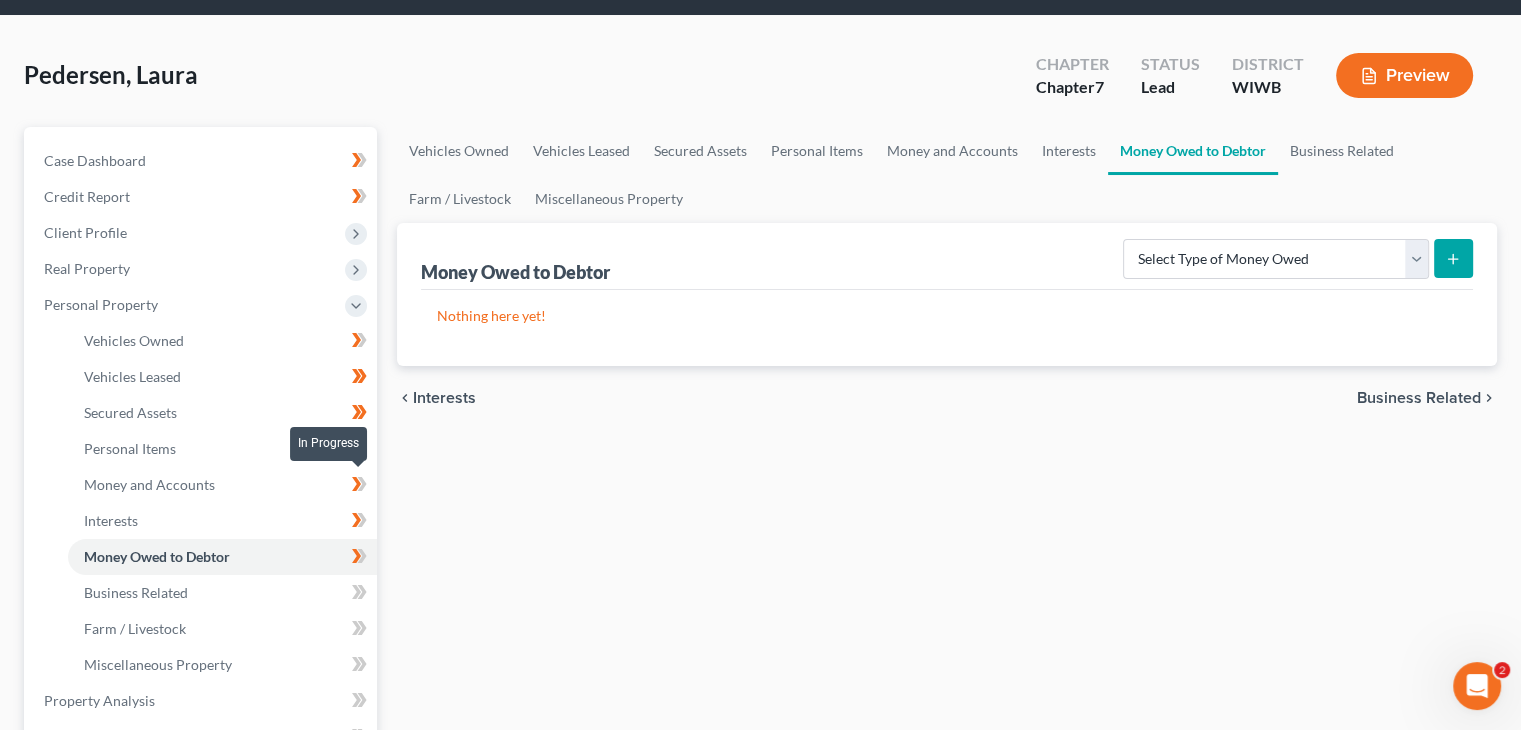 scroll, scrollTop: 100, scrollLeft: 0, axis: vertical 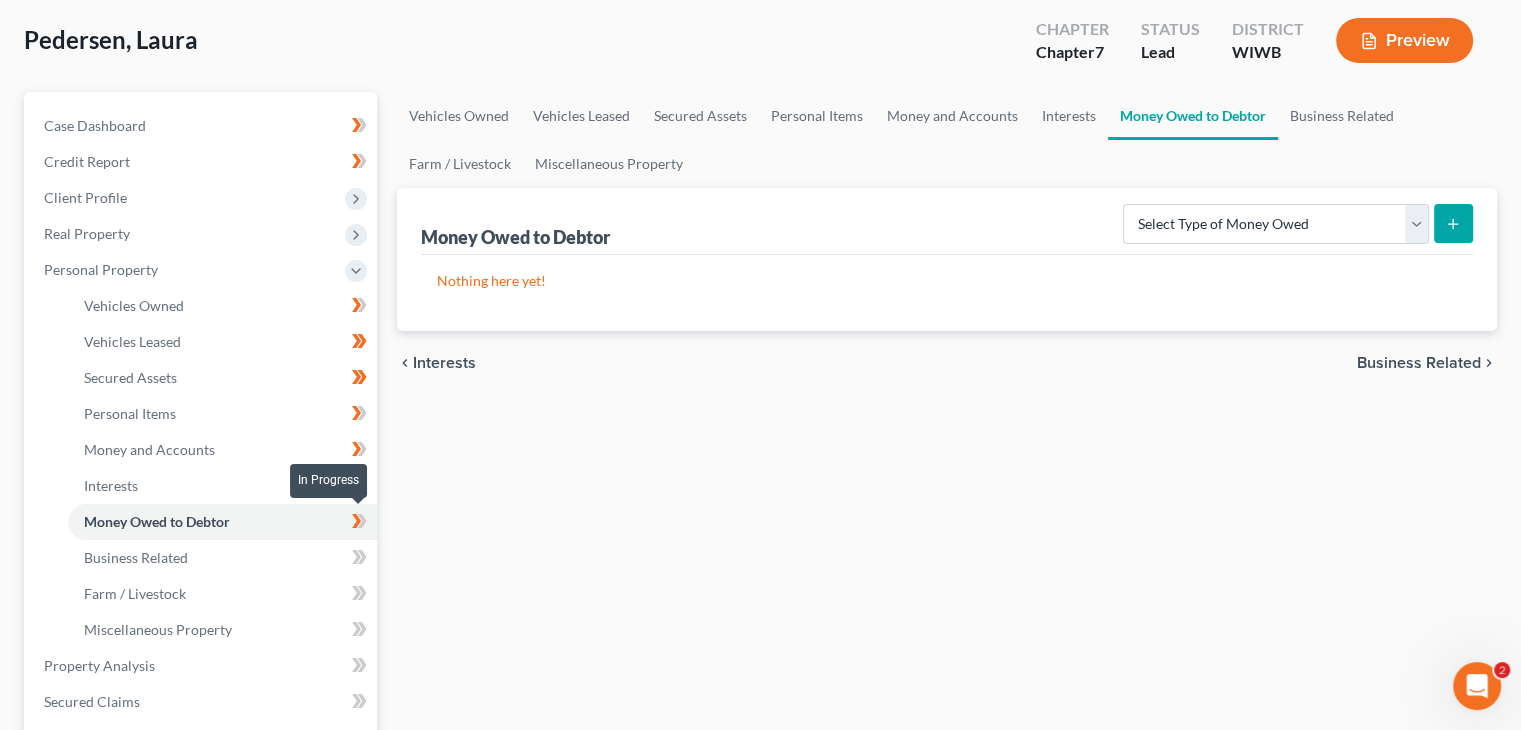 click 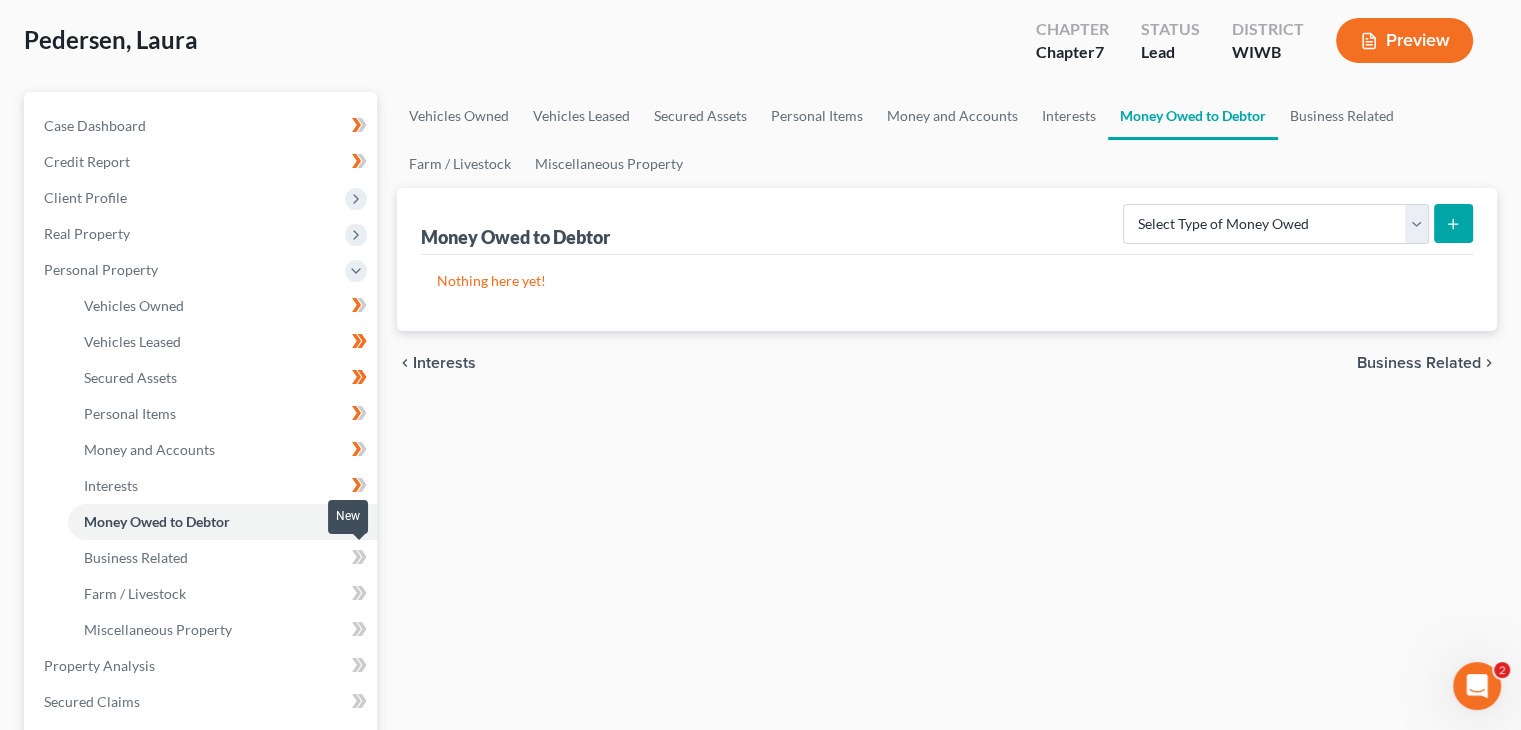 click at bounding box center (359, 560) 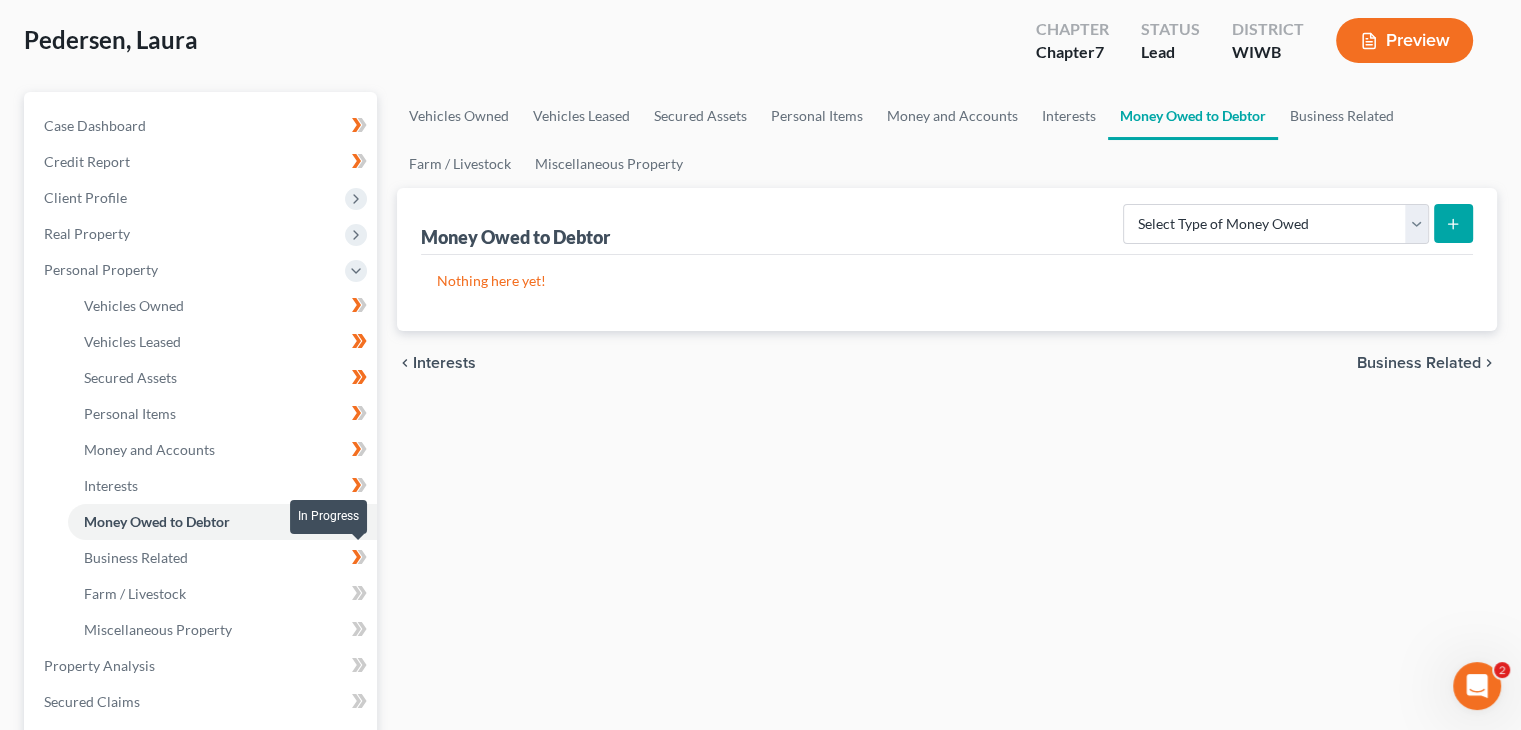 click at bounding box center [359, 560] 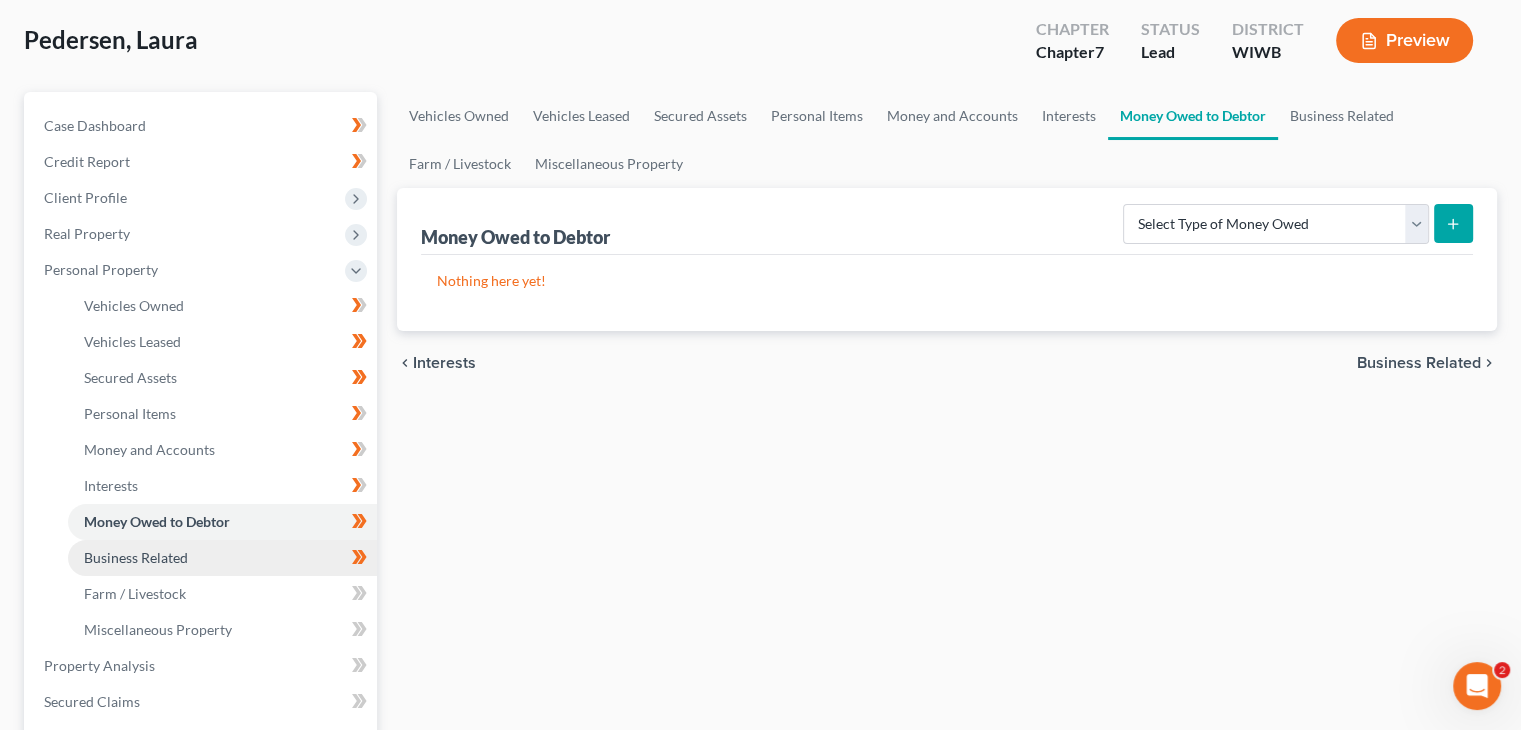 click on "Business Related" at bounding box center (222, 558) 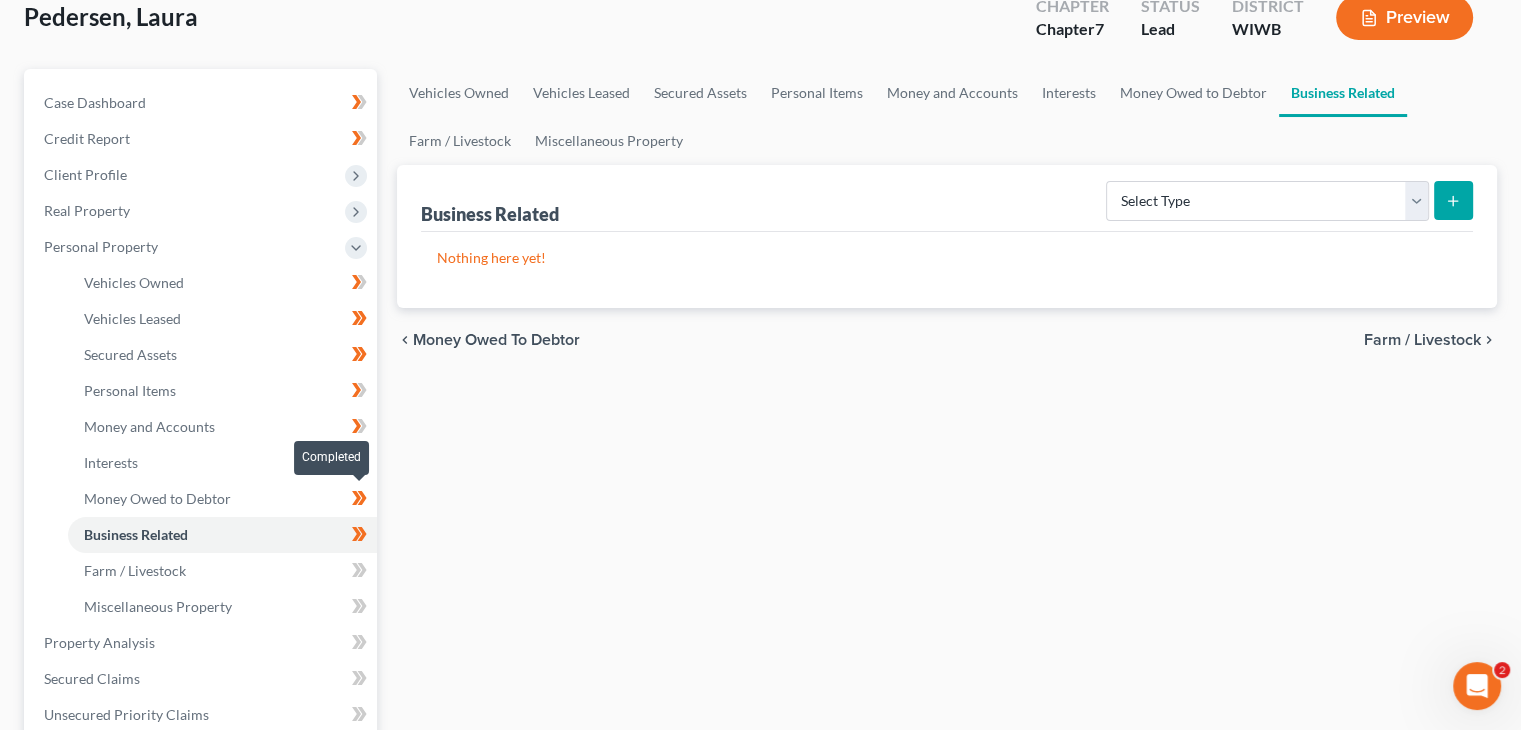 scroll, scrollTop: 300, scrollLeft: 0, axis: vertical 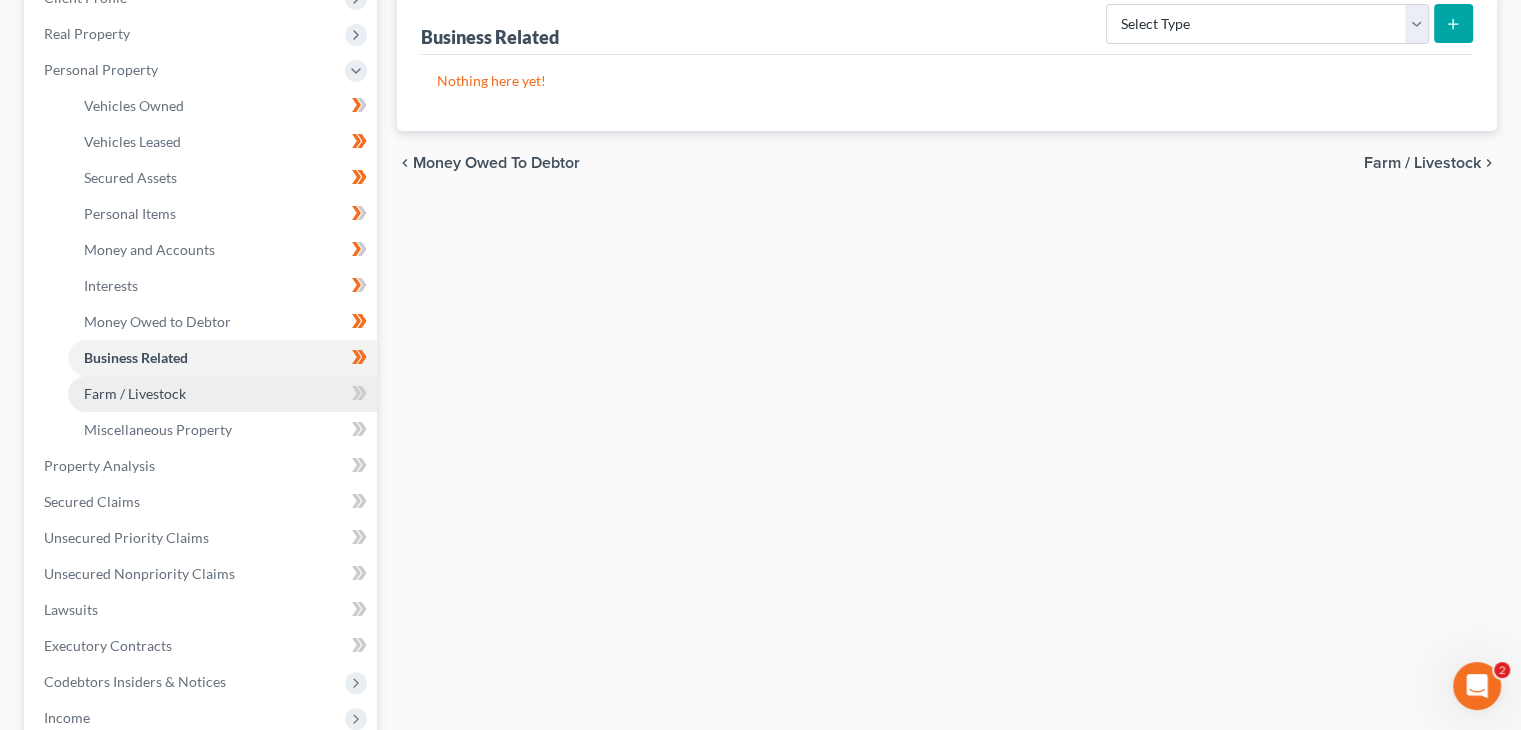 click on "Farm / Livestock" at bounding box center (222, 394) 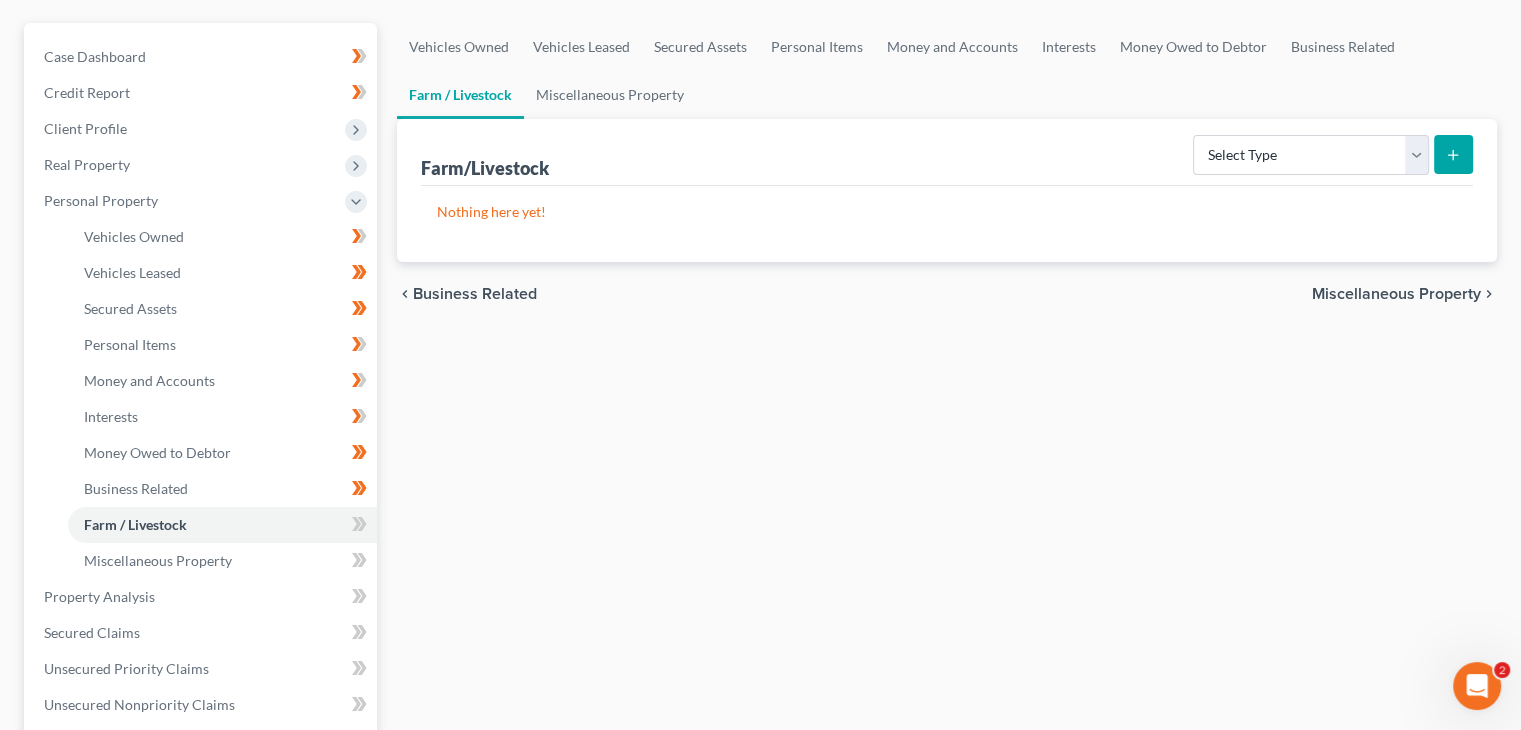 scroll, scrollTop: 200, scrollLeft: 0, axis: vertical 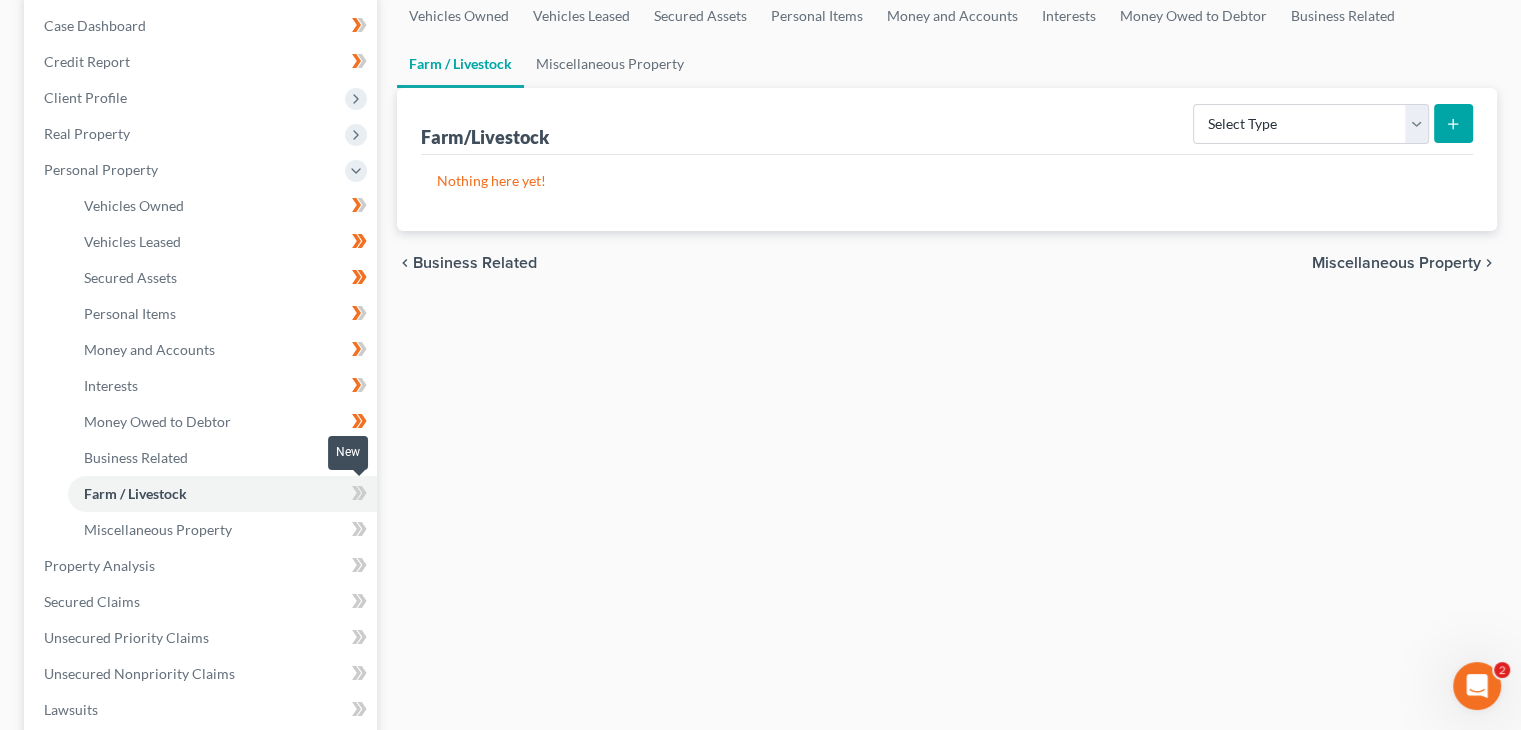 click 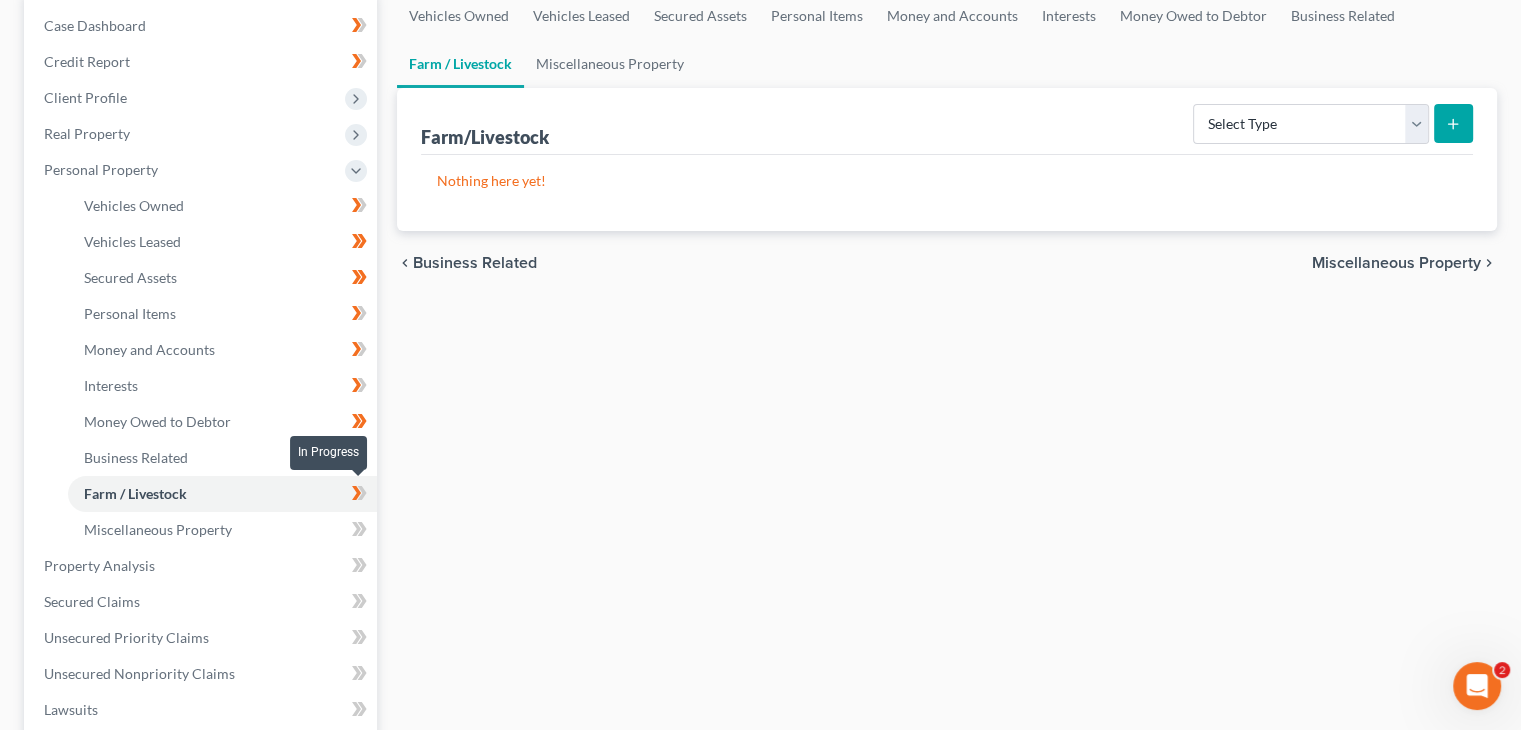 click 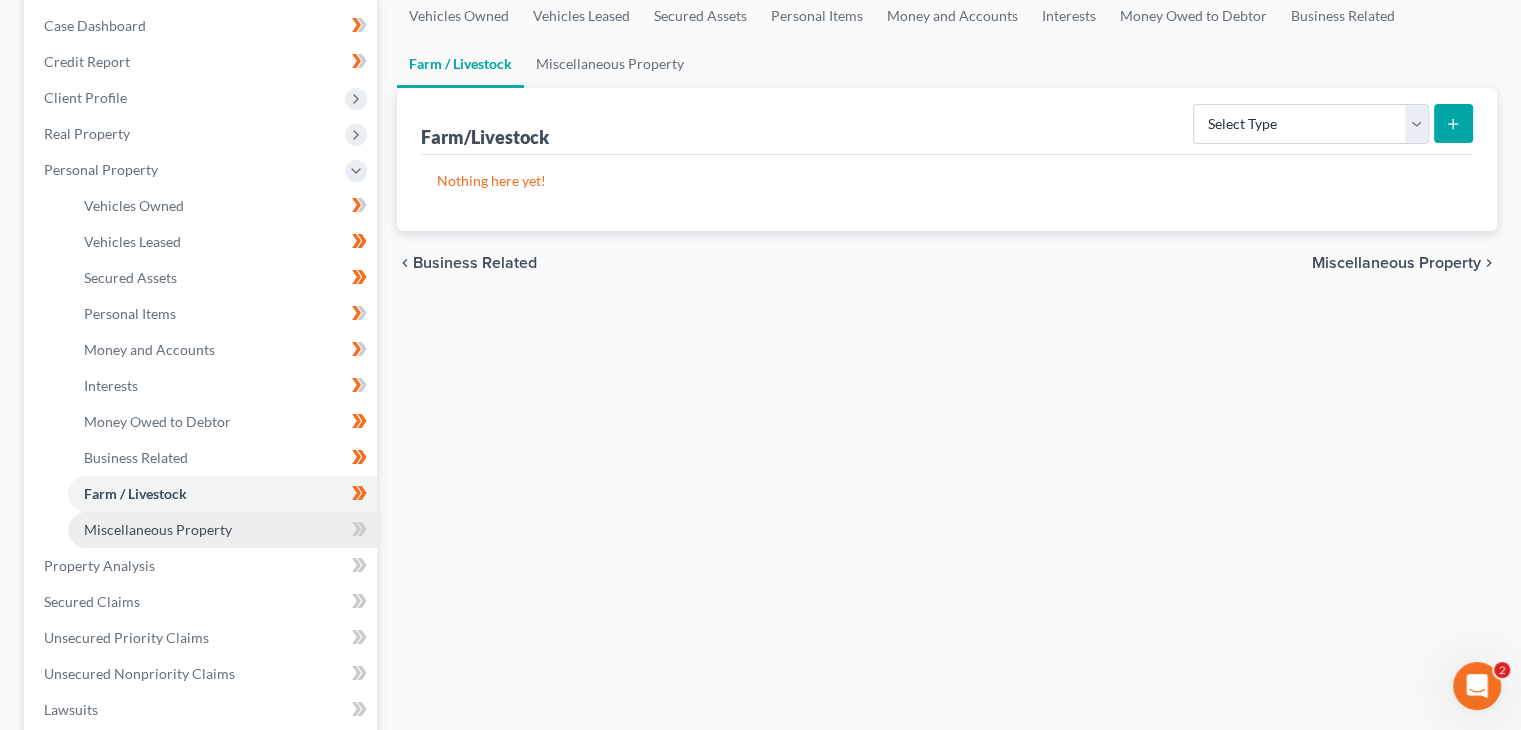click on "Miscellaneous Property" at bounding box center (222, 530) 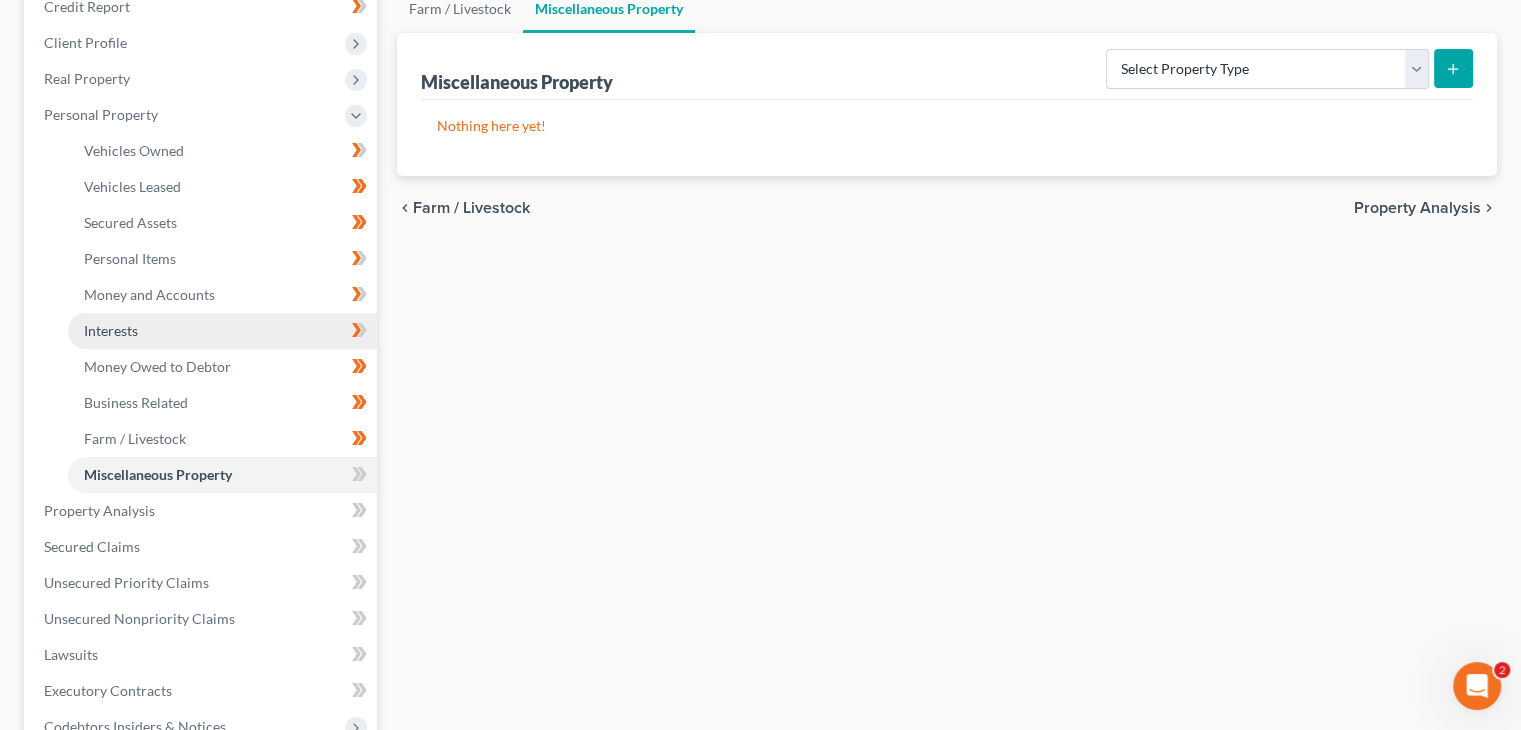 scroll, scrollTop: 300, scrollLeft: 0, axis: vertical 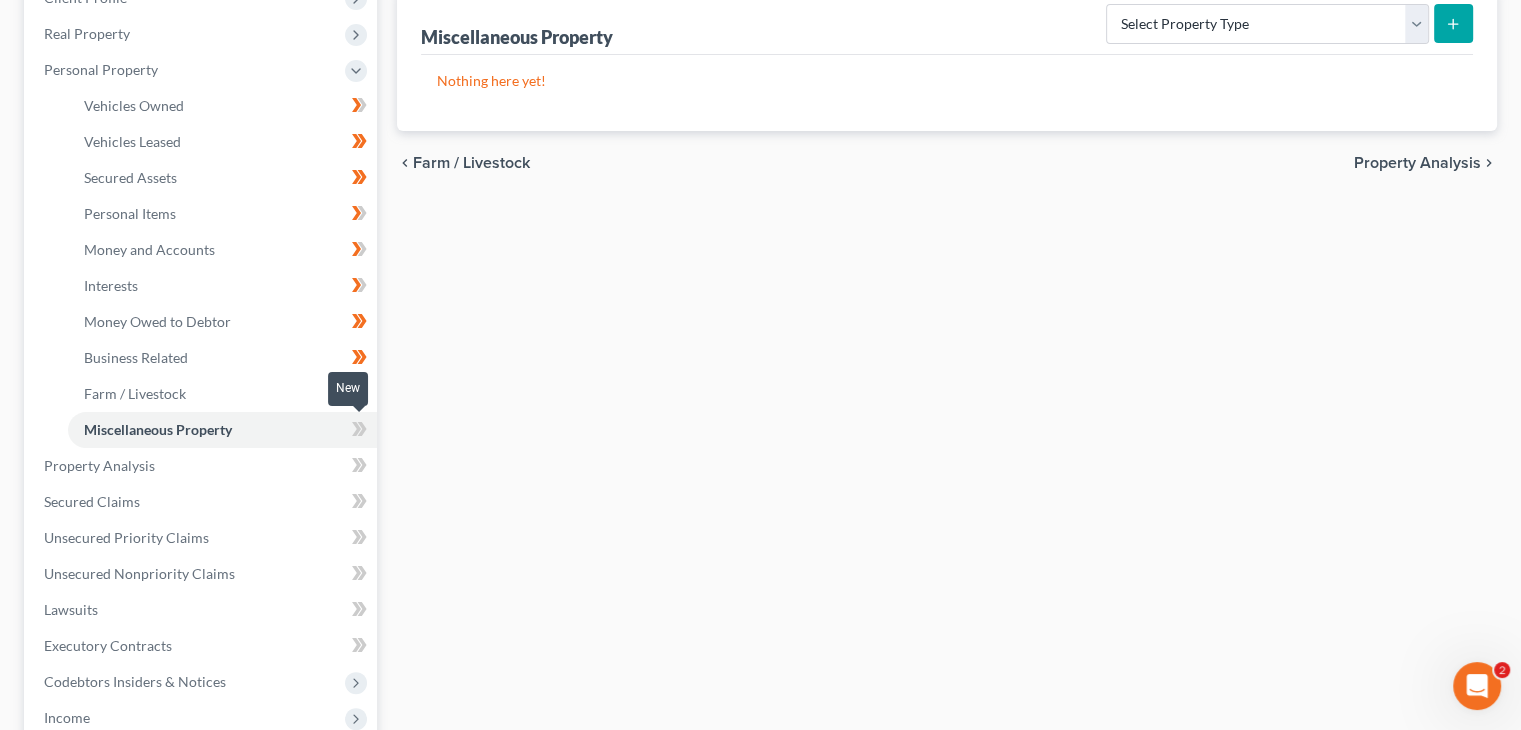 click 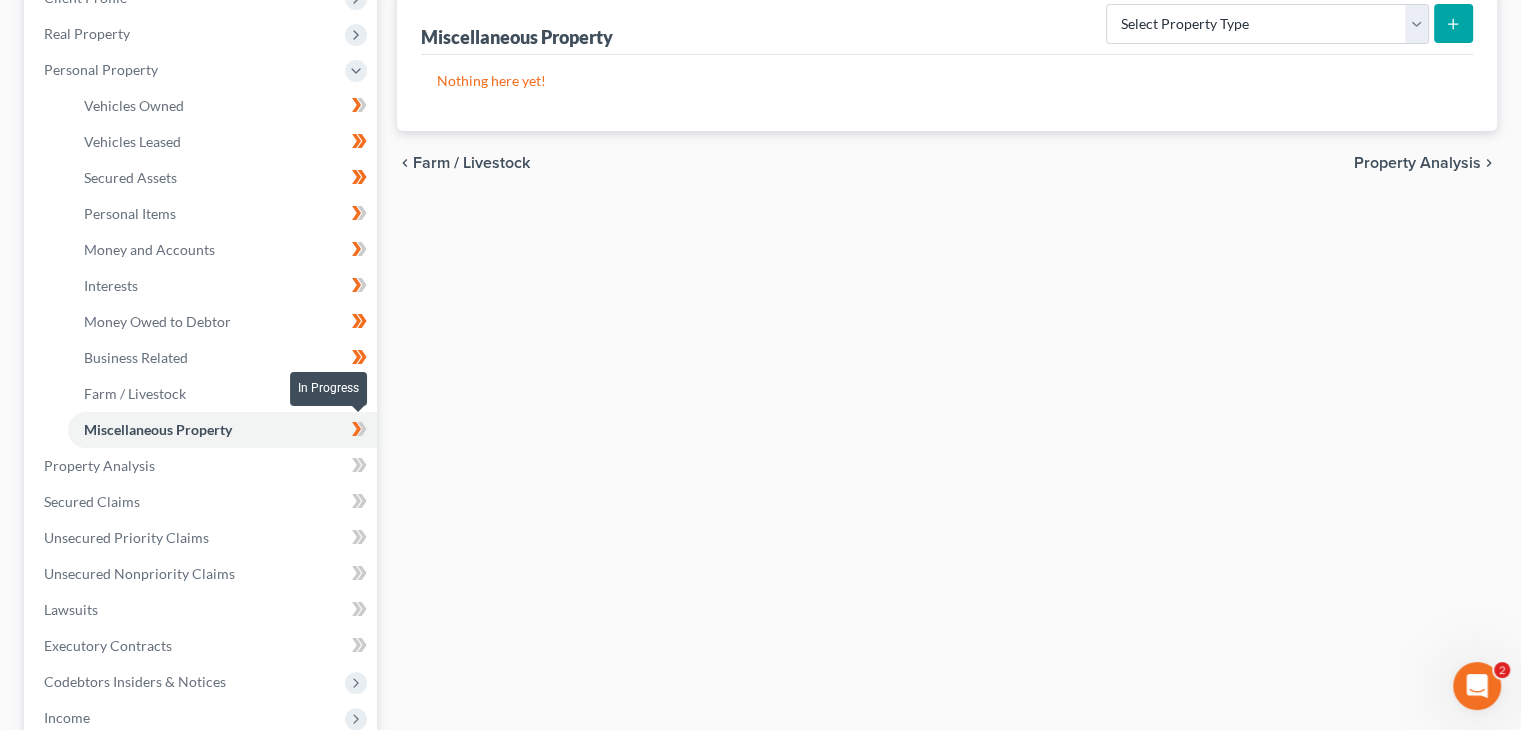 click 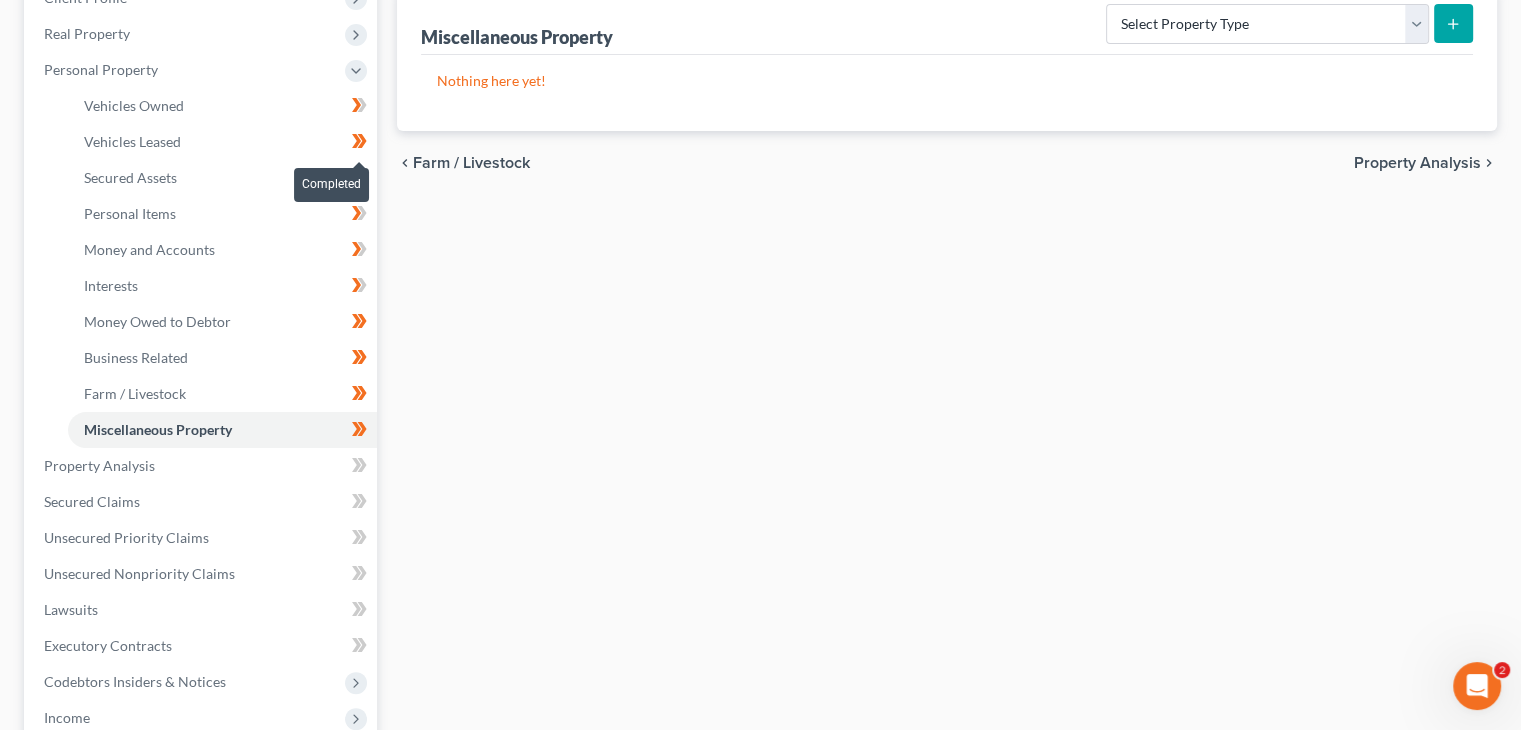 scroll, scrollTop: 200, scrollLeft: 0, axis: vertical 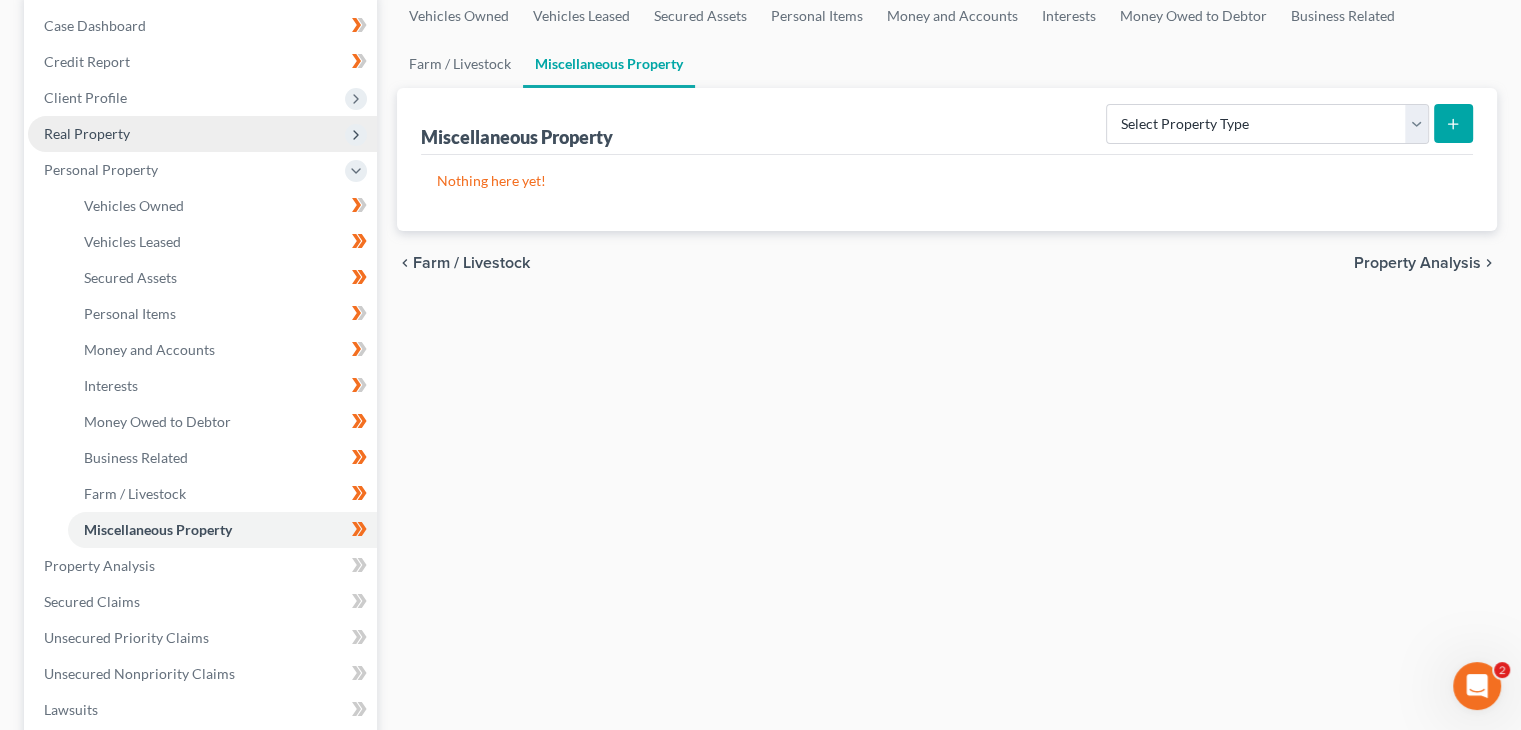 click 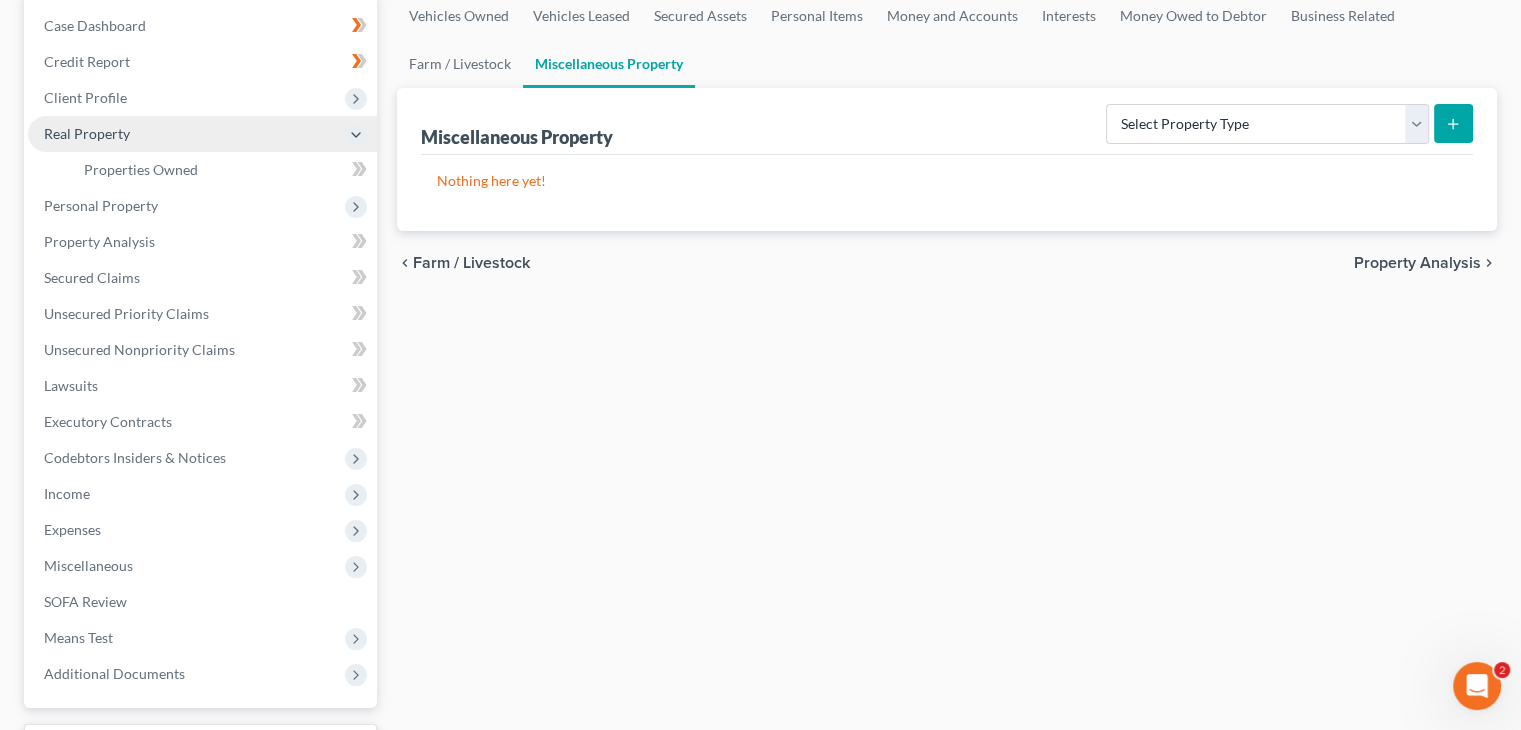 click on "Home New Case Client Portal Directory Cases DebtorCC Managed Cases Lein Law Offices, LLP ceron@paralegalasaservice.com My Account Settings Plan + Billing Account Add-Ons Help Center Webinars Training Videos What's new Log out New Case Home Client Portal Directory Cases DebtorCC Managed Cases         - No Result - See all results Or Press Enter... CURRENT FIRM  Lein Law Offices, LLP Lein Law Offices, LLP ceron@paralegalasaservice.com My Account Settings Plan + Billing Account Add-Ons Log out 	 Pedersen, Laura Upgraded Chapter Chapter  7 Status Lead District WIWB Preview Petition Navigation
Case Dashboard
Payments
Invoices
Home" at bounding box center [760, 349] 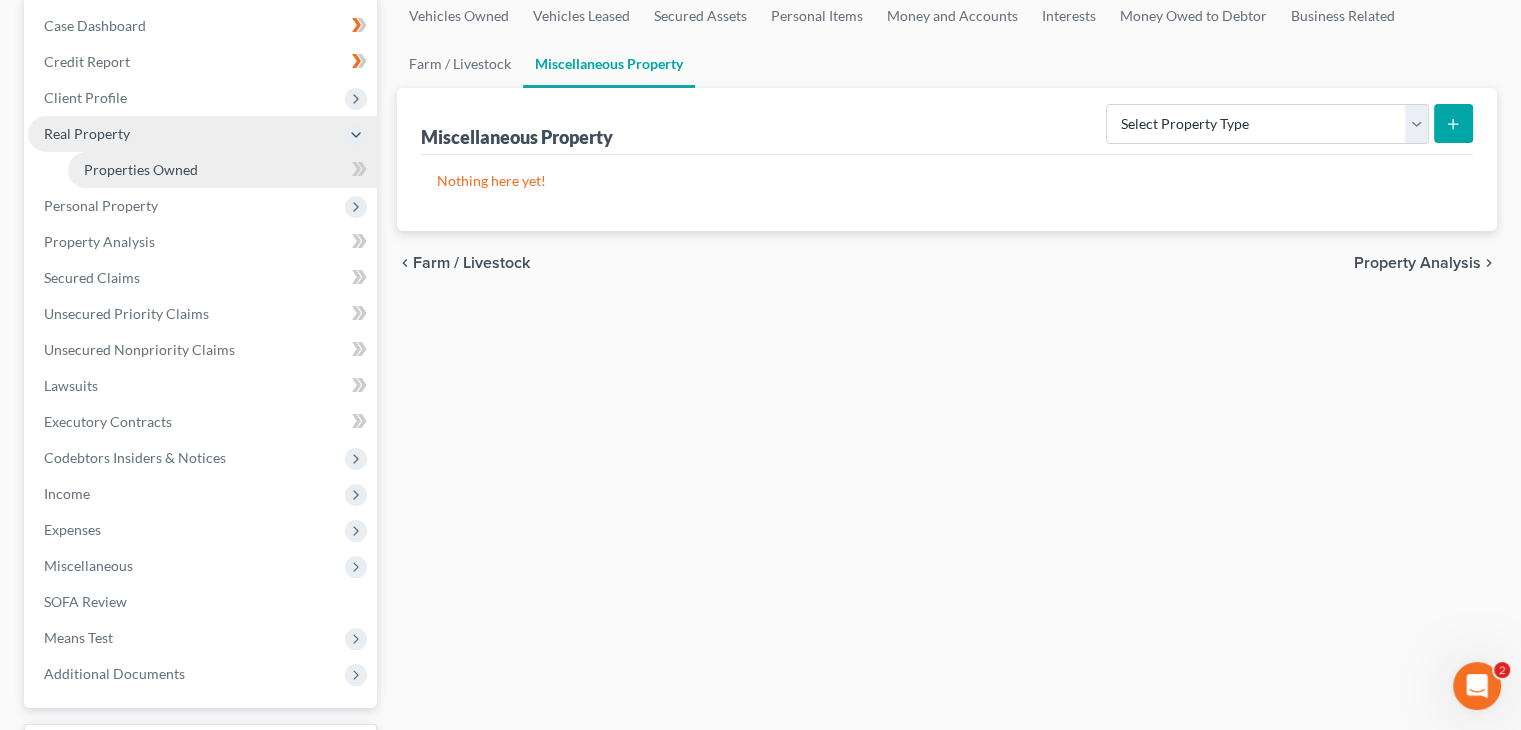 click on "Properties Owned" at bounding box center (222, 170) 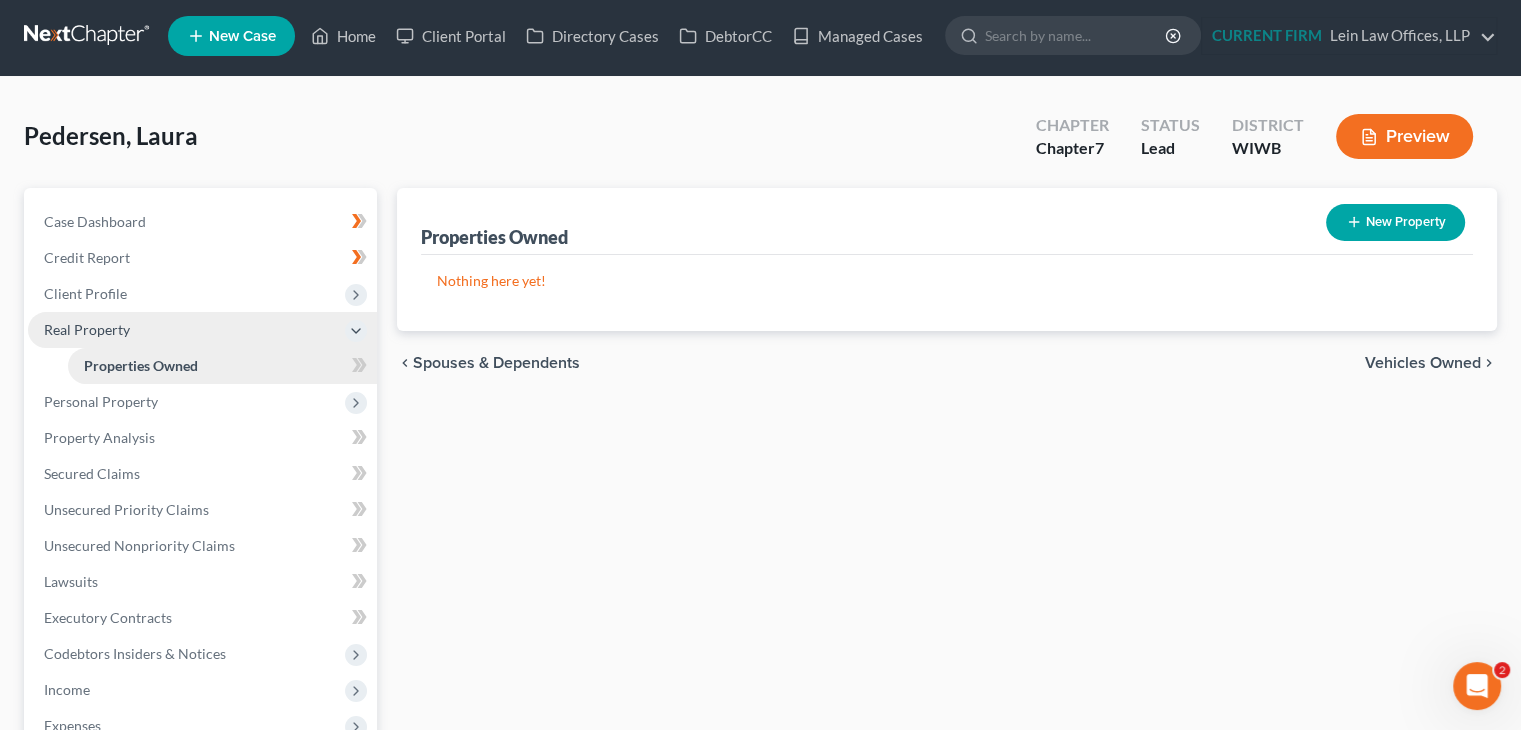 scroll, scrollTop: 0, scrollLeft: 0, axis: both 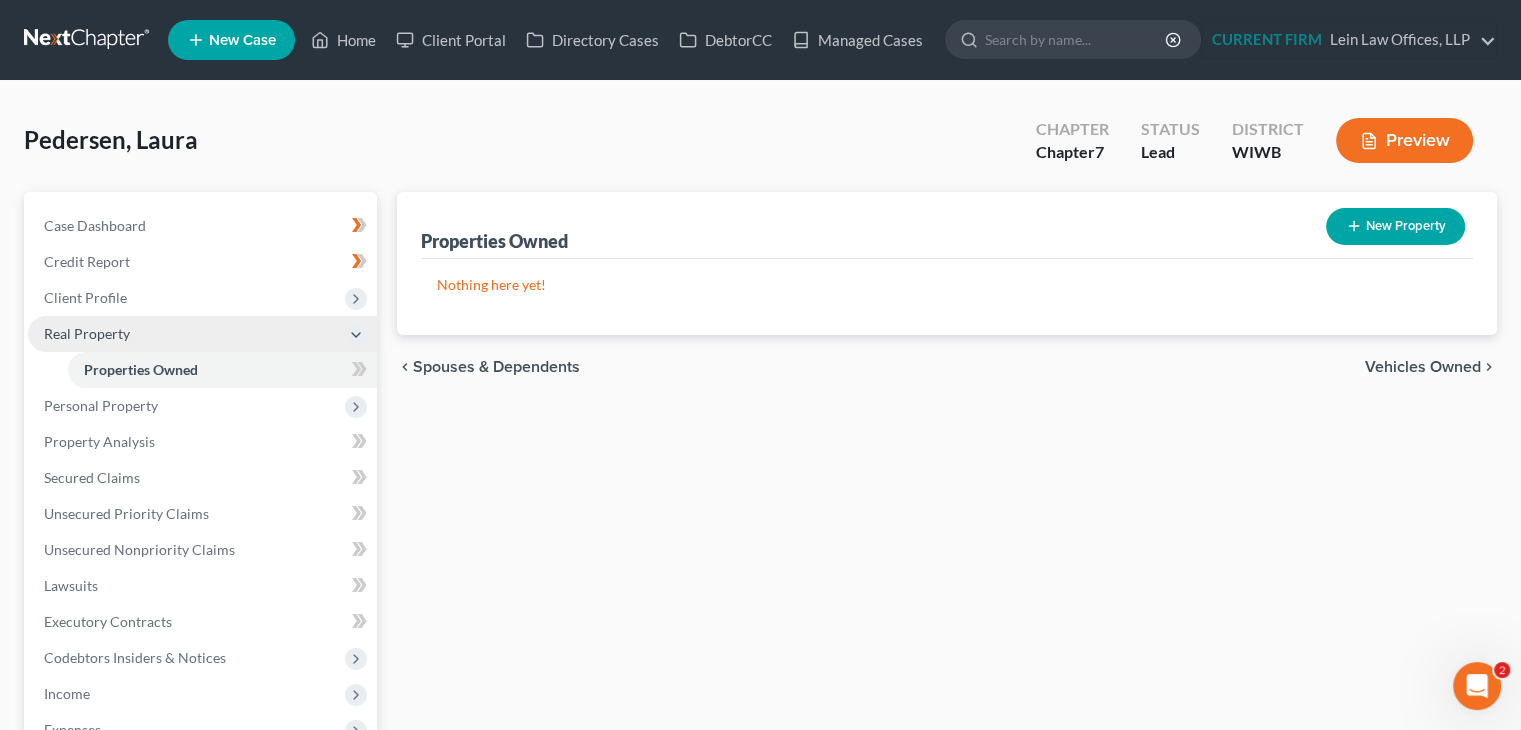 click on "Home New Case Client Portal Directory Cases DebtorCC Managed Cases Lein Law Offices, LLP ceron@paralegalasaservice.com My Account Settings Plan + Billing Account Add-Ons Help Center Webinars Training Videos What's new Log out New Case Home Client Portal Directory Cases DebtorCC Managed Cases         - No Result - See all results Or Press Enter... CURRENT FIRM  Lein Law Offices, LLP Lein Law Offices, LLP ceron@paralegalasaservice.com My Account Settings Plan + Billing Account Add-Ons Log out 	 Pedersen, Laura Upgraded Chapter Chapter  7 Status Lead District WIWB Preview Petition Navigation
Case Dashboard
Payments
Invoices
Home" at bounding box center [760, 549] 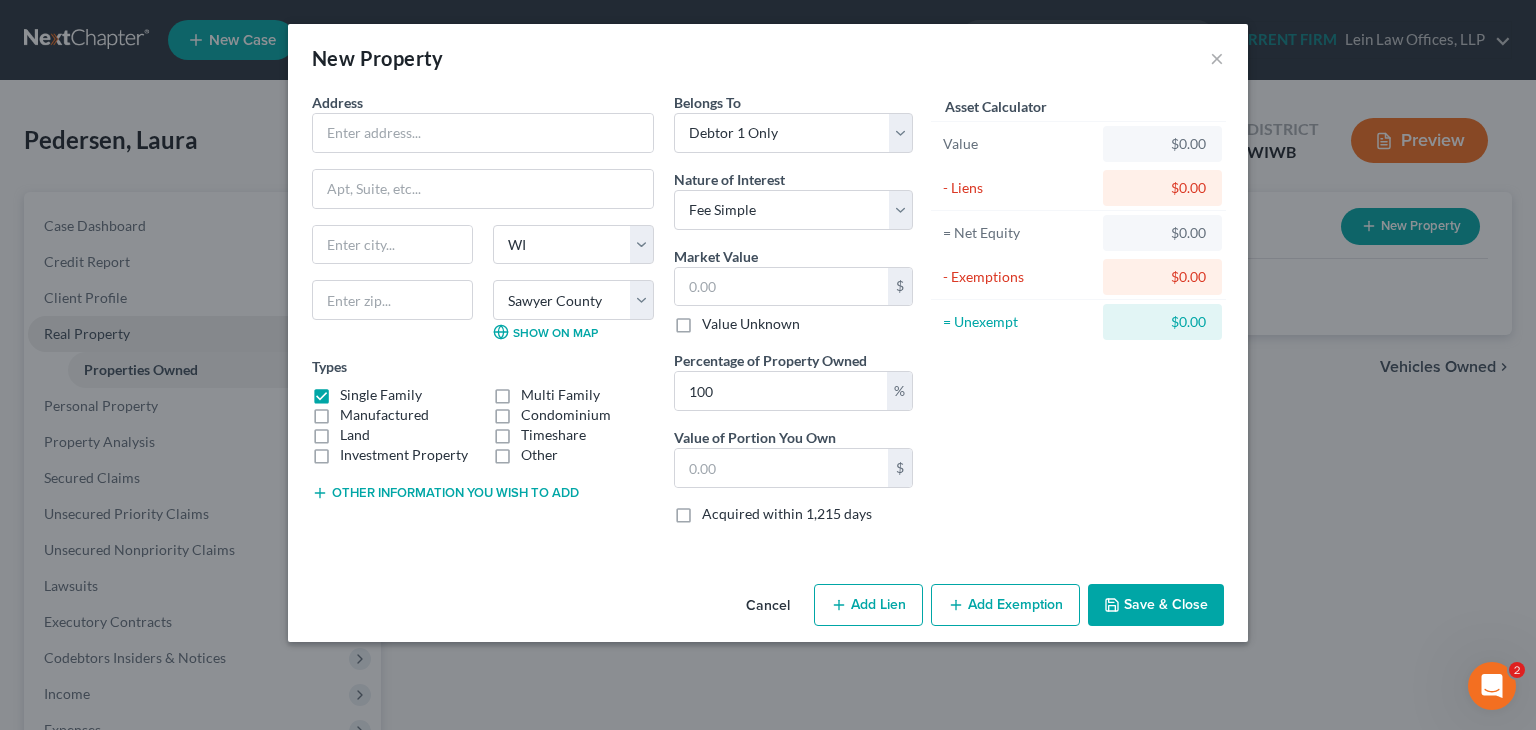 click on "Save & Close" at bounding box center [1156, 605] 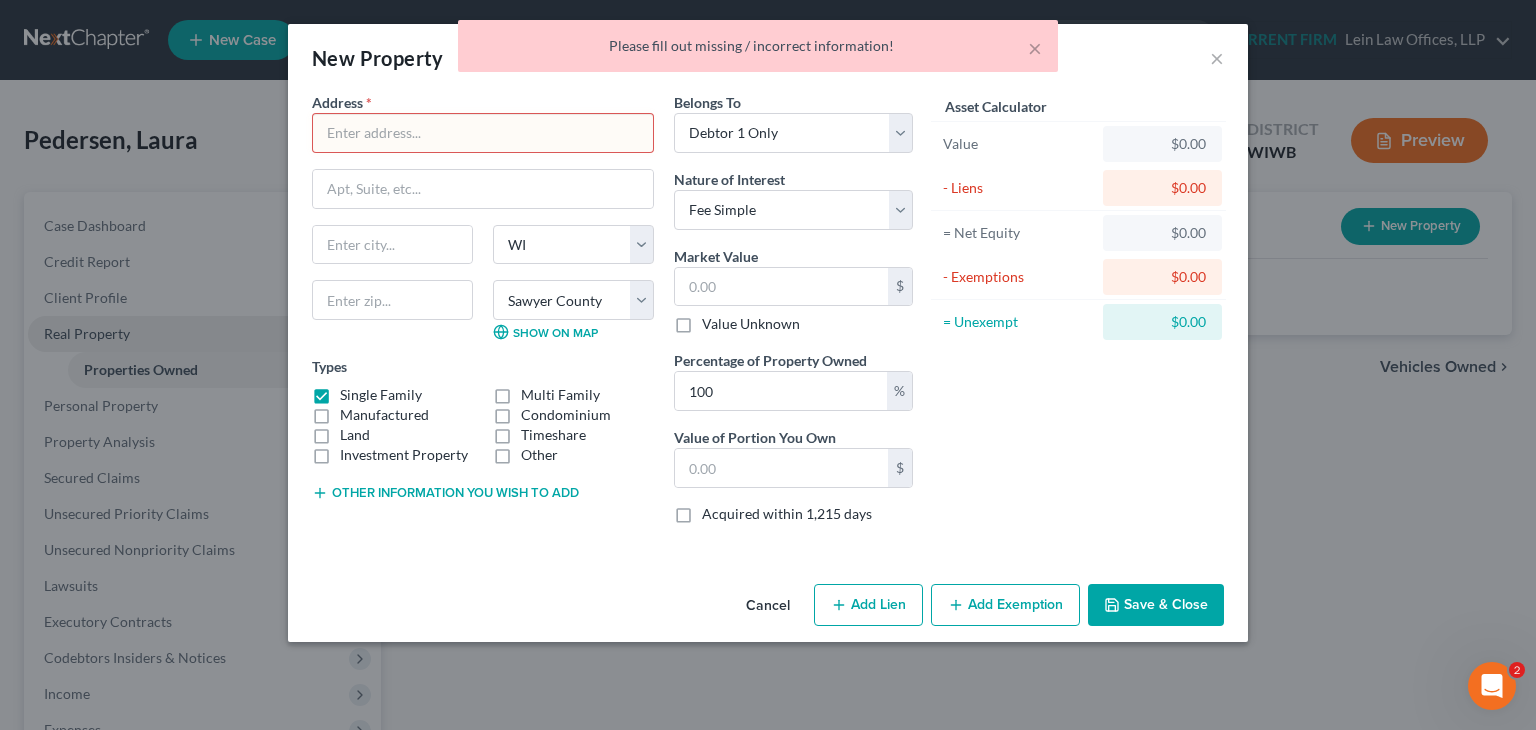 drag, startPoint x: 1134, startPoint y: 594, endPoint x: 1116, endPoint y: 593, distance: 18.027756 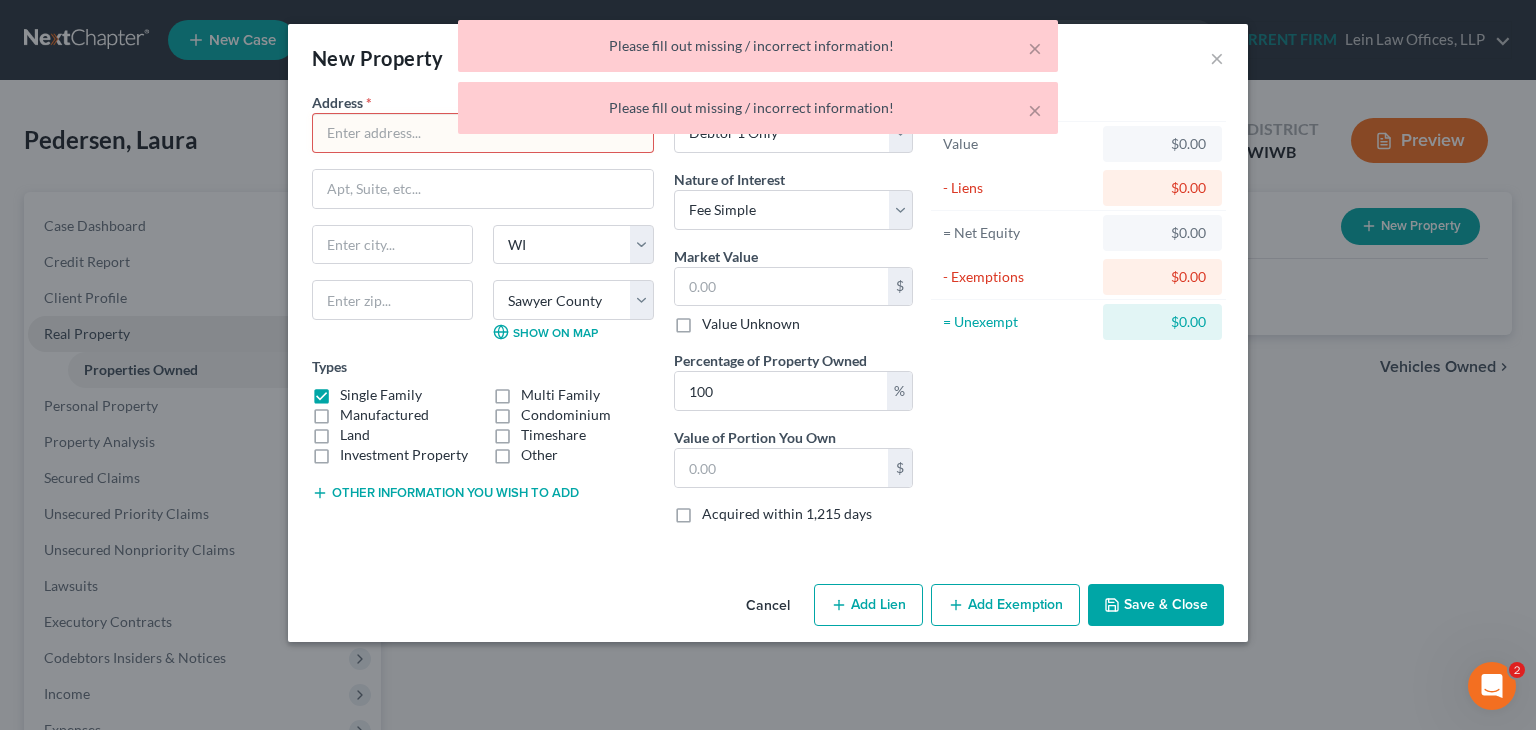 click on "×                     Please fill out missing / incorrect information!                     	 		 ×                     Please fill out missing / incorrect information!" at bounding box center (758, 82) 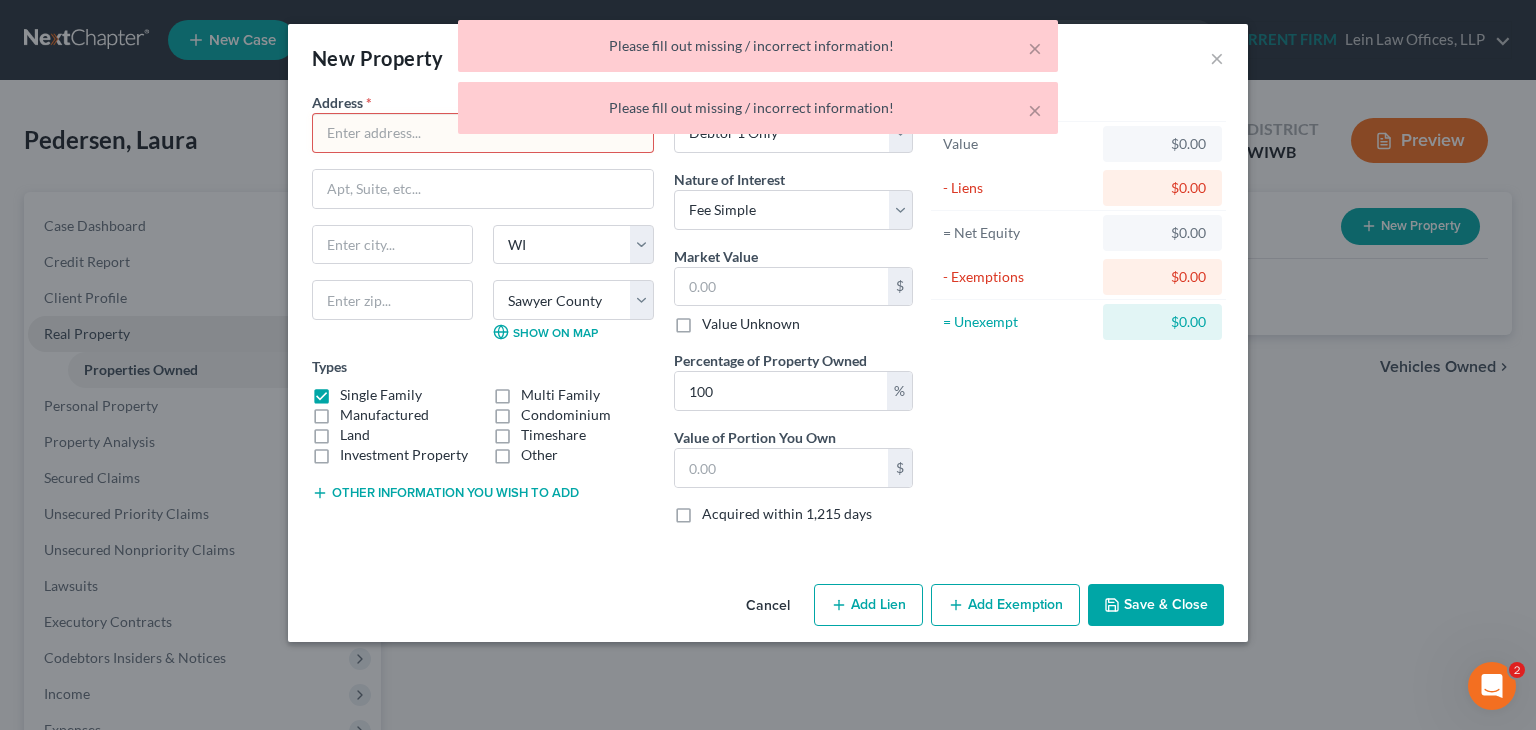 click on "×                     Please fill out missing / incorrect information!                     	 		 ×                     Please fill out missing / incorrect information!" at bounding box center [758, 82] 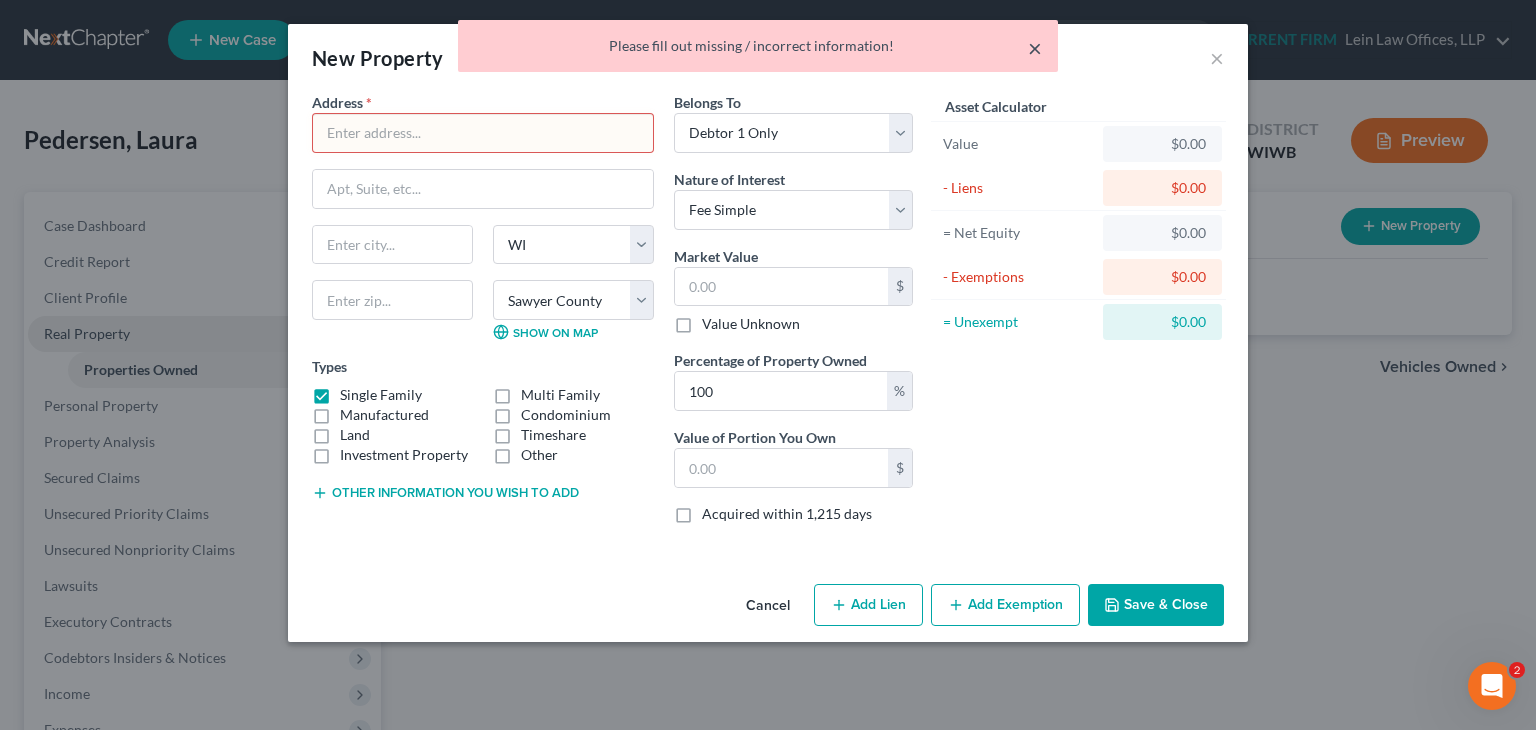 click on "×" at bounding box center (1035, 48) 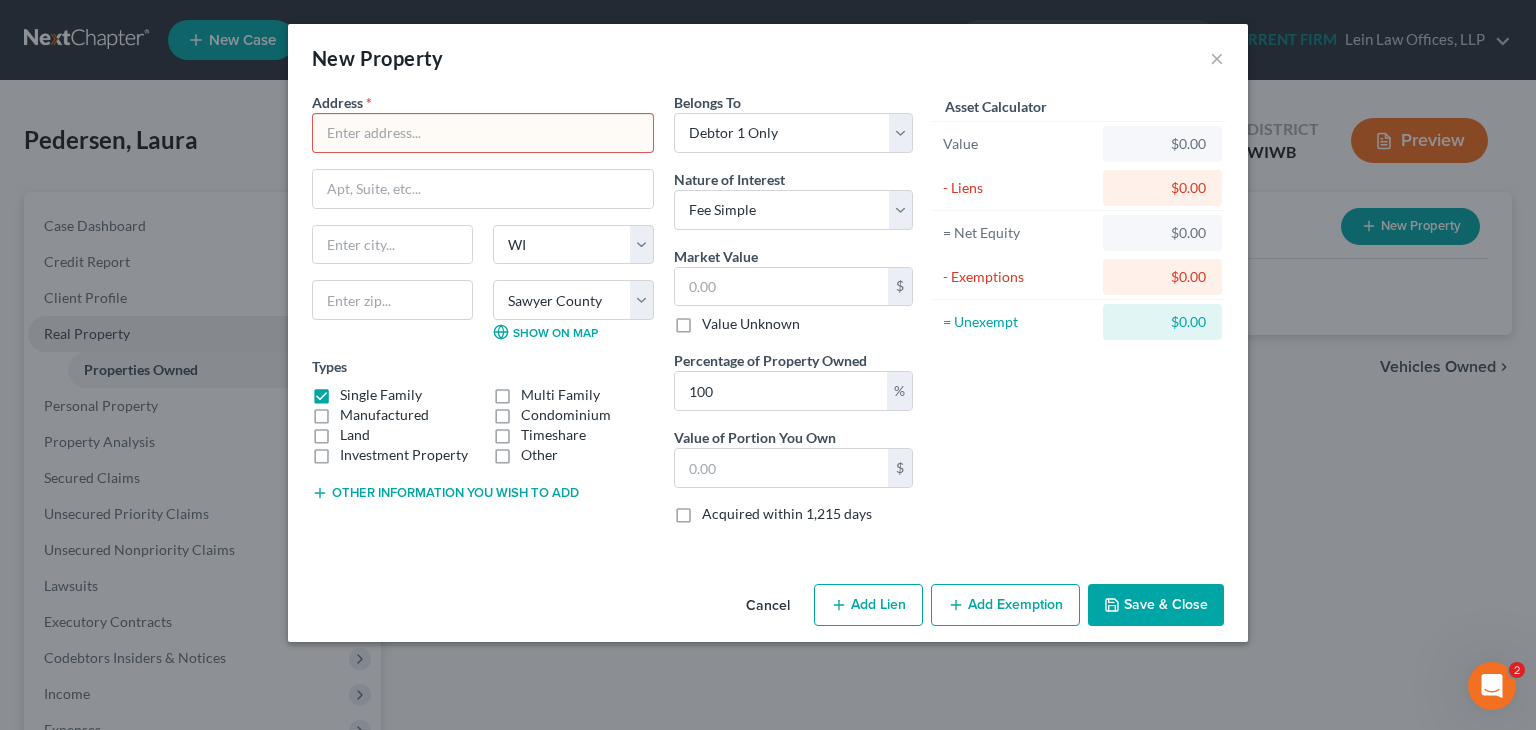 click on "Cancel" at bounding box center [768, 606] 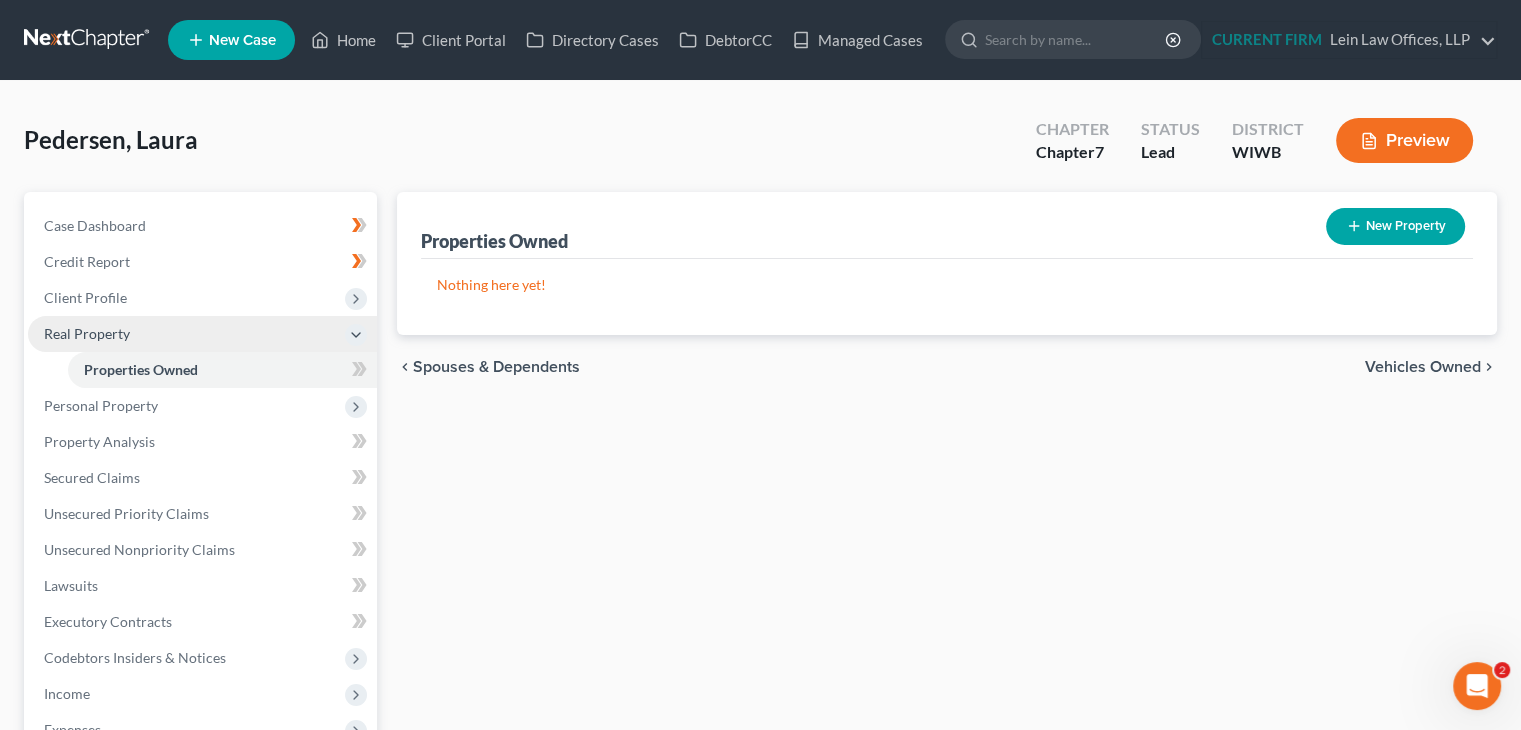 click on "New" at bounding box center [348, 354] 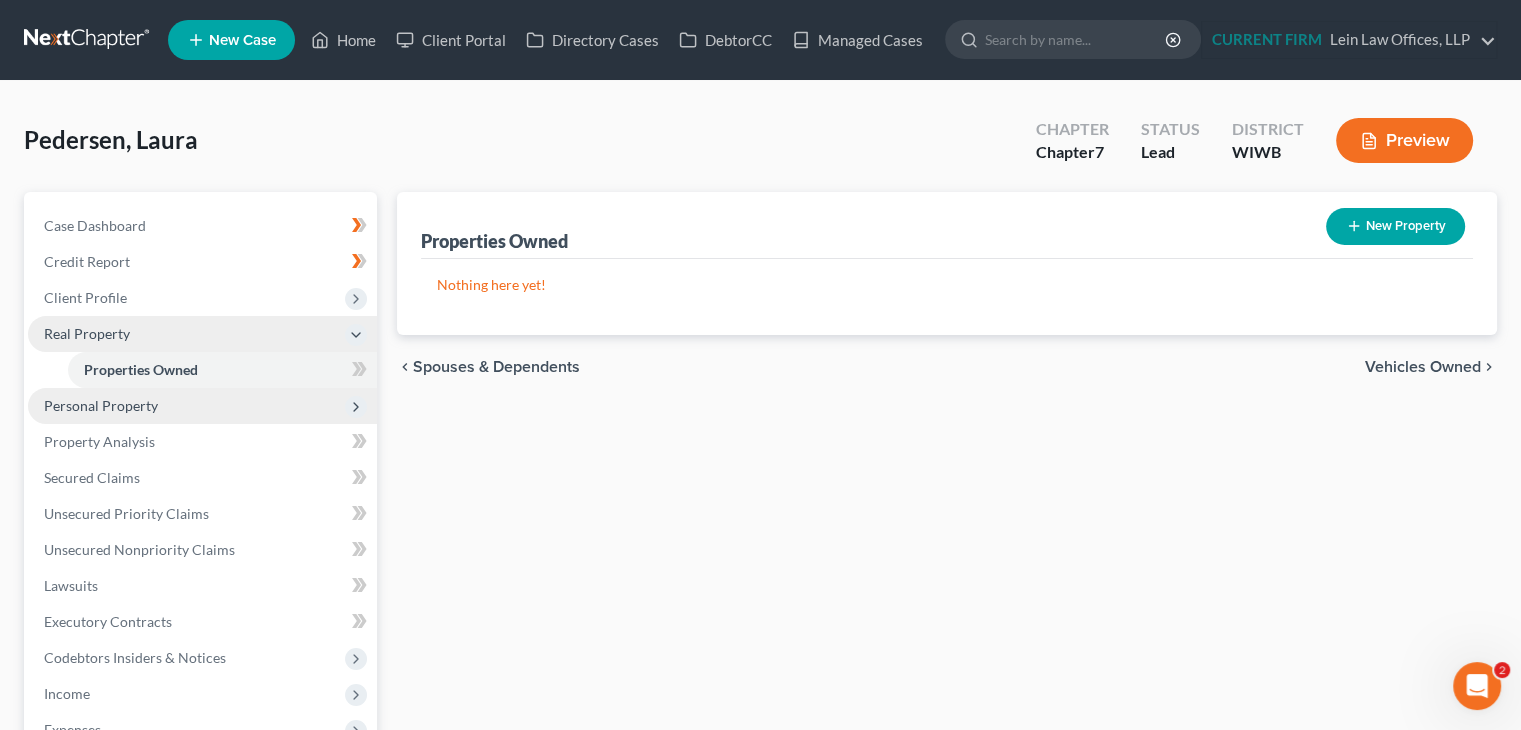 click on "Personal Property" at bounding box center (202, 406) 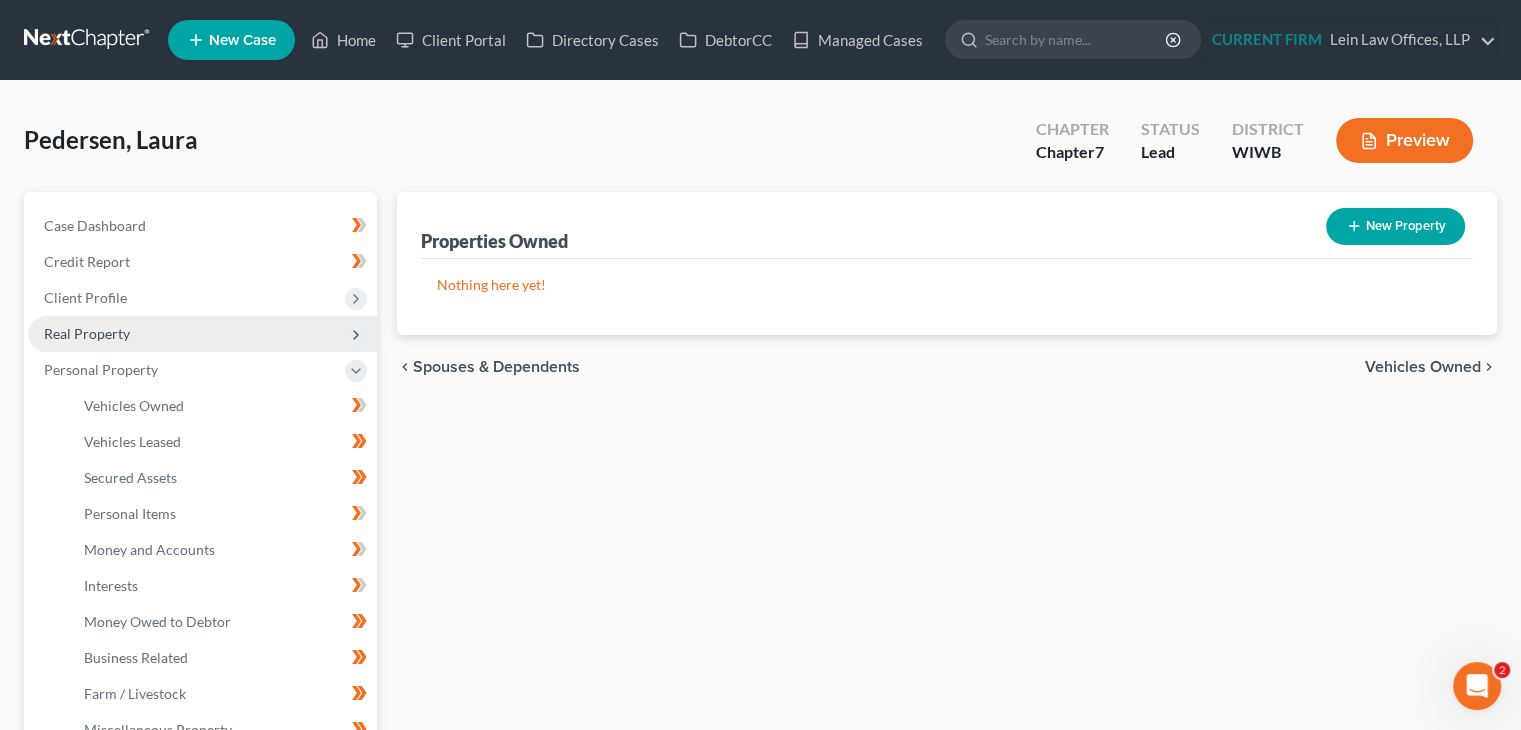 click 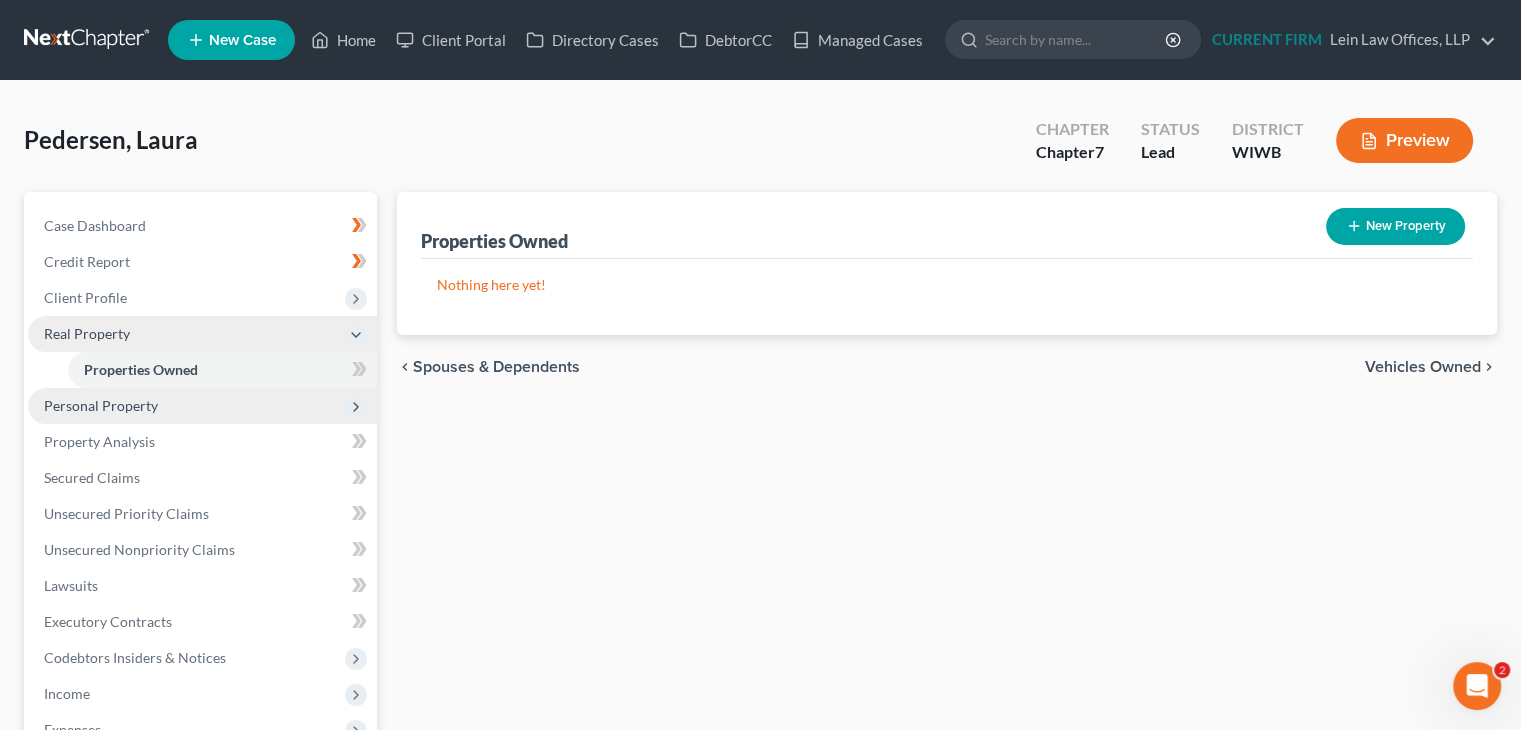drag, startPoint x: 356, startPoint y: 369, endPoint x: 325, endPoint y: 392, distance: 38.600517 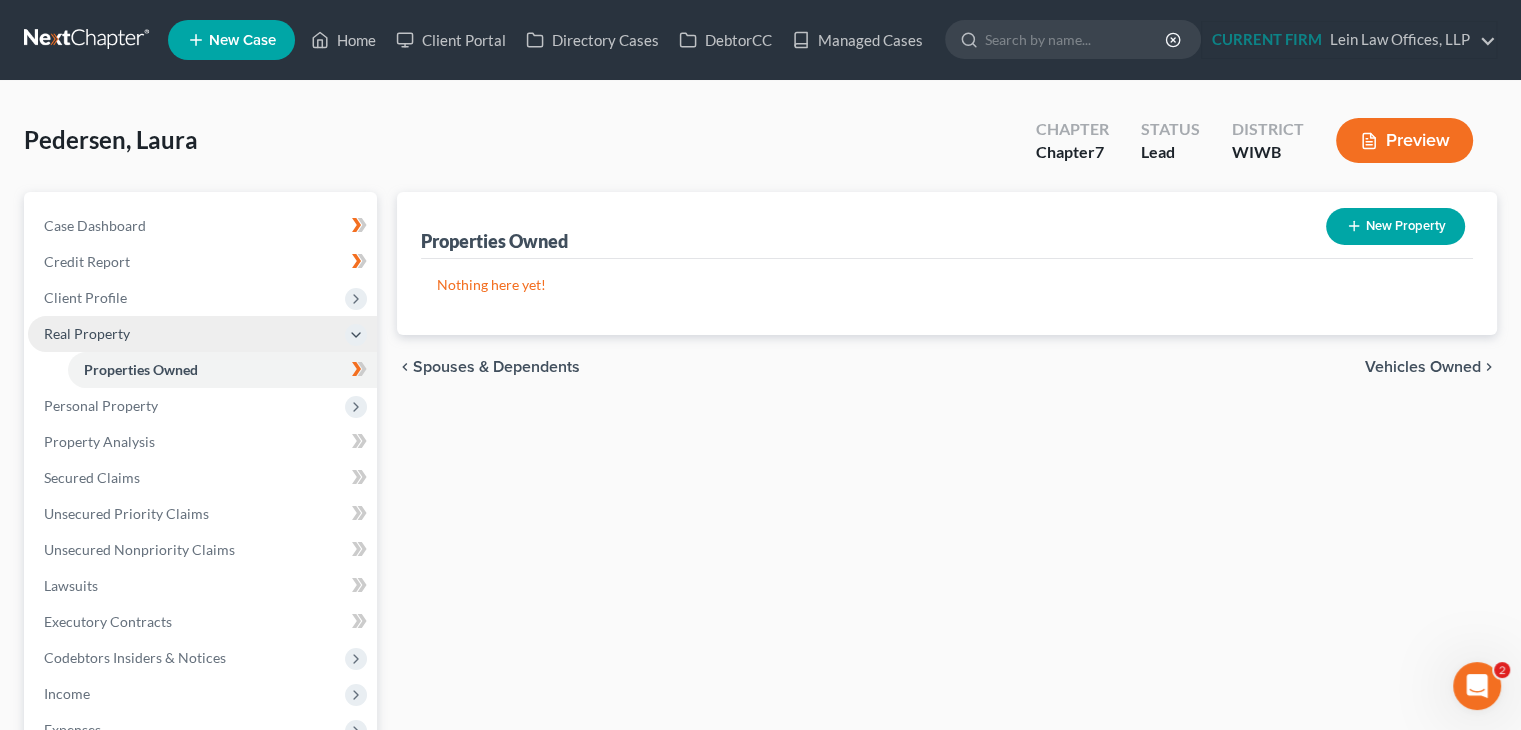 click on "Home New Case Client Portal Directory Cases DebtorCC Managed Cases Lein Law Offices, LLP ceron@paralegalasaservice.com My Account Settings Plan + Billing Account Add-Ons Help Center Webinars Training Videos What's new Log out New Case Home Client Portal Directory Cases DebtorCC Managed Cases         - No Result - See all results Or Press Enter... CURRENT FIRM  Lein Law Offices, LLP Lein Law Offices, LLP ceron@paralegalasaservice.com My Account Settings Plan + Billing Account Add-Ons Log out 	 Pedersen, Laura Upgraded Chapter Chapter  7 Status Lead District WIWB Preview Petition Navigation
Case Dashboard
Payments
Invoices
Home" at bounding box center (760, 549) 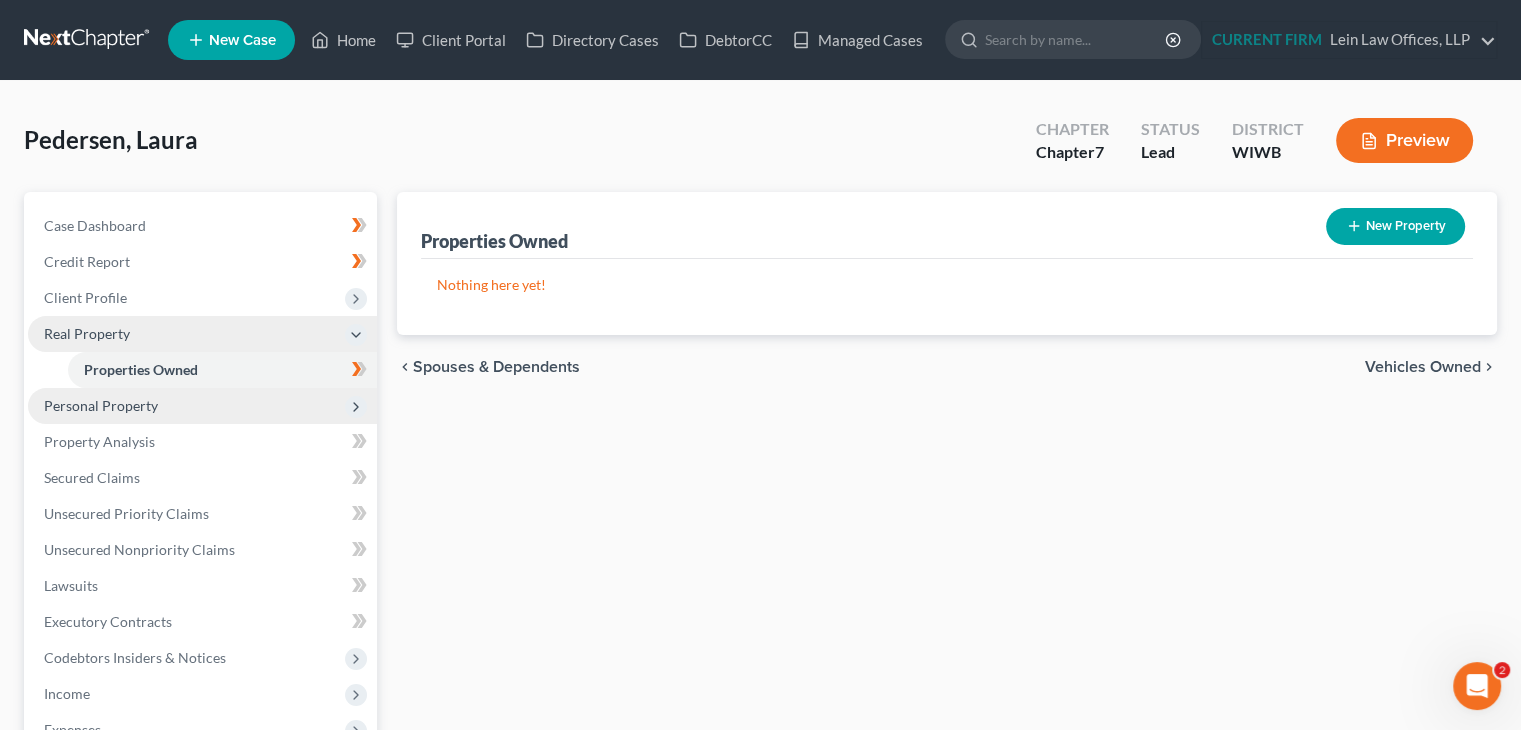 click on "Personal Property" at bounding box center [202, 406] 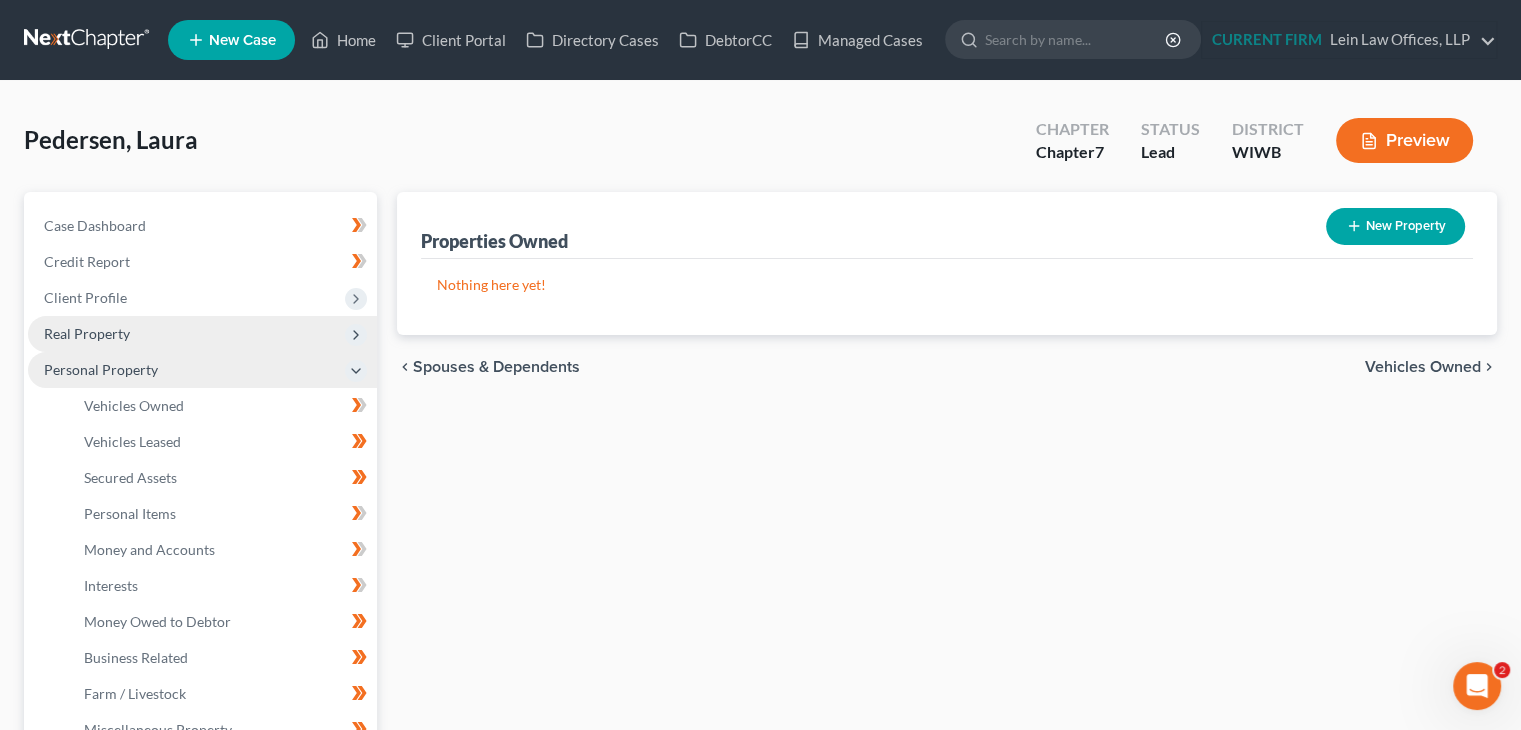 click 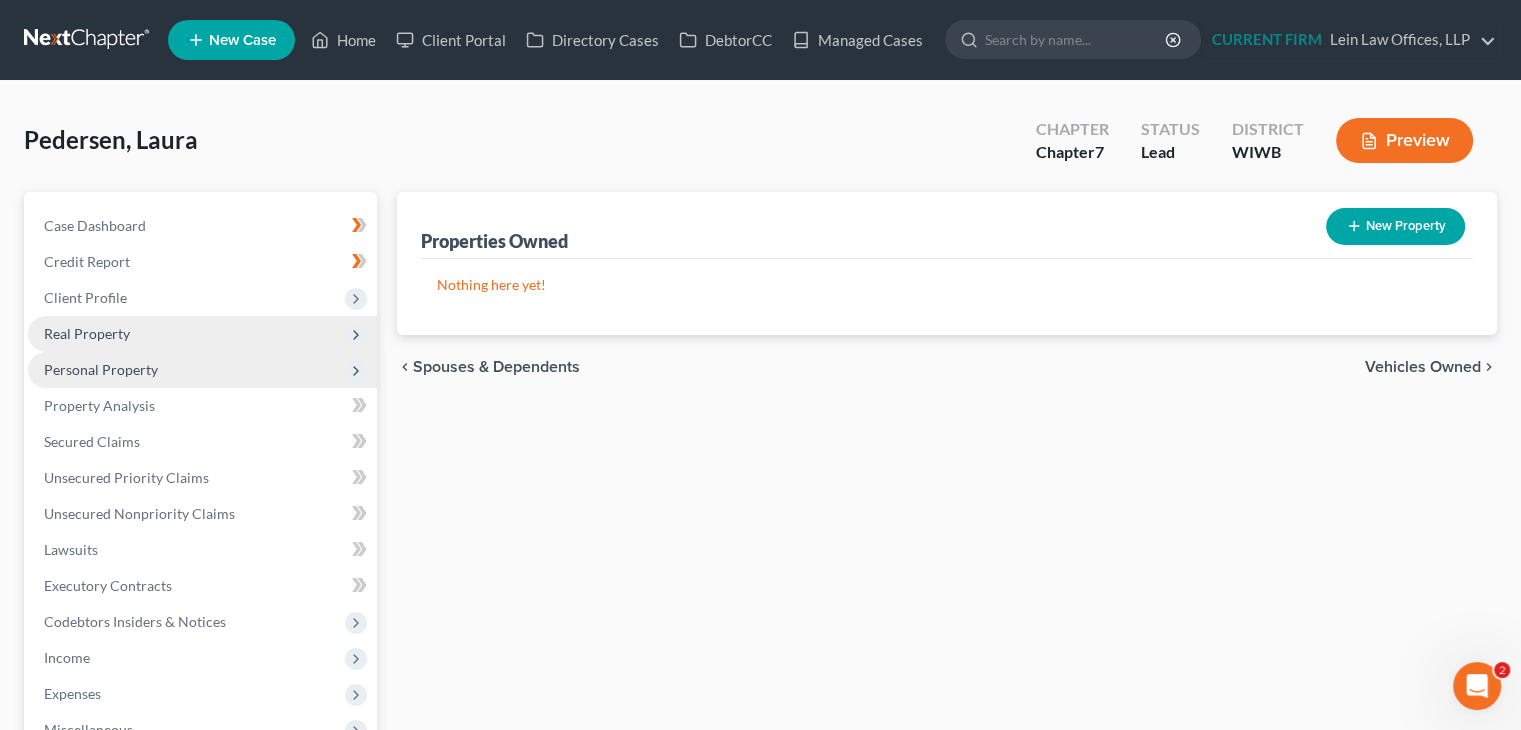 click 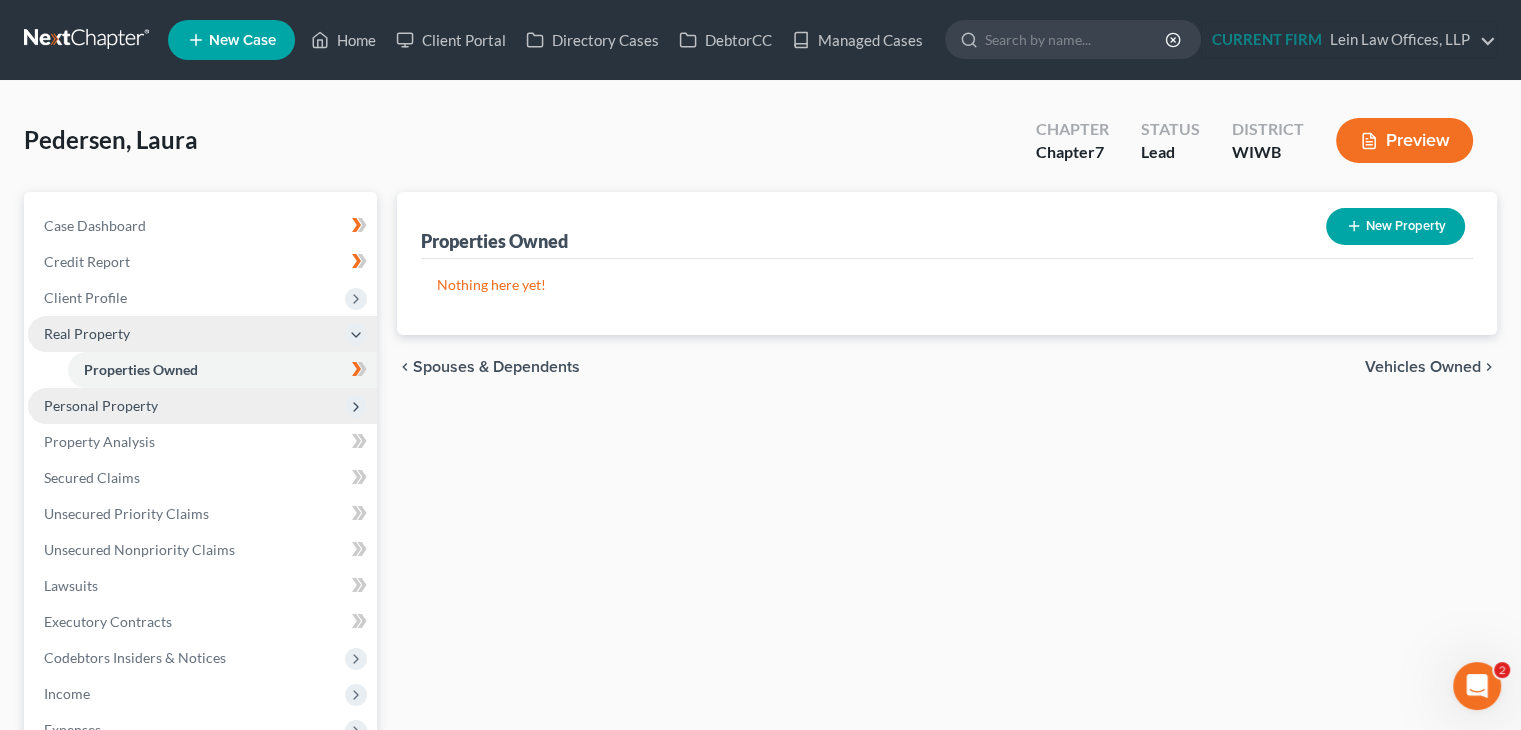 click on "In Progress" at bounding box center (328, 355) 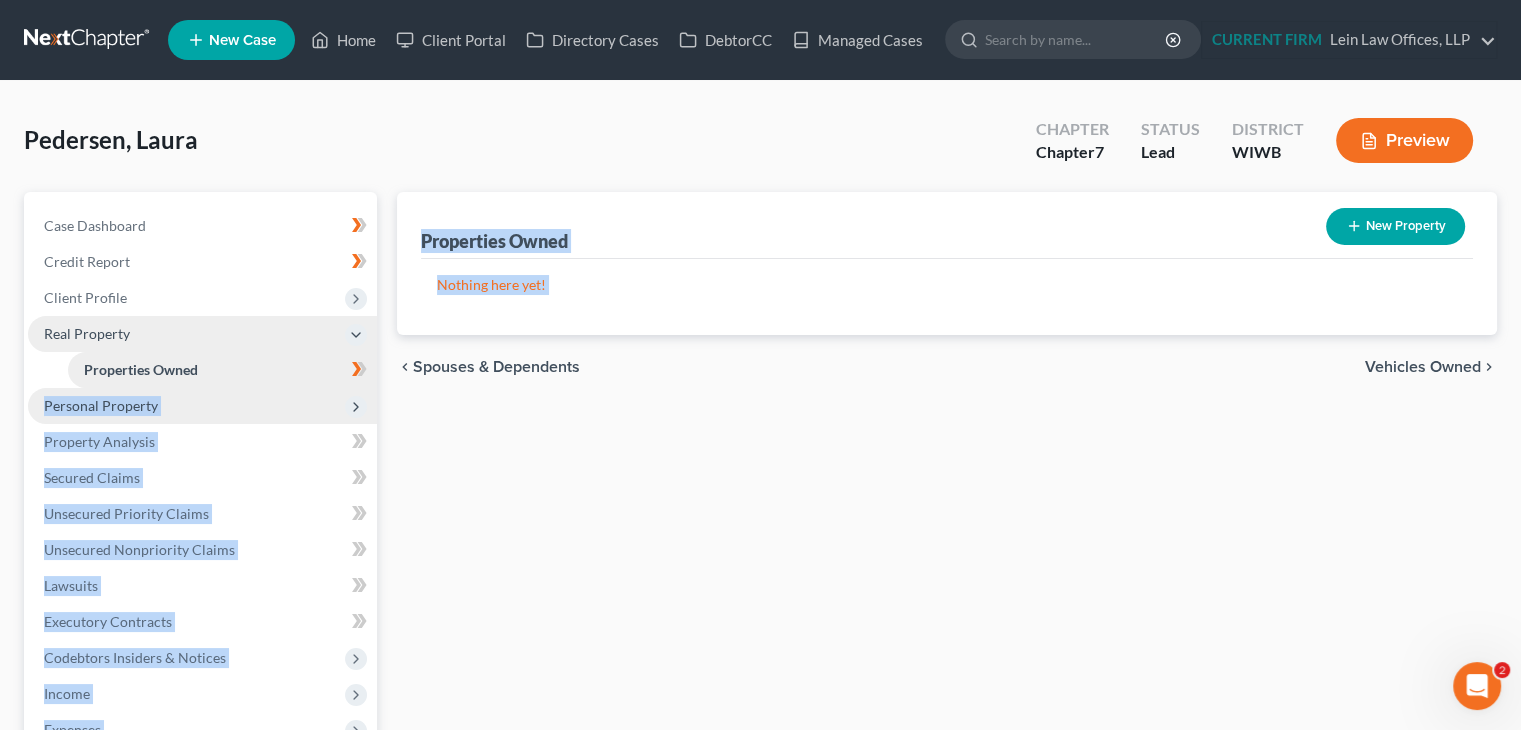 click on "Properties Owned" at bounding box center (222, 370) 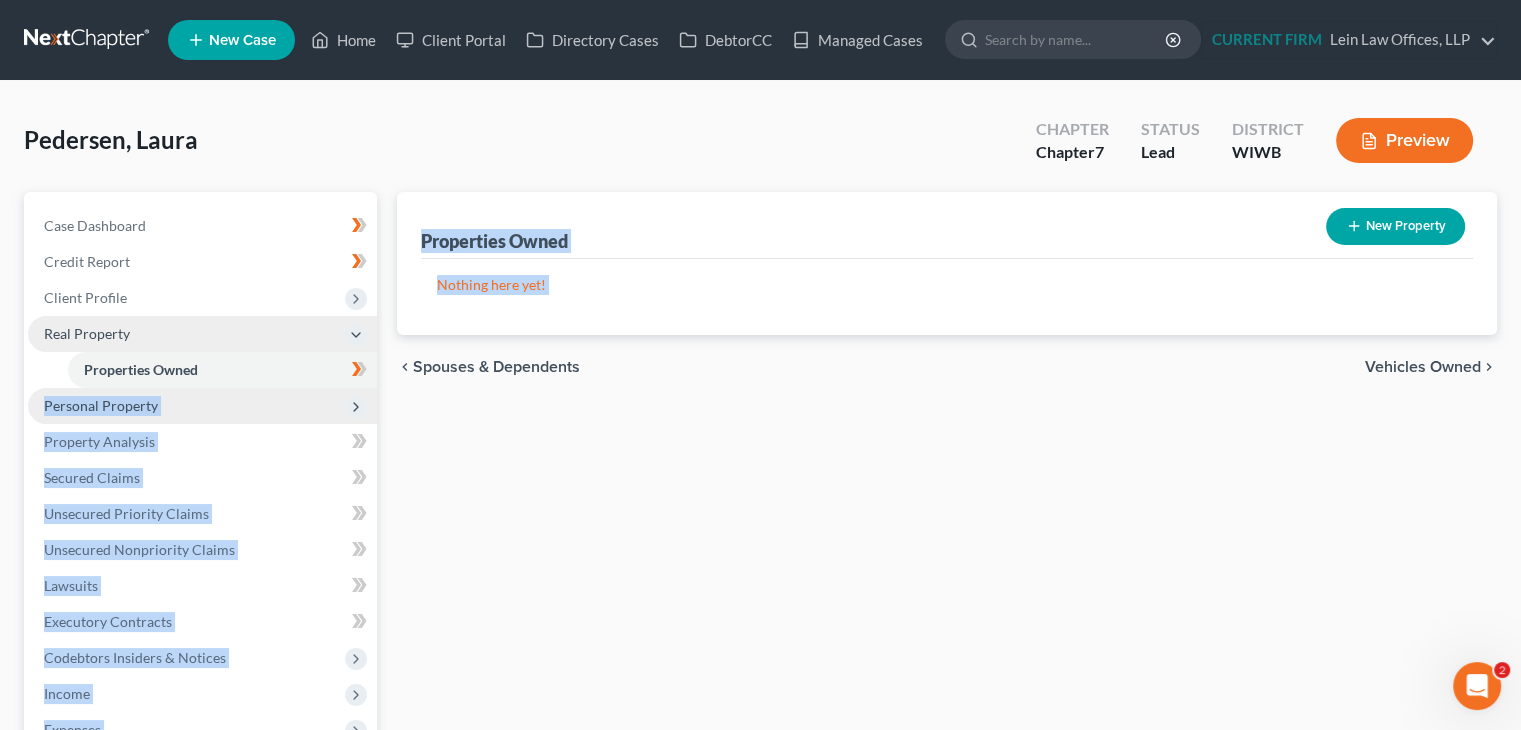 click 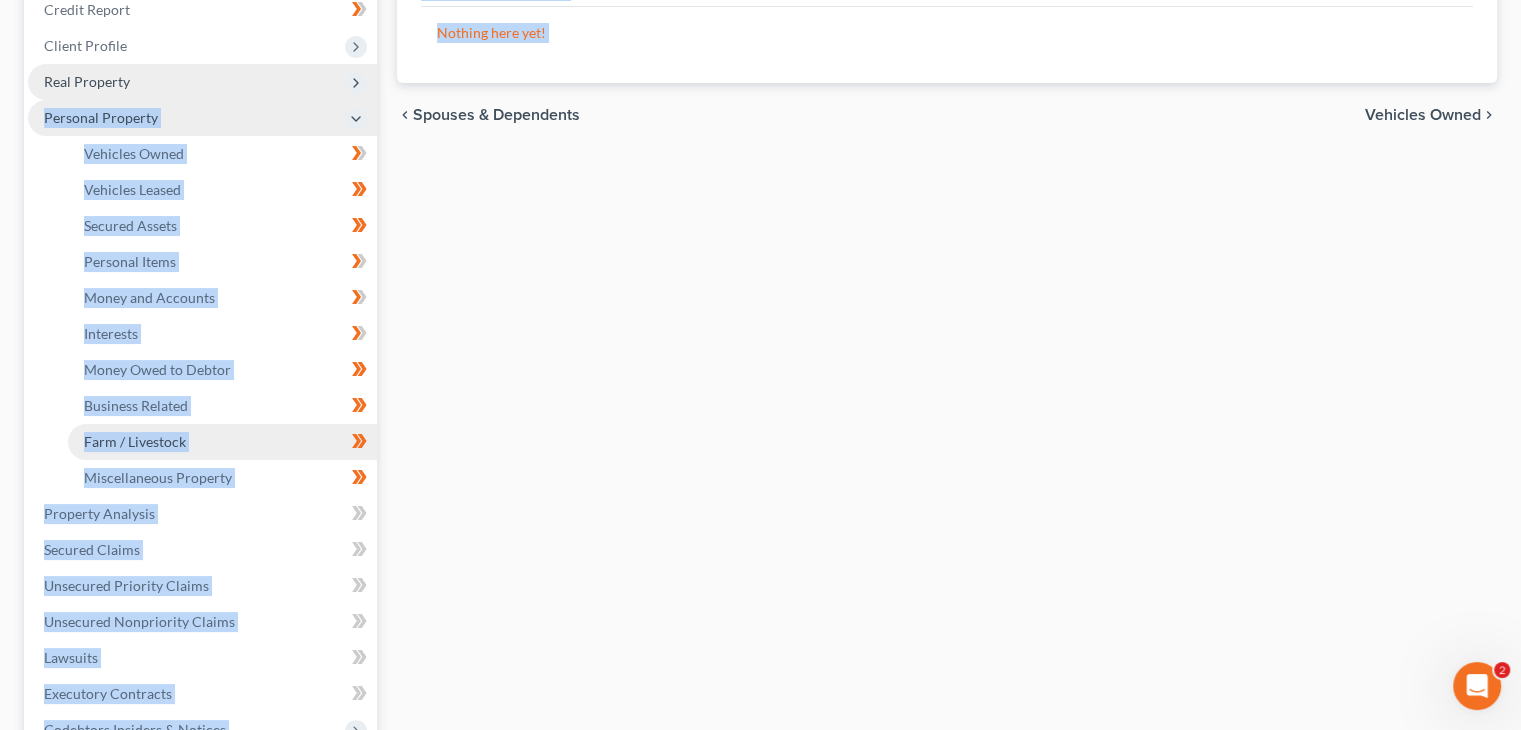 scroll, scrollTop: 300, scrollLeft: 0, axis: vertical 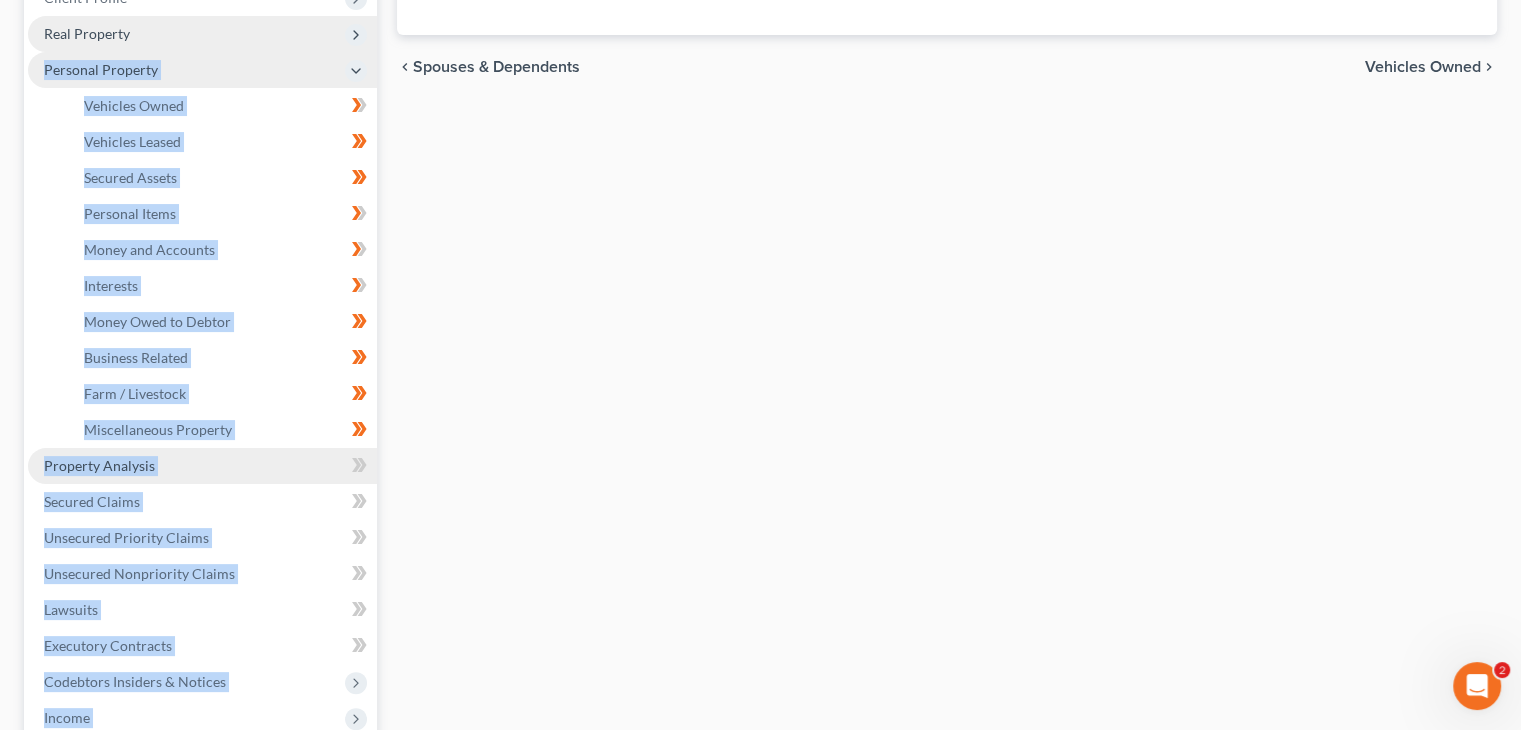 click on "Property Analysis" at bounding box center (202, 466) 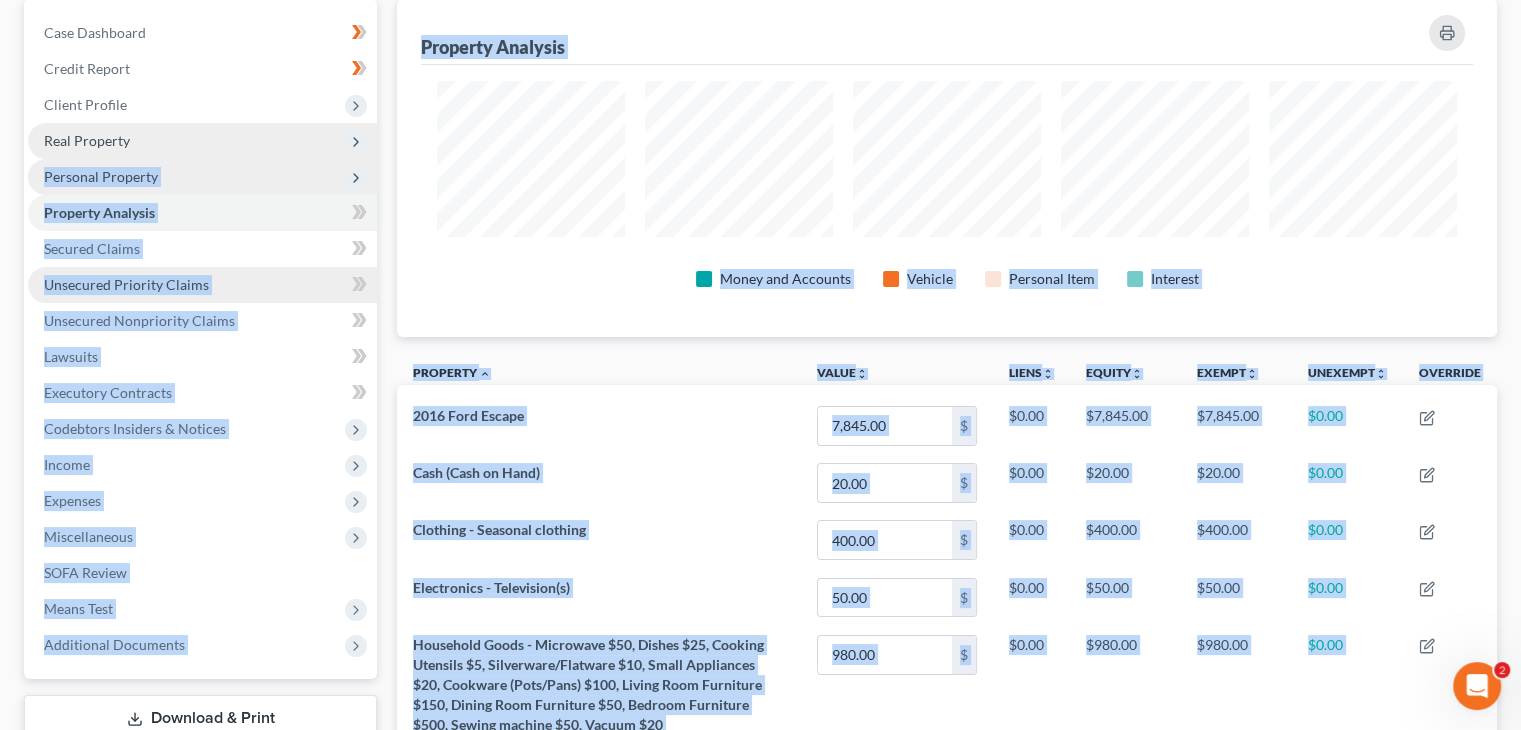 scroll, scrollTop: 0, scrollLeft: 0, axis: both 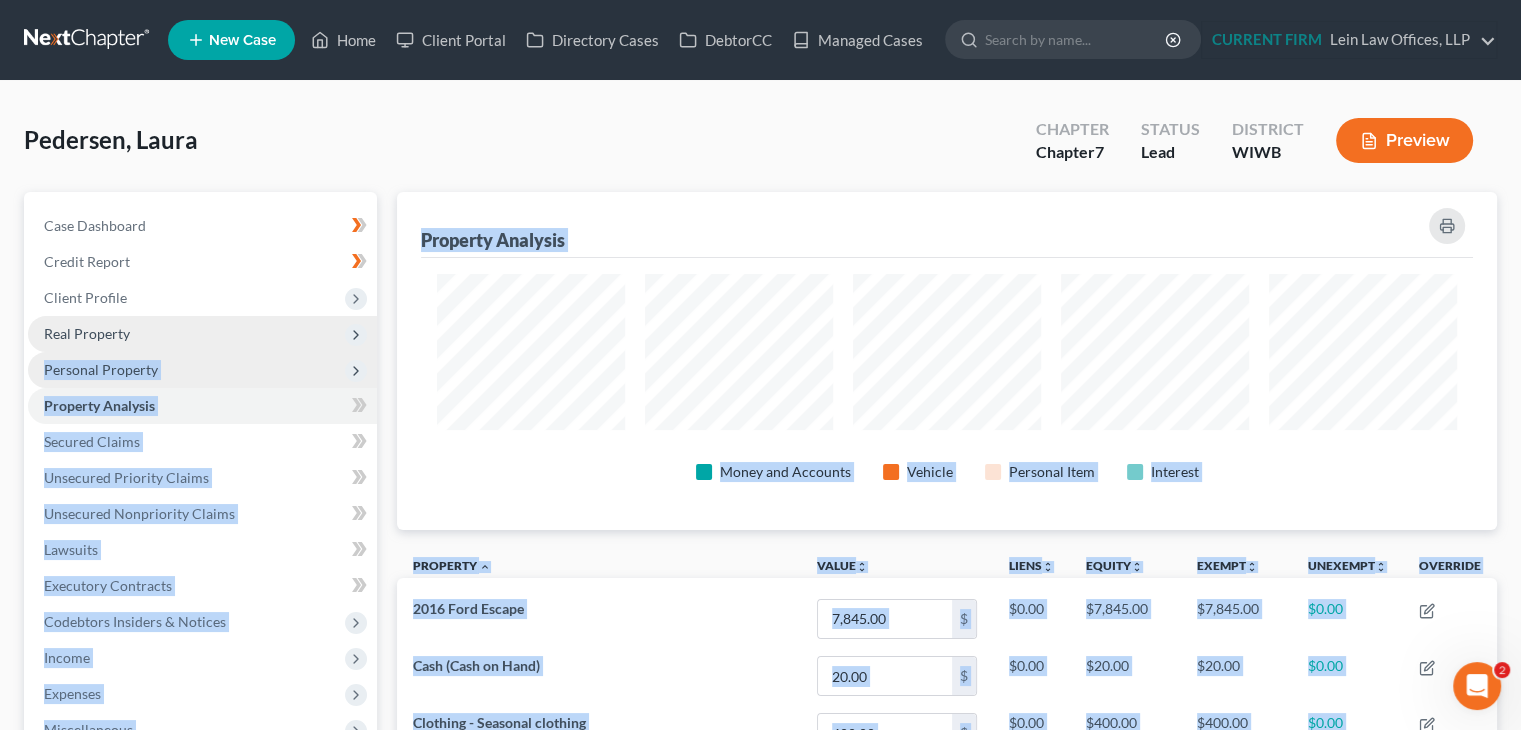 click on "Property Analysis" at bounding box center [947, 225] 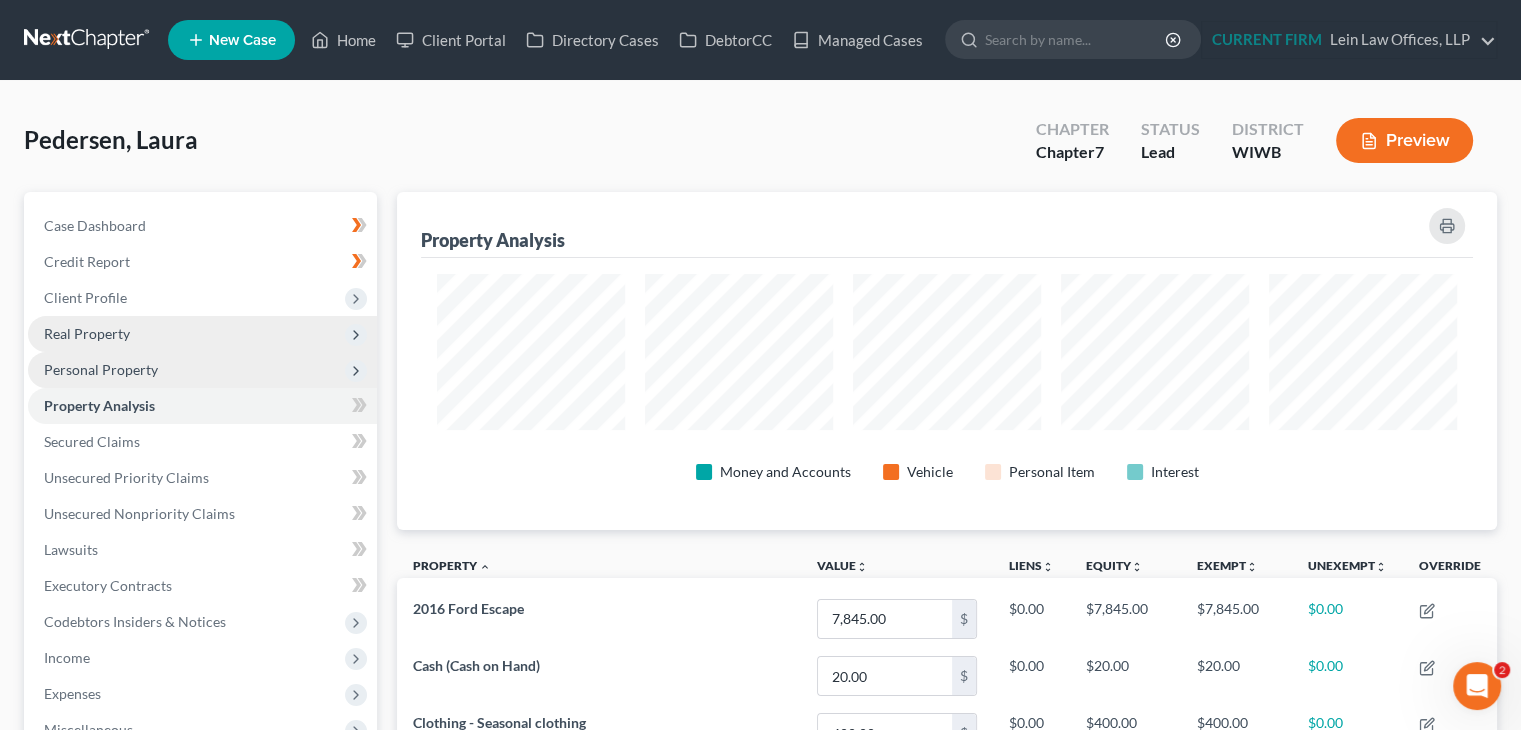 click 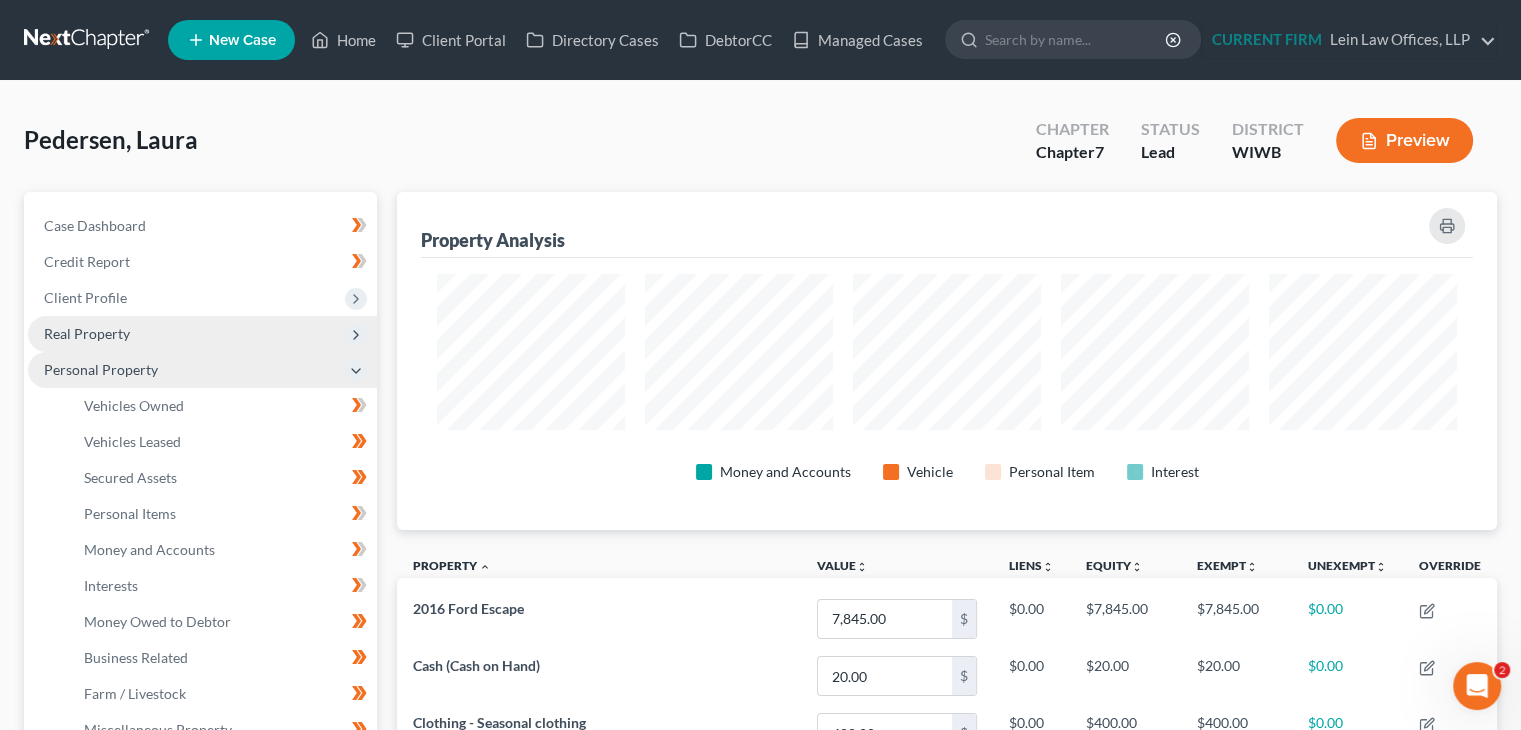 click 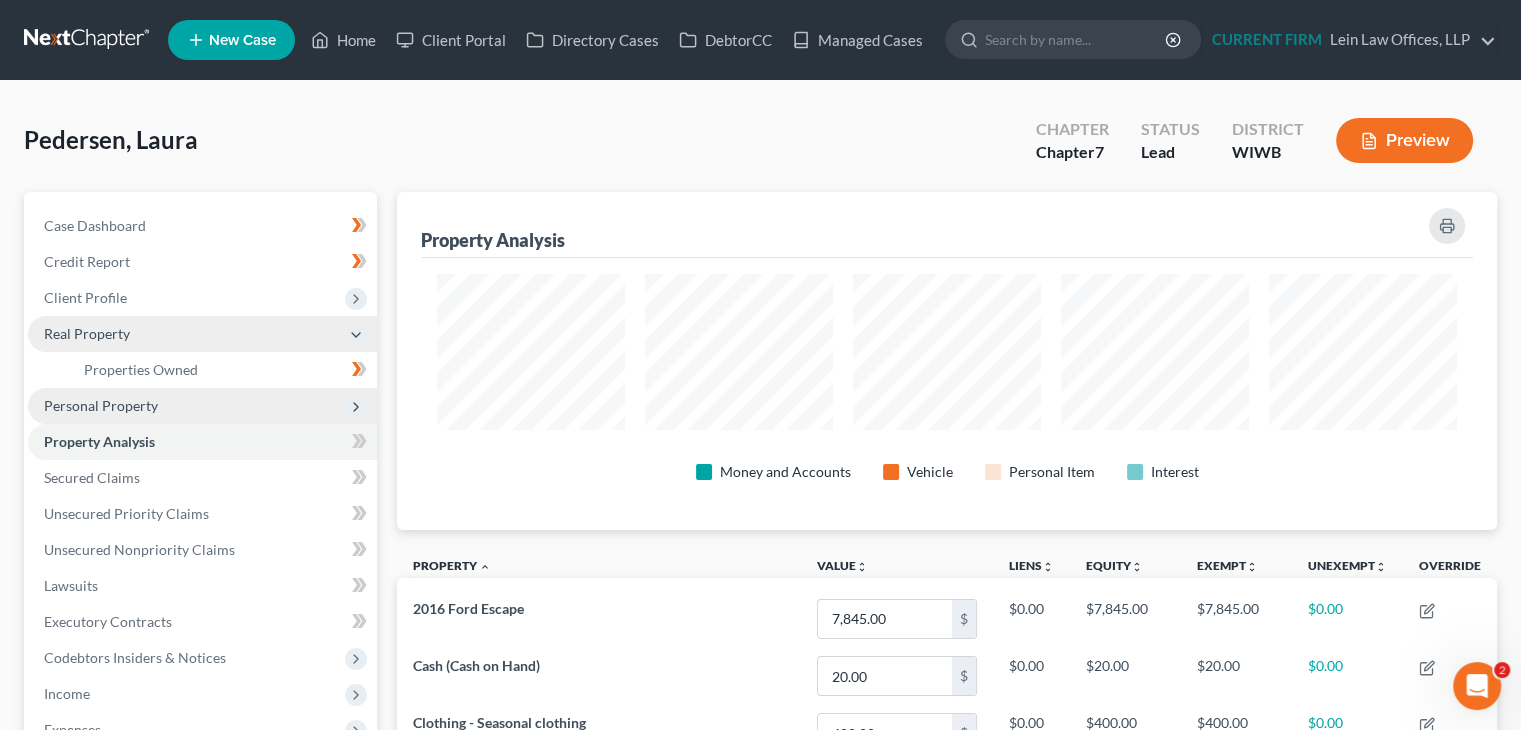 click 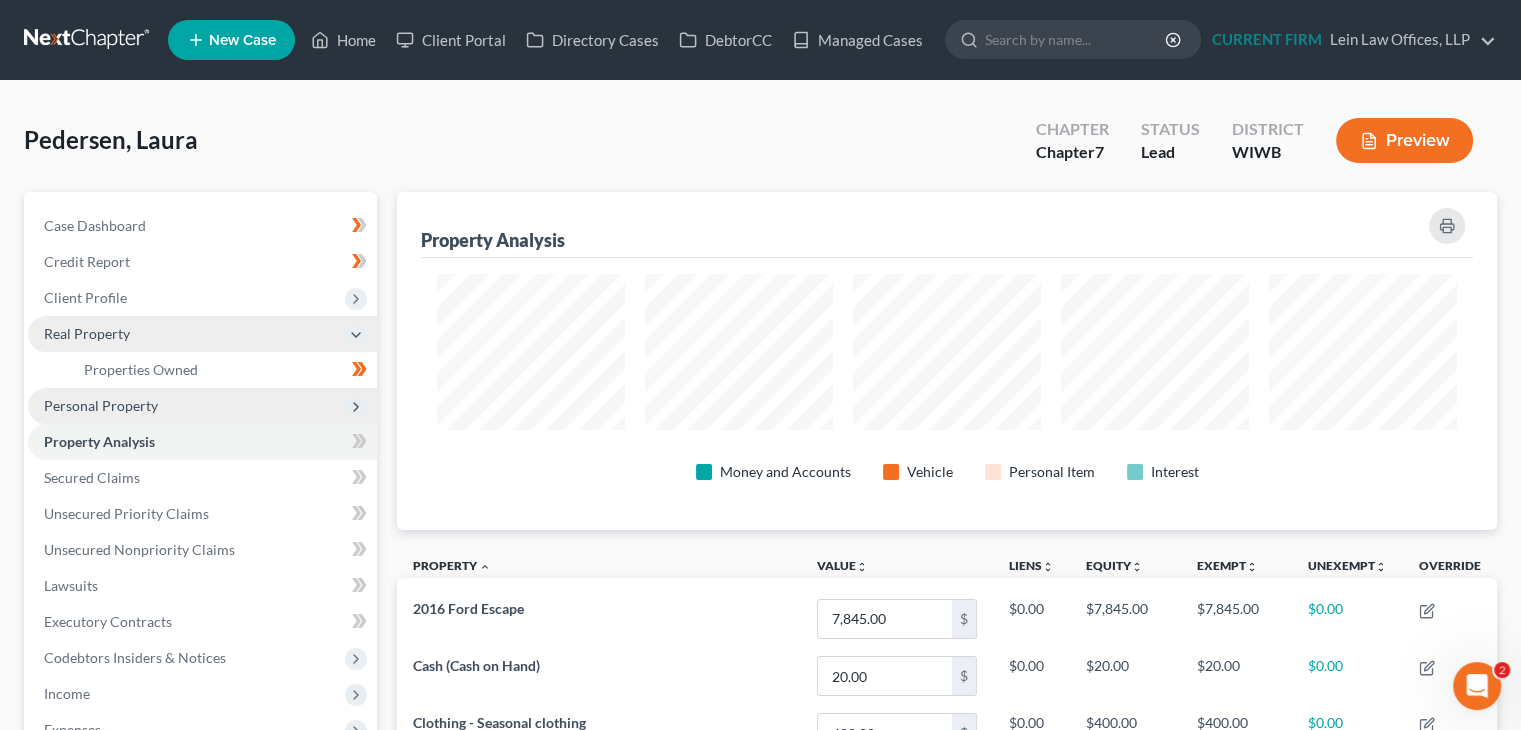 click 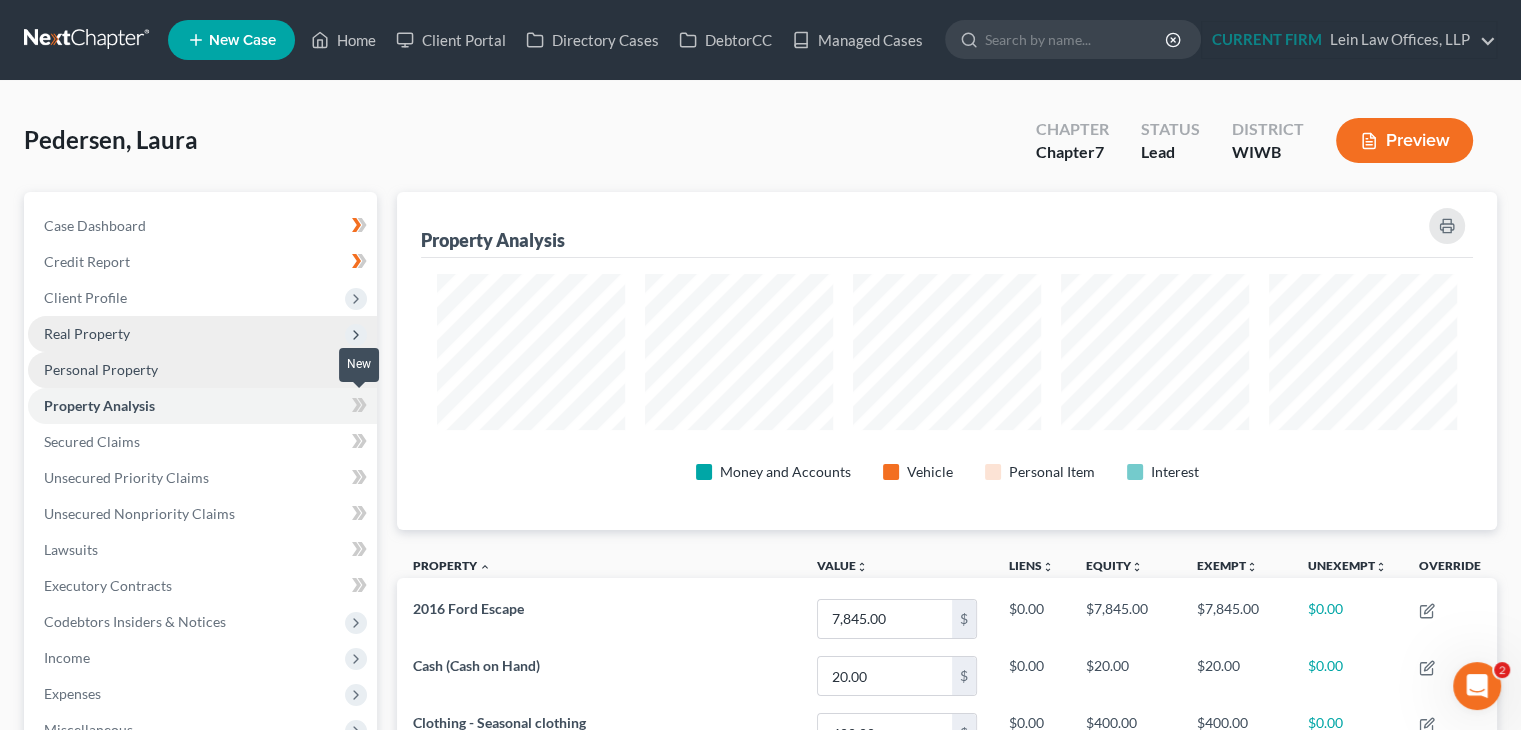 click 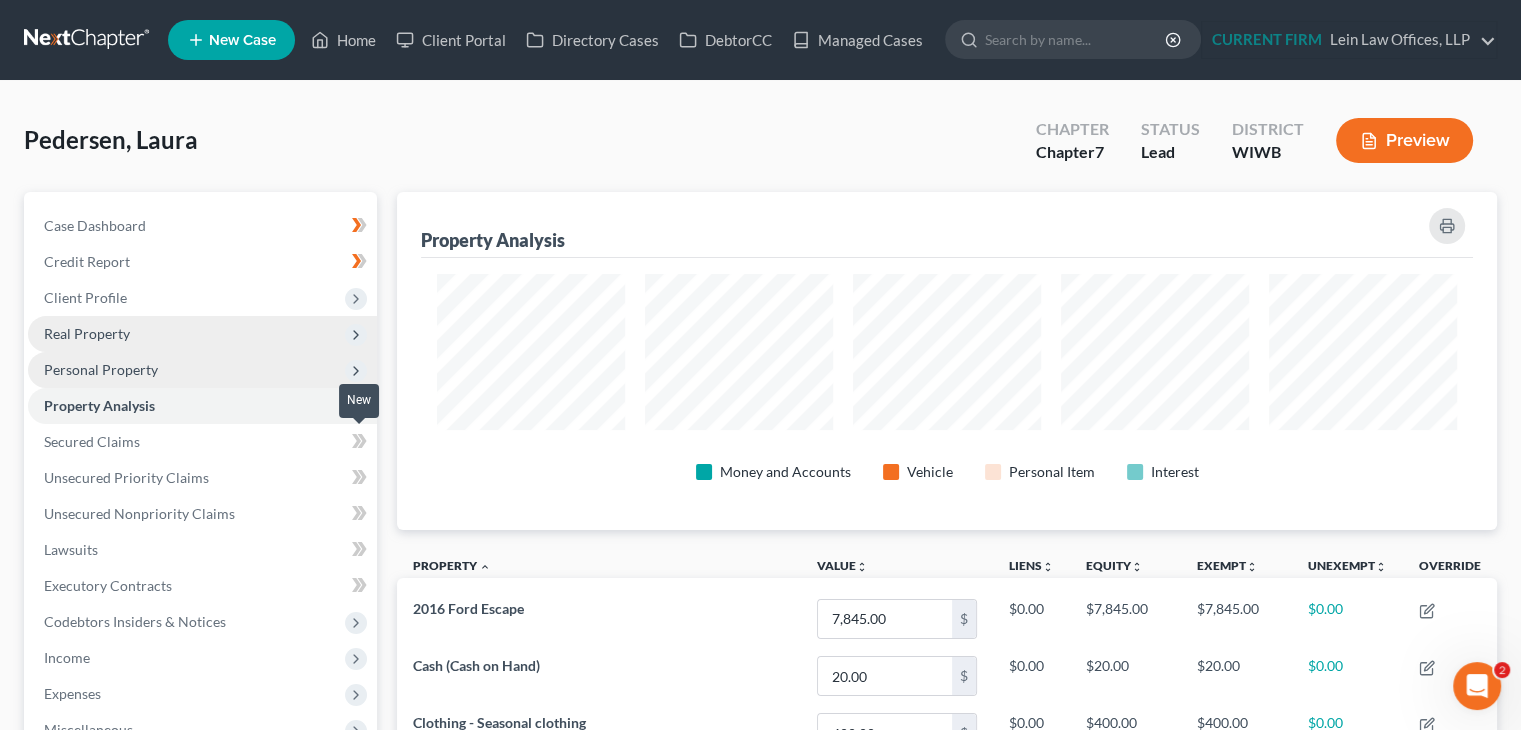 click 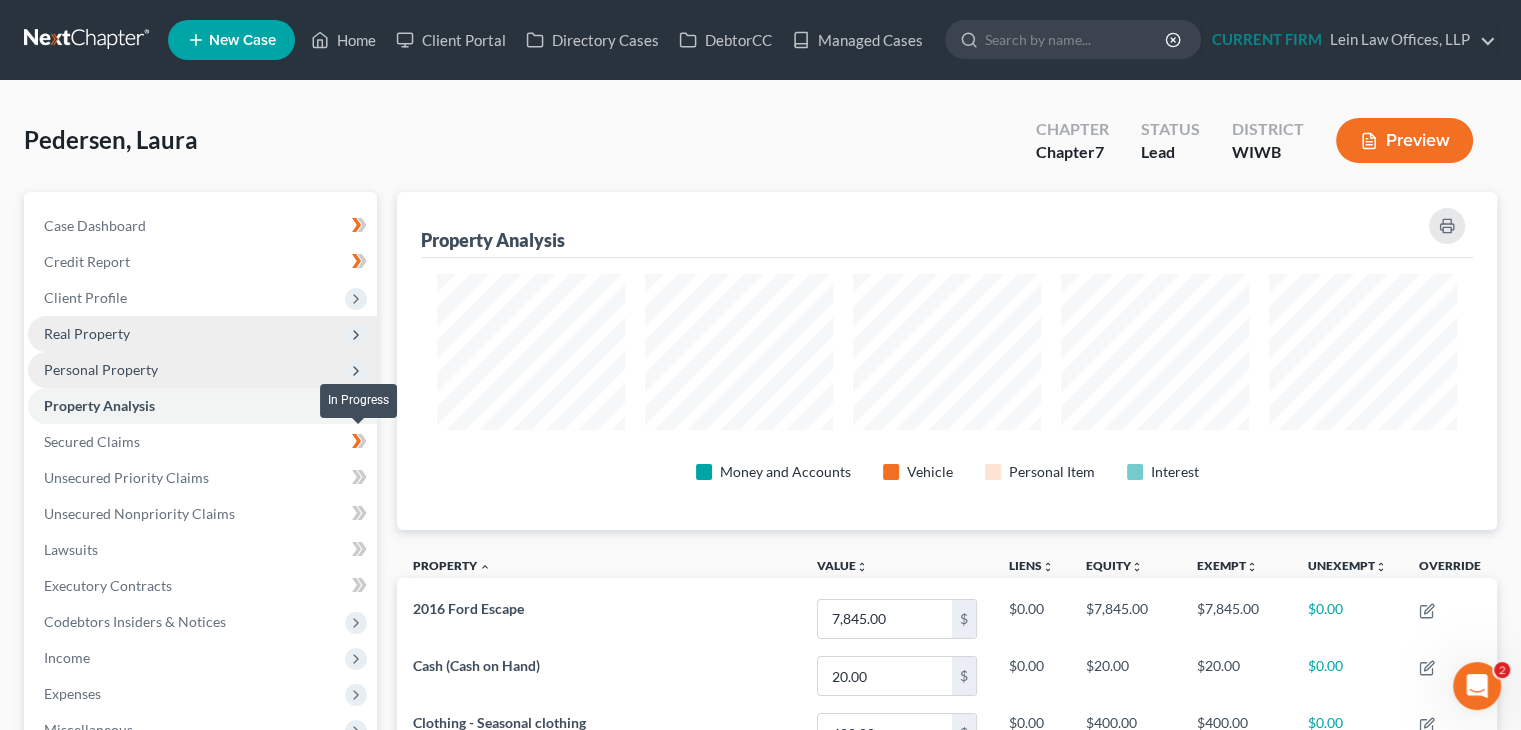 click 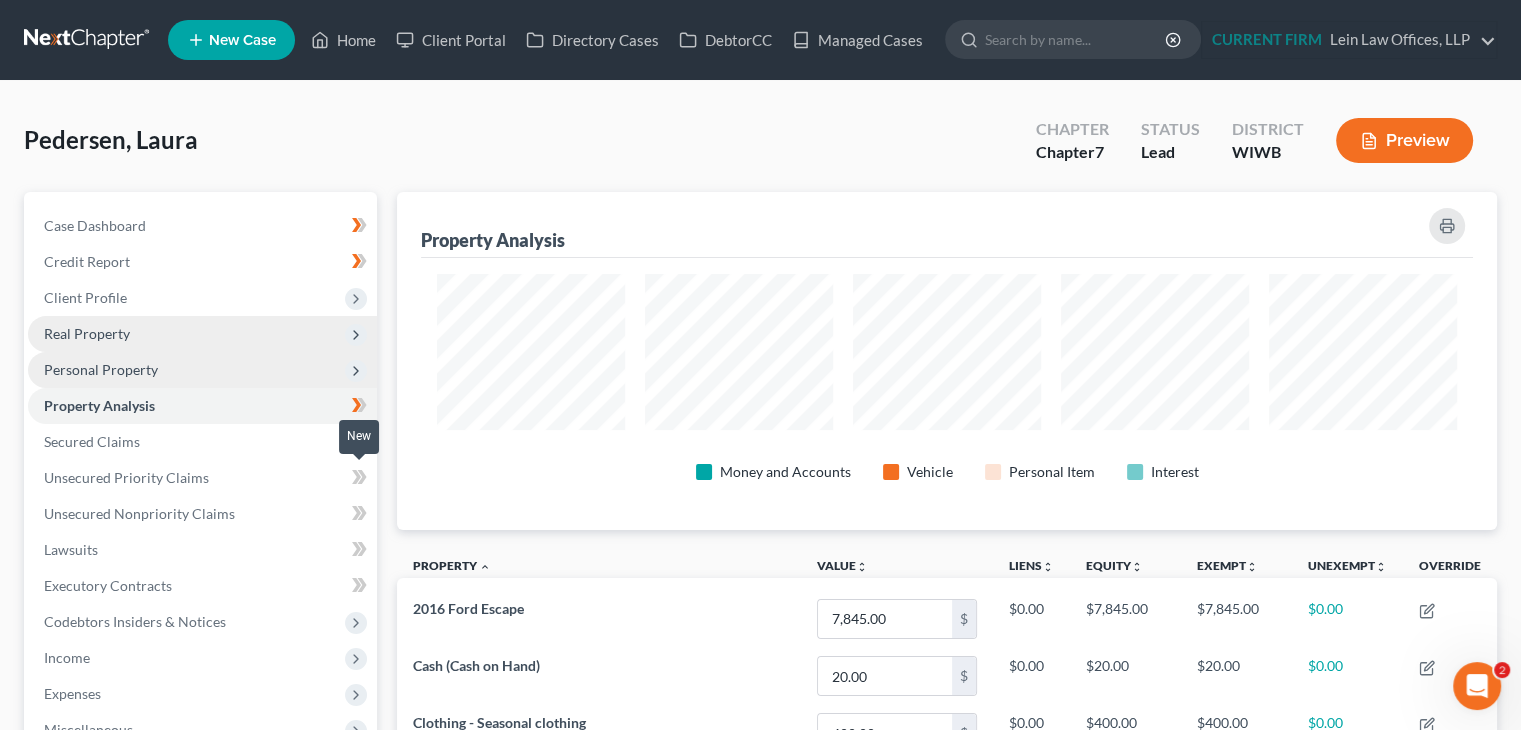 click 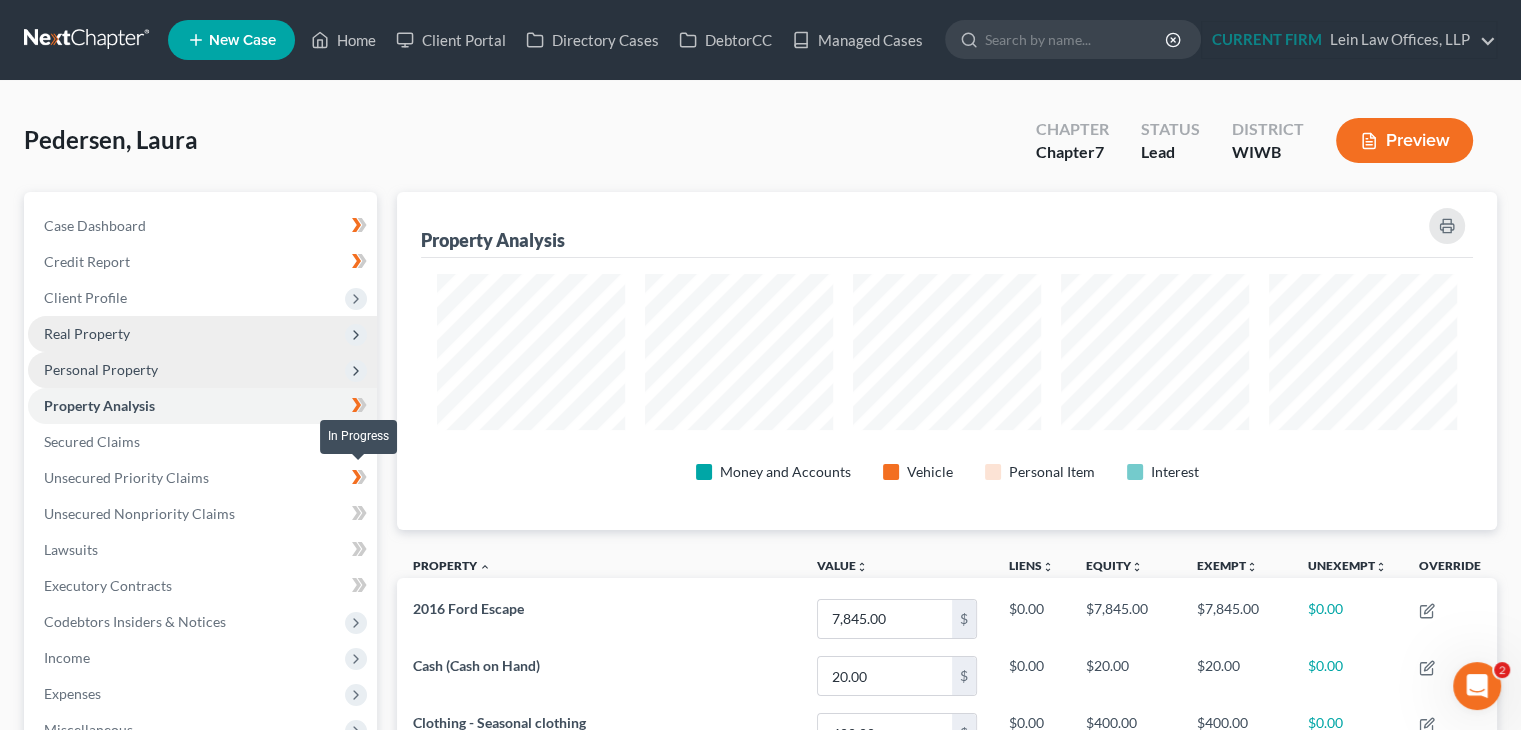 click 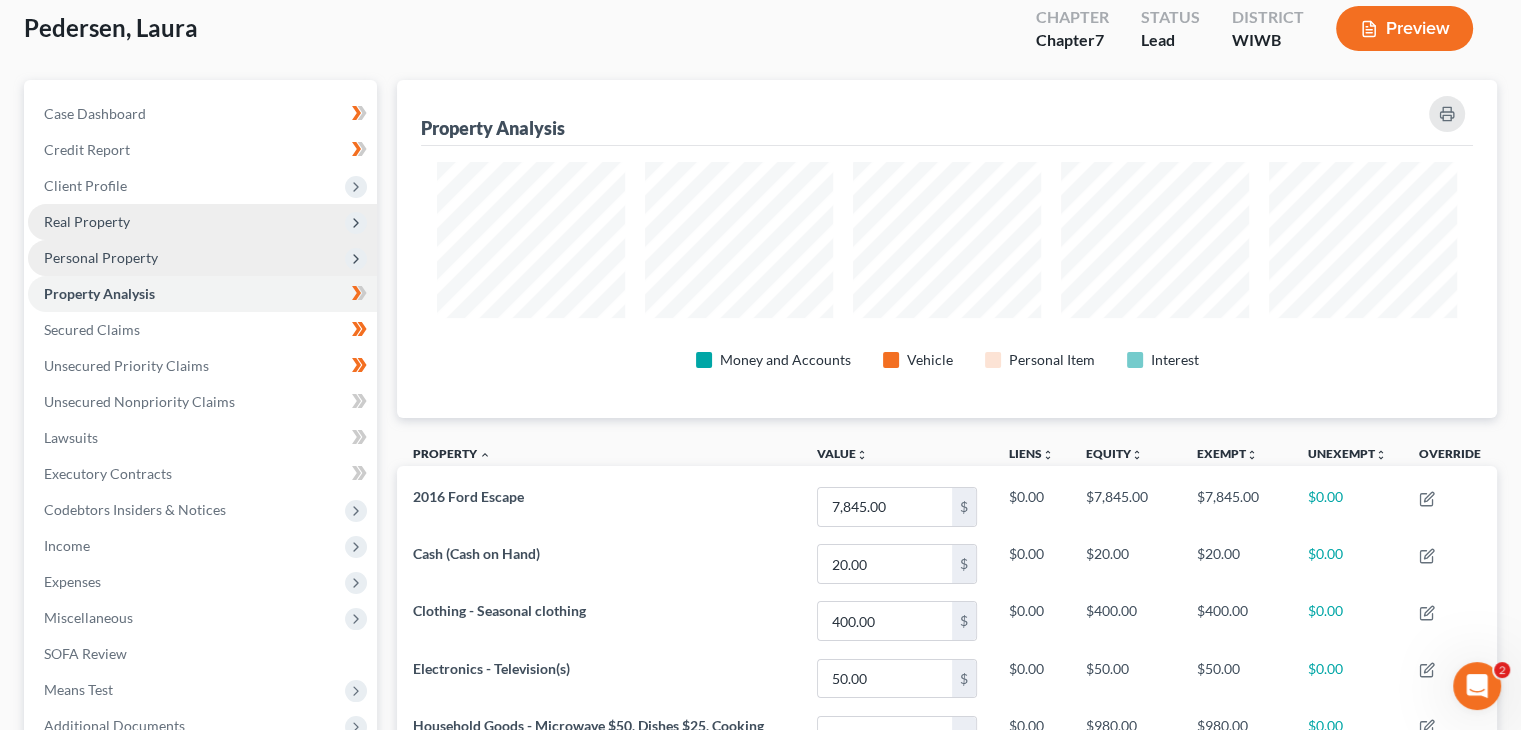 scroll, scrollTop: 200, scrollLeft: 0, axis: vertical 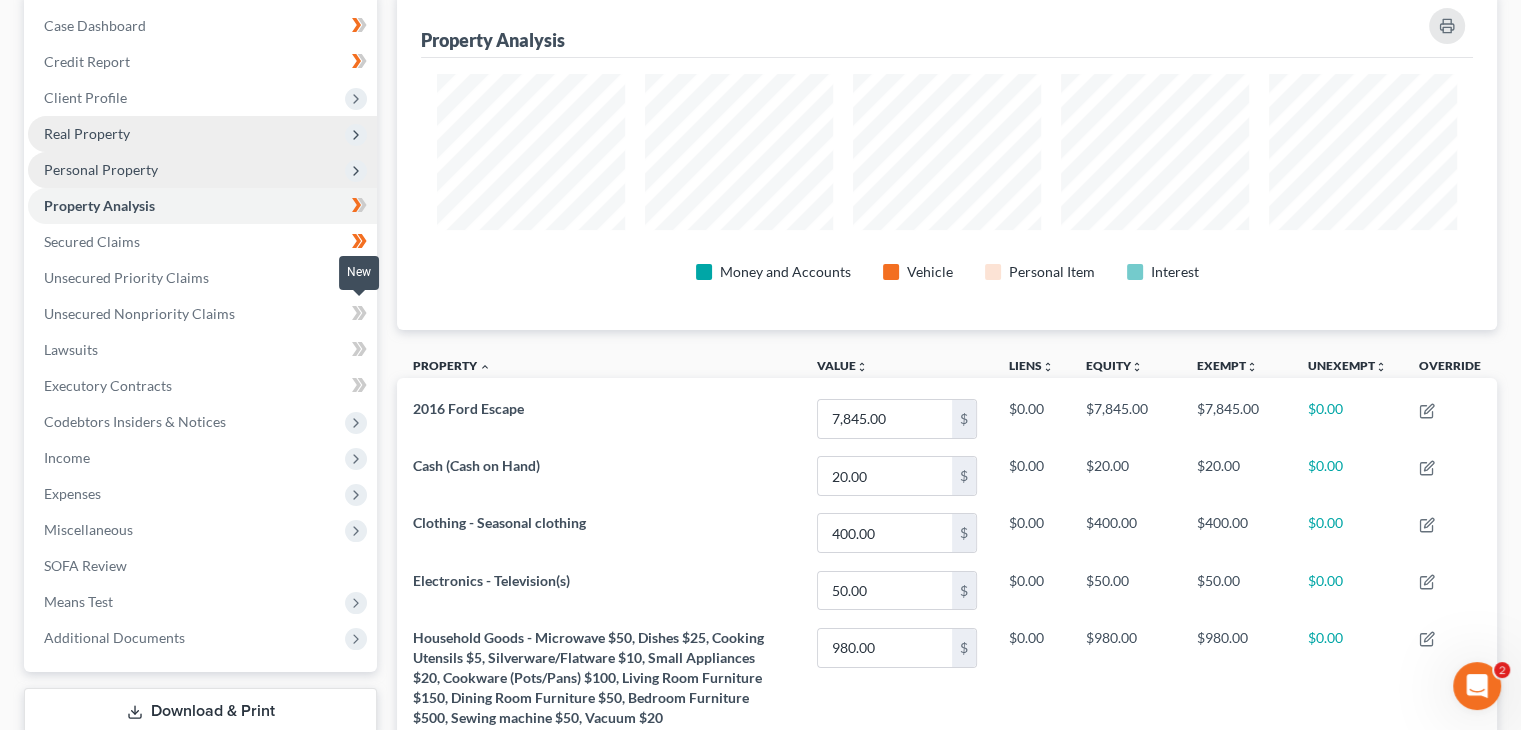 click 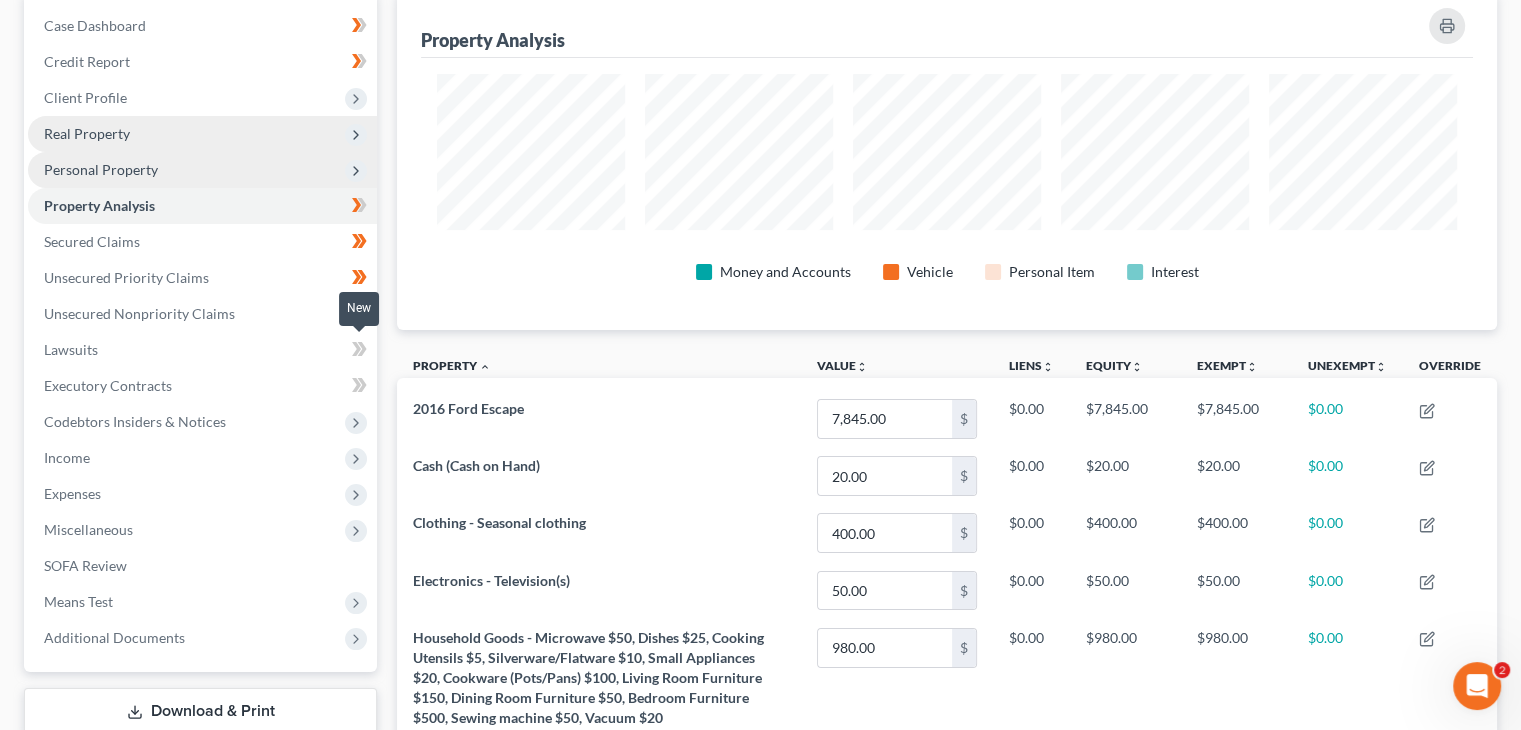 click 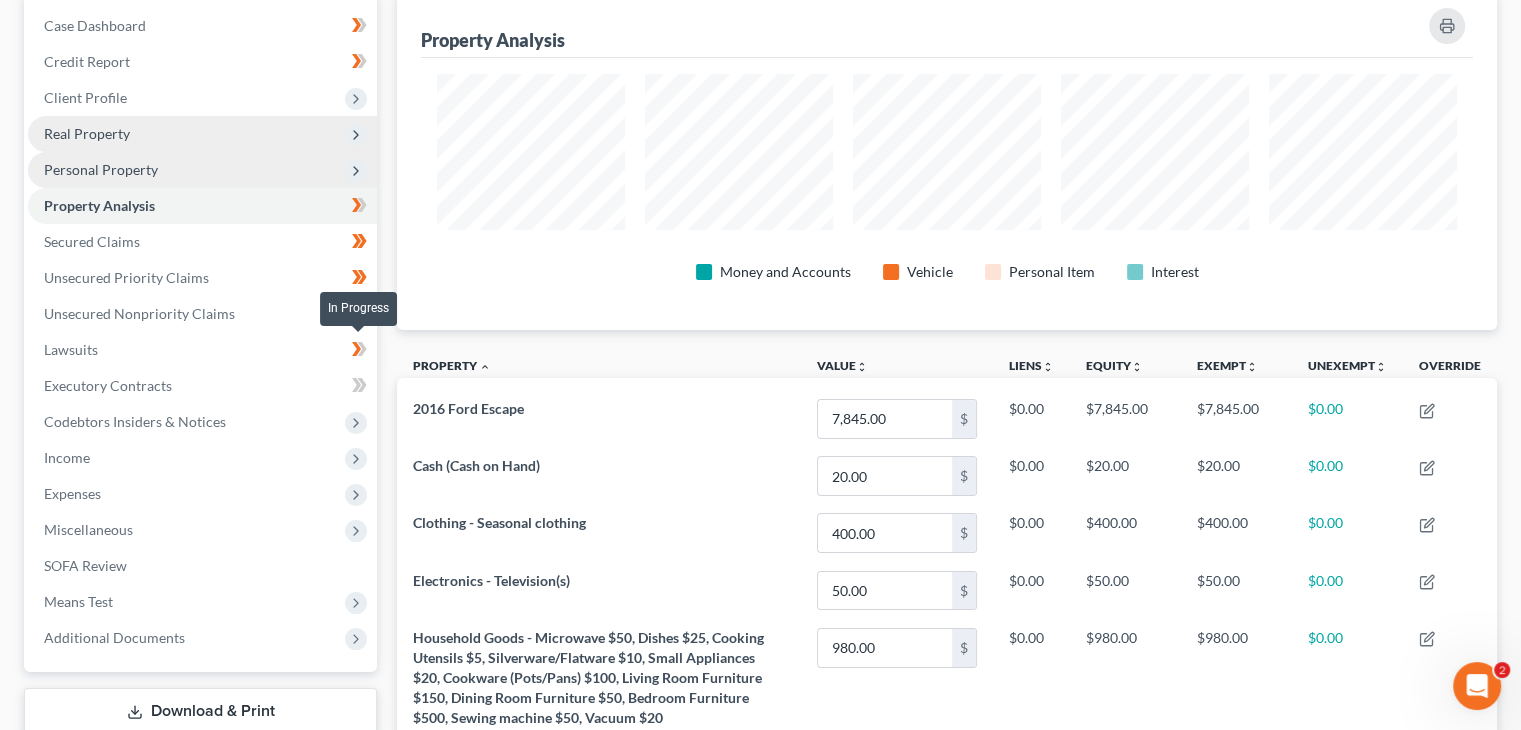 click 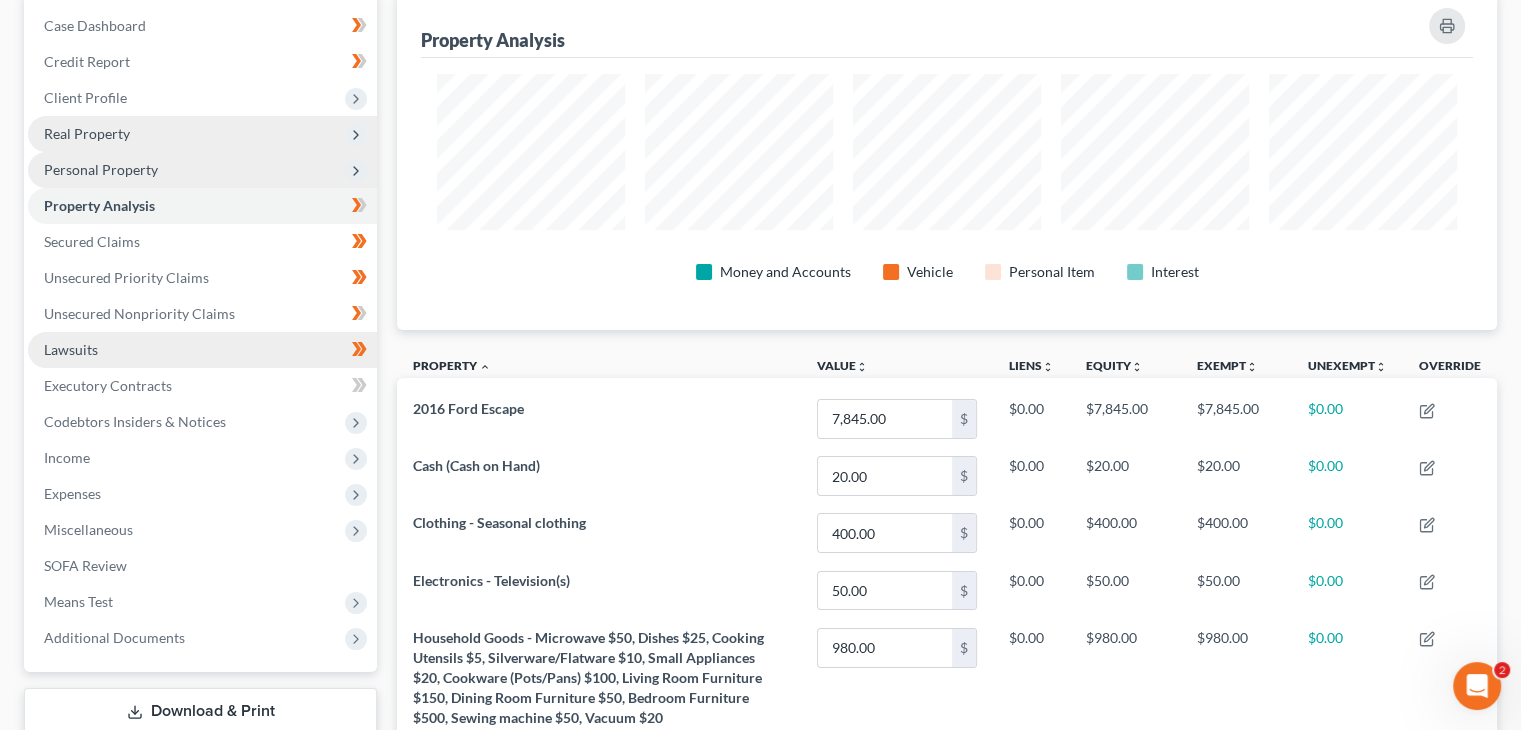 drag, startPoint x: 129, startPoint y: 345, endPoint x: 122, endPoint y: 364, distance: 20.248457 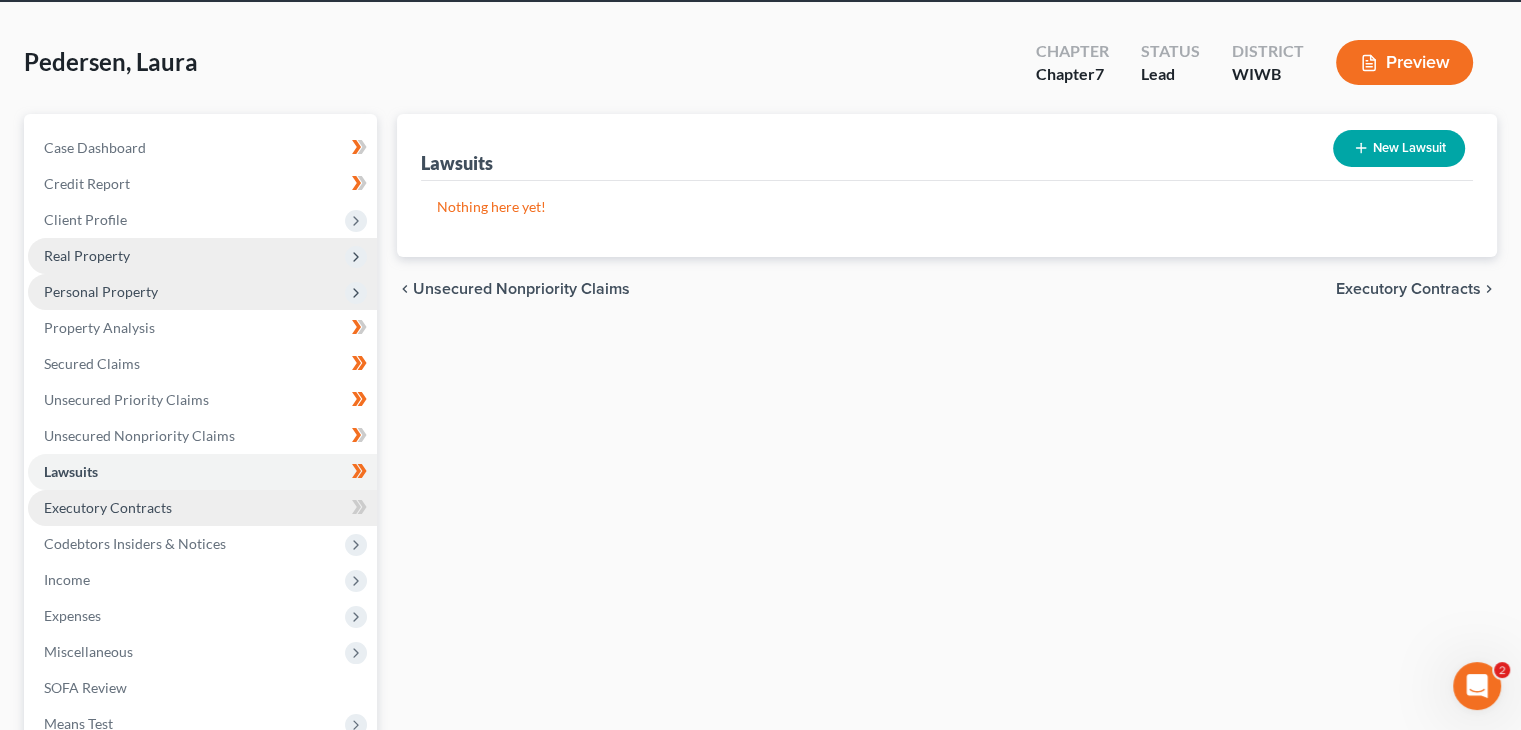 scroll, scrollTop: 200, scrollLeft: 0, axis: vertical 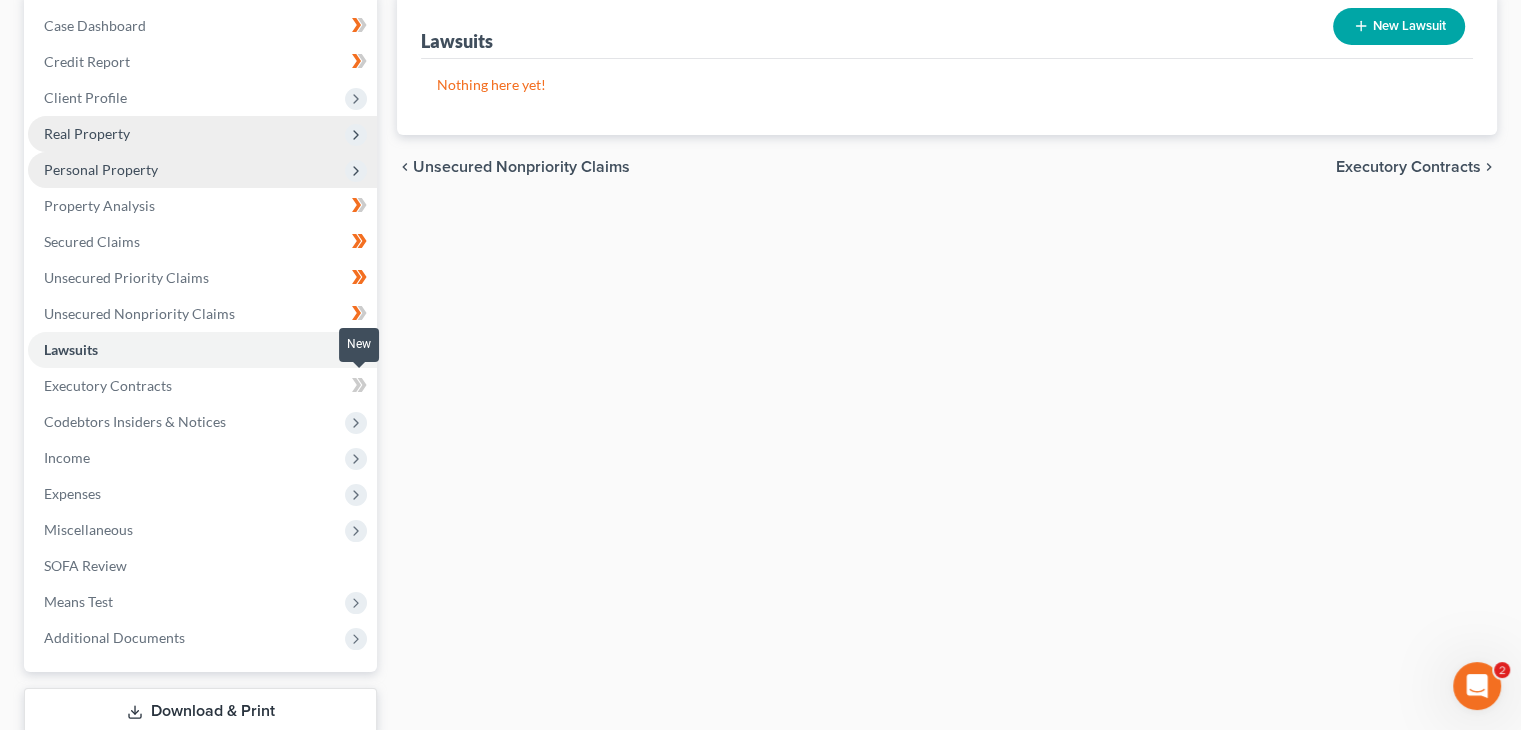 drag, startPoint x: 355, startPoint y: 385, endPoint x: 344, endPoint y: 389, distance: 11.7046995 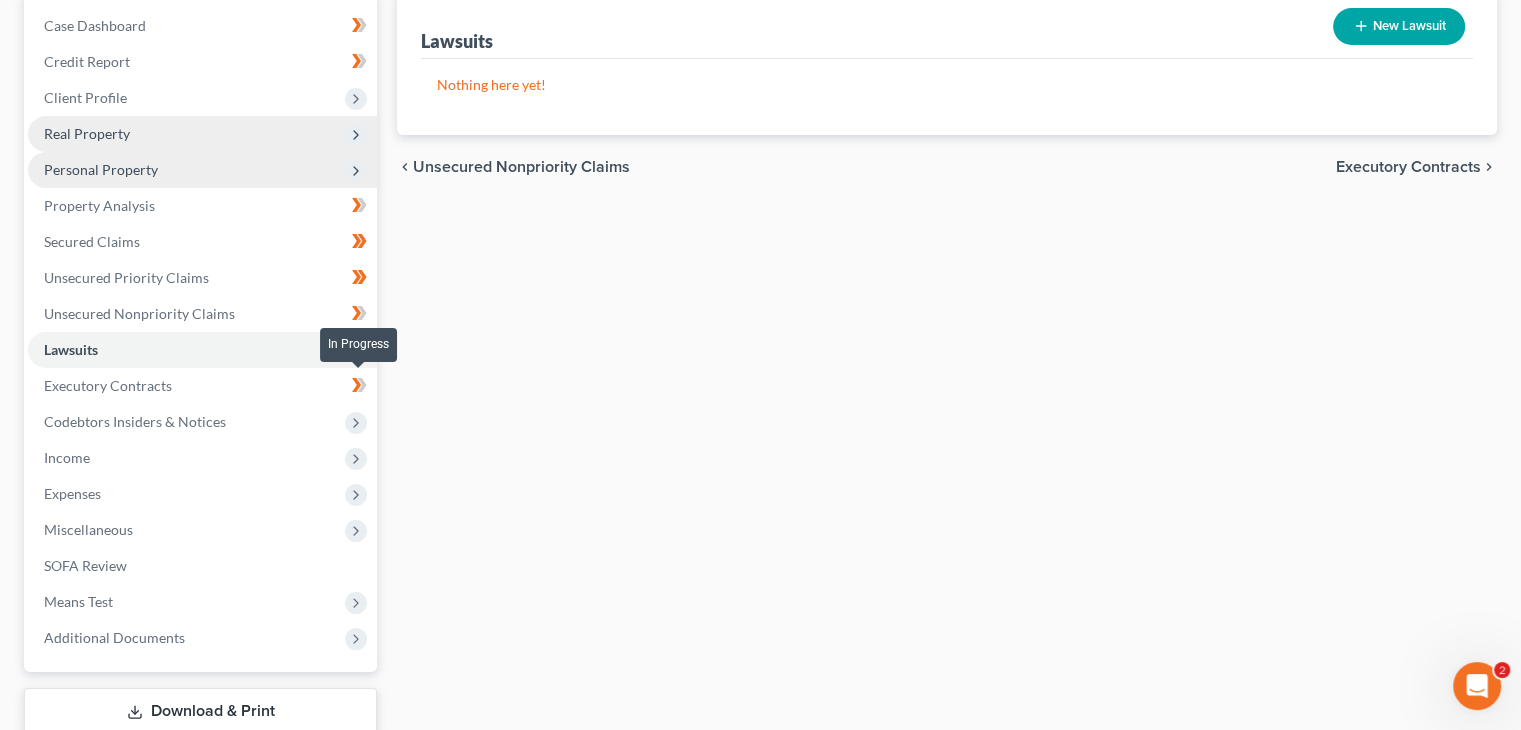 click 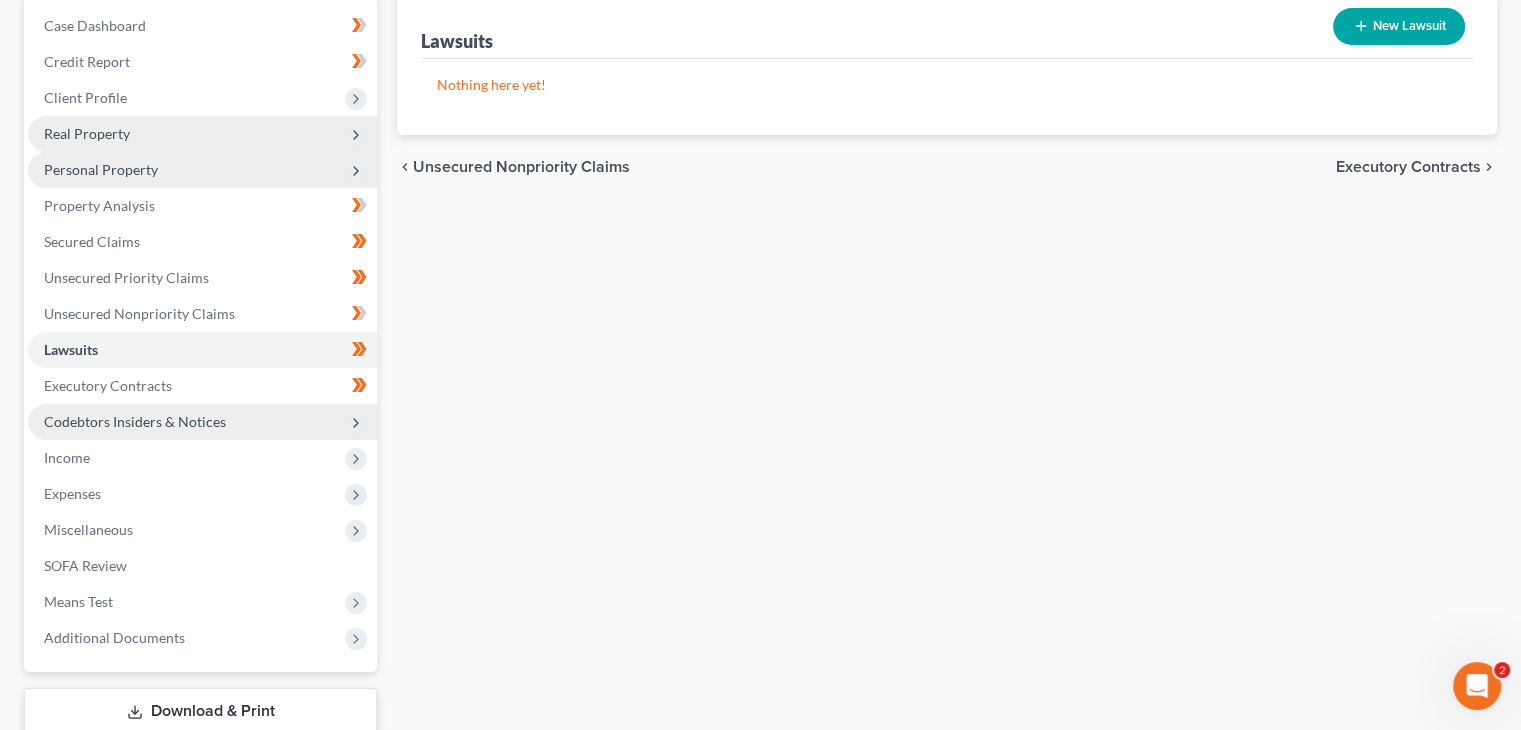 click on "Codebtors Insiders & Notices" at bounding box center (202, 422) 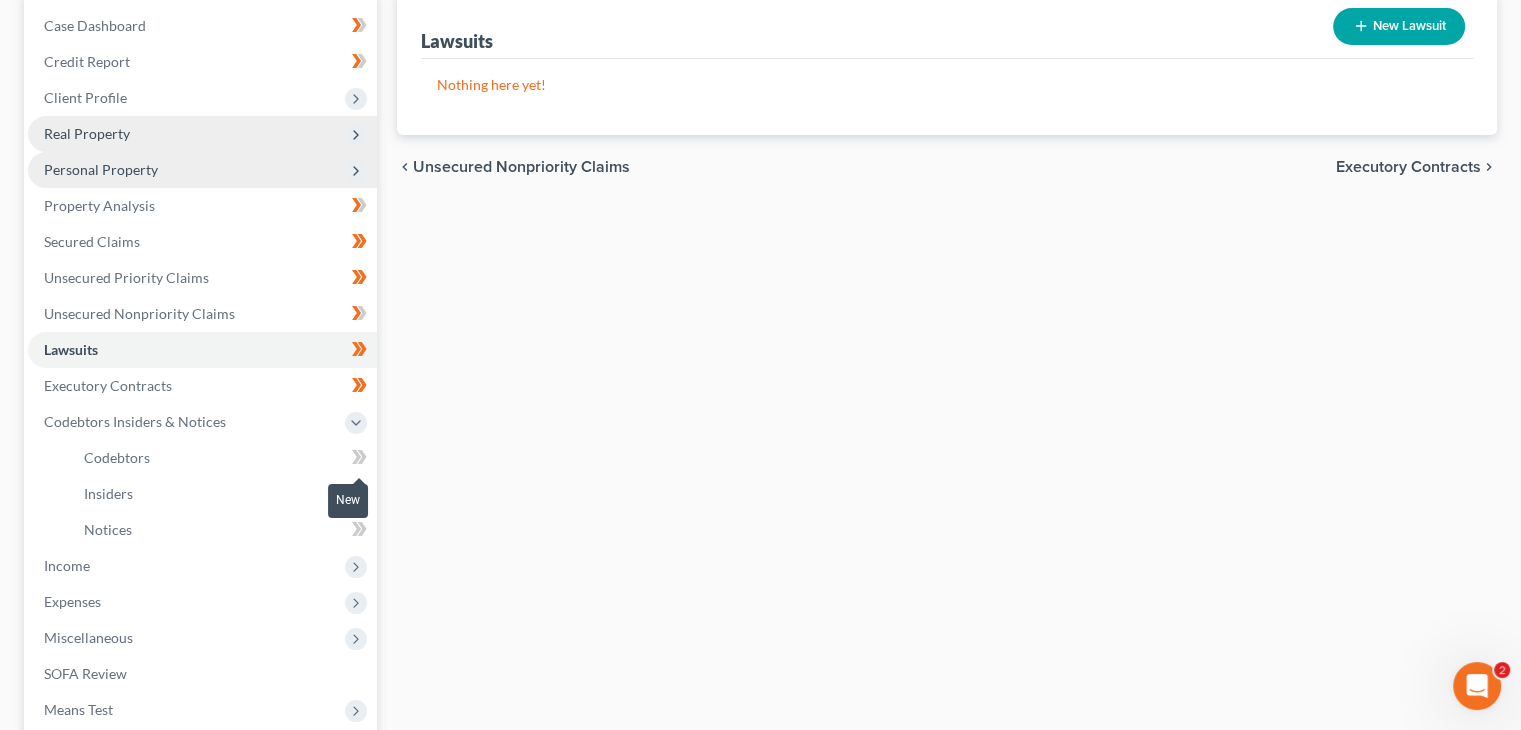 click 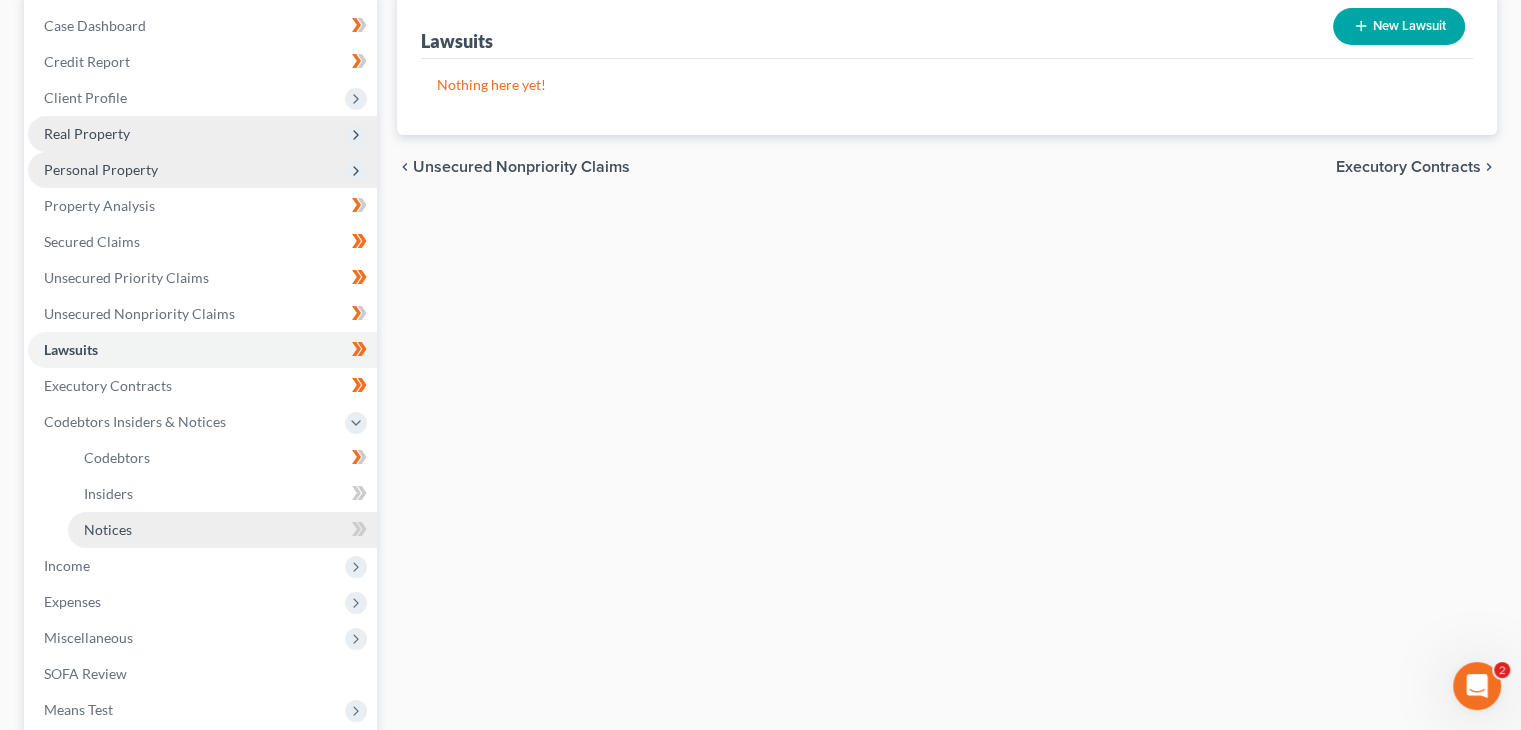 click on "Notices" at bounding box center [222, 530] 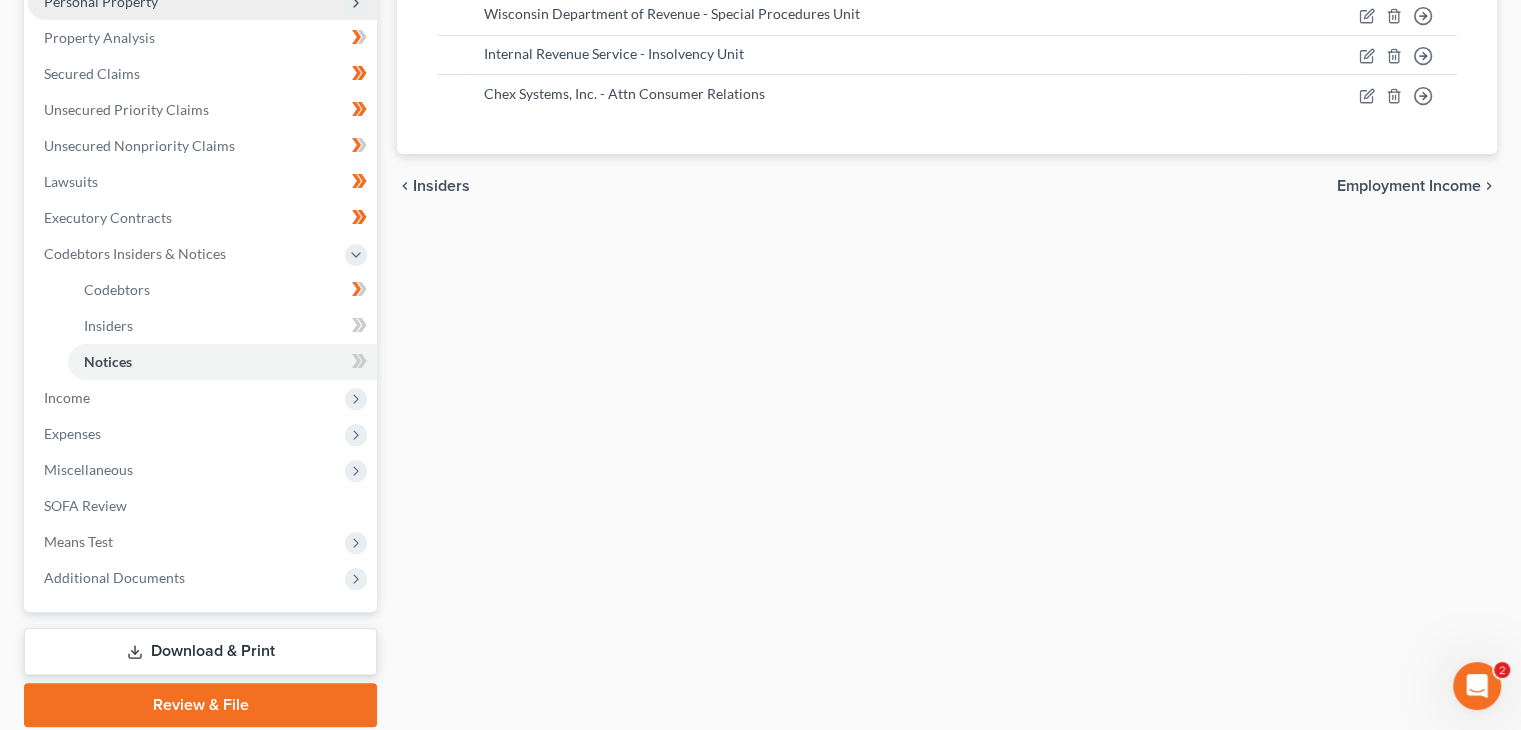 scroll, scrollTop: 400, scrollLeft: 0, axis: vertical 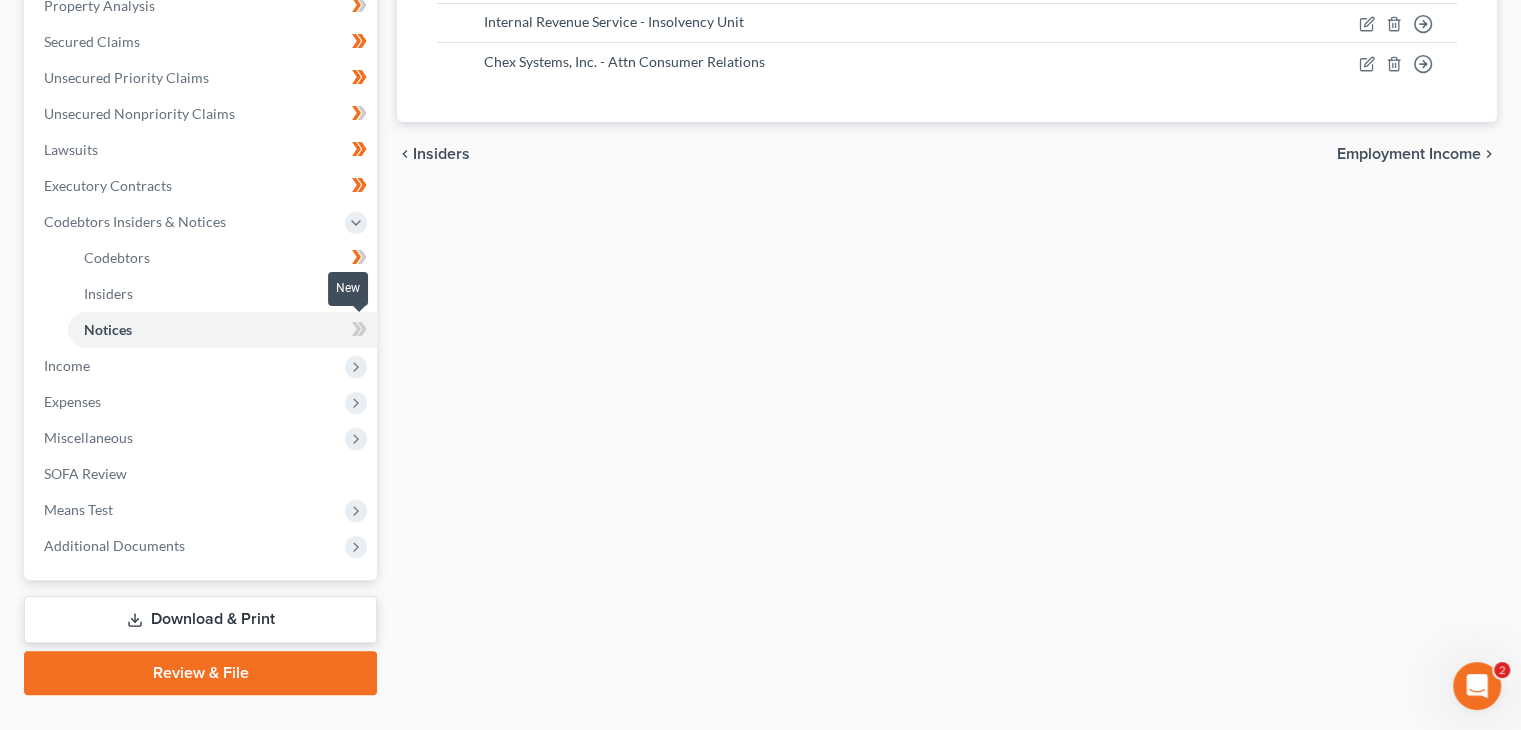 click 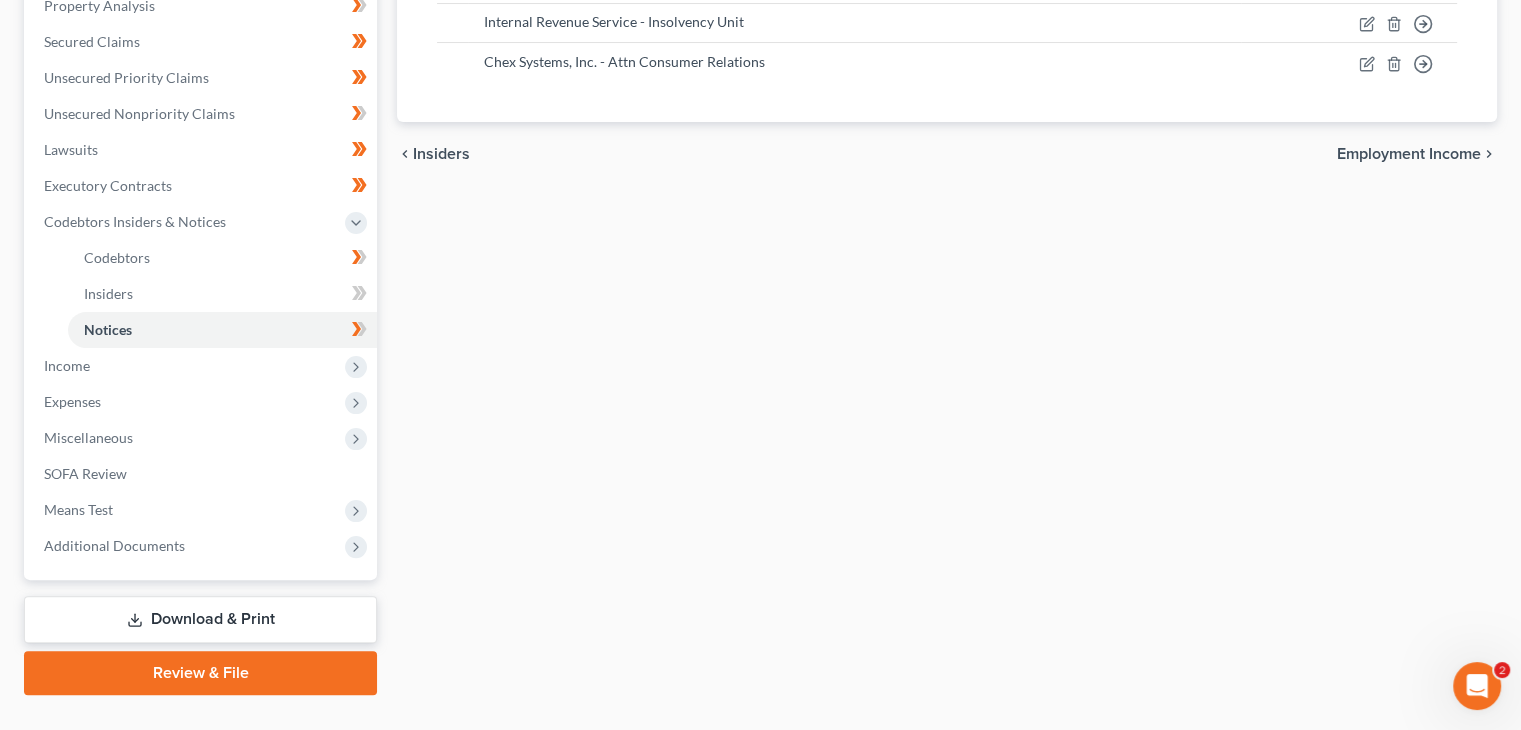 click on "New" at bounding box center [348, 314] 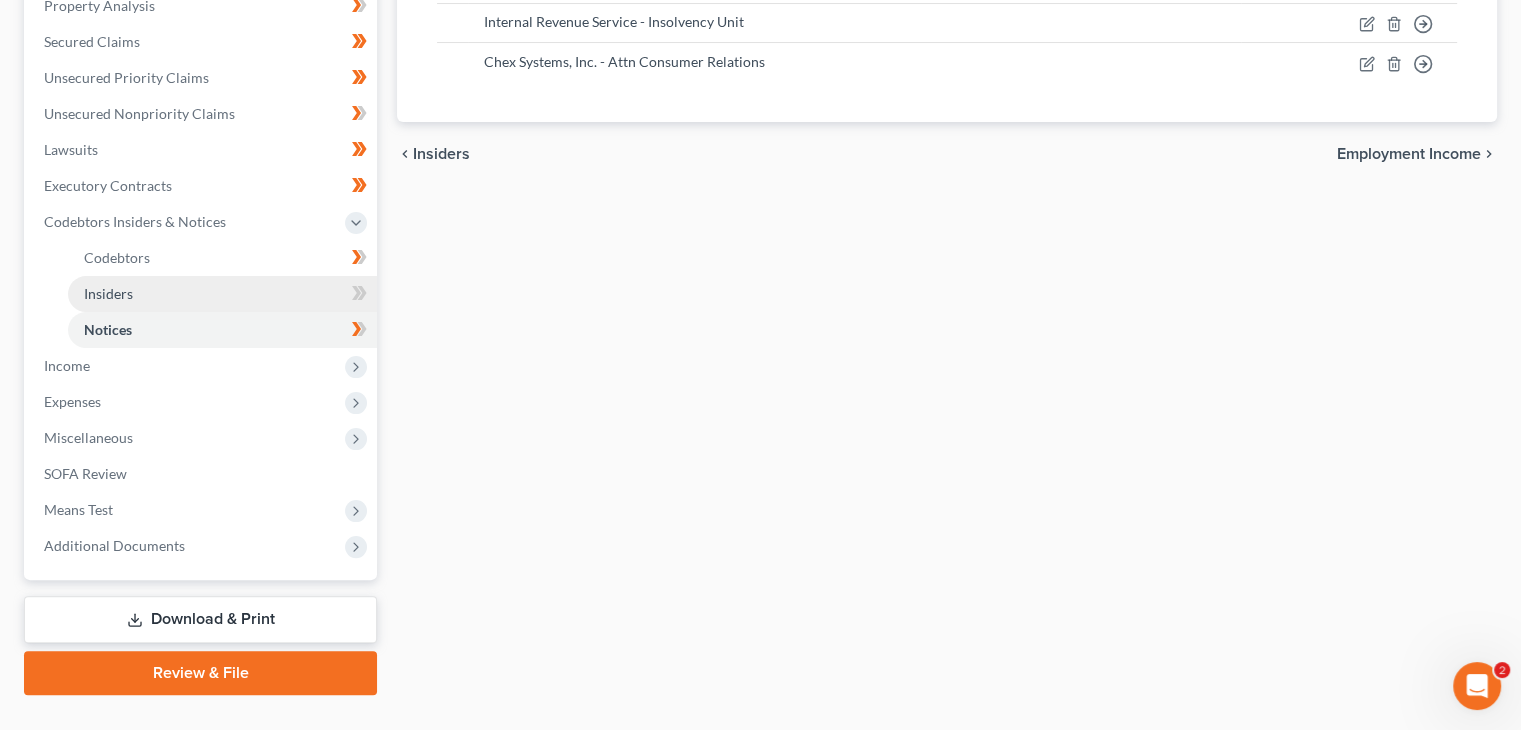 click on "Insiders" at bounding box center [222, 294] 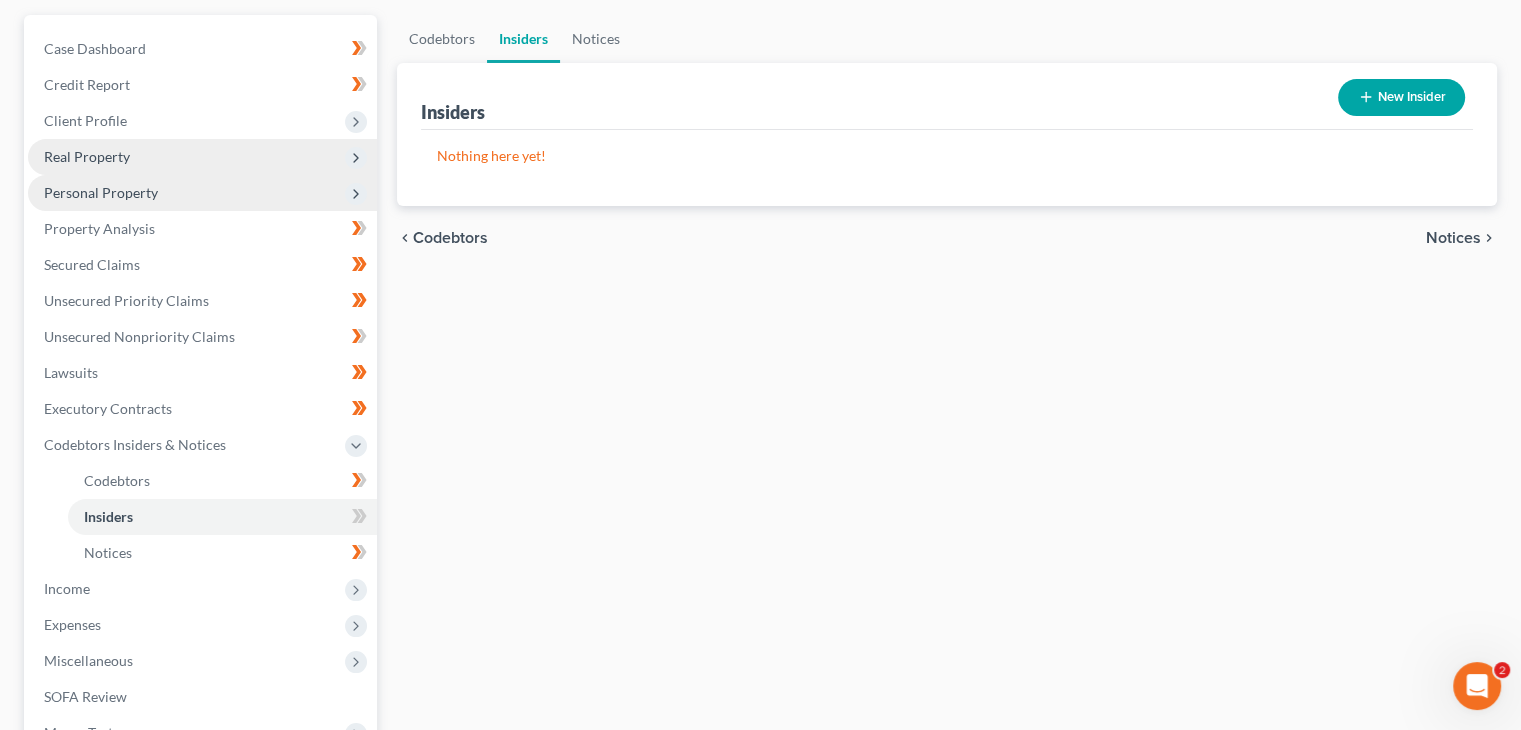 scroll, scrollTop: 200, scrollLeft: 0, axis: vertical 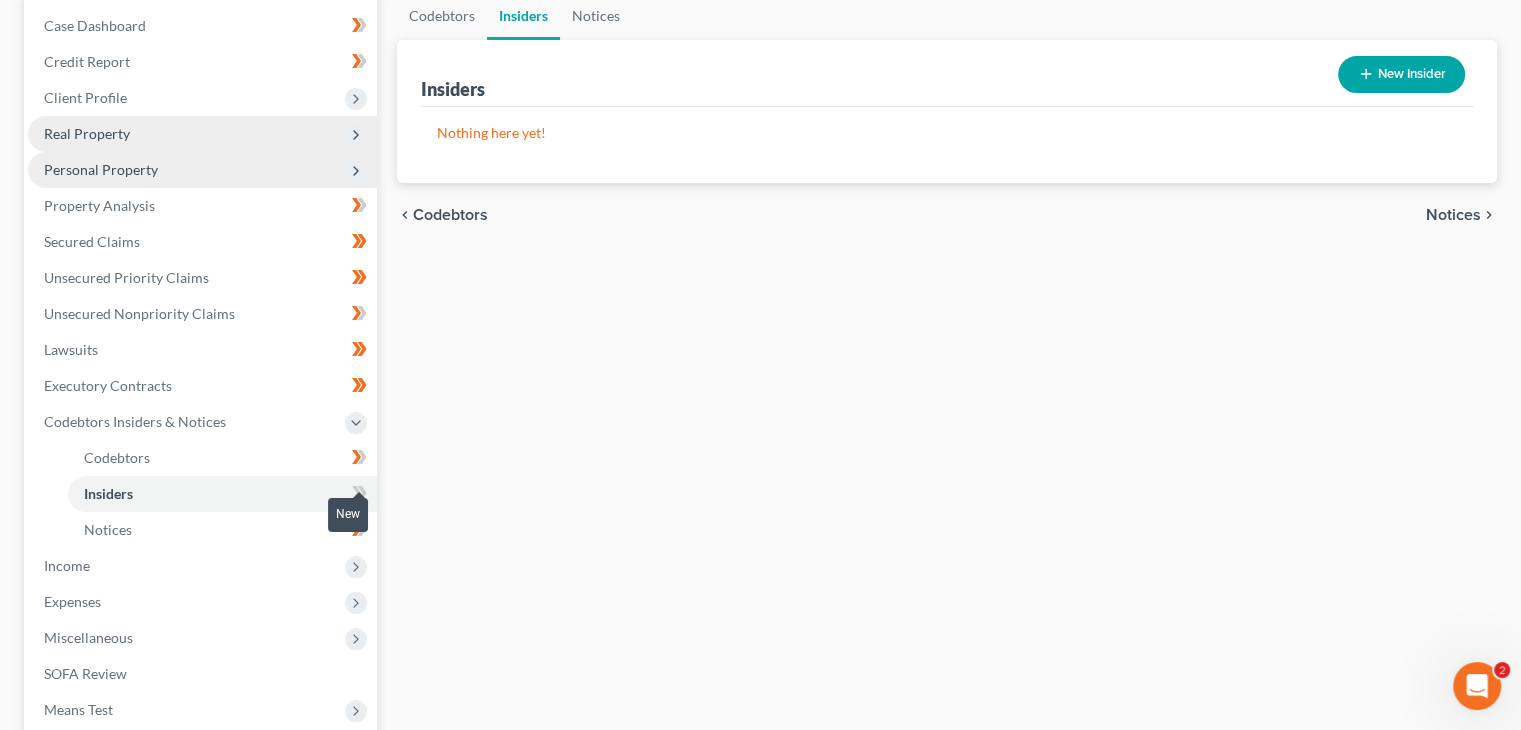 click on "Home New Case Client Portal Directory Cases DebtorCC Managed Cases Lein Law Offices, LLP ceron@paralegalasaservice.com My Account Settings Plan + Billing Account Add-Ons Help Center Webinars Training Videos What's new Log out New Case Home Client Portal Directory Cases DebtorCC Managed Cases         - No Result - See all results Or Press Enter... CURRENT FIRM  Lein Law Offices, LLP Lein Law Offices, LLP ceron@paralegalasaservice.com My Account Settings Plan + Billing Account Add-Ons Log out 	 Pedersen, Laura Upgraded Chapter Chapter  7 Status Lead District WIWB Preview Petition Navigation
Case Dashboard
Payments
Invoices
Home" at bounding box center (760, 385) 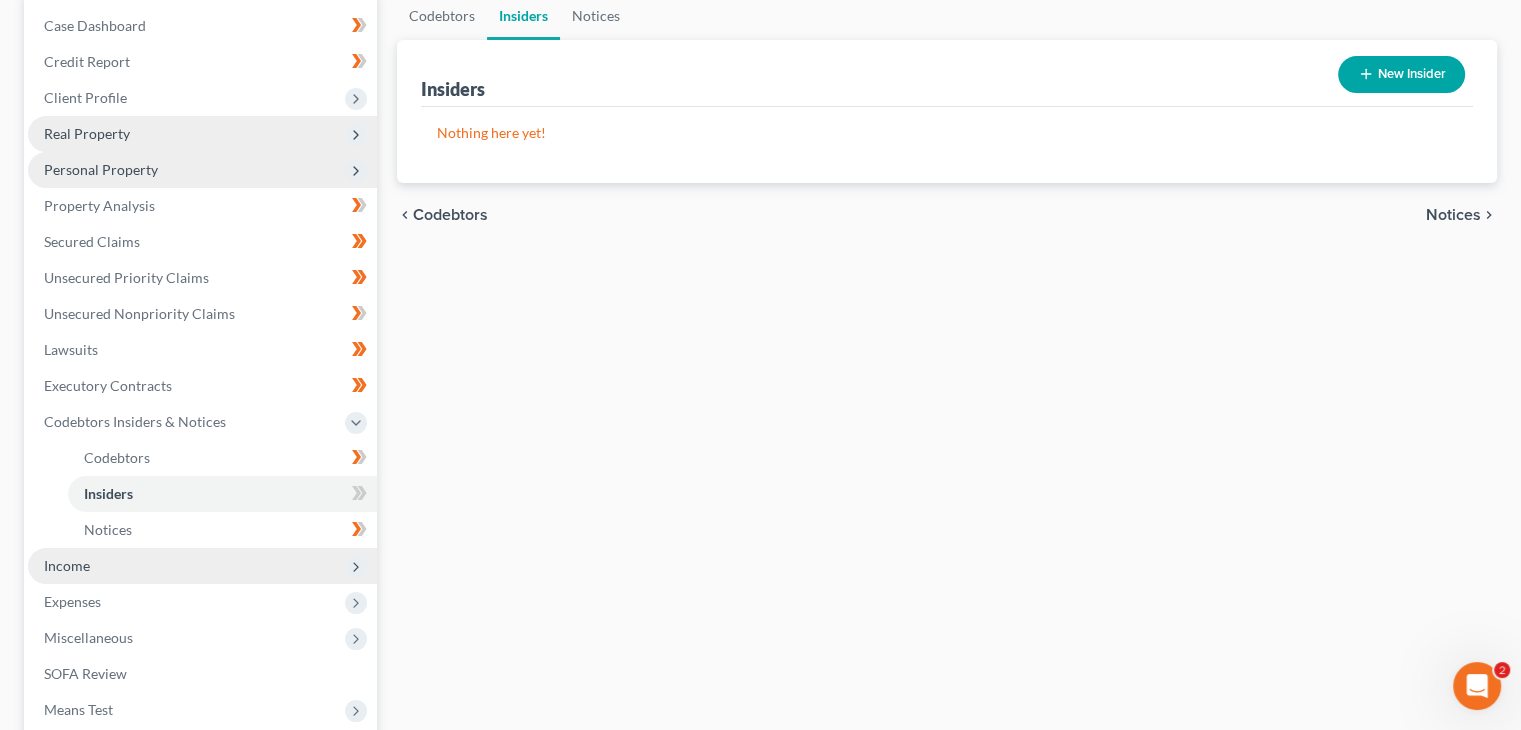 click on "Income" at bounding box center (202, 566) 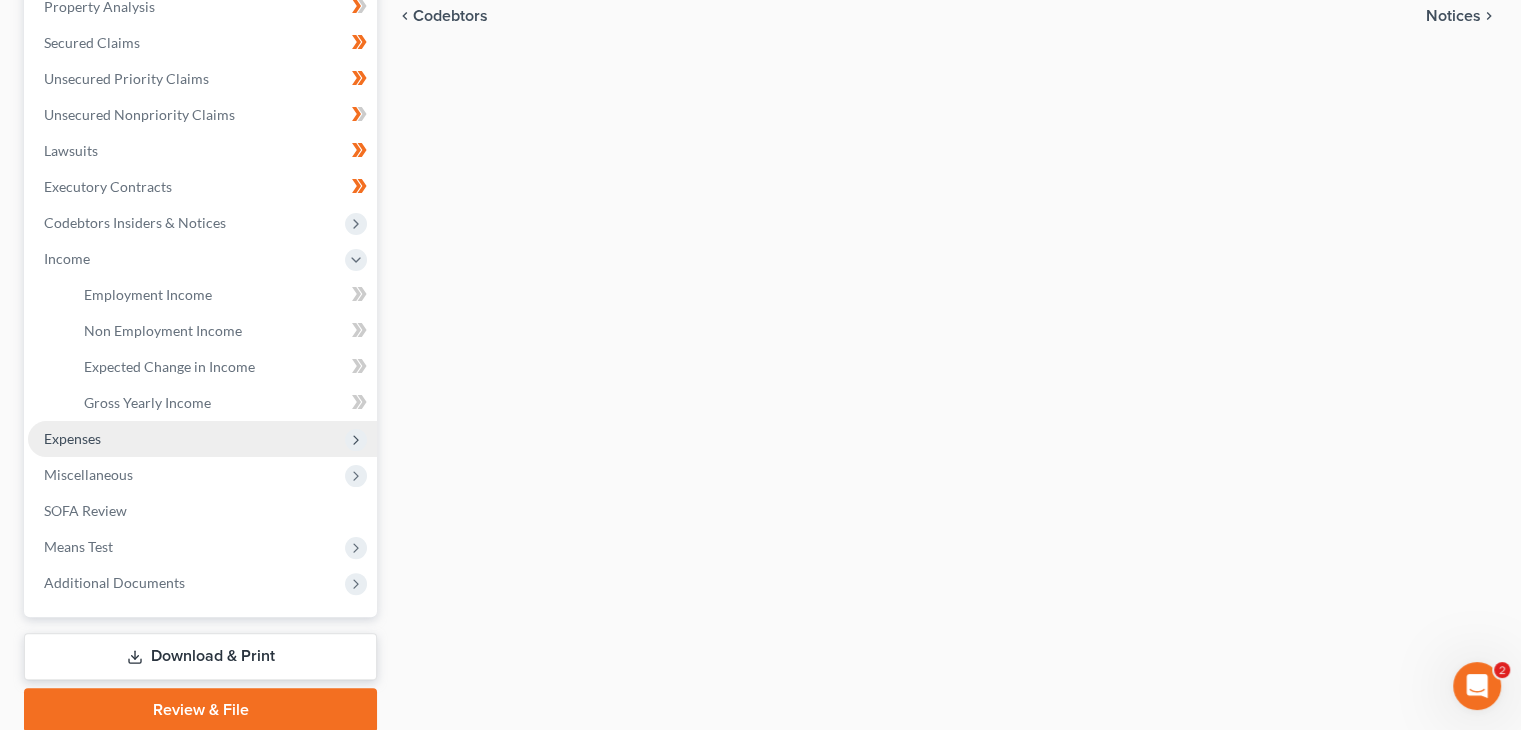 scroll, scrollTop: 400, scrollLeft: 0, axis: vertical 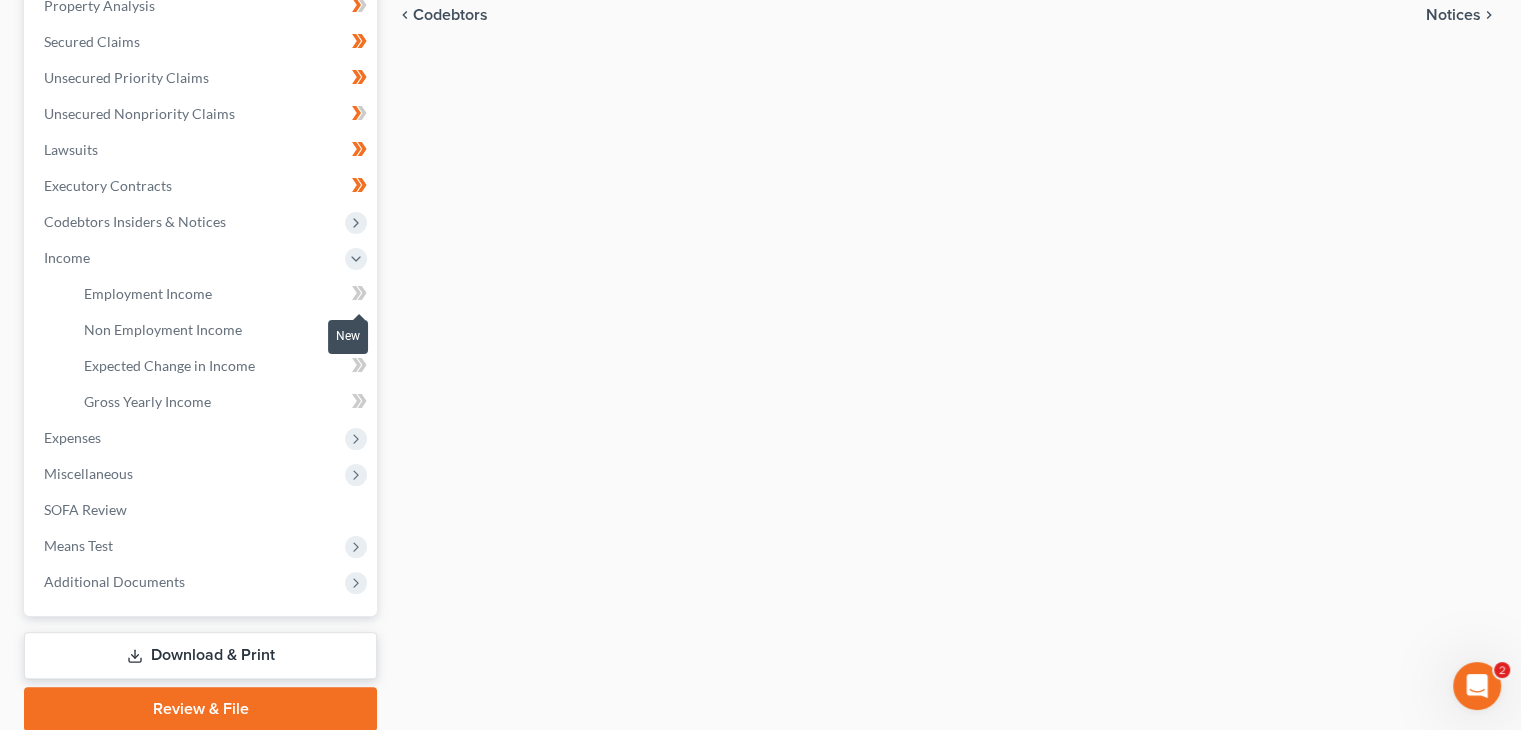click 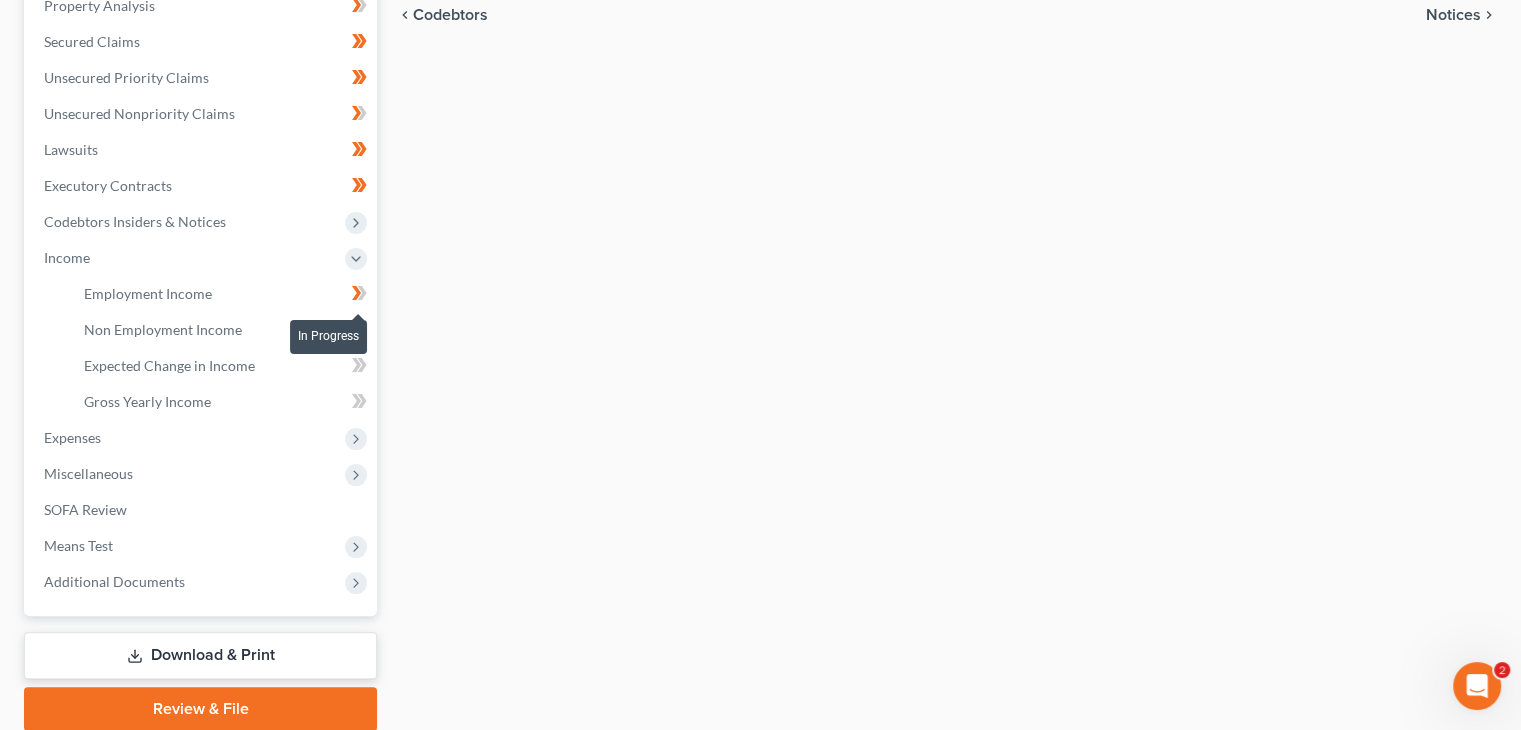 click 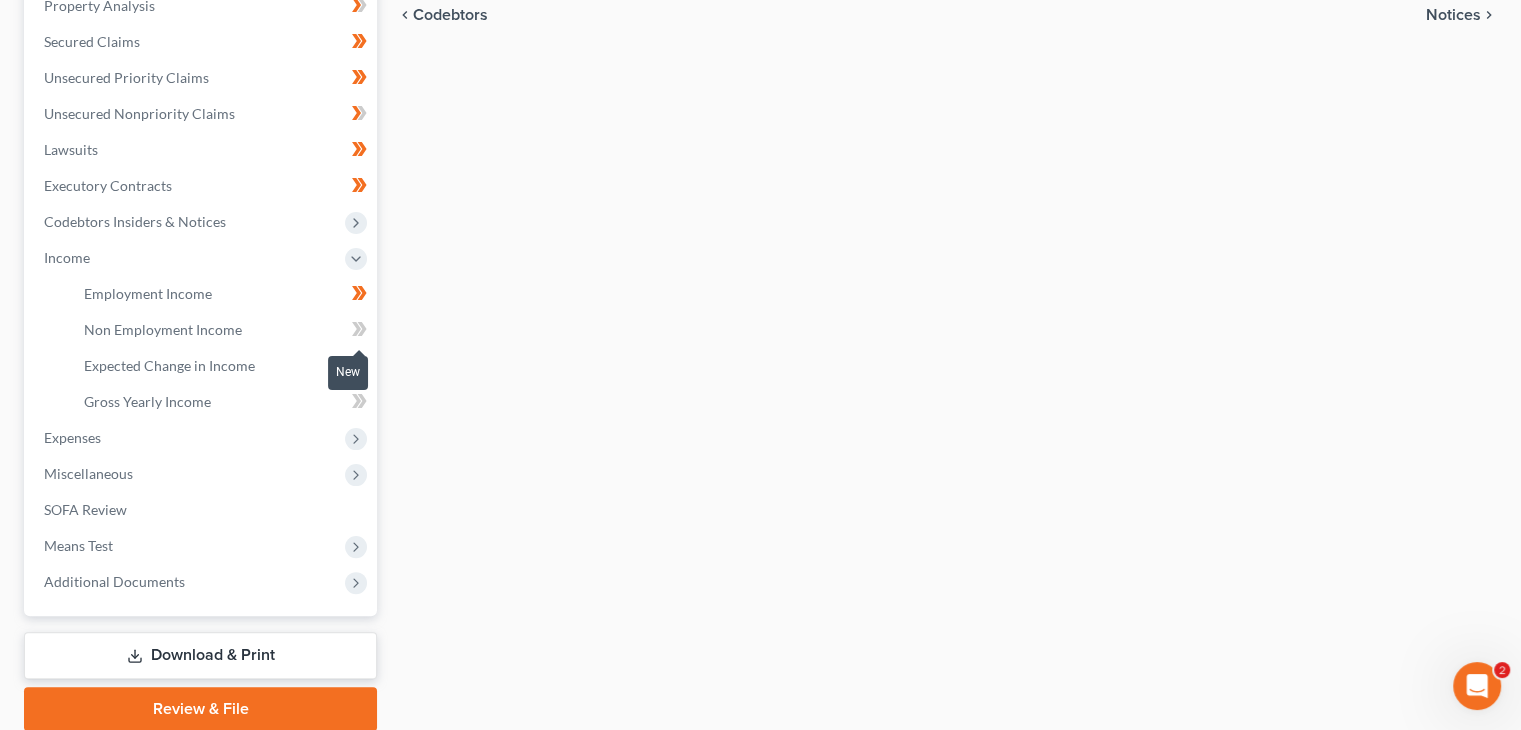 click 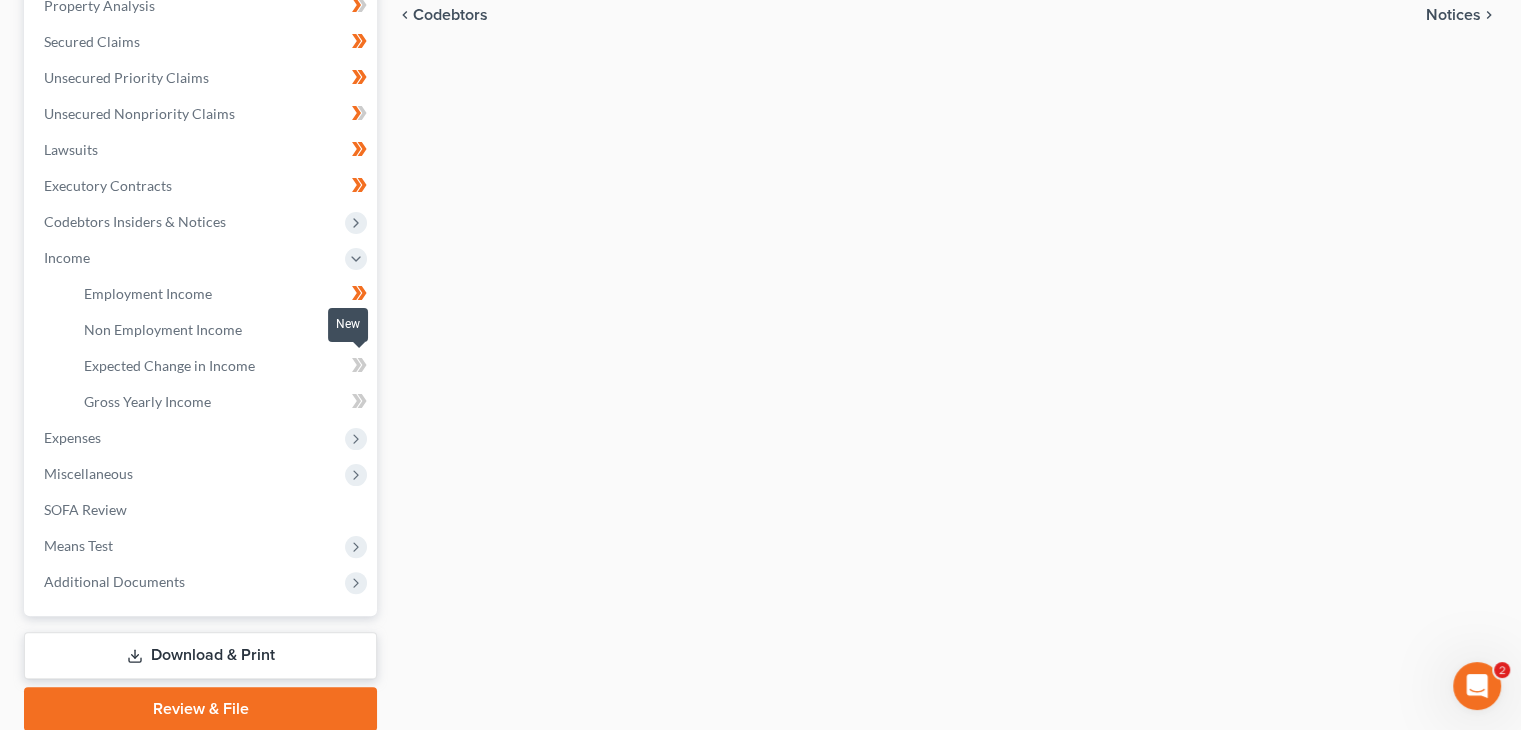click 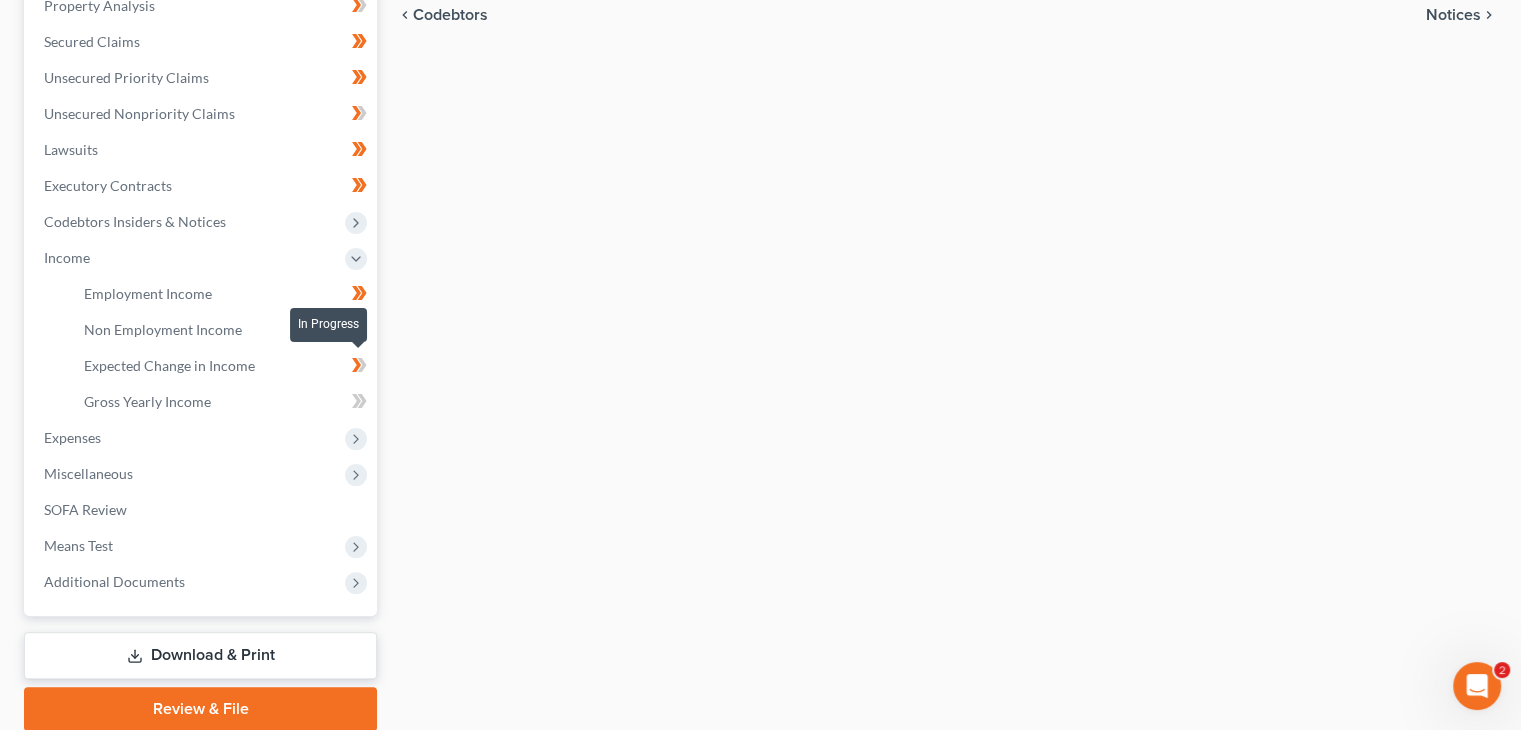 click 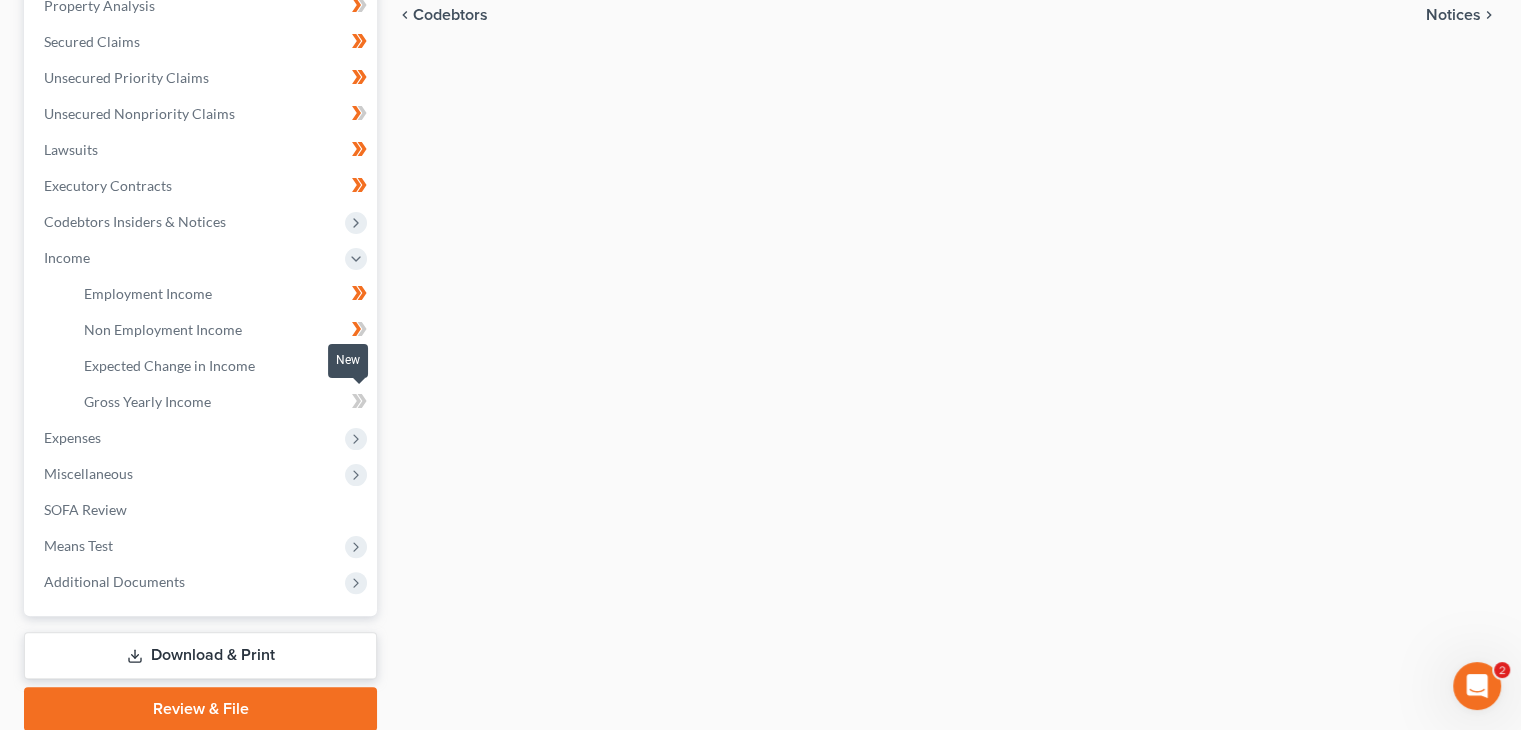 click 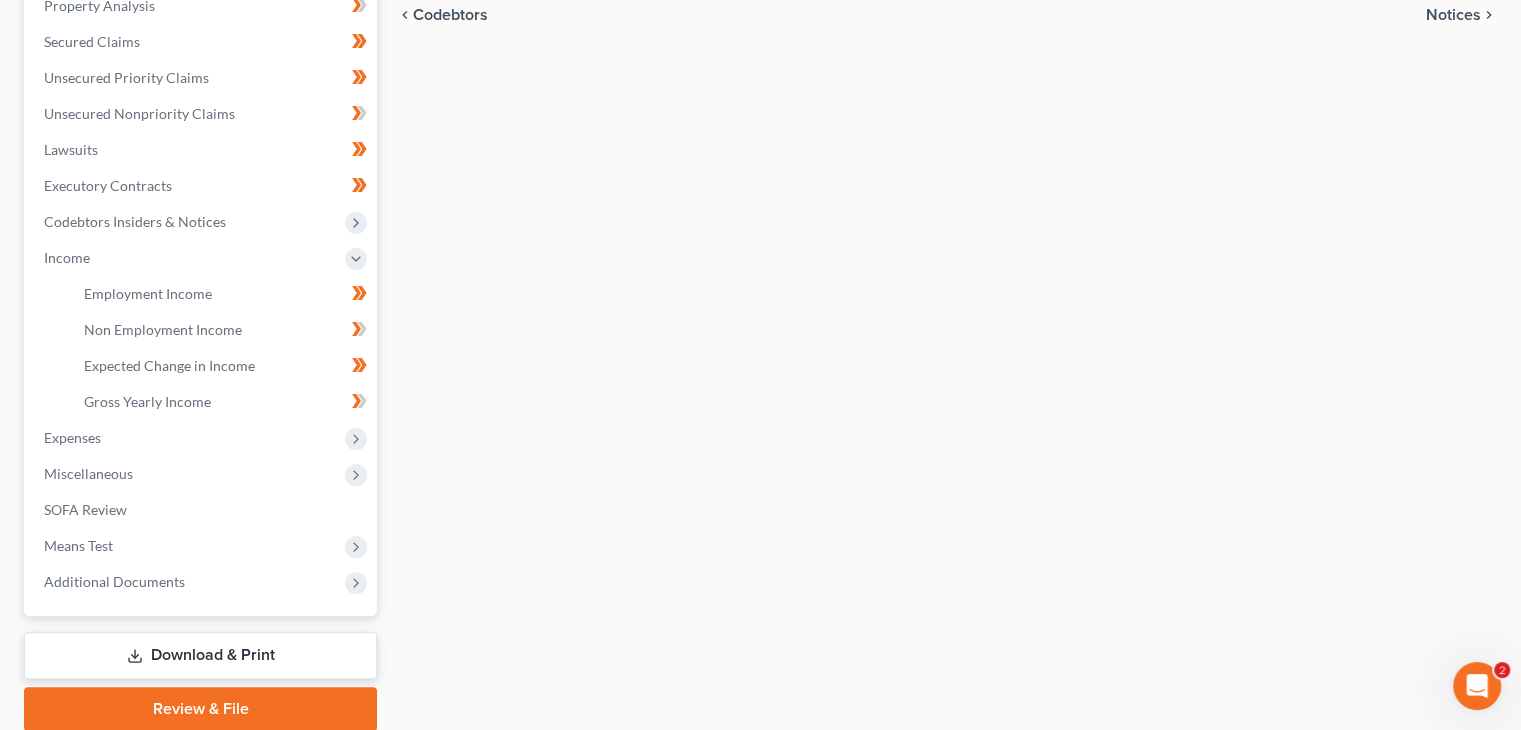drag, startPoint x: 360, startPoint y: 220, endPoint x: 416, endPoint y: 236, distance: 58.24088 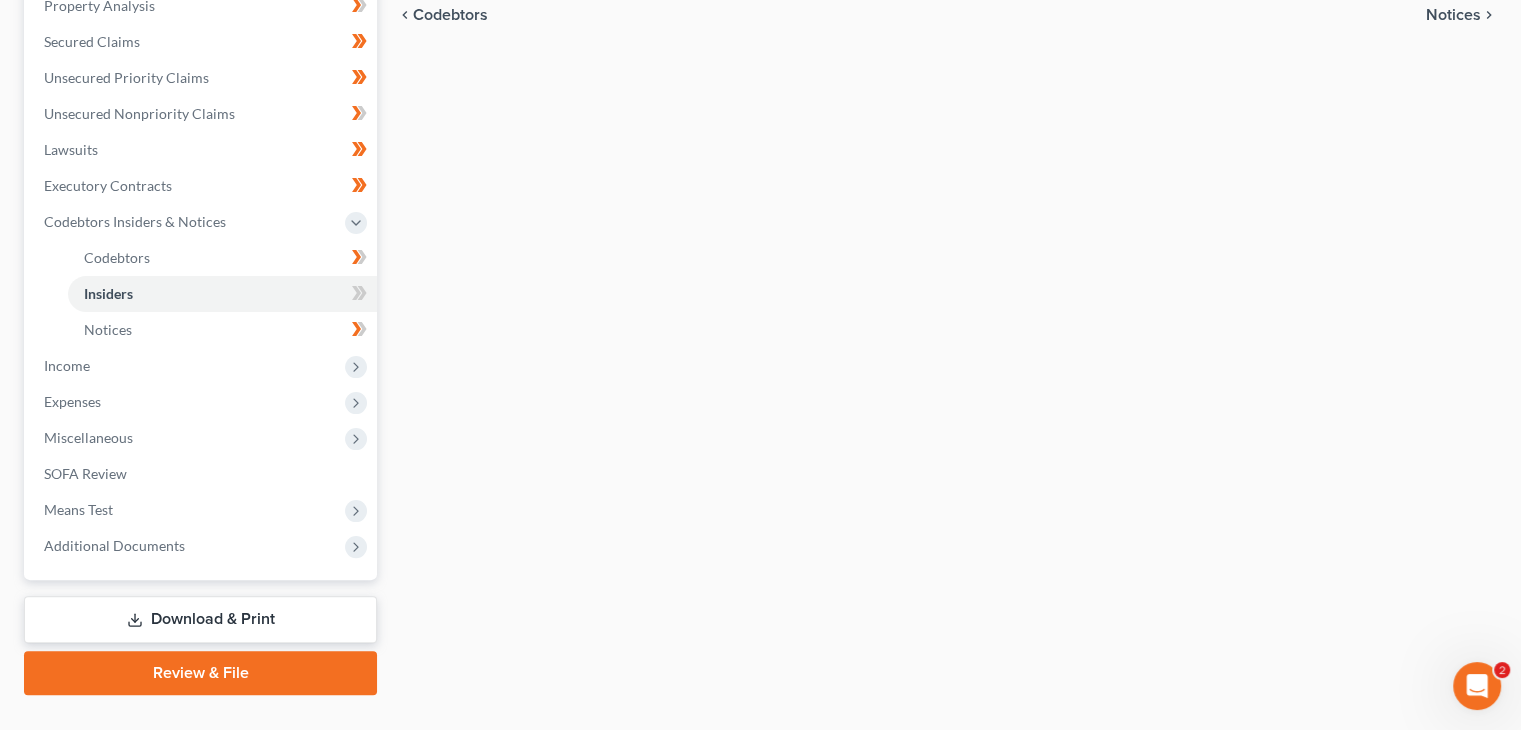click on "New" at bounding box center (348, 315) 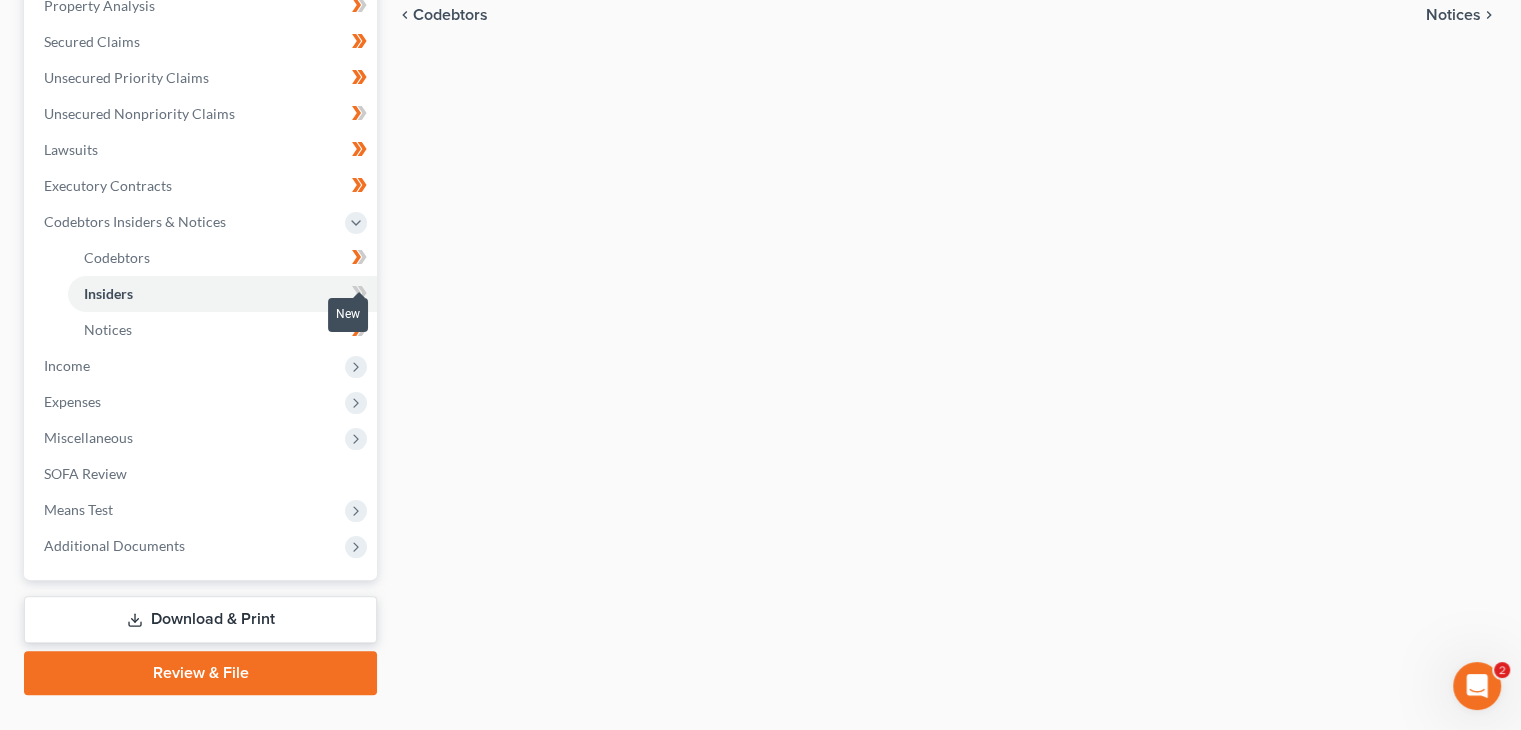 click at bounding box center [359, 296] 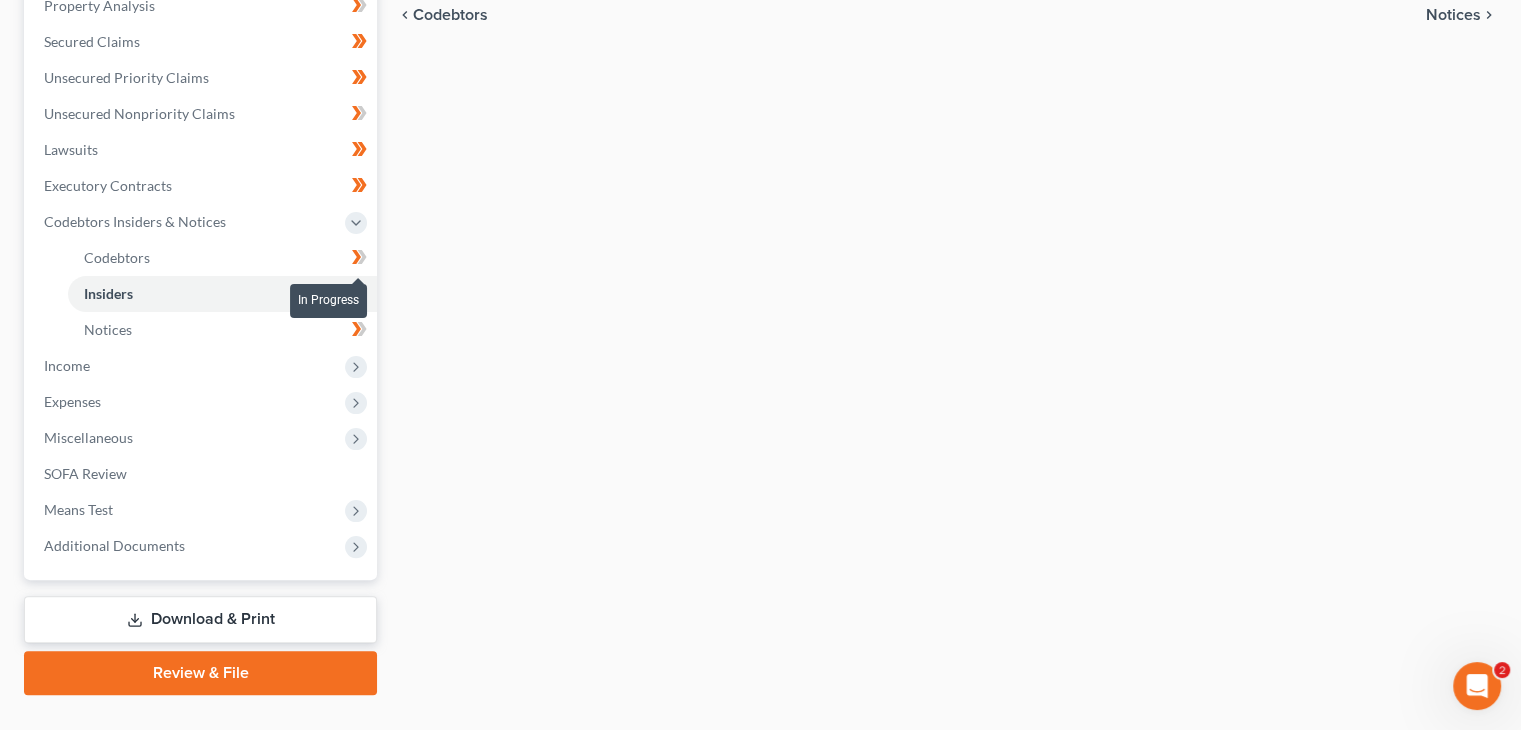 click 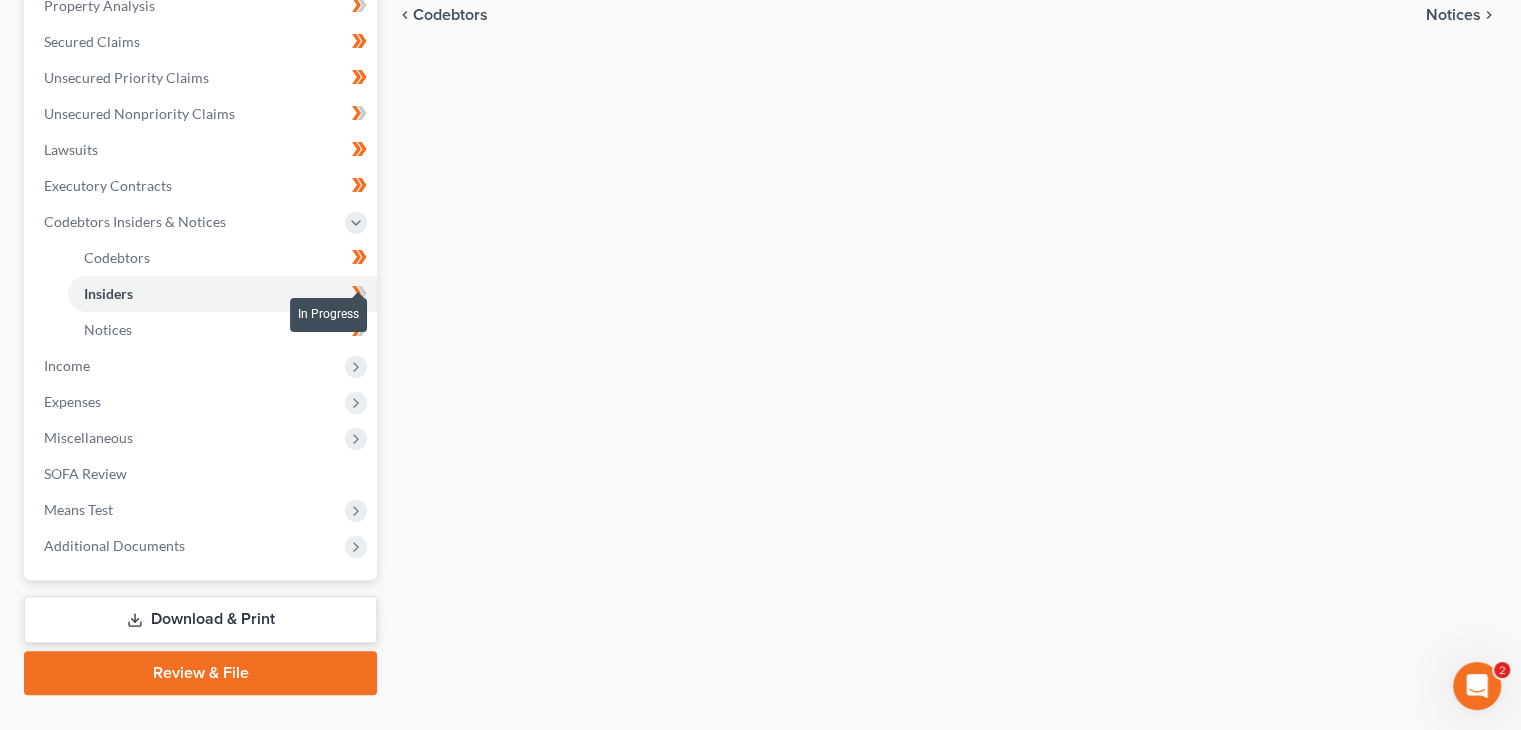 click 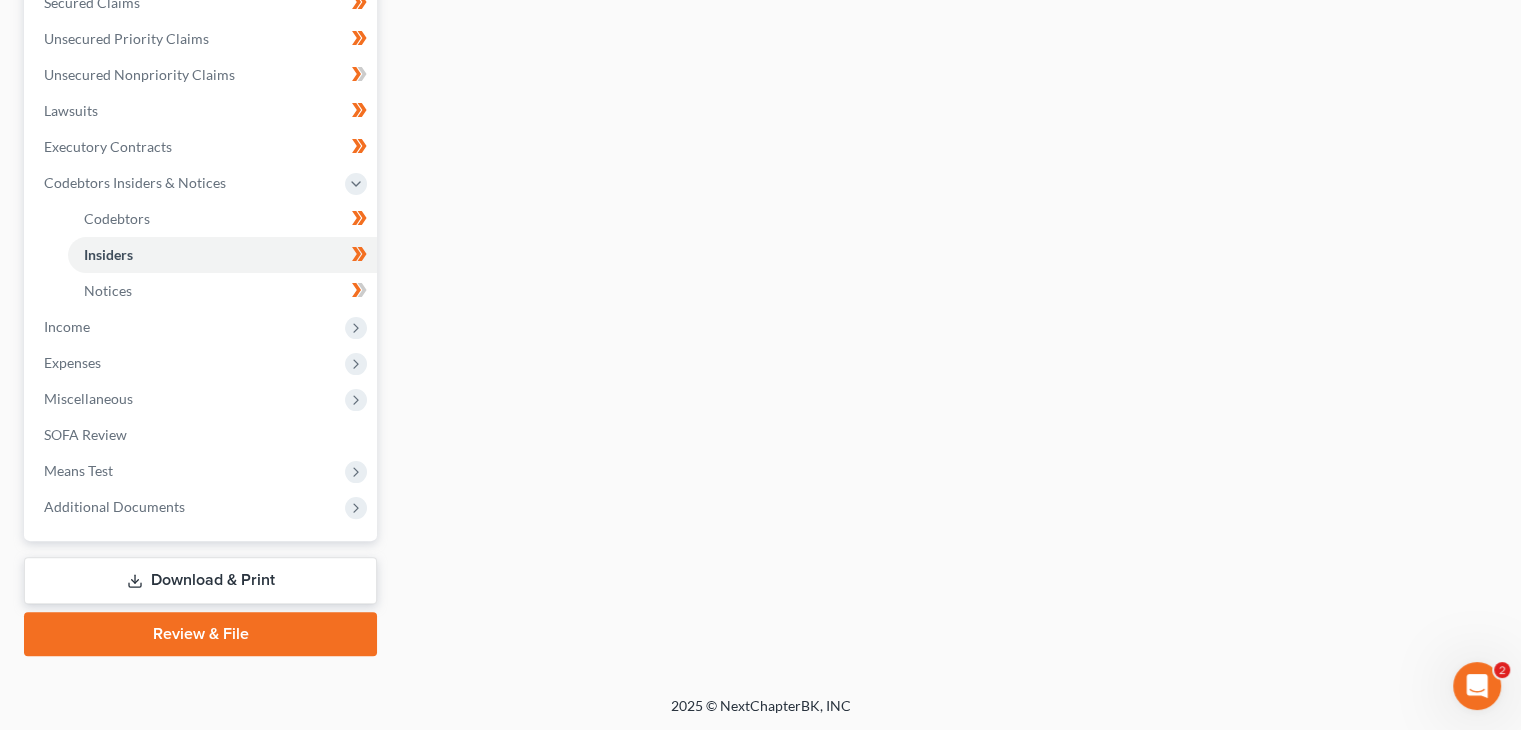 scroll, scrollTop: 440, scrollLeft: 0, axis: vertical 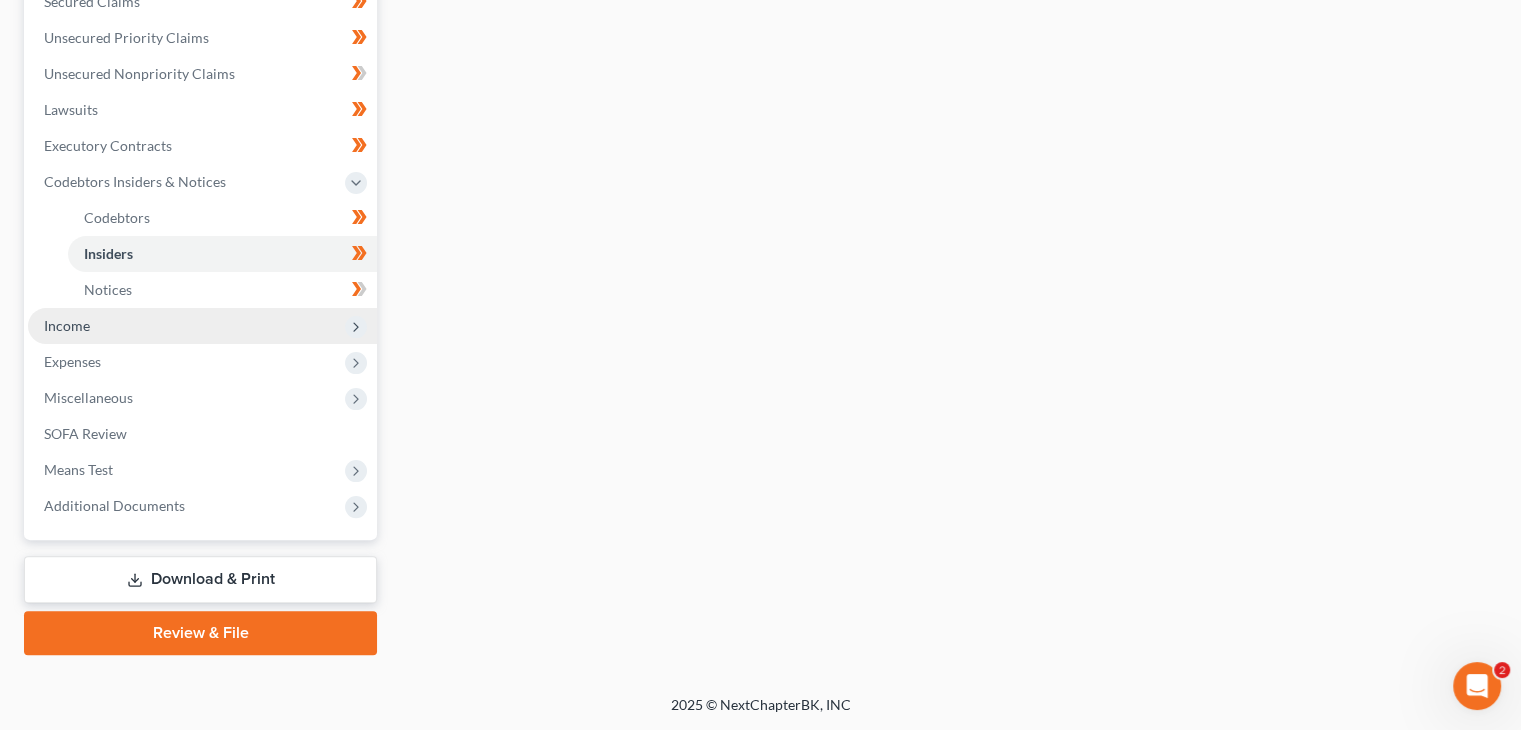 click on "Income" at bounding box center [202, 326] 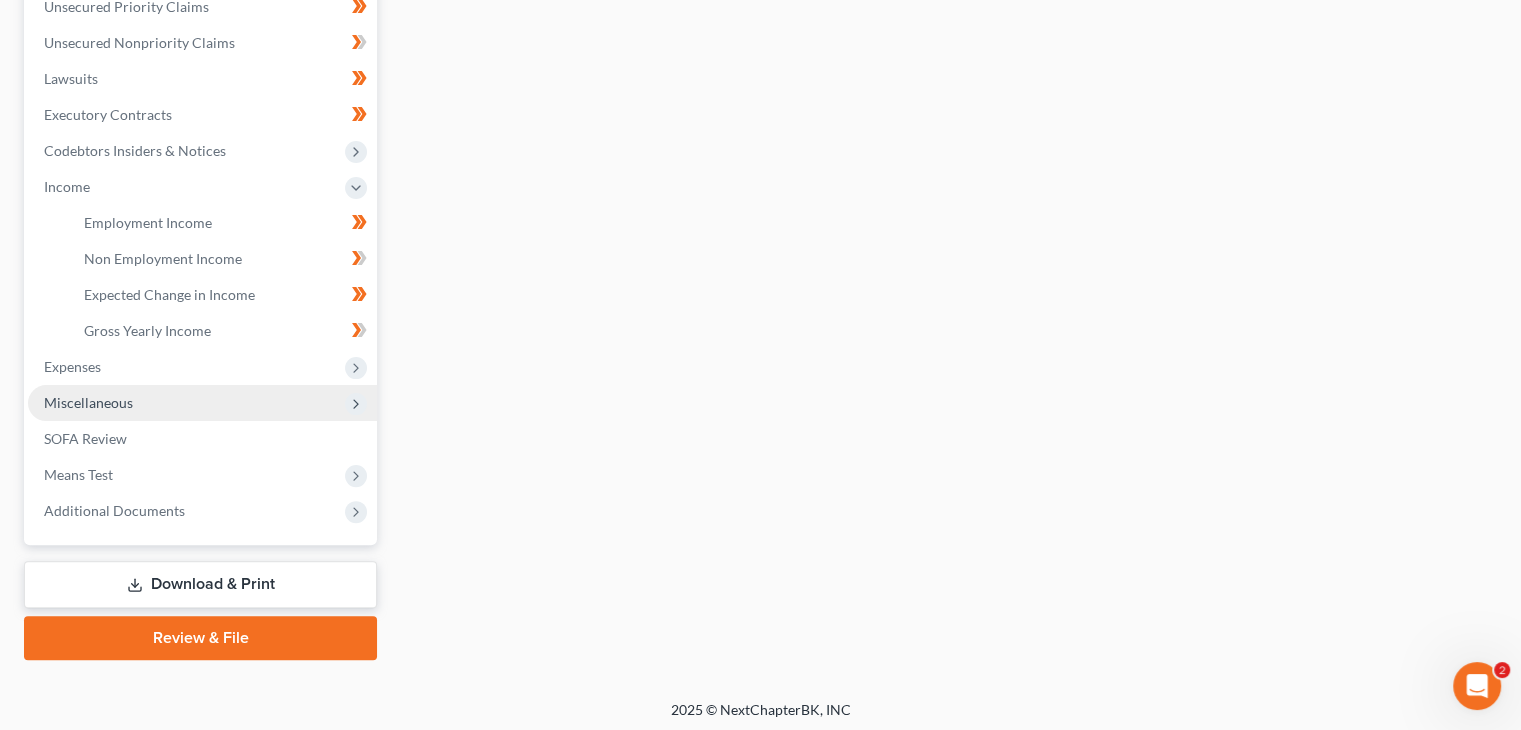scroll, scrollTop: 476, scrollLeft: 0, axis: vertical 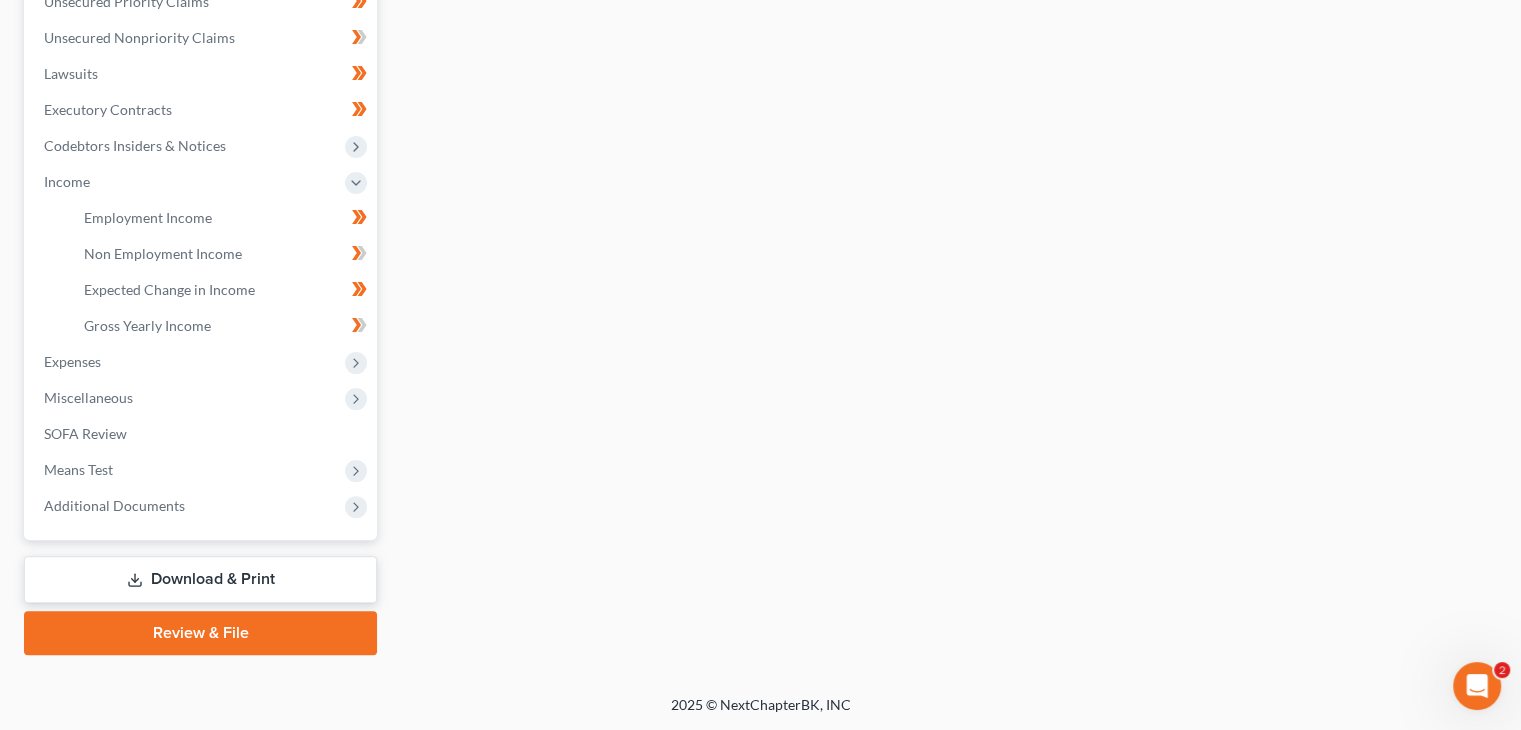 click on "Expenses" at bounding box center (202, 362) 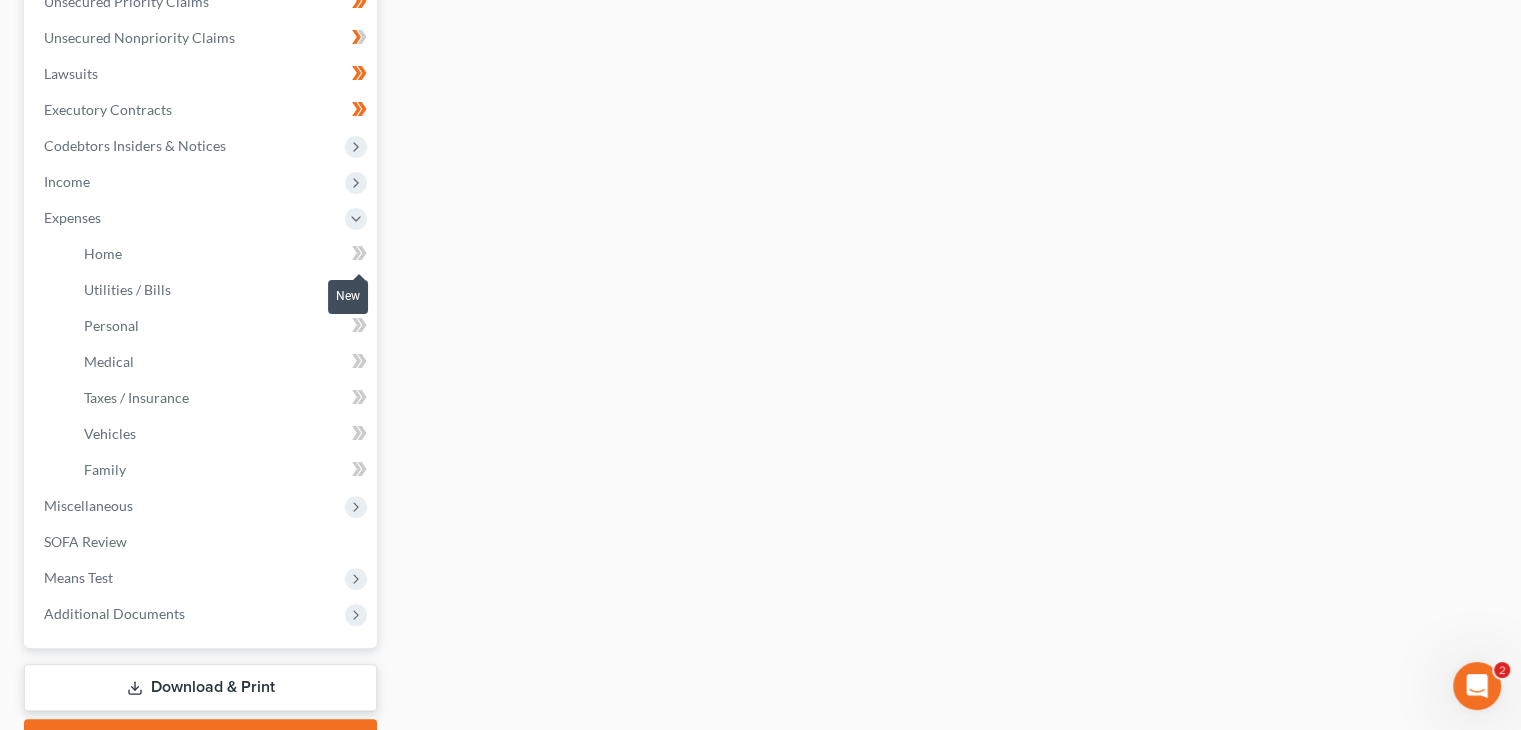 click 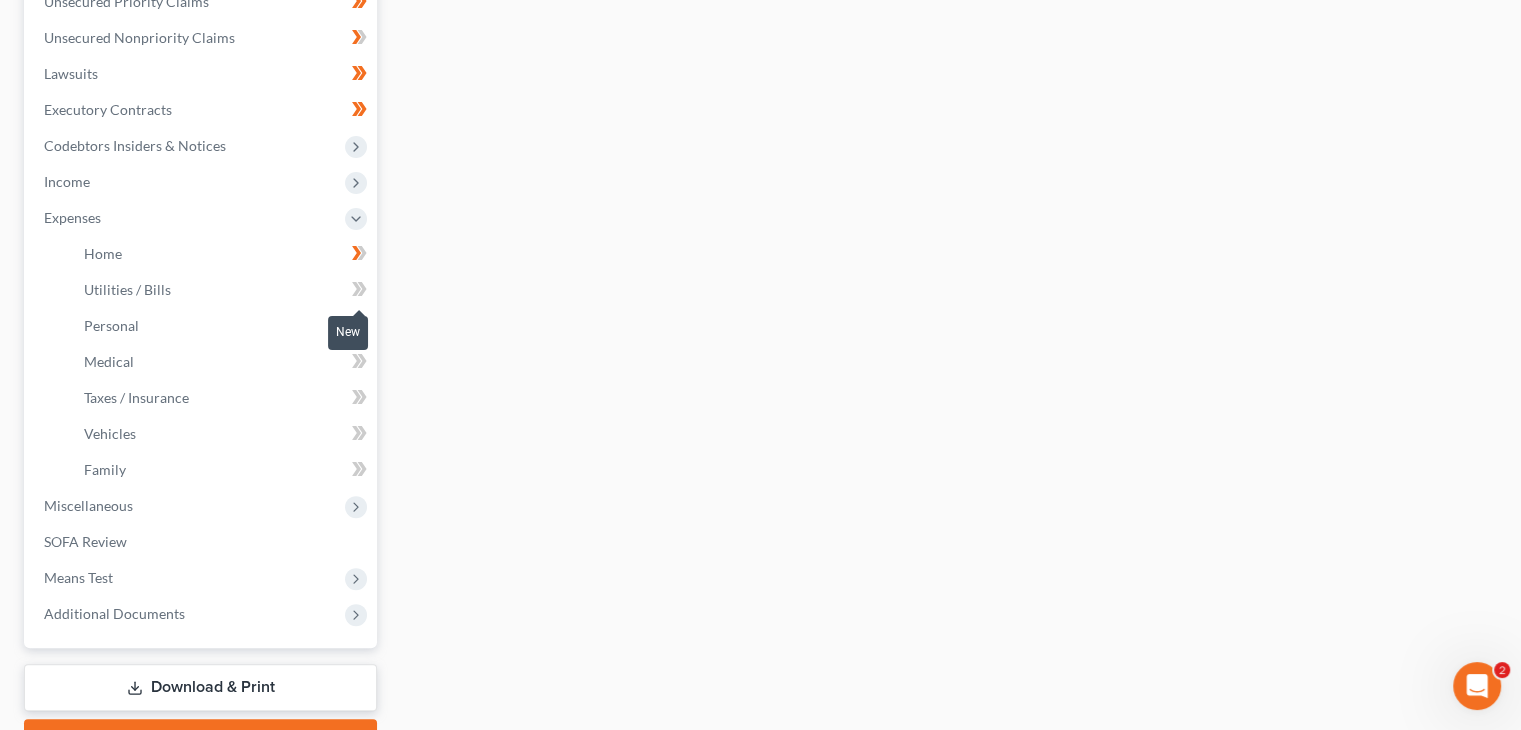click 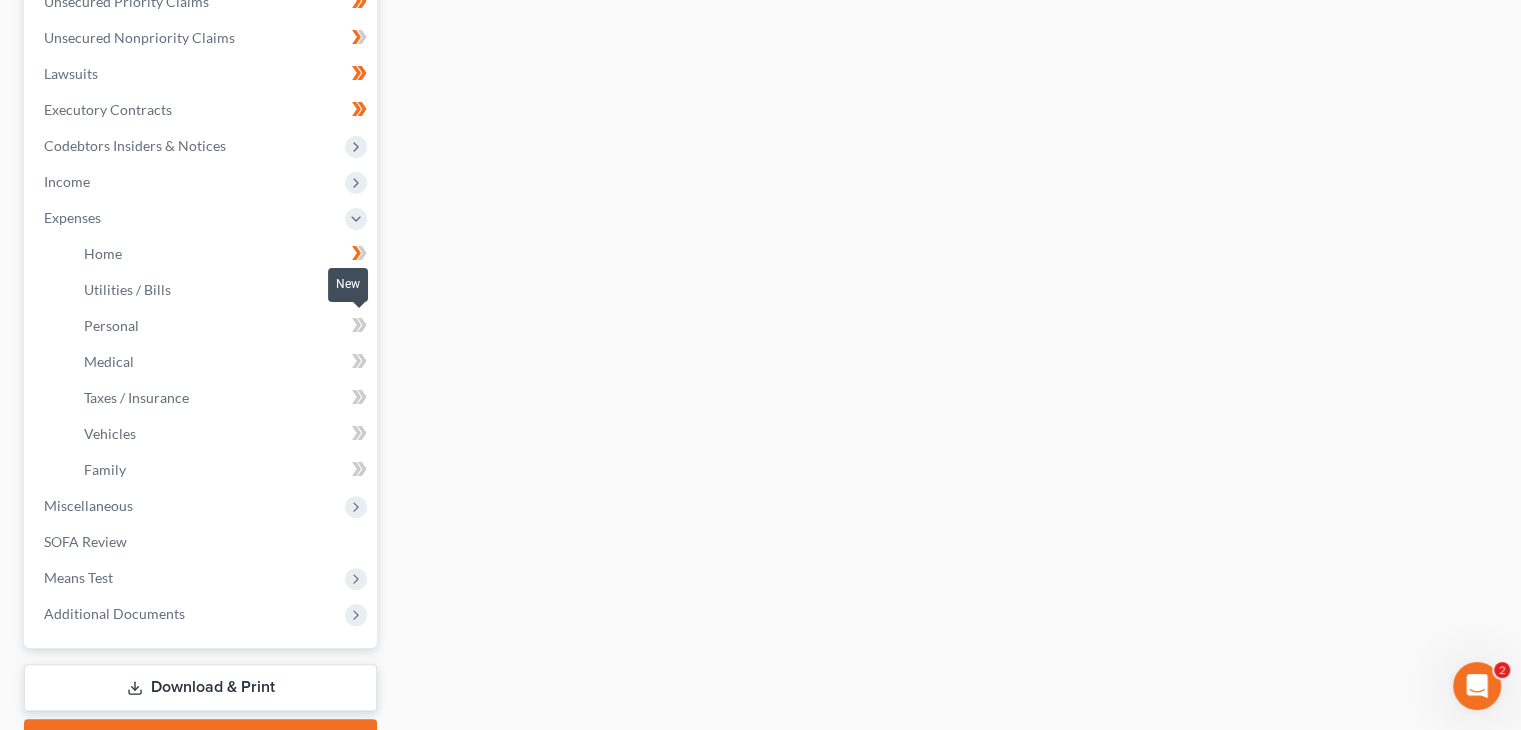 click 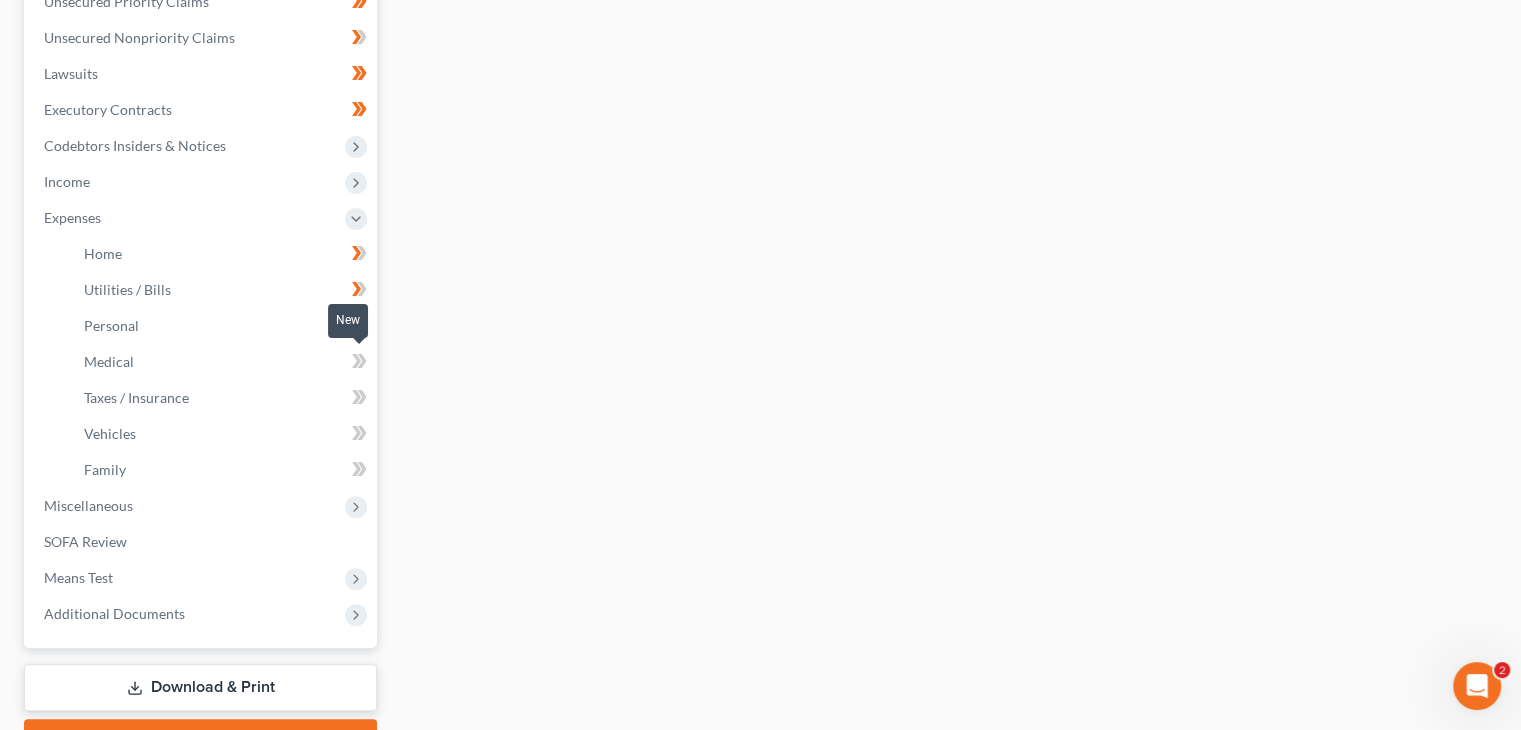 drag, startPoint x: 355, startPoint y: 357, endPoint x: 352, endPoint y: 371, distance: 14.3178215 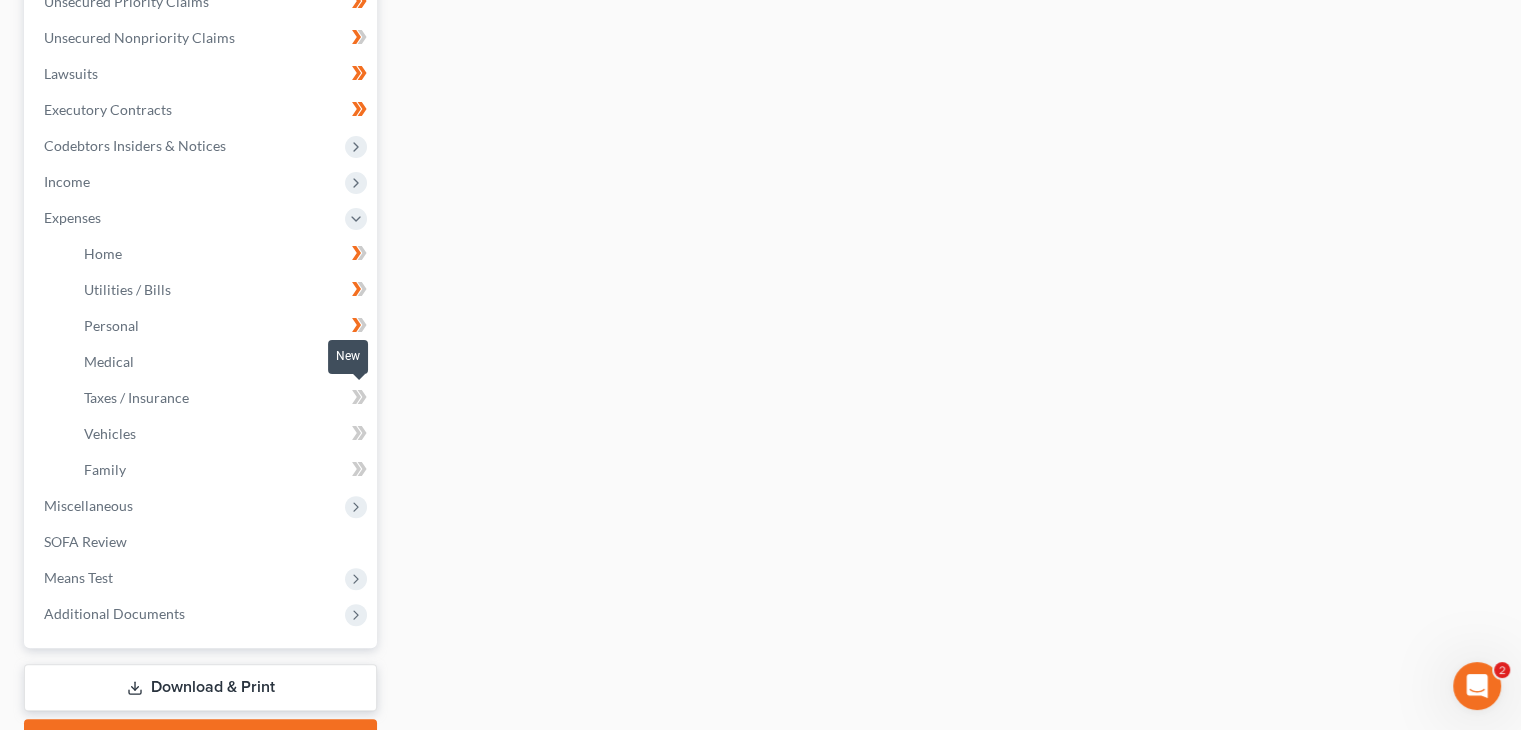 click at bounding box center [359, 400] 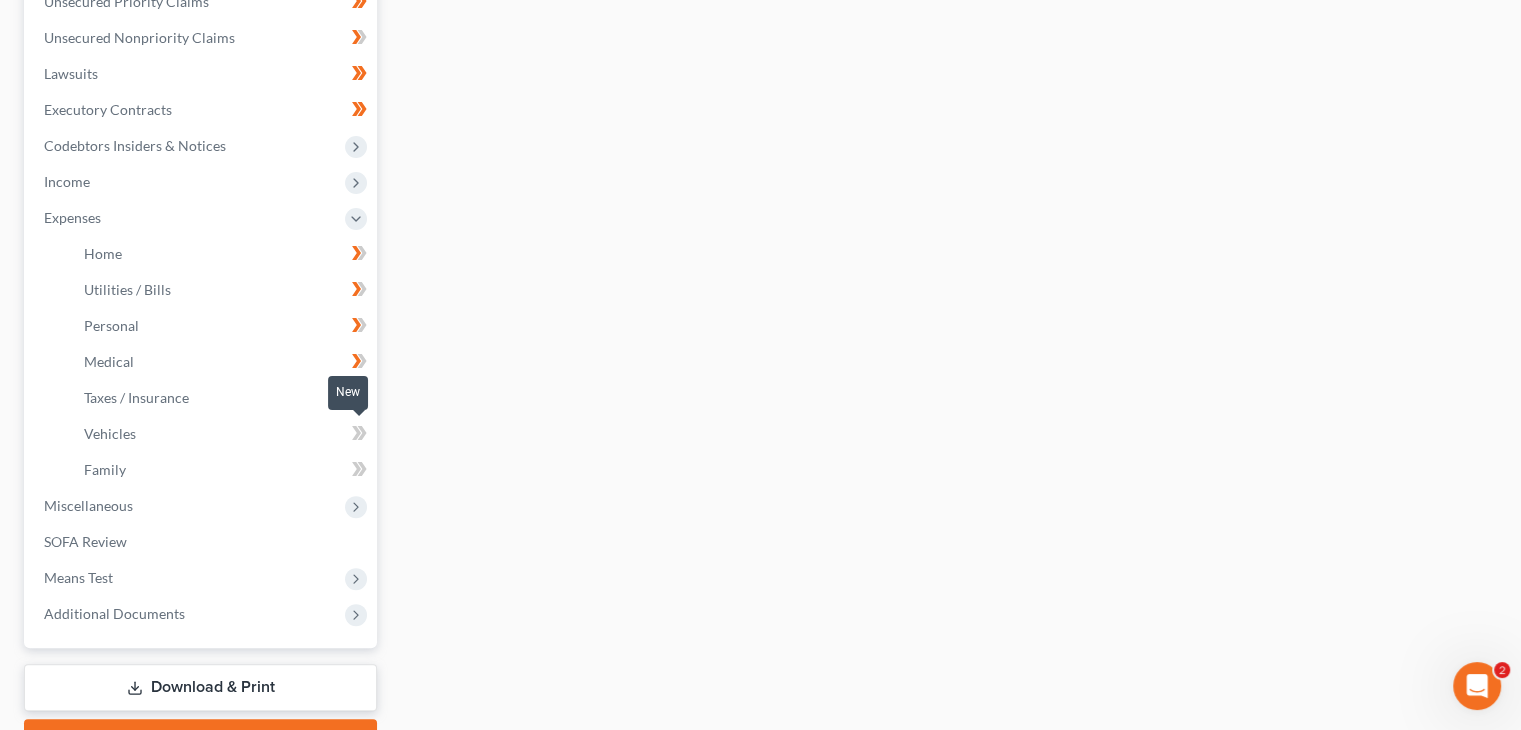 click 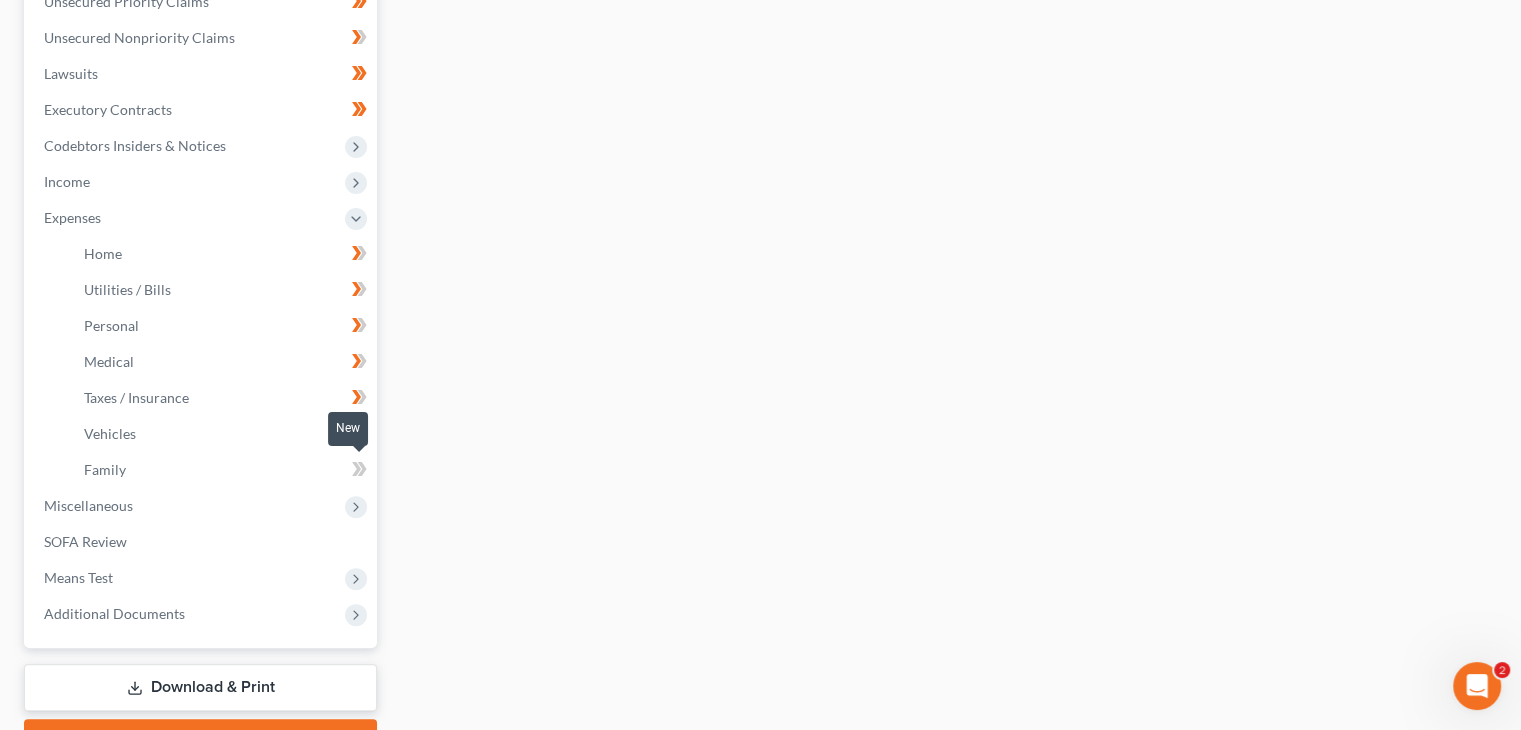 click 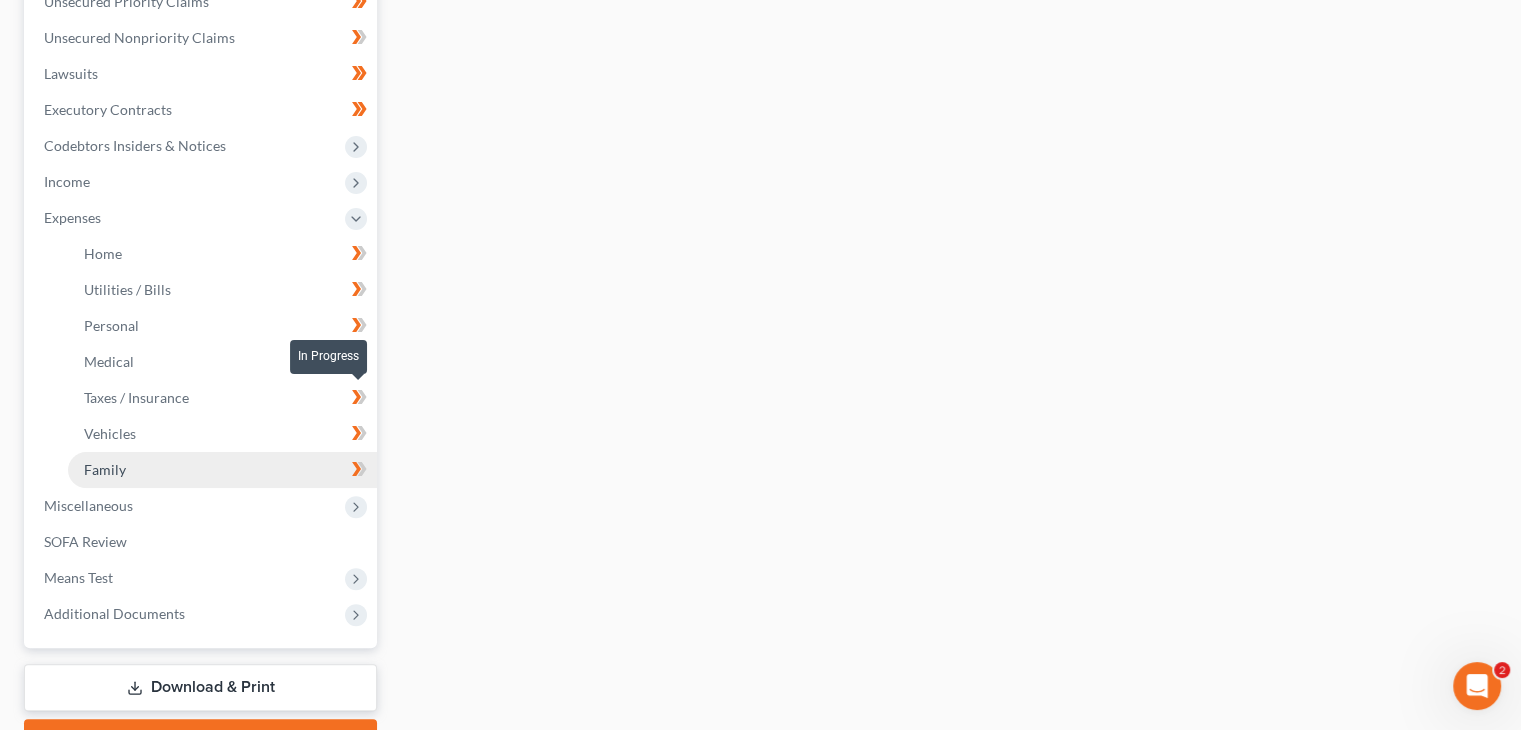 scroll, scrollTop: 576, scrollLeft: 0, axis: vertical 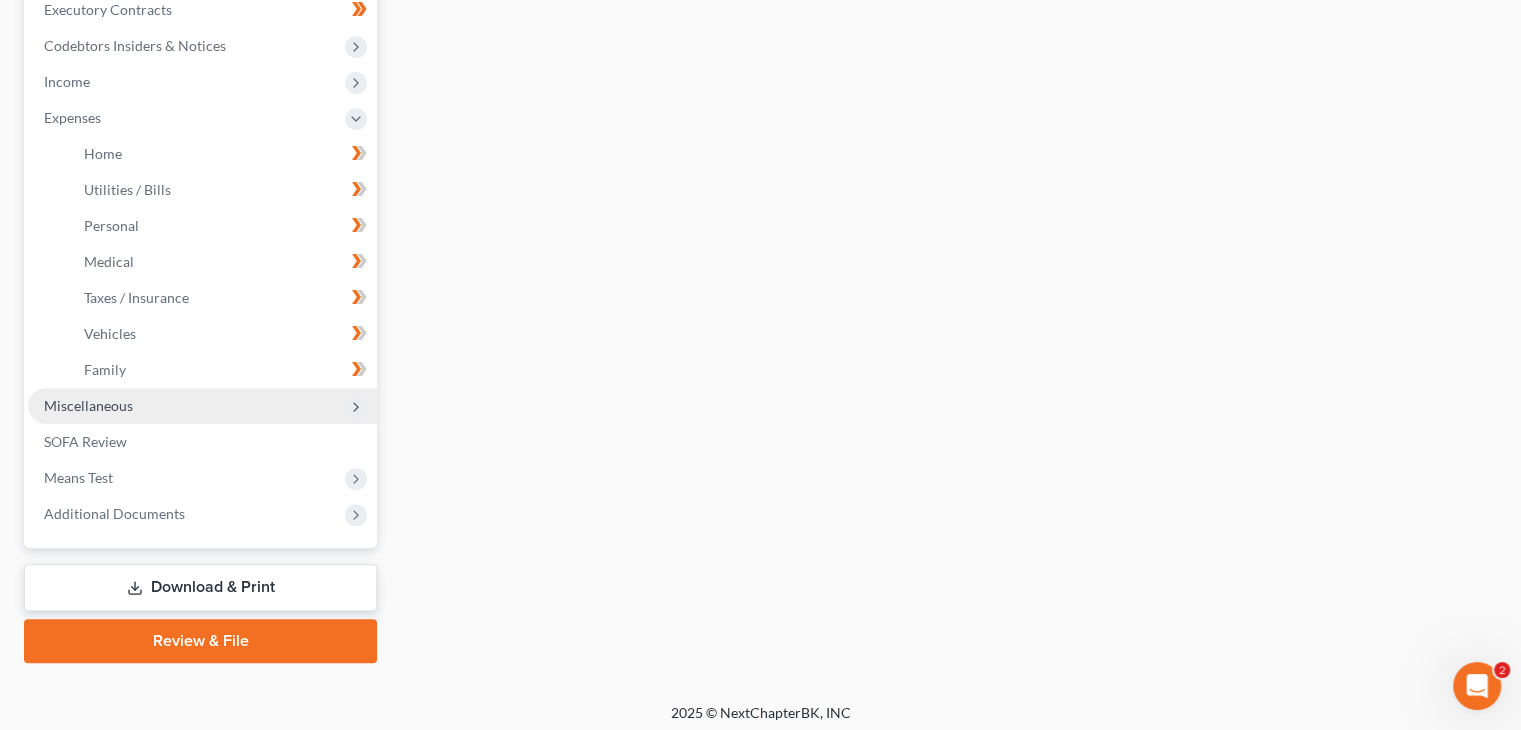 click 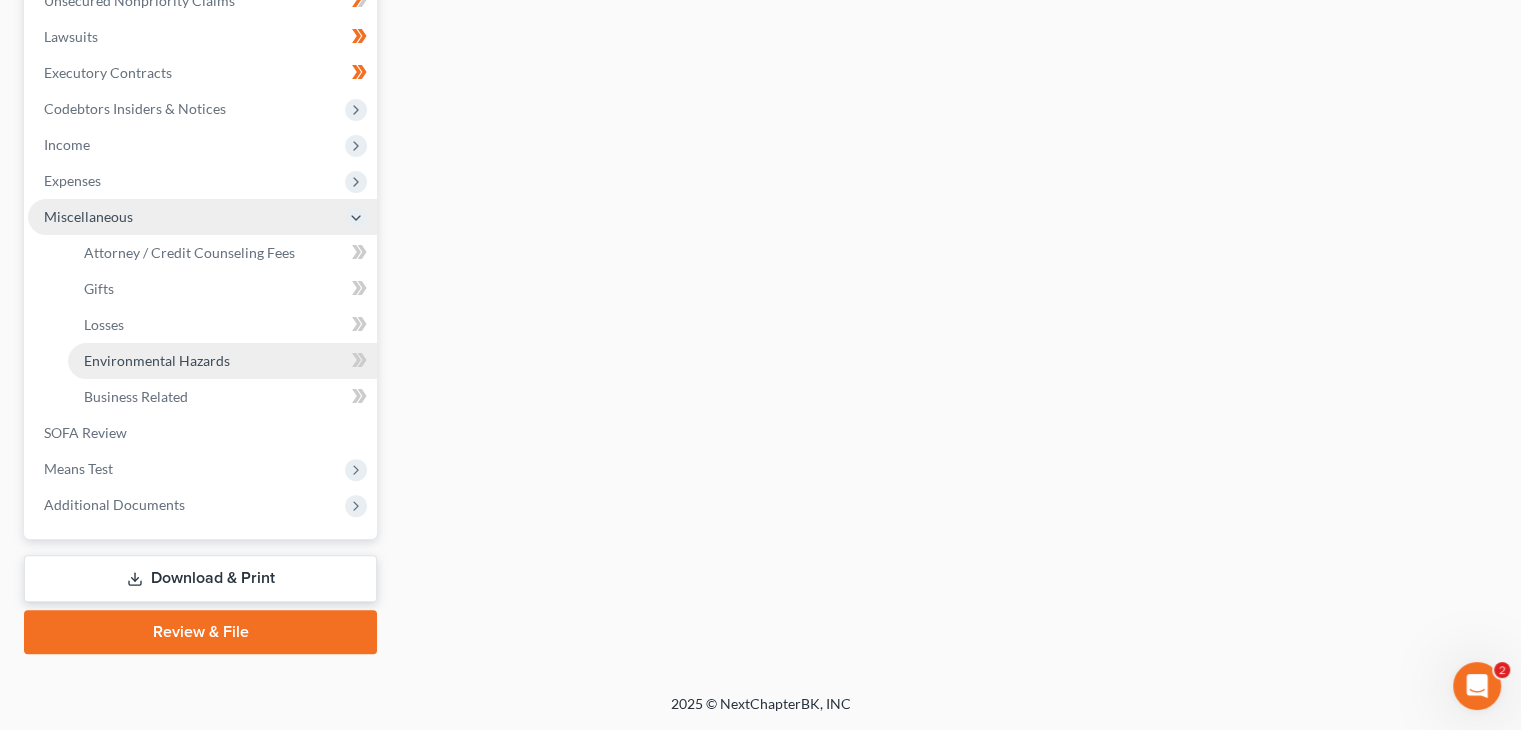 scroll, scrollTop: 512, scrollLeft: 0, axis: vertical 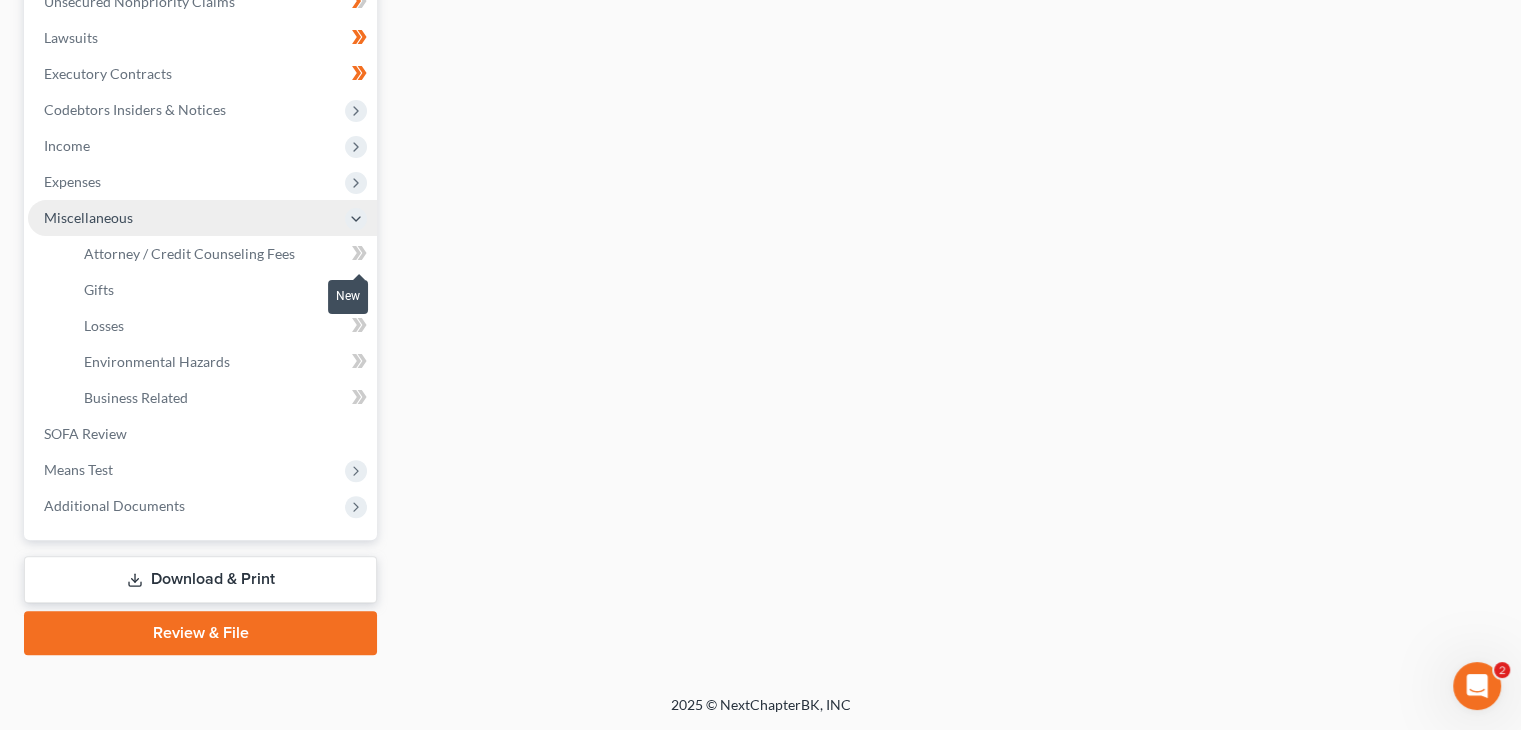 click at bounding box center [359, 256] 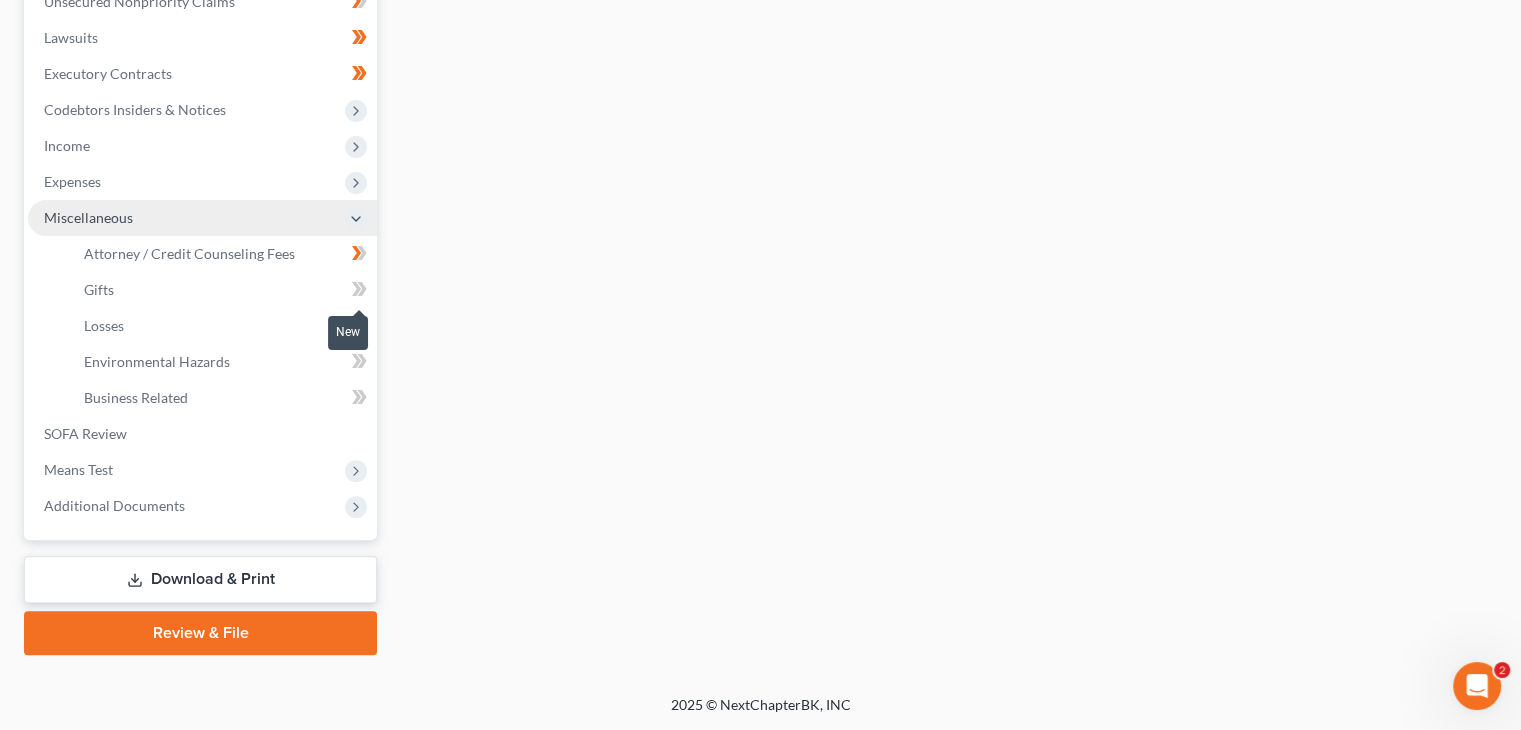 click 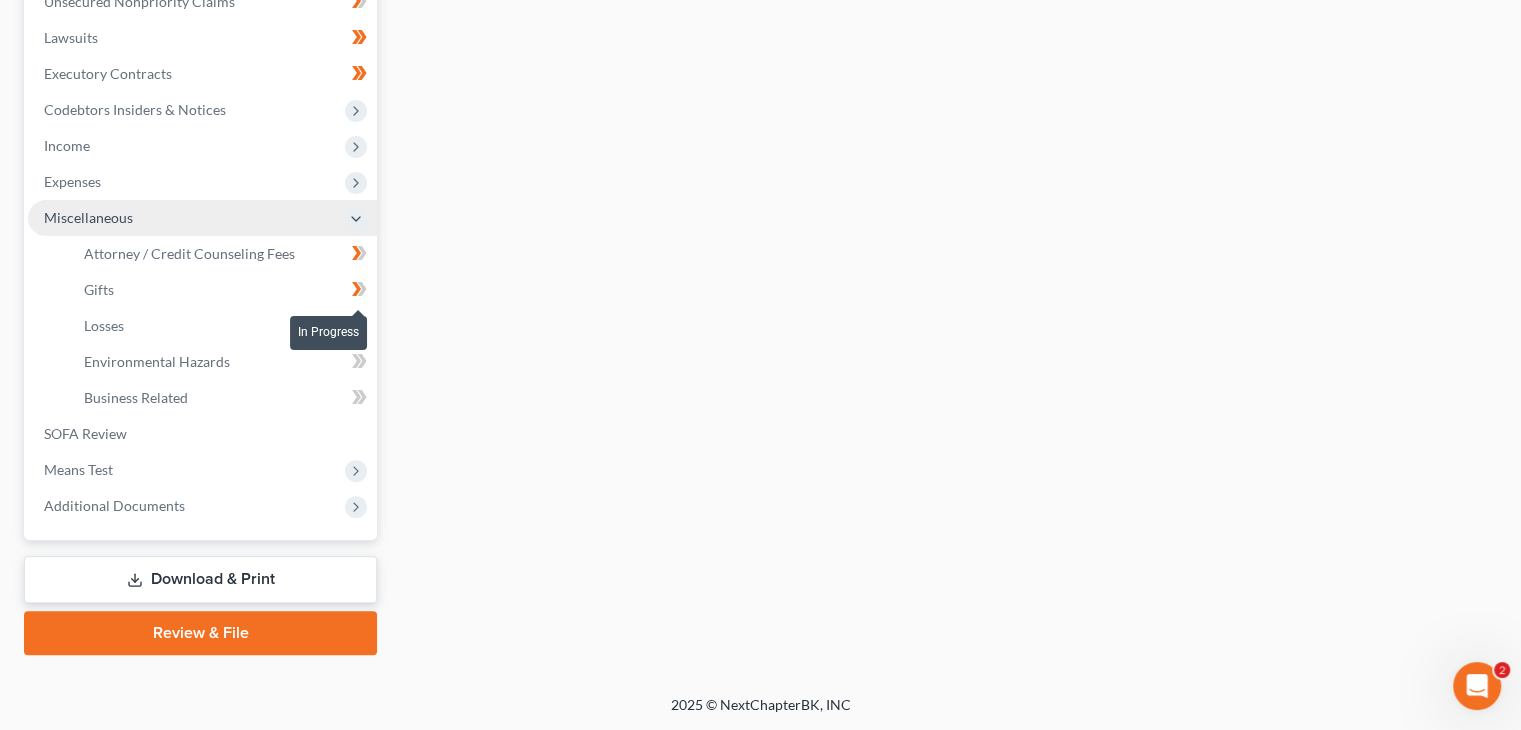 click 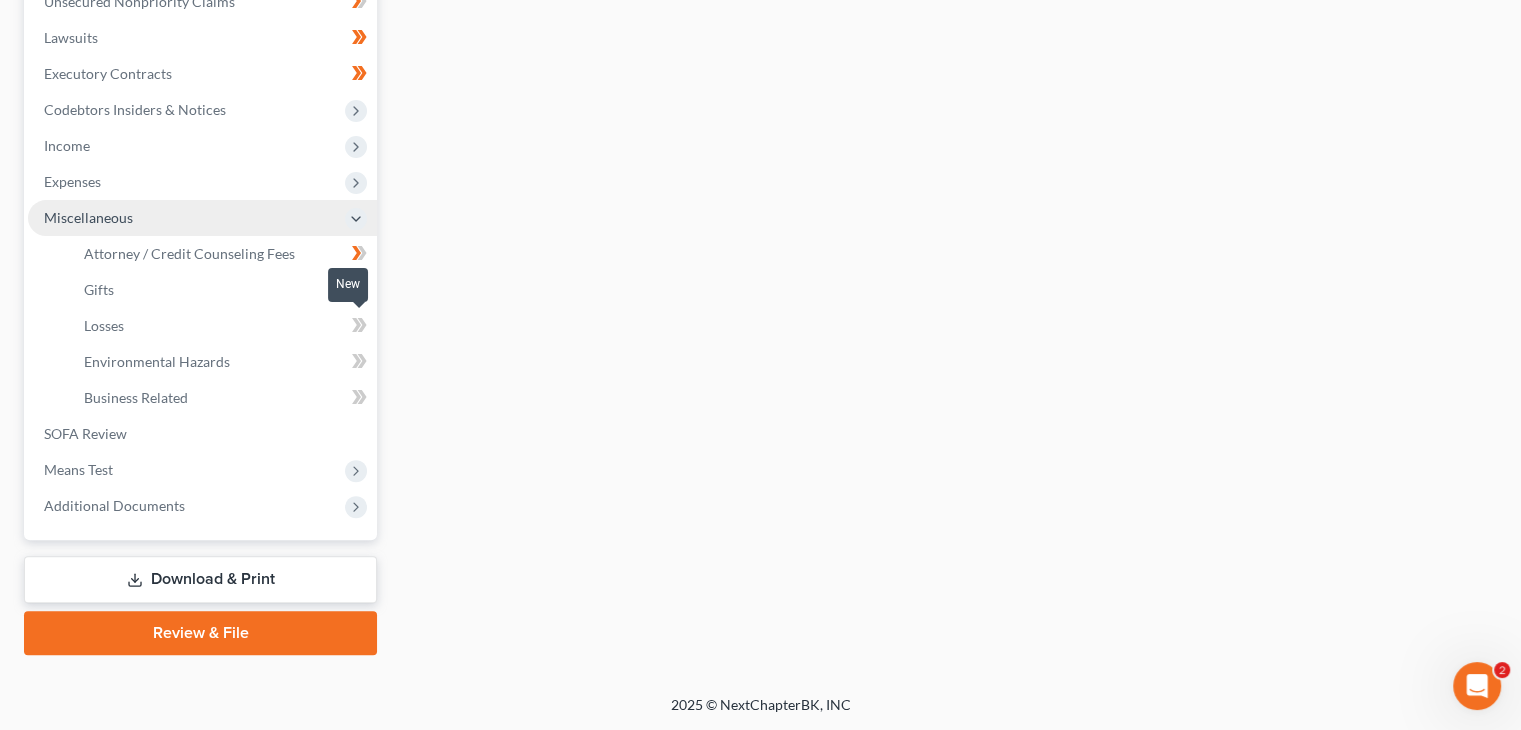 click 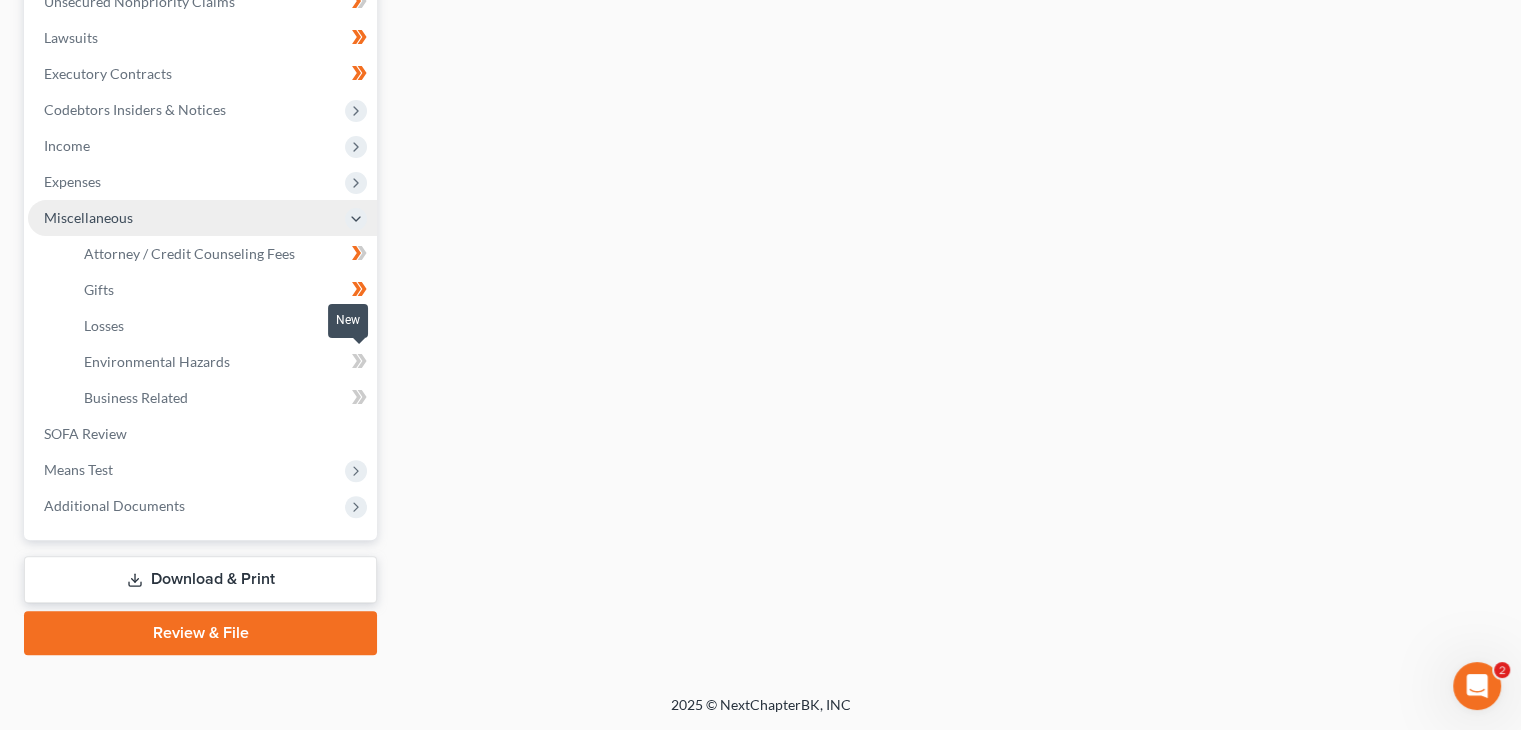 click 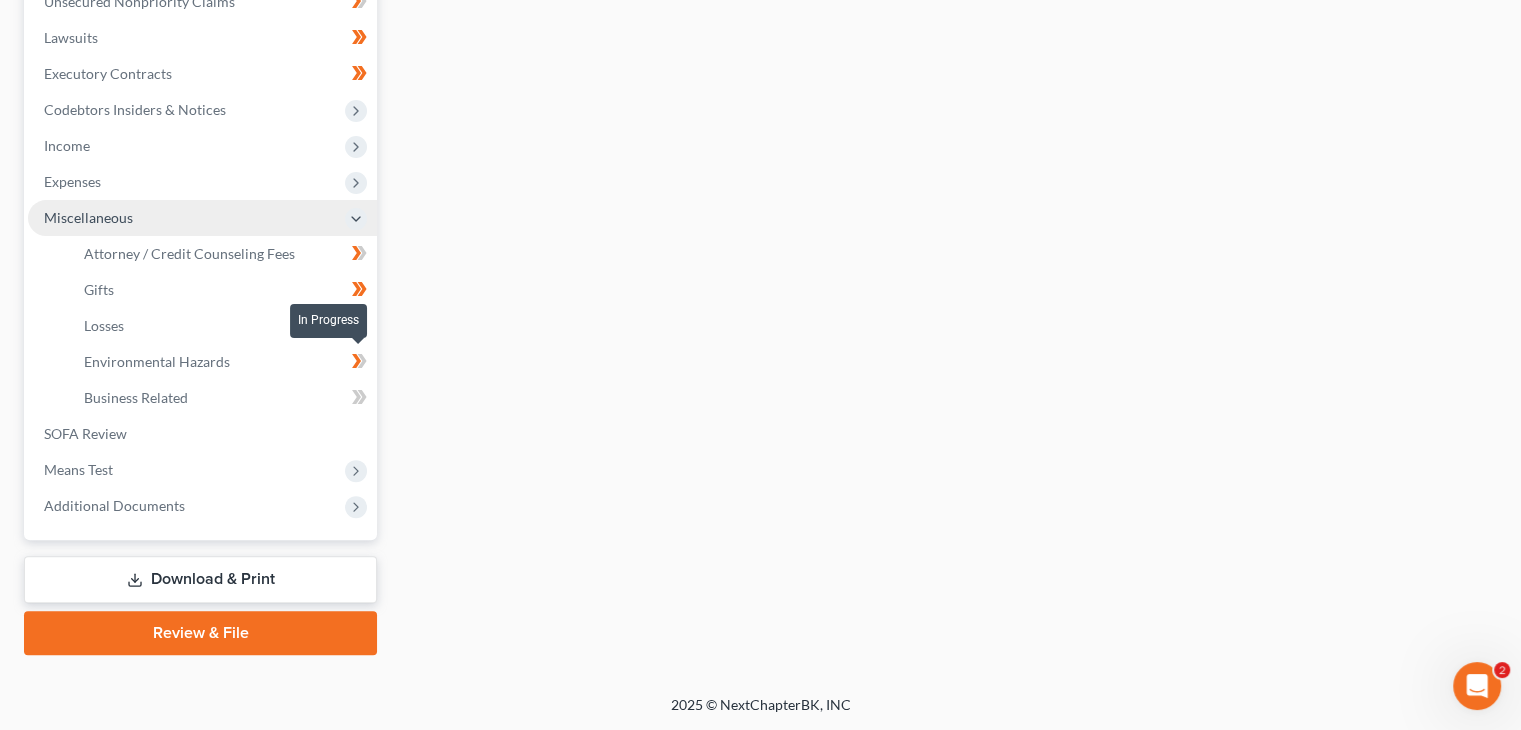 click 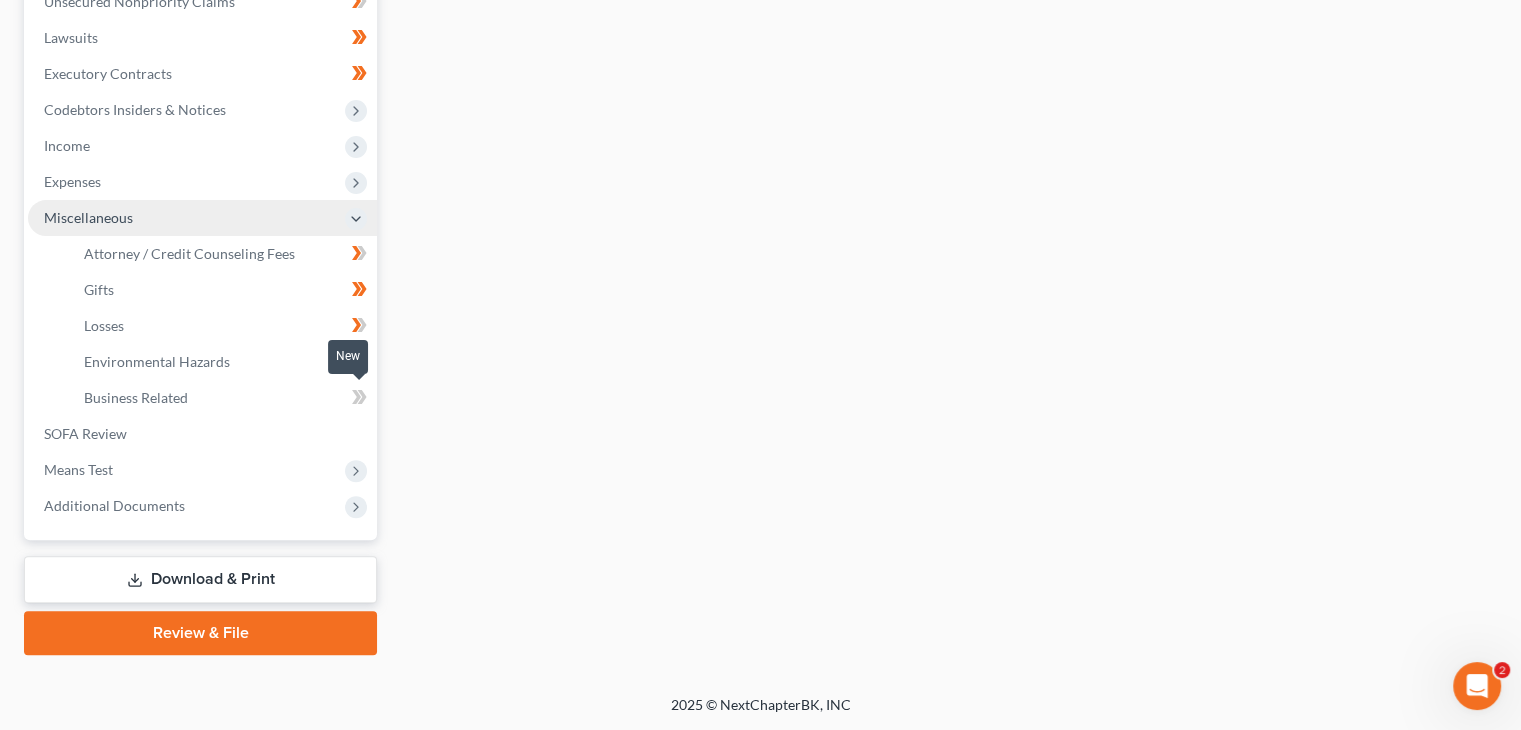 click 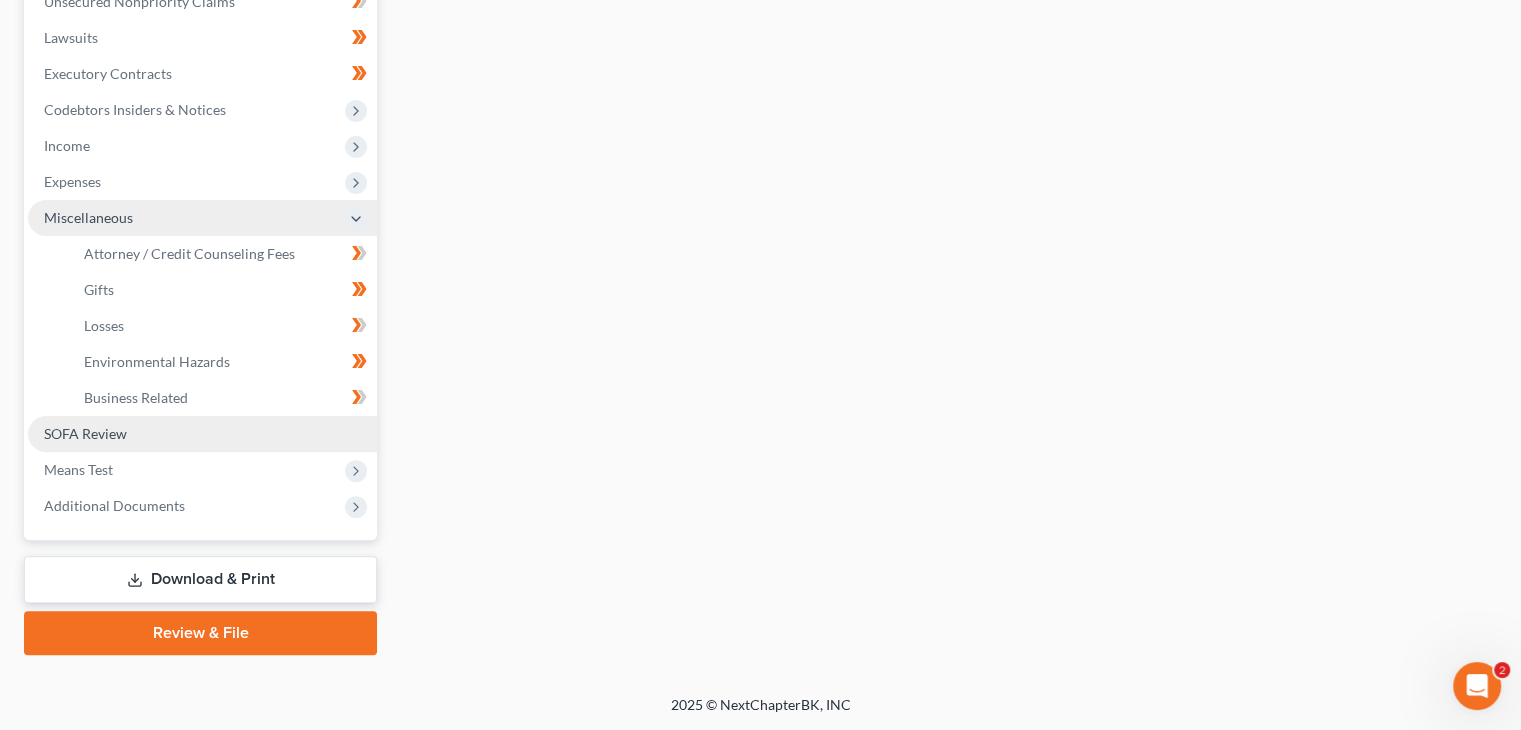 click 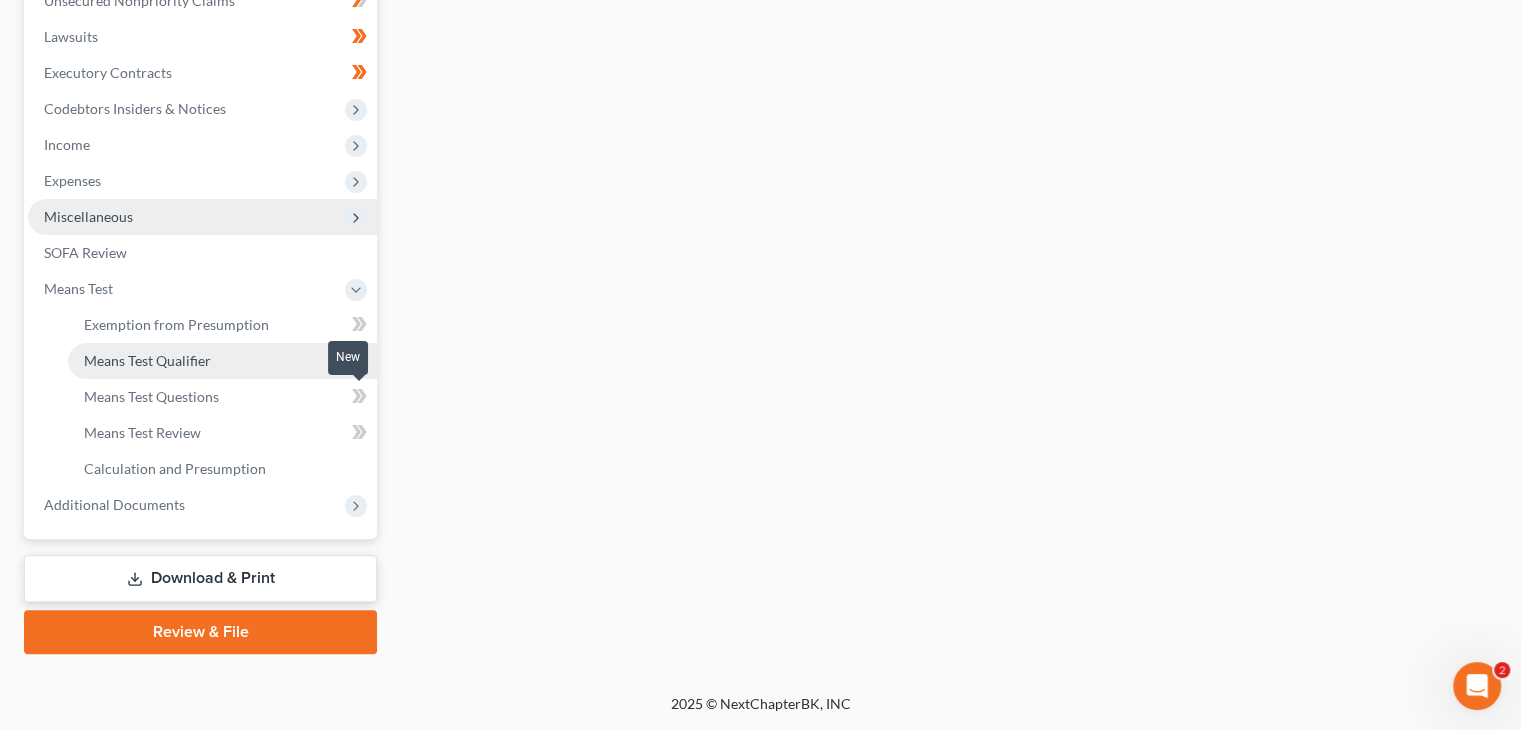 scroll, scrollTop: 512, scrollLeft: 0, axis: vertical 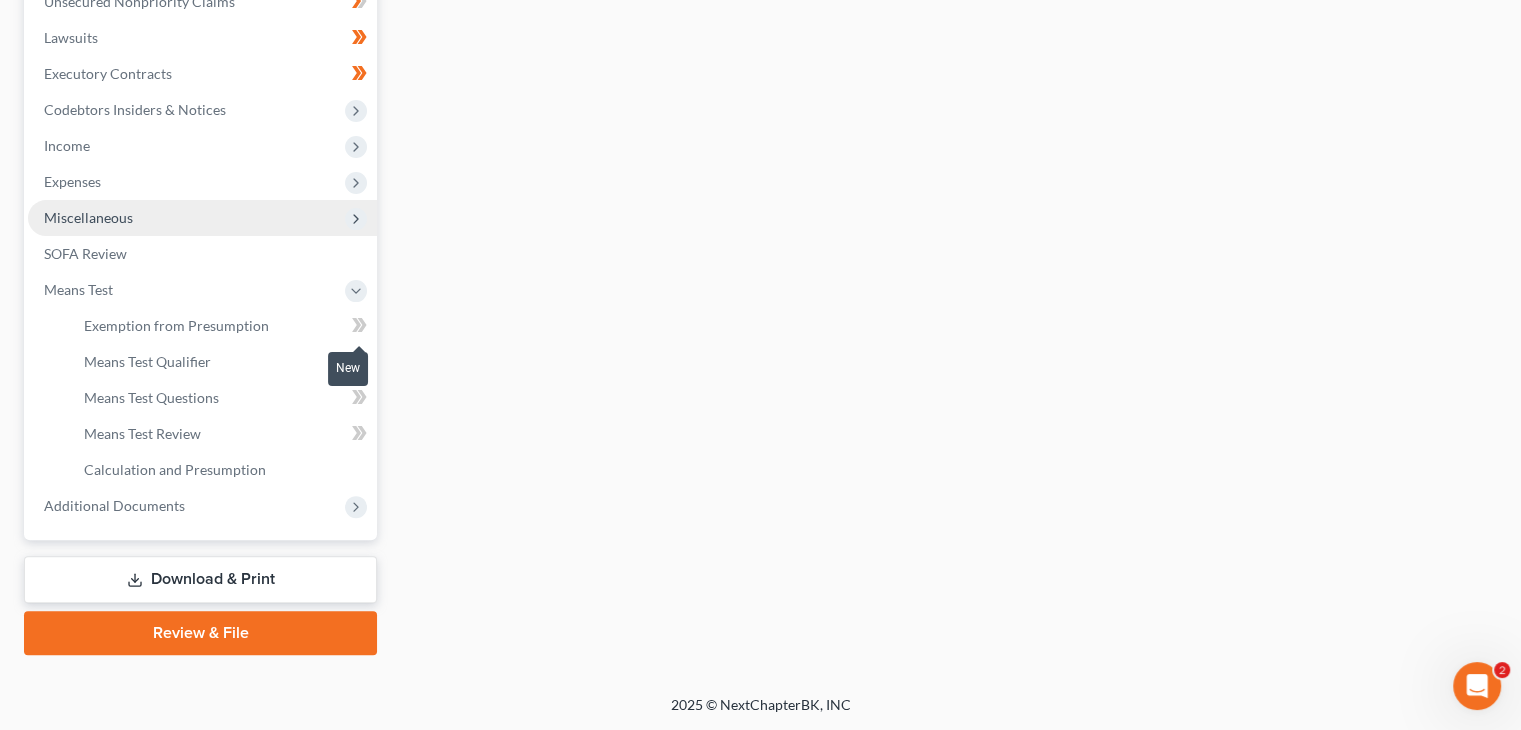 drag, startPoint x: 349, startPoint y: 322, endPoint x: 167, endPoint y: 329, distance: 182.13457 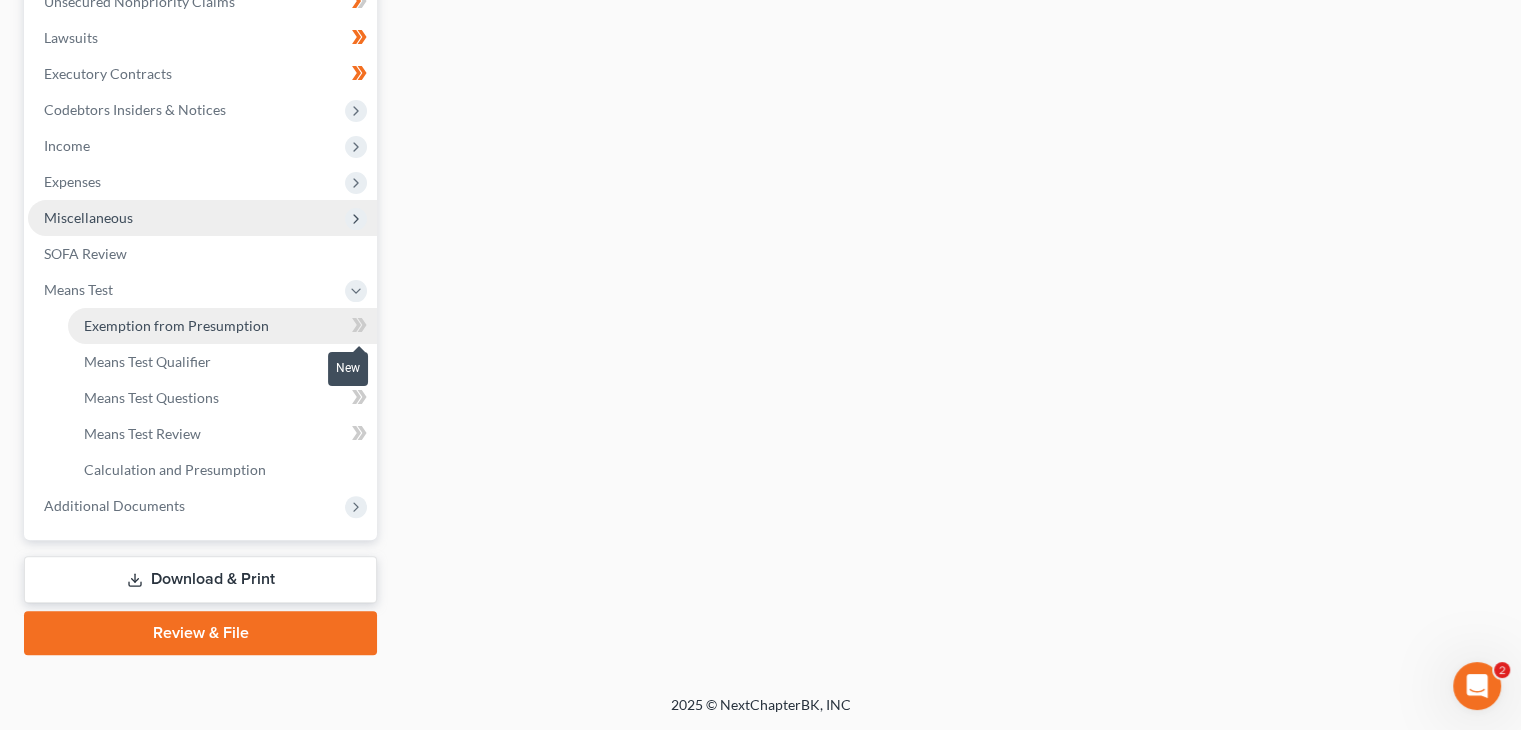 click at bounding box center [359, 328] 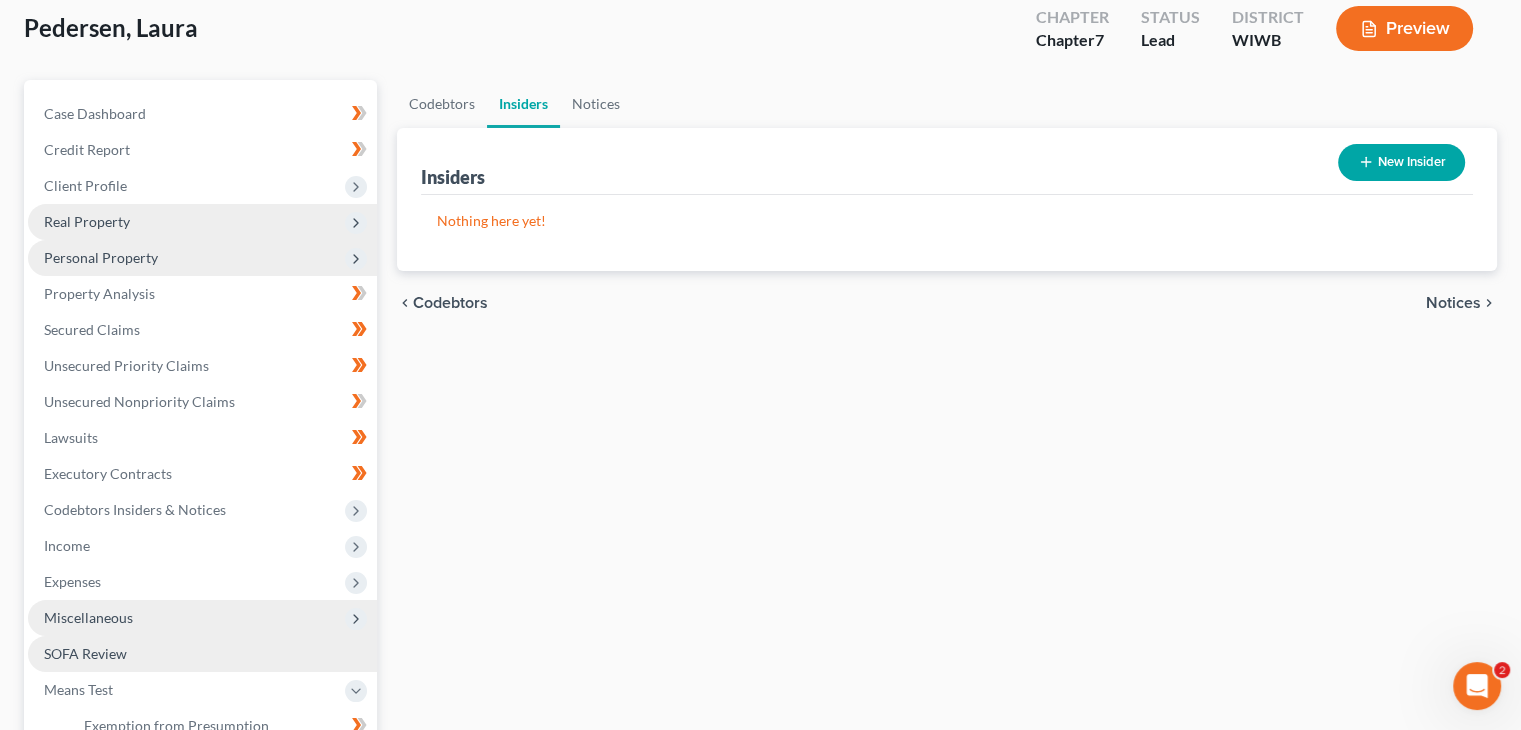 scroll, scrollTop: 12, scrollLeft: 0, axis: vertical 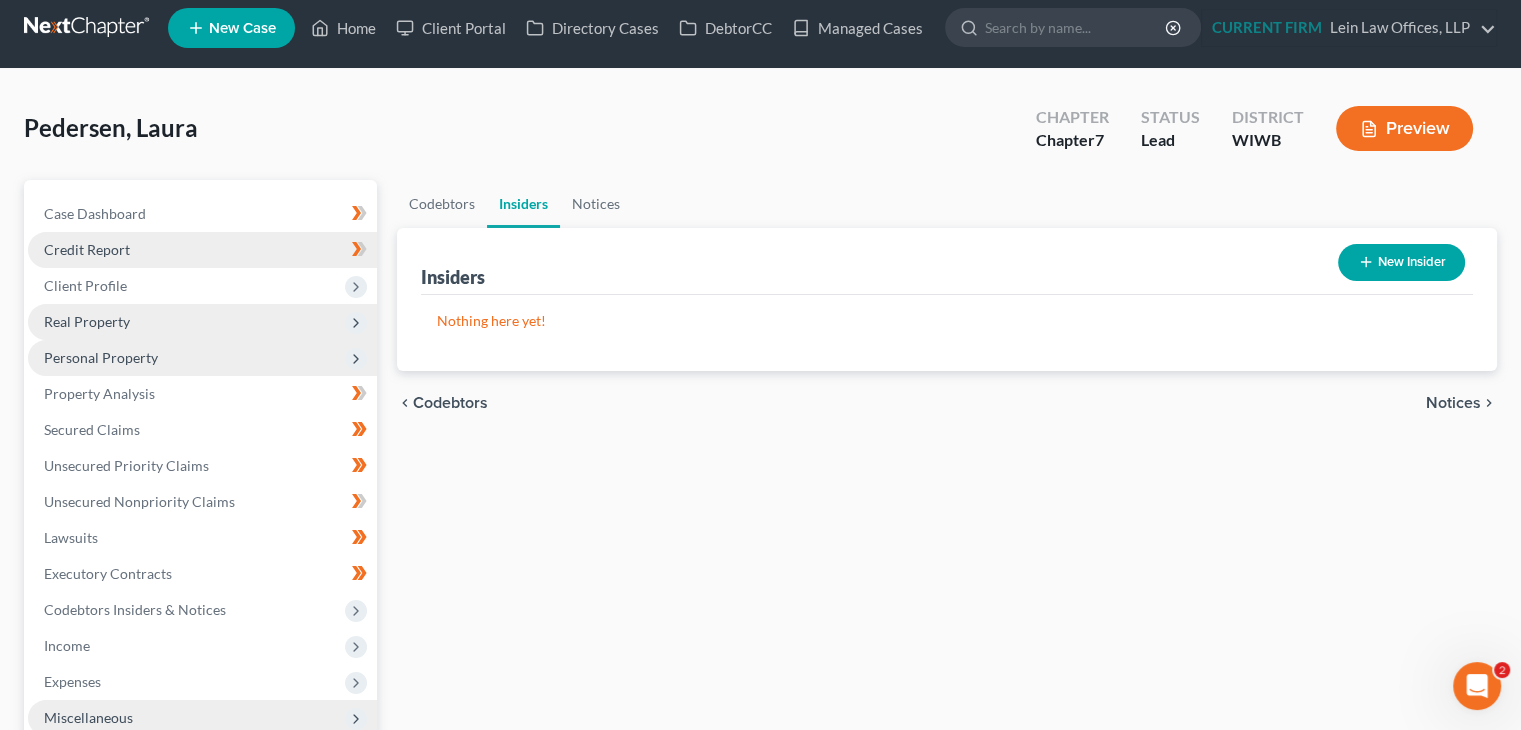 click on "Credit Report" at bounding box center [87, 249] 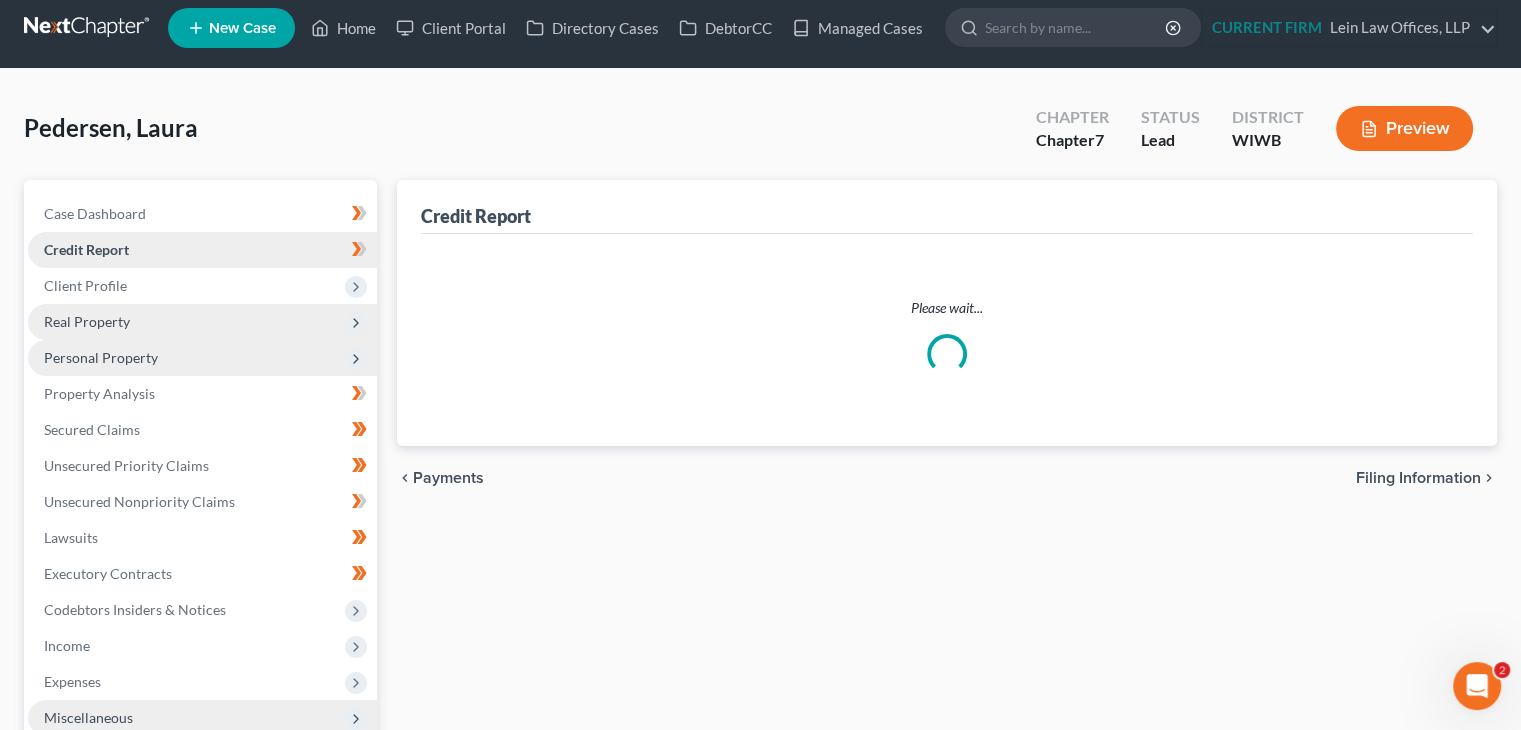 click on "Credit Report" at bounding box center [202, 250] 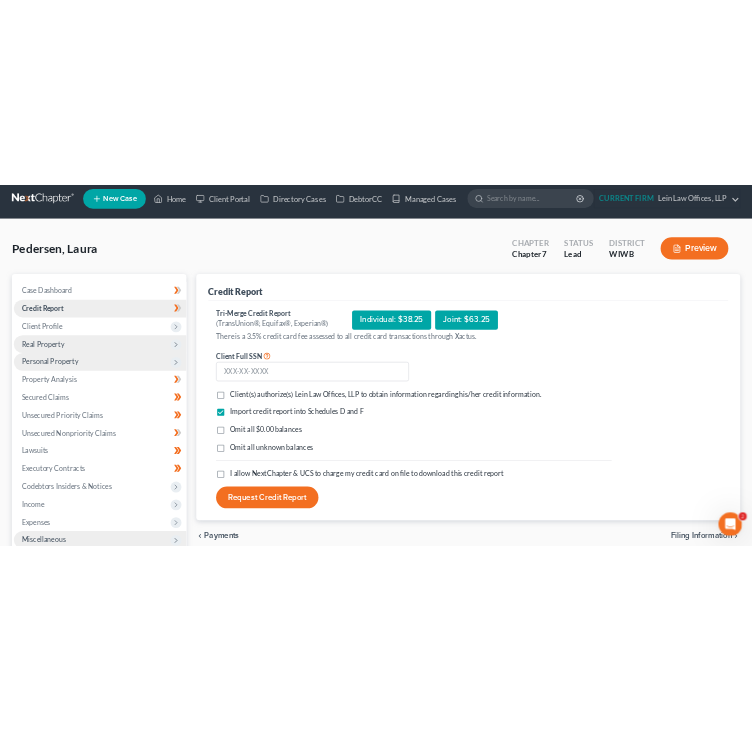 scroll, scrollTop: 0, scrollLeft: 0, axis: both 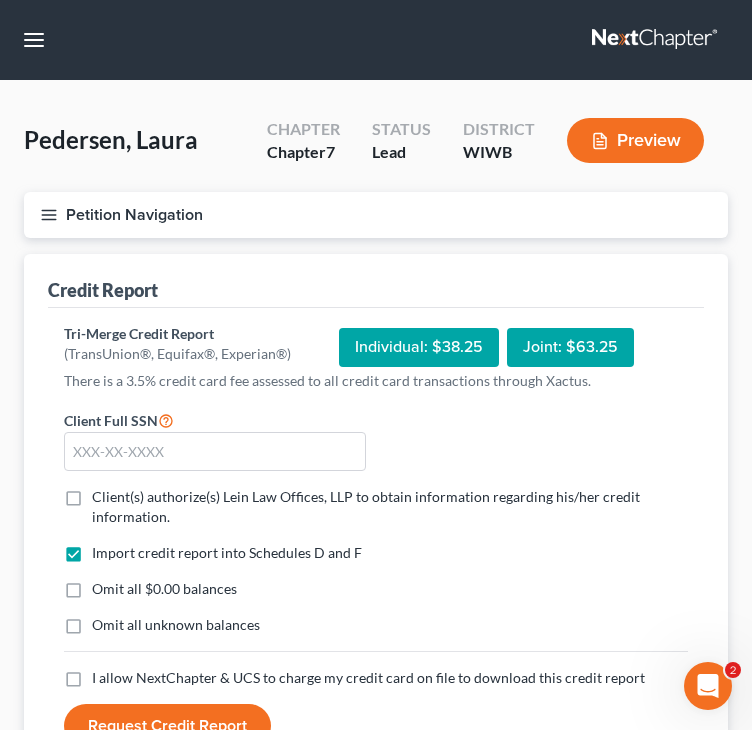 click on "Client(s) authorize(s) Lein Law Offices, LLP to obtain information regarding his/her credit information." at bounding box center (366, 506) 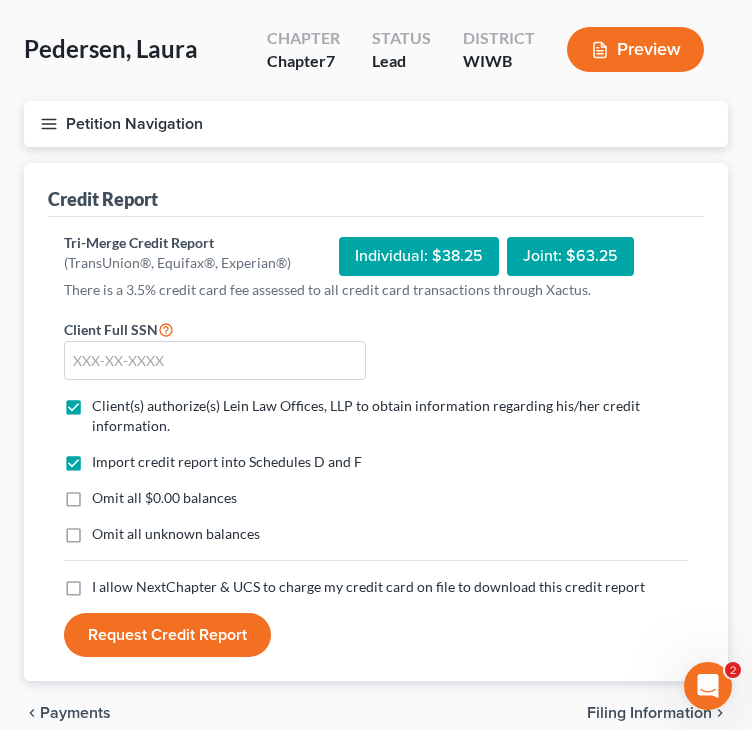 scroll, scrollTop: 100, scrollLeft: 0, axis: vertical 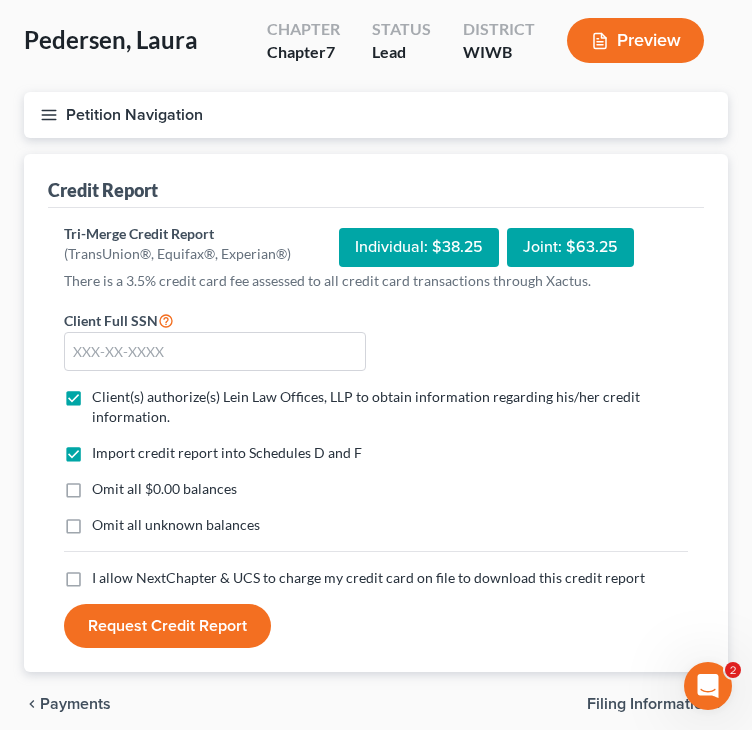 click on "I allow NextChapter & UCS to charge my credit card on file to download this credit report
*" at bounding box center (368, 578) 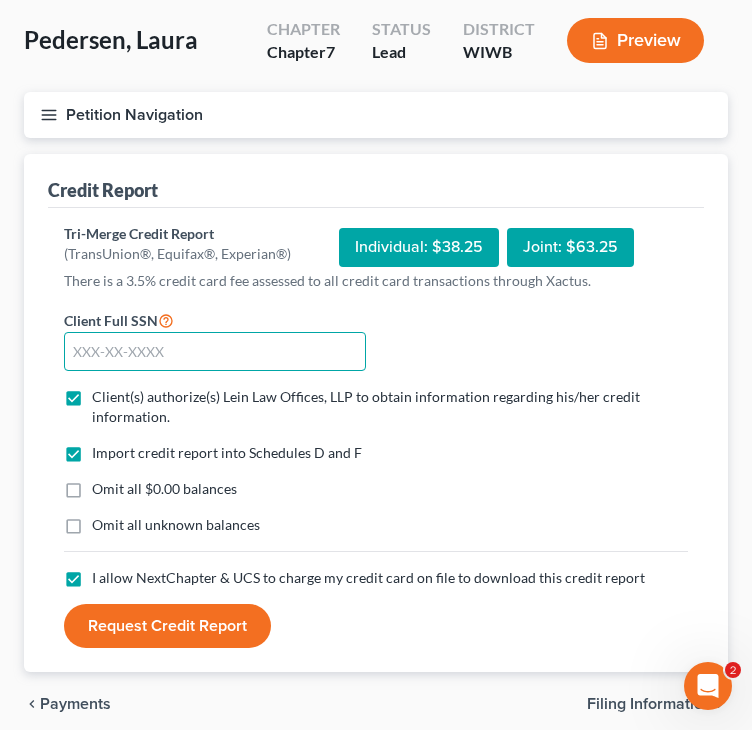 click at bounding box center [215, 352] 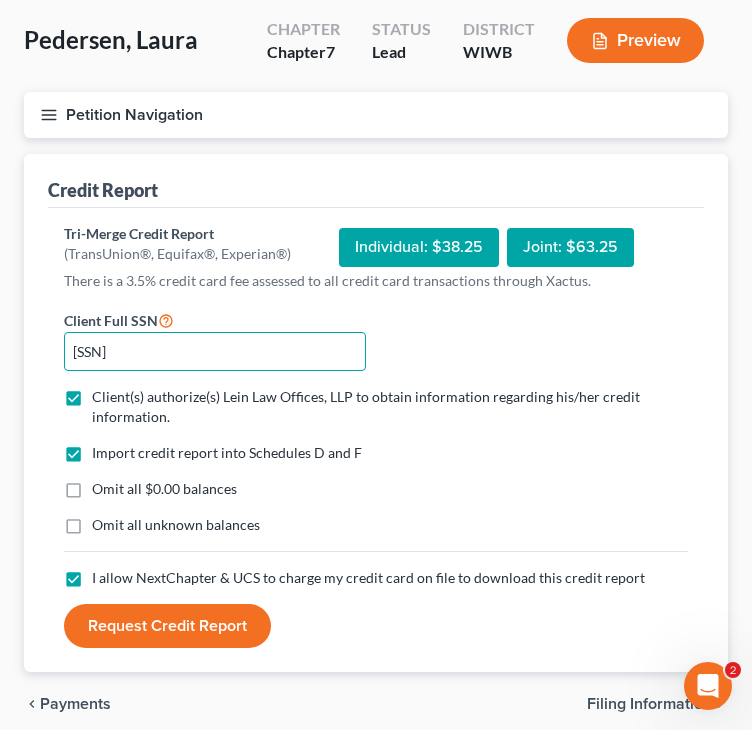 type on "397-38-3292" 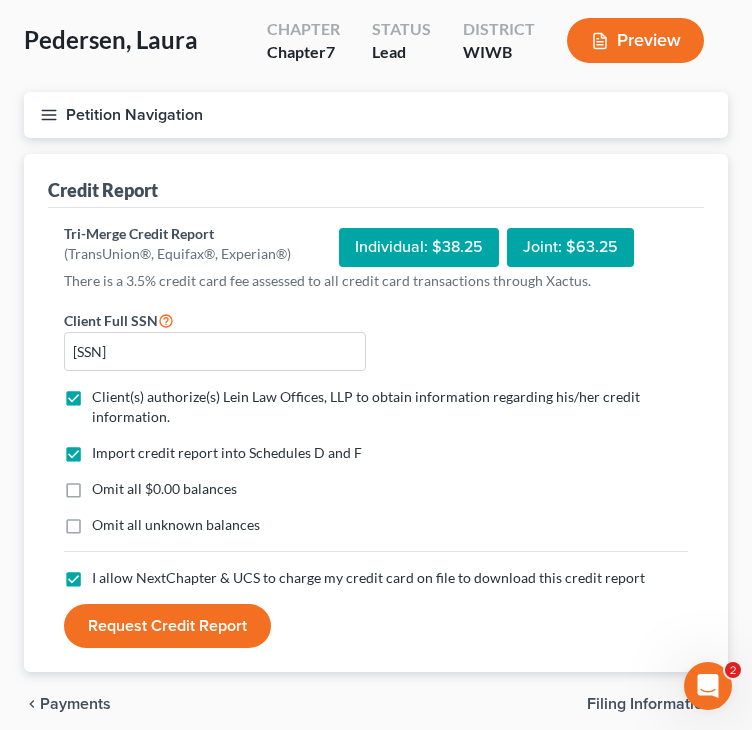 click on "Tri-Merge Credit Report (TransUnion®, Equifax®, Experian®) Individual: $38.25 Joint: $63.25 There is a 3.5% credit card fee assessed to all credit card transactions through Xactus.
Client Full SSN
*
397-38-3292
Client(s) authorize(s) Lein Law Offices, LLP to obtain information regarding his/her credit information.
*
Import credit report into Schedules D and F Omit all $0.00 balances Omit all unknown balances
I allow NextChapter & UCS to charge my credit card on file to download this credit report
*
Request Credit Report" at bounding box center (376, 436) 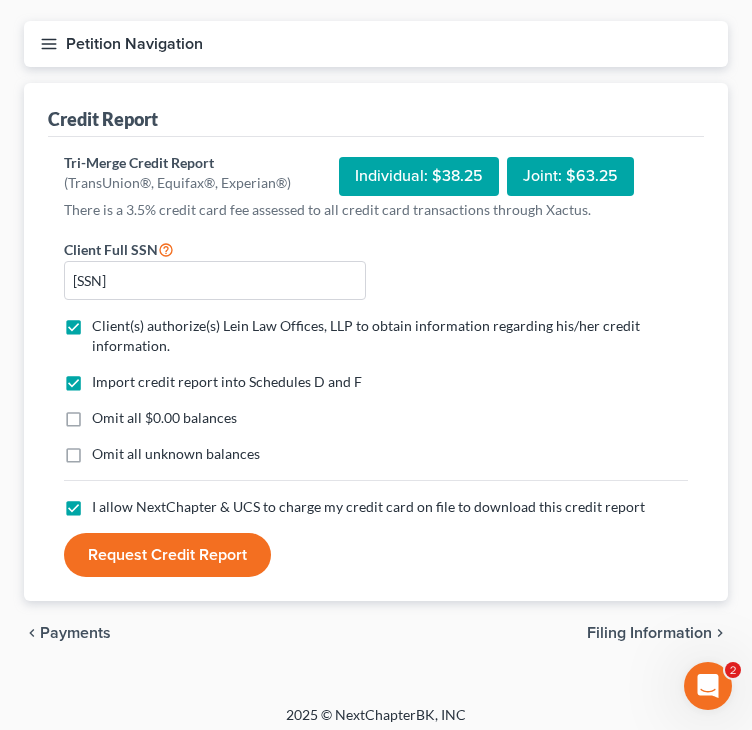 scroll, scrollTop: 181, scrollLeft: 0, axis: vertical 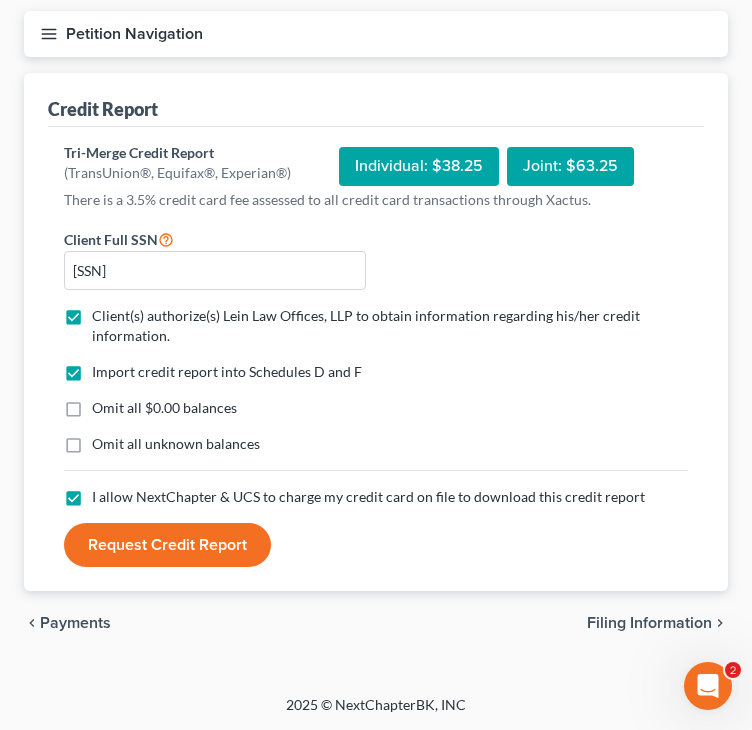 click on "Request Credit Report" at bounding box center (167, 545) 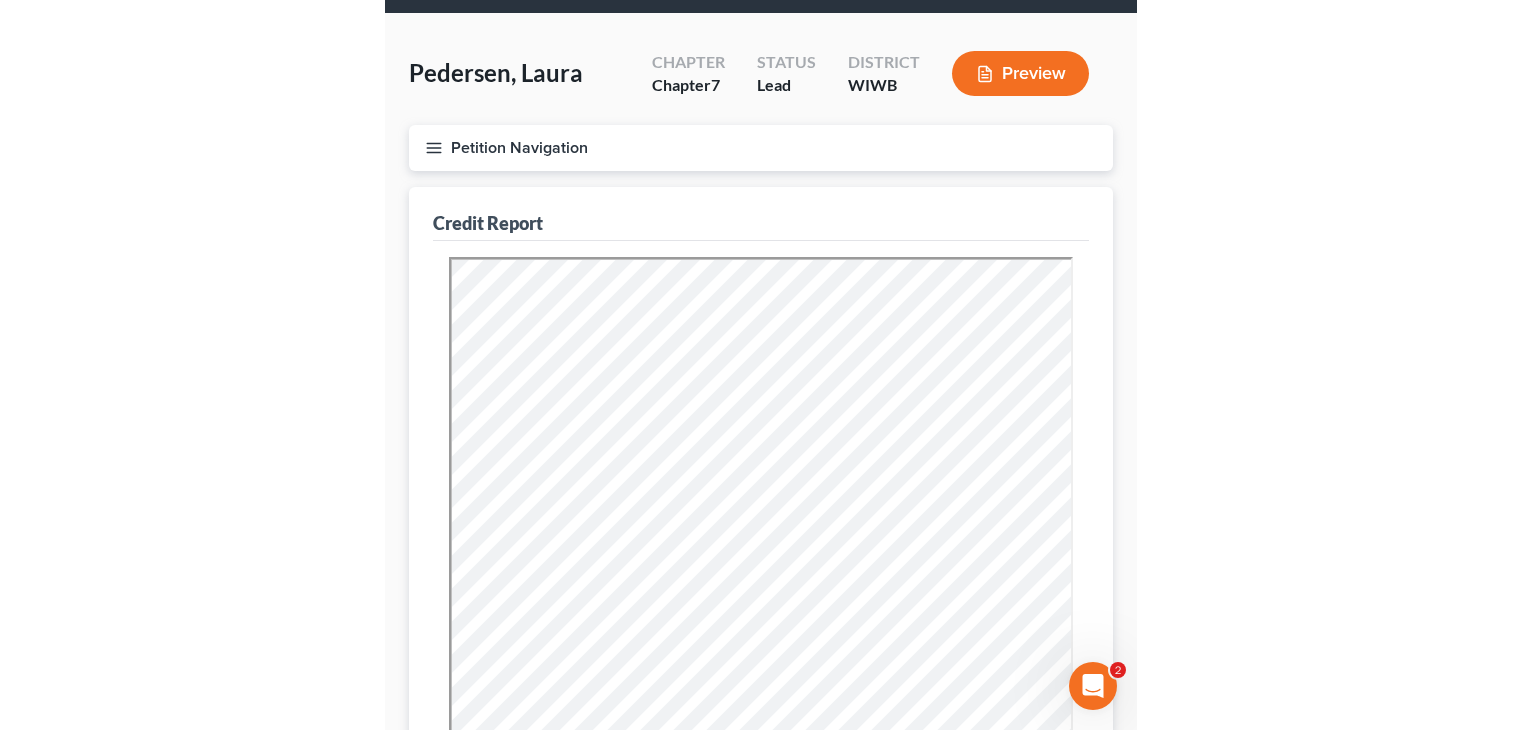 scroll, scrollTop: 200, scrollLeft: 0, axis: vertical 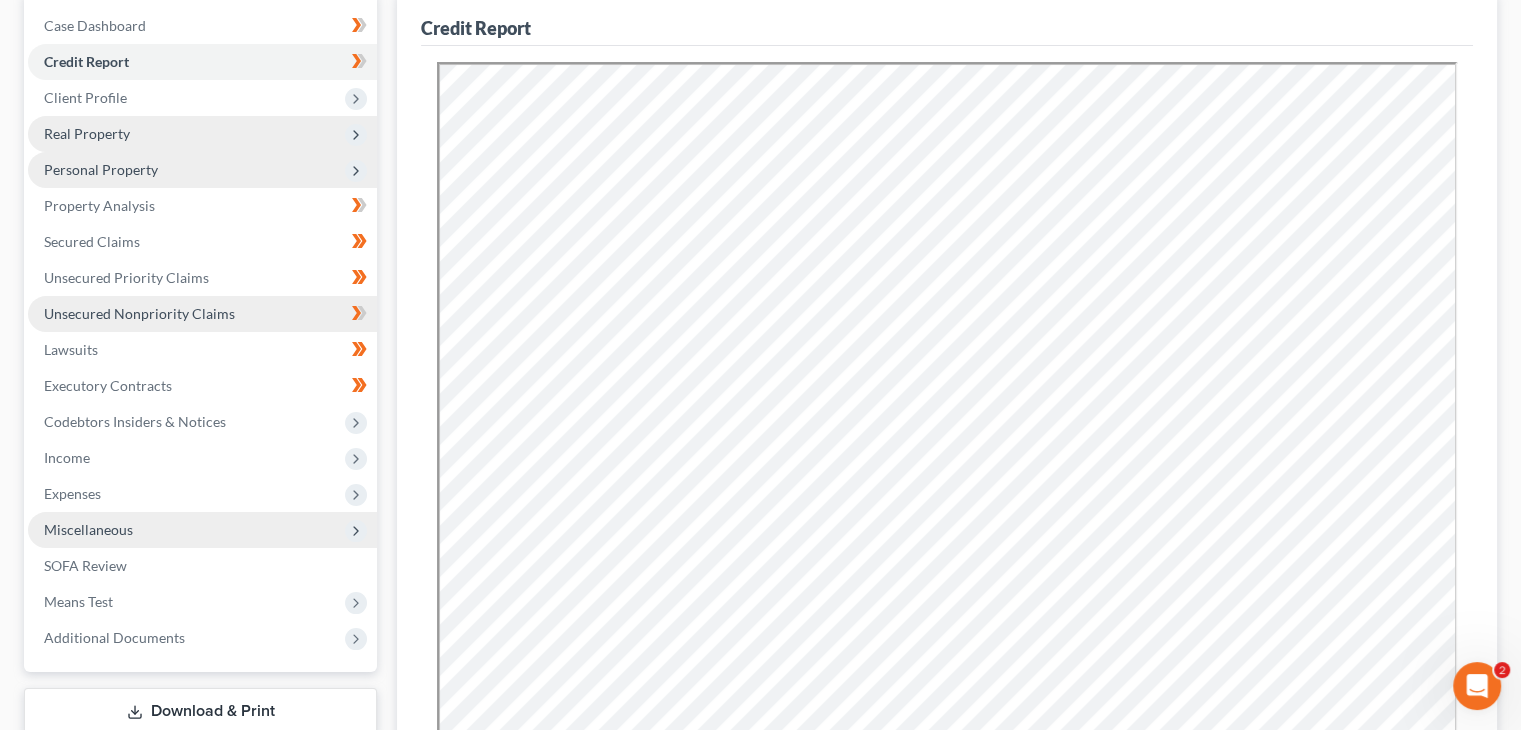 click on "Unsecured Nonpriority Claims" at bounding box center (139, 313) 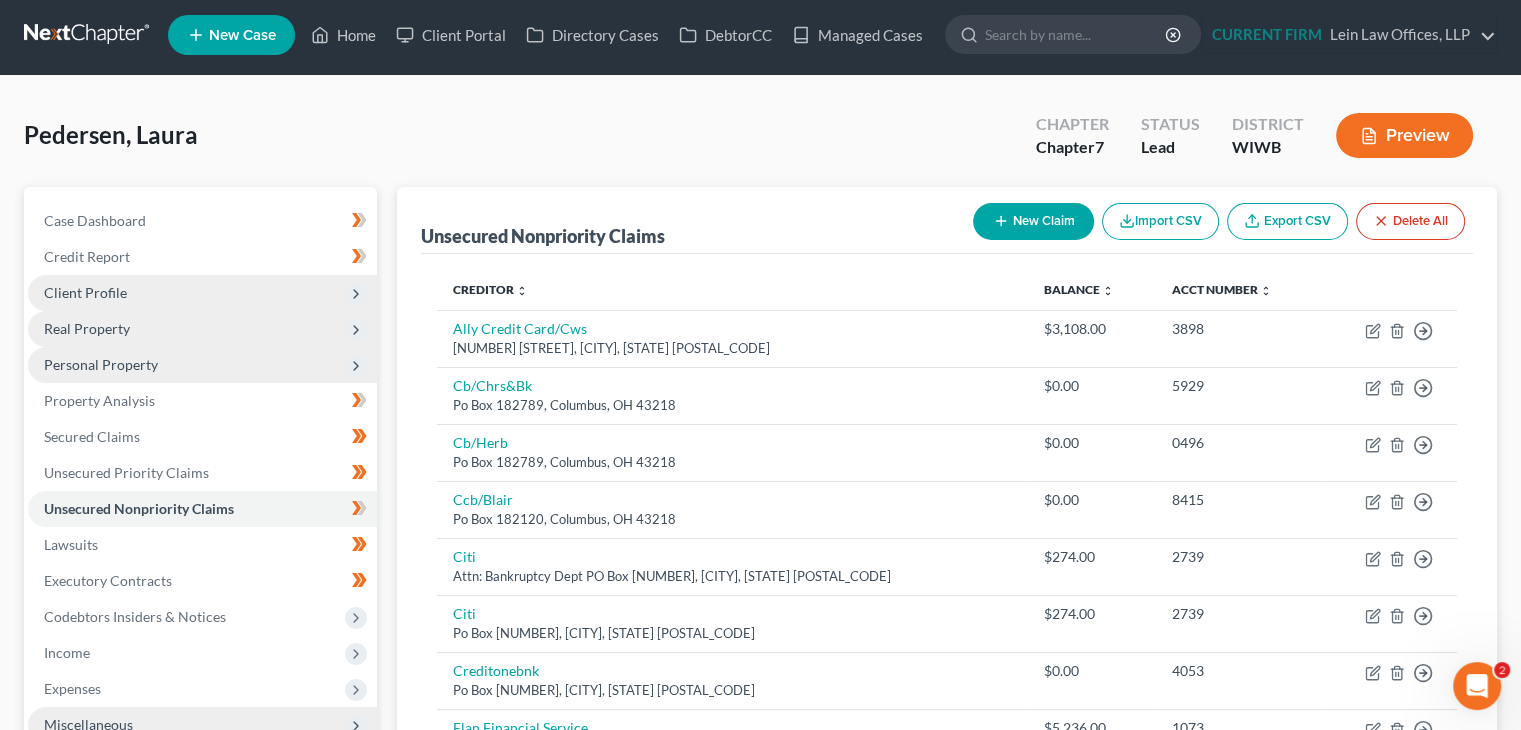 scroll, scrollTop: 0, scrollLeft: 0, axis: both 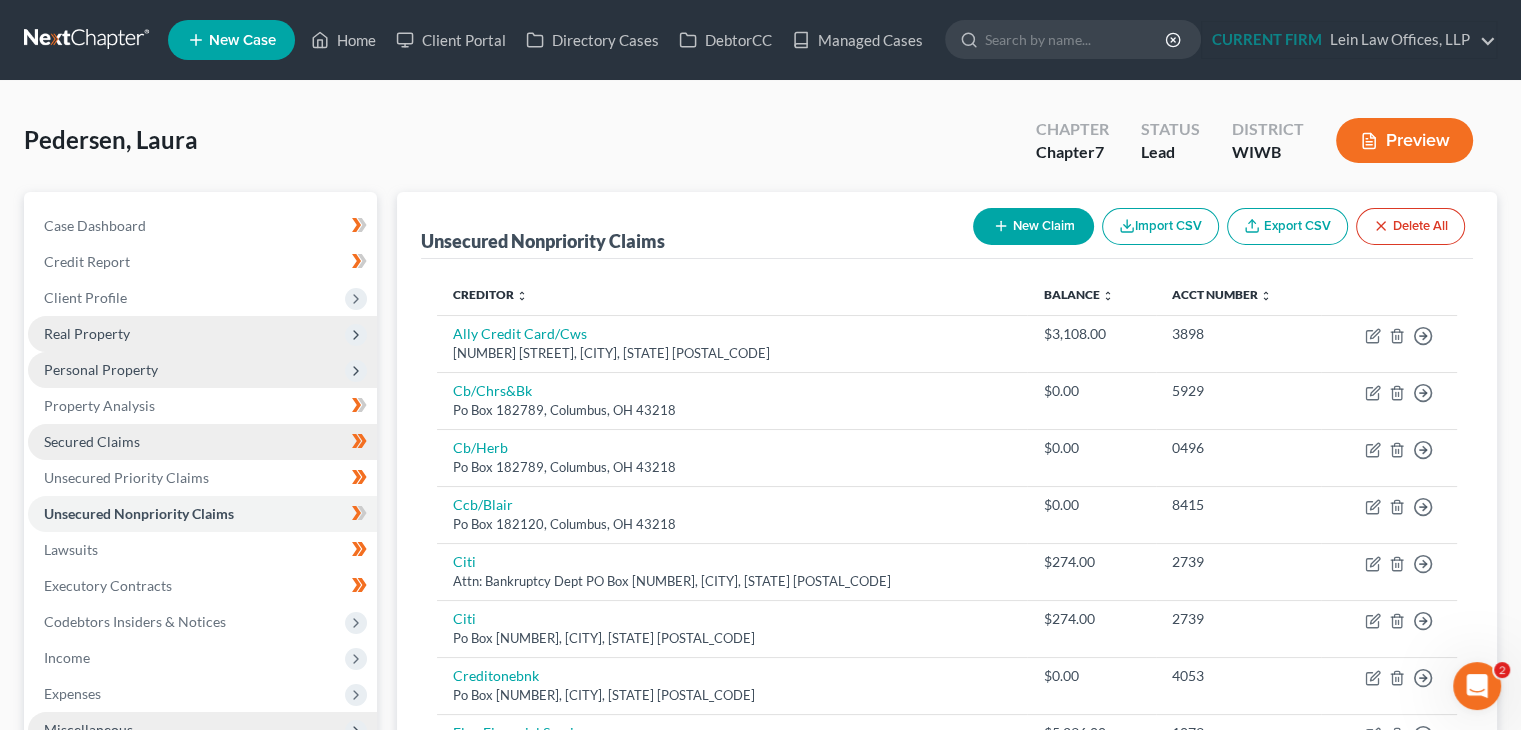 click on "Secured Claims" at bounding box center [92, 441] 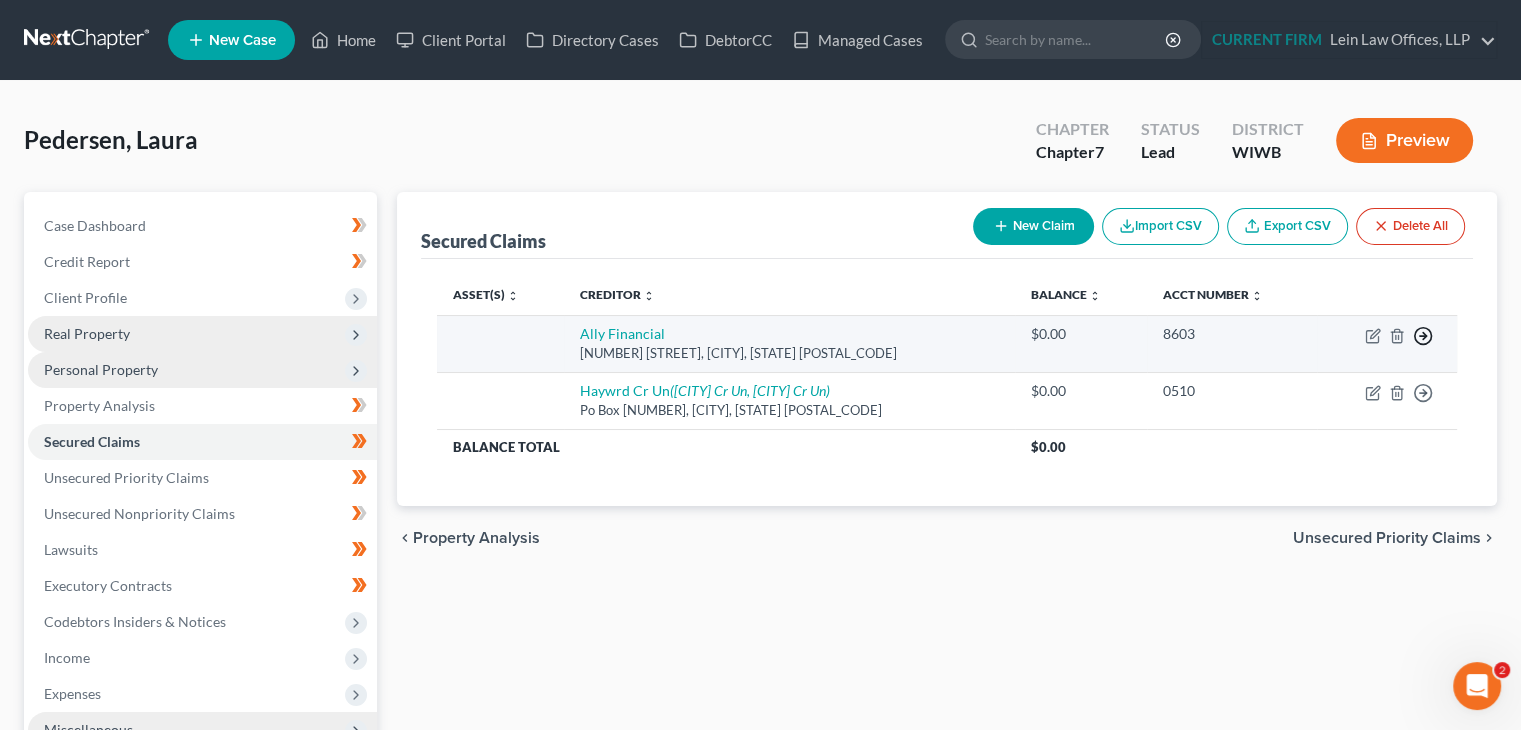 click 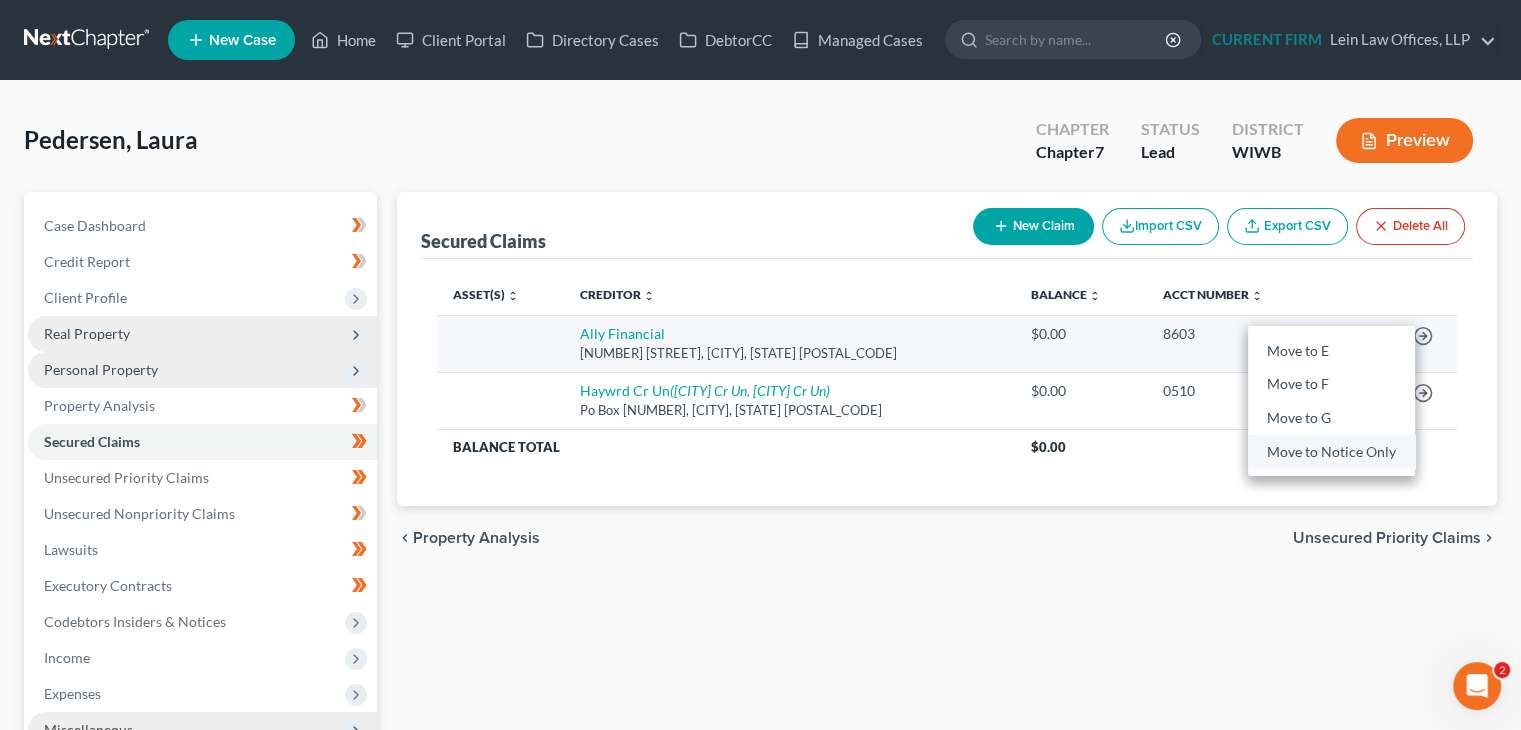 click on "Move to Notice Only" at bounding box center [1331, 452] 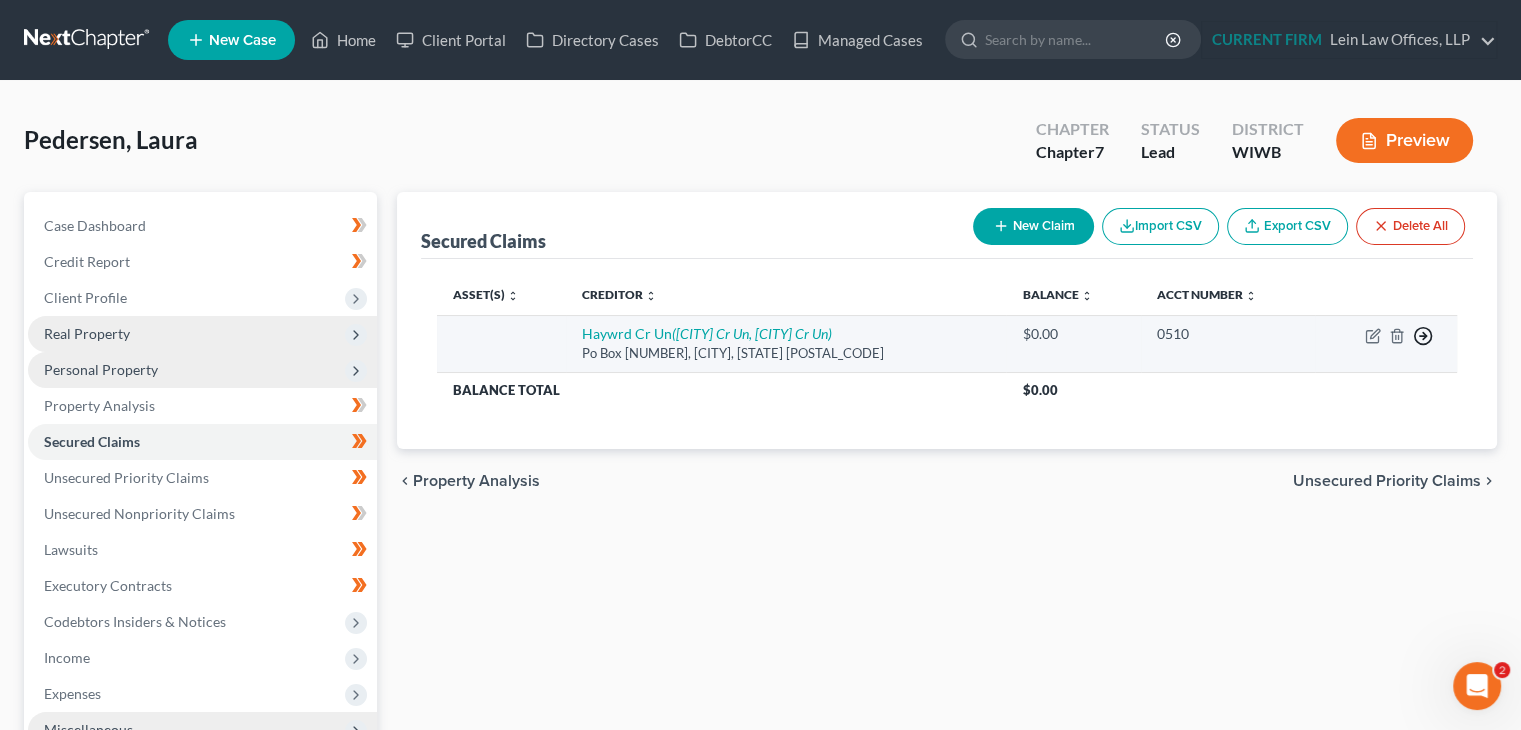 click 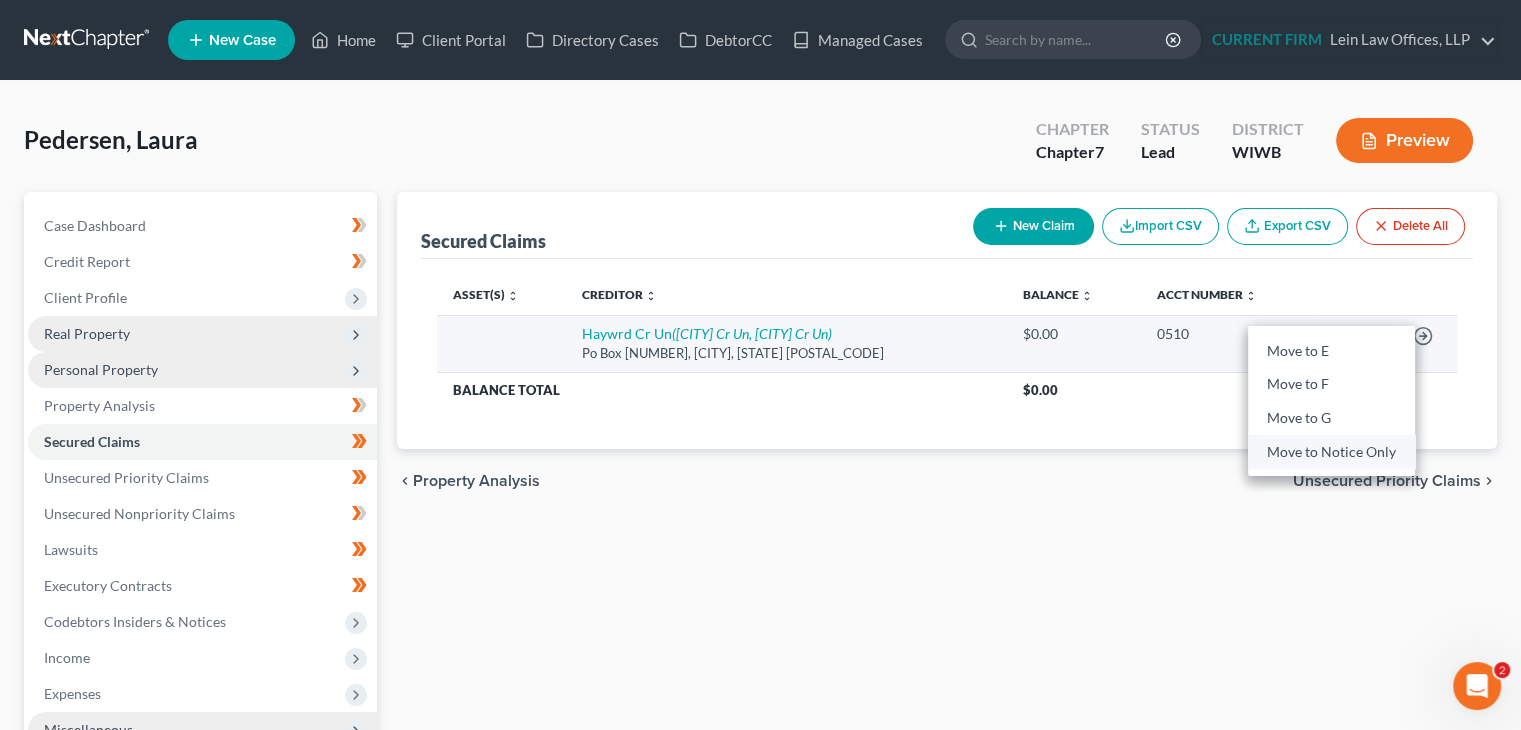 click on "Move to Notice Only" at bounding box center (1331, 452) 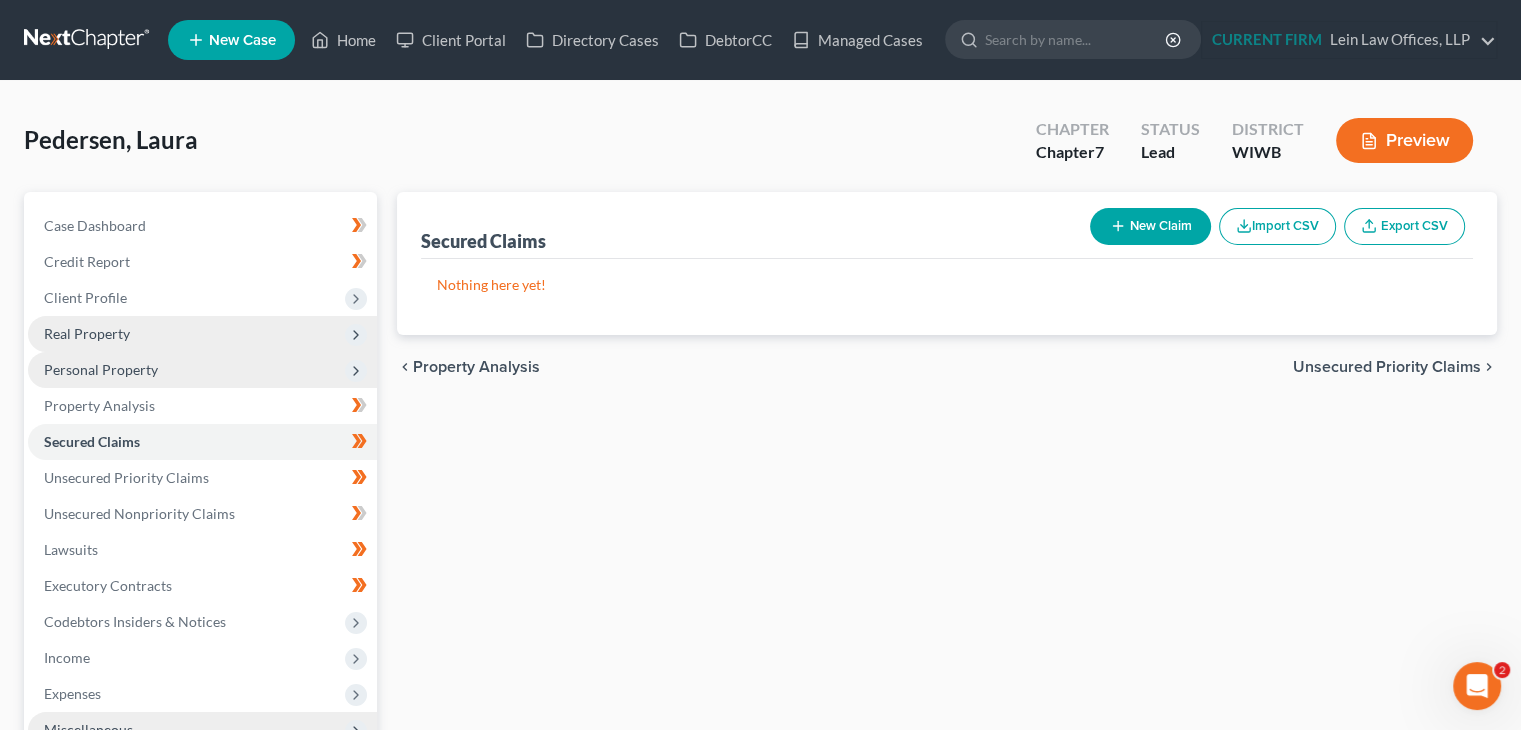 click on "Unsecured Priority Claims" at bounding box center (1387, 367) 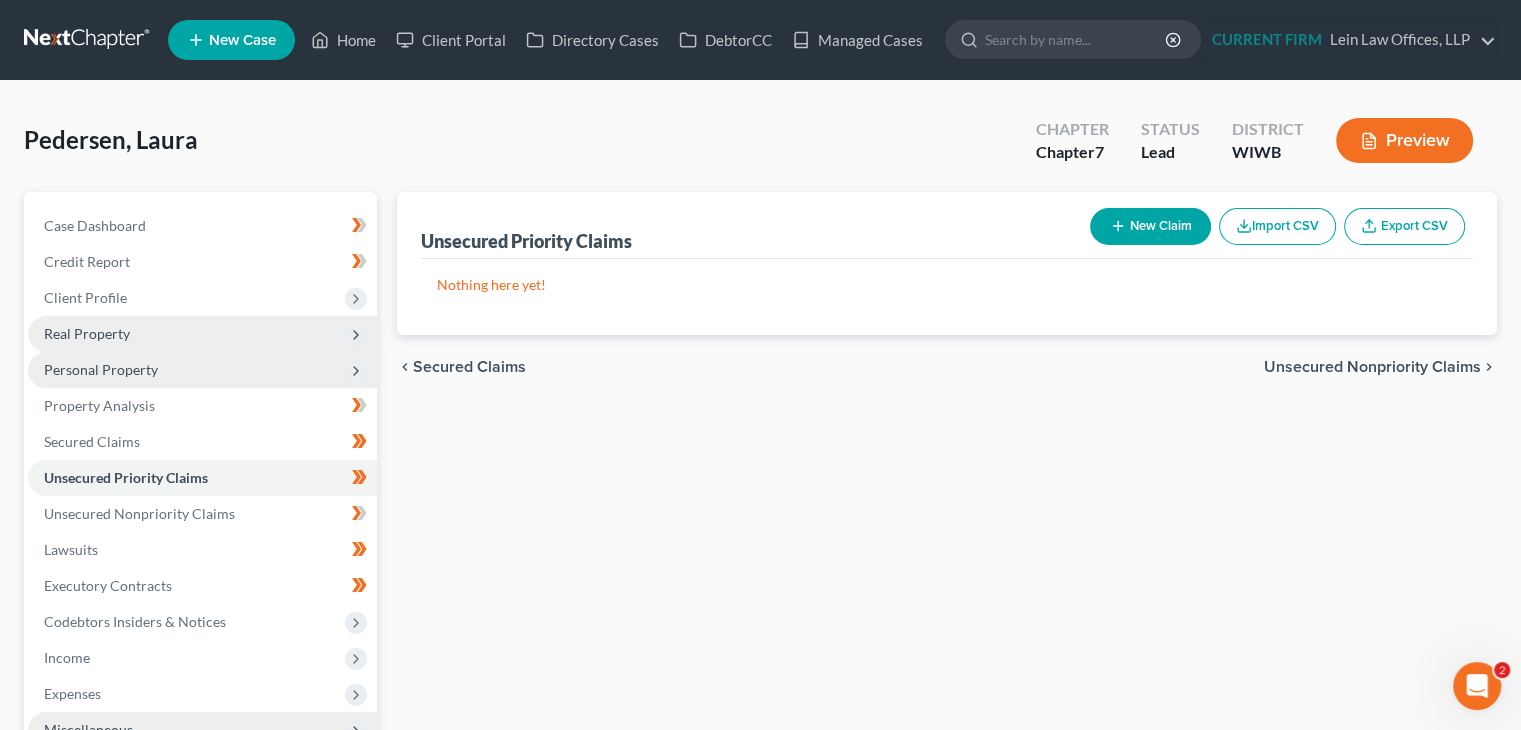 click on "Unsecured Nonpriority Claims" at bounding box center (1372, 367) 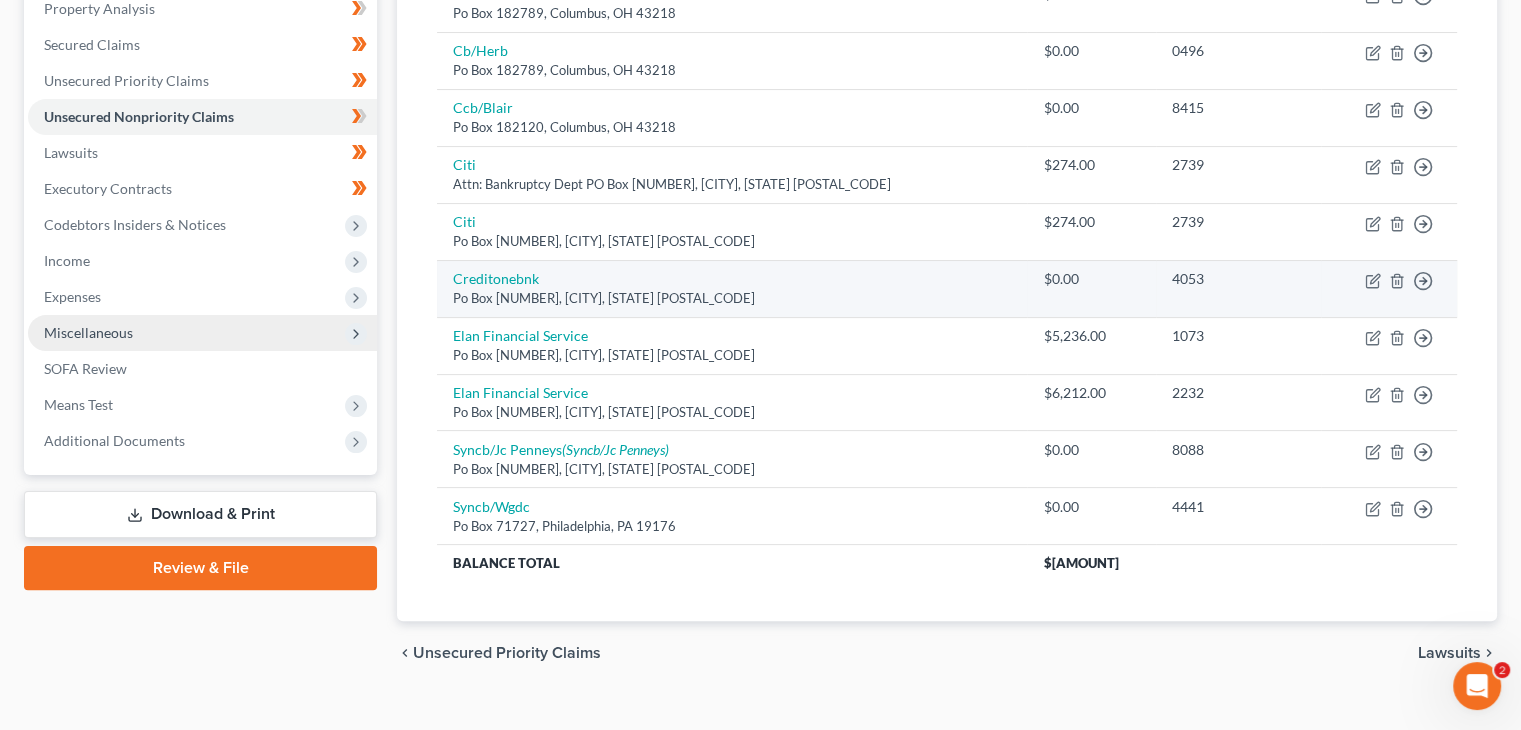 scroll, scrollTop: 400, scrollLeft: 0, axis: vertical 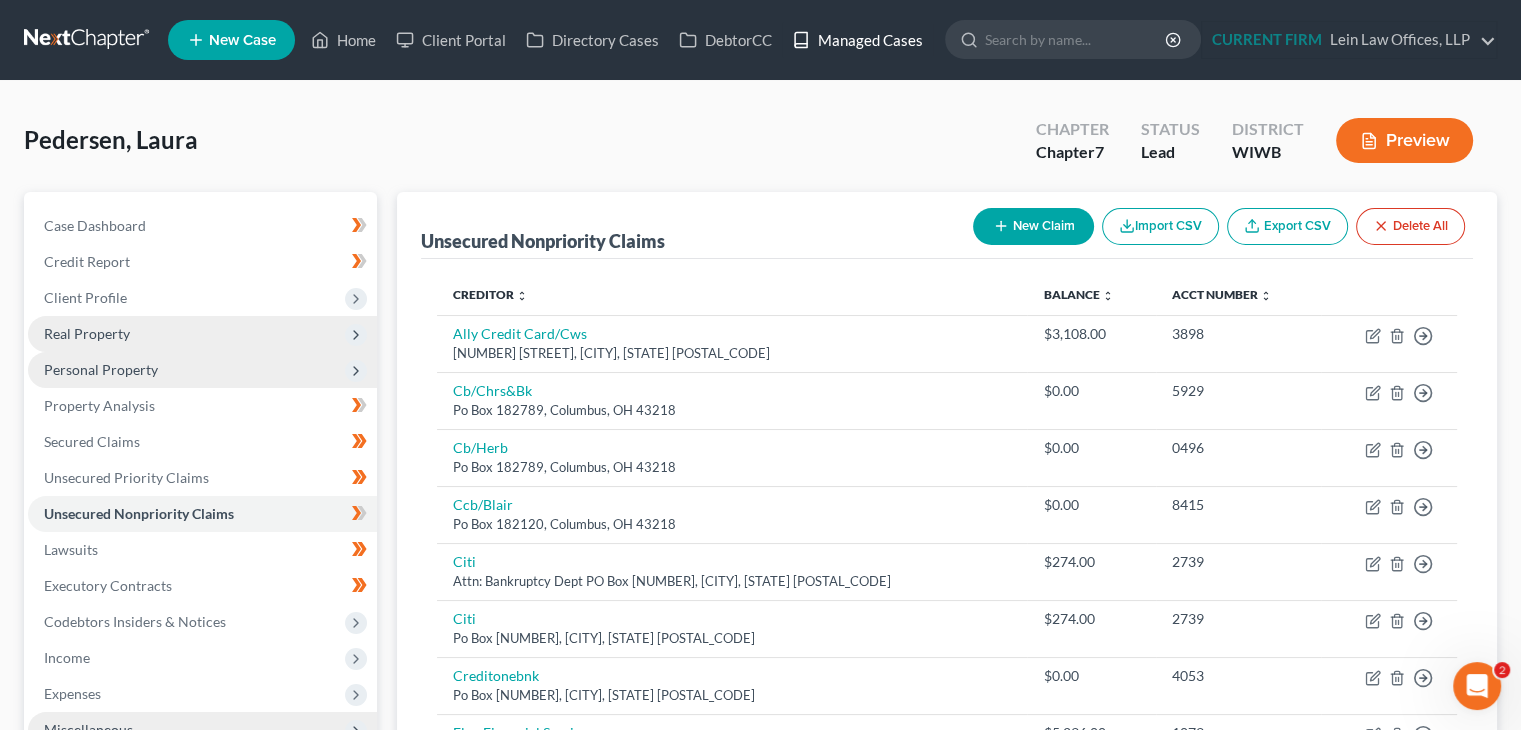 click on "Managed Cases" at bounding box center (857, 40) 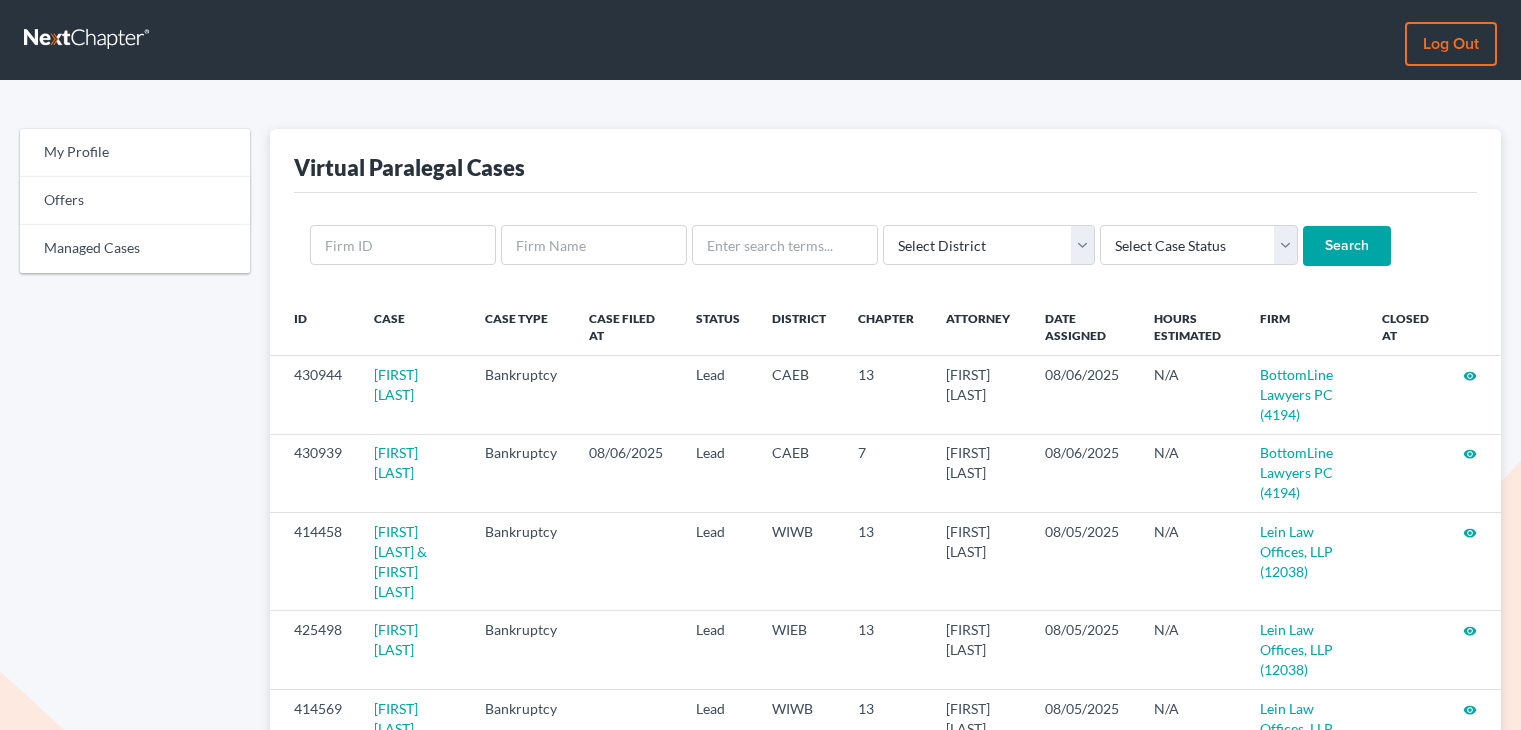 scroll, scrollTop: 0, scrollLeft: 0, axis: both 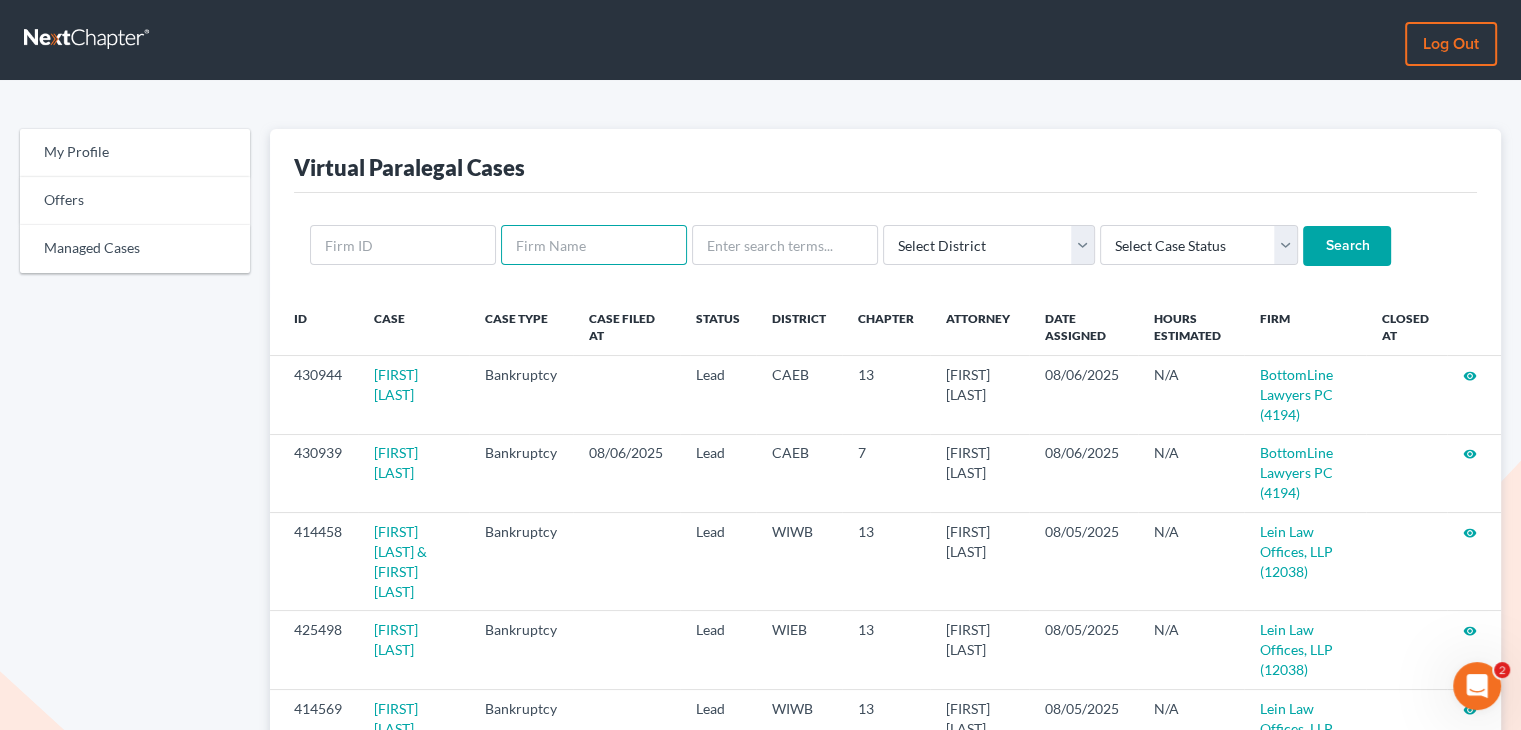 click at bounding box center (594, 245) 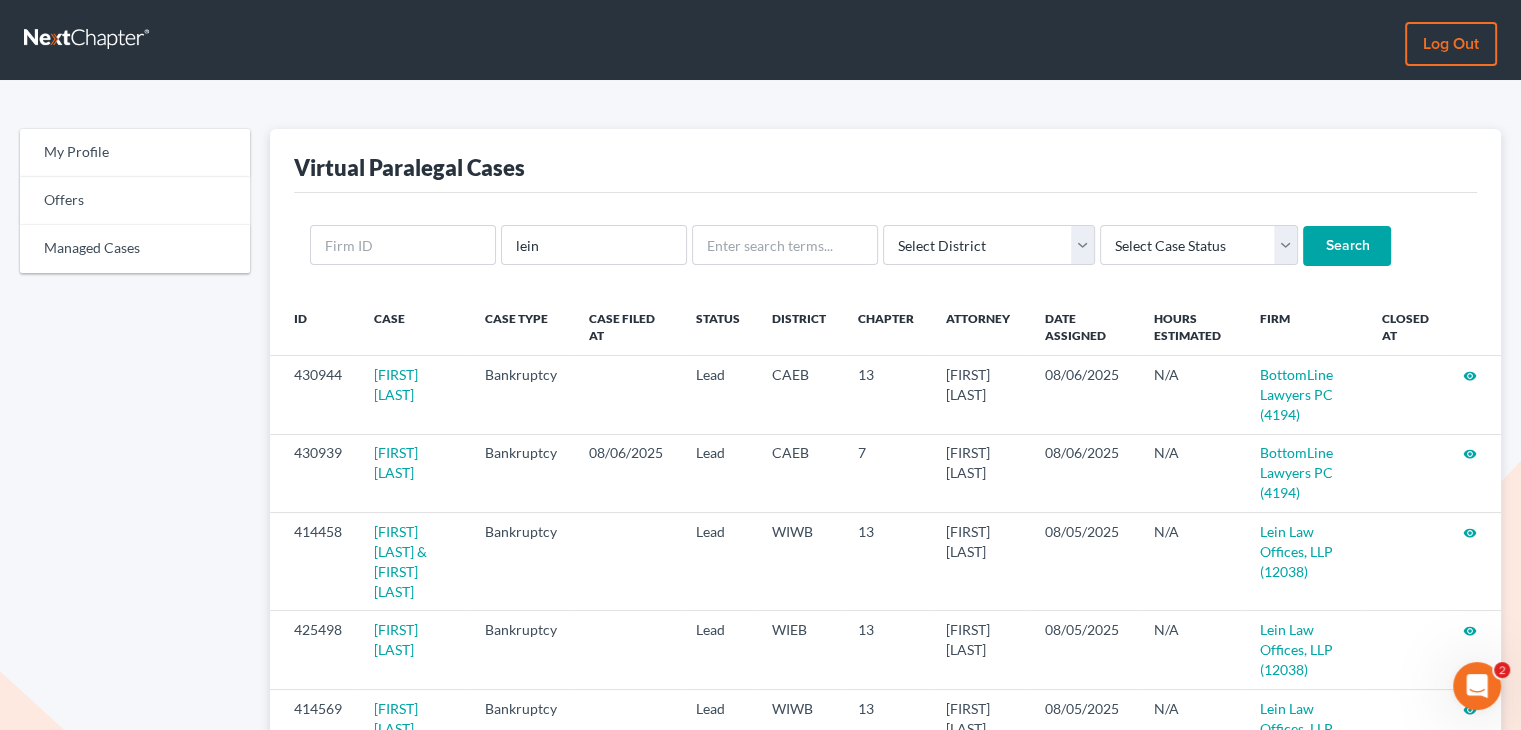 click on "Search" at bounding box center [1347, 246] 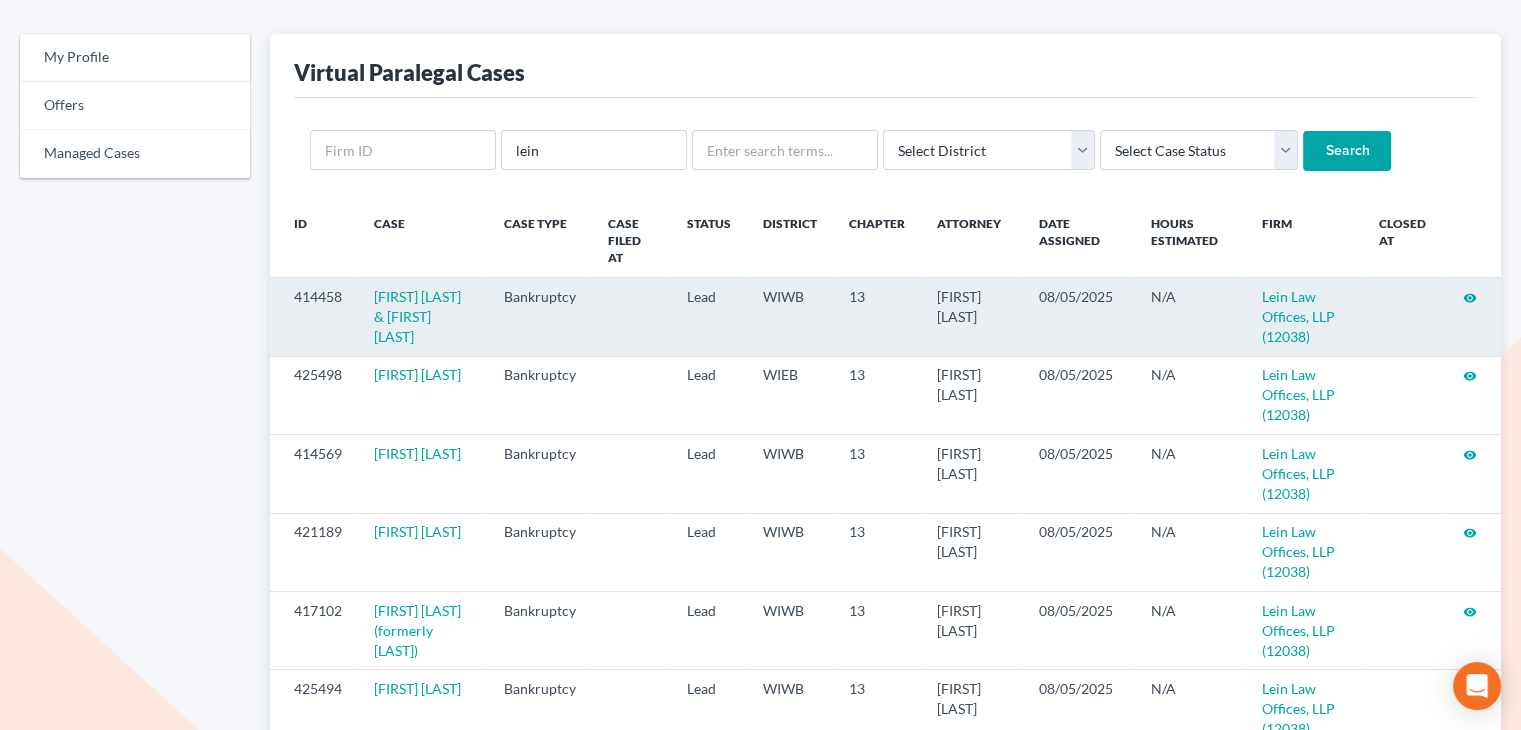 scroll, scrollTop: 100, scrollLeft: 0, axis: vertical 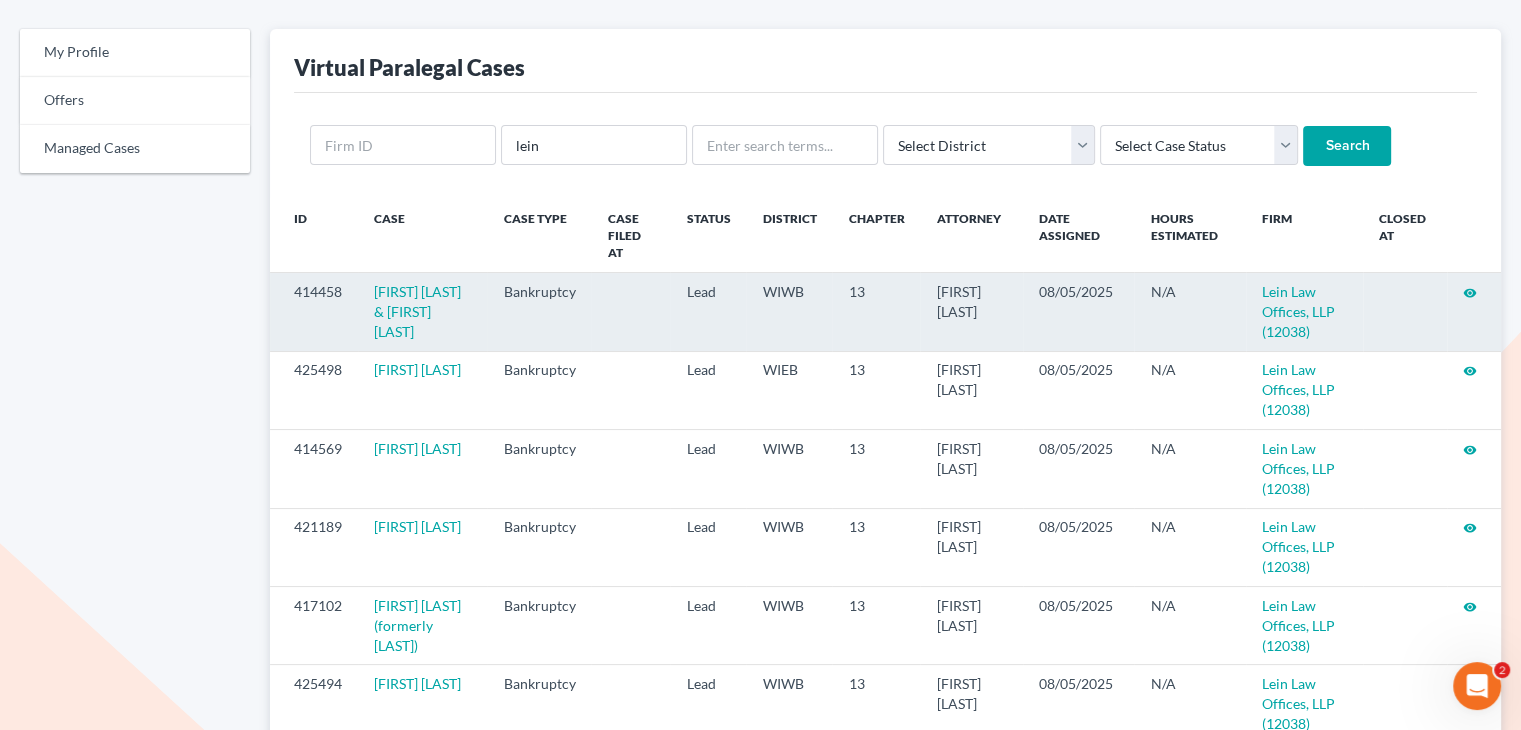 drag, startPoint x: 453, startPoint y: 325, endPoint x: 371, endPoint y: 288, distance: 89.961105 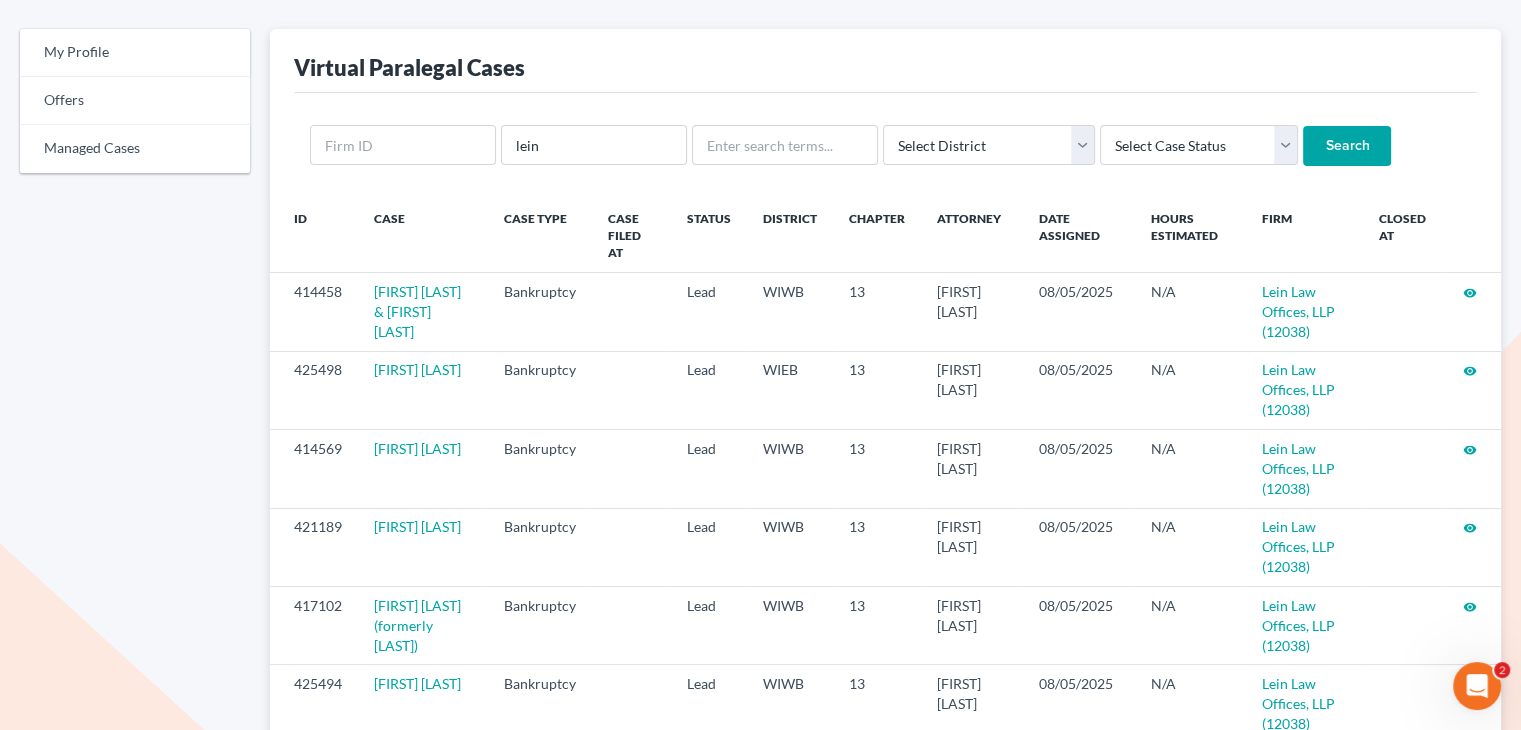 copy on "[FIRST] [LAST] & [FIRST] [LAST]" 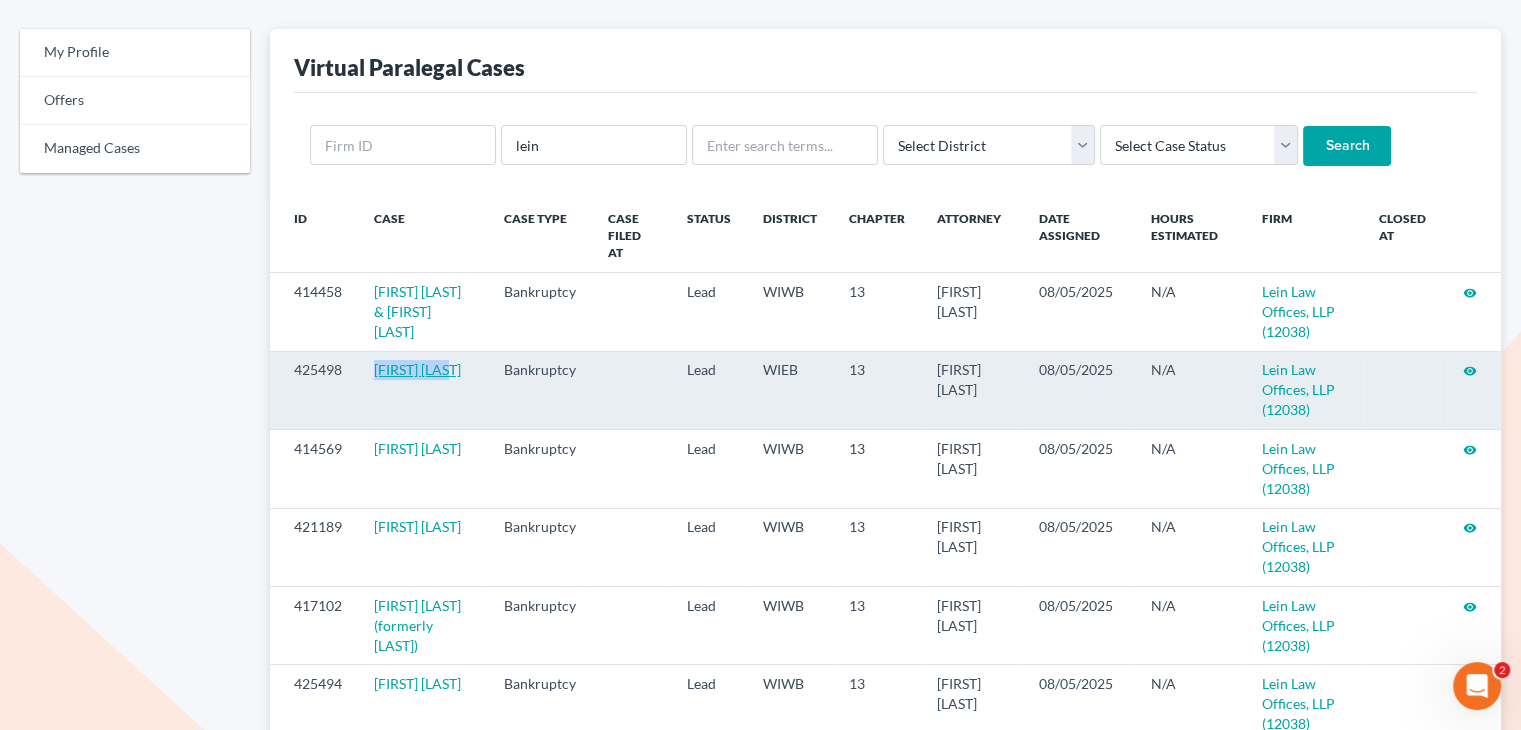 drag, startPoint x: 464, startPoint y: 369, endPoint x: 376, endPoint y: 371, distance: 88.02273 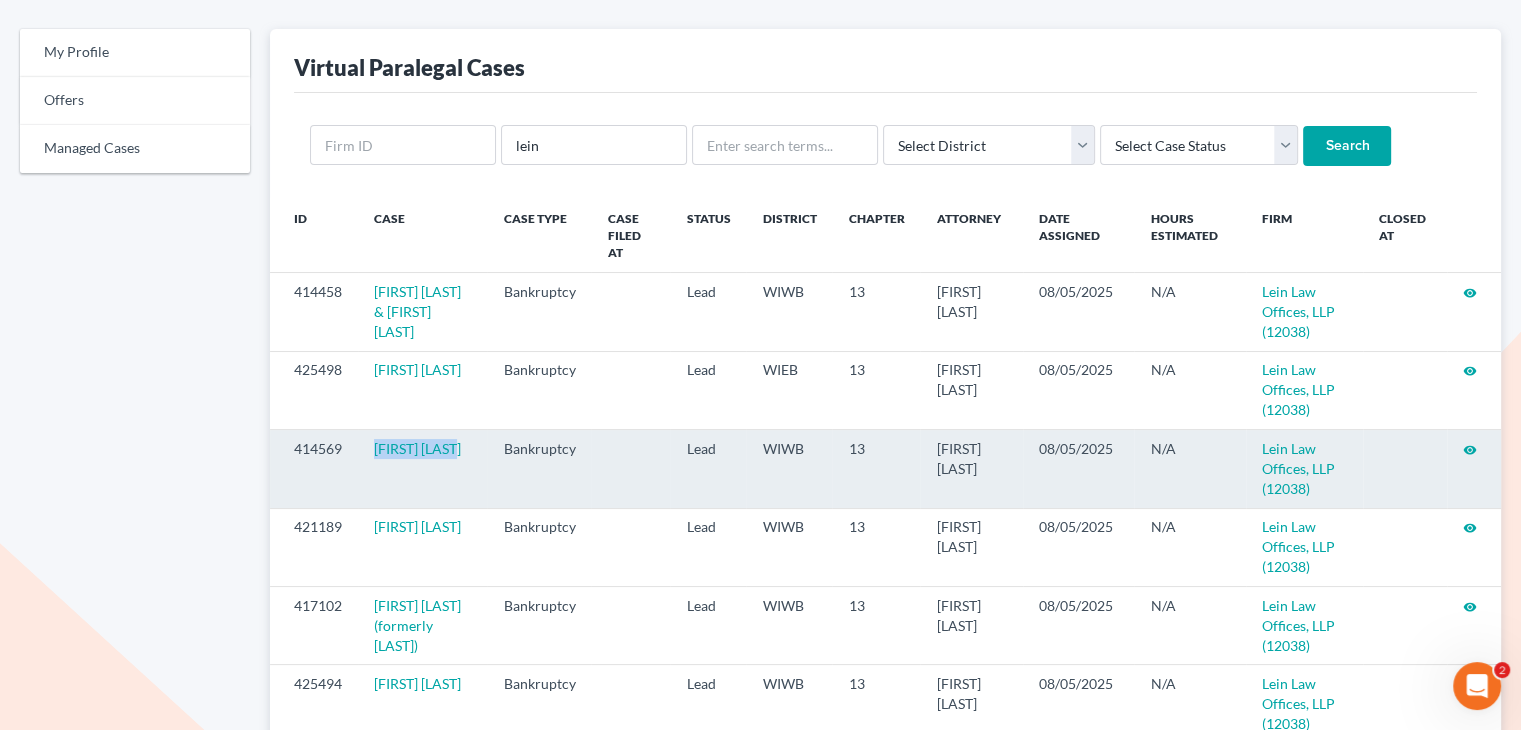 drag, startPoint x: 483, startPoint y: 448, endPoint x: 372, endPoint y: 449, distance: 111.0045 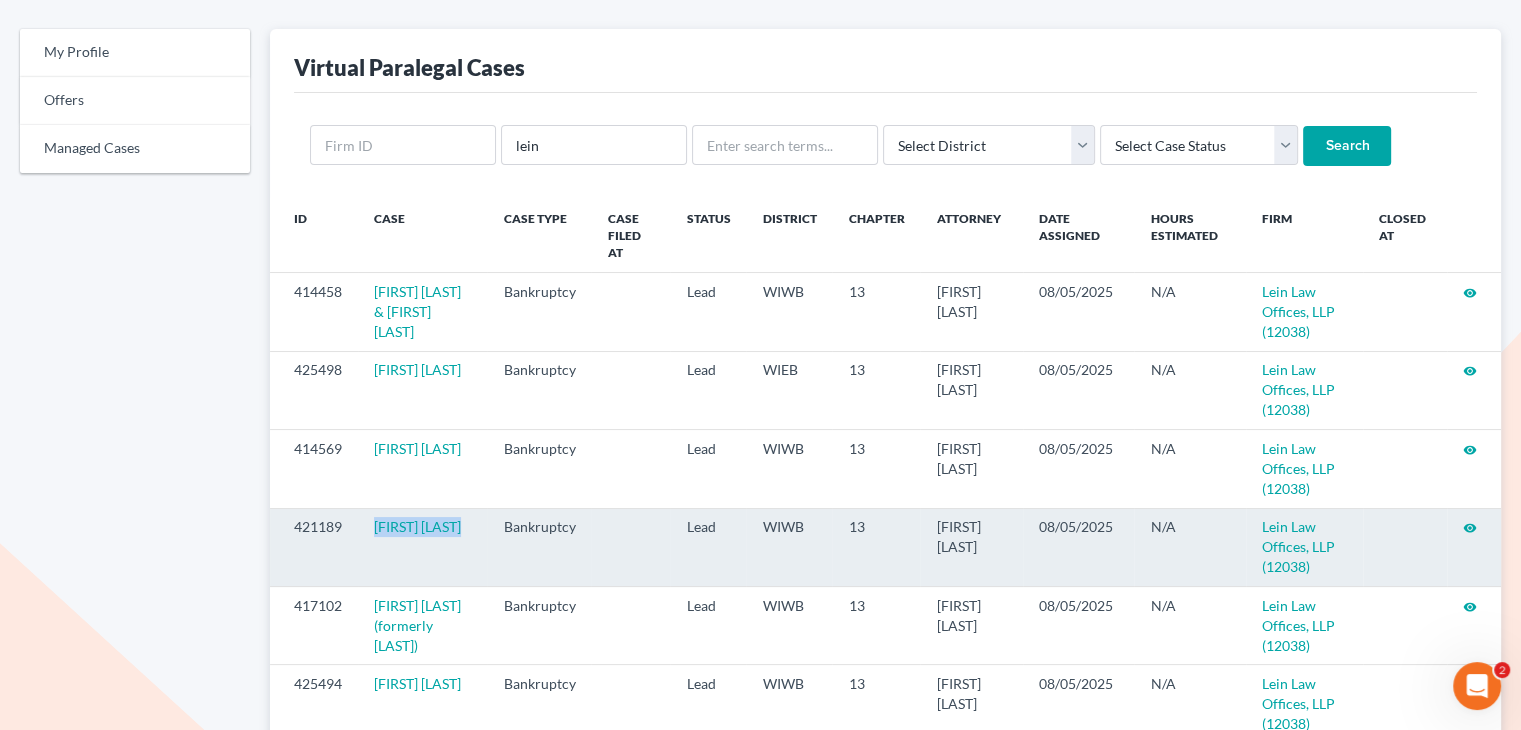 drag, startPoint x: 471, startPoint y: 524, endPoint x: 362, endPoint y: 519, distance: 109.11462 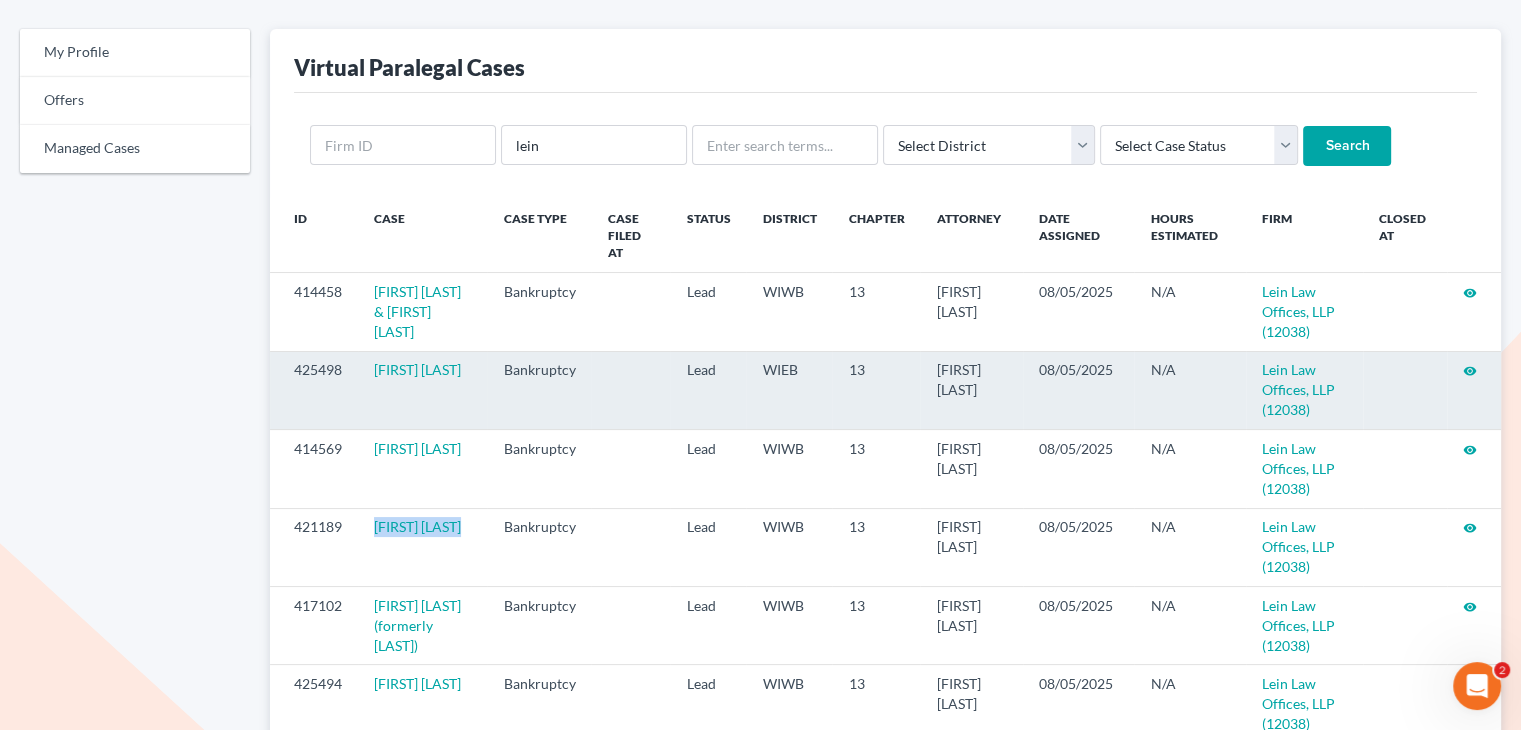 copy on "[FIRST] [LAST]" 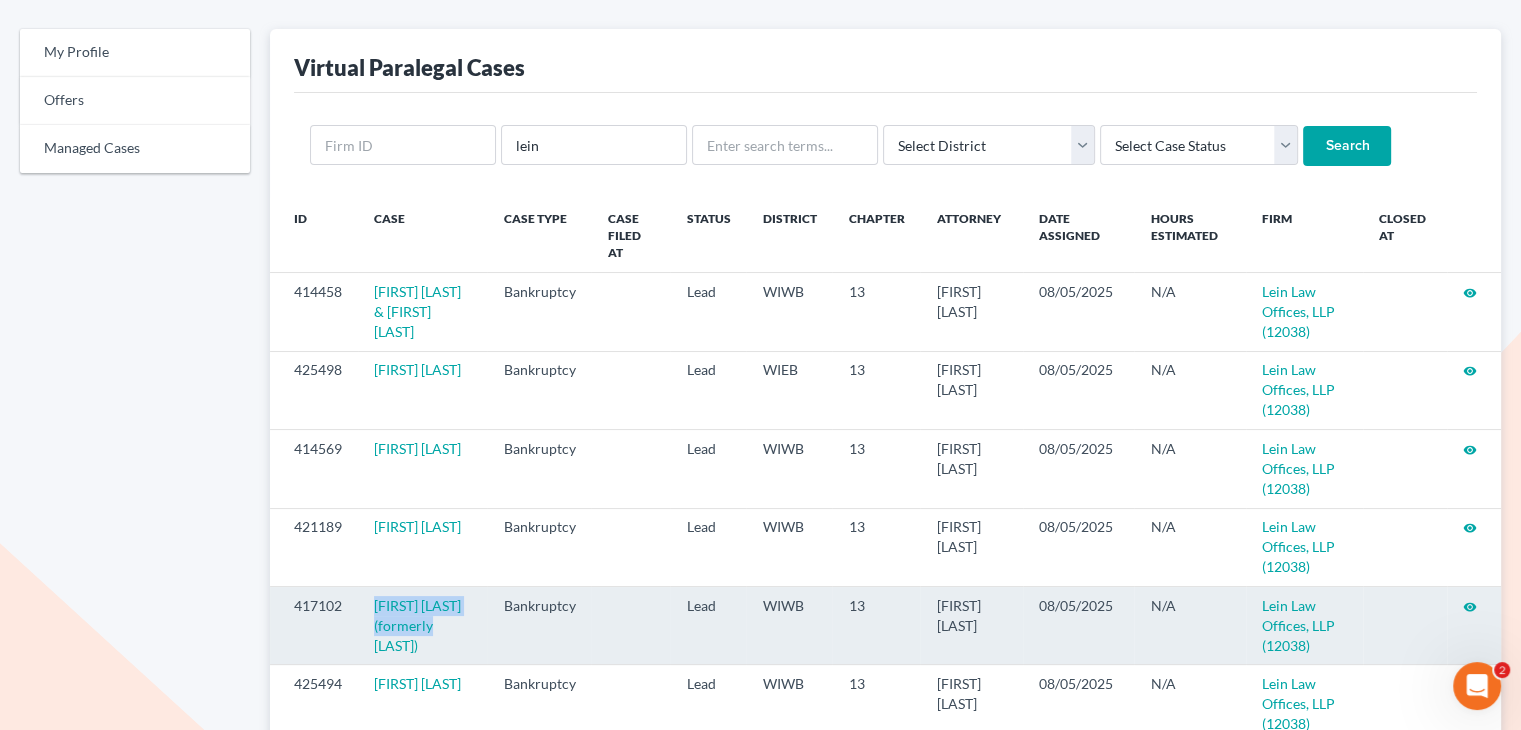 drag, startPoint x: 416, startPoint y: 627, endPoint x: 373, endPoint y: 611, distance: 45.88028 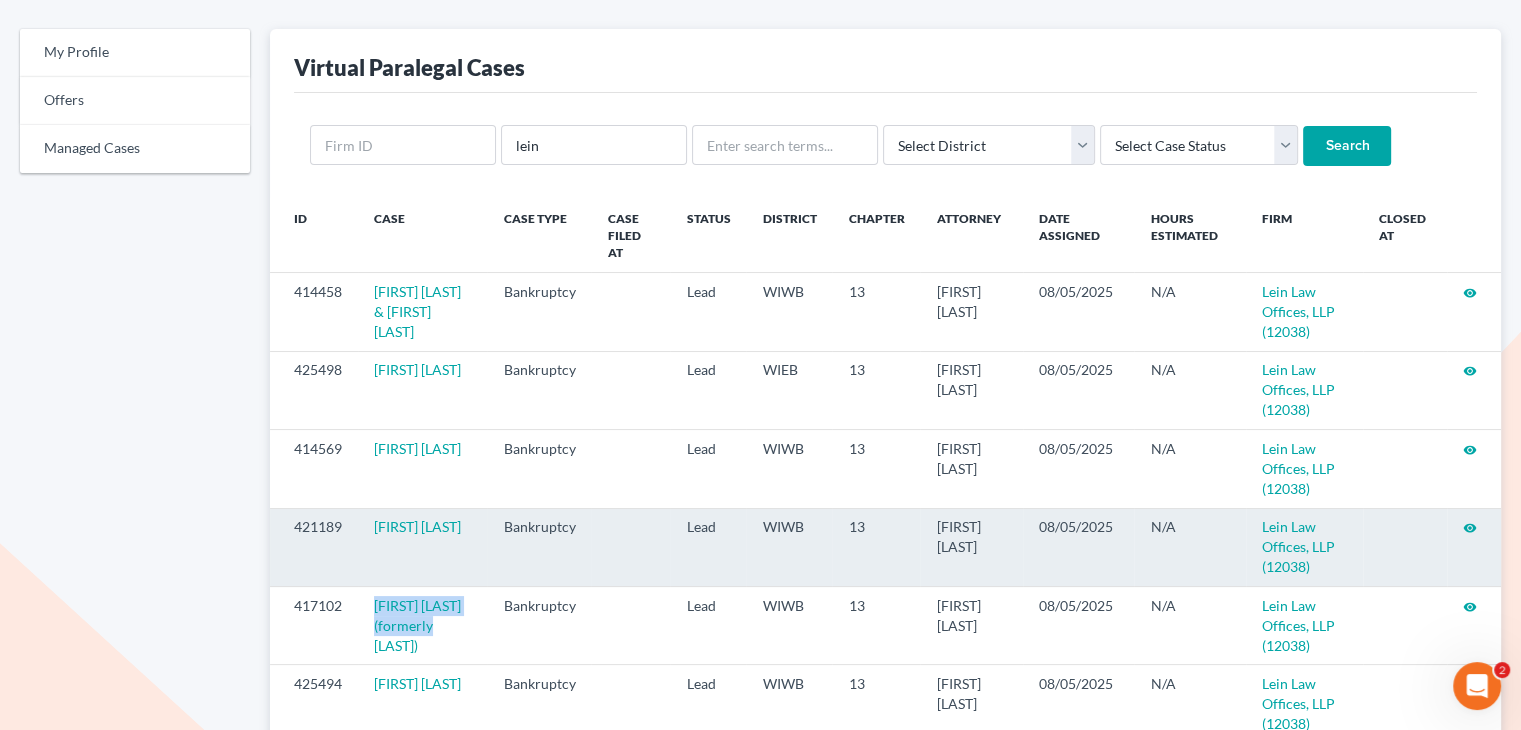 copy on "[FIRST] [LAST] (formerly [LAST])" 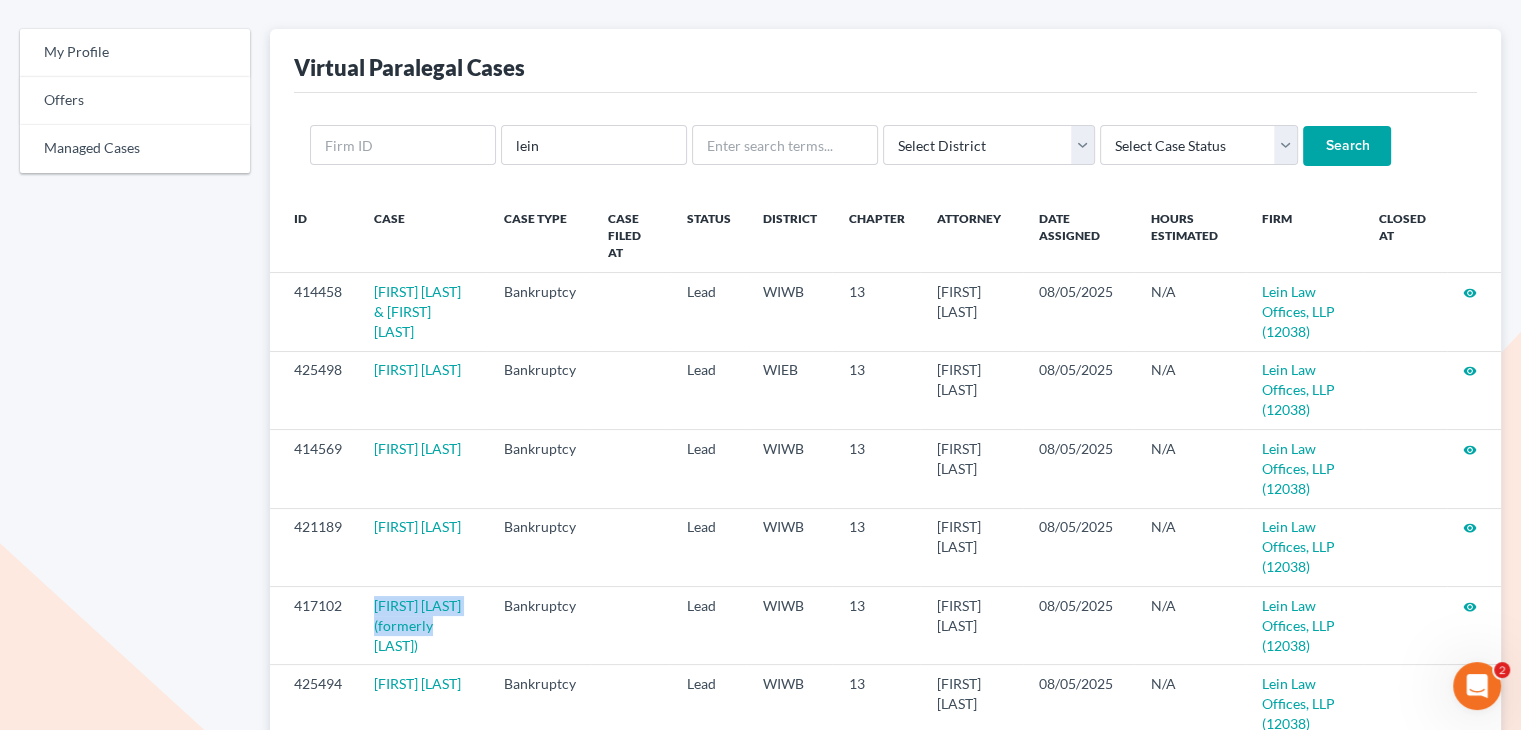 click on "Virtual Paralegal Cases lein Select District Alabama - Middle
Alabama - Northern
Alabama - Southern
Alaska
Arizona
Arkansas - Eastern
Arkansas - Western
California - Central
California - Eastern
California - Northern
California - Southern
Colorado
Connecticut
Delaware
District of Columbia
Florida - Middle
Florida - Northern
Florida - Southern
Georgia - Middle
Georgia - Northern
Georgia - Southern
Guam
Hawaii
Idaho
Illinois - Central
Illinois - Northern
Illinois - Southern
Indiana - Northern
Indiana - Southern
Iowa - Northern
Iowa - Southern
Kansas
Kentucky
Kentucky - Eastern
Kentucky - Western
Louisiana - Eastern
Louisiana - Middle
Louisiana - Western
Maine
Maryland
Massachusetts
Michigan - Eastern
Michigan - Western
Minnesota
Mississippi - Northern
Mississippi - Southern
Missouri - Eastern
Missouri - Western
Montana
Nebraska
Nevada
New Hampshire
New Jersey
New Mexico
New York - Eastern" at bounding box center (885, 1361) 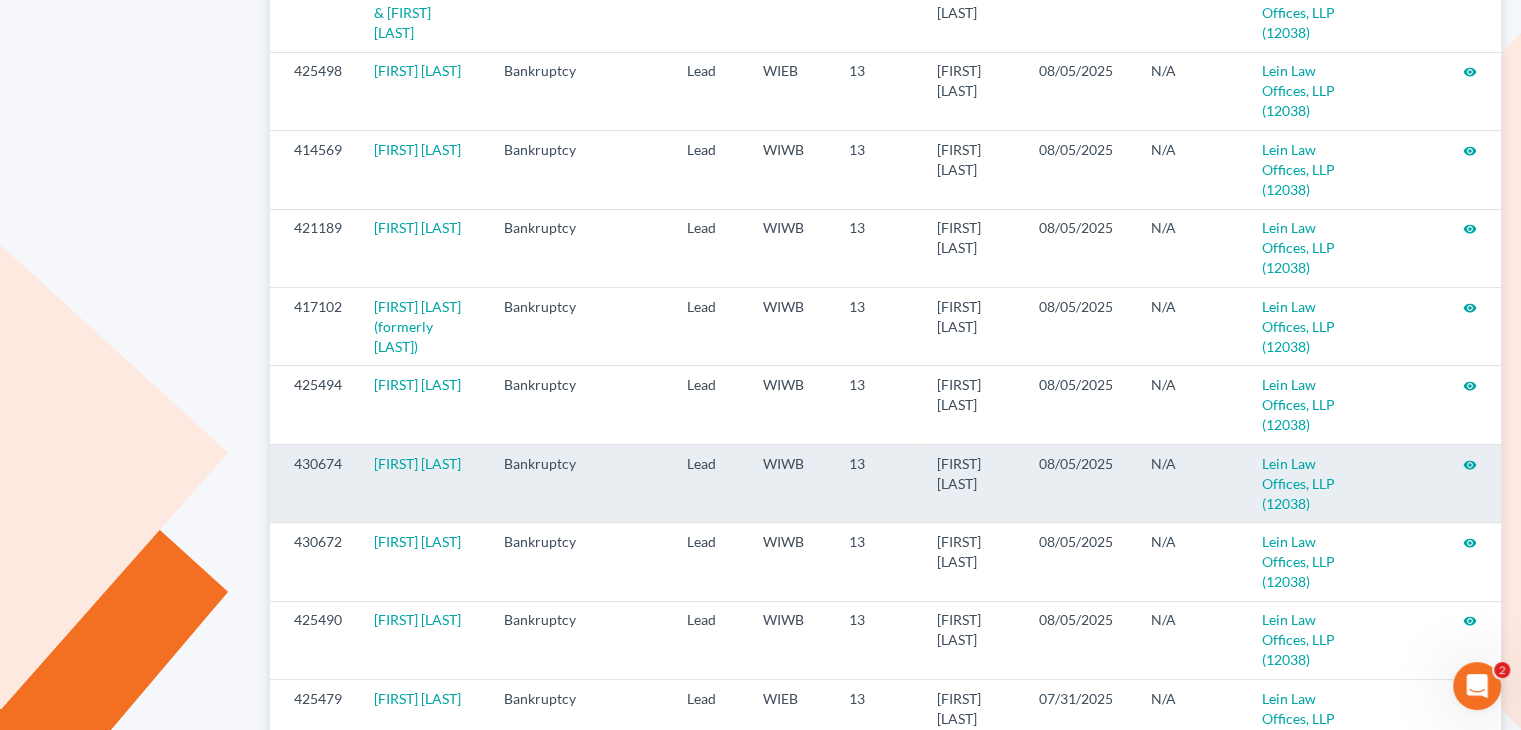 scroll, scrollTop: 400, scrollLeft: 0, axis: vertical 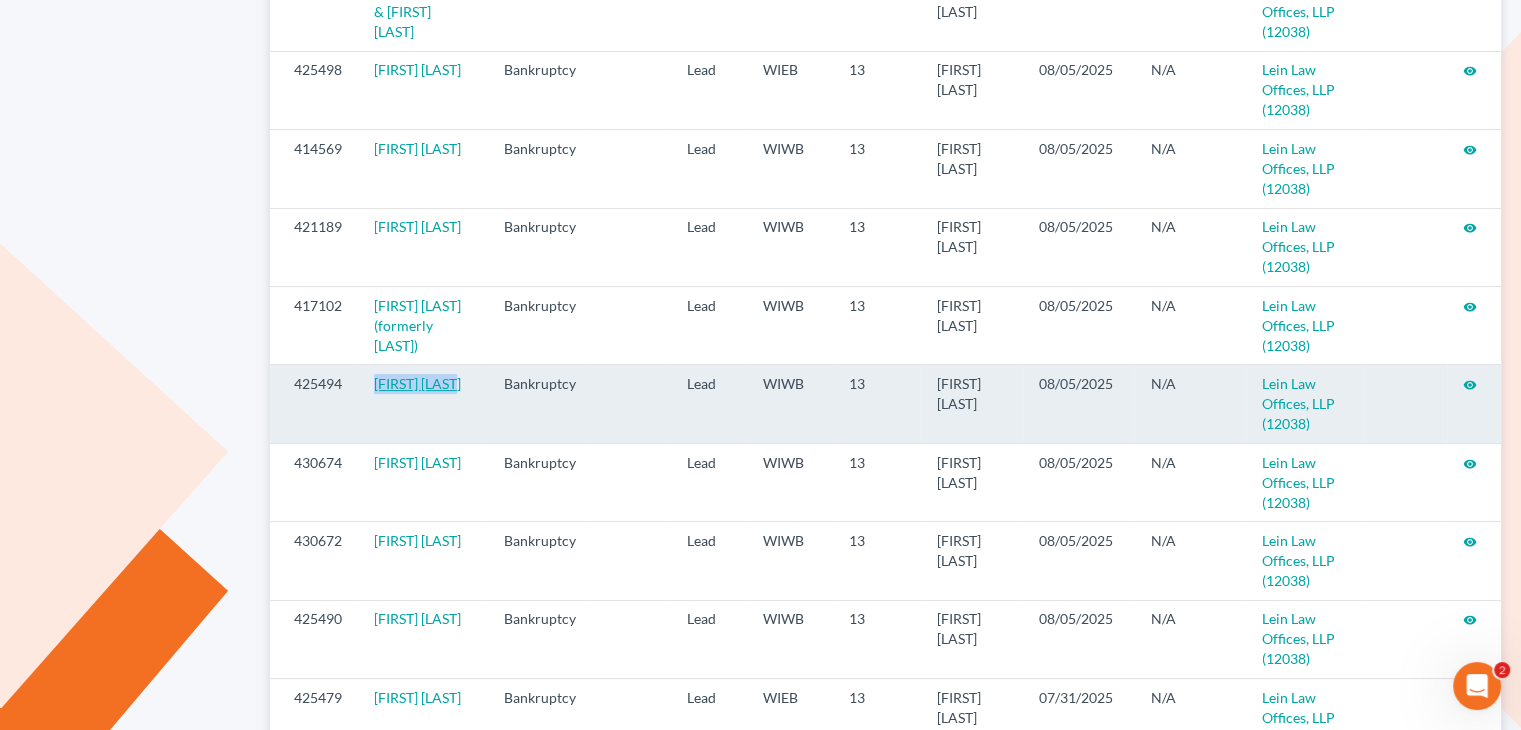 drag, startPoint x: 471, startPoint y: 384, endPoint x: 378, endPoint y: 386, distance: 93.0215 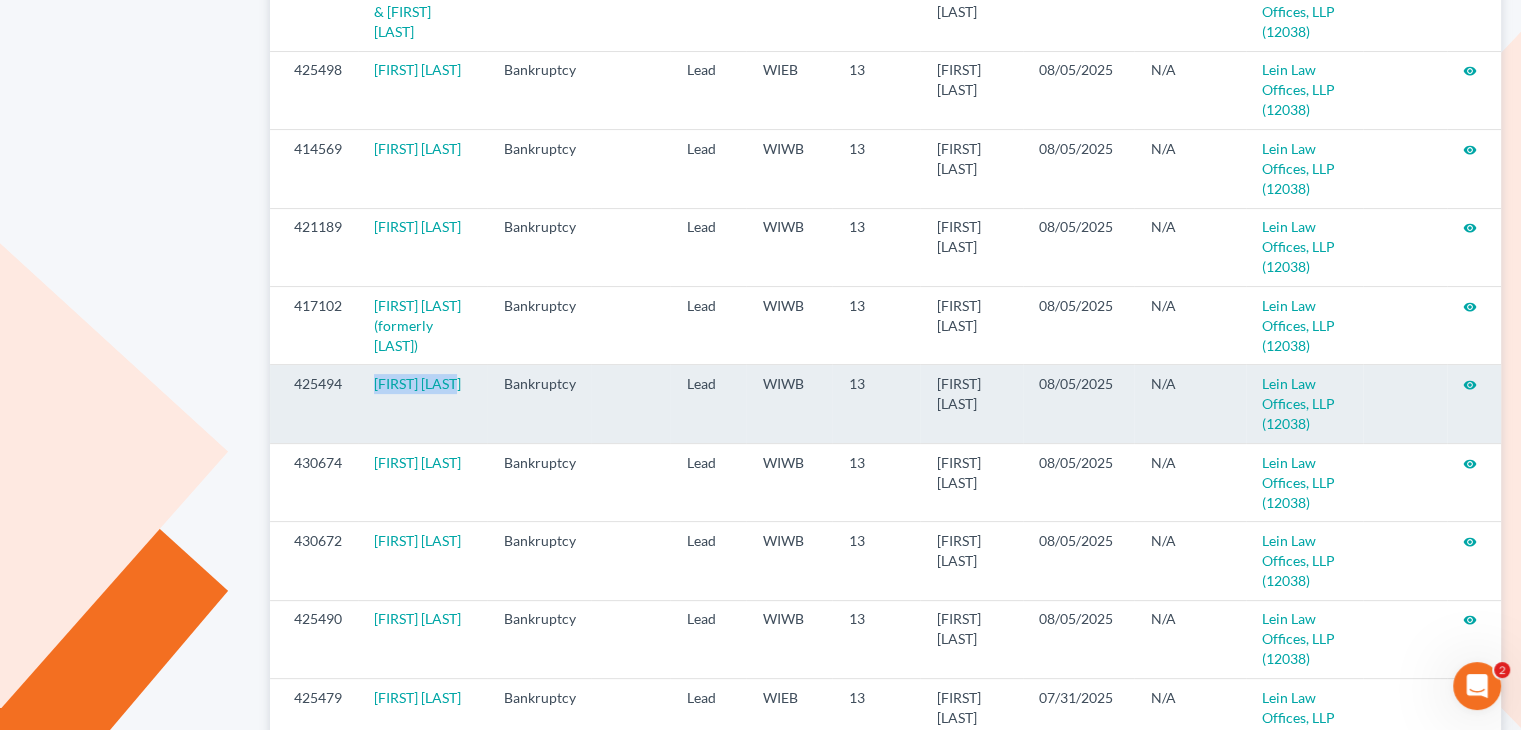copy on "[FIRST] [LAST]" 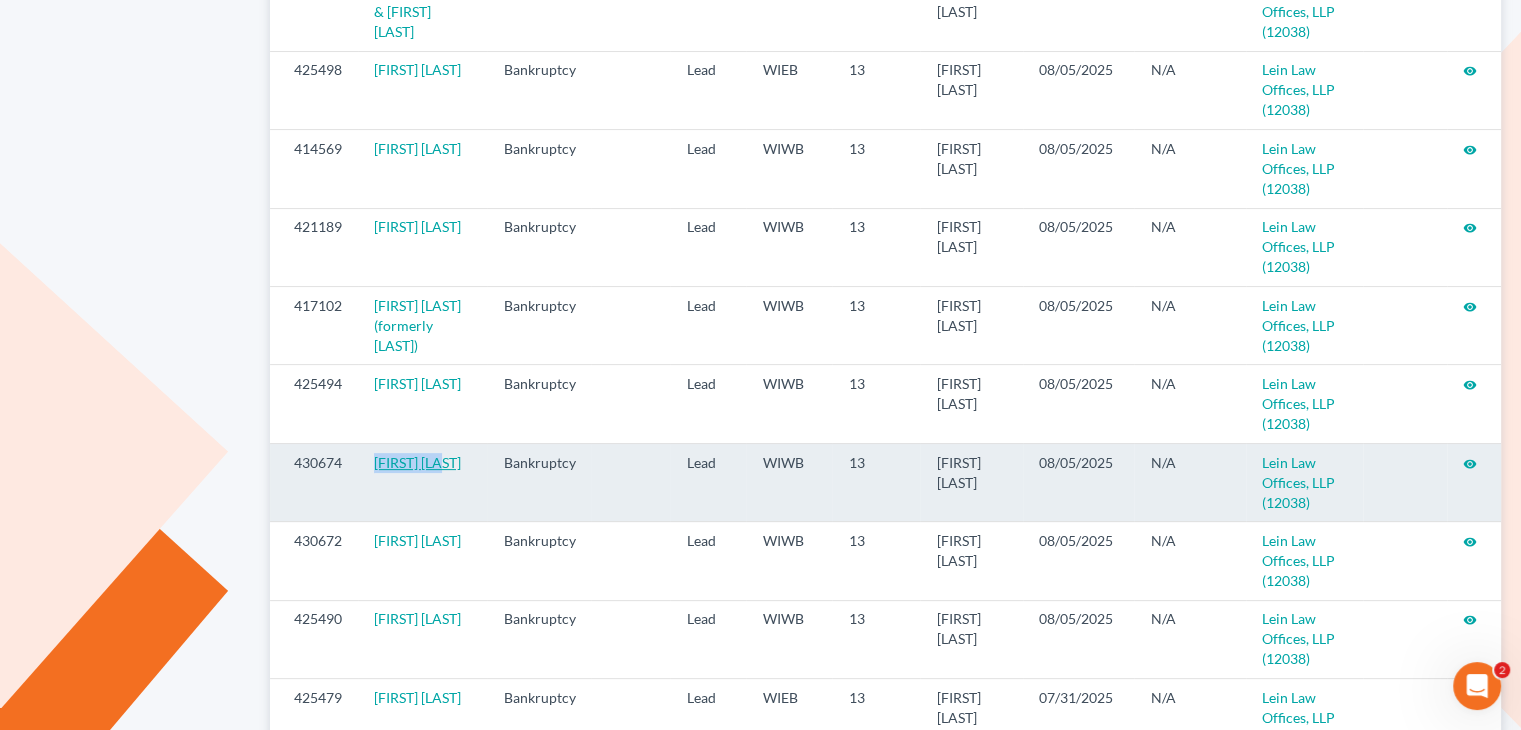 drag, startPoint x: 454, startPoint y: 461, endPoint x: 375, endPoint y: 466, distance: 79.15807 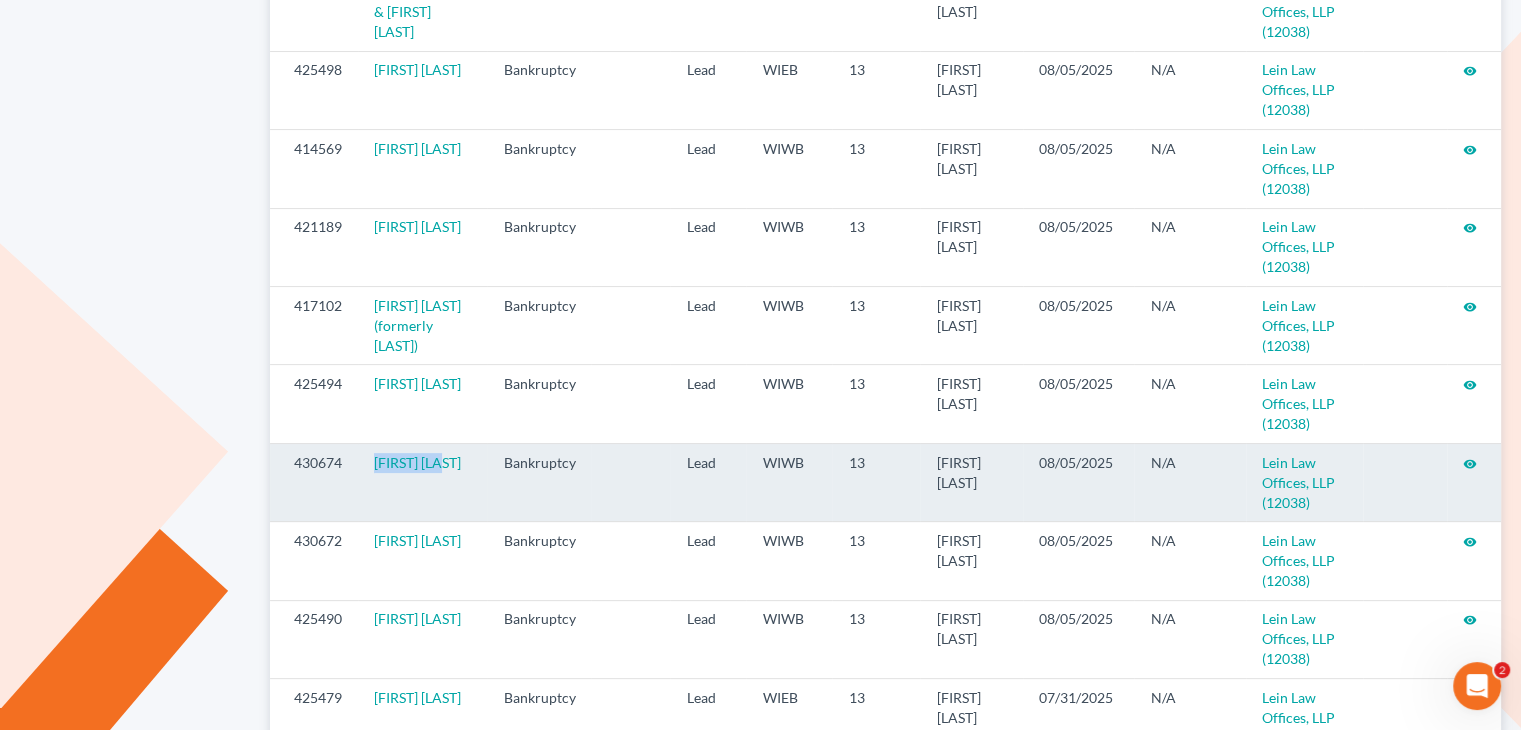 copy on "[FIRST] [LAST]" 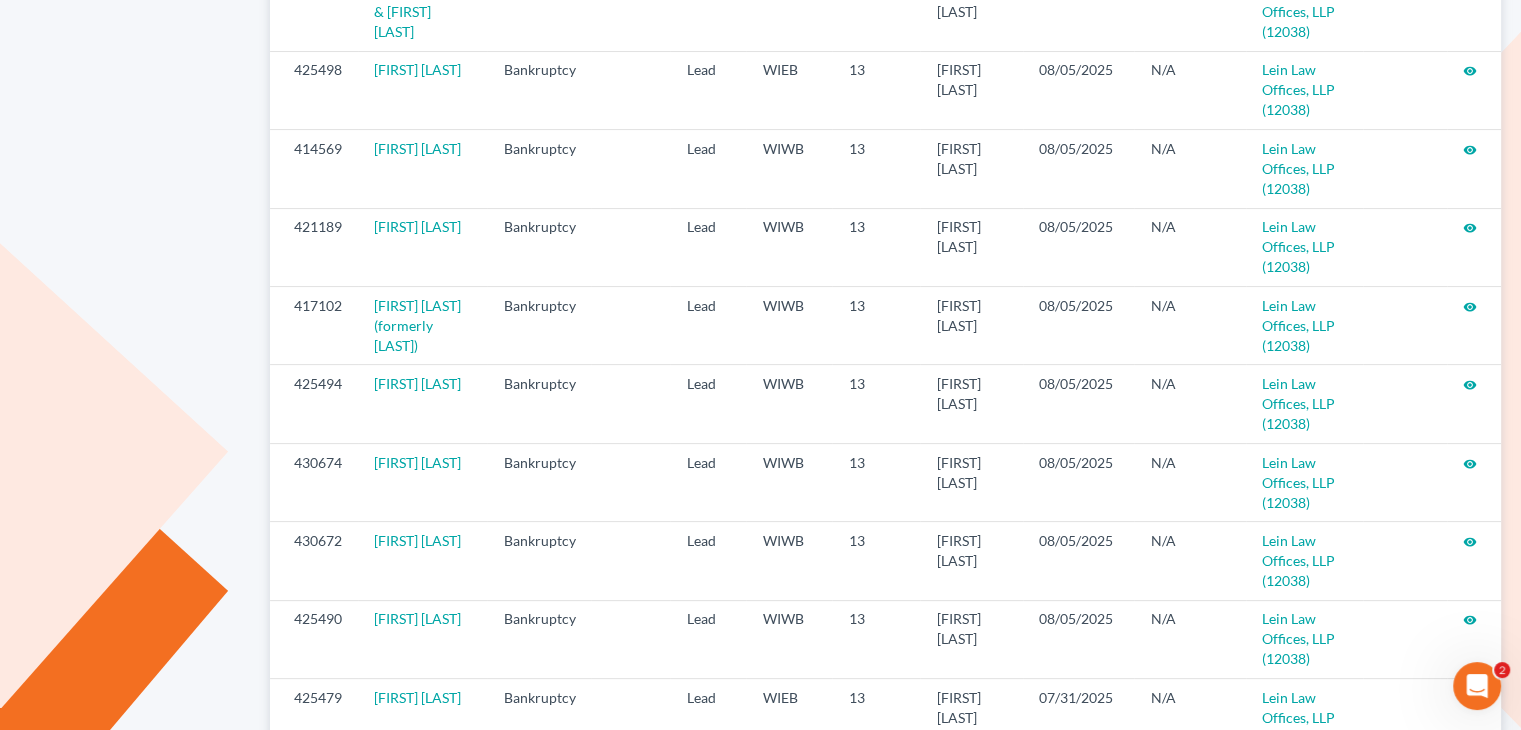 click on "My Profile Offers Managed Cases" at bounding box center (135, 1053) 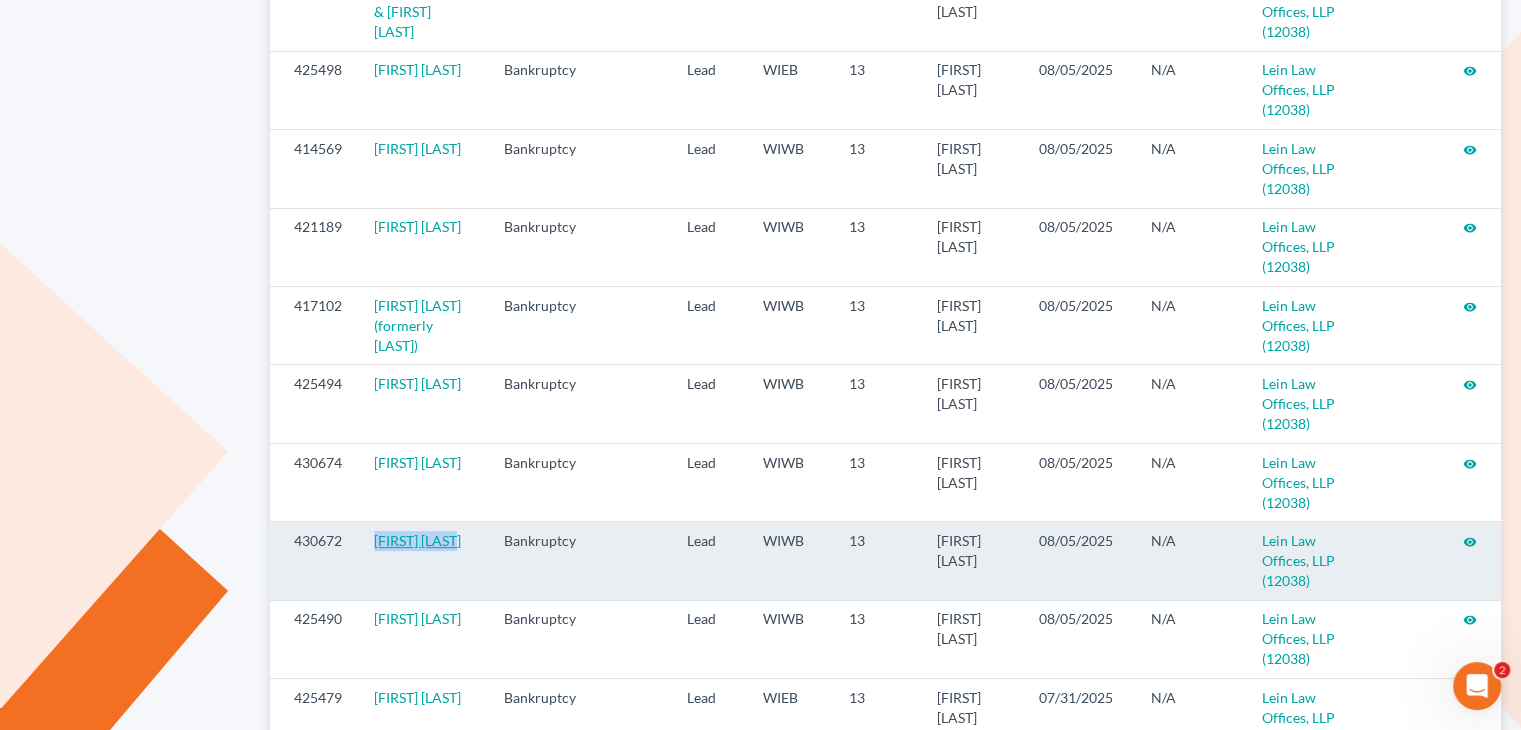 drag, startPoint x: 468, startPoint y: 537, endPoint x: 374, endPoint y: 545, distance: 94.33981 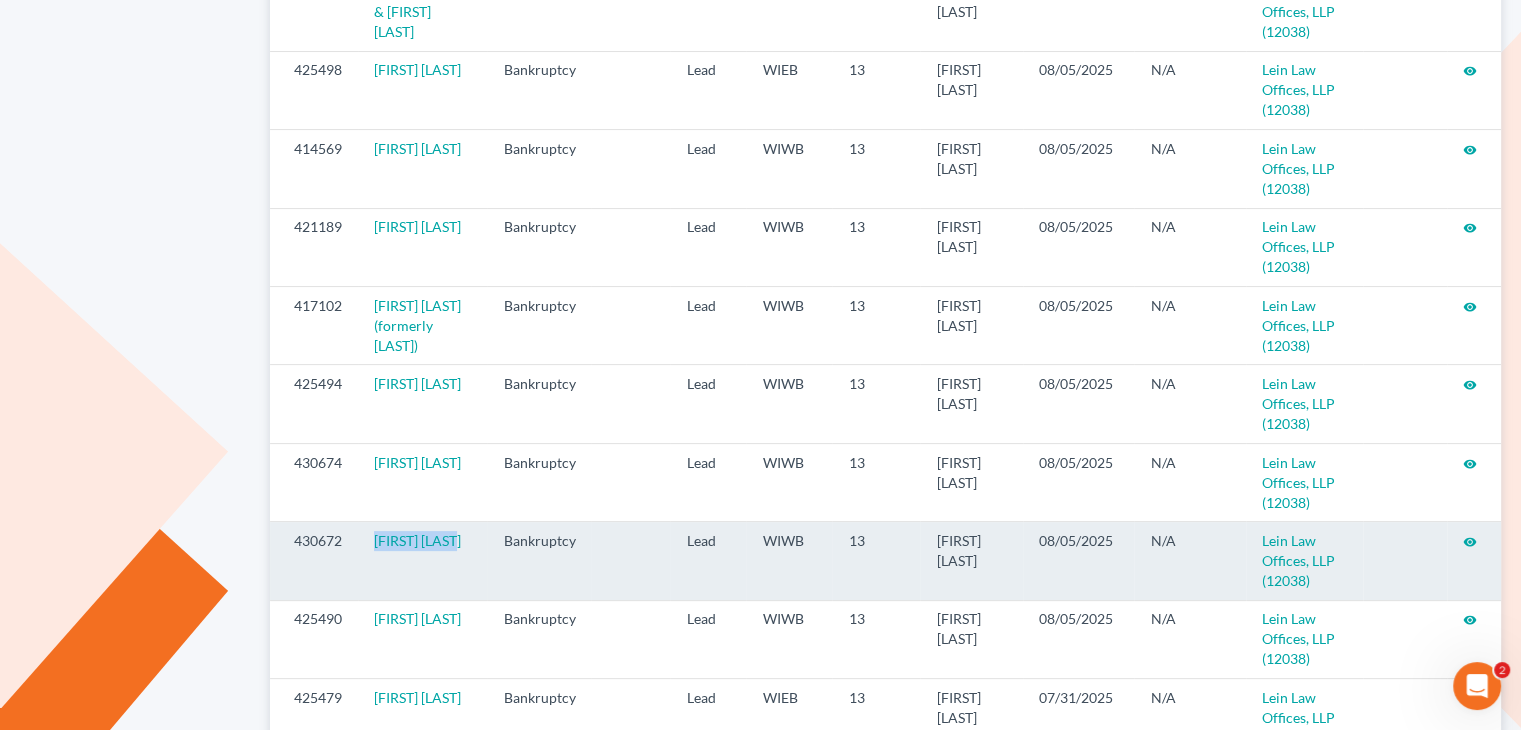 copy on "[FIRST] [LAST]" 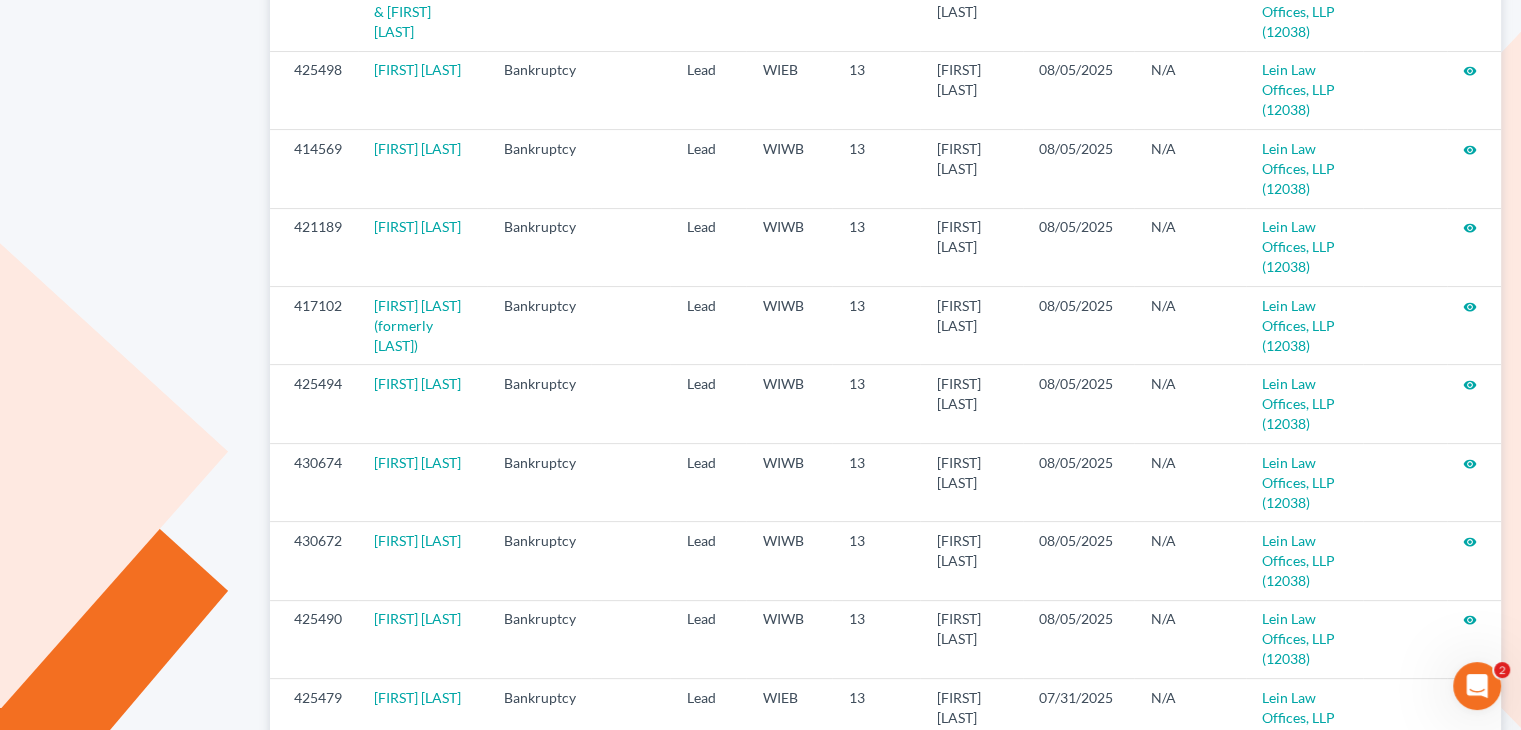 click on "My Profile Offers Managed Cases" at bounding box center [135, 1053] 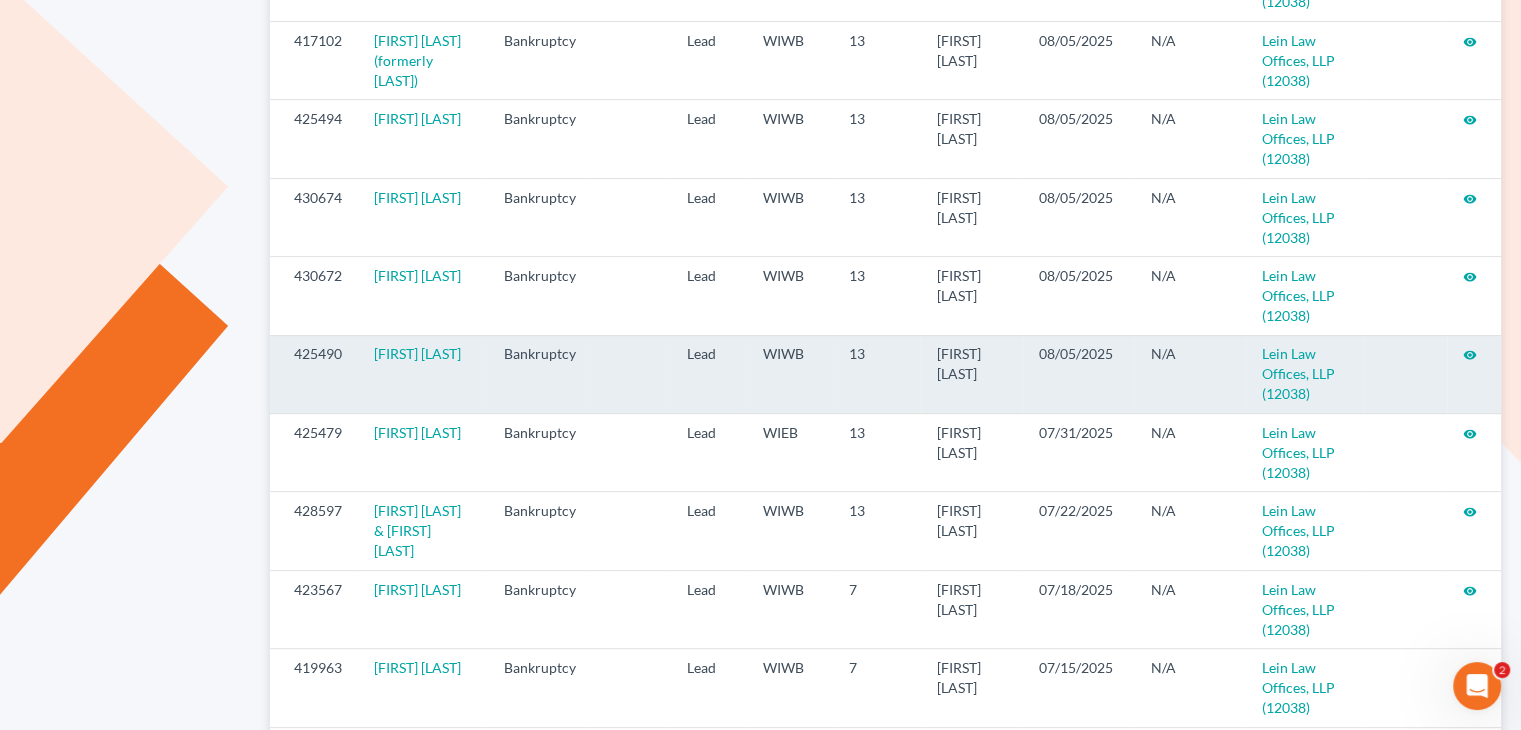 scroll, scrollTop: 600, scrollLeft: 0, axis: vertical 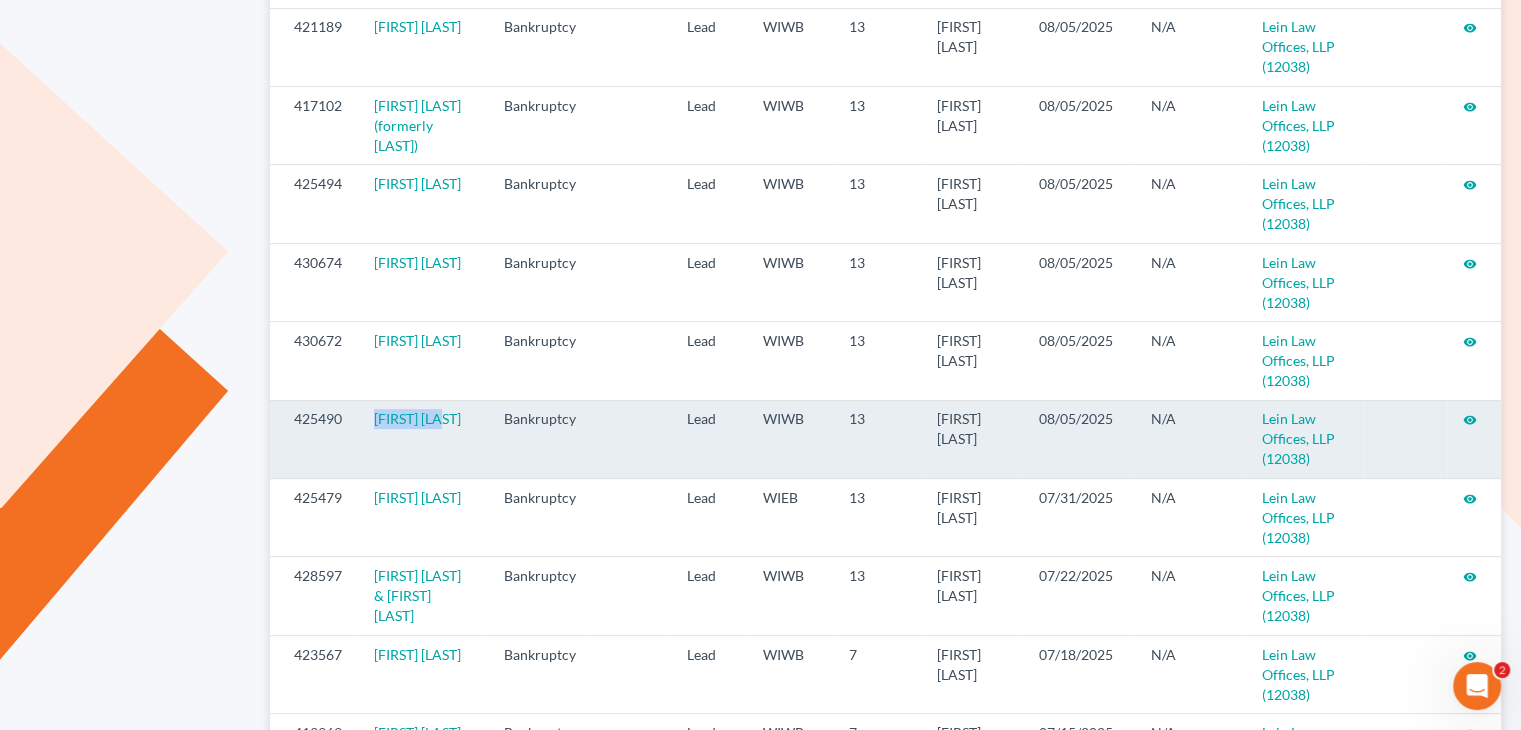drag, startPoint x: 467, startPoint y: 418, endPoint x: 369, endPoint y: 414, distance: 98.0816 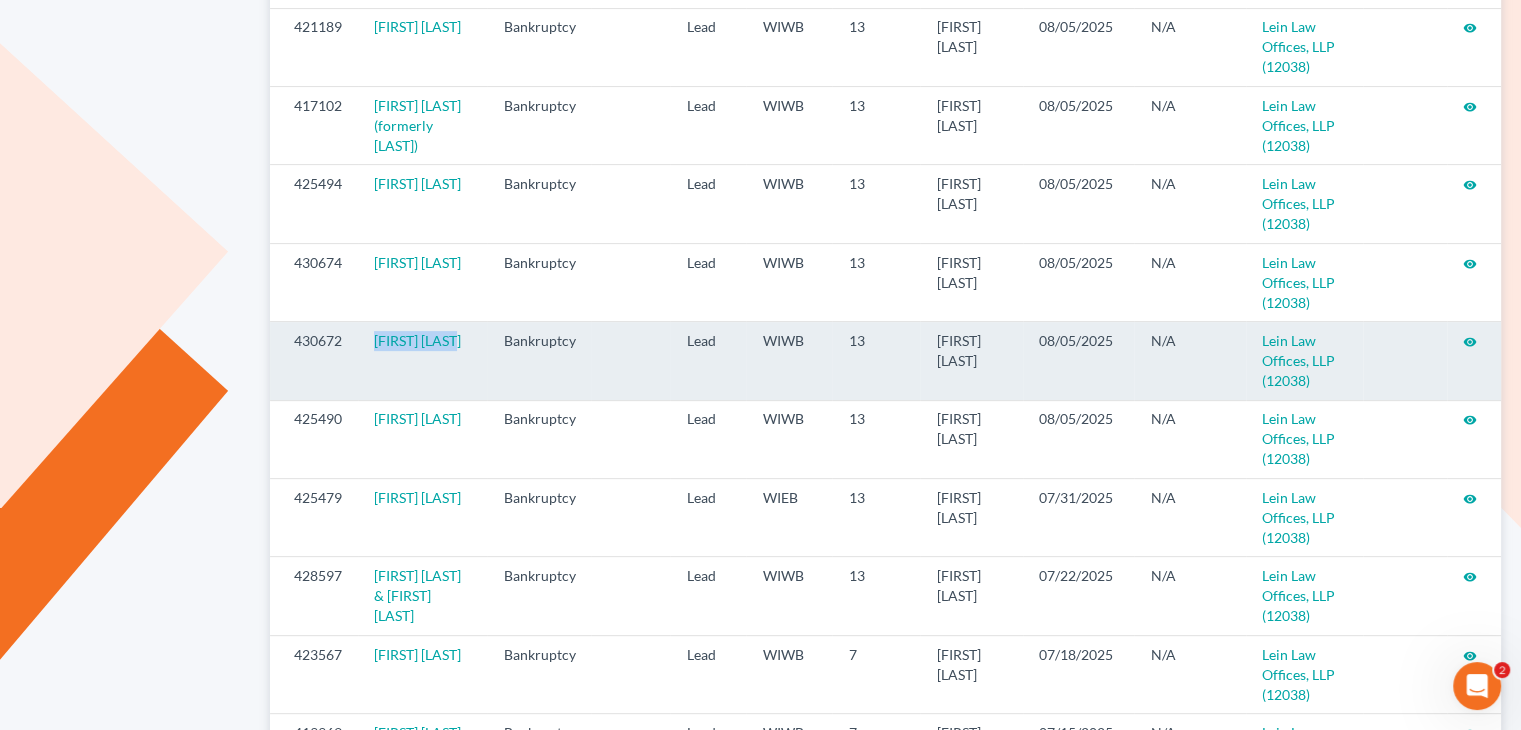 drag, startPoint x: 471, startPoint y: 336, endPoint x: 375, endPoint y: 357, distance: 98.270035 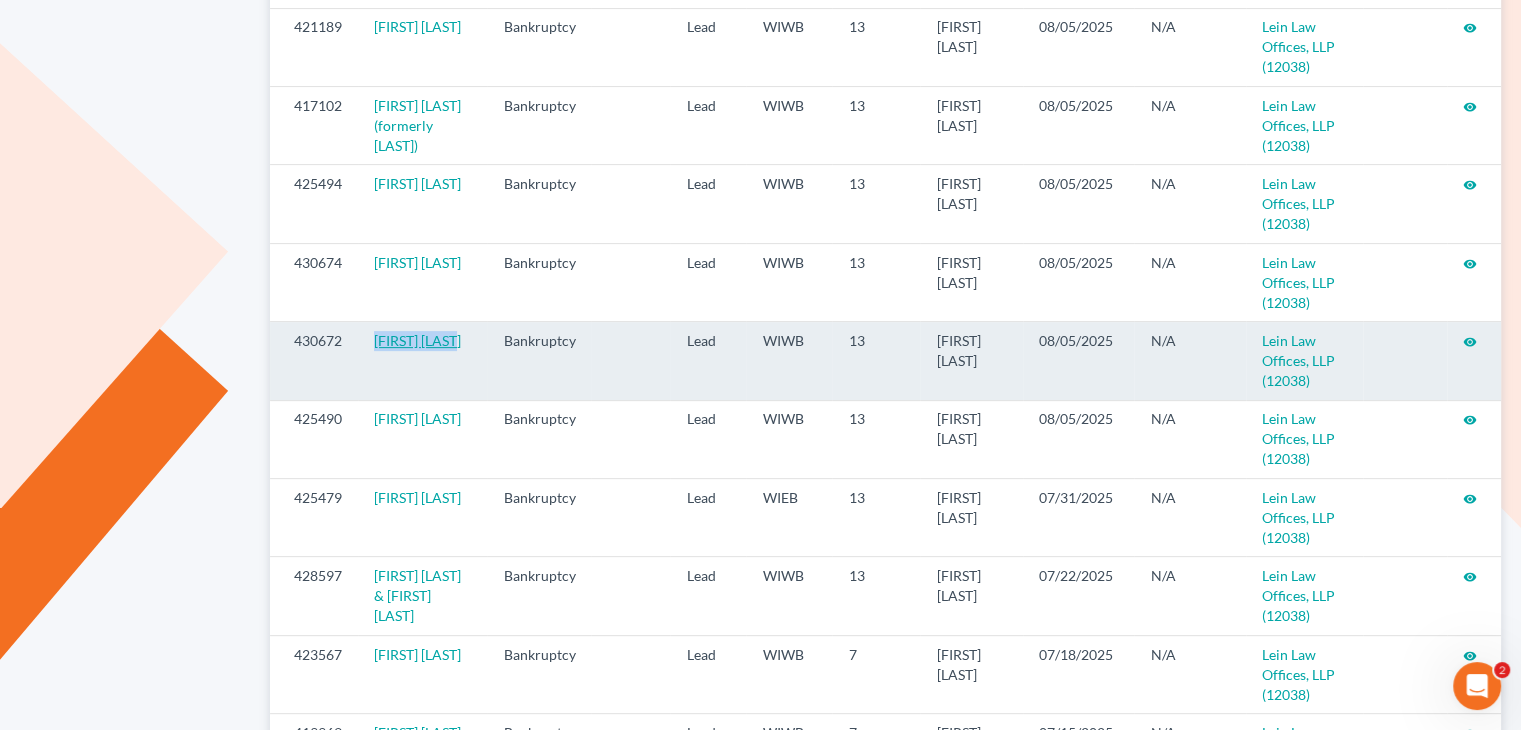 copy on "[FIRST] [LAST]" 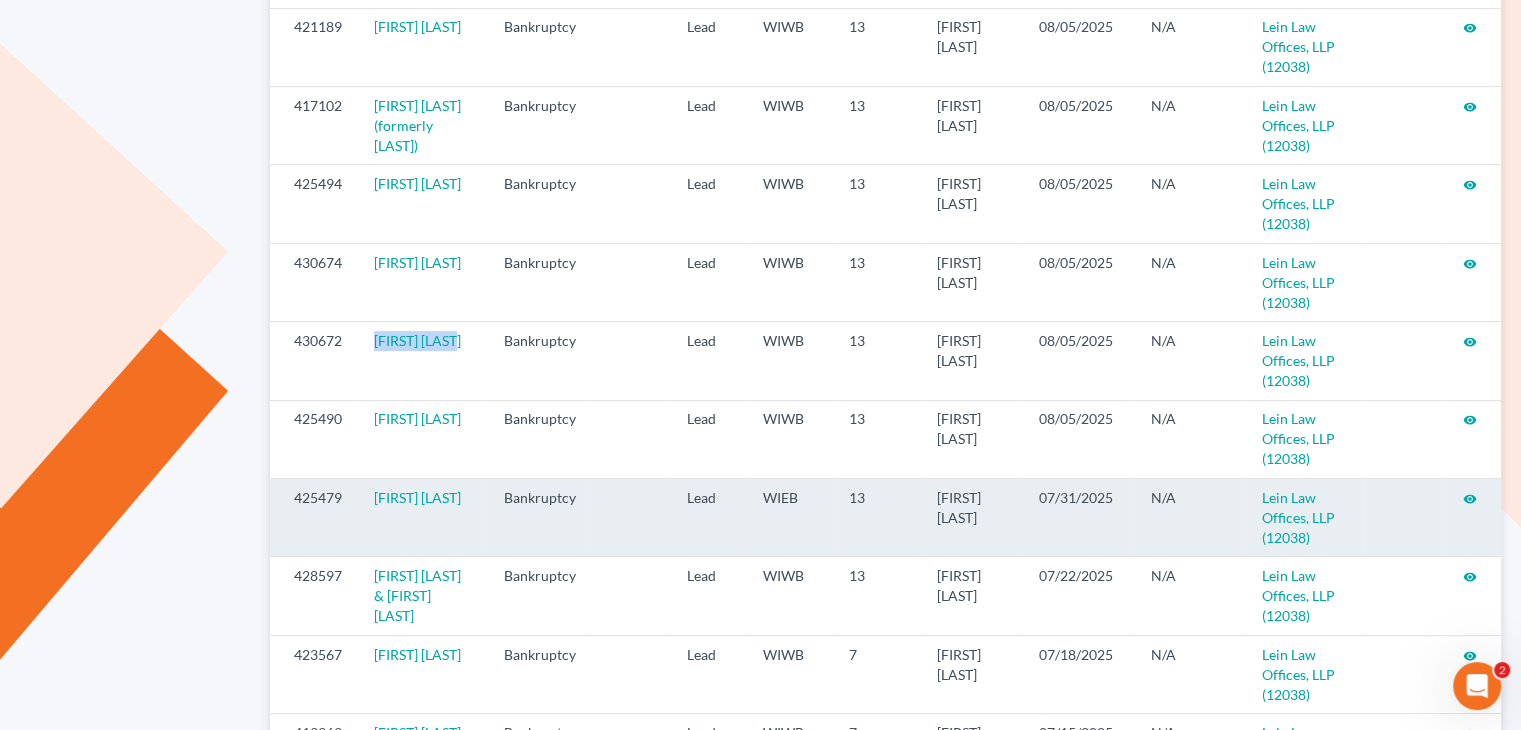 drag, startPoint x: 492, startPoint y: 499, endPoint x: 372, endPoint y: 500, distance: 120.004166 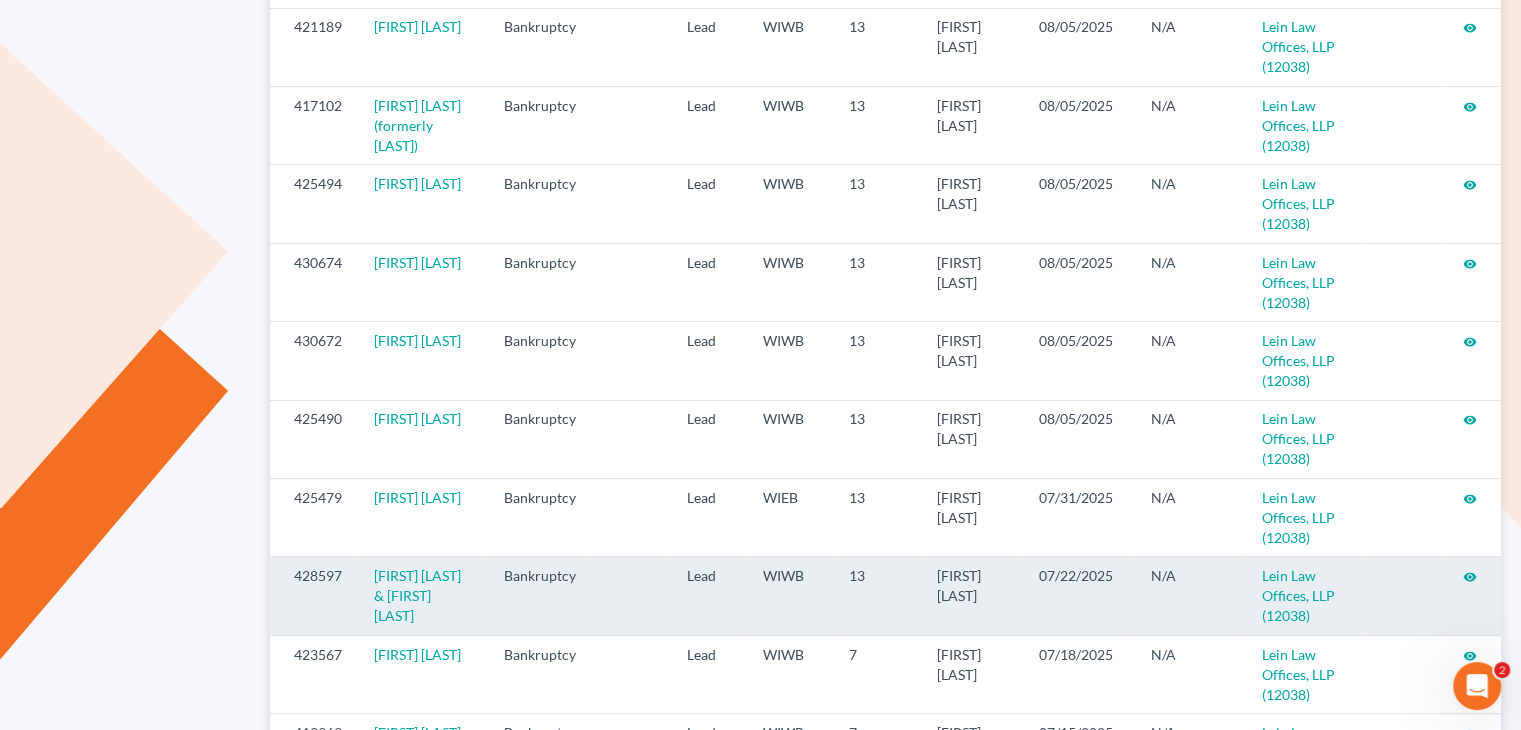 click on "428597" at bounding box center [314, 596] 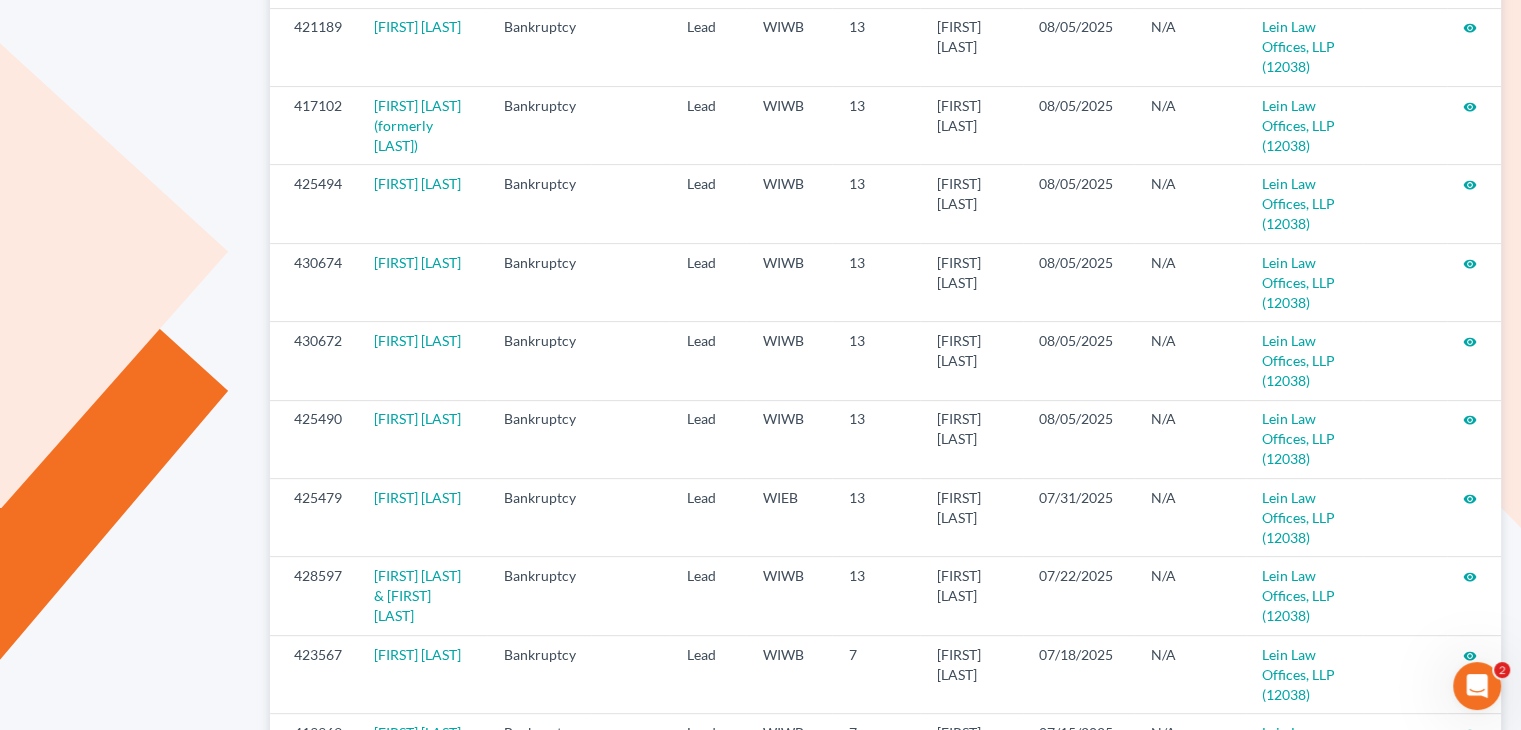 click on "My Profile Offers Managed Cases" at bounding box center [135, 853] 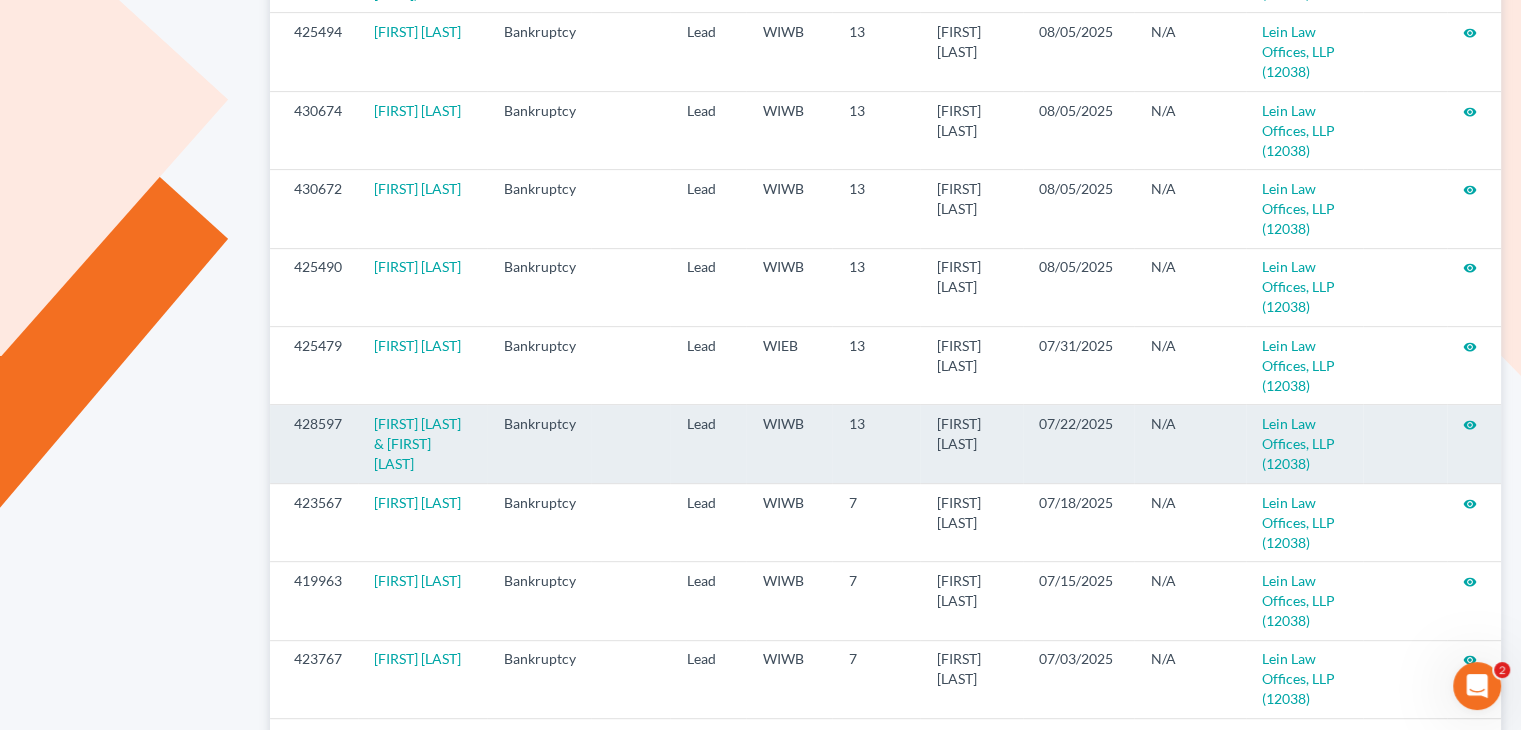 scroll, scrollTop: 800, scrollLeft: 0, axis: vertical 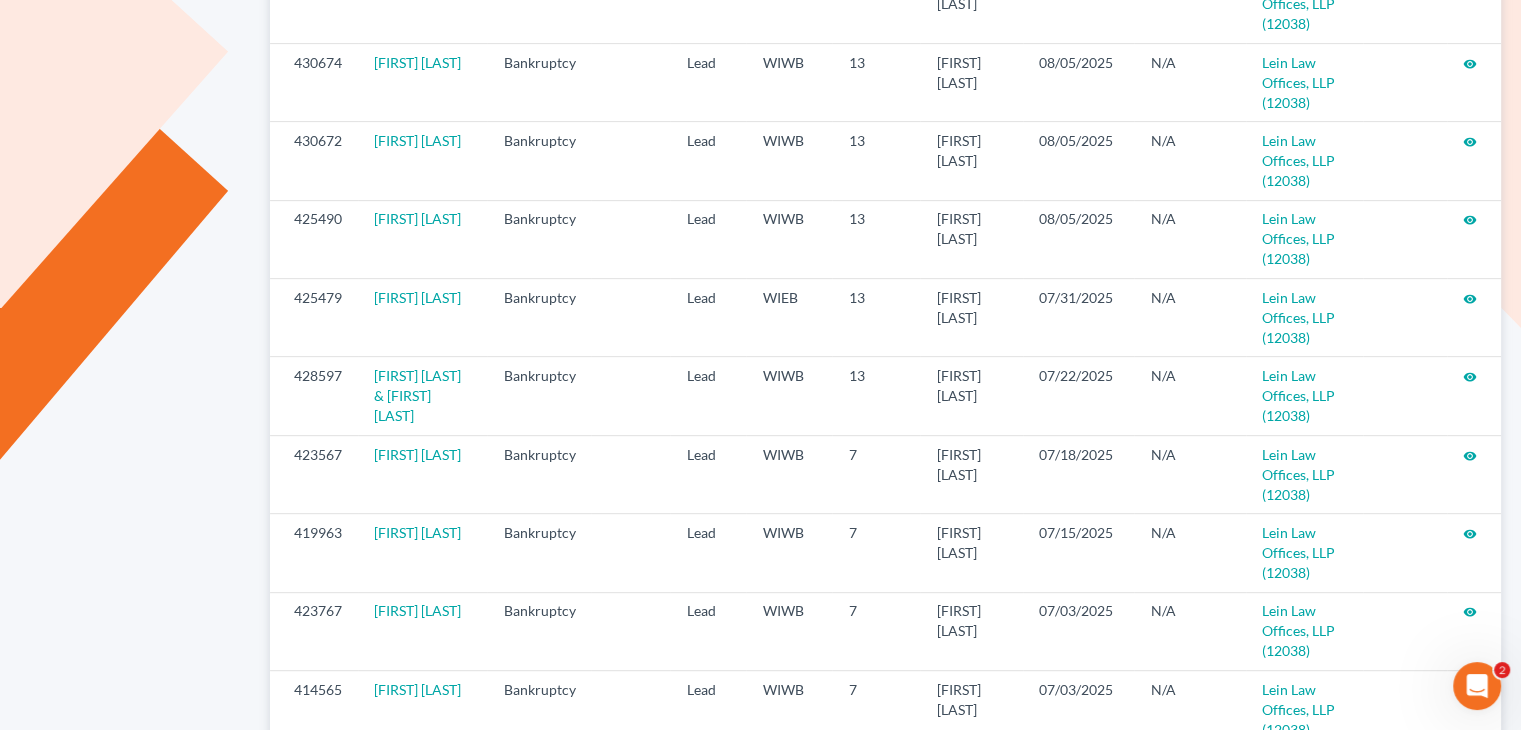 click on "My Profile Offers Managed Cases" at bounding box center [135, 653] 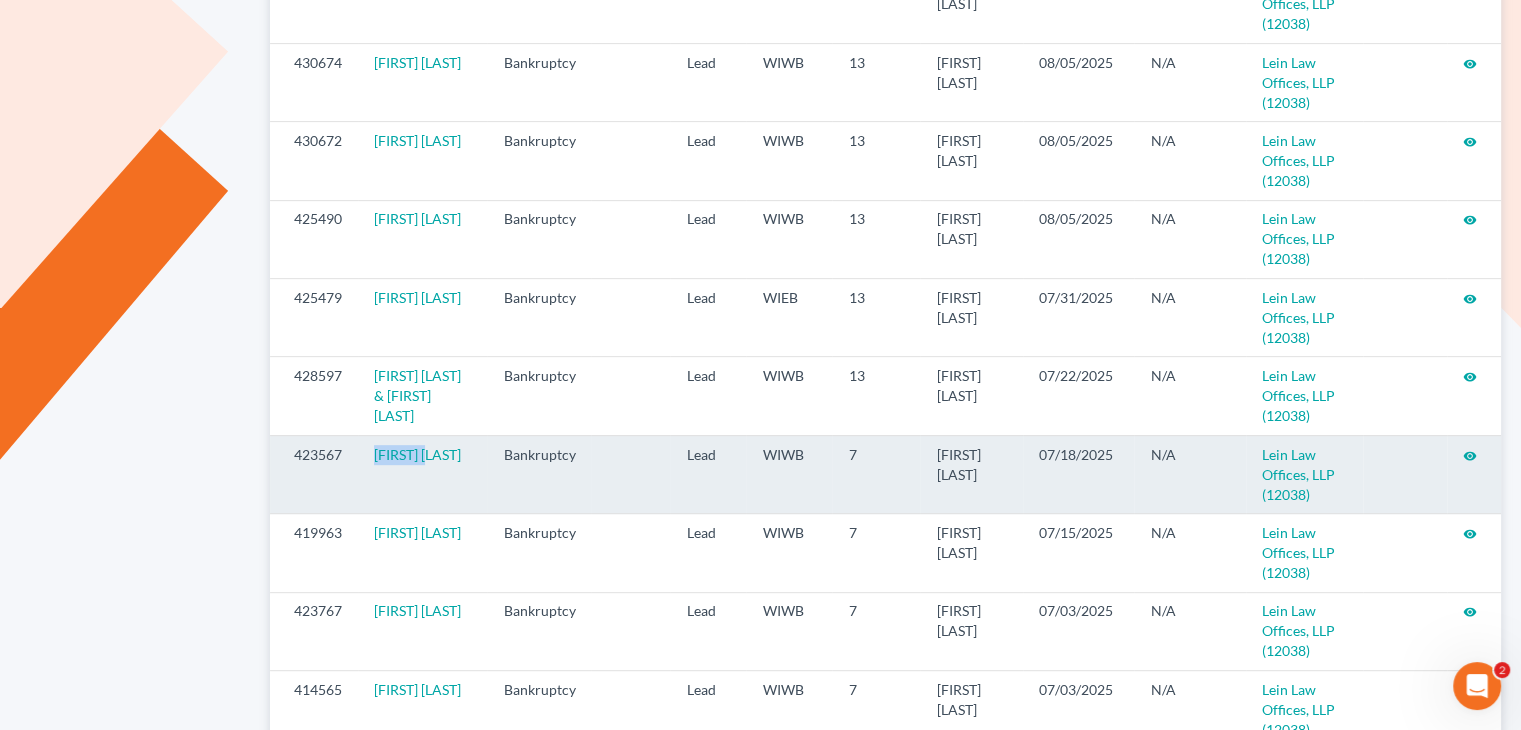 drag, startPoint x: 436, startPoint y: 455, endPoint x: 370, endPoint y: 455, distance: 66 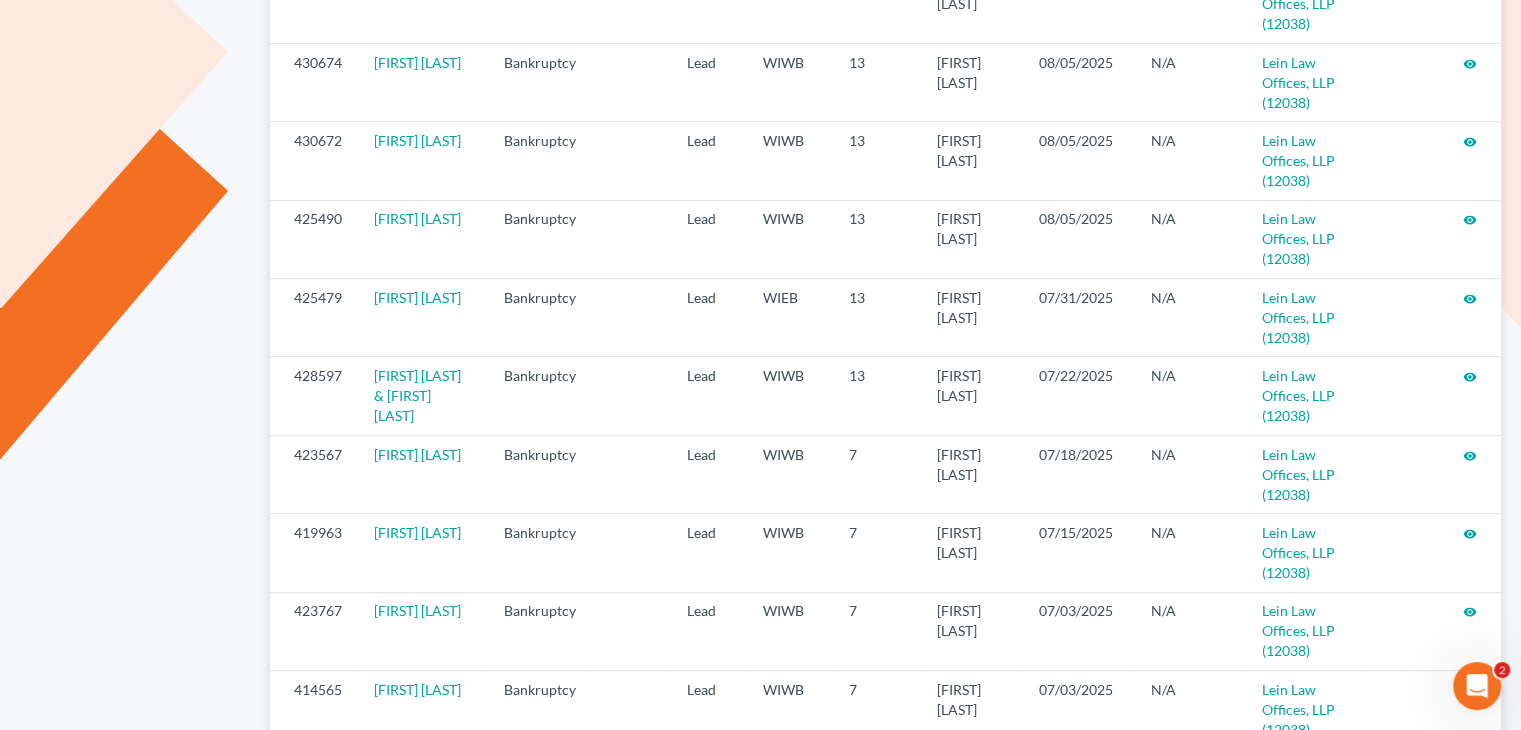 click on "My Profile Offers Managed Cases" at bounding box center [135, 653] 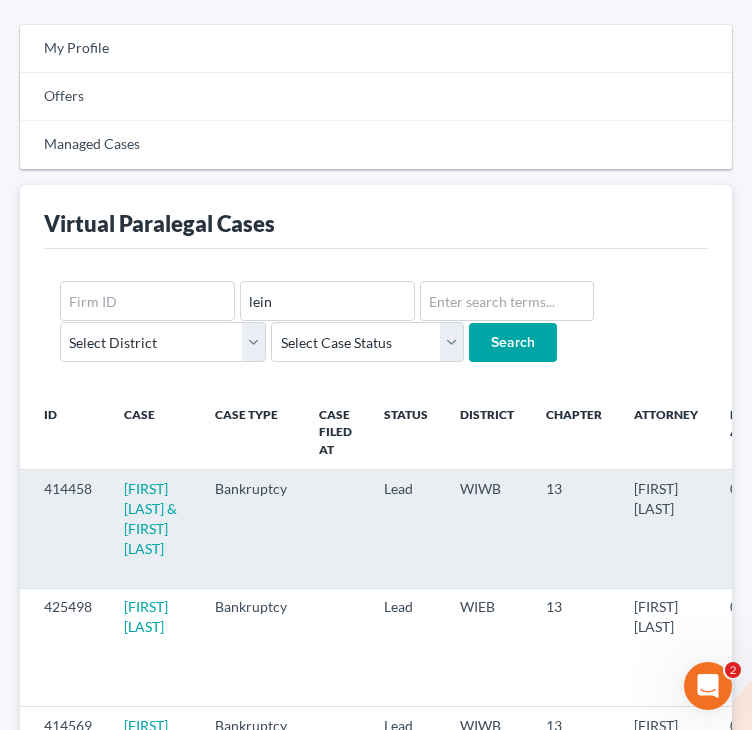 scroll, scrollTop: 200, scrollLeft: 0, axis: vertical 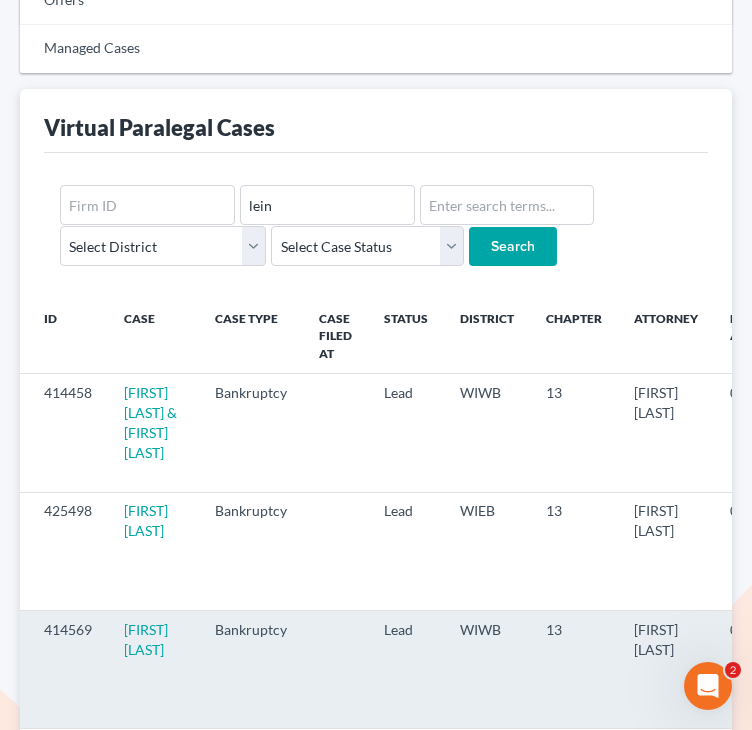 click on "414569" at bounding box center (64, 669) 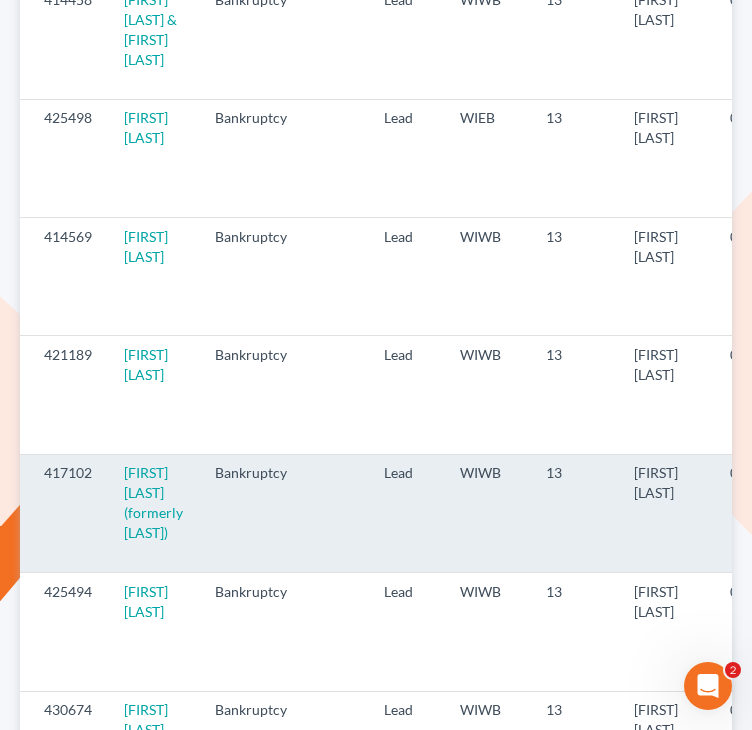 scroll, scrollTop: 600, scrollLeft: 0, axis: vertical 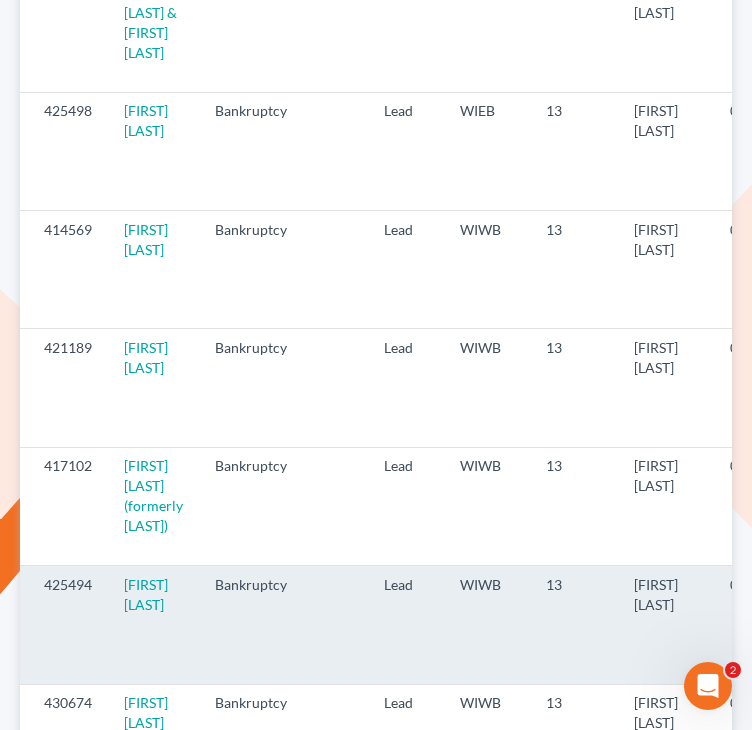 click on "425494" at bounding box center [64, 625] 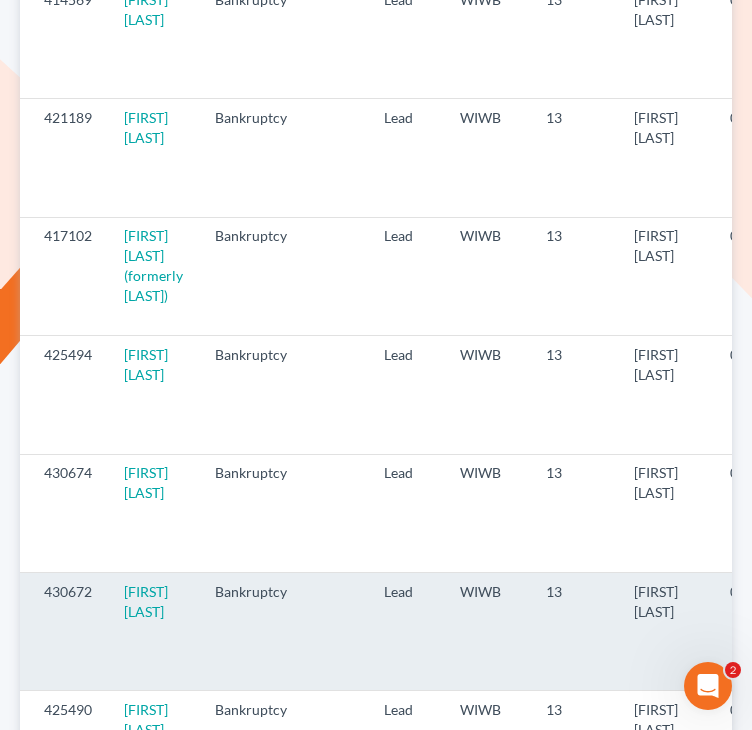 scroll, scrollTop: 900, scrollLeft: 0, axis: vertical 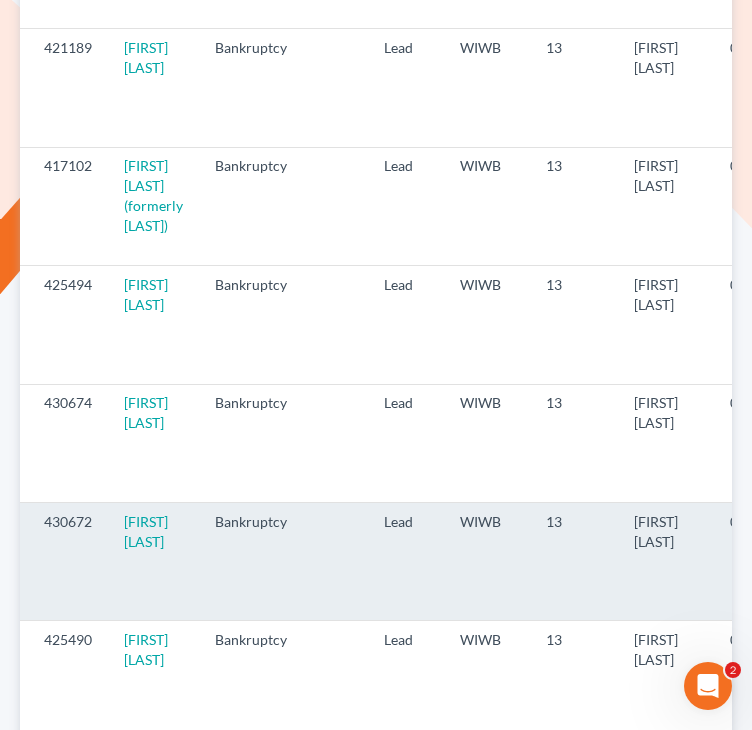 click on "430672" at bounding box center (64, 562) 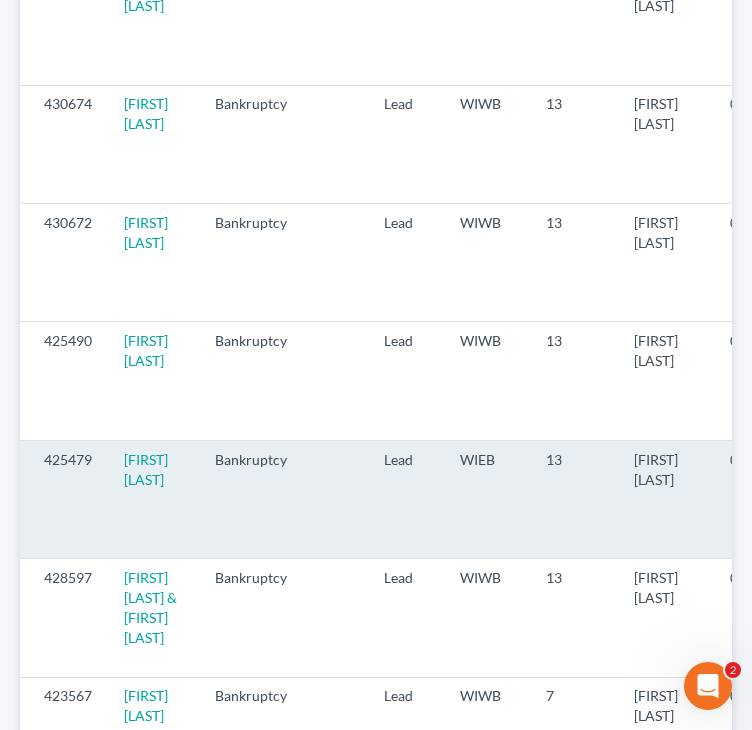 scroll, scrollTop: 1200, scrollLeft: 0, axis: vertical 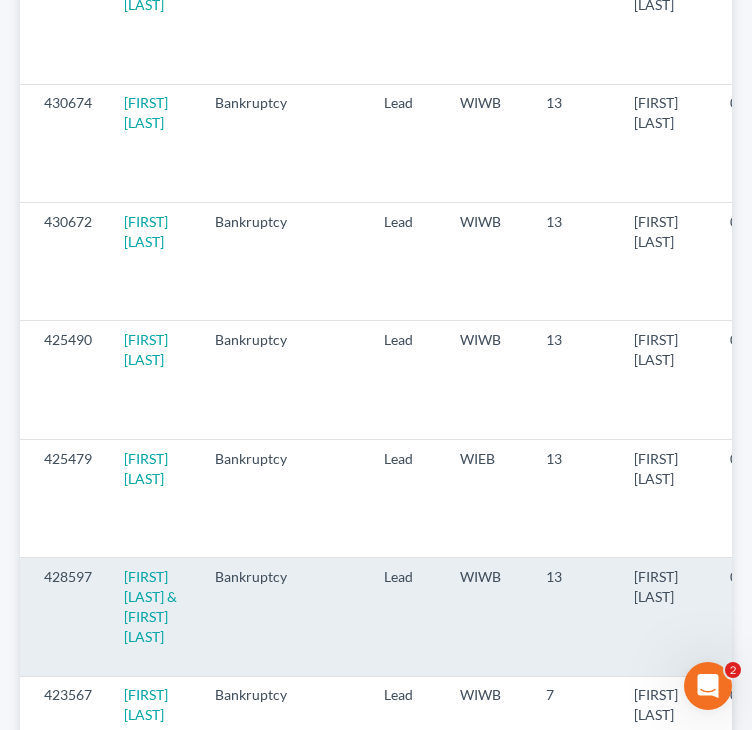 drag, startPoint x: 70, startPoint y: 637, endPoint x: 83, endPoint y: 621, distance: 20.615528 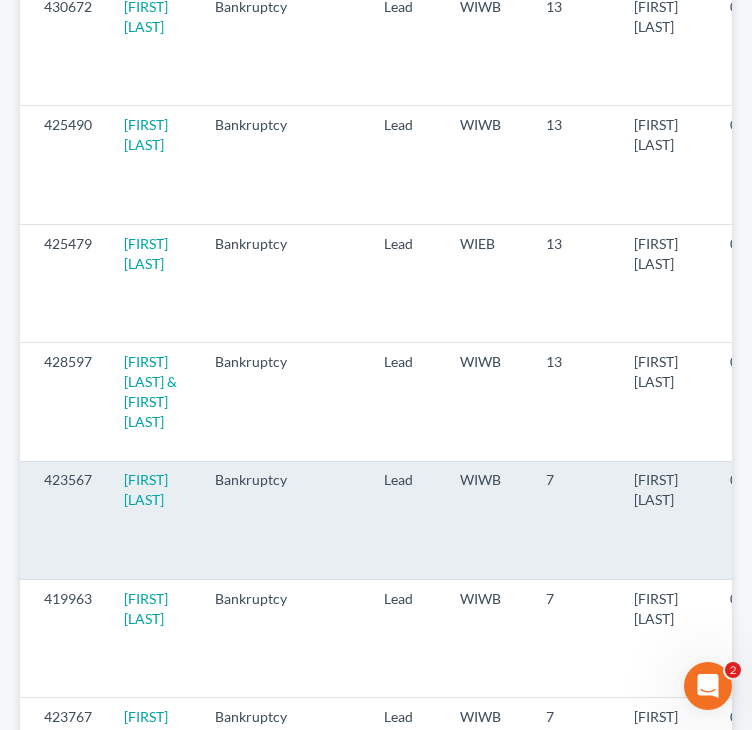 scroll, scrollTop: 1500, scrollLeft: 0, axis: vertical 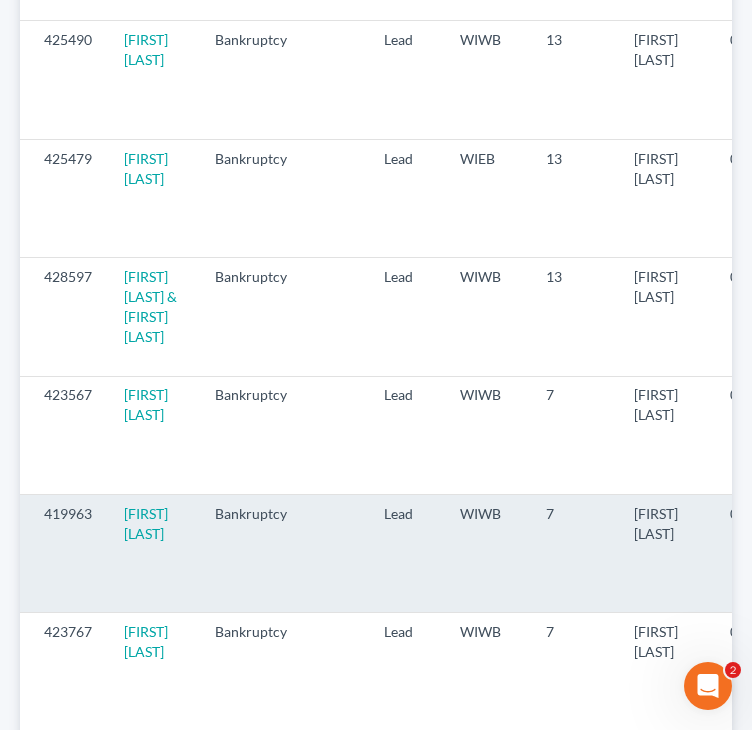 click on "419963" at bounding box center [64, 554] 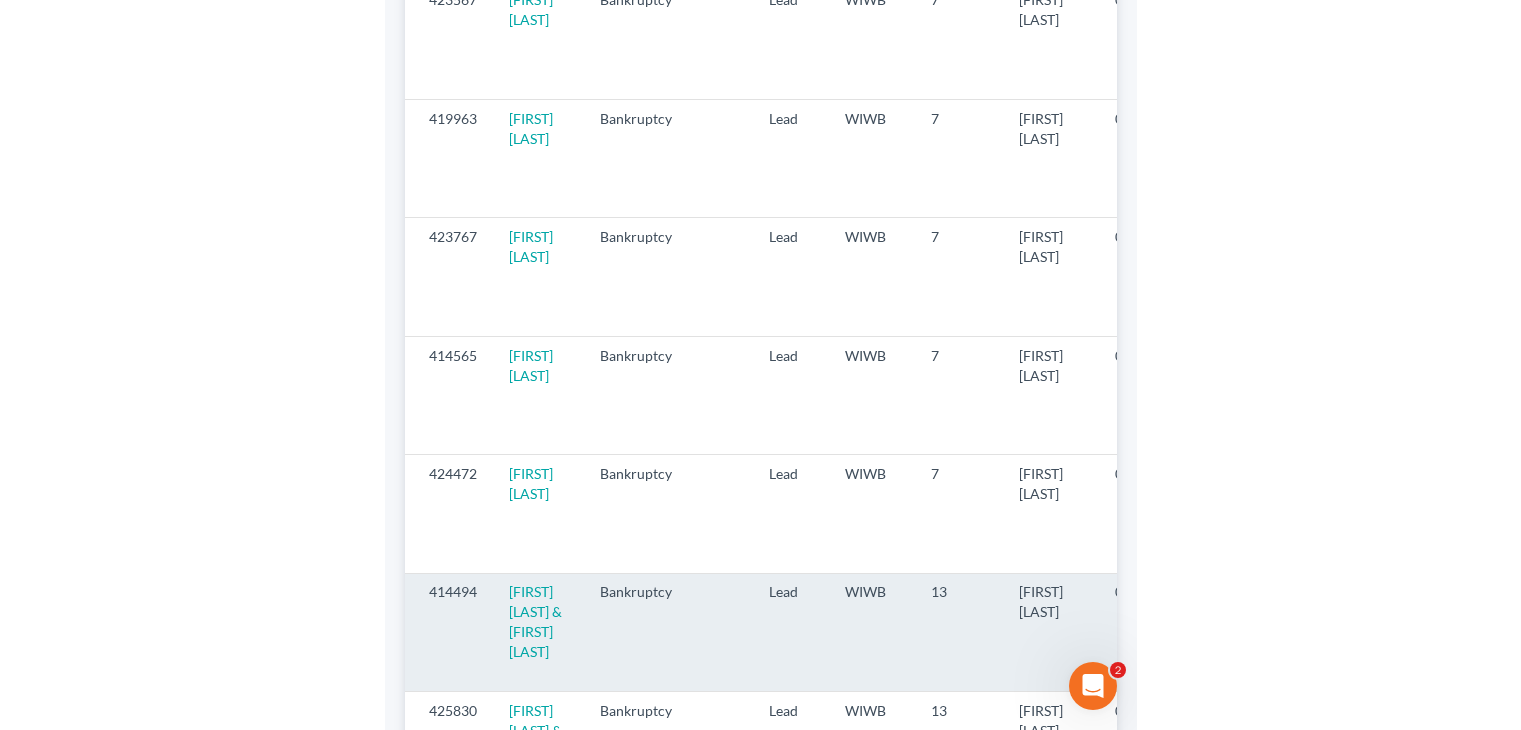 scroll, scrollTop: 1900, scrollLeft: 0, axis: vertical 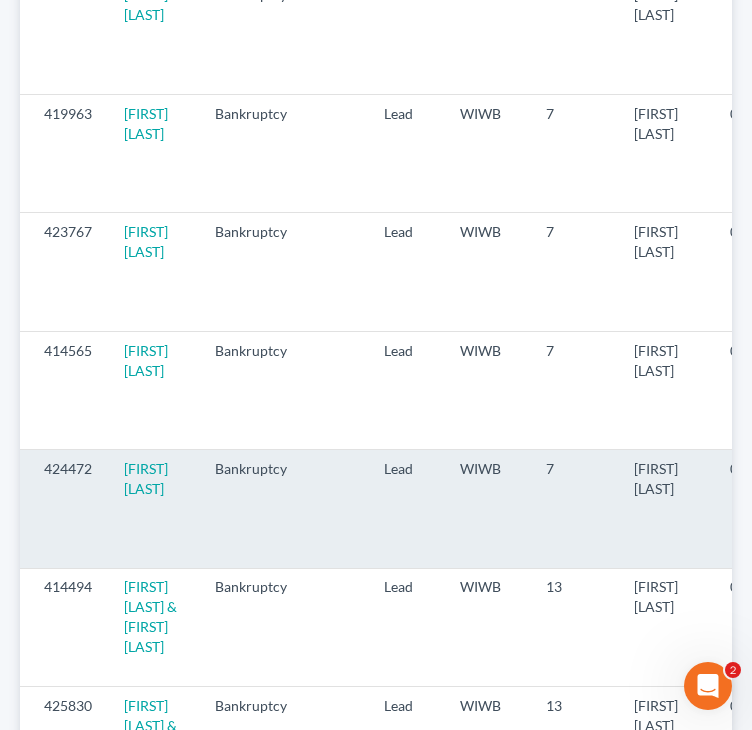 click on "424472" at bounding box center (64, 509) 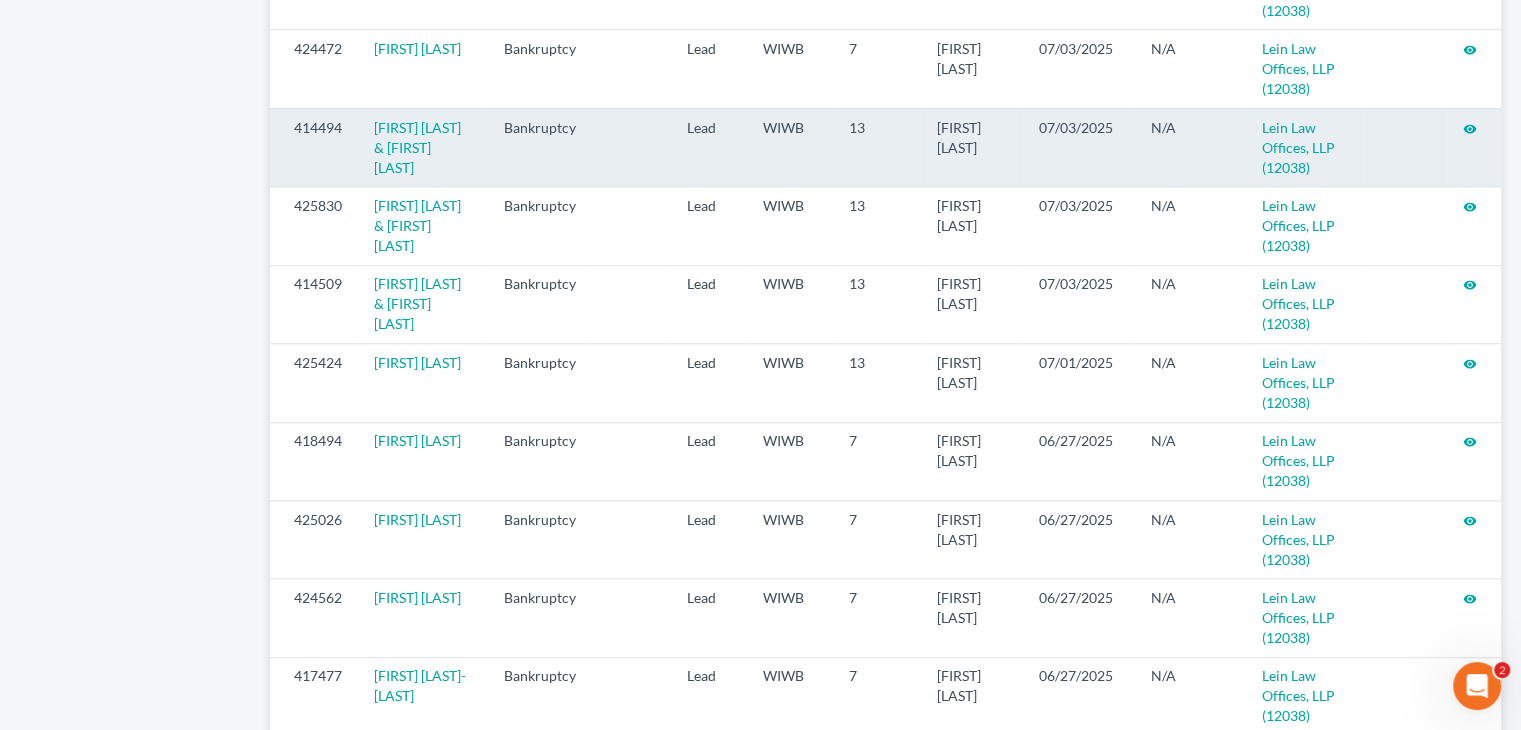 scroll, scrollTop: 1500, scrollLeft: 0, axis: vertical 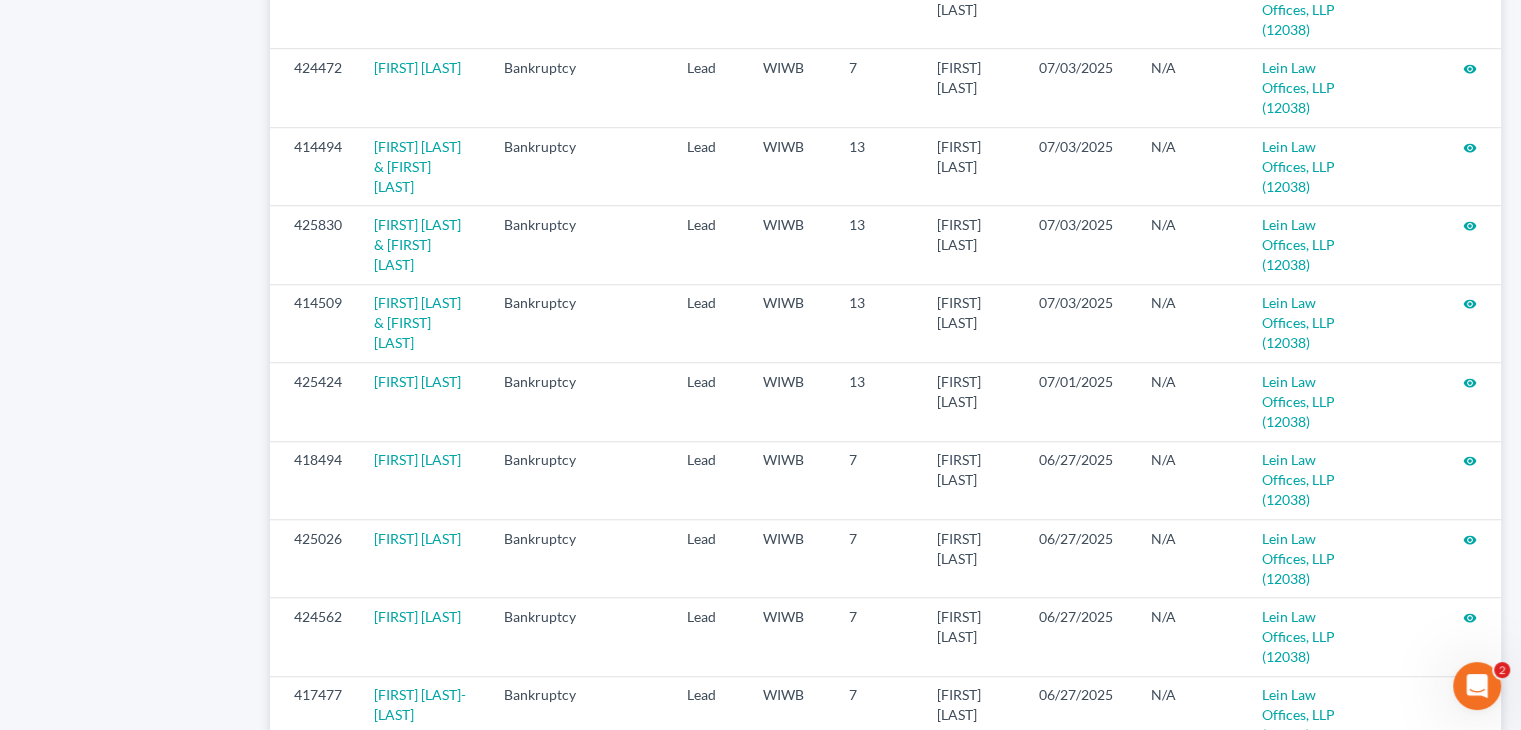 click on "My Profile Offers Managed Cases" at bounding box center [135, -47] 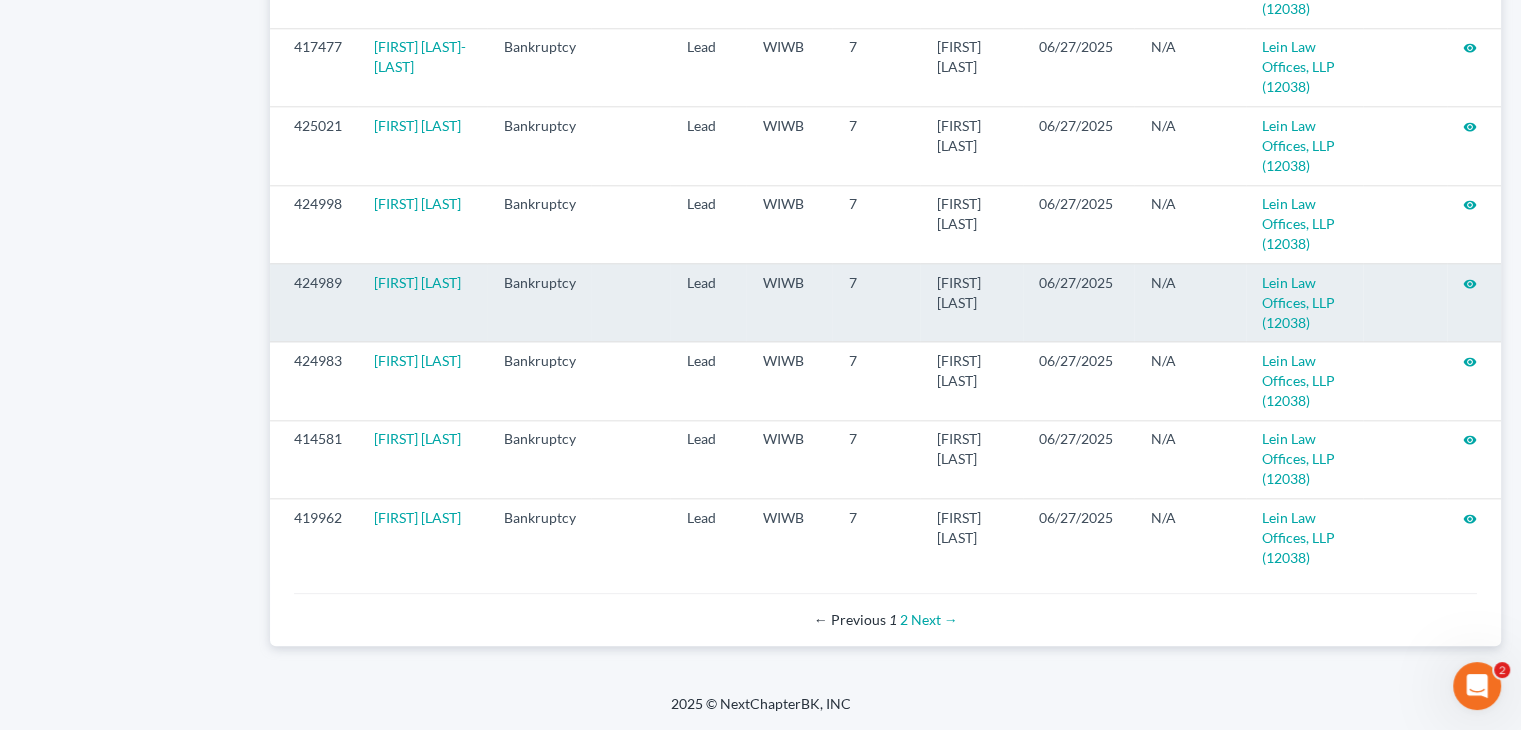 scroll, scrollTop: 2161, scrollLeft: 0, axis: vertical 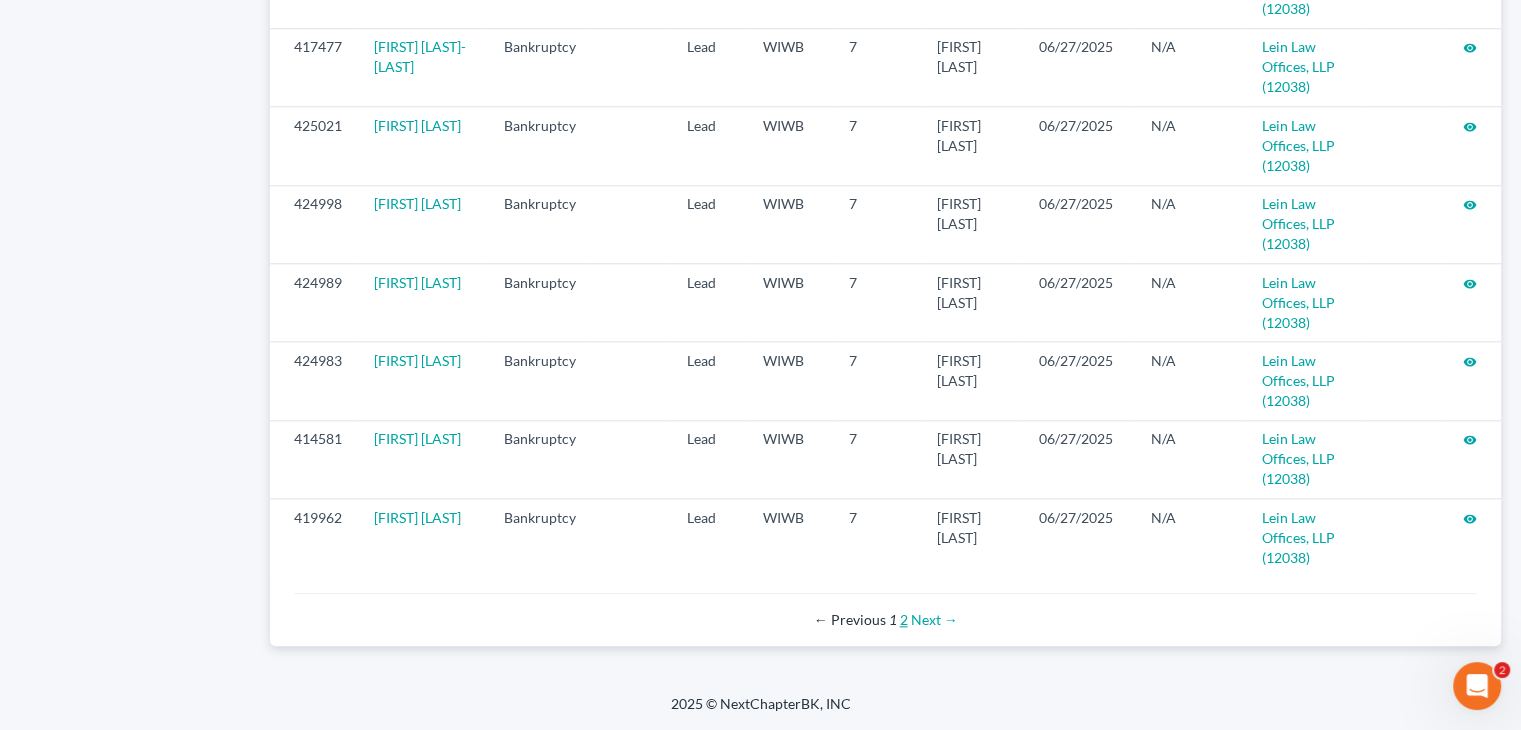 click on "2" at bounding box center [904, 619] 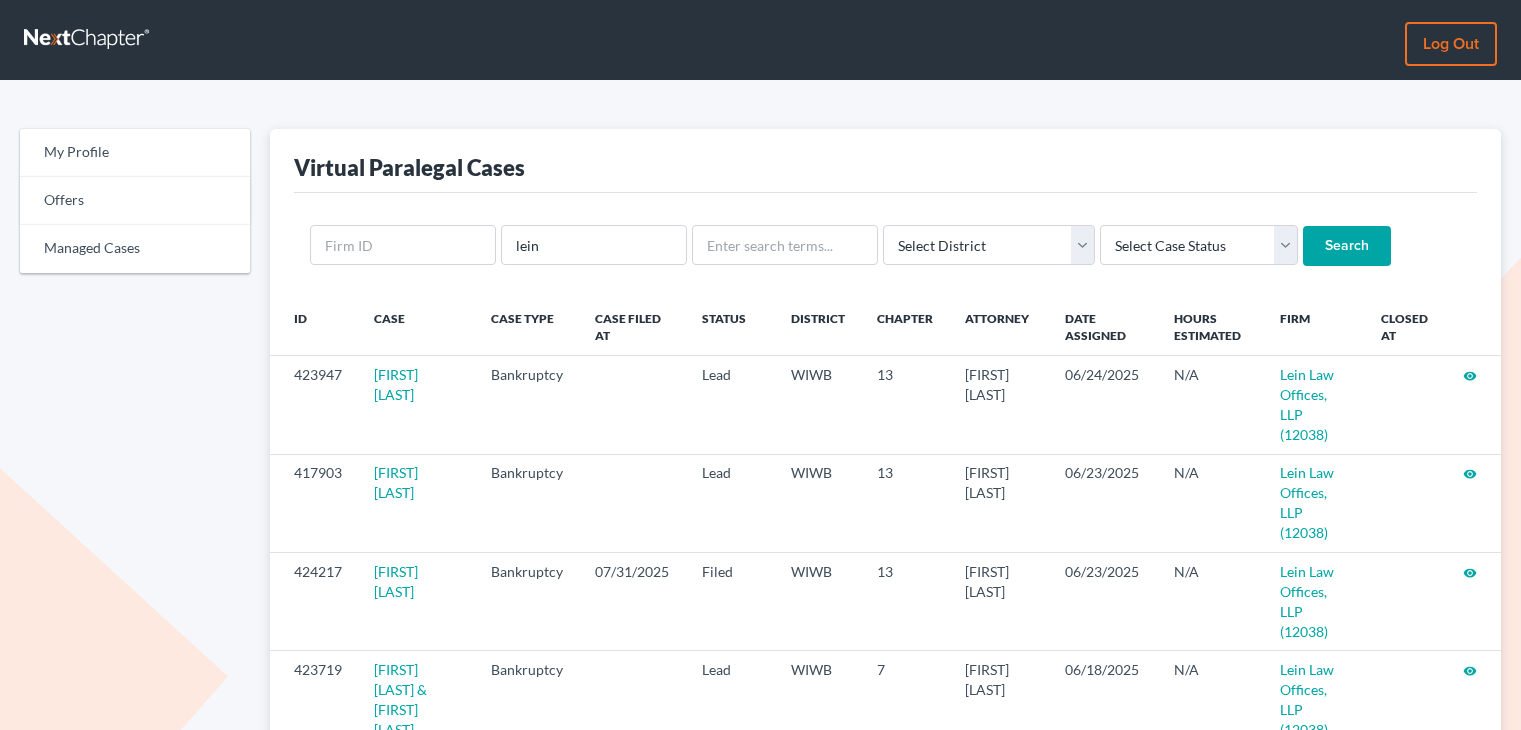 scroll, scrollTop: 0, scrollLeft: 0, axis: both 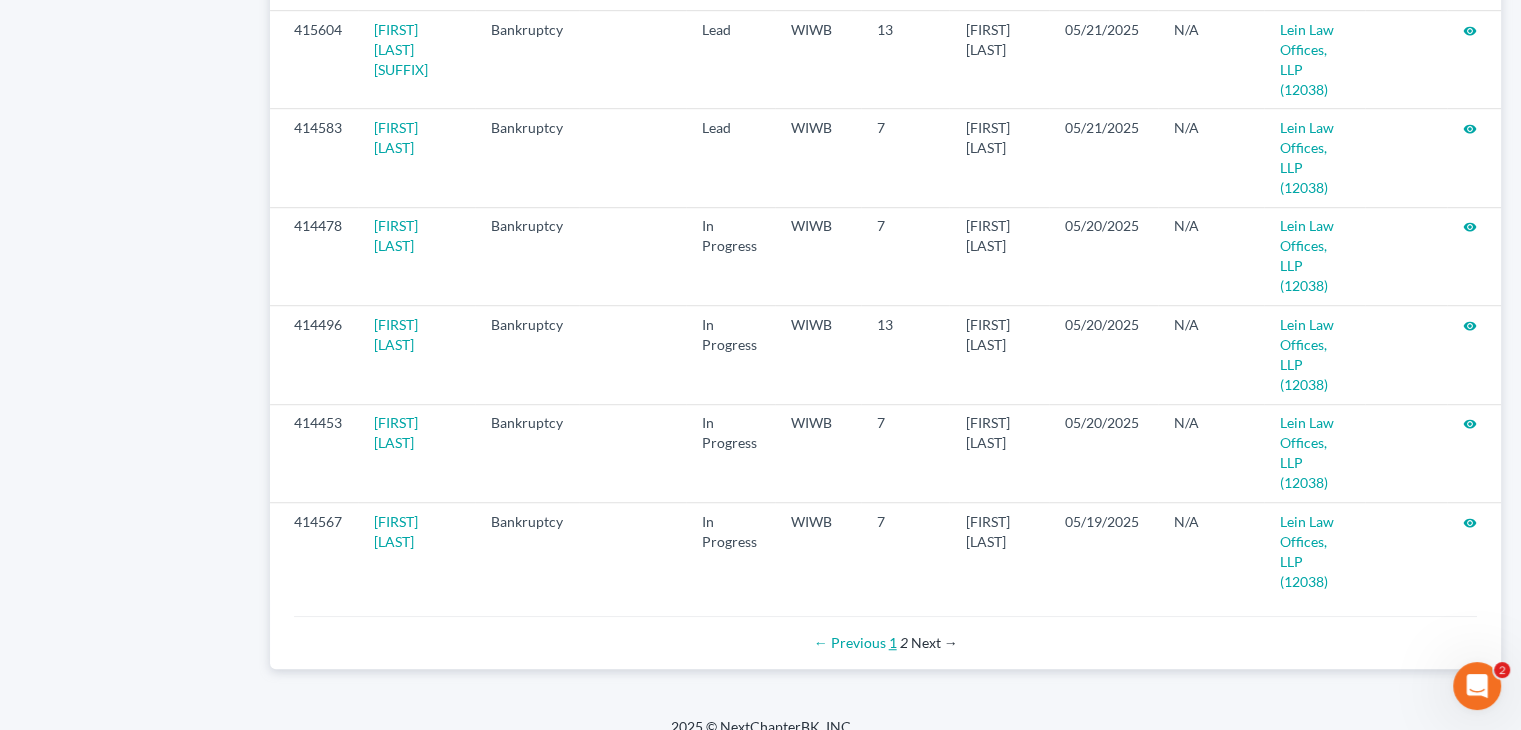 click on "1" at bounding box center (893, 642) 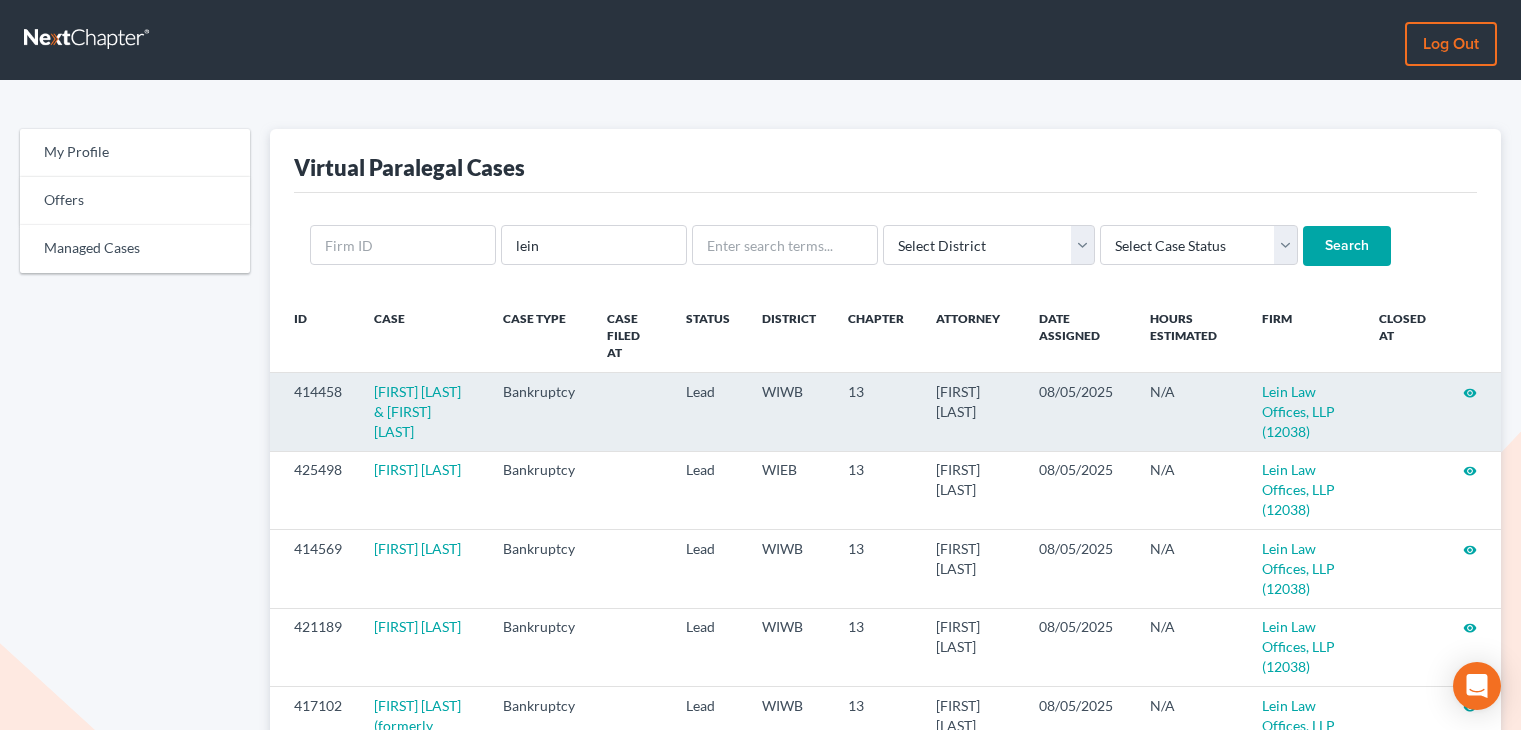 scroll, scrollTop: 0, scrollLeft: 0, axis: both 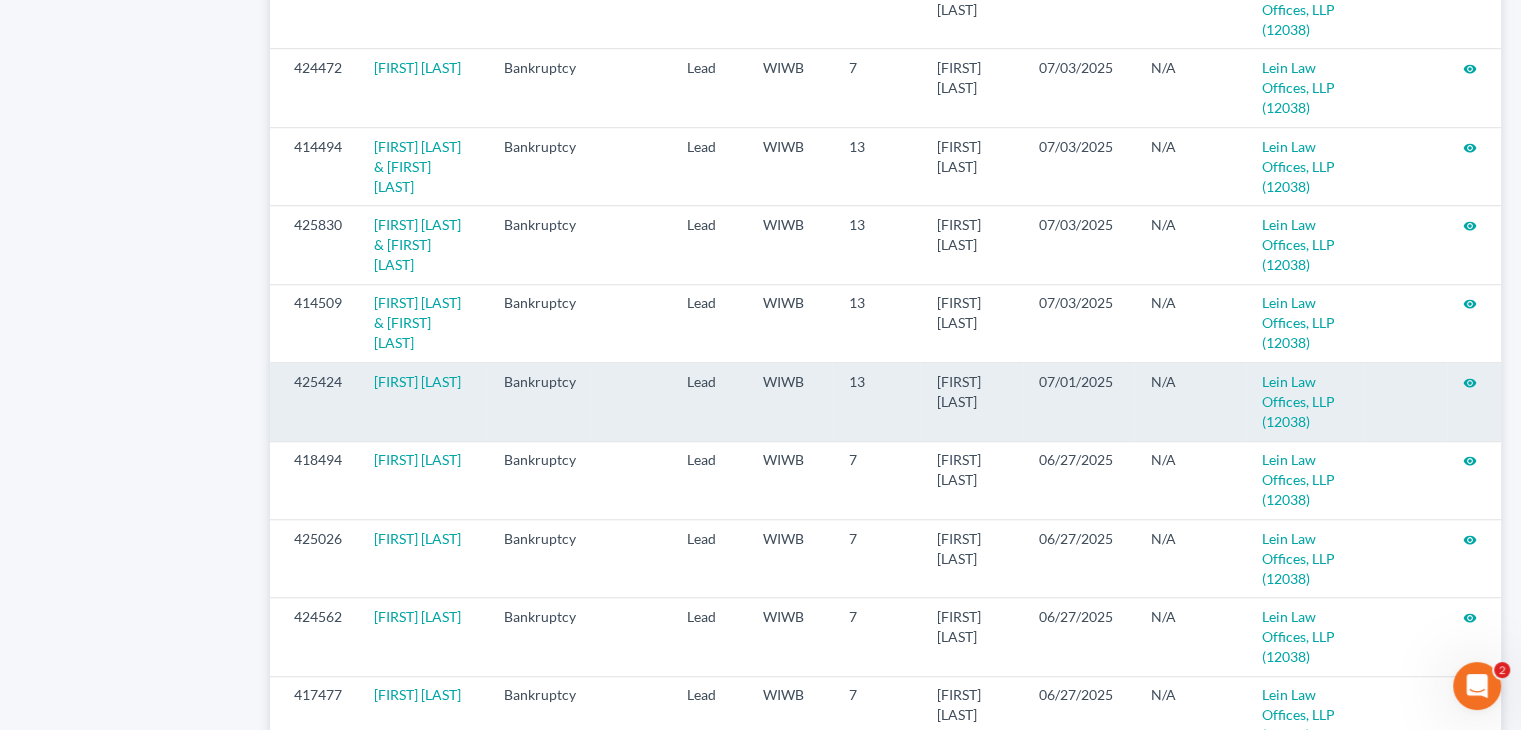 click on "visibility" at bounding box center [1470, 383] 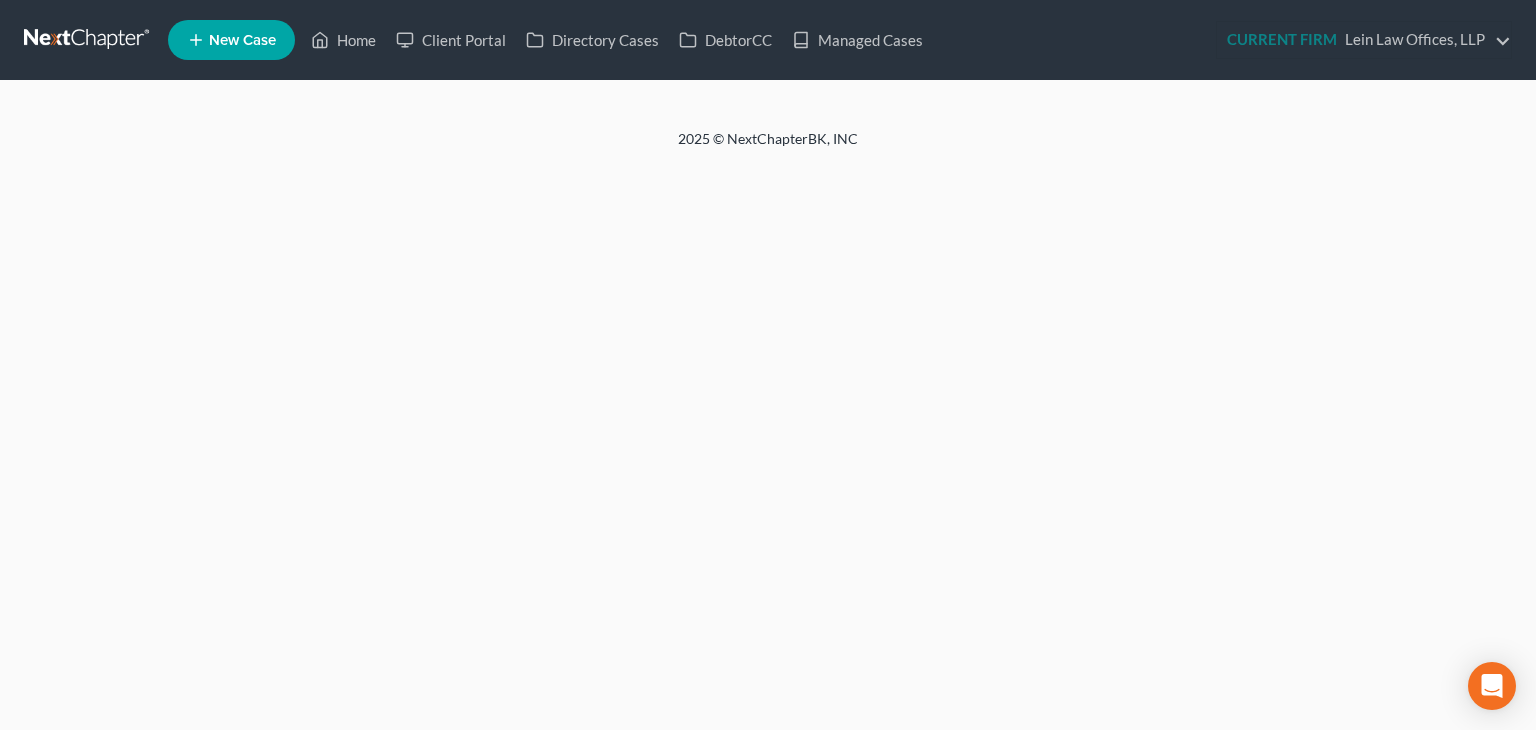 scroll, scrollTop: 0, scrollLeft: 0, axis: both 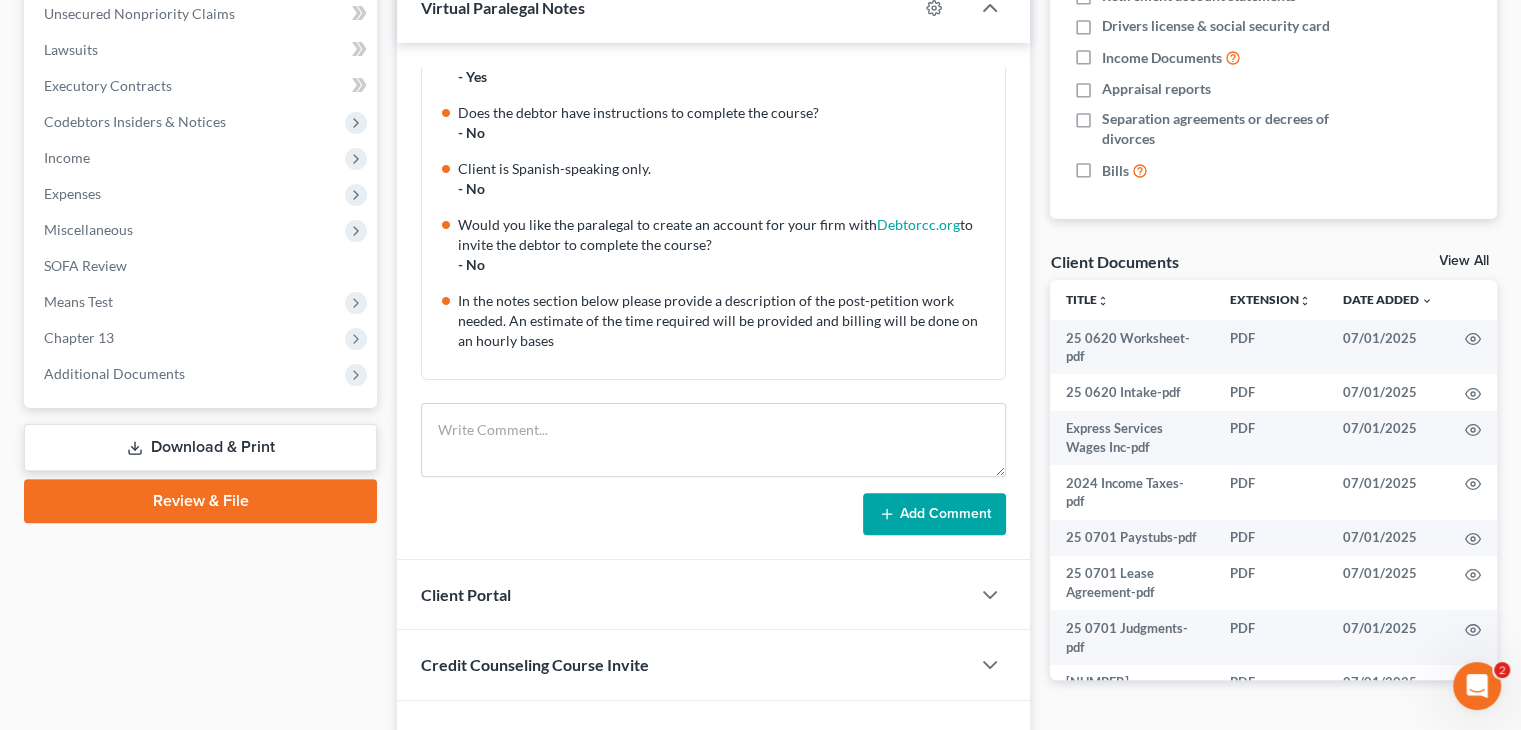 click on "Add Comment" at bounding box center (713, 514) 